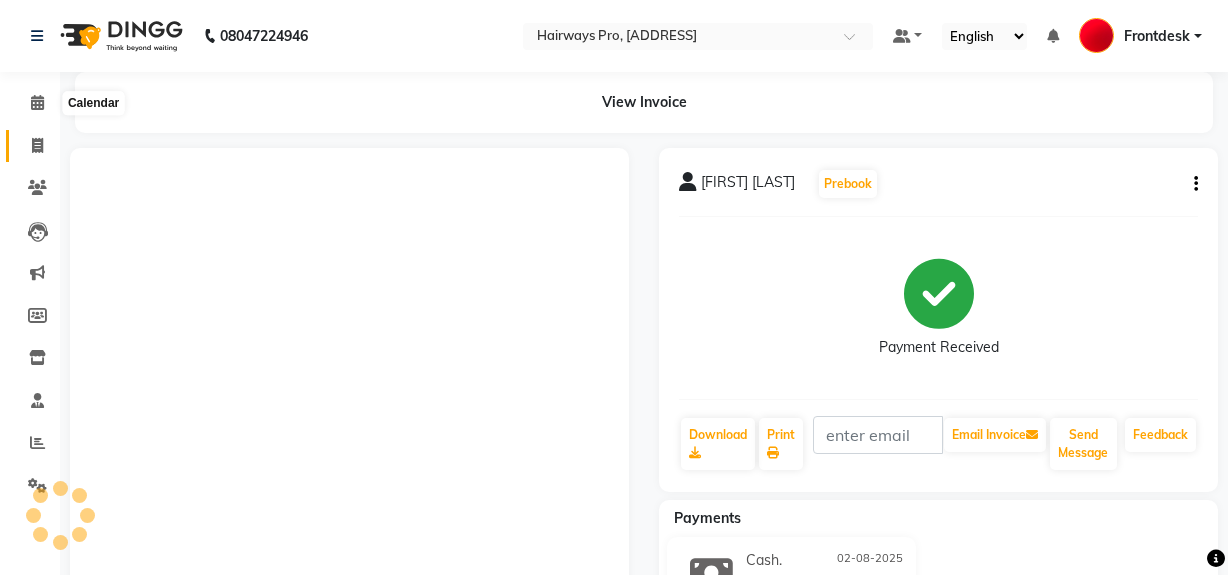 scroll, scrollTop: 0, scrollLeft: 0, axis: both 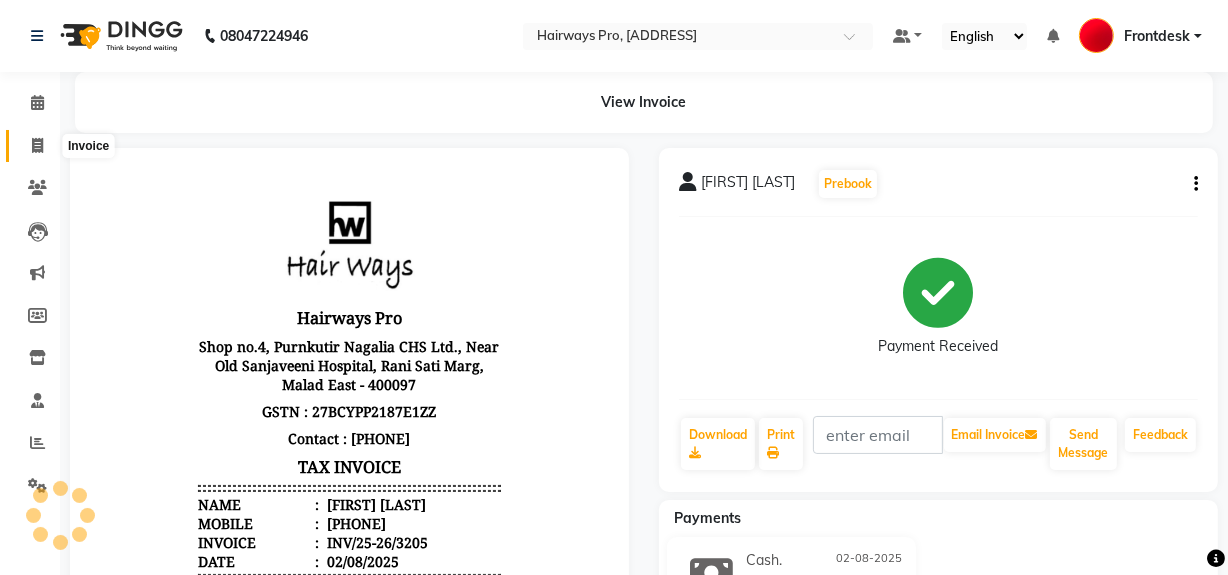 click 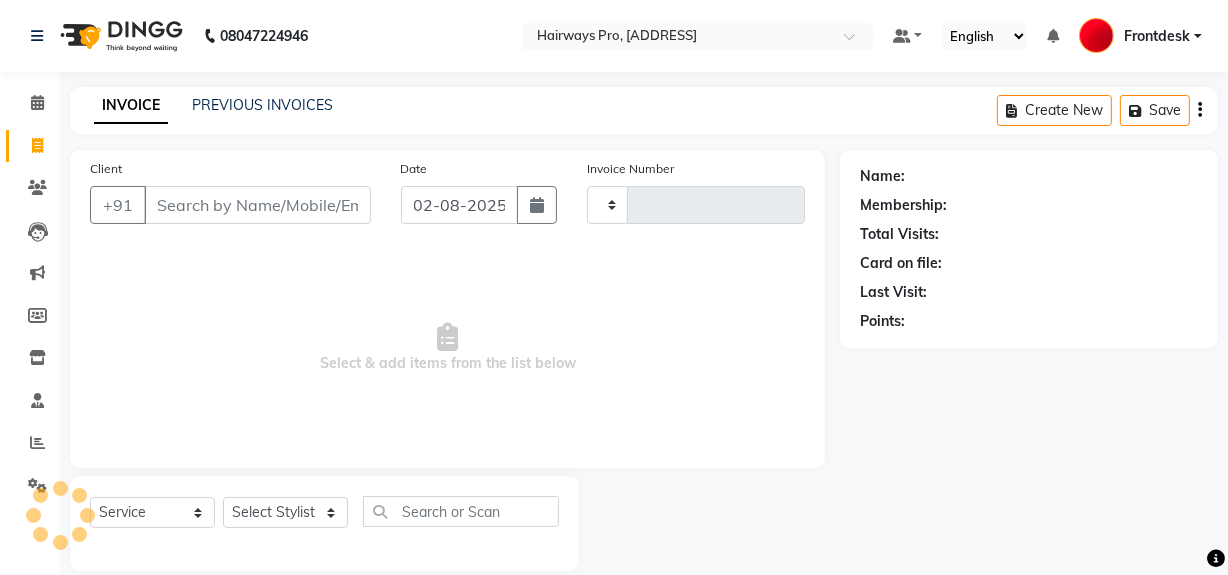 type on "2325" 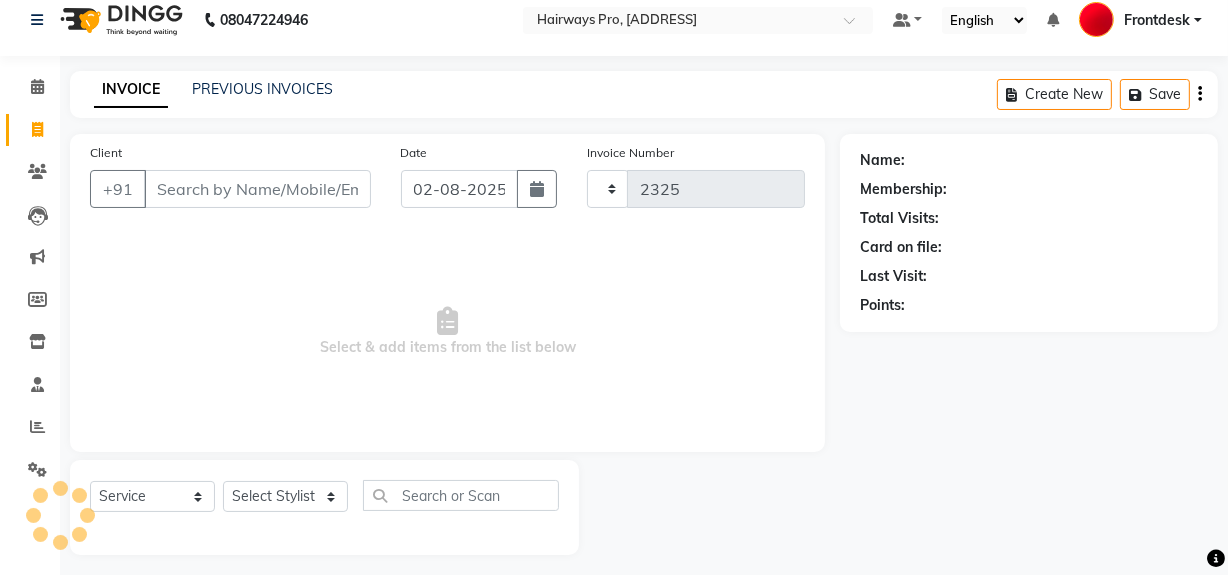 select on "787" 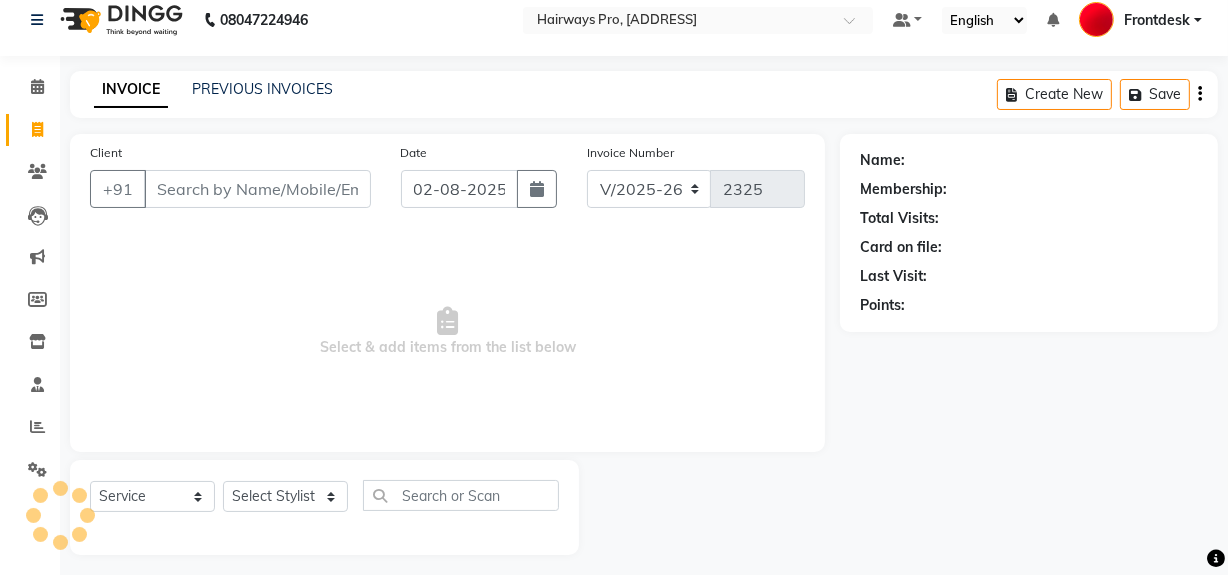 scroll, scrollTop: 26, scrollLeft: 0, axis: vertical 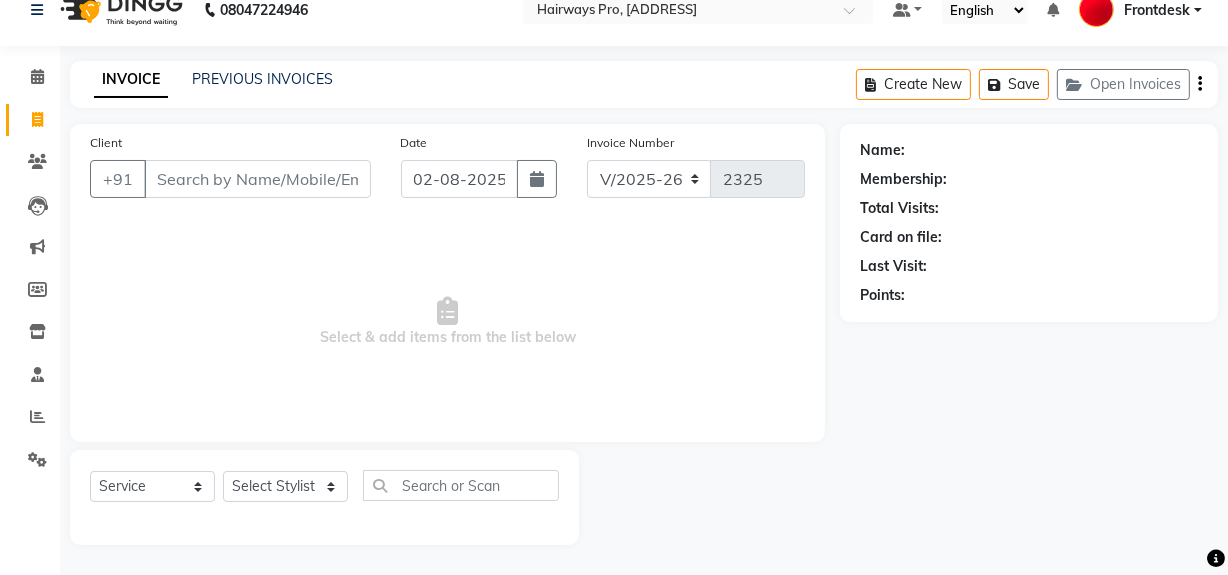 drag, startPoint x: 178, startPoint y: 189, endPoint x: 360, endPoint y: 190, distance: 182.00275 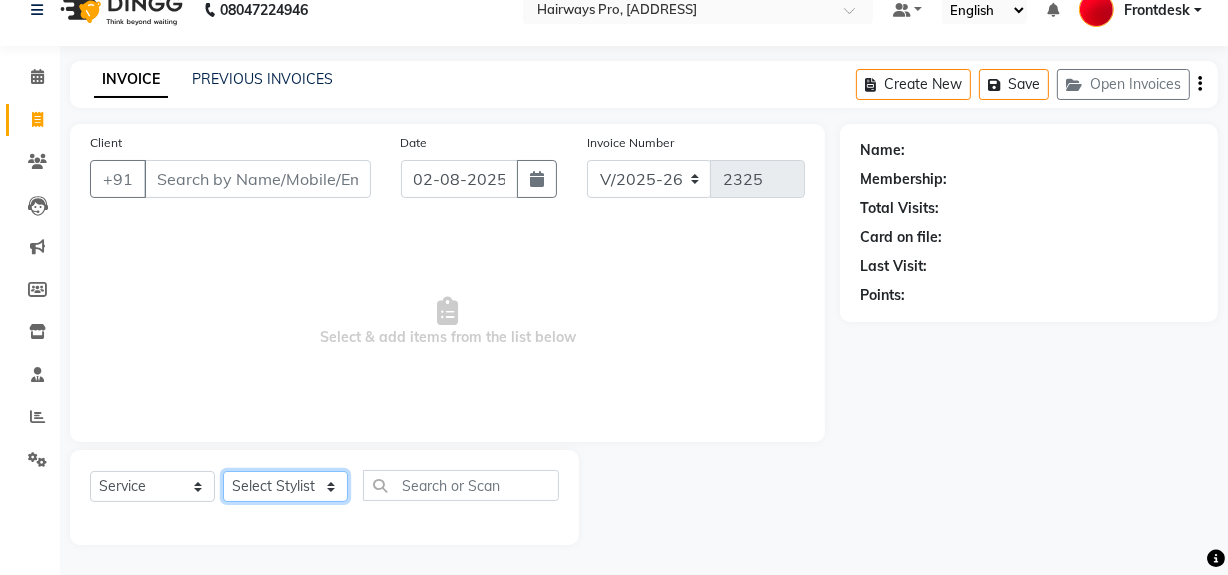 click on "Select Stylist ABID DANISH Faiz shaikh Frontdesk INTEZAR SALMANI JYOTI Kamal Salmani KAVITA MUSTAFA RAFIQUE Sonal SONU WAQAR ZAFAR" 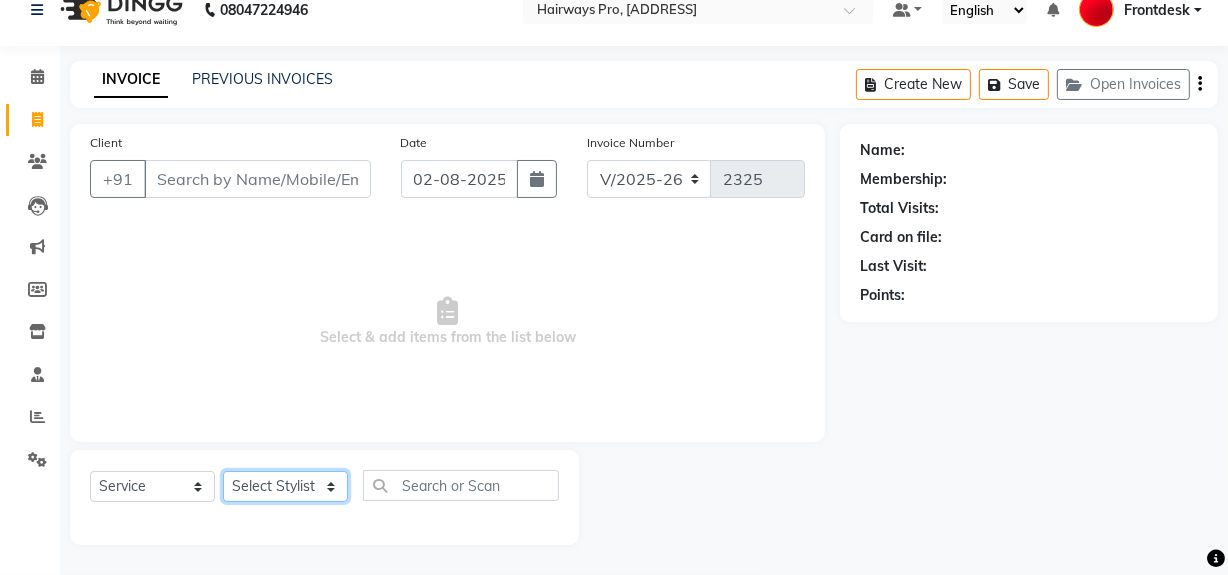 select on "17690" 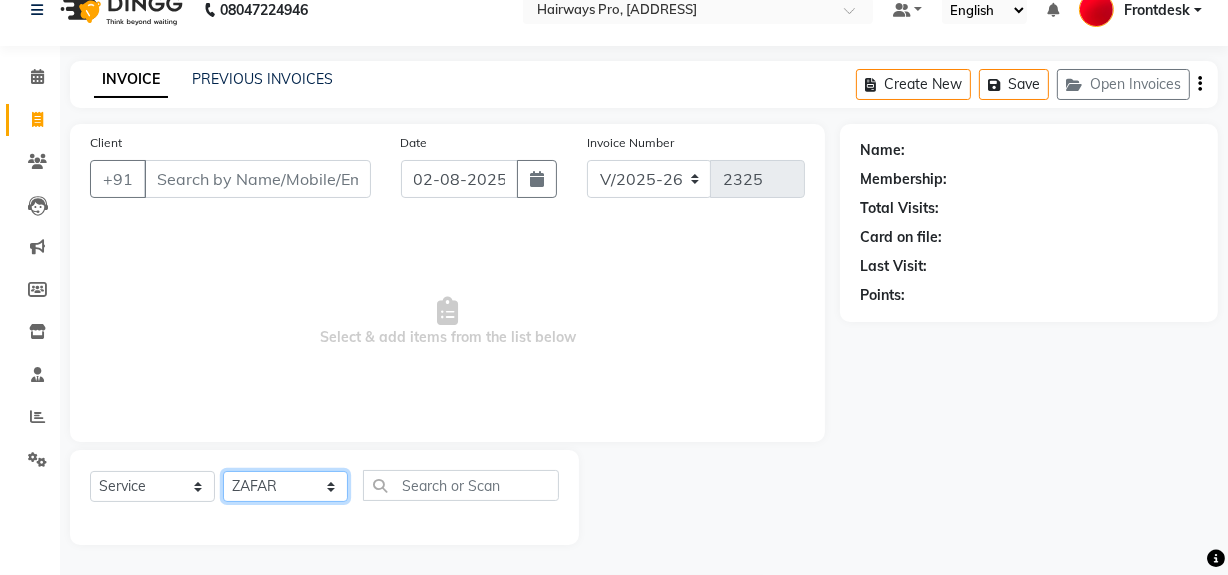 click on "Select Stylist ABID DANISH Faiz shaikh Frontdesk INTEZAR SALMANI JYOTI Kamal Salmani KAVITA MUSTAFA RAFIQUE Sonal SONU WAQAR ZAFAR" 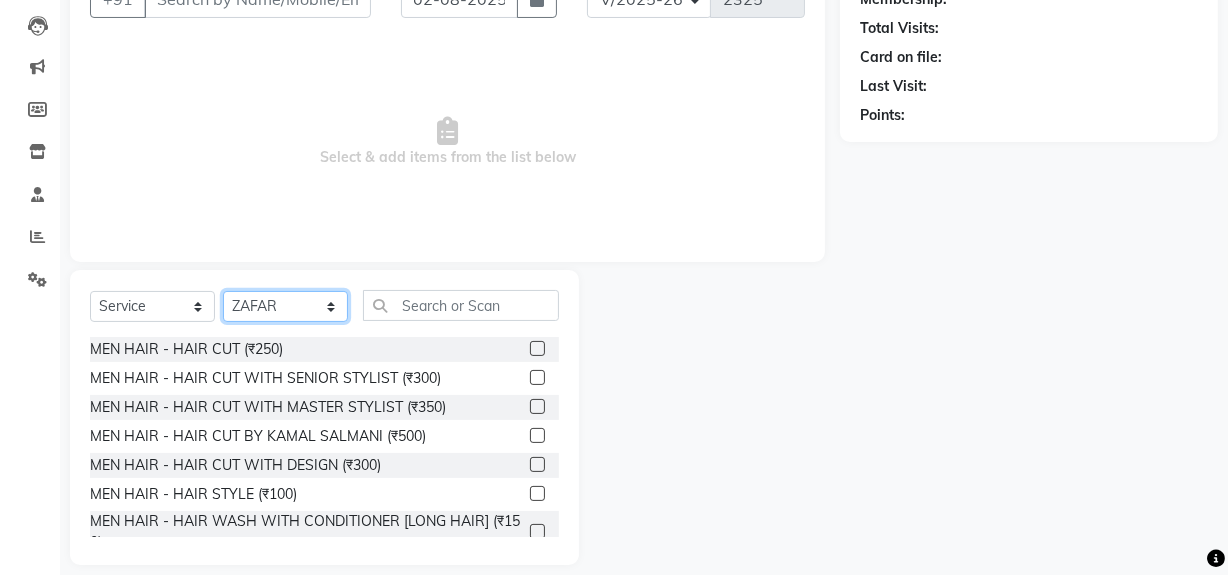 scroll, scrollTop: 208, scrollLeft: 0, axis: vertical 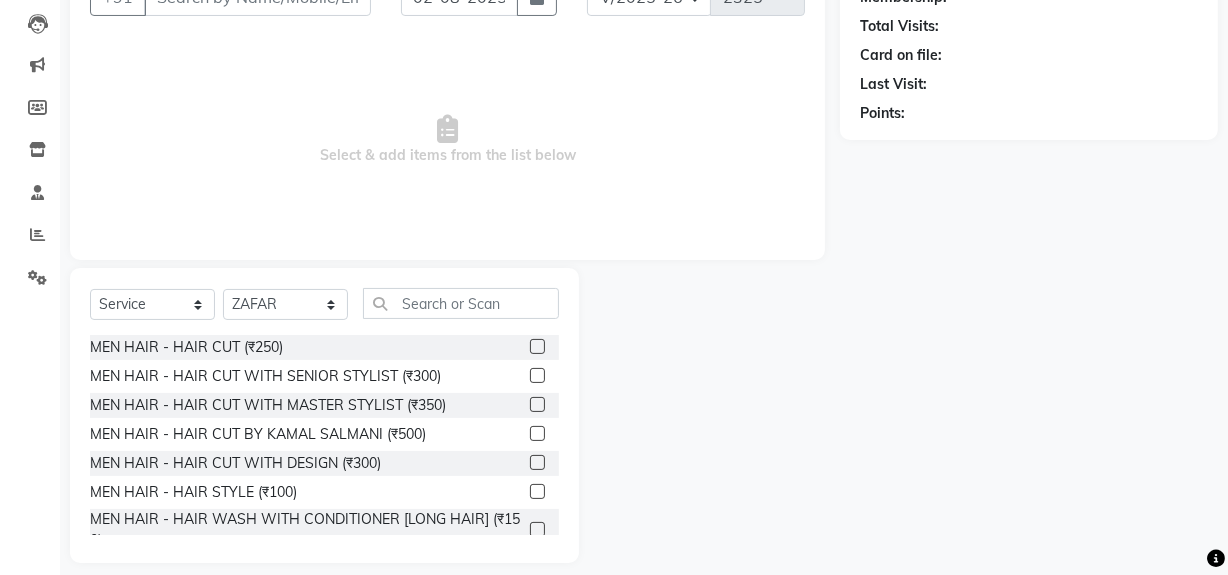 click 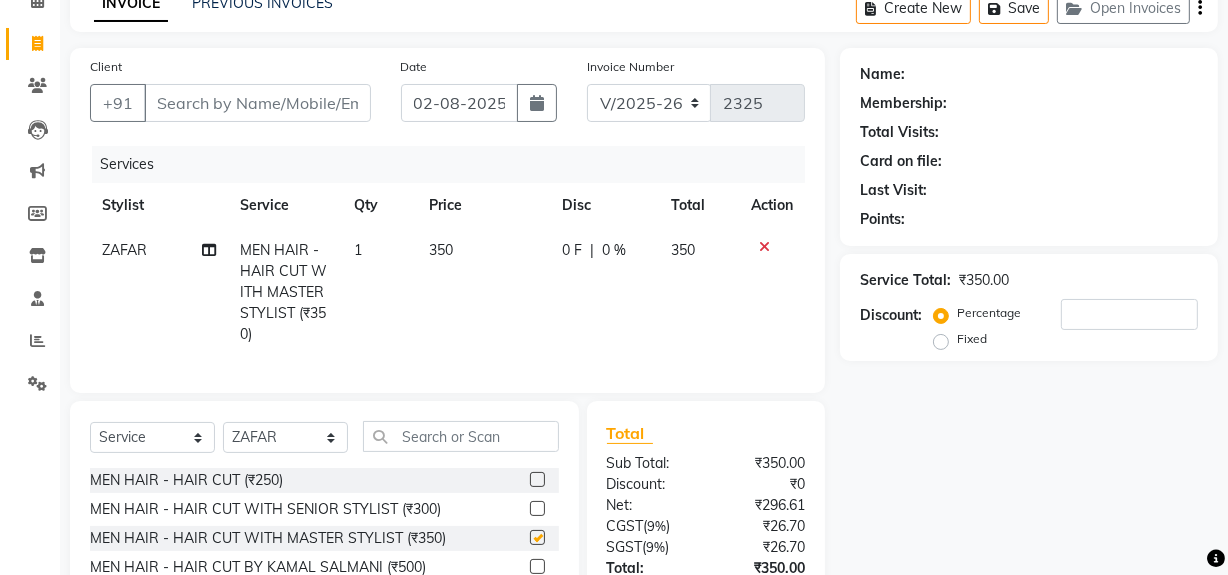 scroll, scrollTop: 0, scrollLeft: 0, axis: both 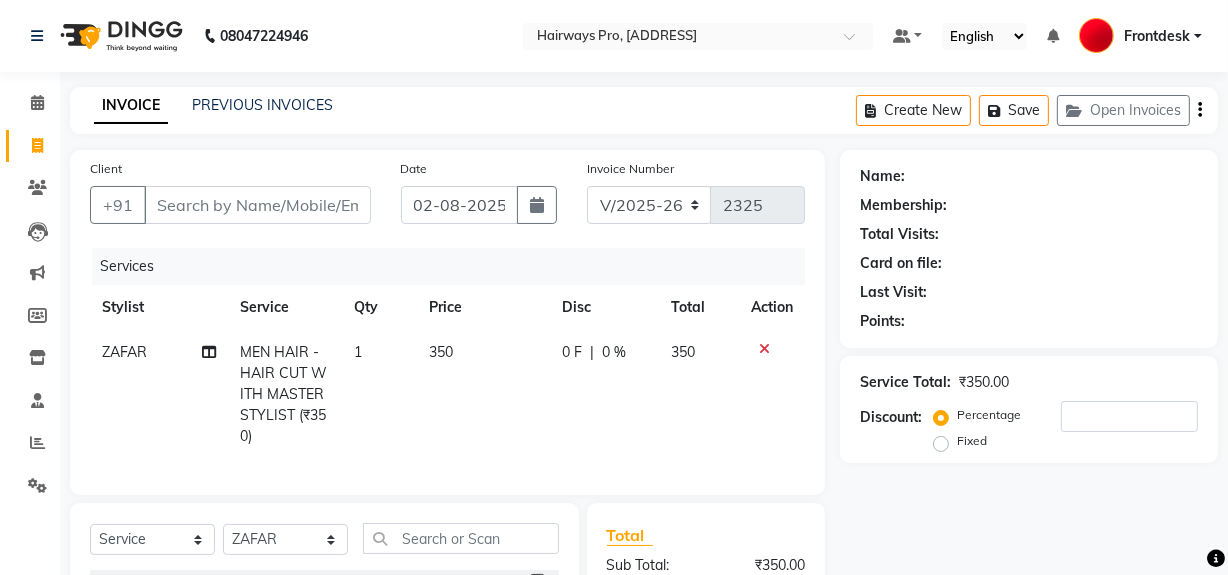 checkbox on "false" 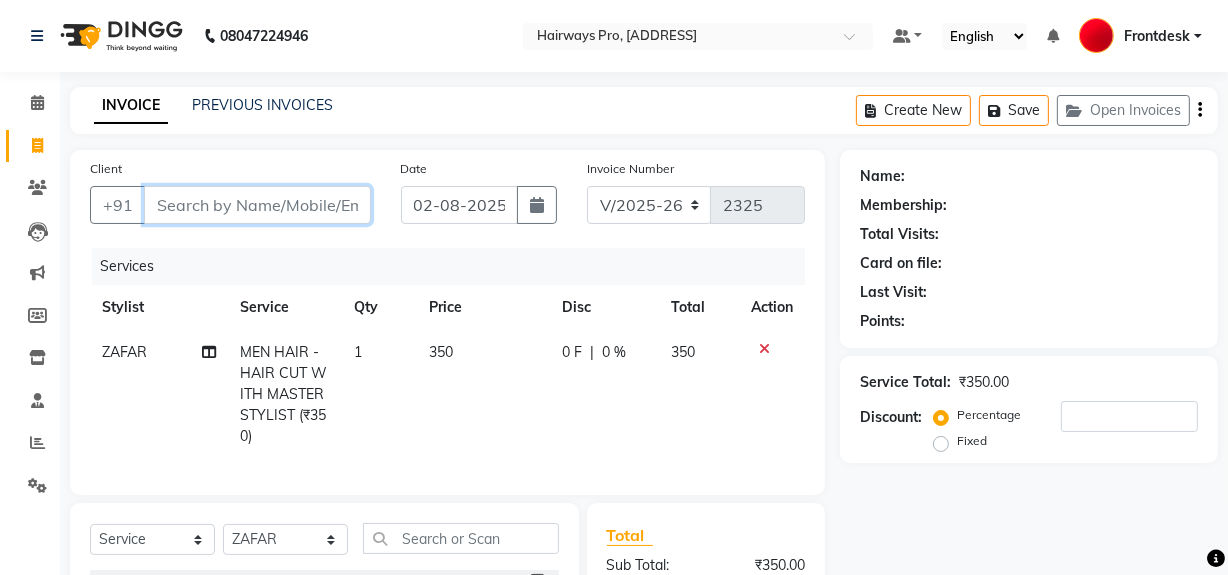 click on "Client" at bounding box center (257, 205) 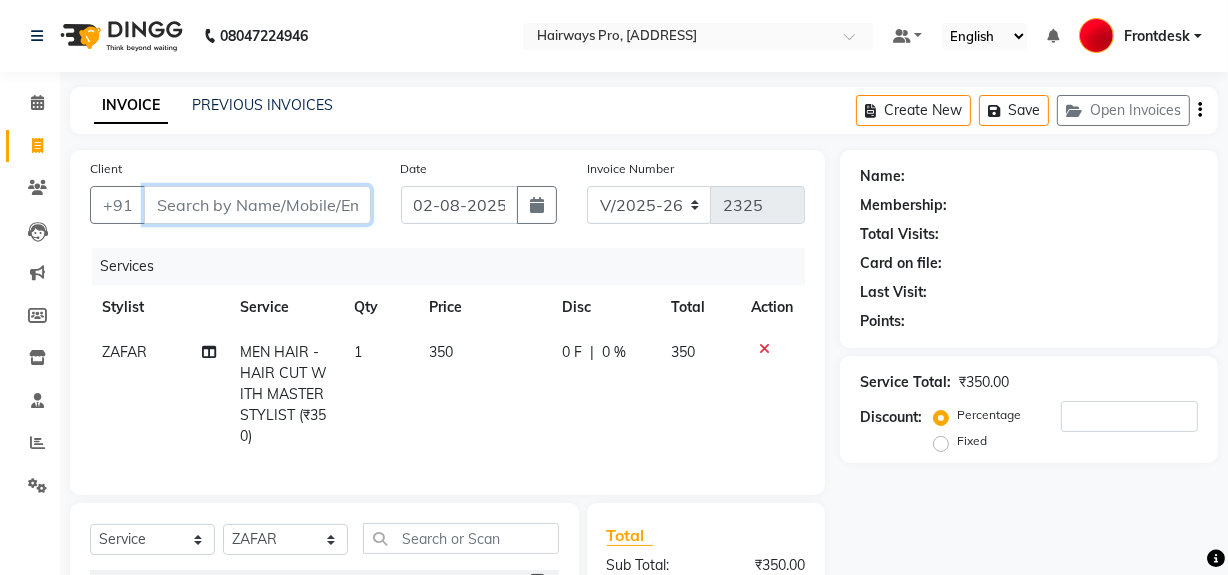type on "9" 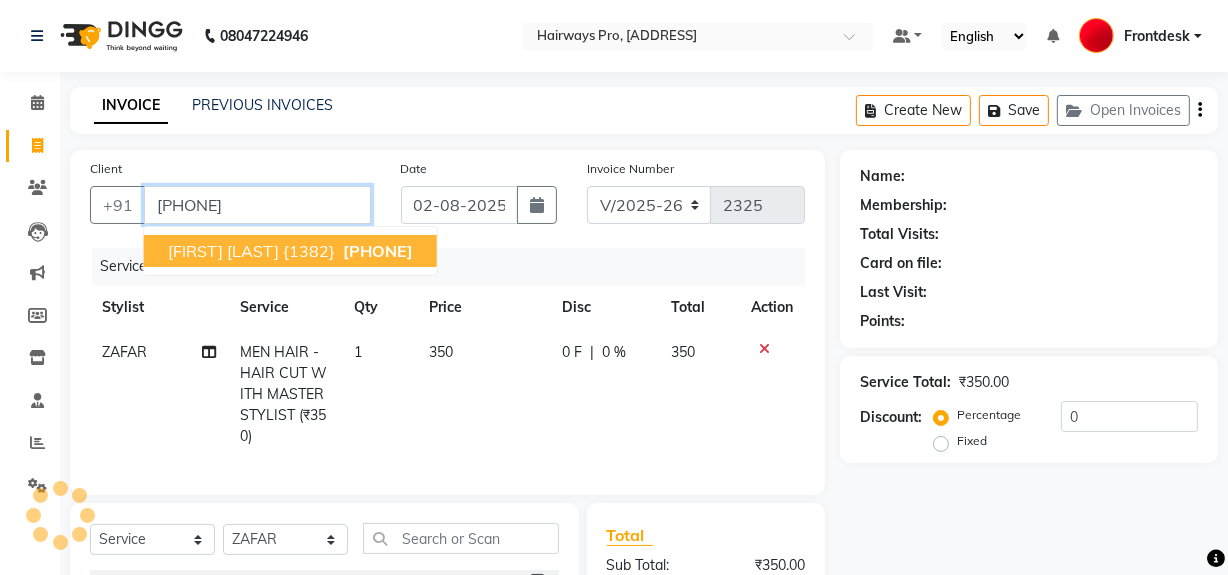 type on "[PHONE]" 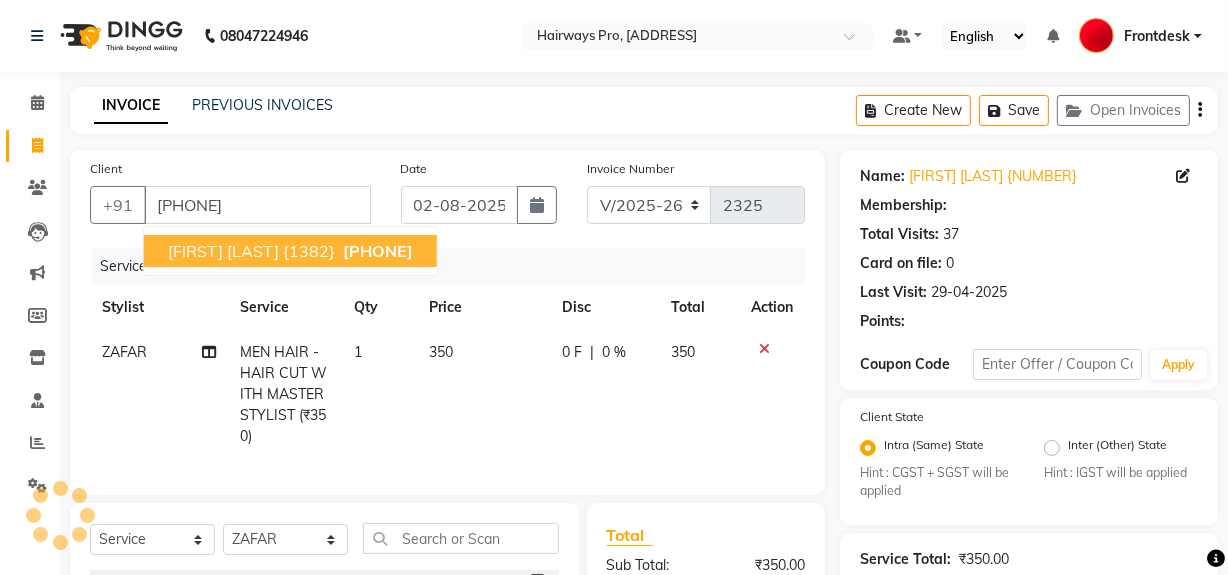 type on "20" 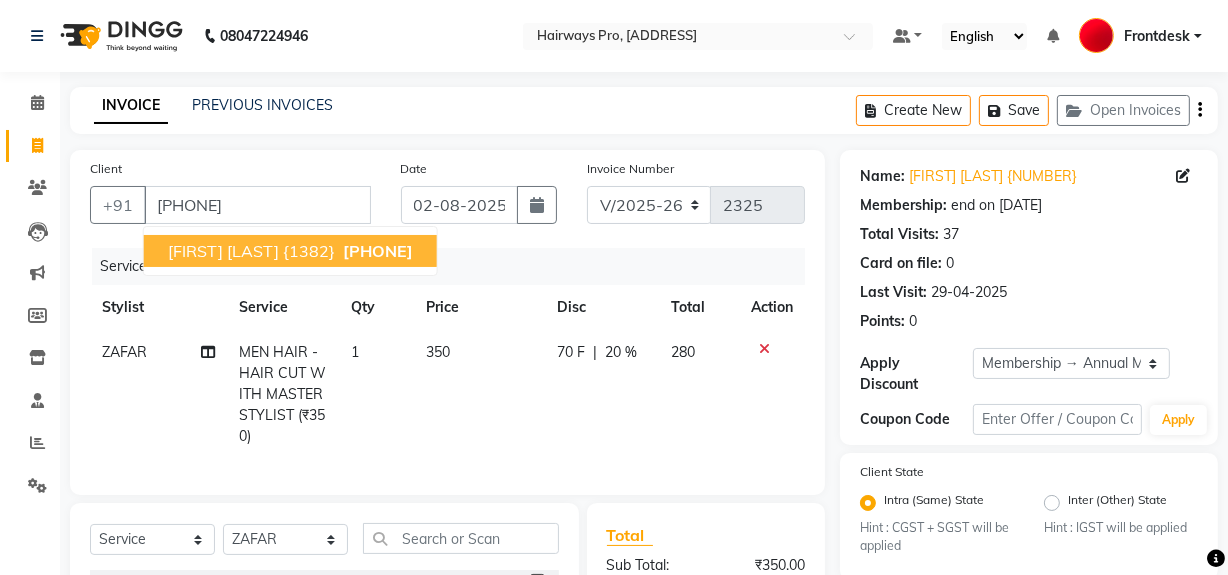 click on "9167358469" at bounding box center (378, 251) 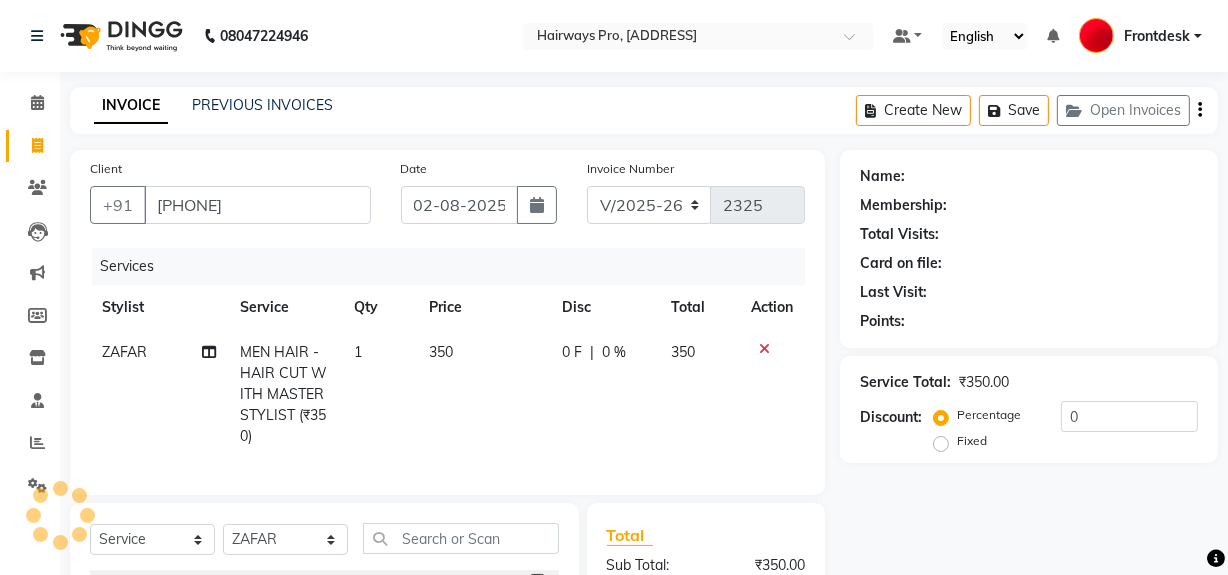 select on "1: Object" 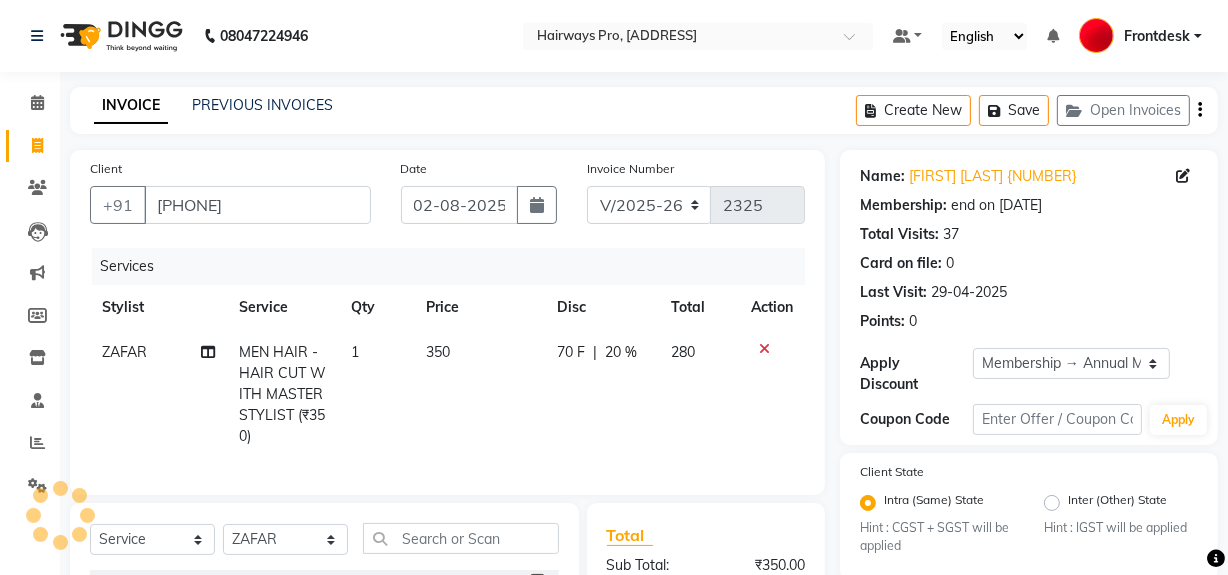 type on "20" 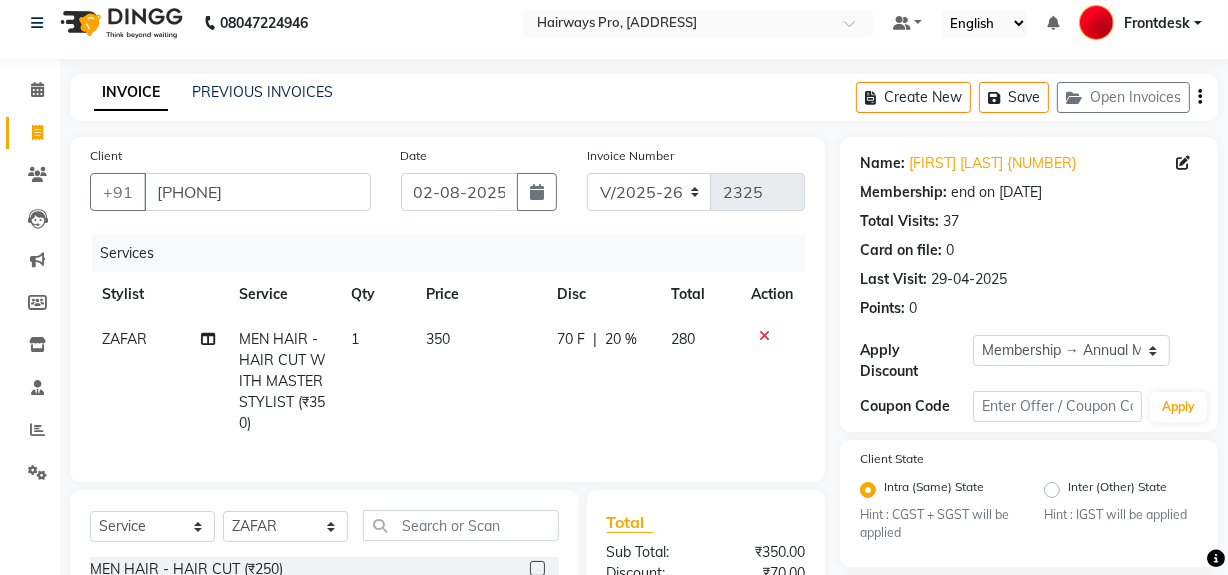scroll, scrollTop: 11, scrollLeft: 0, axis: vertical 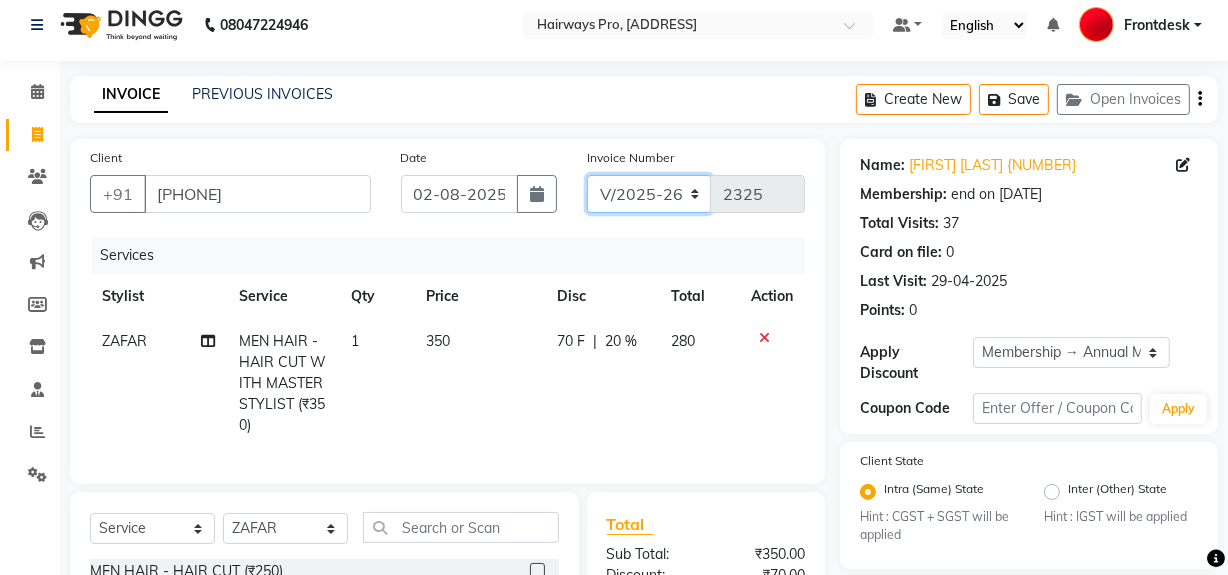 click on "INV/25-26 V/2025-26" 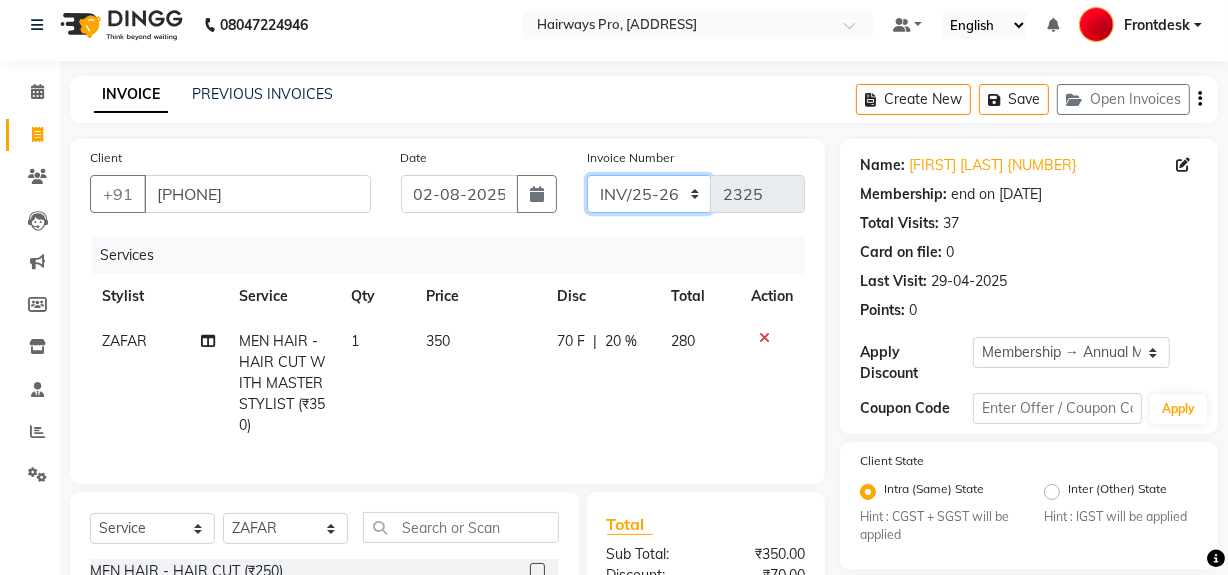 click on "INV/25-26 V/2025-26" 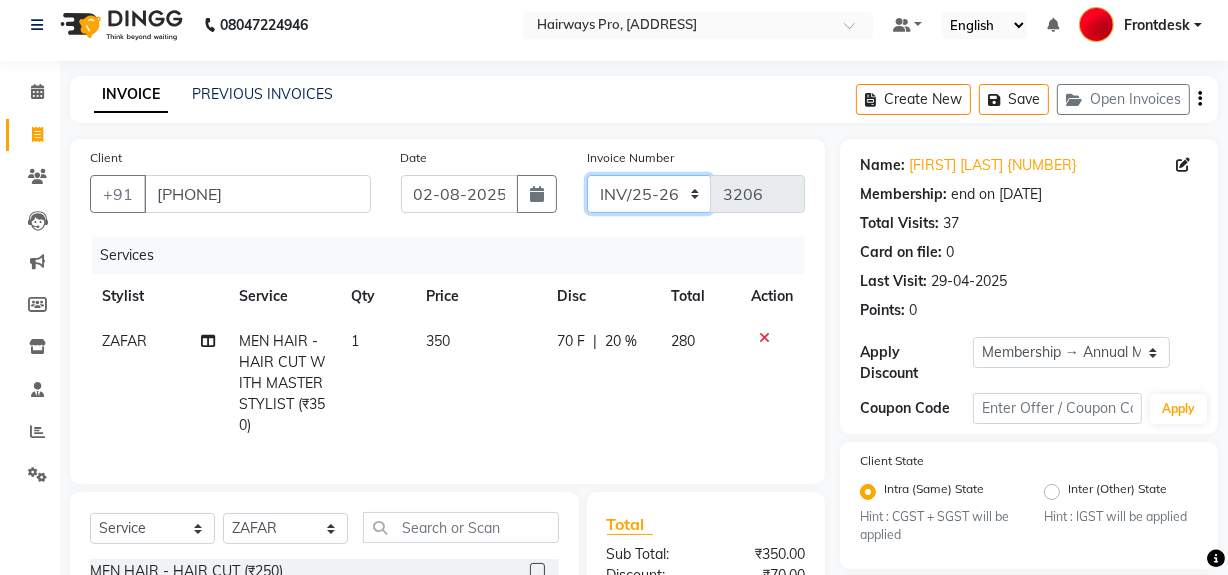 scroll, scrollTop: 284, scrollLeft: 0, axis: vertical 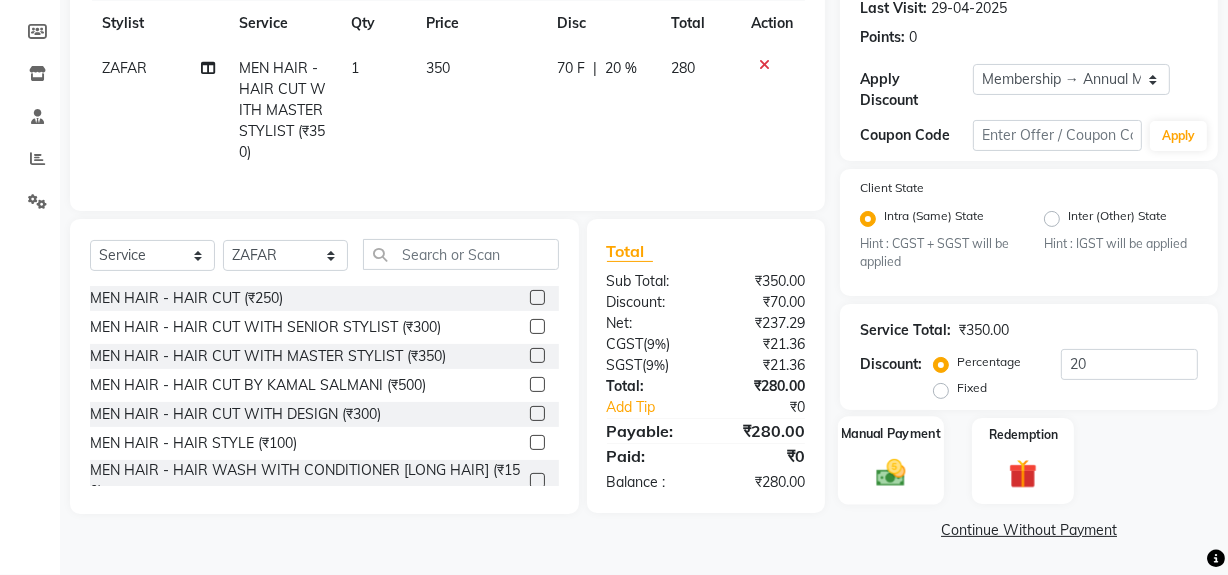 click 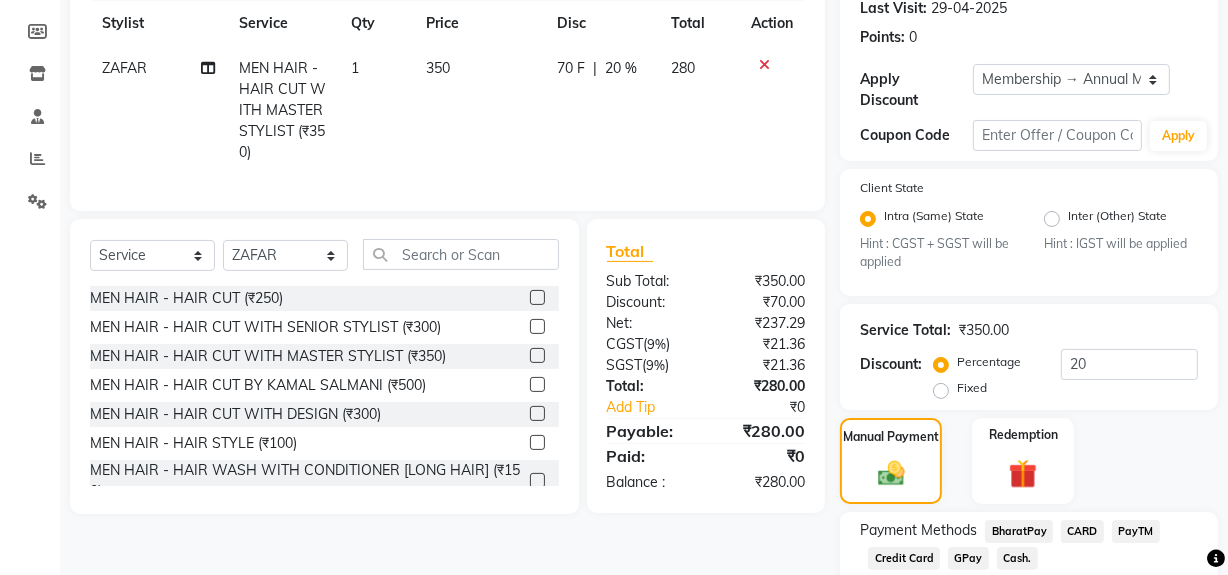 drag, startPoint x: 1004, startPoint y: 560, endPoint x: 1015, endPoint y: 555, distance: 12.083046 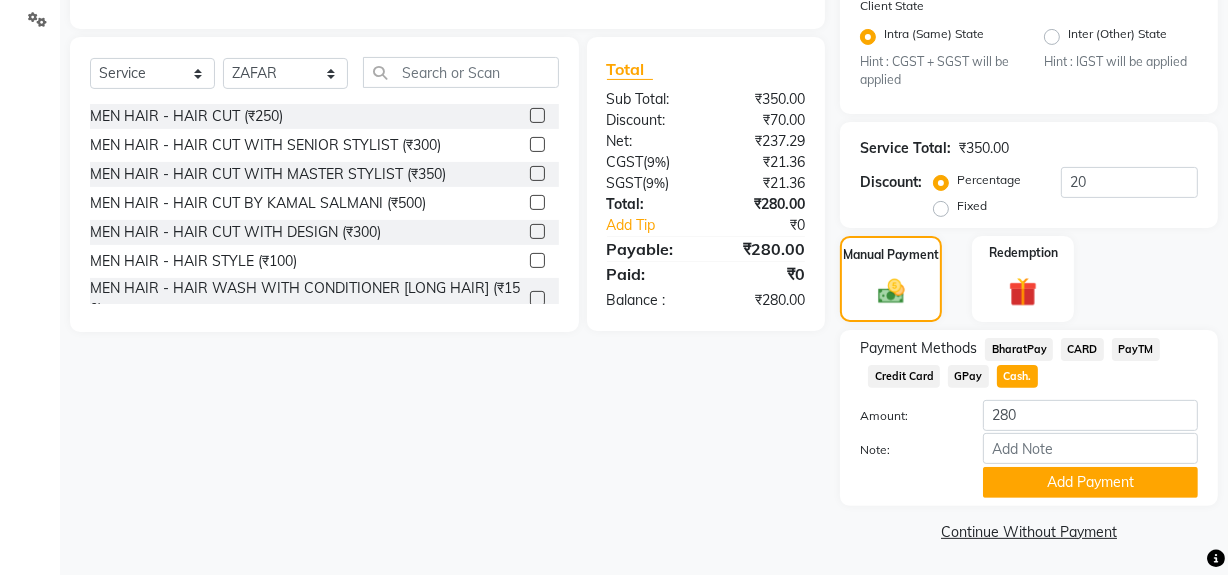 scroll, scrollTop: 469, scrollLeft: 0, axis: vertical 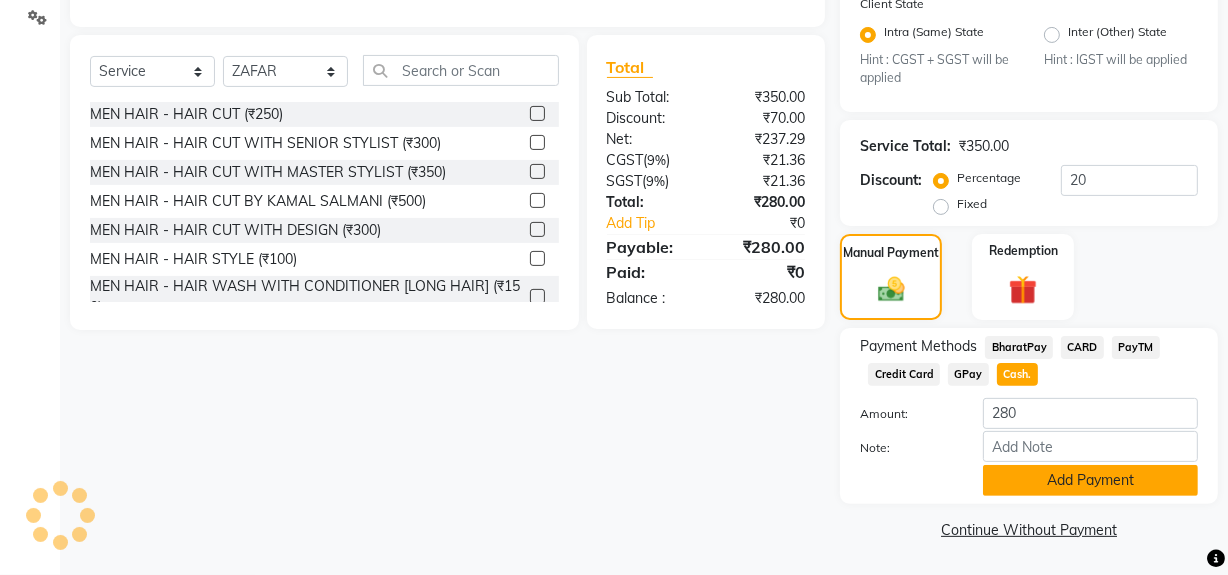 click on "Add Payment" 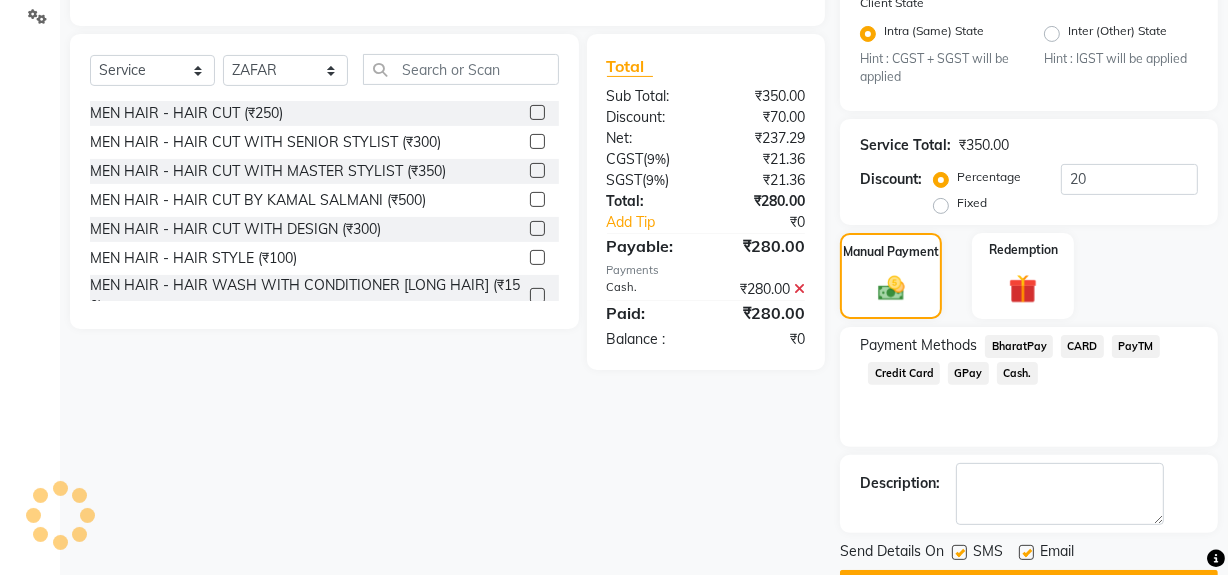 click 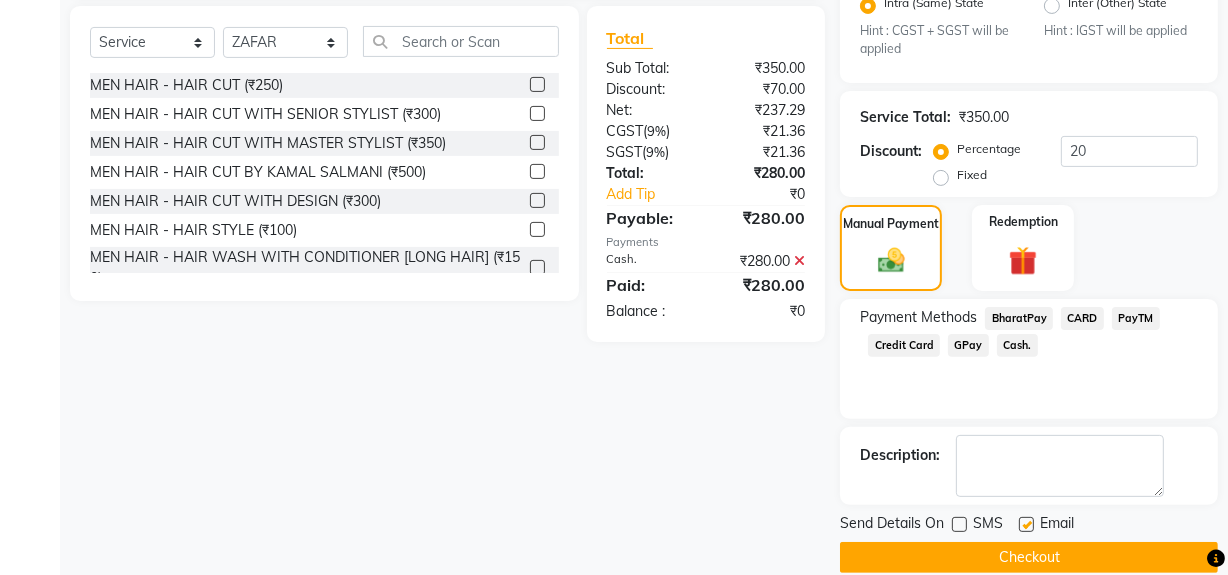 scroll, scrollTop: 524, scrollLeft: 0, axis: vertical 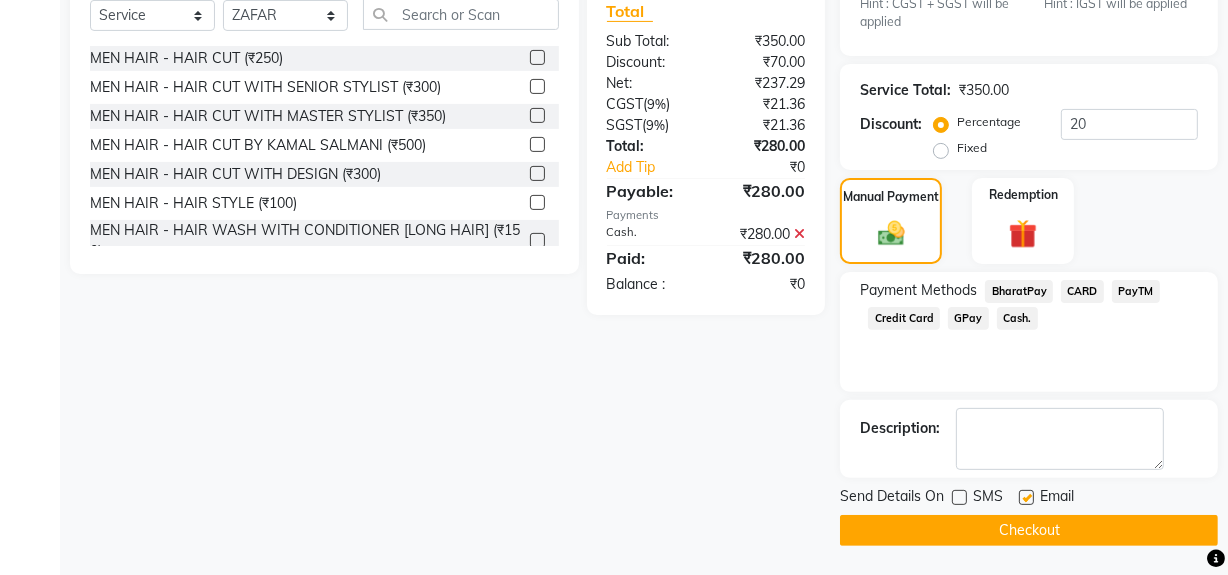 click on "Checkout" 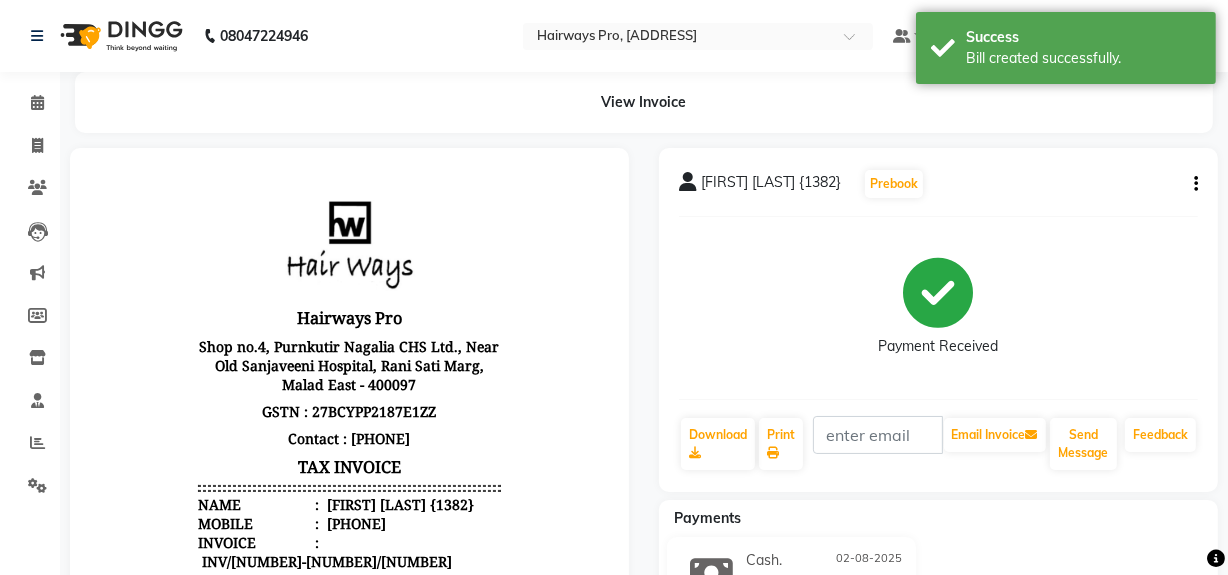 scroll, scrollTop: 0, scrollLeft: 0, axis: both 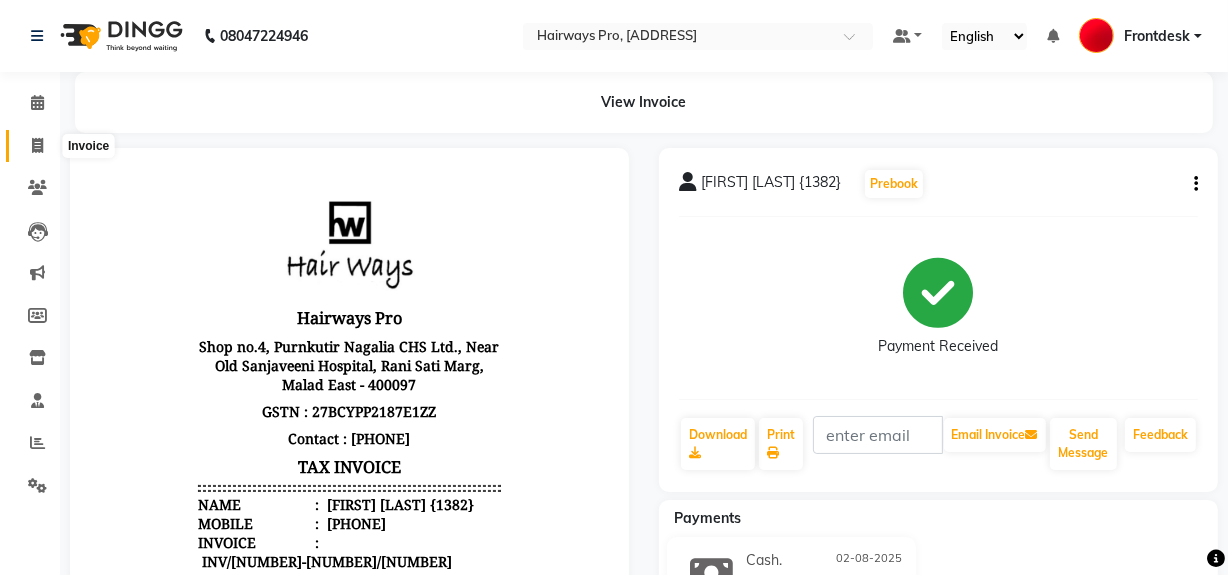 click 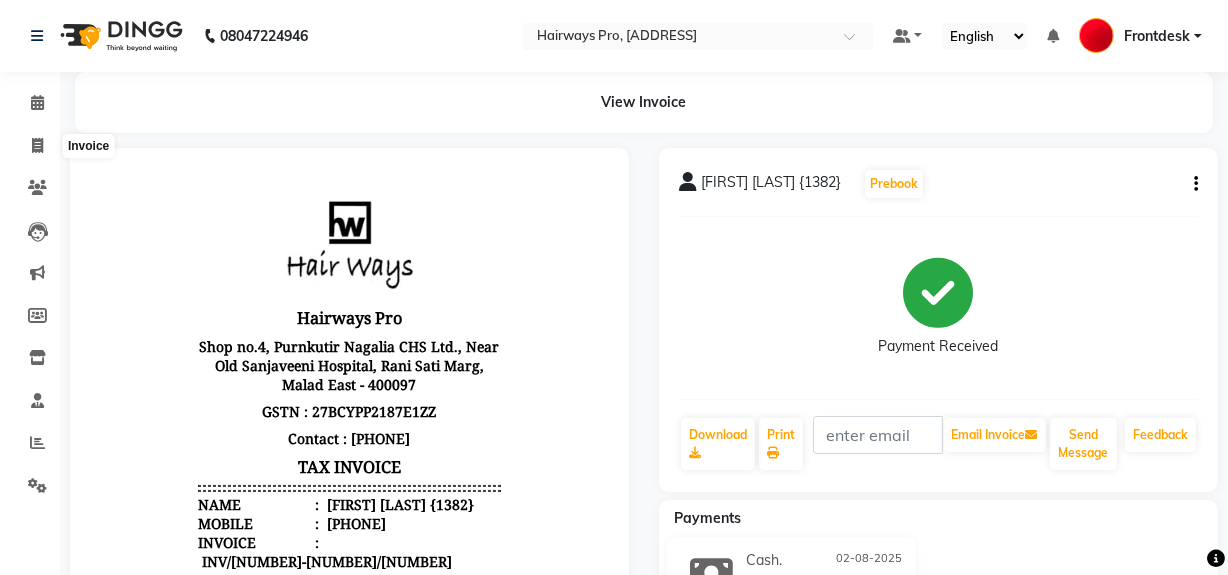 scroll, scrollTop: 26, scrollLeft: 0, axis: vertical 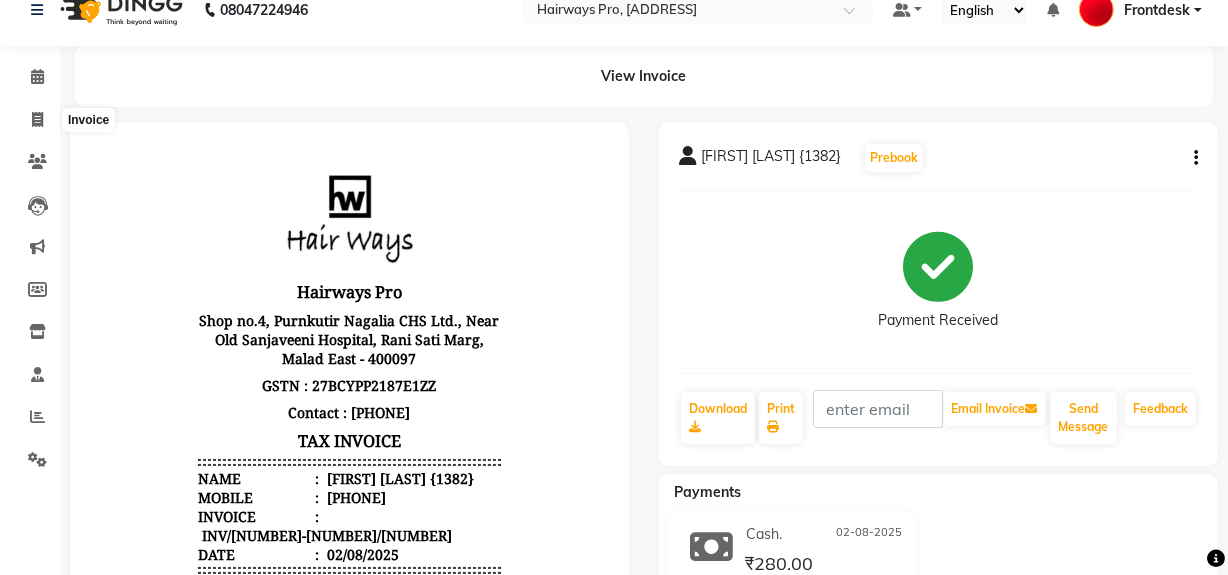 select on "service" 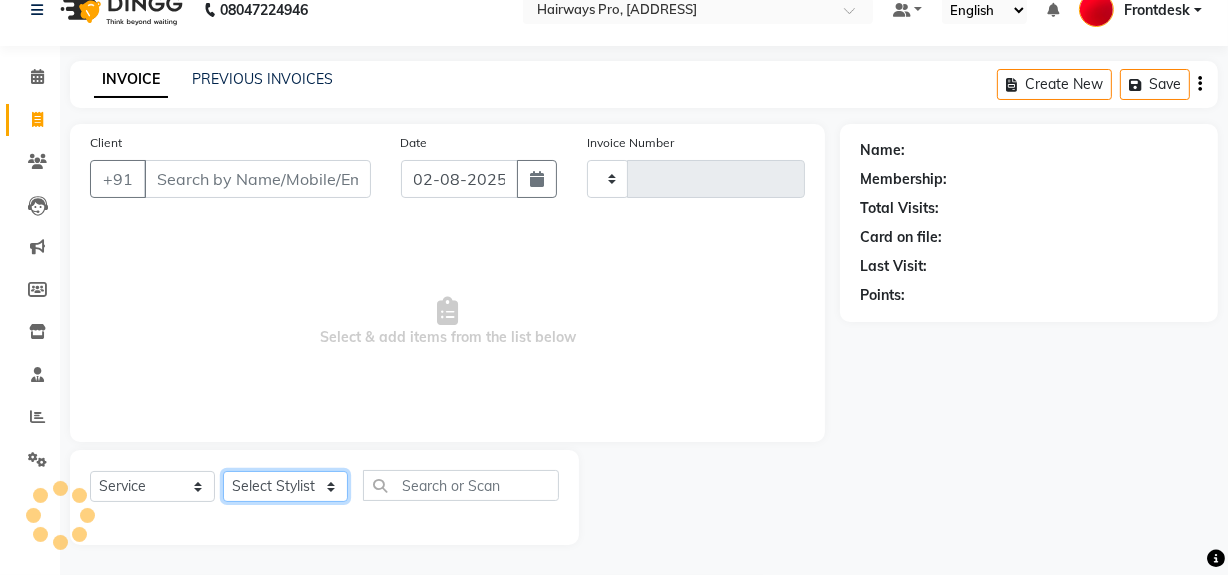 click on "Select Stylist" 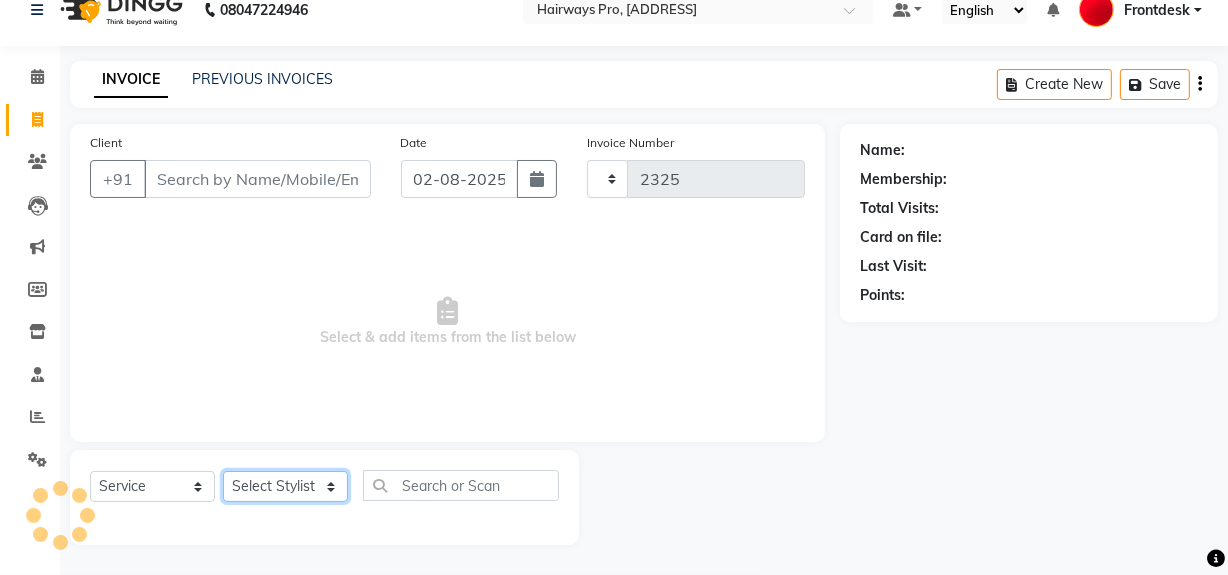 select on "787" 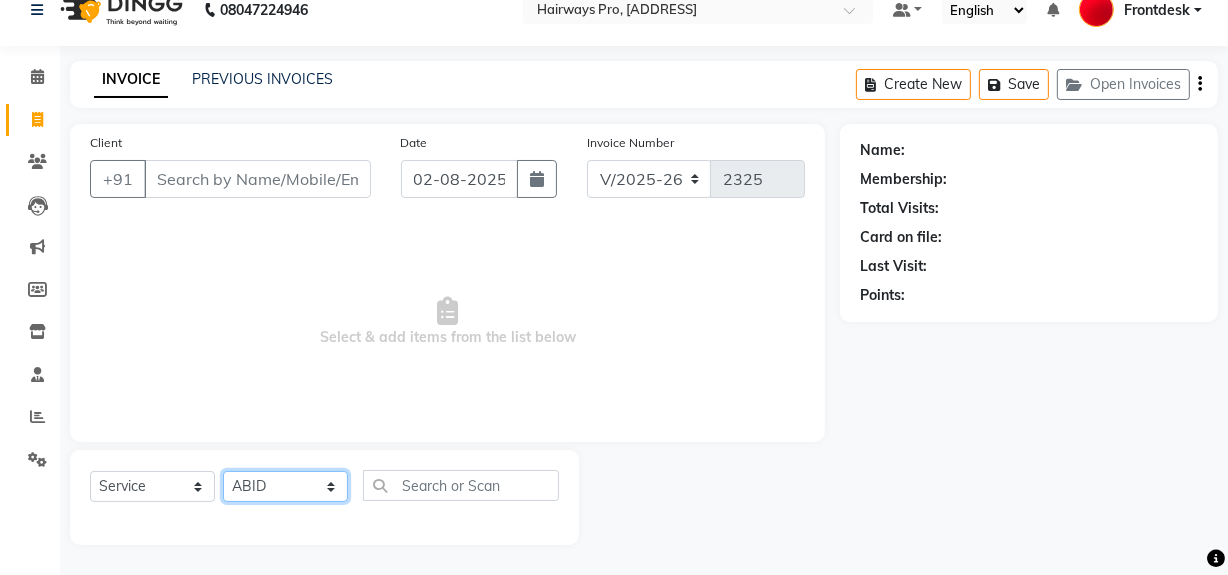 click on "Select Stylist ABID DANISH Faiz shaikh Frontdesk INTEZAR SALMANI JYOTI Kamal Salmani KAVITA MUSTAFA RAFIQUE Sonal SONU WAQAR ZAFAR" 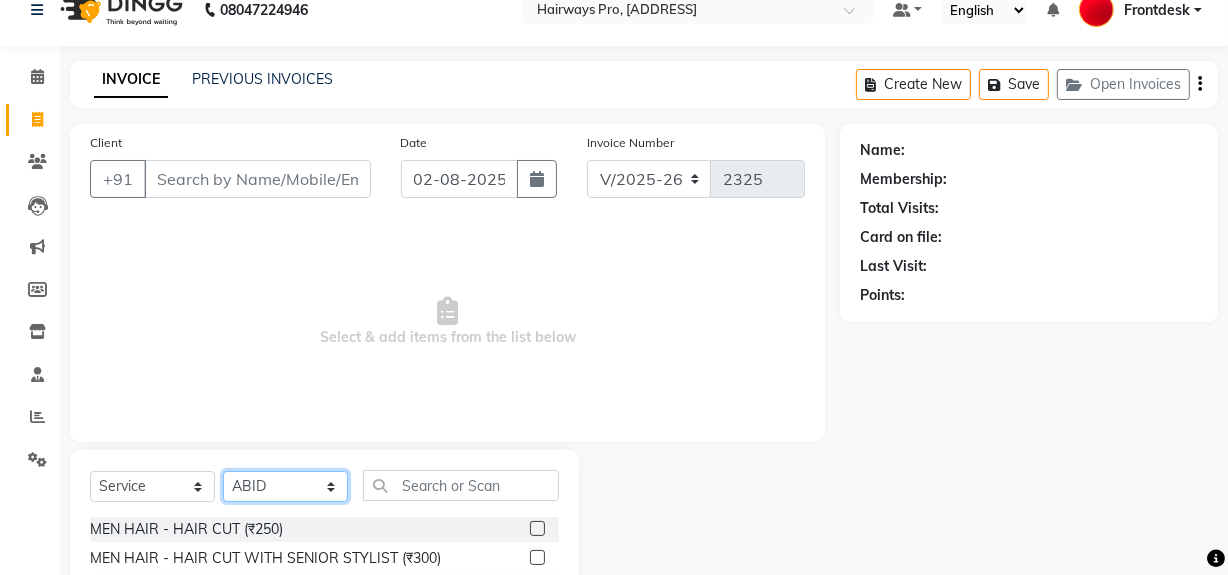 scroll, scrollTop: 226, scrollLeft: 0, axis: vertical 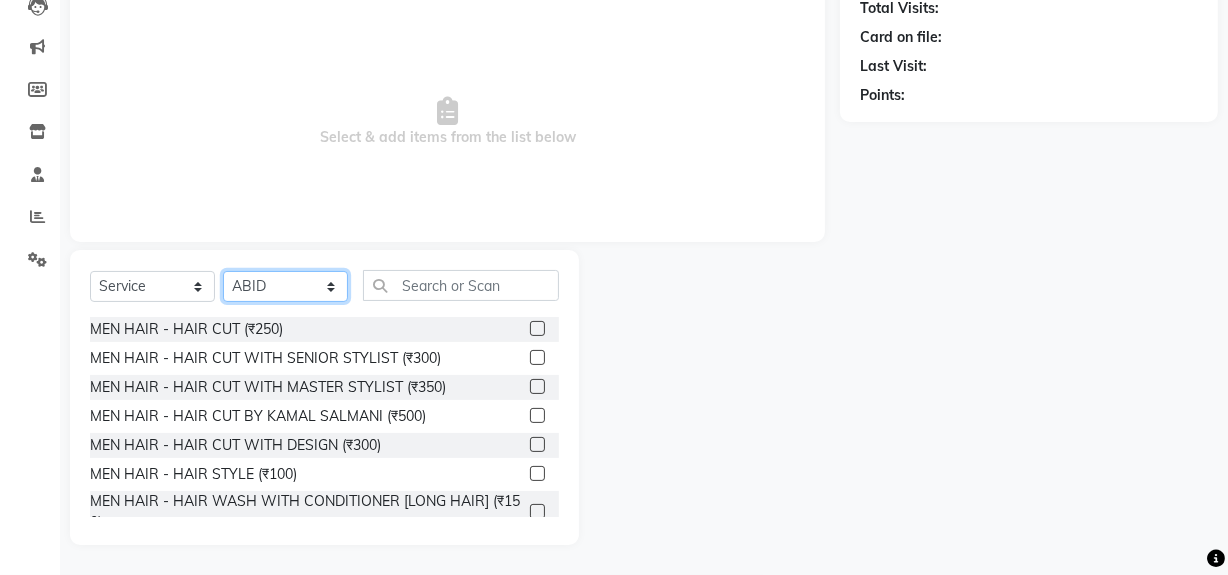 click on "Select Stylist ABID DANISH Faiz shaikh Frontdesk INTEZAR SALMANI JYOTI Kamal Salmani KAVITA MUSTAFA RAFIQUE Sonal SONU WAQAR ZAFAR" 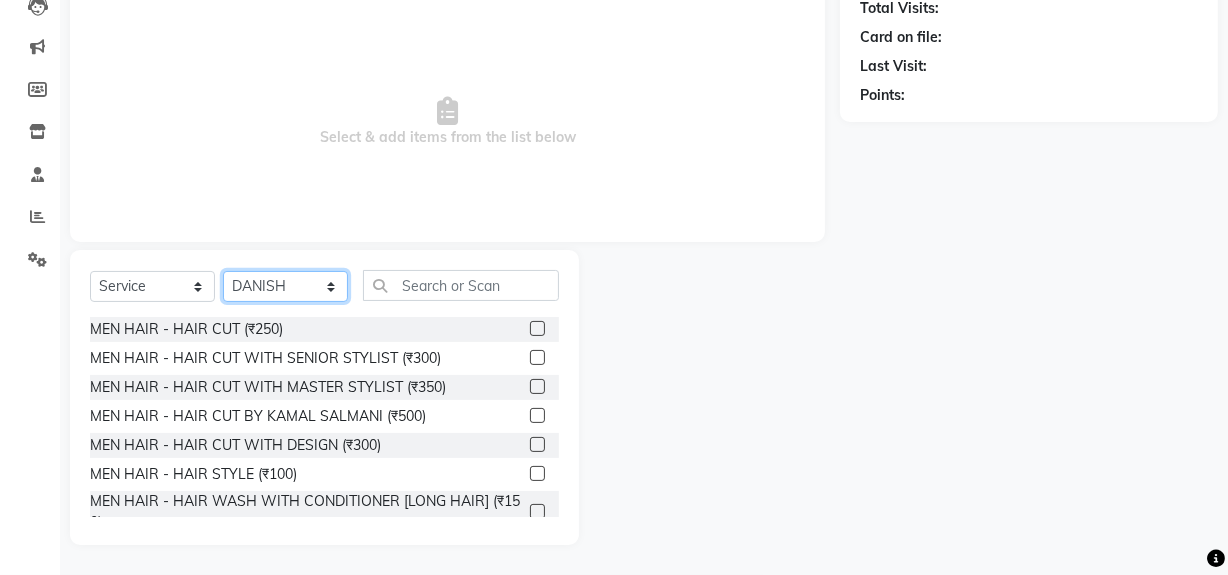 click on "Select Stylist ABID DANISH Faiz shaikh Frontdesk INTEZAR SALMANI JYOTI Kamal Salmani KAVITA MUSTAFA RAFIQUE Sonal SONU WAQAR ZAFAR" 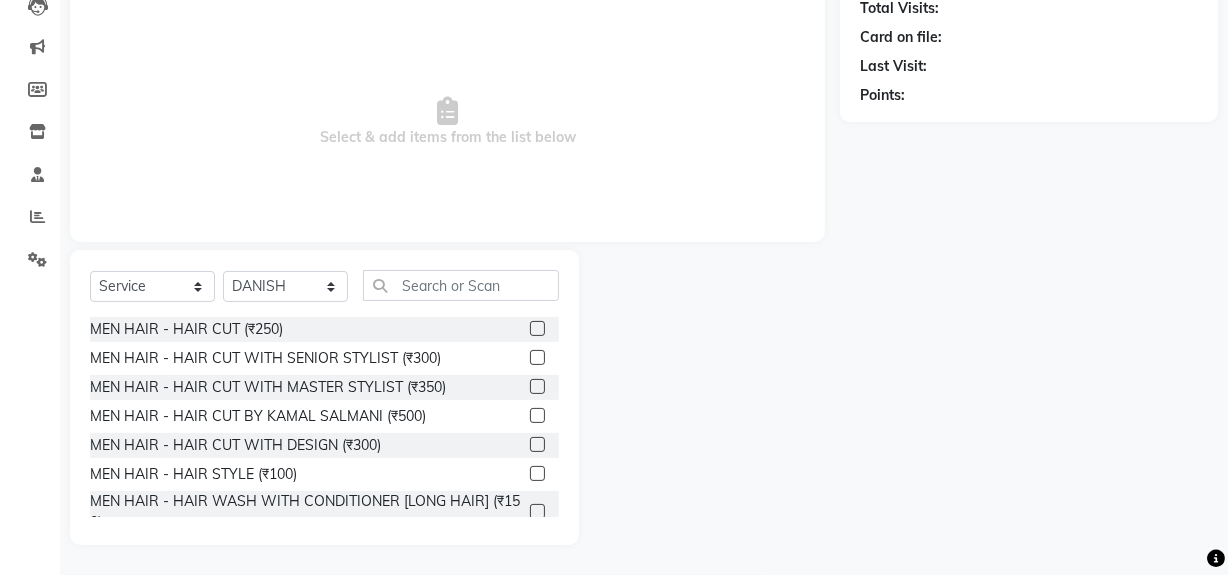 click 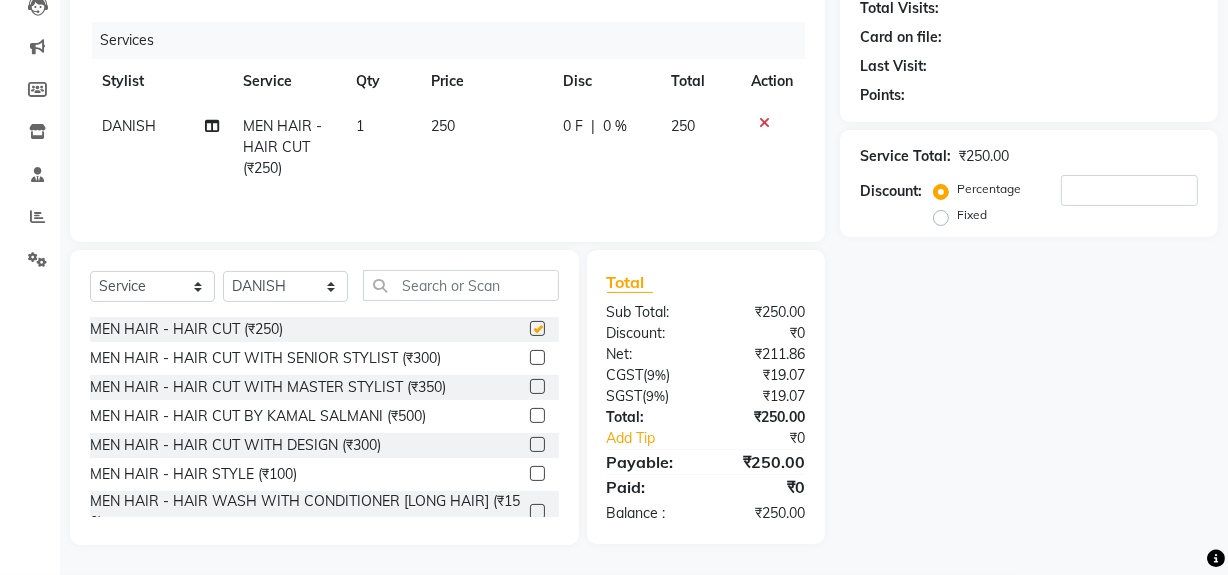 checkbox on "false" 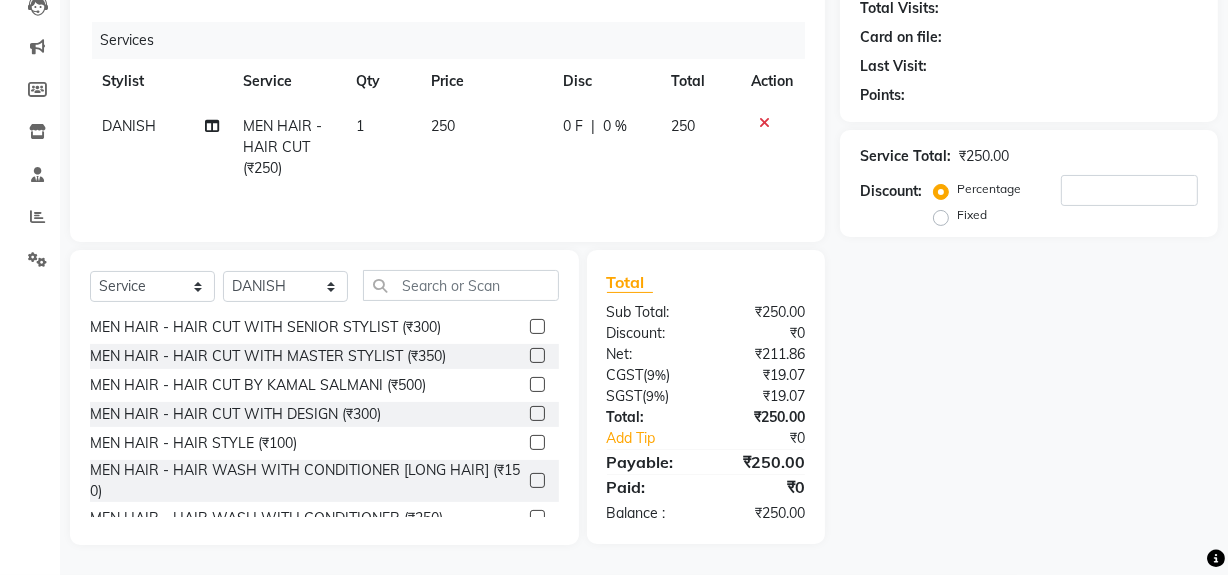 scroll, scrollTop: 0, scrollLeft: 0, axis: both 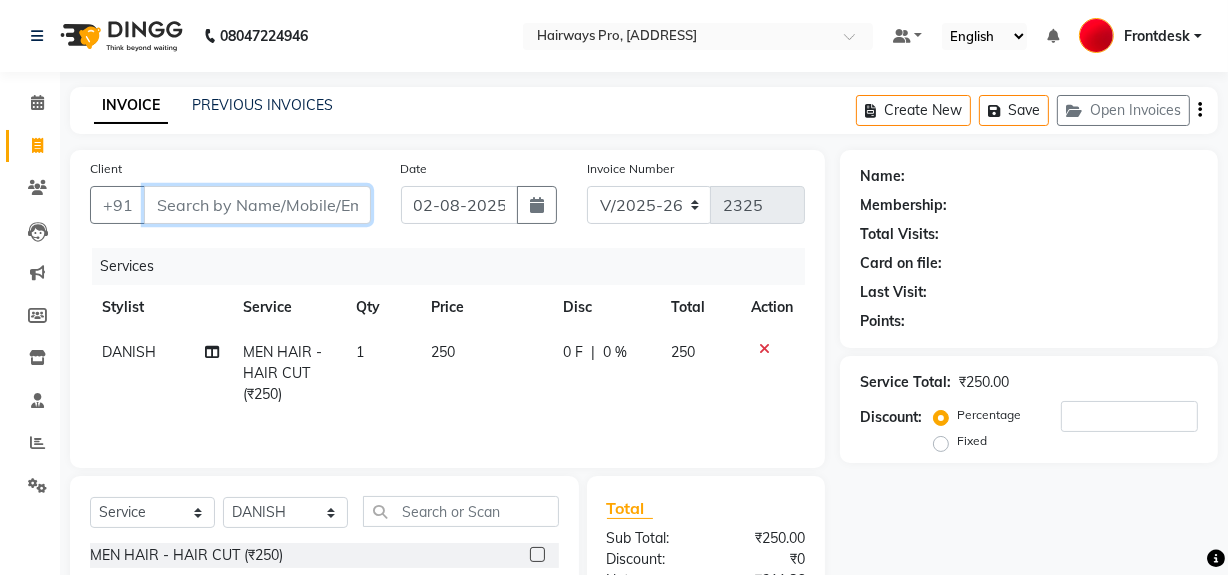 drag, startPoint x: 194, startPoint y: 207, endPoint x: 233, endPoint y: 198, distance: 40.024994 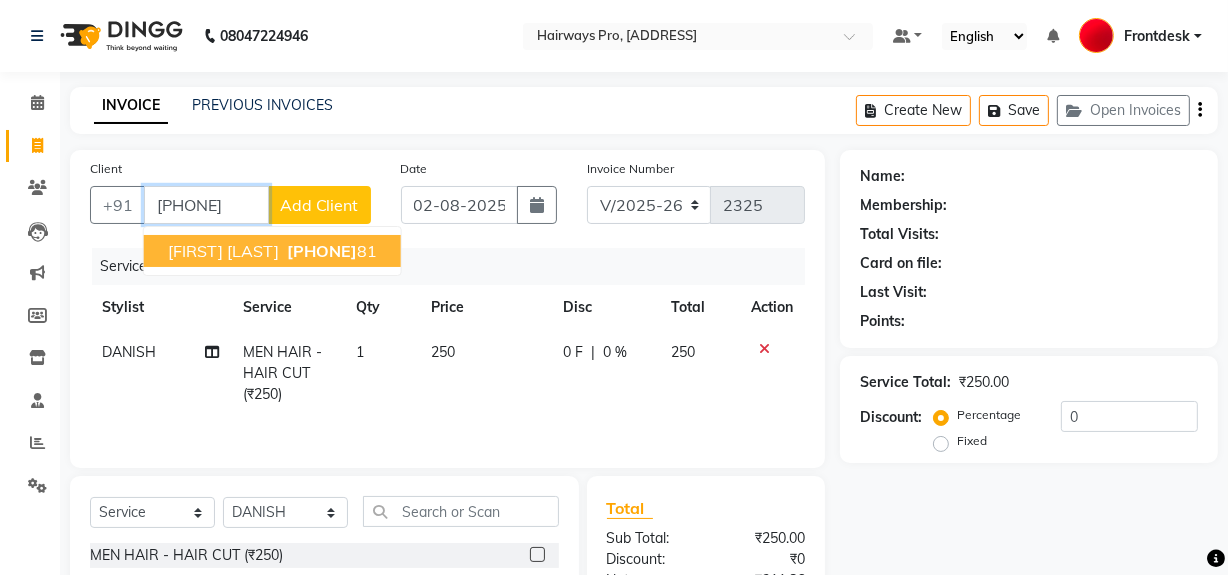 click on "88790585 81" at bounding box center (330, 251) 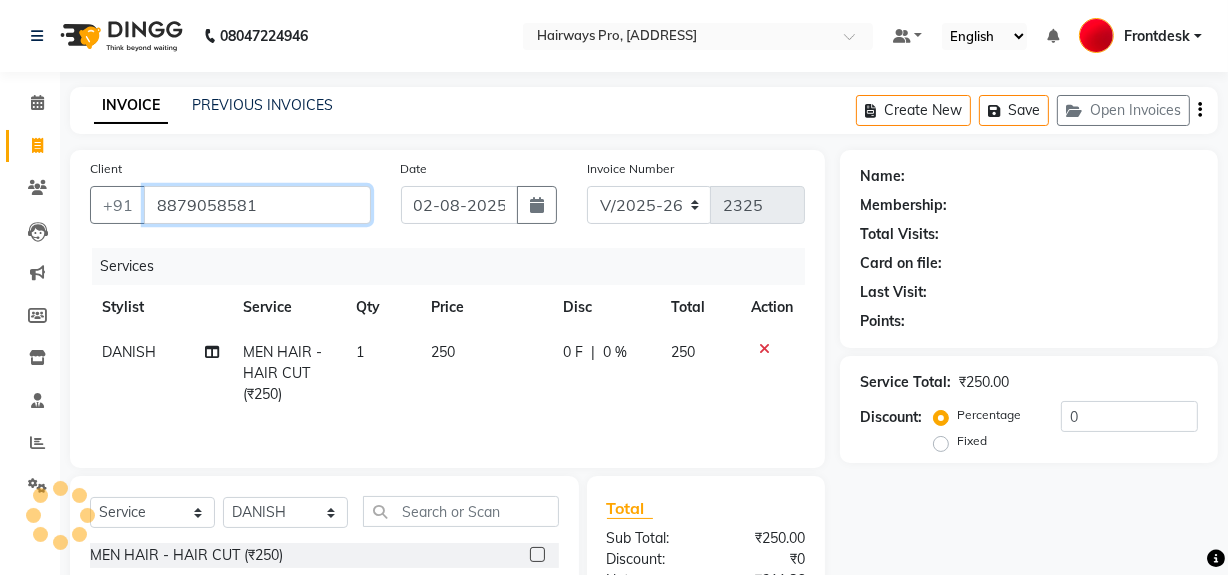 type on "8879058581" 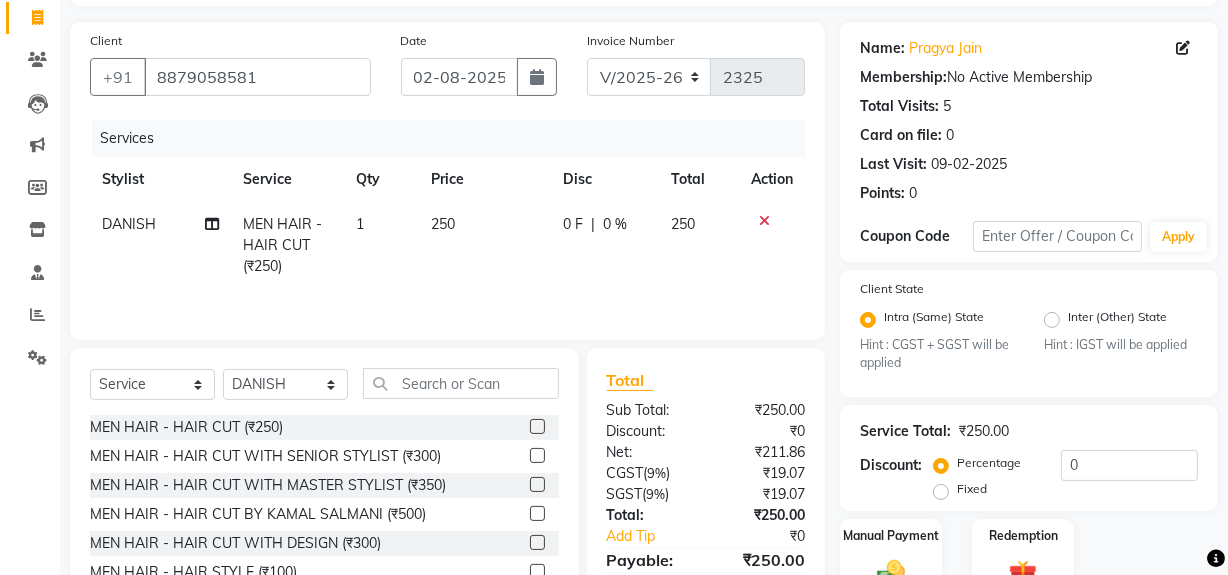 scroll, scrollTop: 0, scrollLeft: 0, axis: both 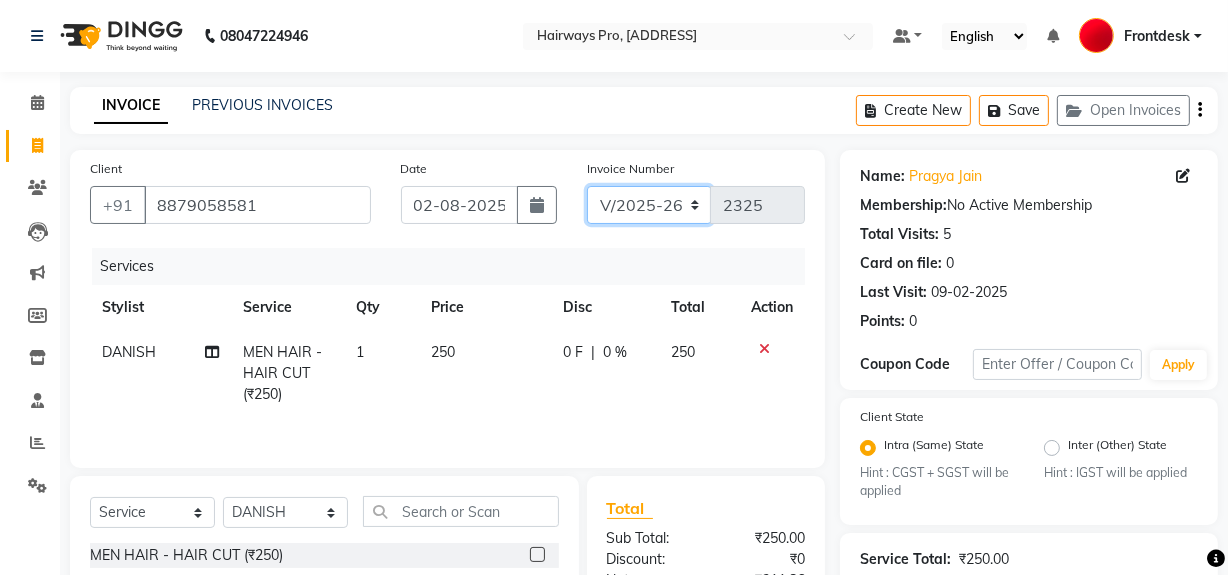 click on "INV/25-26 V/2025-26" 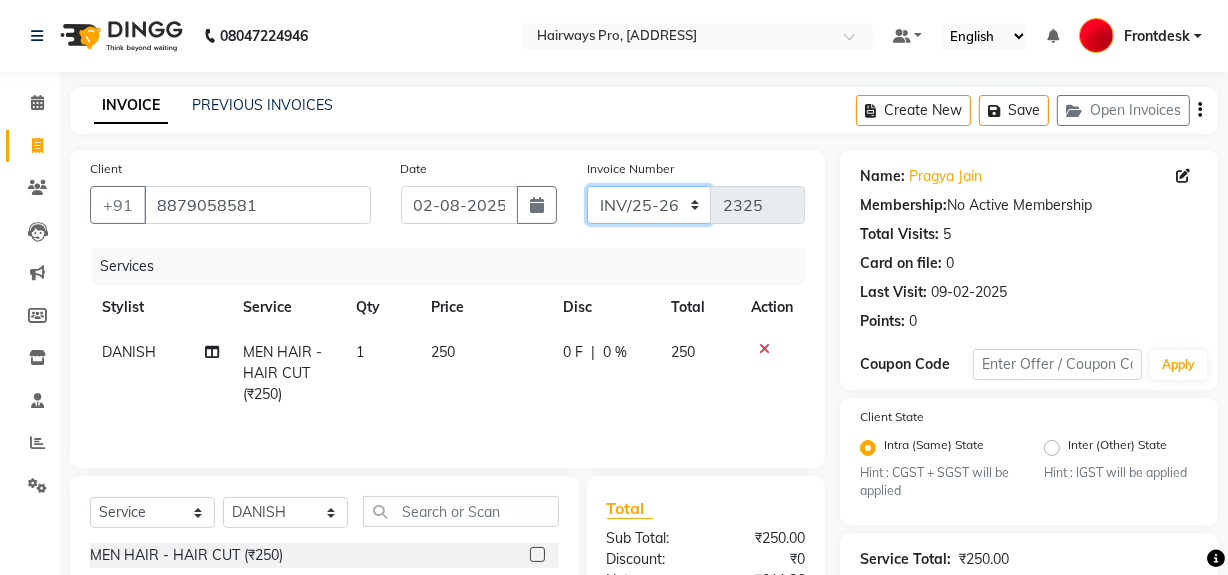 click on "INV/25-26 V/2025-26" 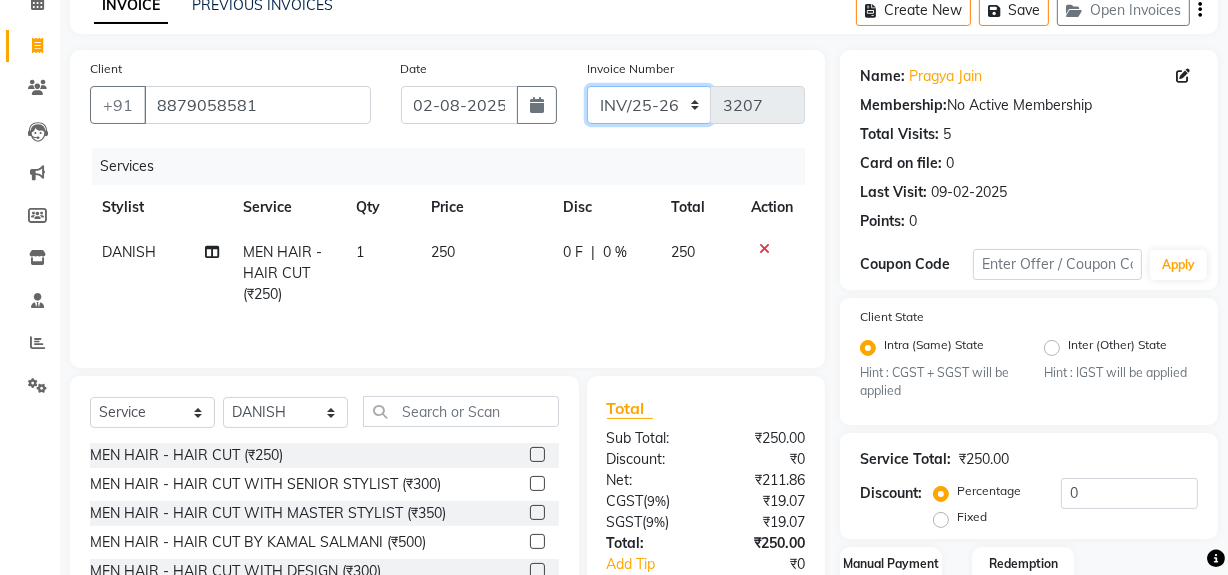 scroll, scrollTop: 229, scrollLeft: 0, axis: vertical 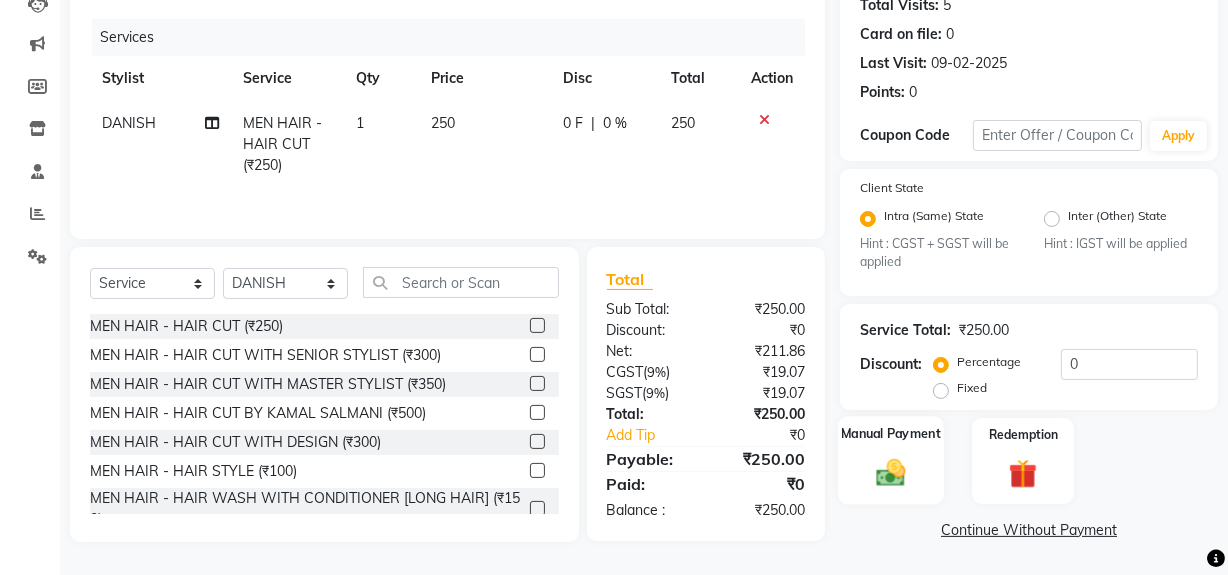 click 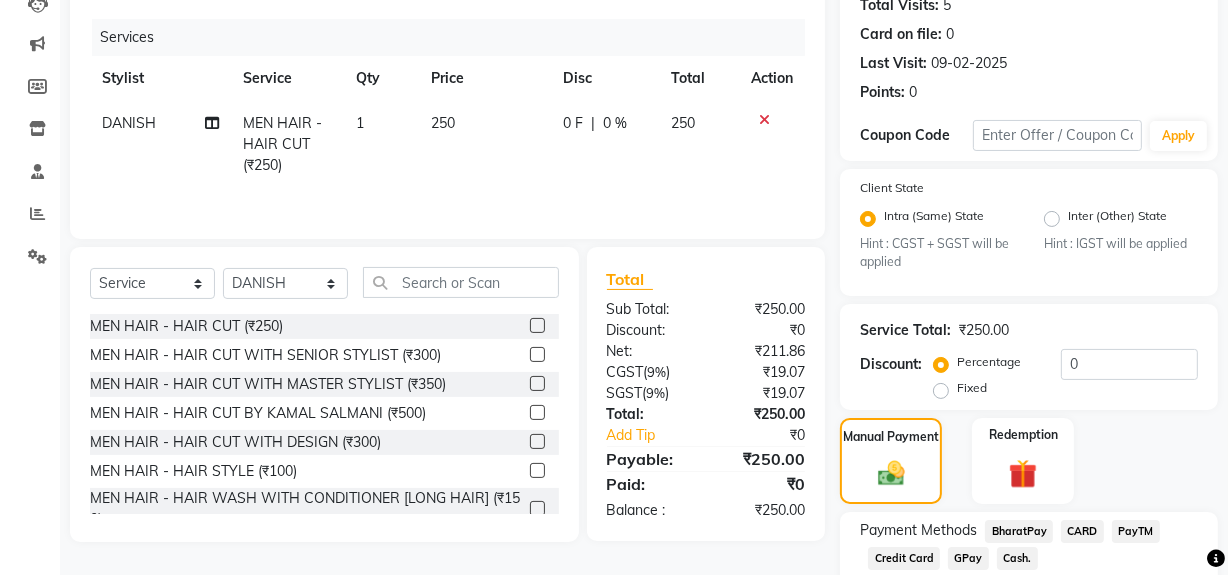click on "Cash." 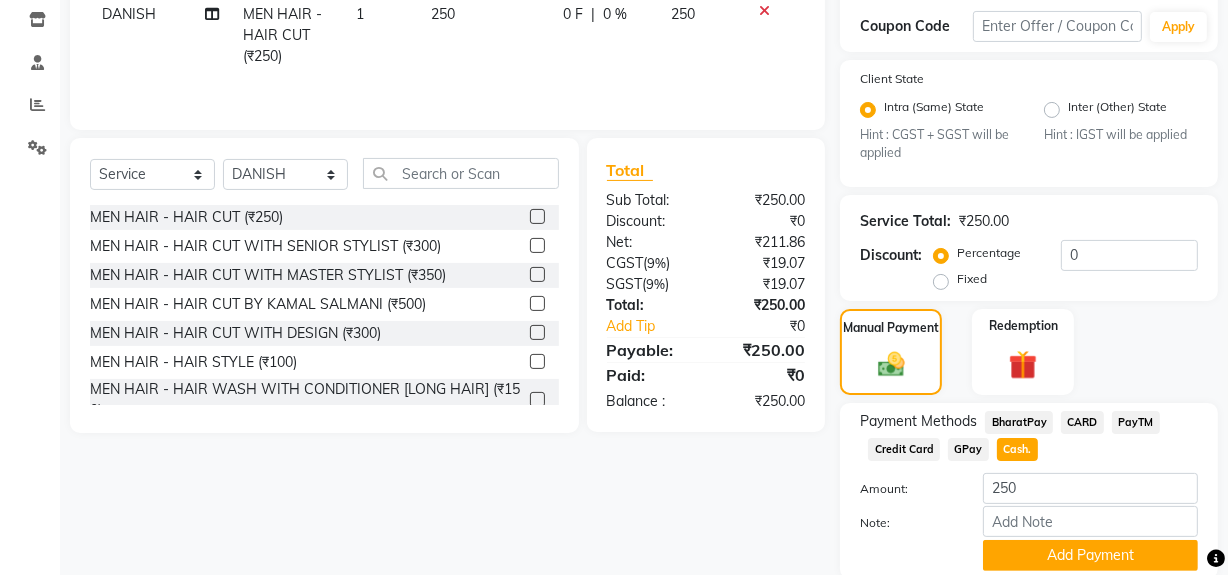 scroll, scrollTop: 413, scrollLeft: 0, axis: vertical 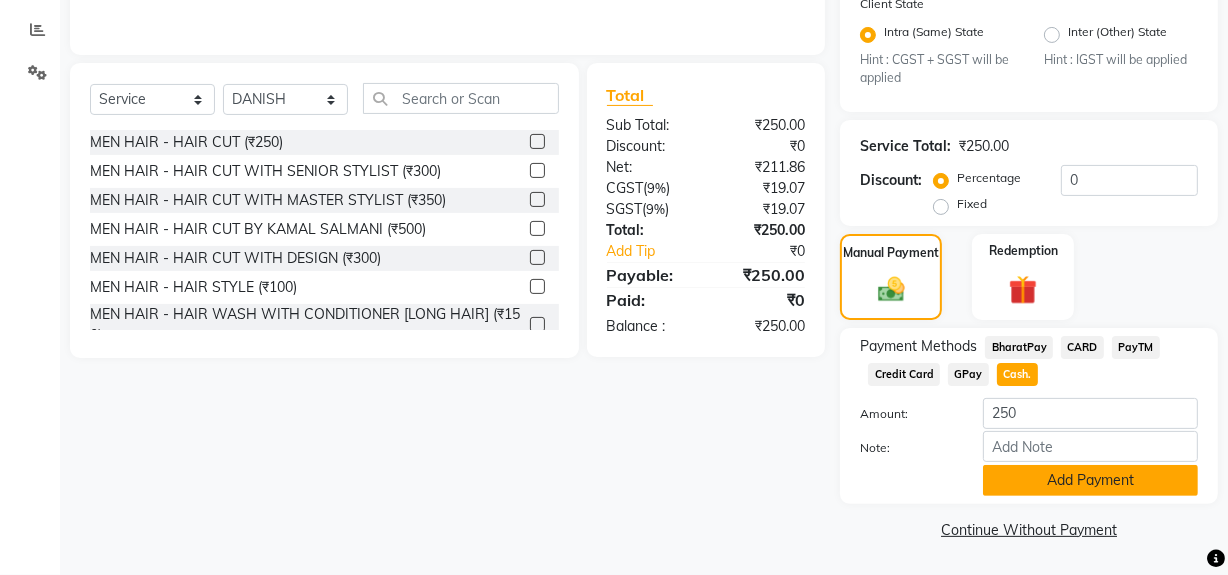 click on "Add Payment" 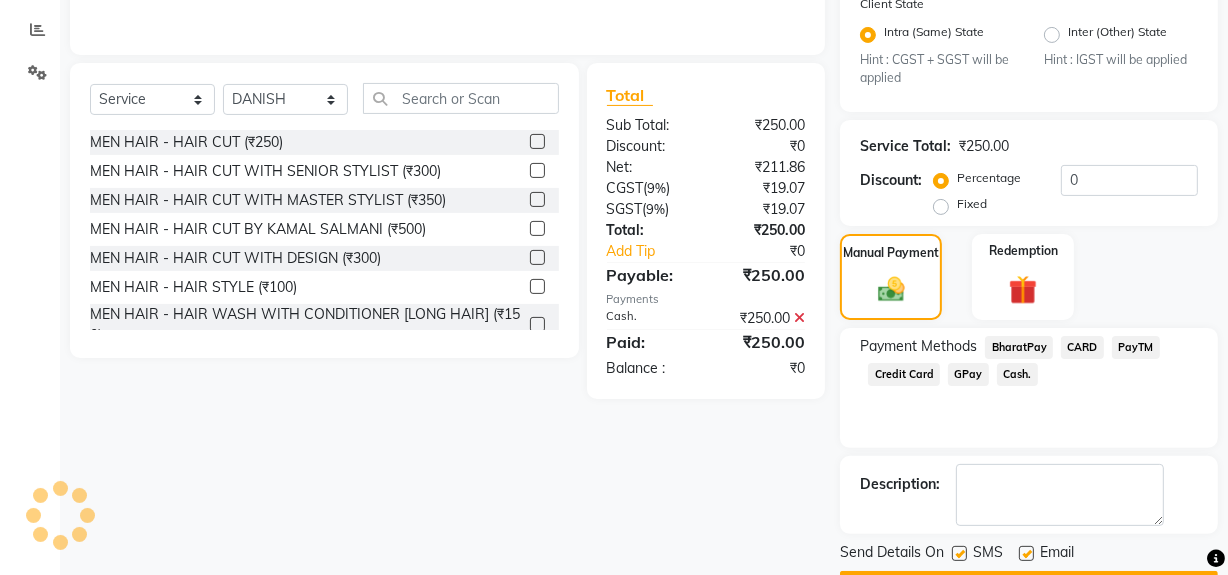 click 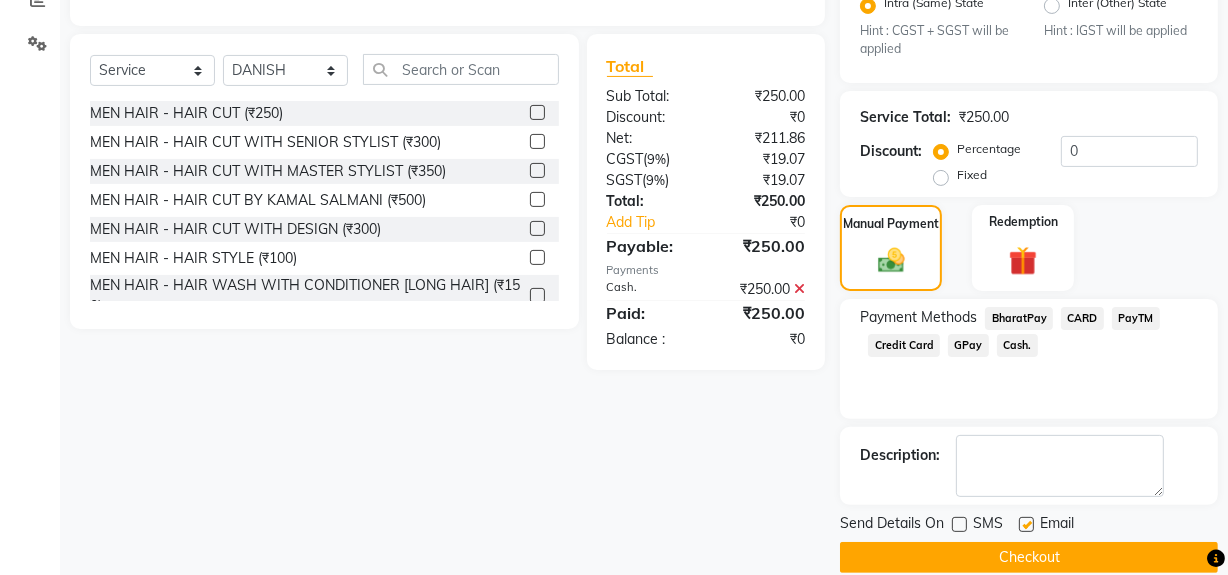 scroll, scrollTop: 470, scrollLeft: 0, axis: vertical 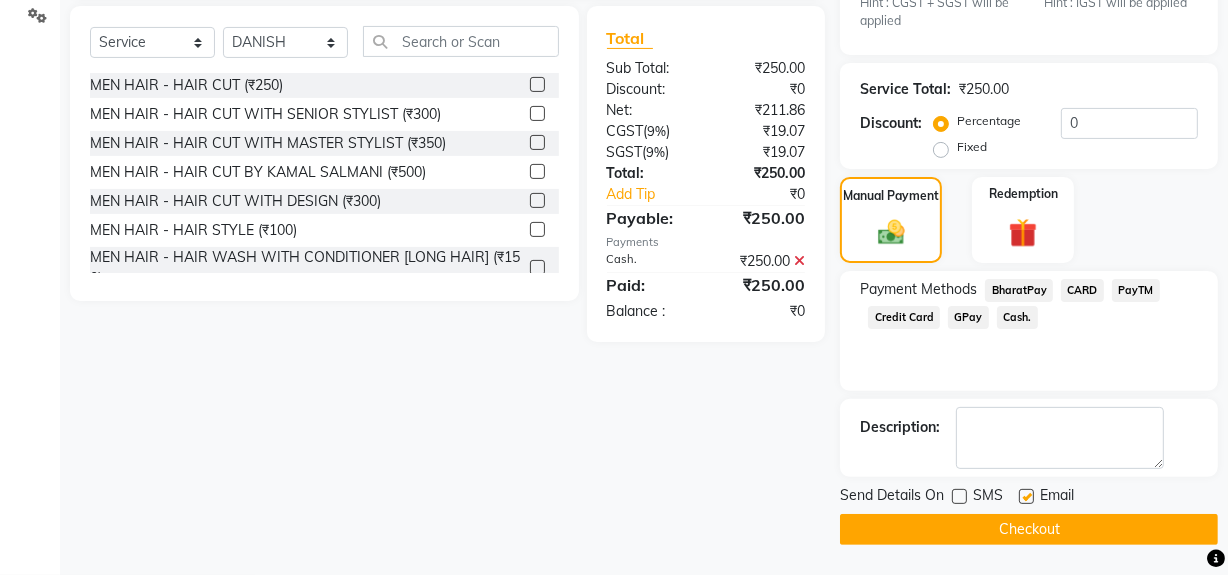 click on "Checkout" 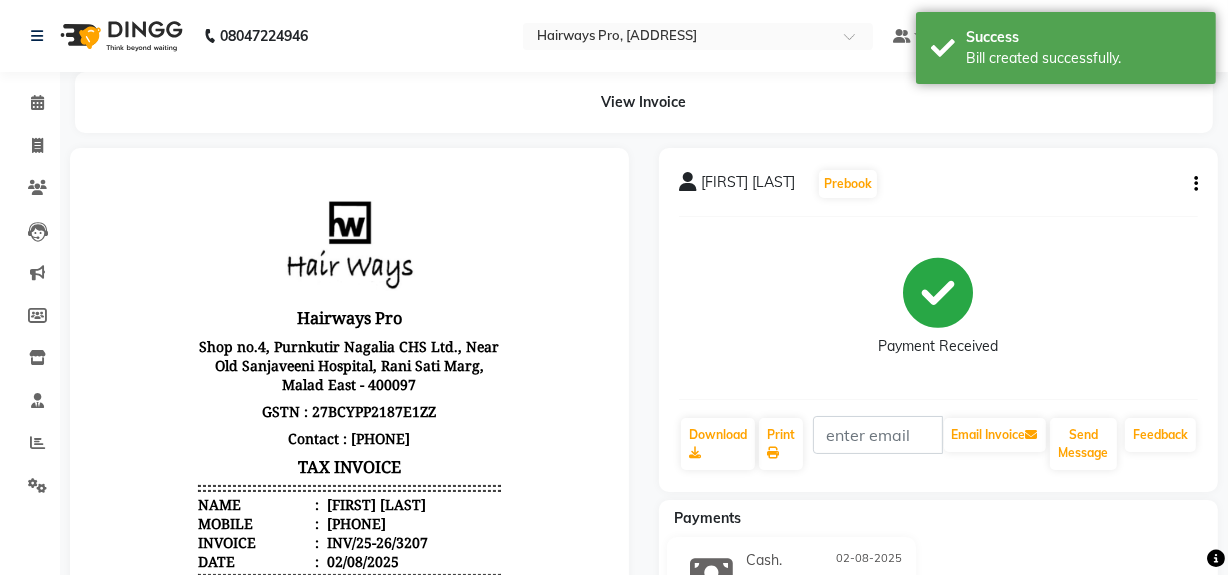 scroll, scrollTop: 0, scrollLeft: 0, axis: both 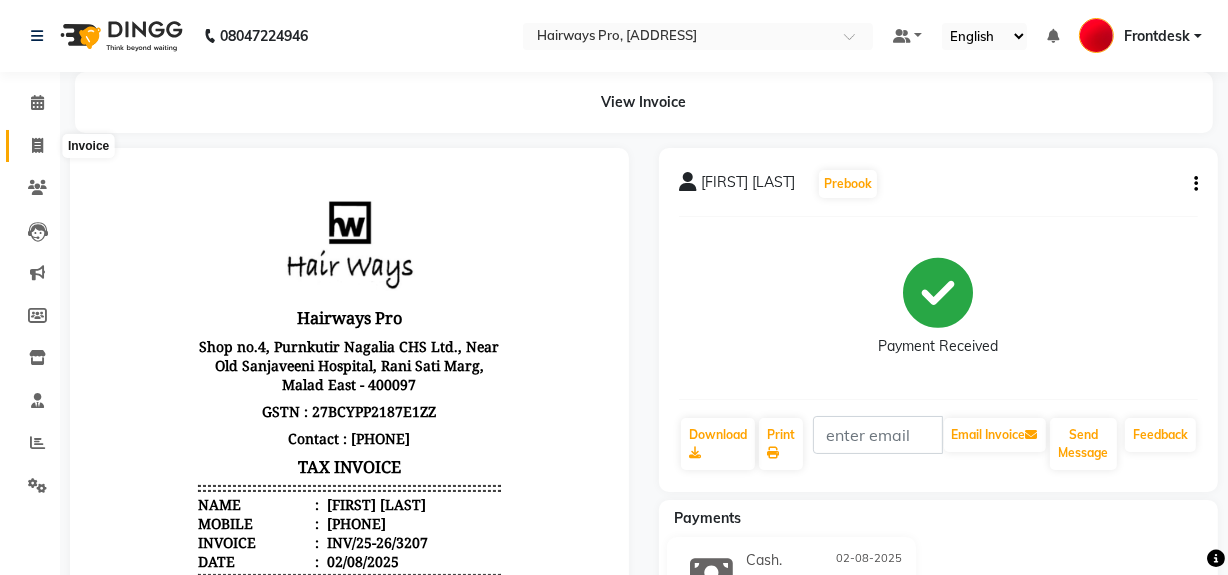 click 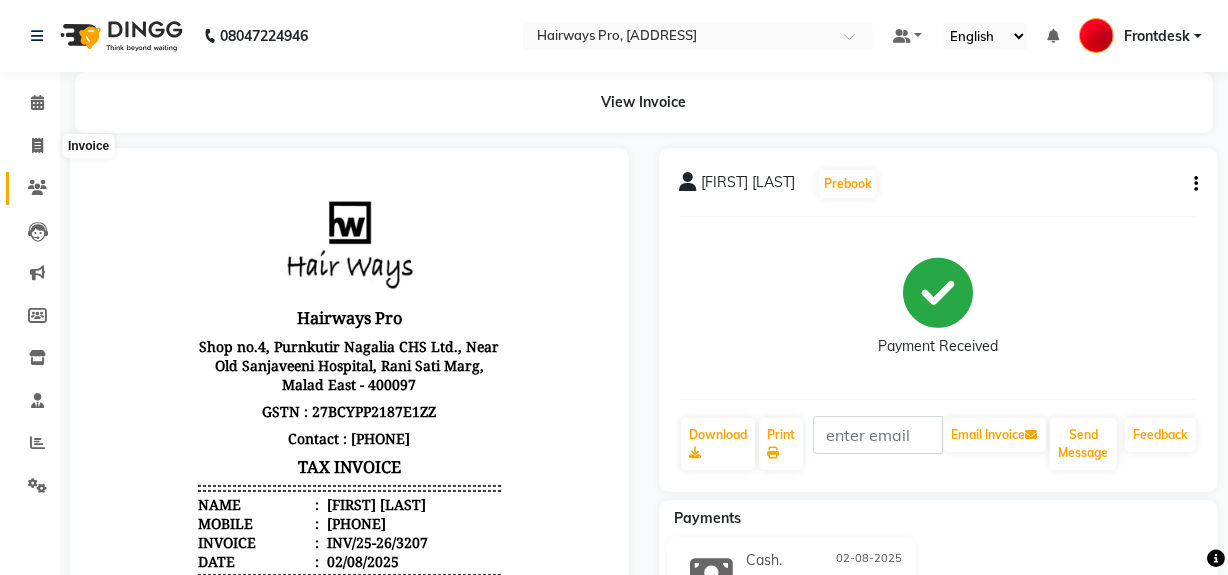 select on "787" 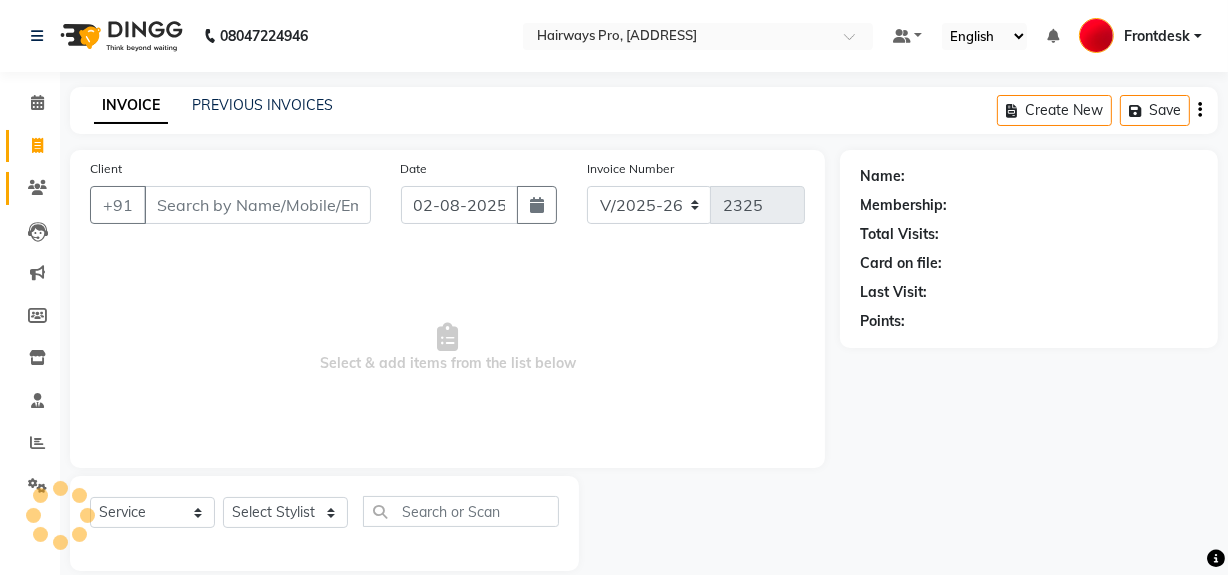 scroll, scrollTop: 26, scrollLeft: 0, axis: vertical 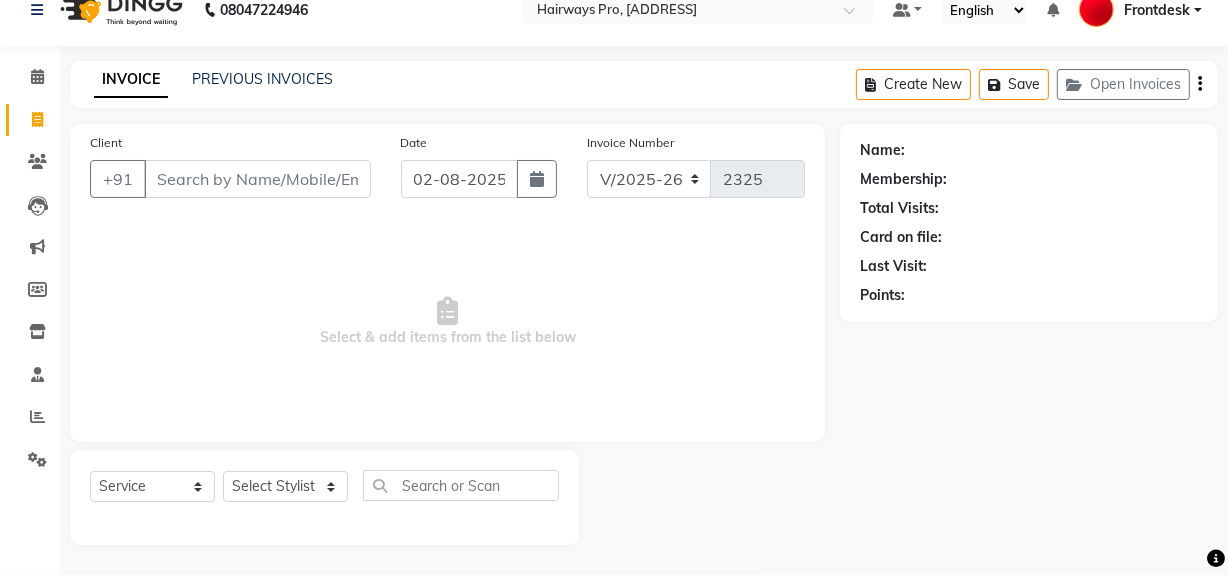 click on "Client" at bounding box center [257, 179] 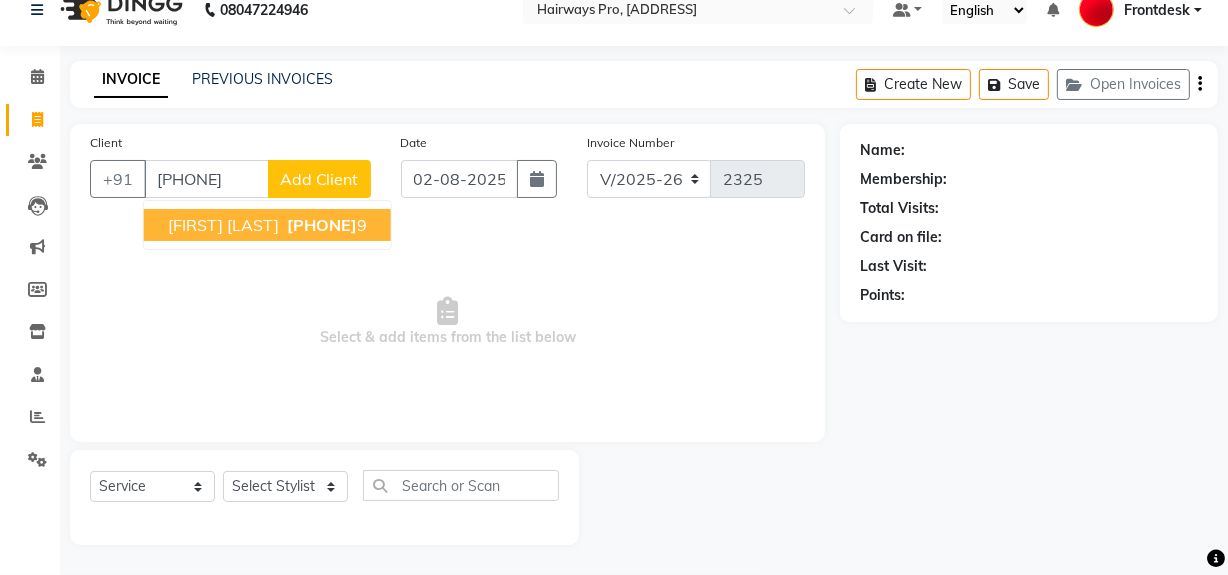 click on "916718547" at bounding box center [322, 225] 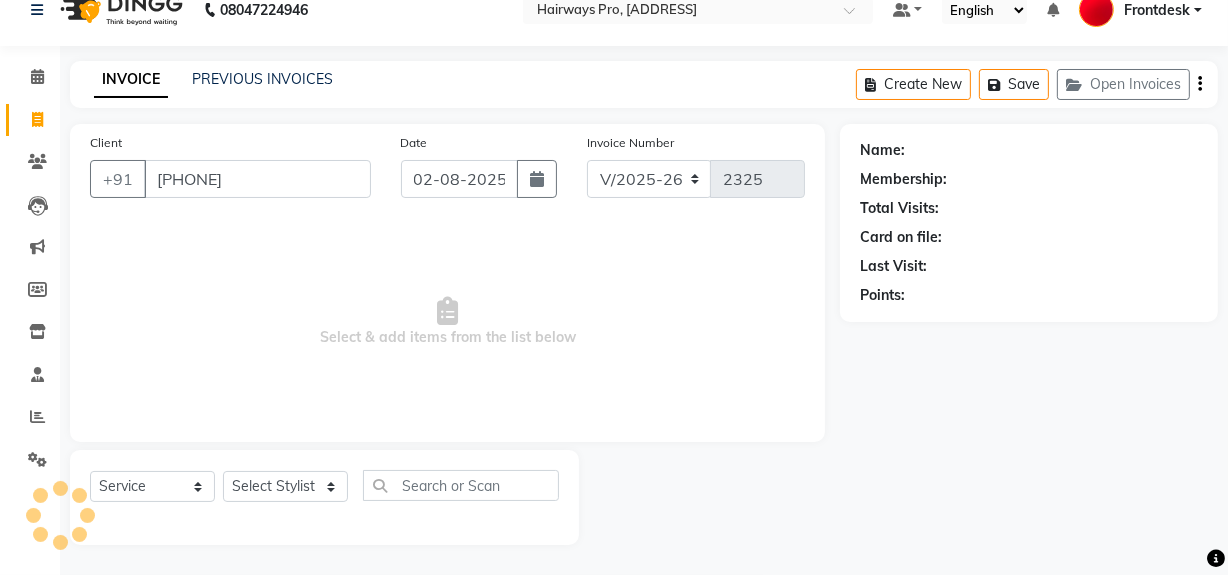 type on "9167185479" 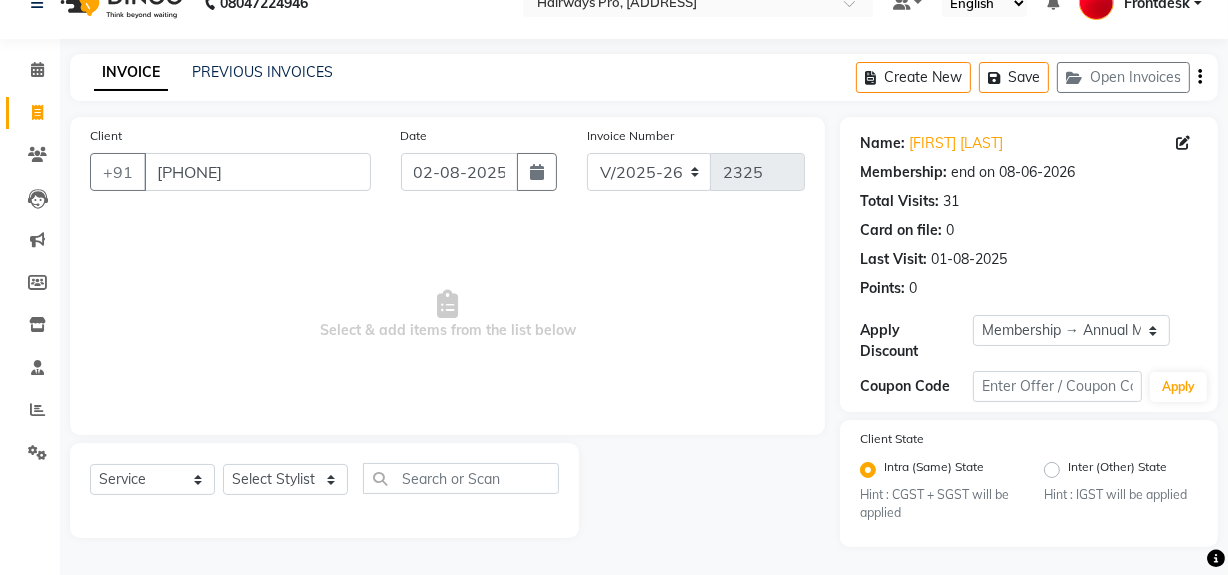 scroll, scrollTop: 35, scrollLeft: 0, axis: vertical 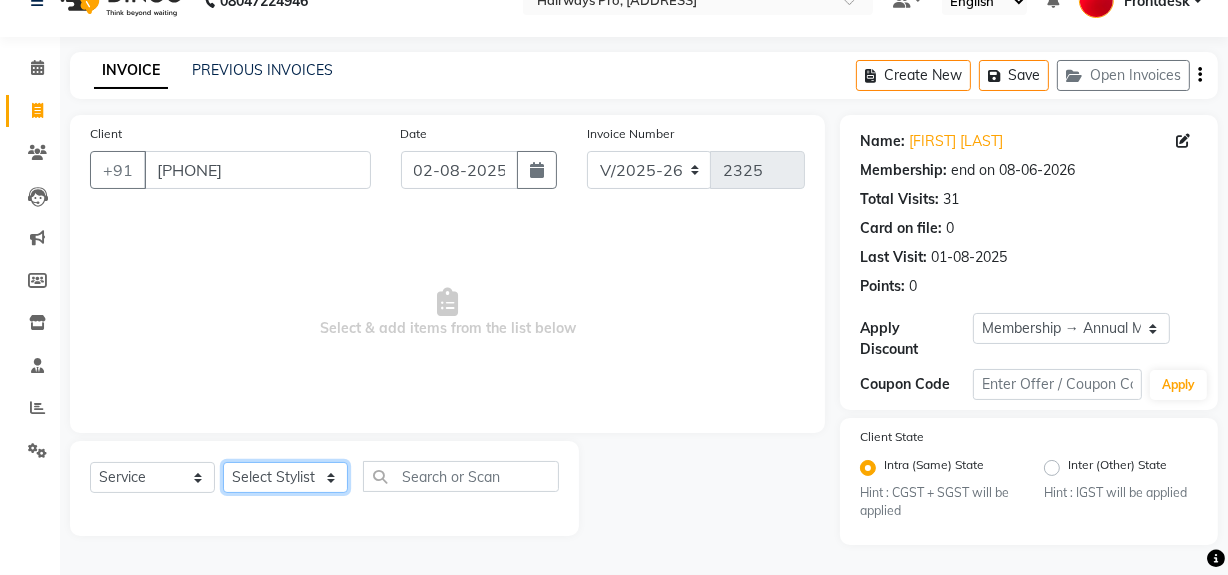 click on "Select Stylist ABID DANISH Faiz shaikh Frontdesk INTEZAR SALMANI JYOTI Kamal Salmani KAVITA MUSTAFA RAFIQUE Sonal SONU WAQAR ZAFAR" 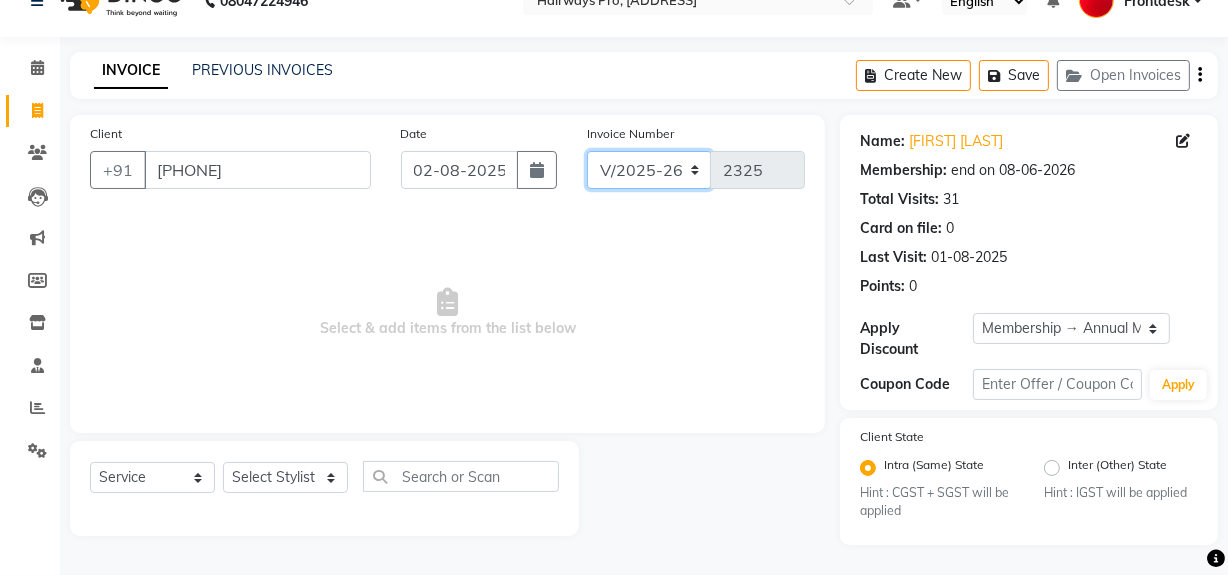 click on "INV/25-26 V/2025-26" 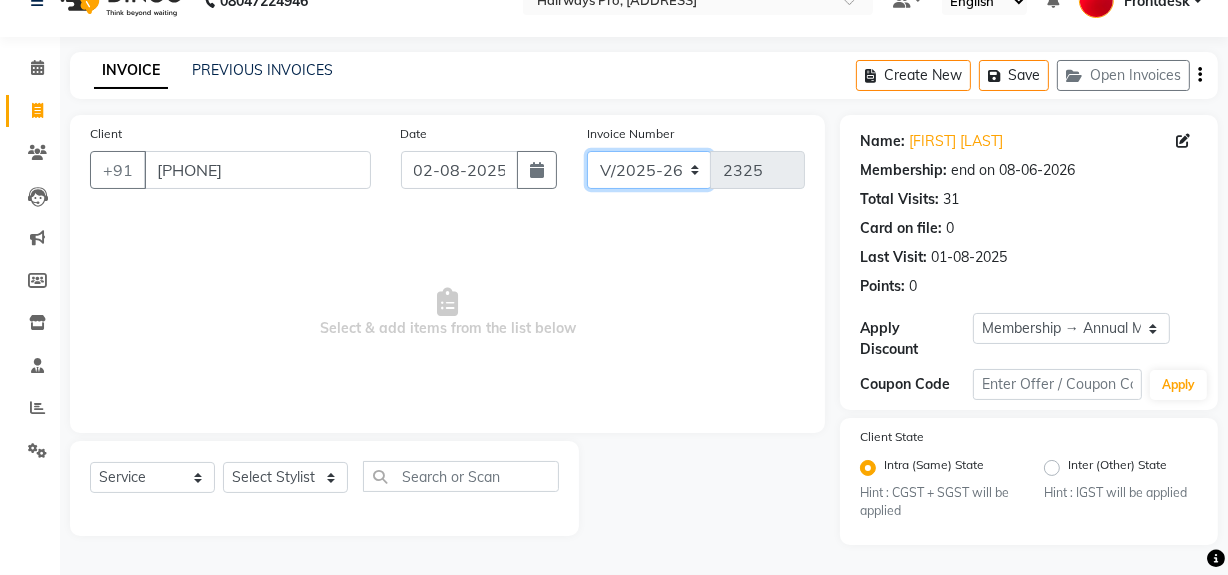 select on "6960" 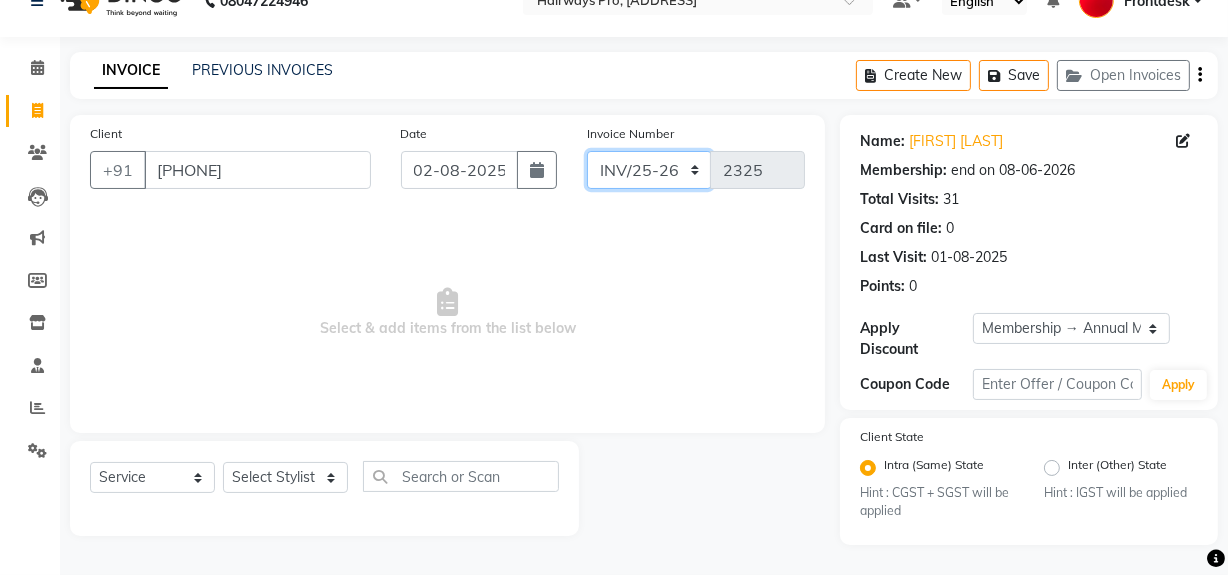 click on "INV/25-26 V/2025-26" 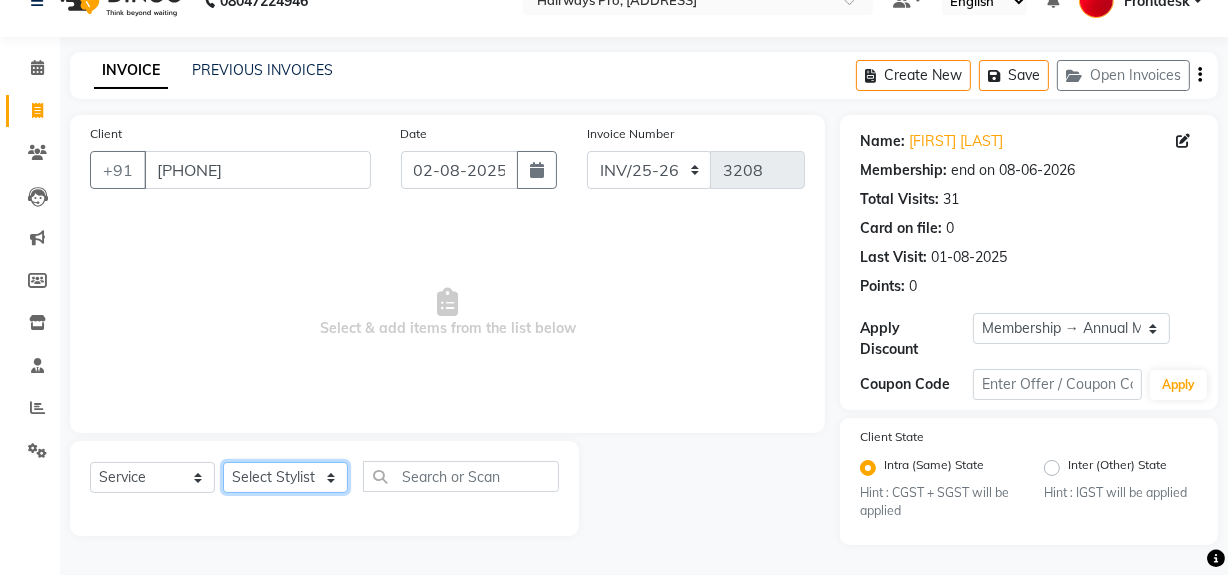 drag, startPoint x: 327, startPoint y: 478, endPoint x: 329, endPoint y: 464, distance: 14.142136 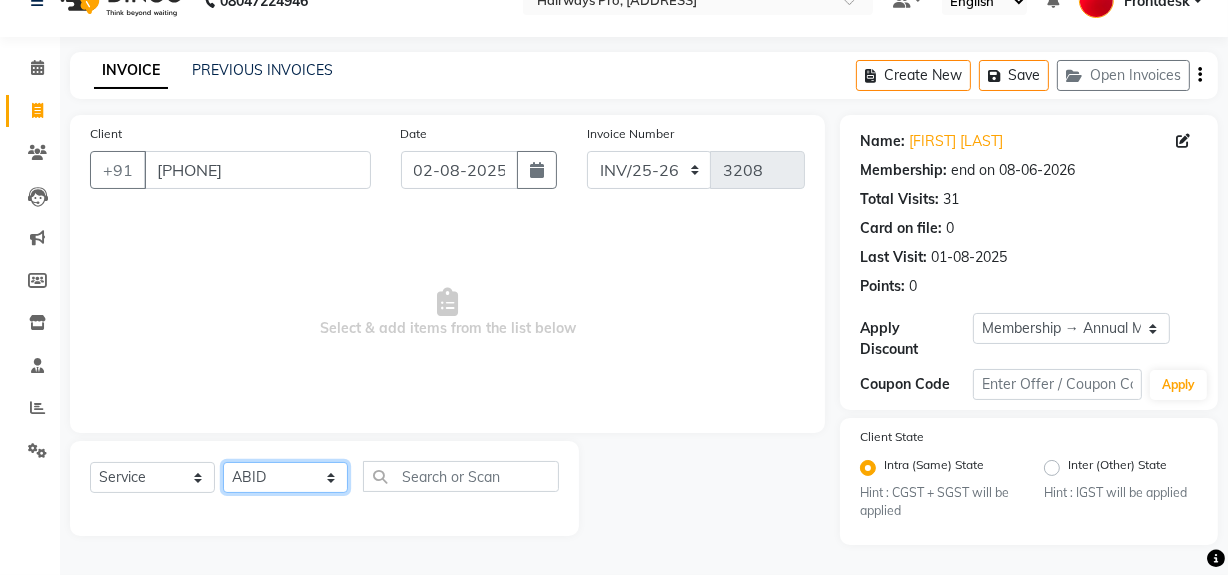 click on "Select Stylist ABID DANISH Faiz shaikh Frontdesk INTEZAR SALMANI JYOTI Kamal Salmani KAVITA MUSTAFA RAFIQUE Sonal SONU WAQAR ZAFAR" 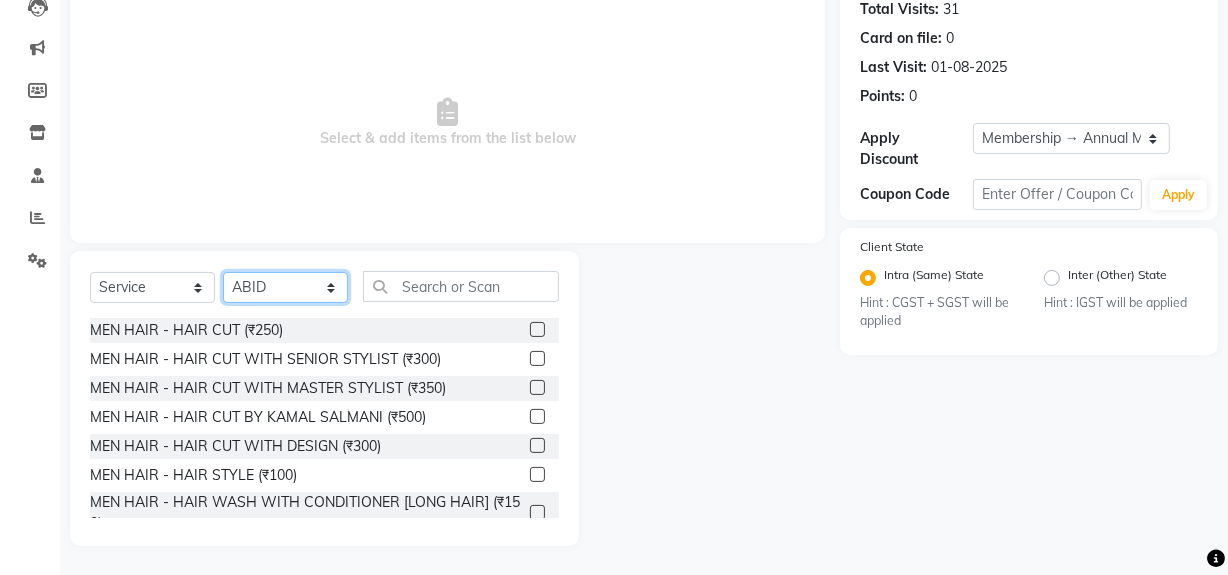 scroll, scrollTop: 226, scrollLeft: 0, axis: vertical 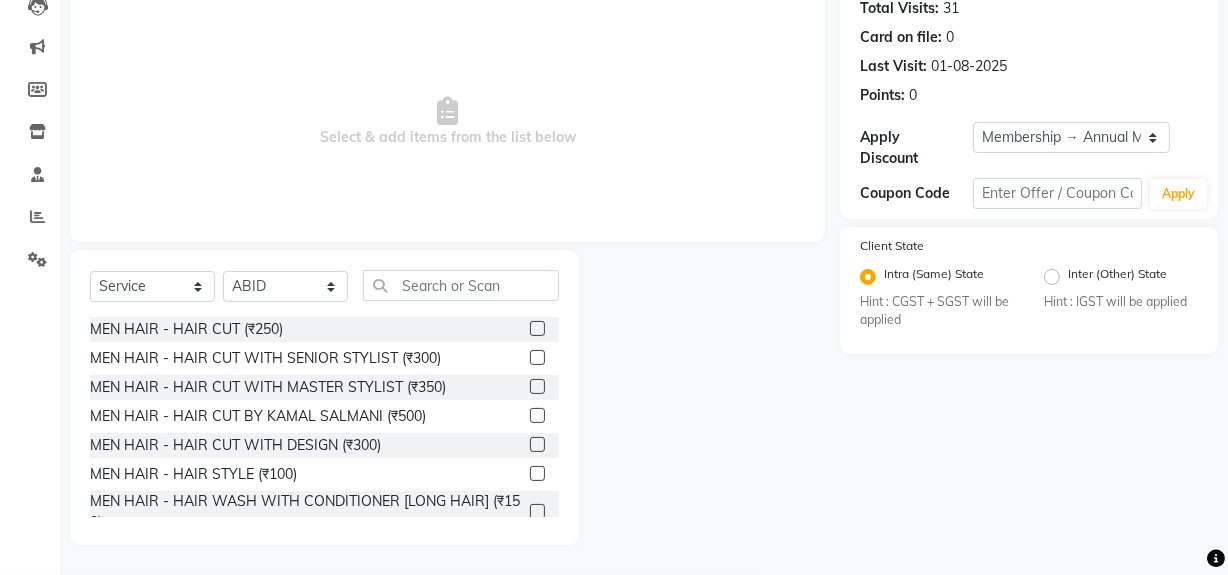 click 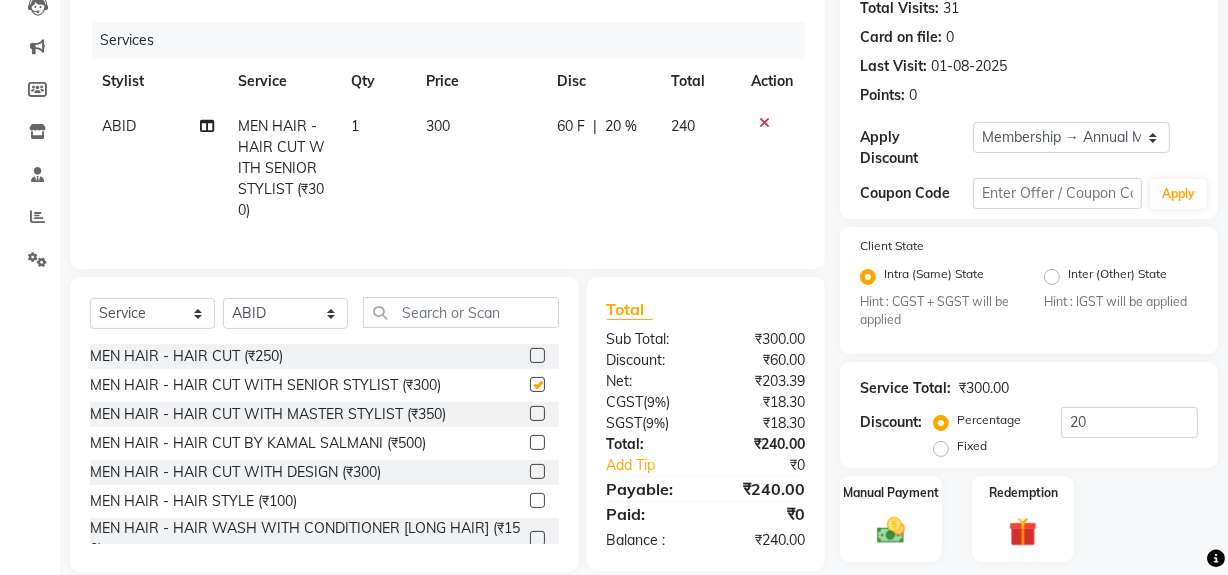 checkbox on "false" 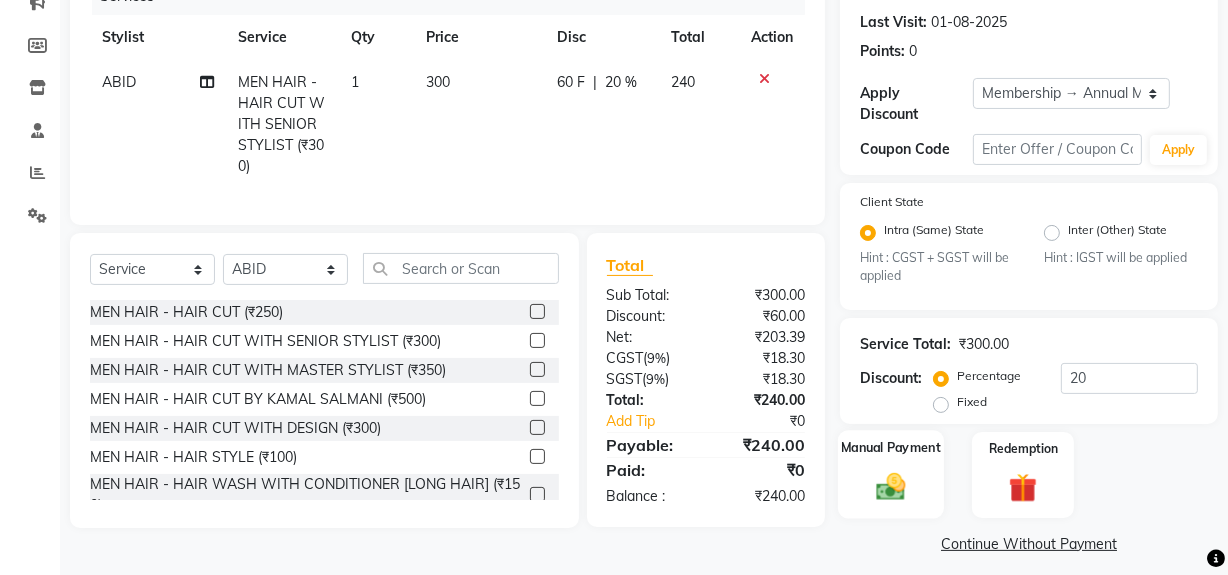 scroll, scrollTop: 284, scrollLeft: 0, axis: vertical 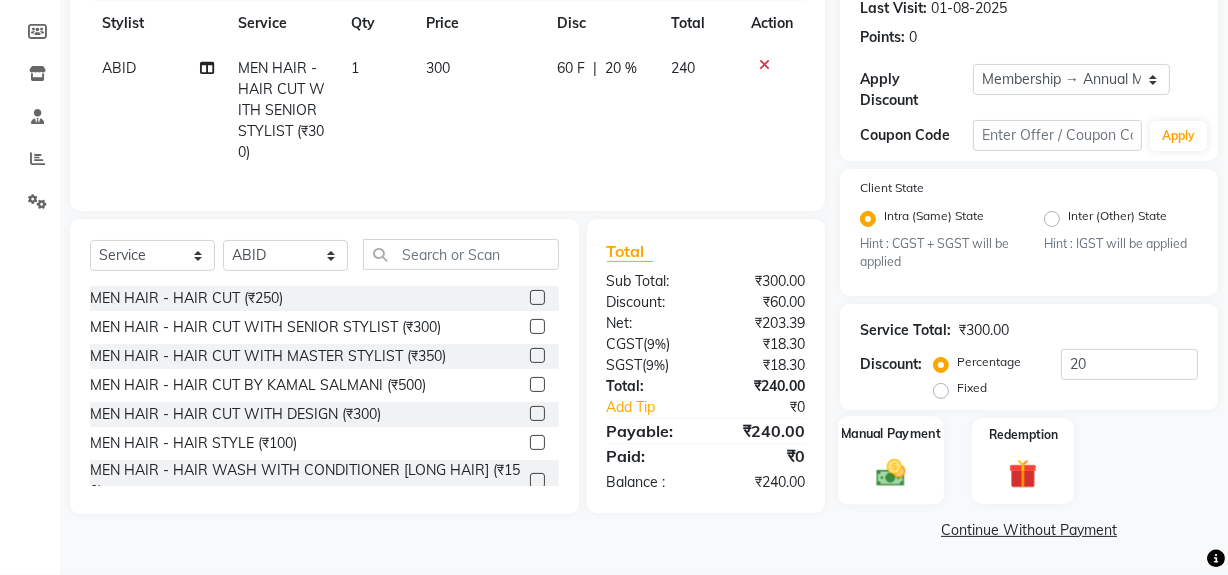 click 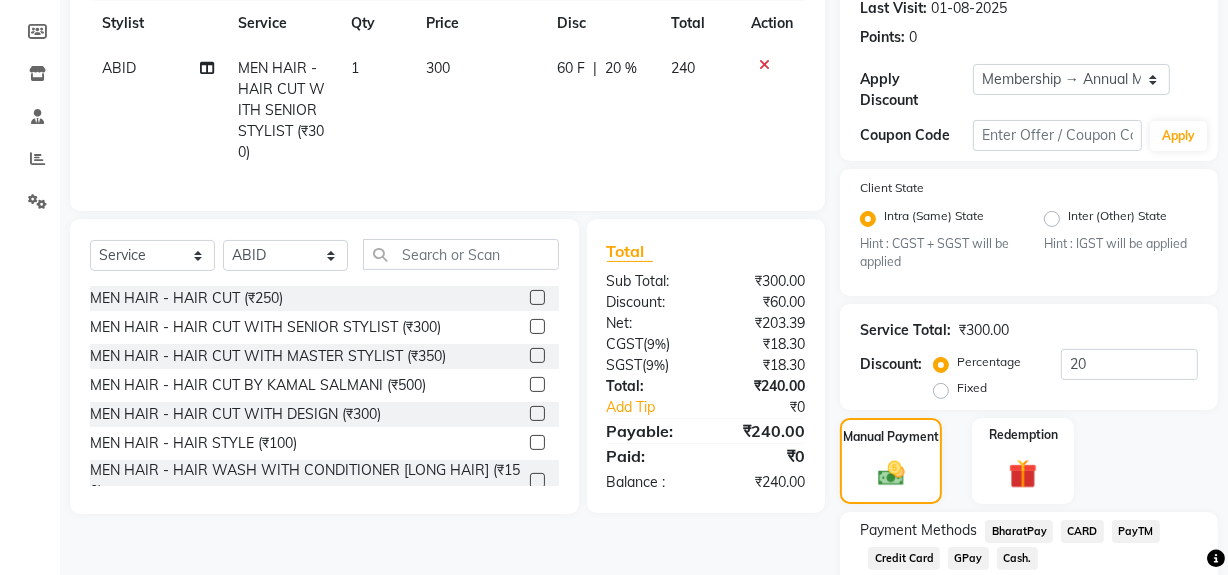 click on "Cash." 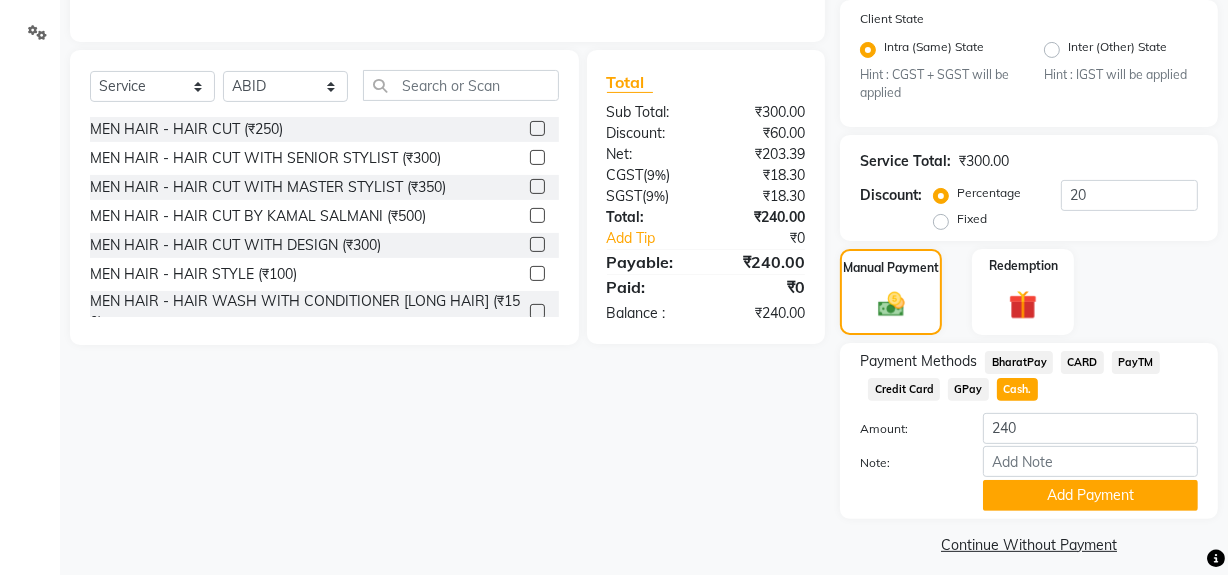 scroll, scrollTop: 469, scrollLeft: 0, axis: vertical 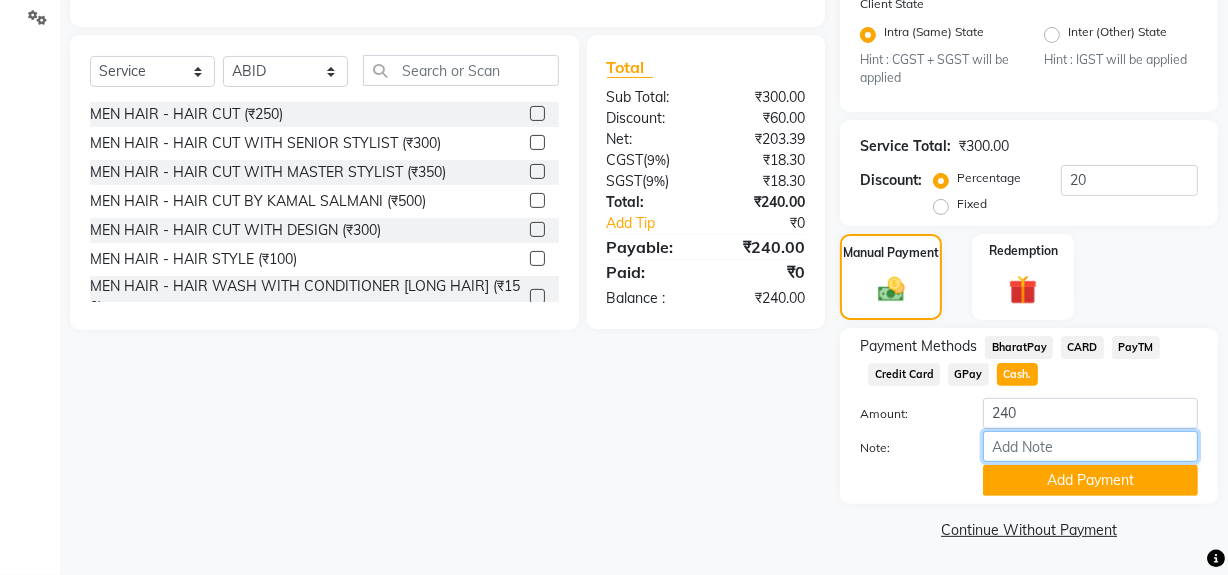 click on "Note:" at bounding box center [1090, 446] 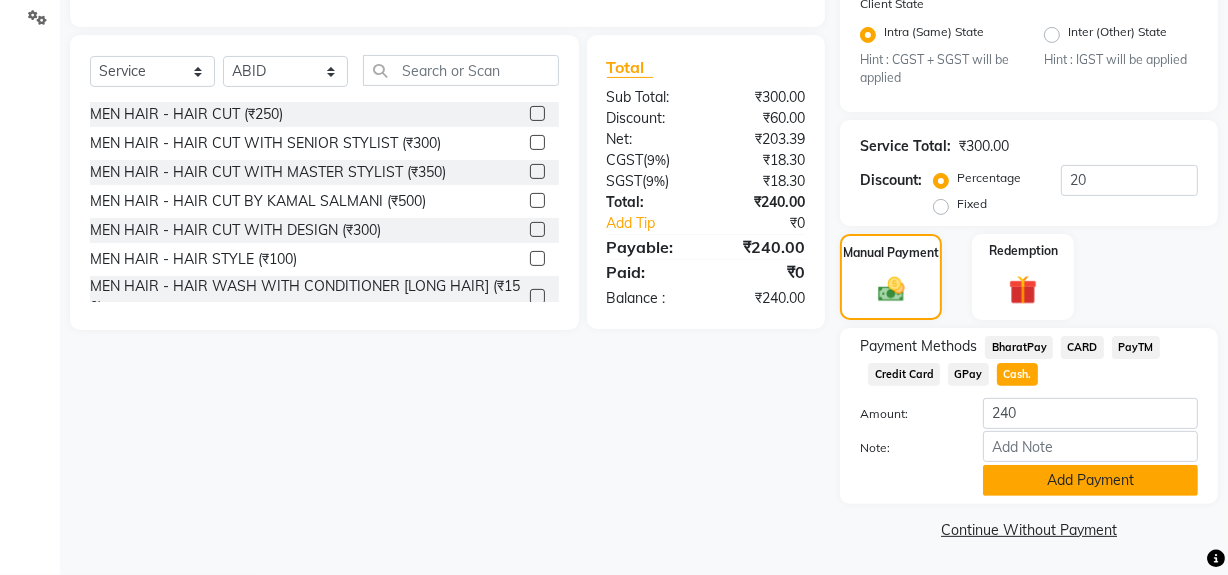 click on "Add Payment" 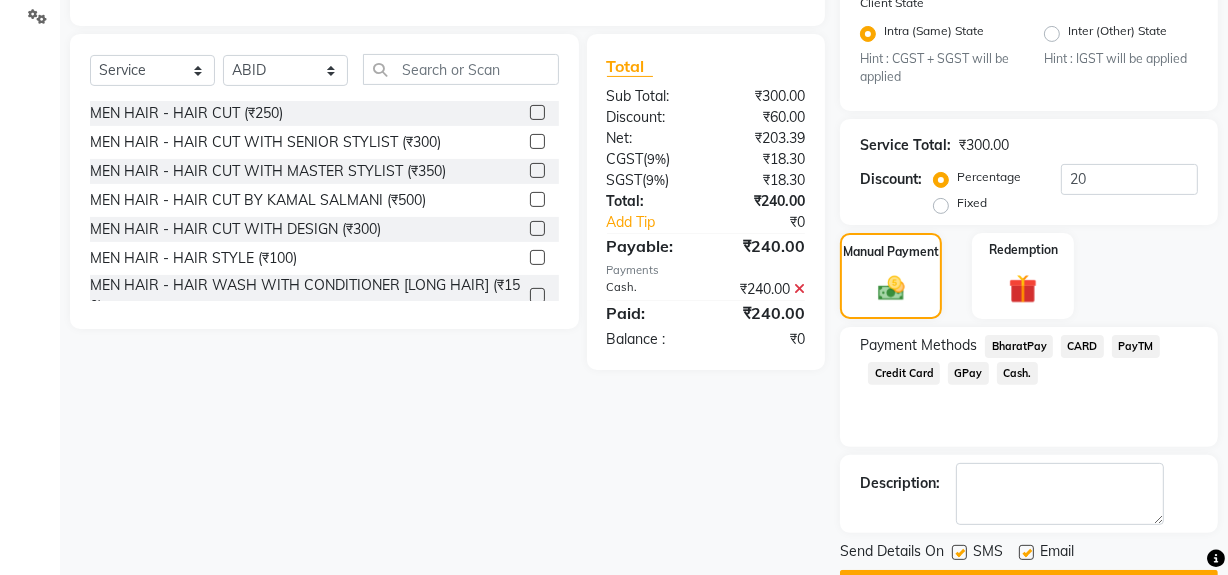 click 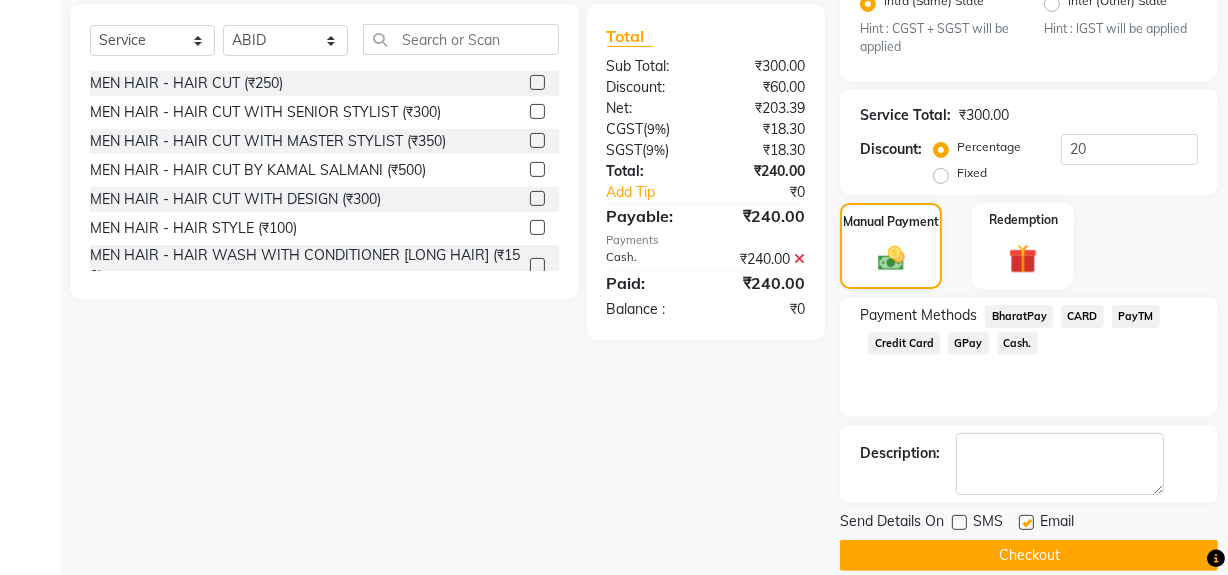 scroll, scrollTop: 524, scrollLeft: 0, axis: vertical 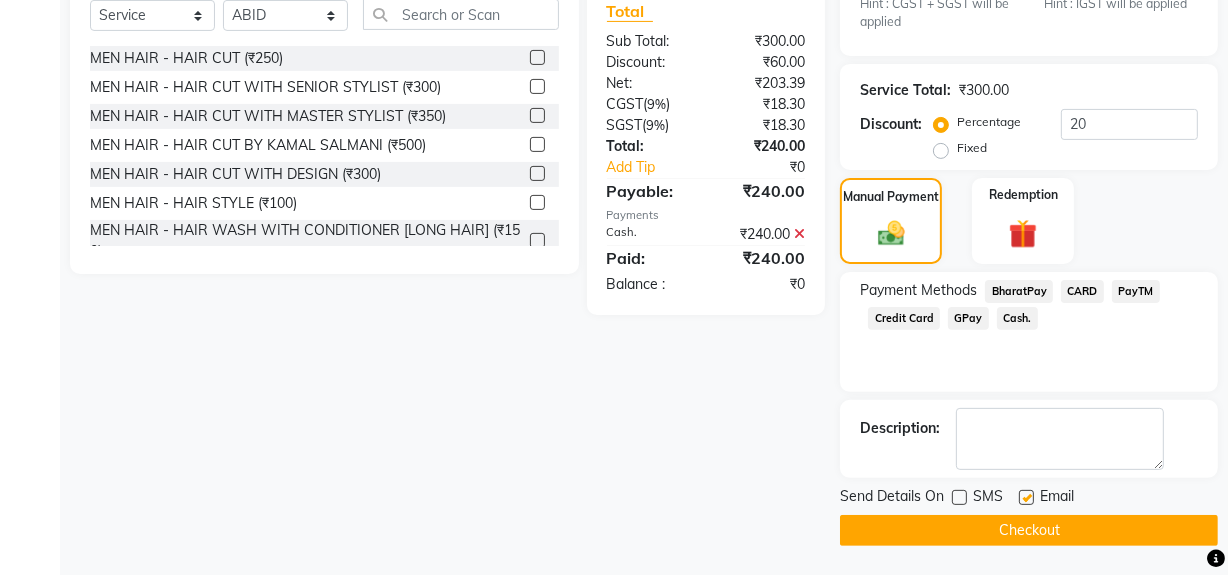 click on "Checkout" 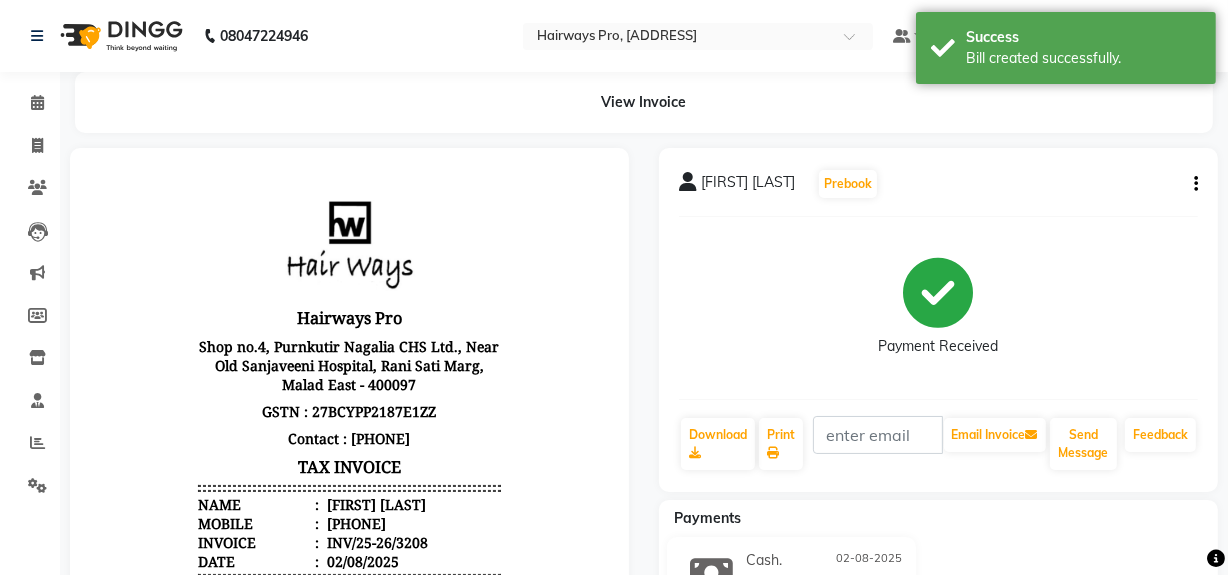 scroll, scrollTop: 0, scrollLeft: 0, axis: both 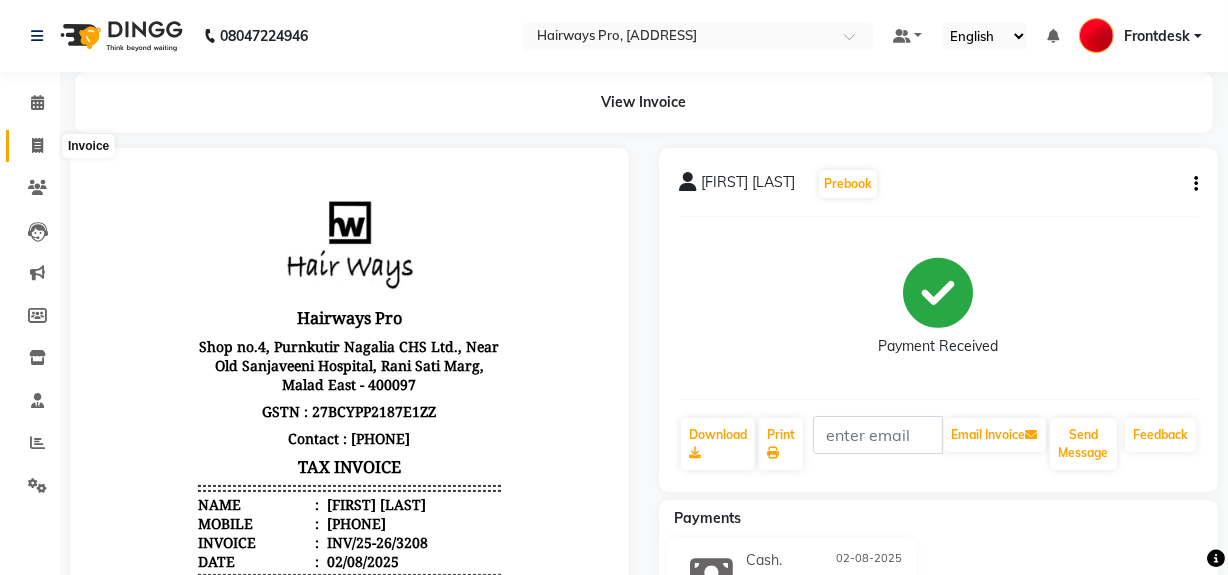 click 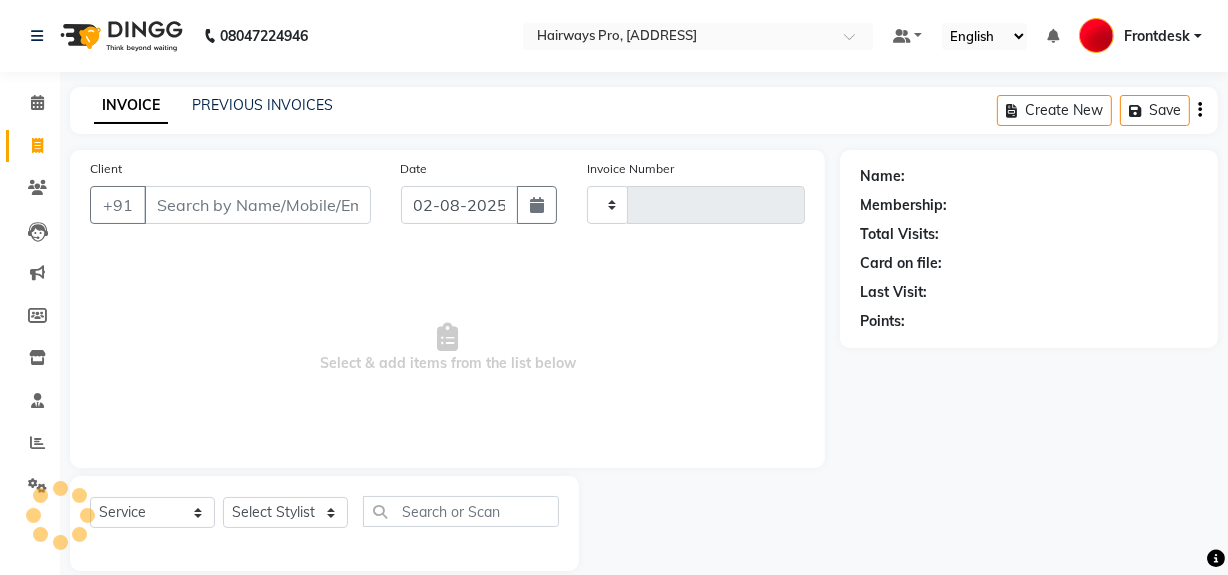 scroll, scrollTop: 26, scrollLeft: 0, axis: vertical 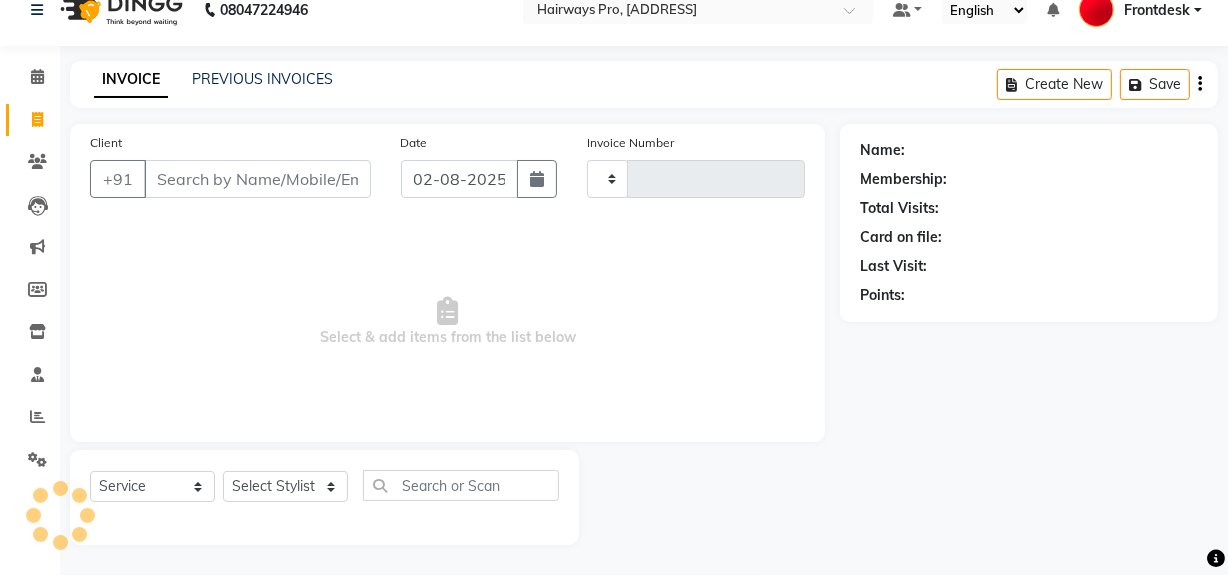 type on "2325" 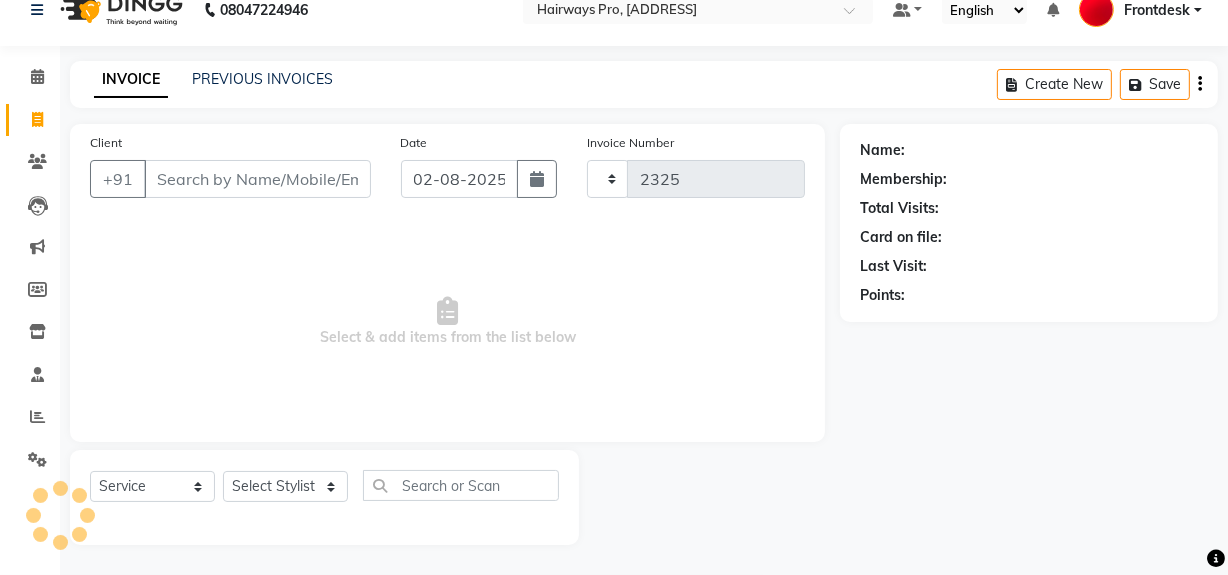 select on "787" 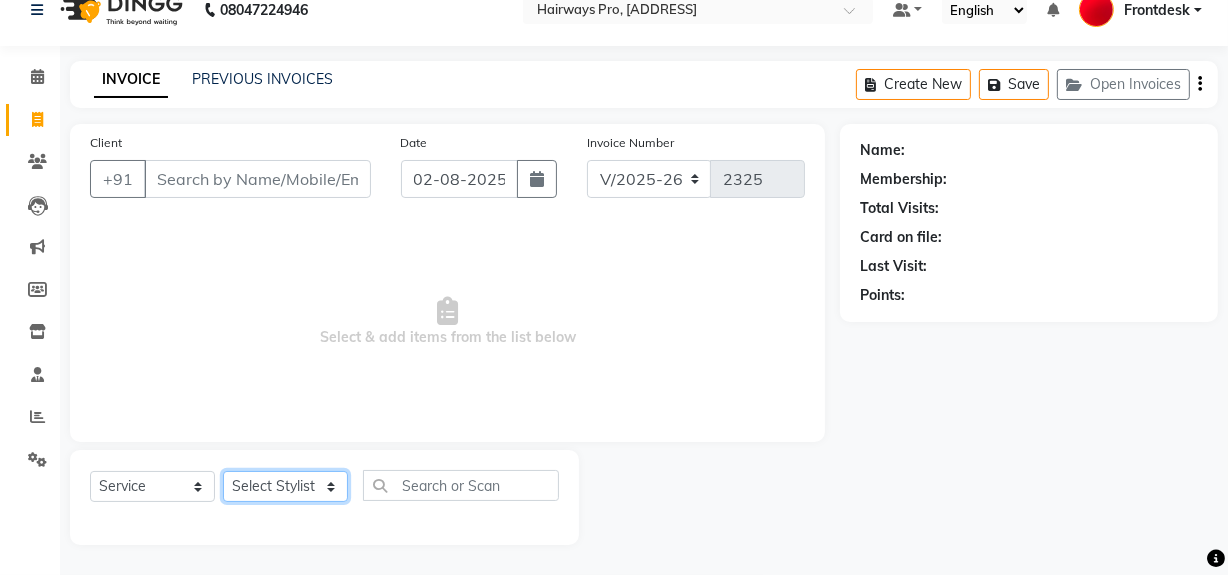 click on "Select Stylist ABID DANISH Faiz shaikh Frontdesk INTEZAR SALMANI JYOTI Kamal Salmani KAVITA MUSTAFA RAFIQUE Sonal SONU WAQAR ZAFAR" 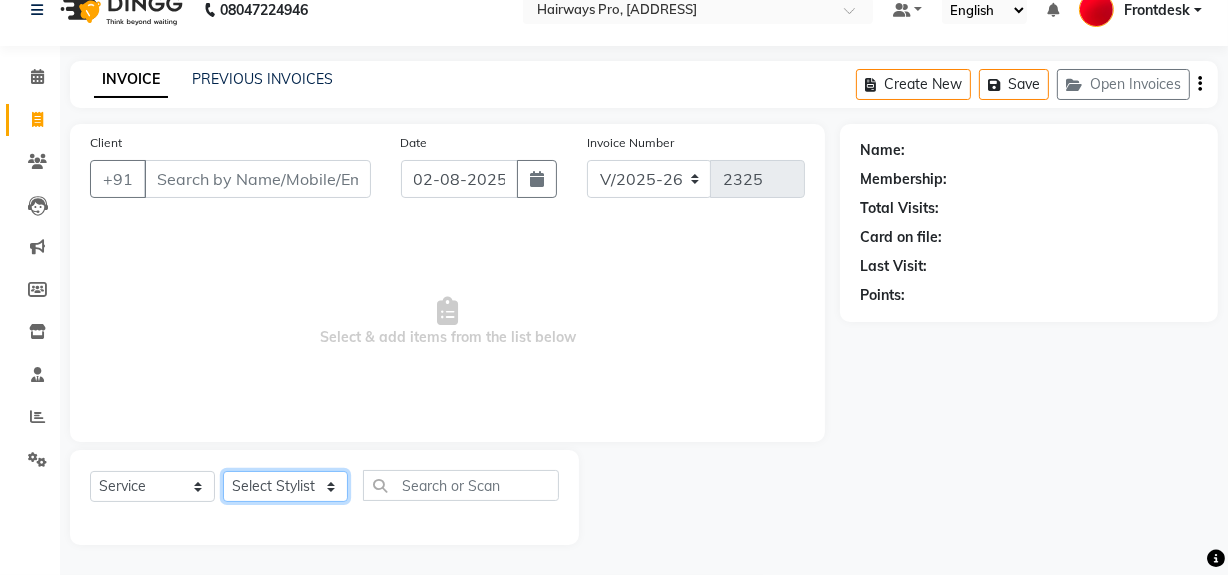 select on "17690" 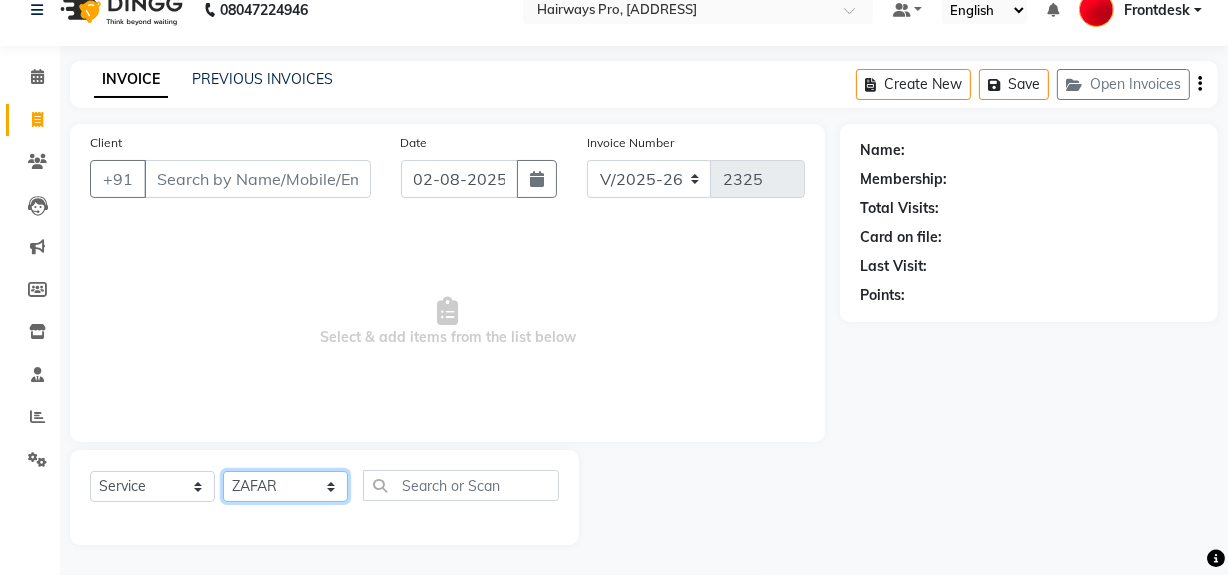click on "Select Stylist ABID DANISH Faiz shaikh Frontdesk INTEZAR SALMANI JYOTI Kamal Salmani KAVITA MUSTAFA RAFIQUE Sonal SONU WAQAR ZAFAR" 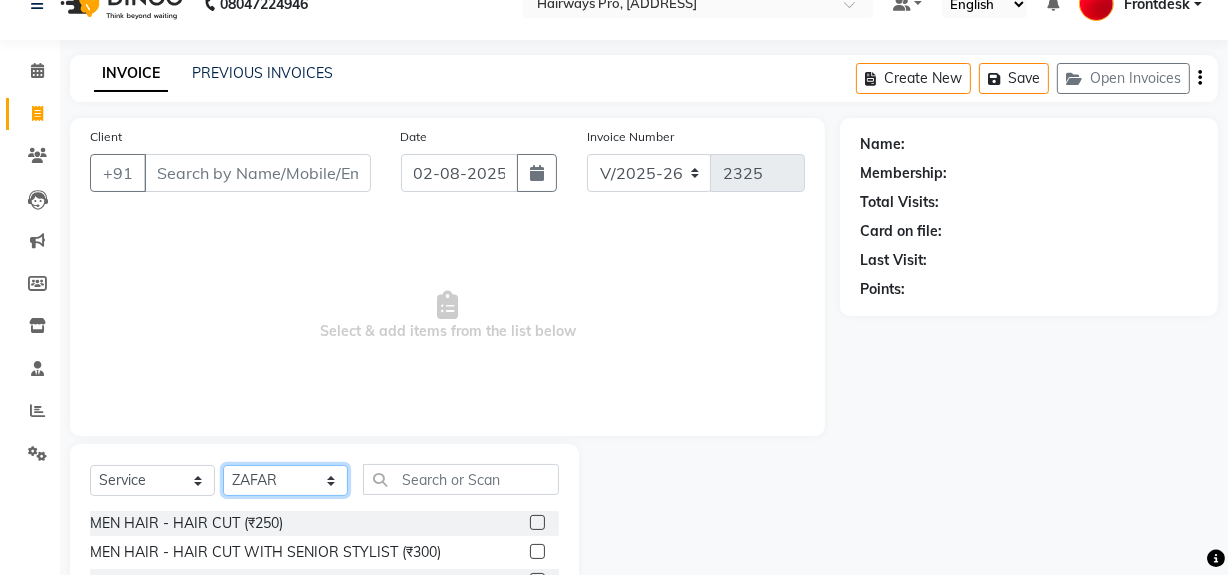 scroll, scrollTop: 226, scrollLeft: 0, axis: vertical 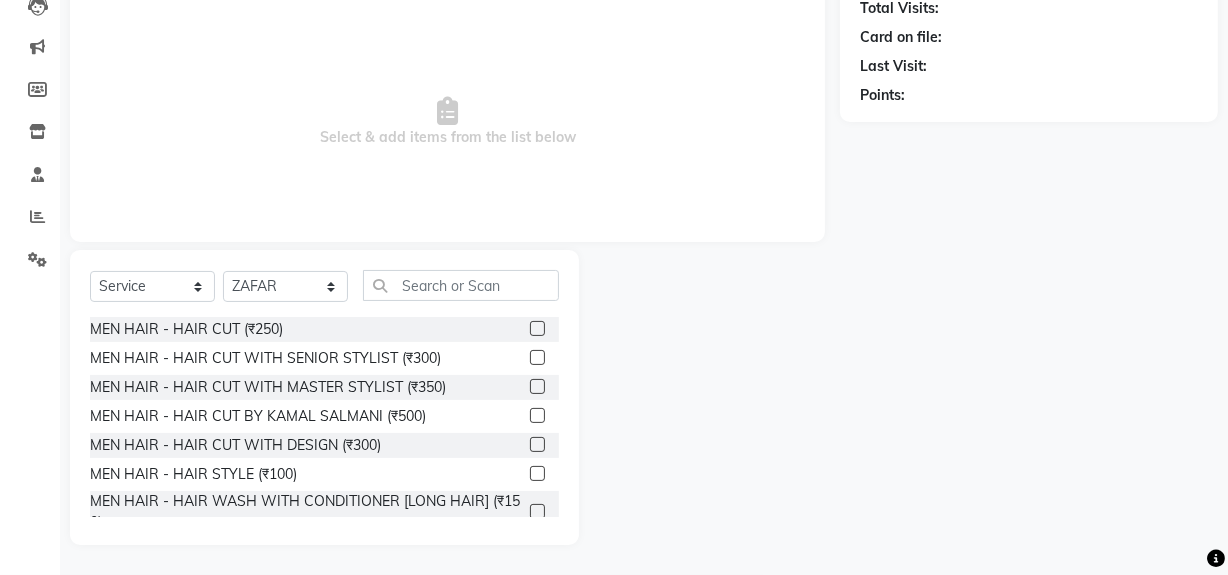 click 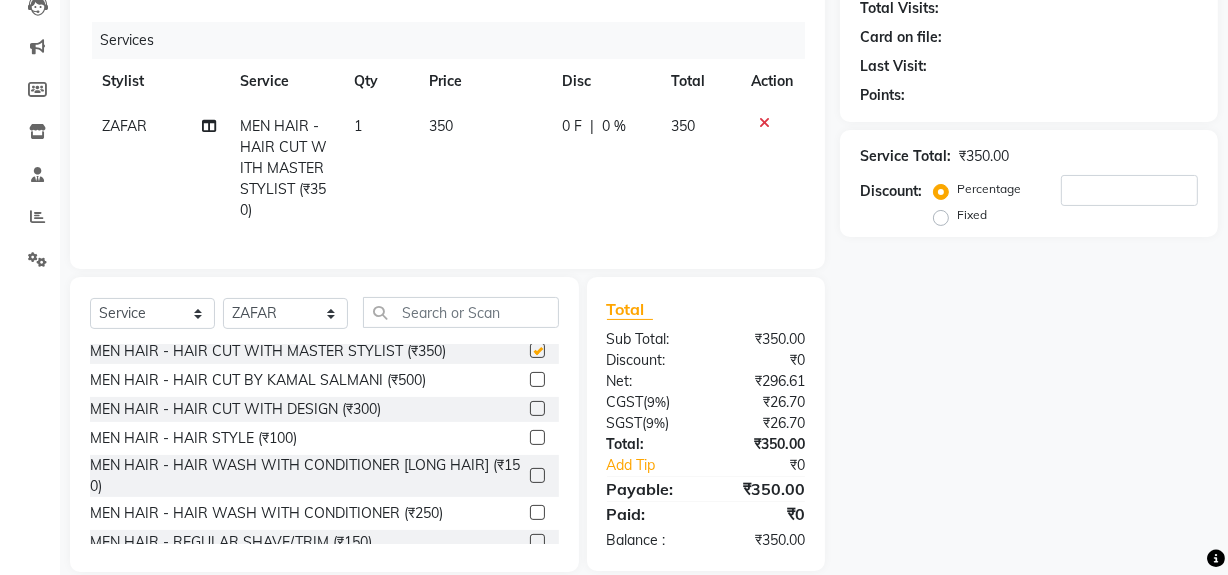 checkbox on "false" 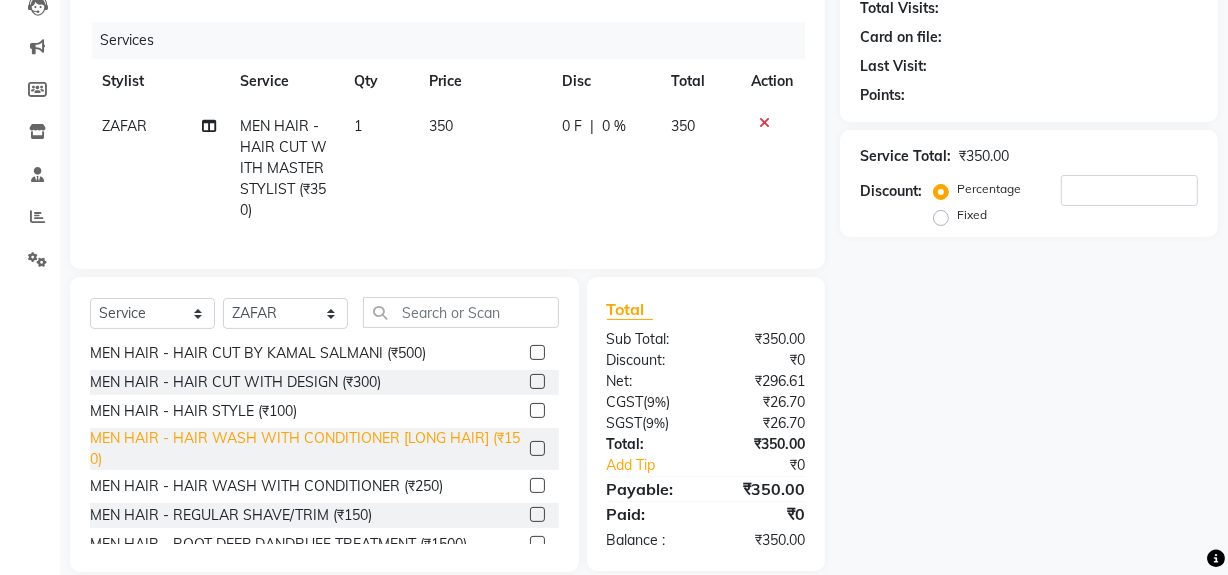 scroll, scrollTop: 181, scrollLeft: 0, axis: vertical 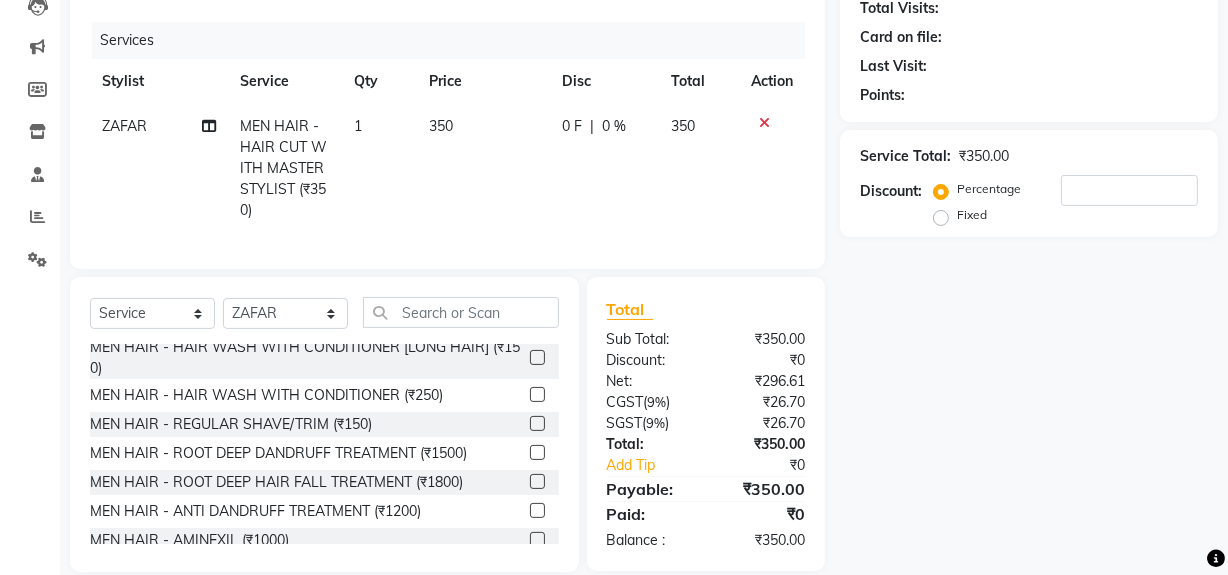 click 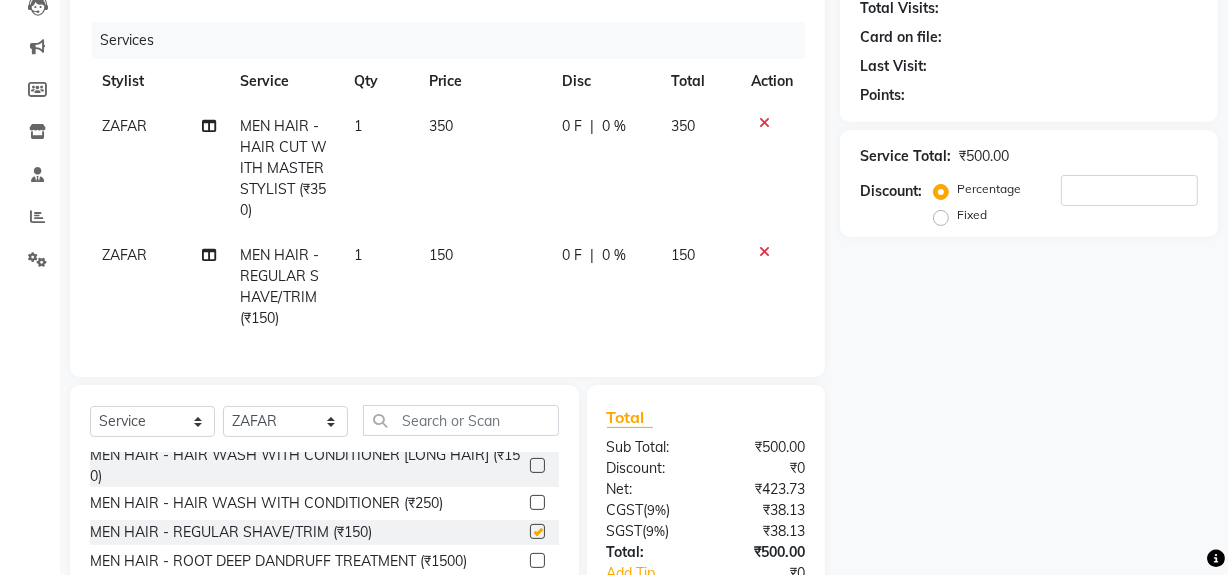 scroll, scrollTop: 0, scrollLeft: 0, axis: both 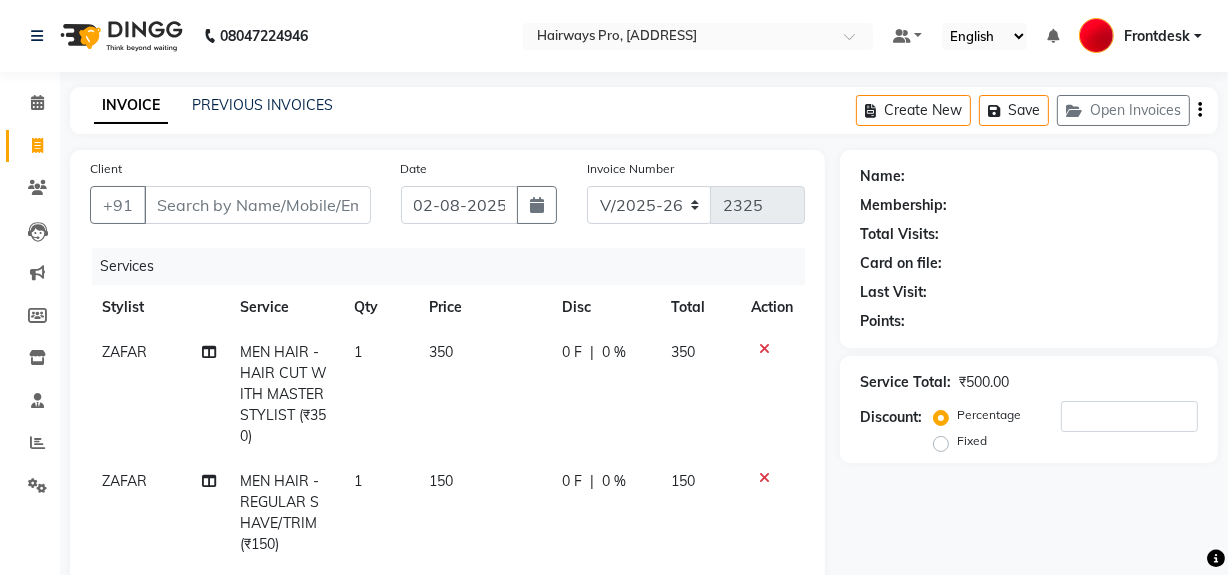 checkbox on "false" 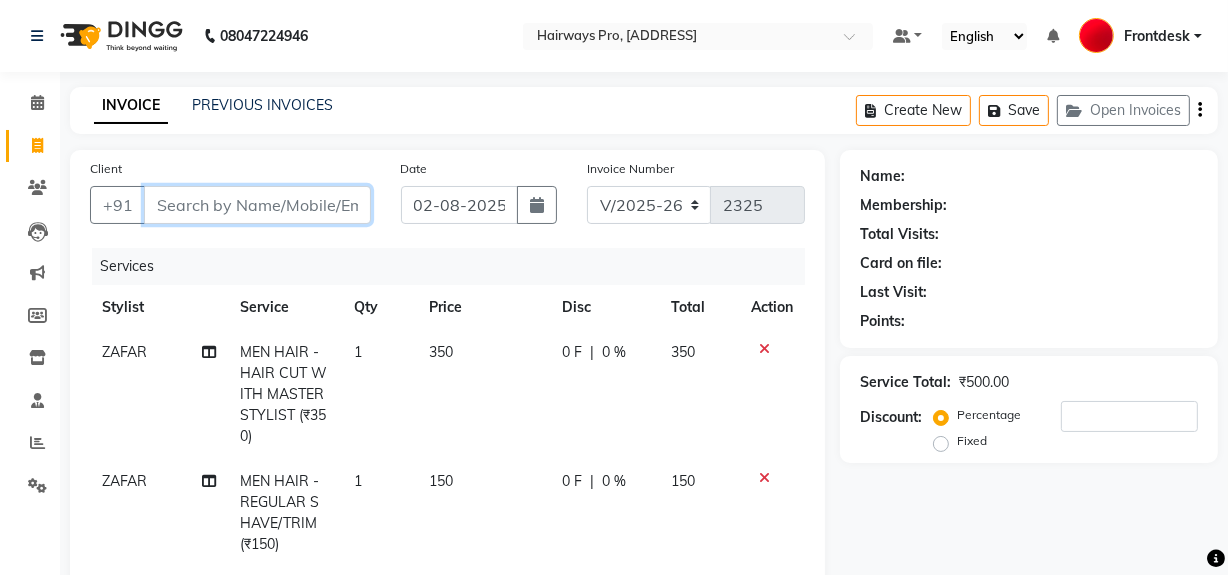 click on "Client" at bounding box center (257, 205) 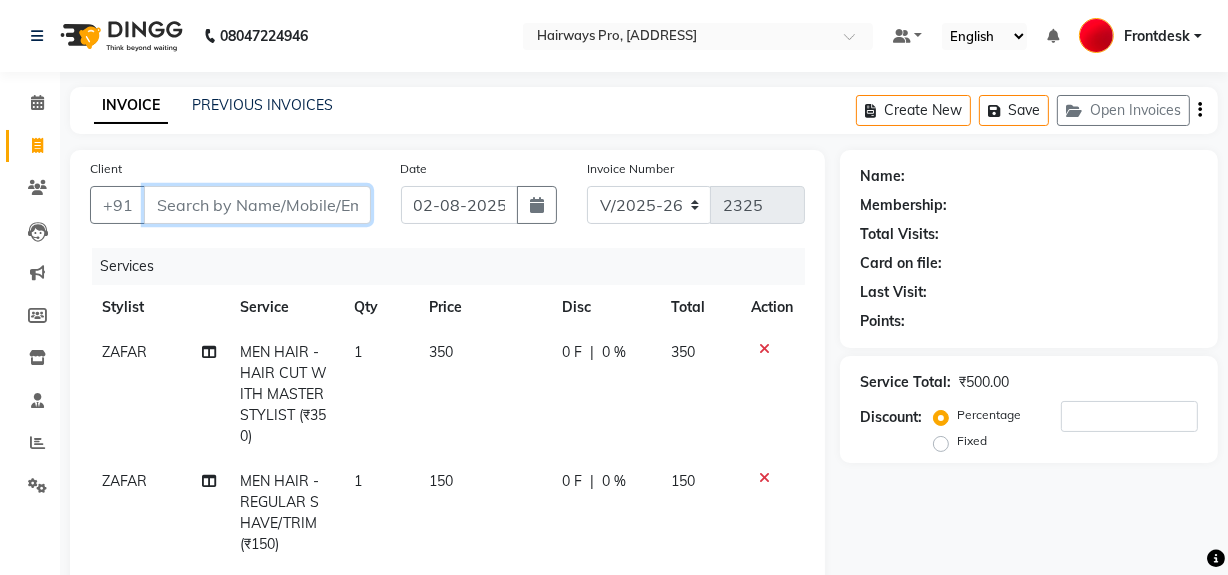 click on "Client" at bounding box center [257, 205] 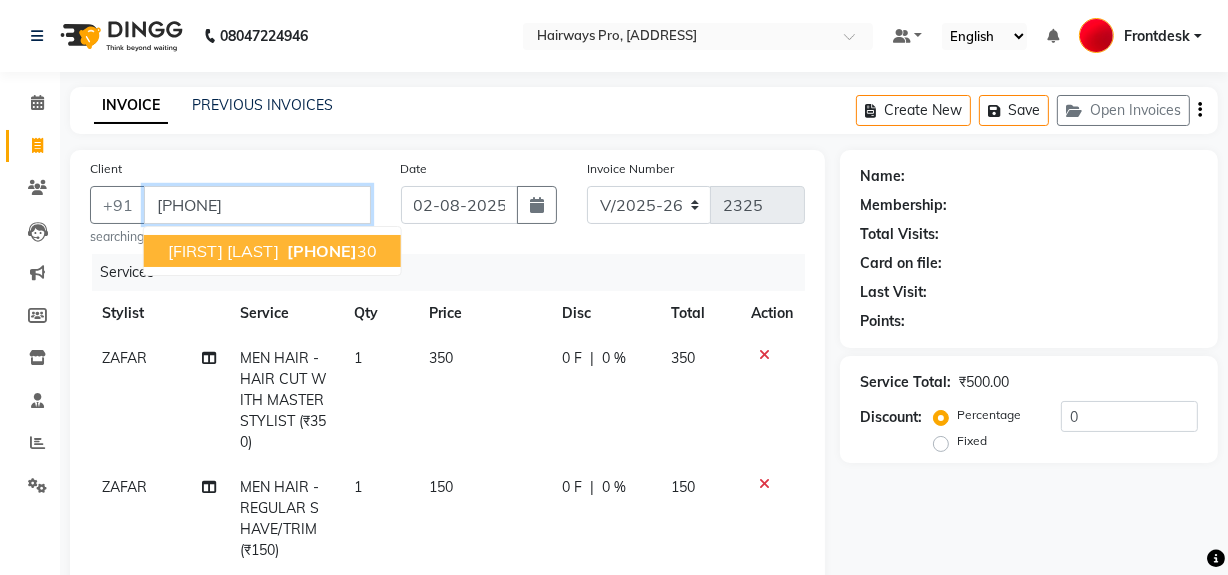 type on "[PHONE]" 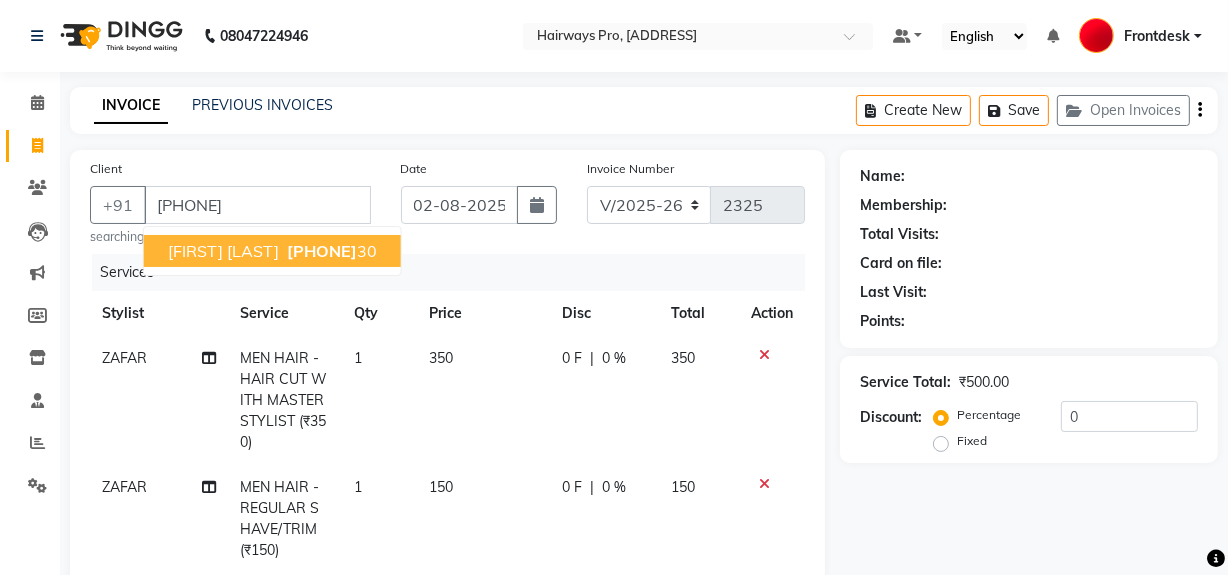 select on "1: Object" 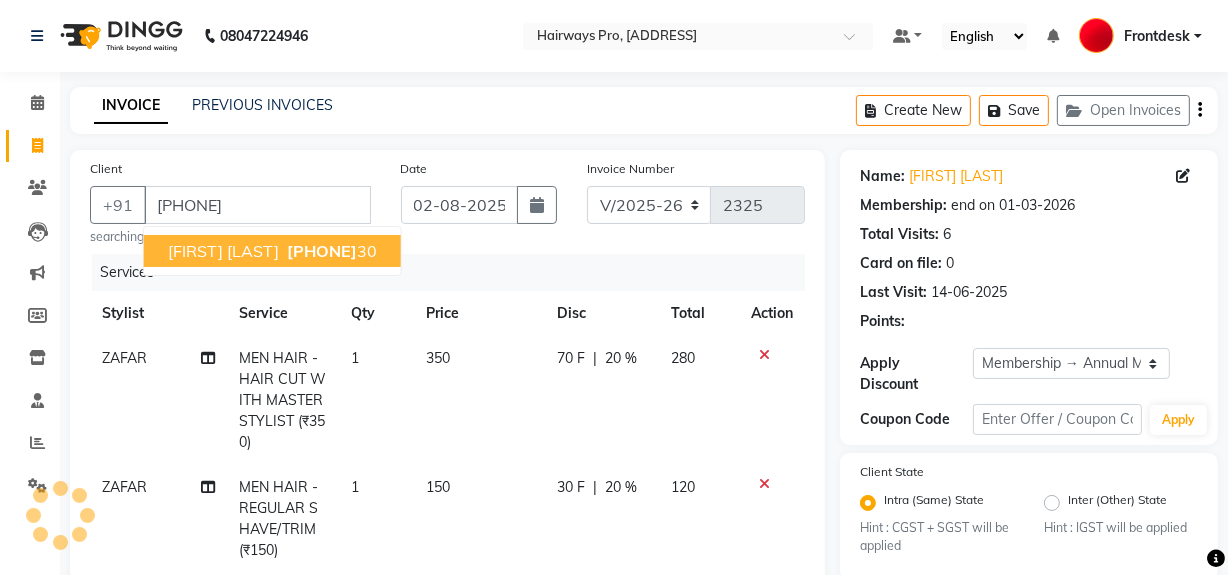 type on "20" 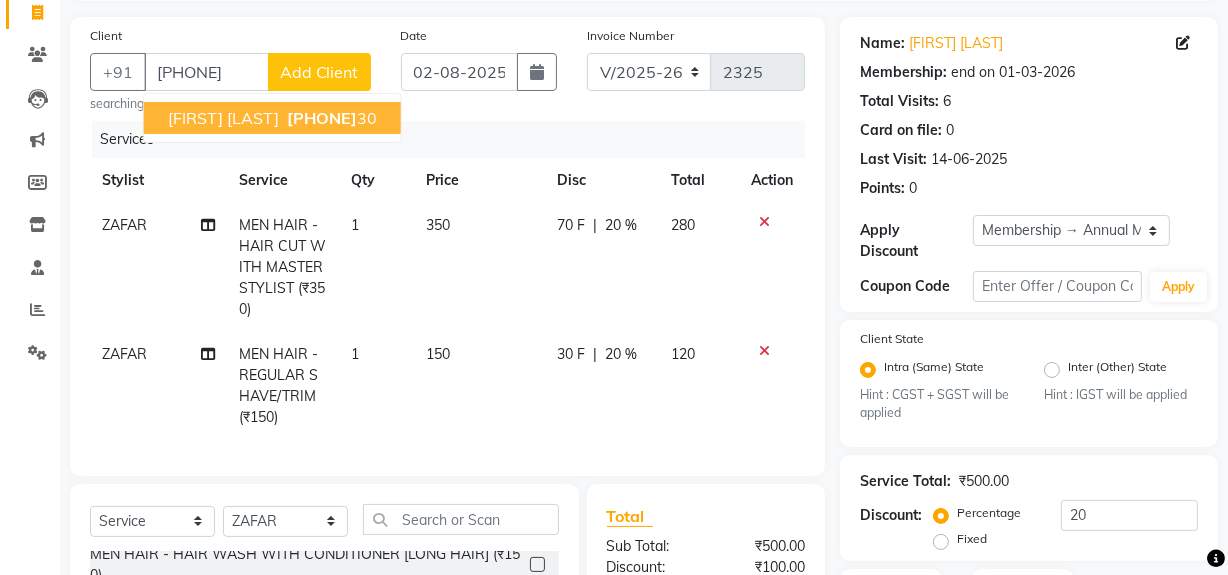 scroll, scrollTop: 108, scrollLeft: 0, axis: vertical 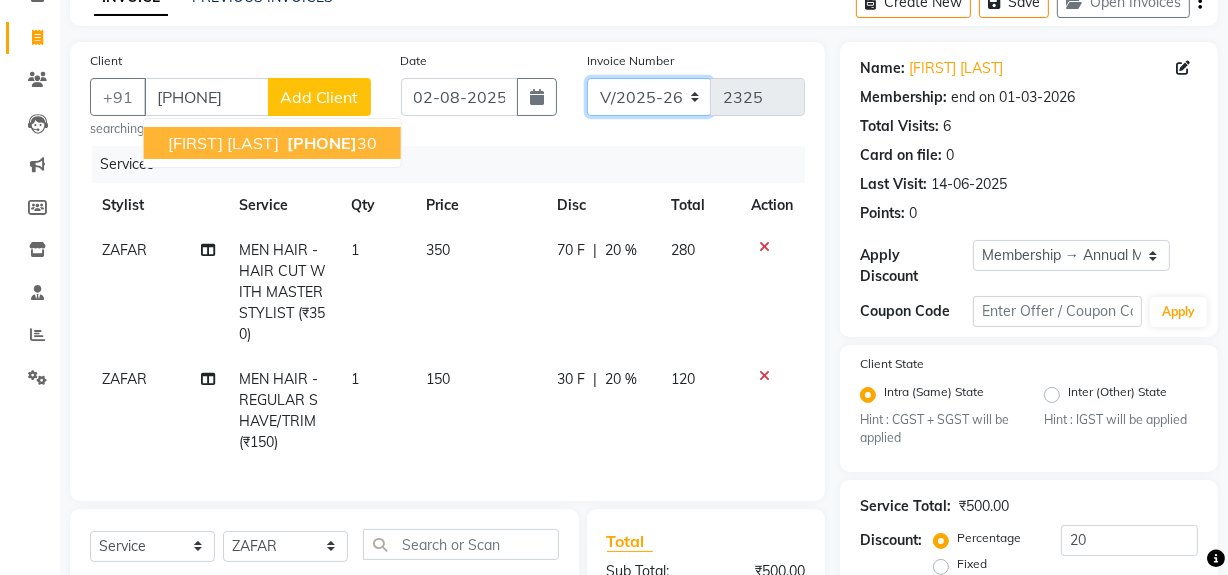 click on "INV/25-26 V/2025-26" 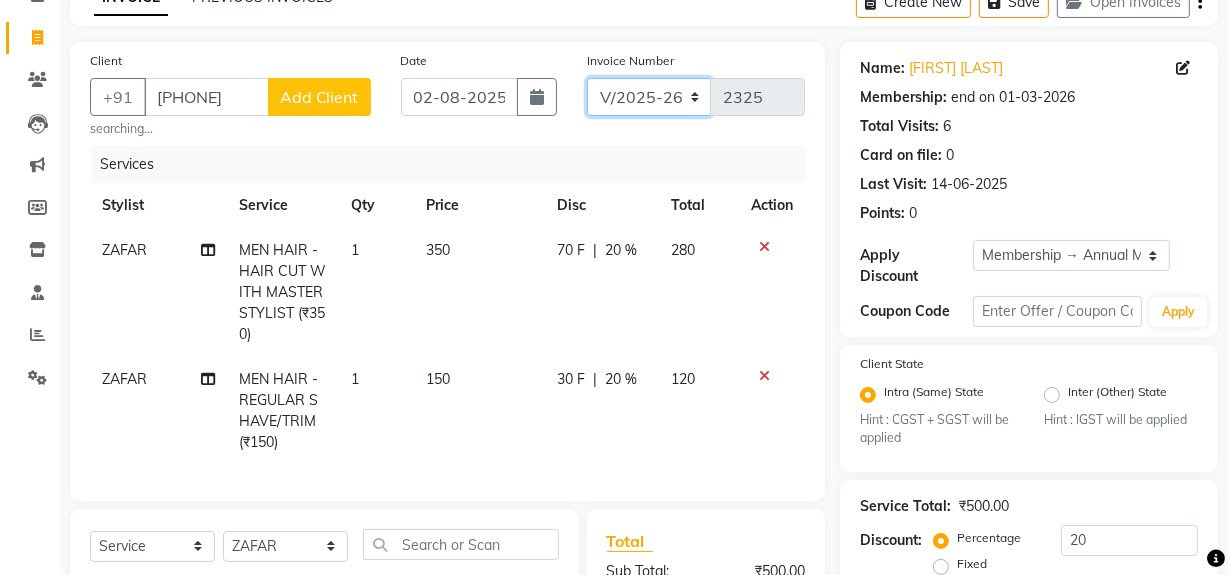 select on "6960" 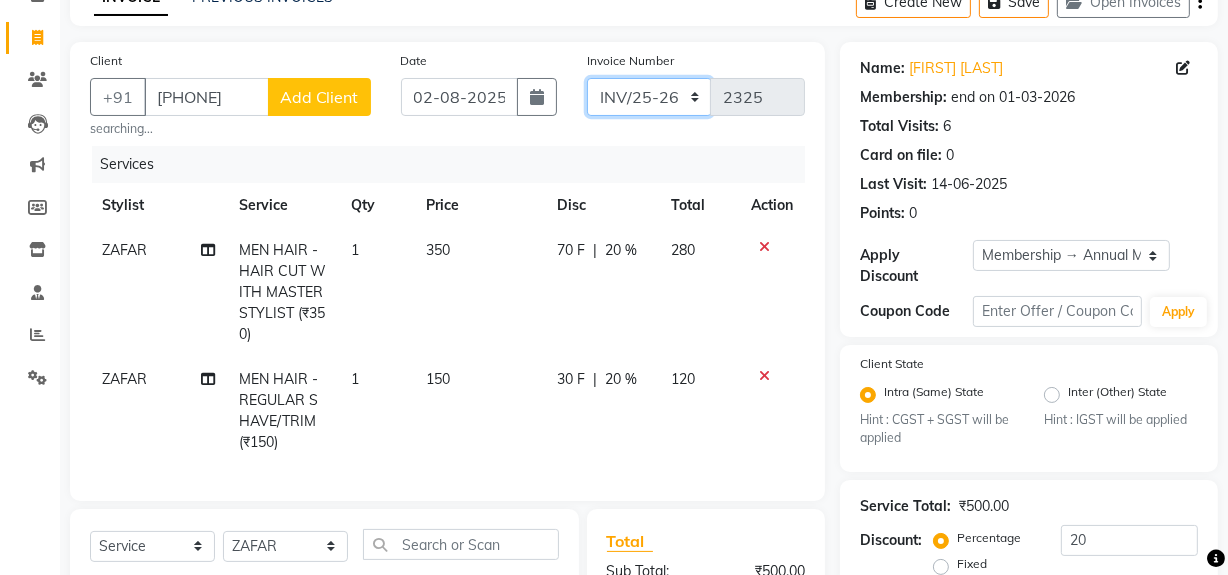 click on "INV/25-26 V/2025-26" 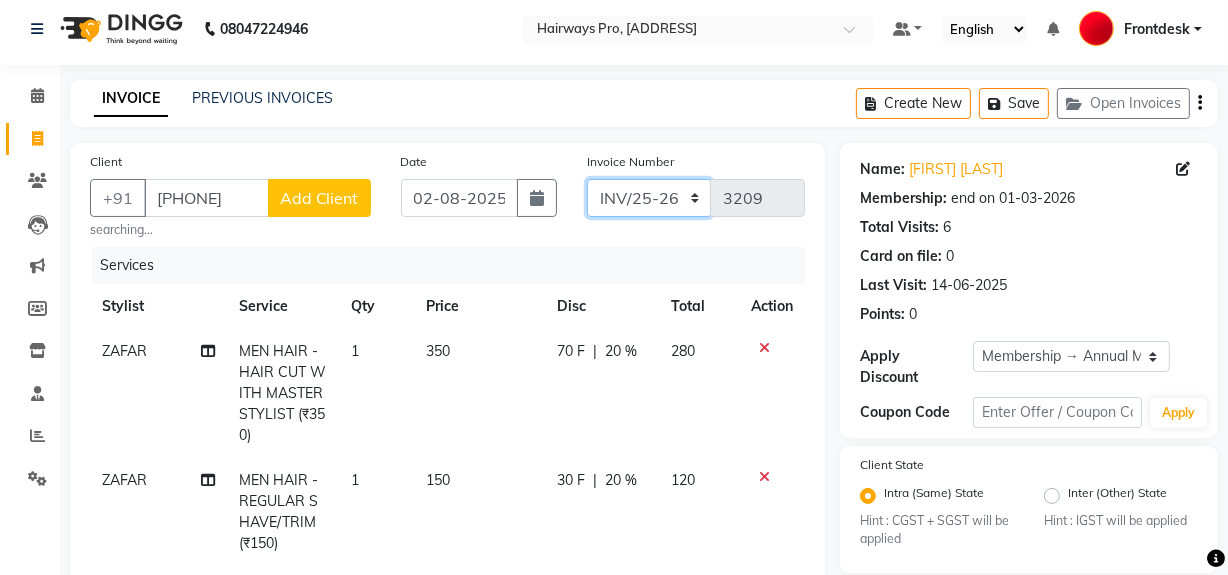 scroll, scrollTop: 0, scrollLeft: 0, axis: both 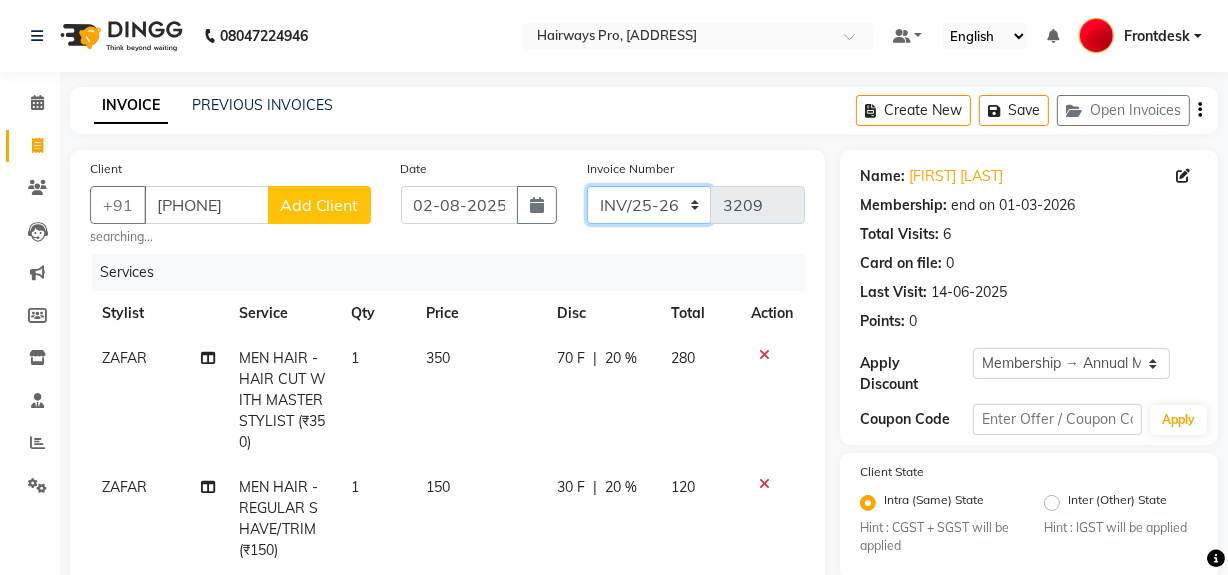 click on "INV/25-26 V/2025-26" 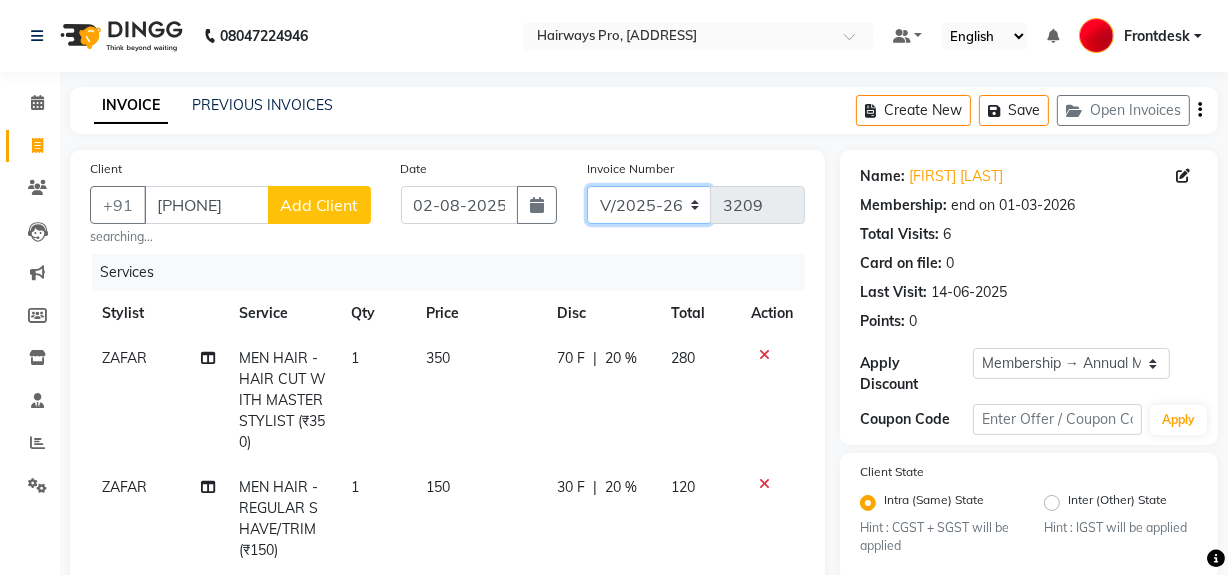 click on "INV/25-26 V/2025-26" 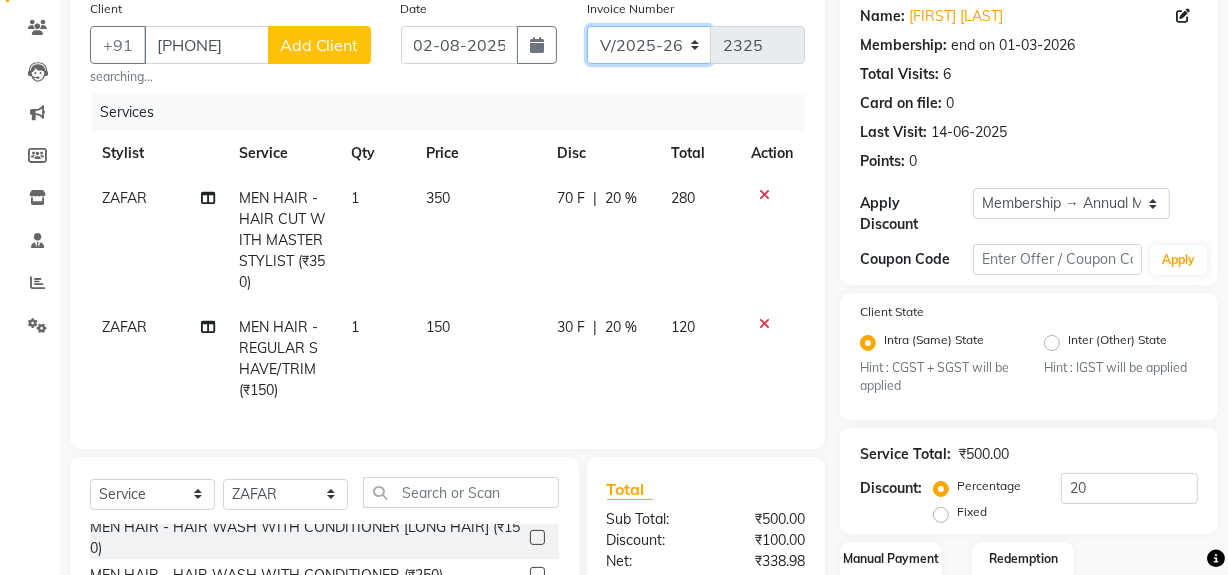 scroll, scrollTop: 380, scrollLeft: 0, axis: vertical 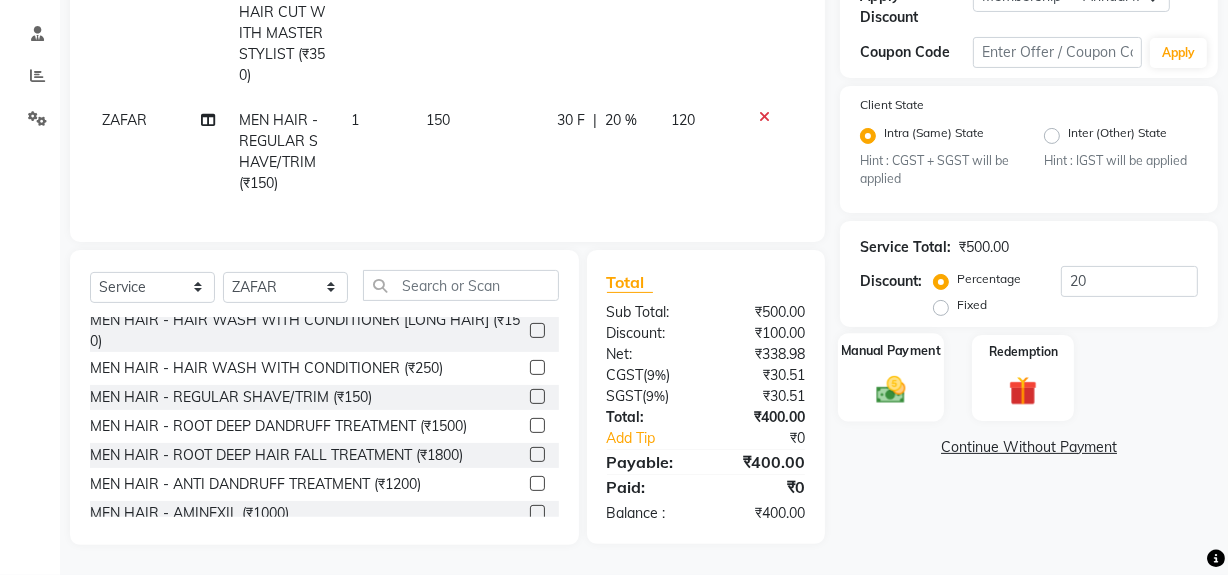 click 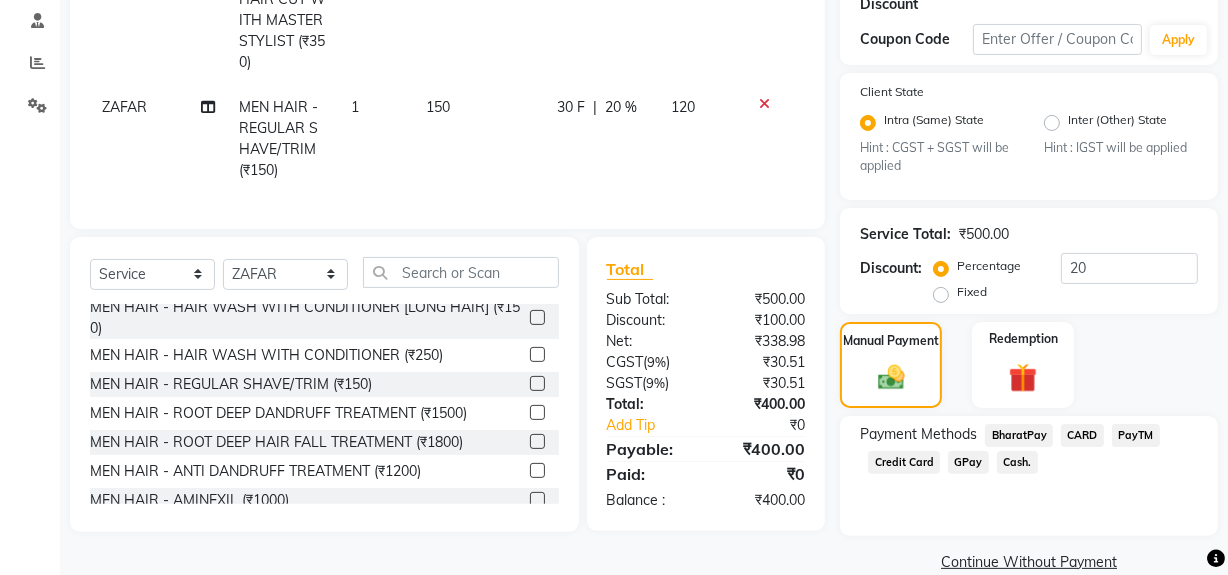 click on "CARD" 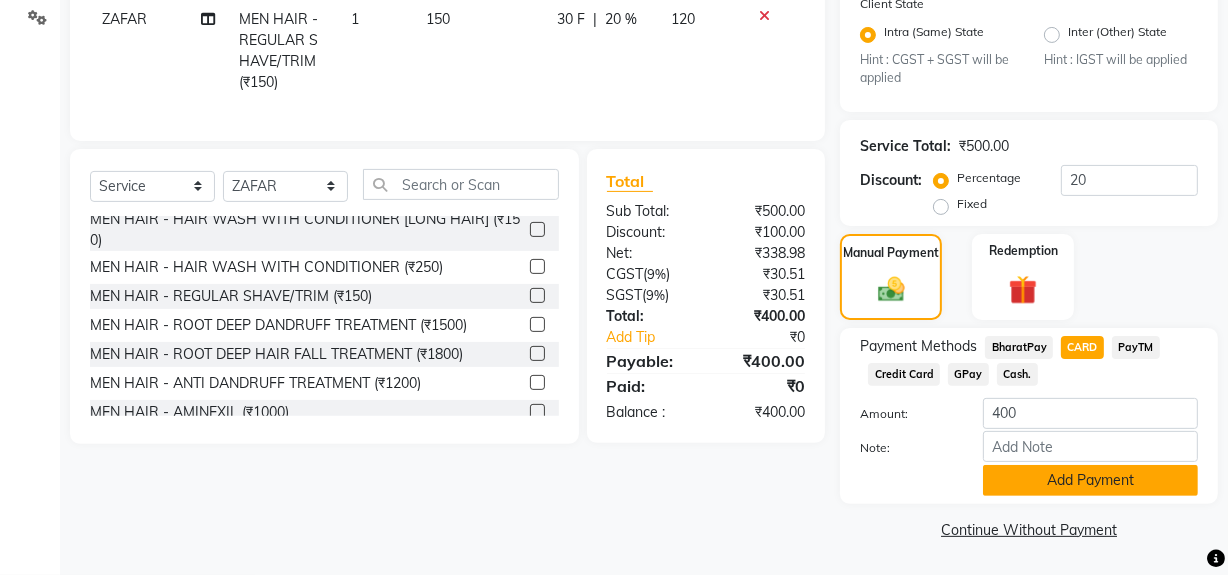 click on "Add Payment" 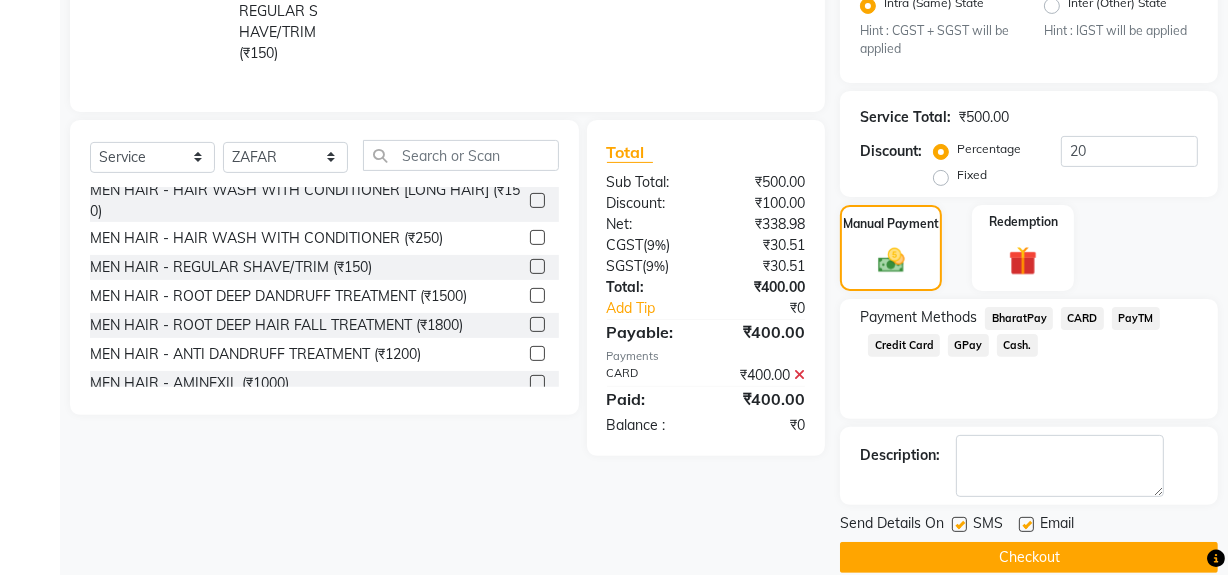 scroll, scrollTop: 524, scrollLeft: 0, axis: vertical 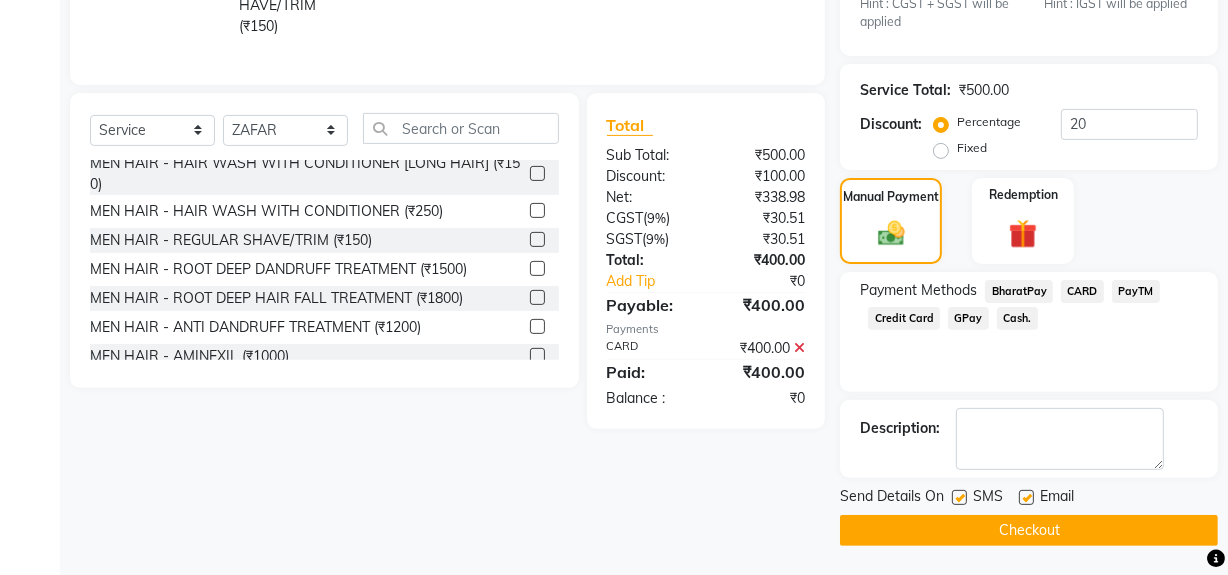 click on "Checkout" 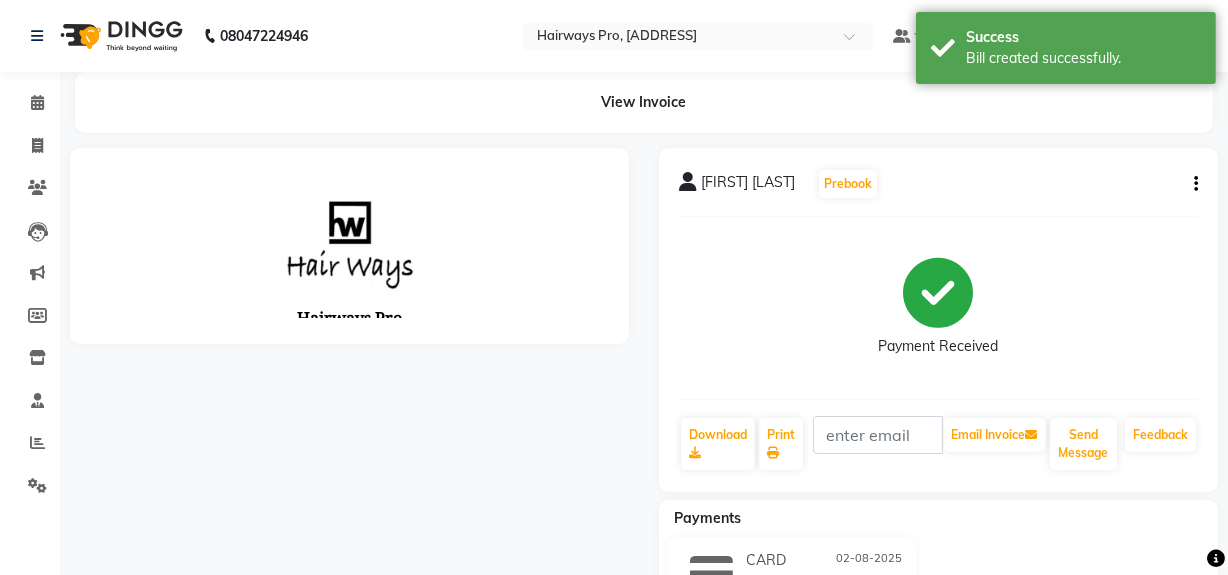 scroll, scrollTop: 0, scrollLeft: 0, axis: both 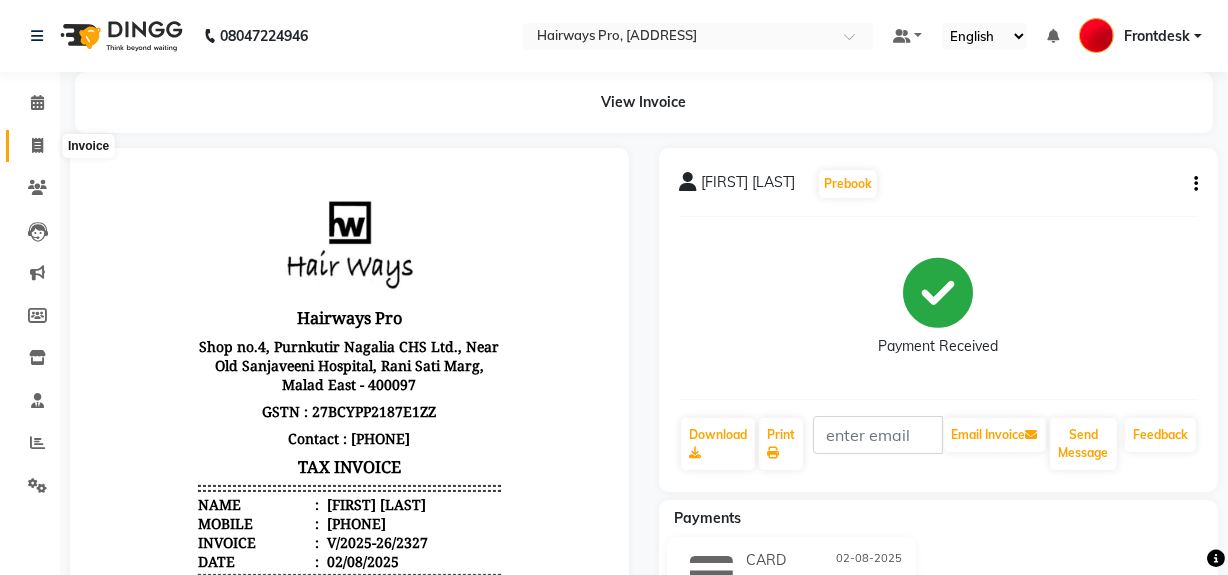 click 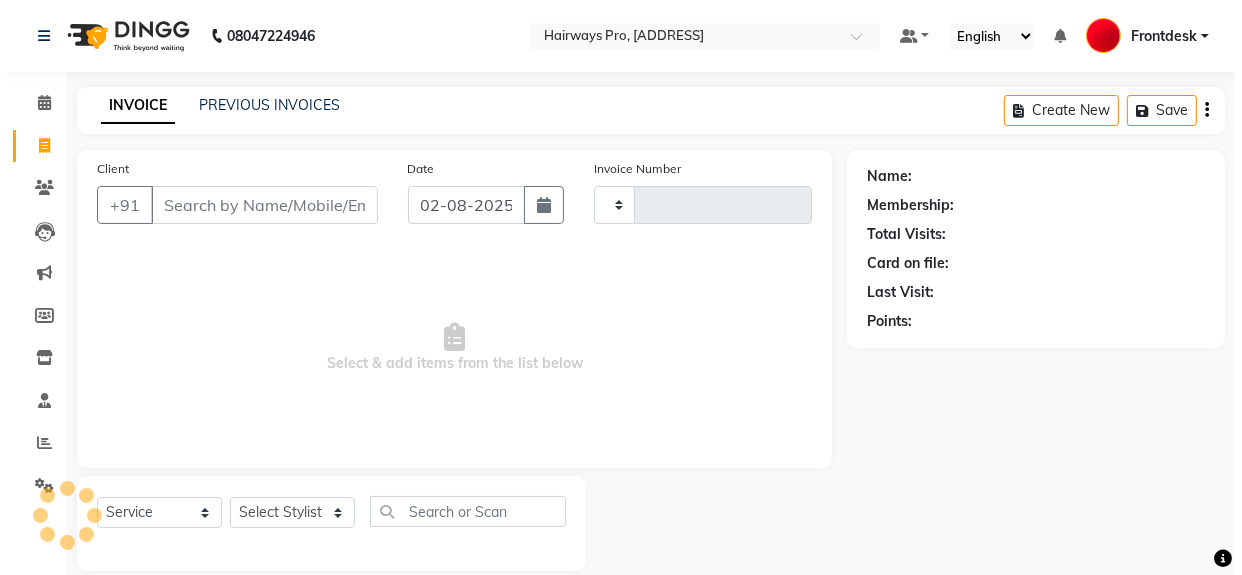 scroll, scrollTop: 26, scrollLeft: 0, axis: vertical 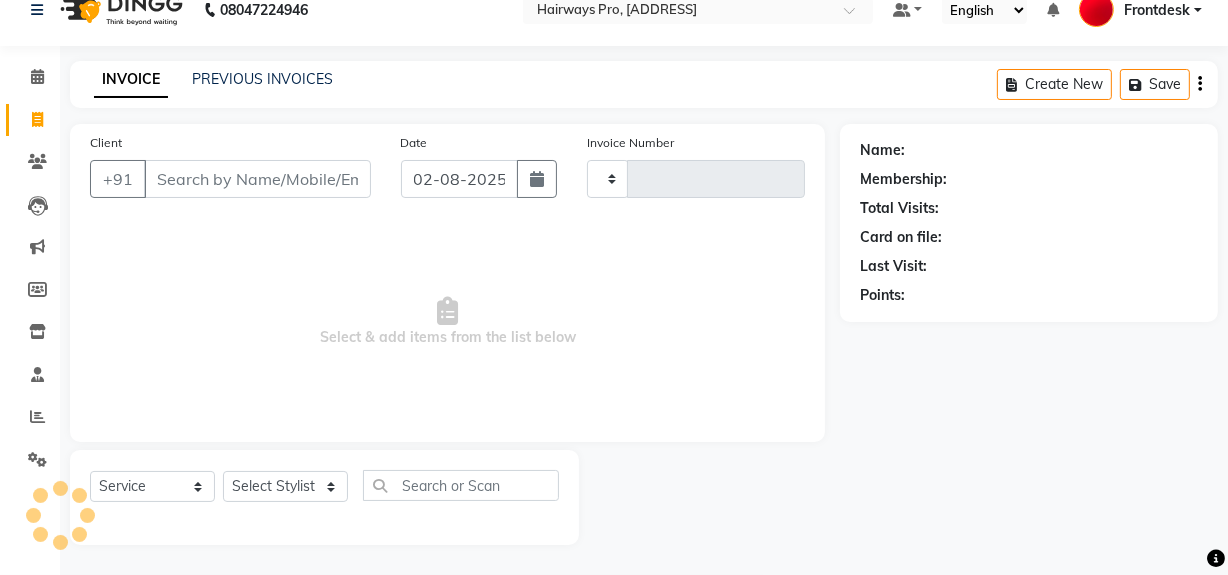 click on "Client" at bounding box center [257, 179] 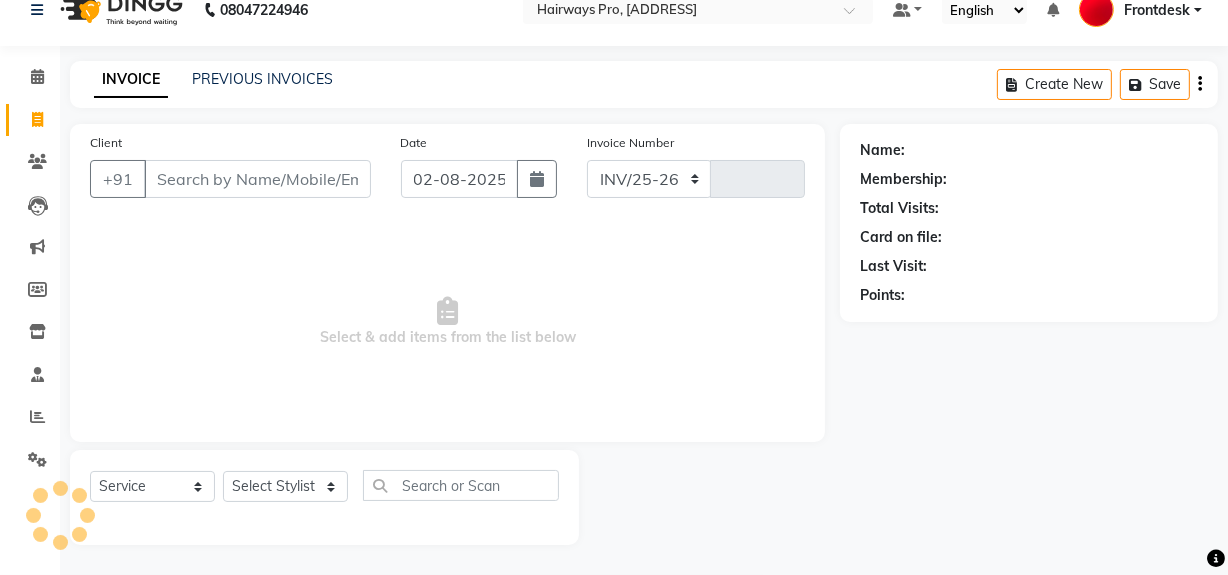 select on "787" 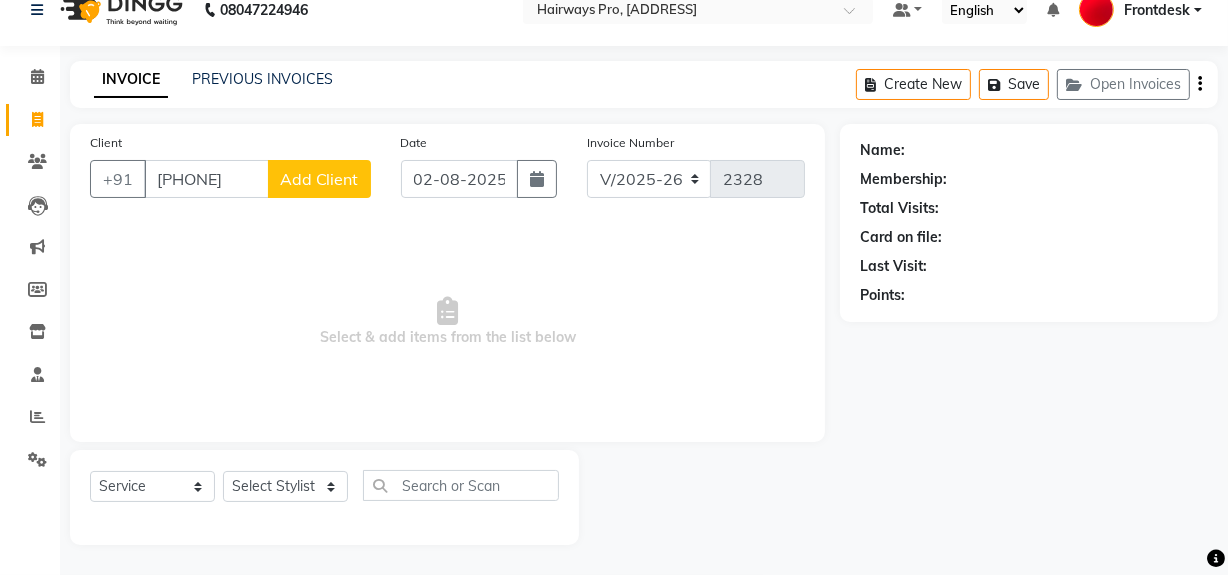 type on "9967793783" 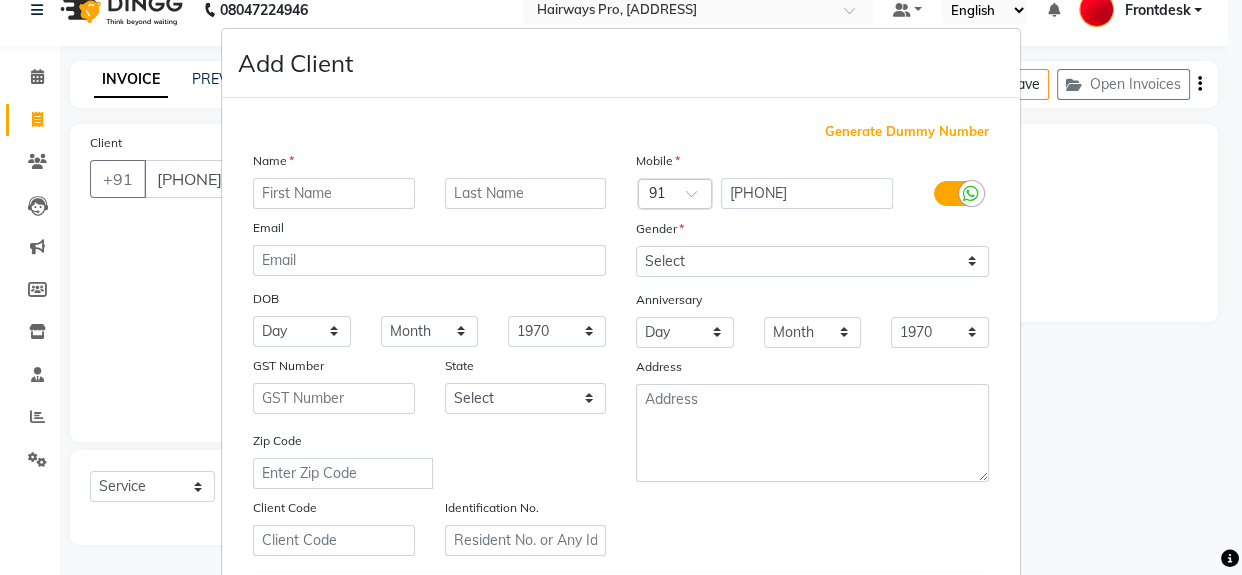 click at bounding box center (334, 193) 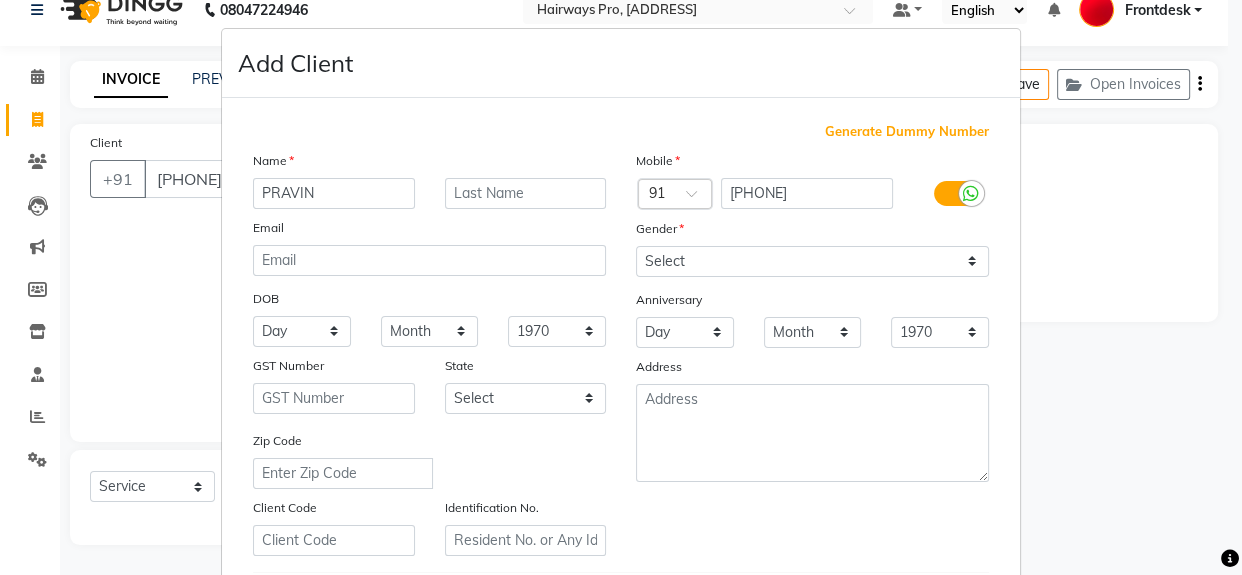 type on "PRAVIN" 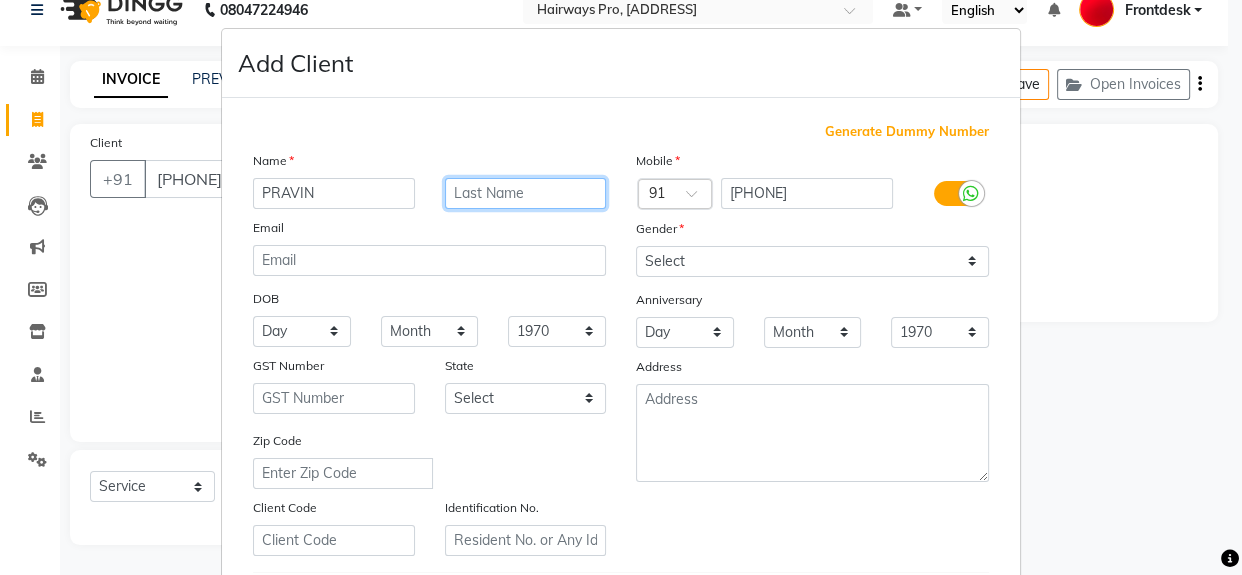 click at bounding box center [526, 193] 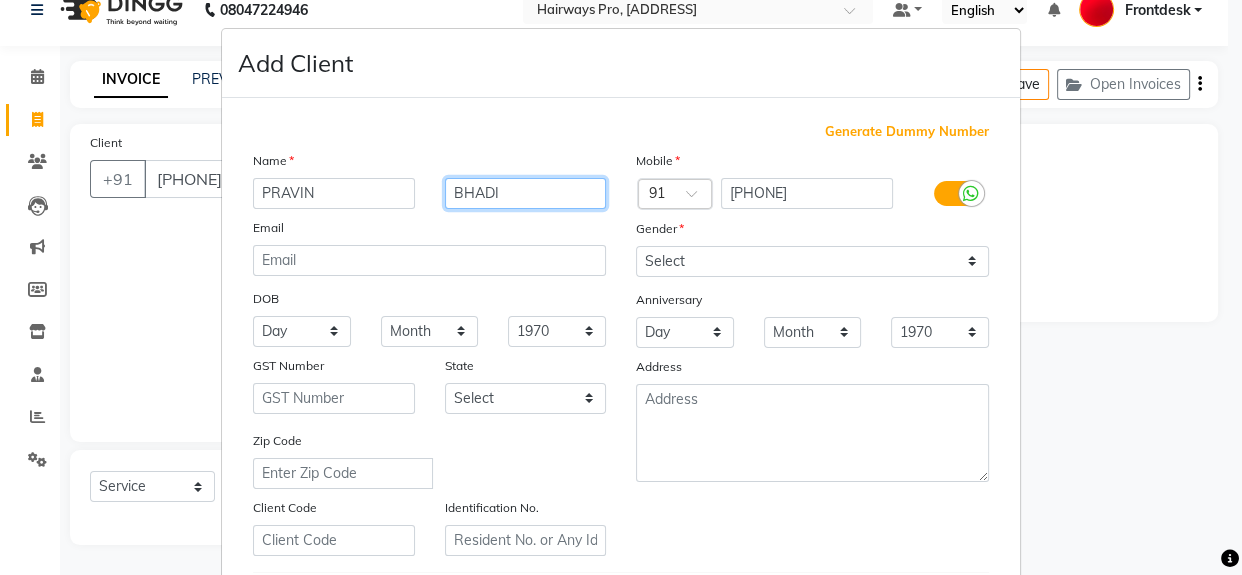 type on "BHADI" 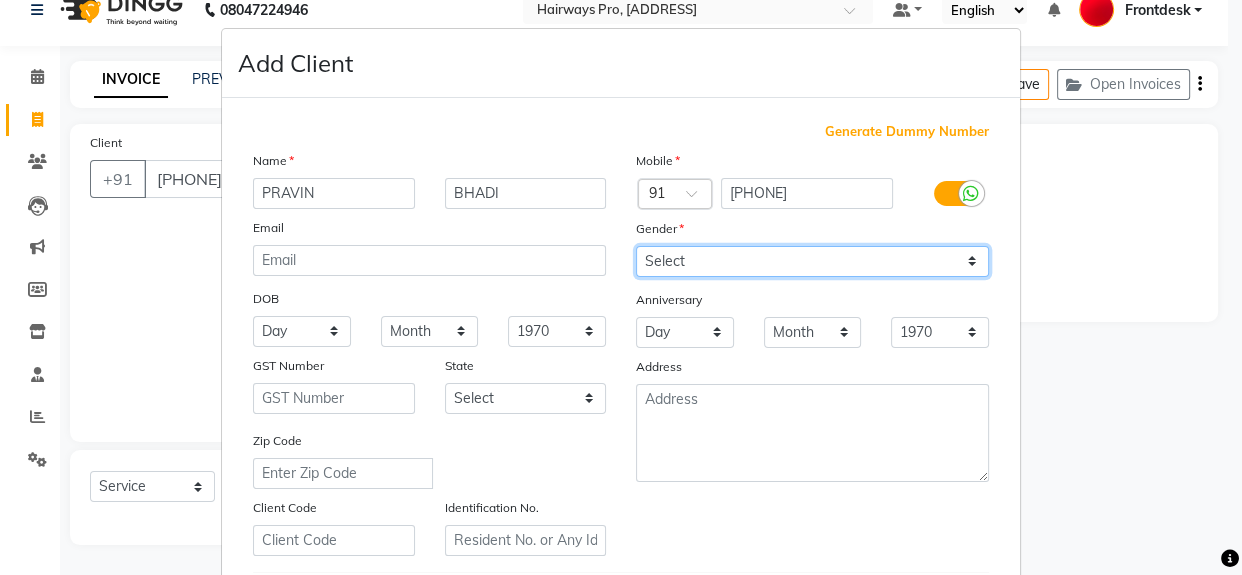 click on "Select Male Female Other Prefer Not To Say" at bounding box center [812, 261] 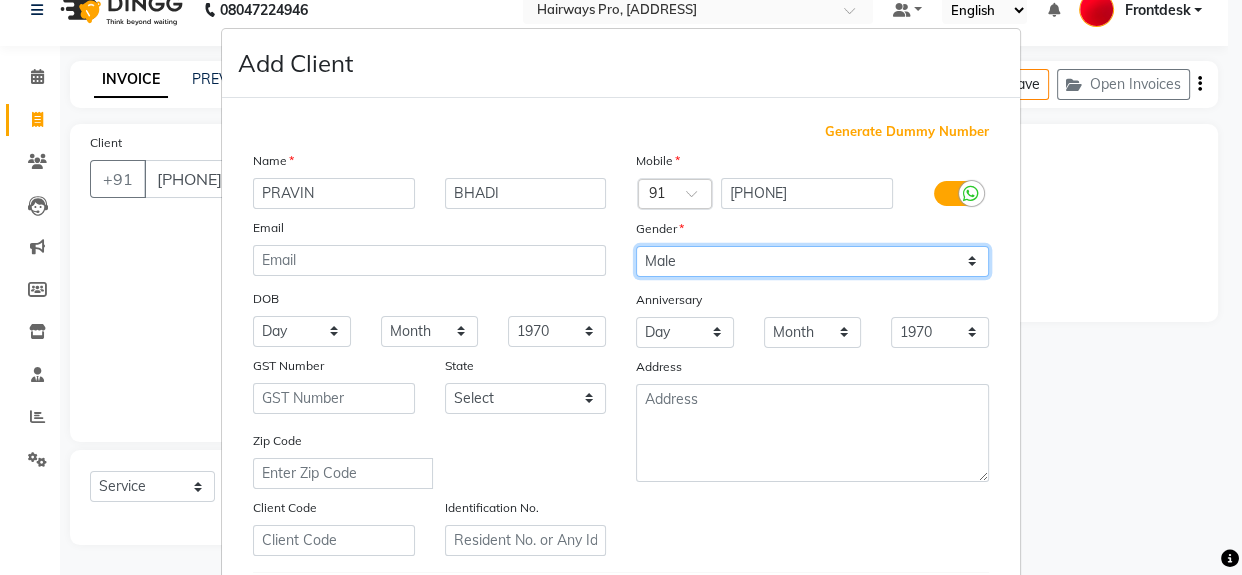 click on "Select Male Female Other Prefer Not To Say" at bounding box center [812, 261] 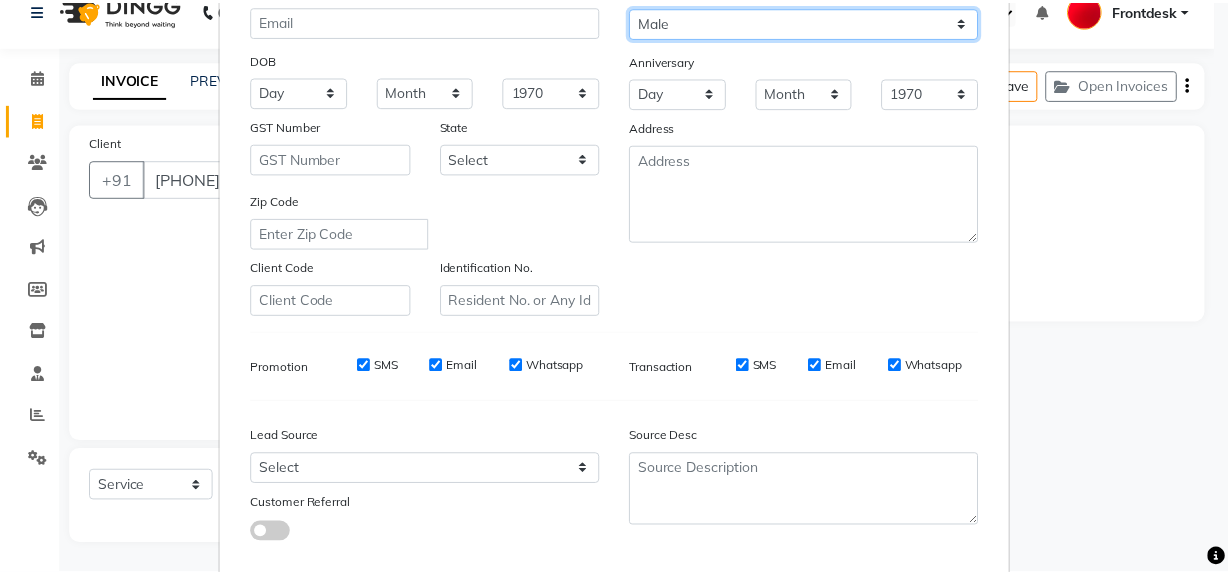 scroll, scrollTop: 353, scrollLeft: 0, axis: vertical 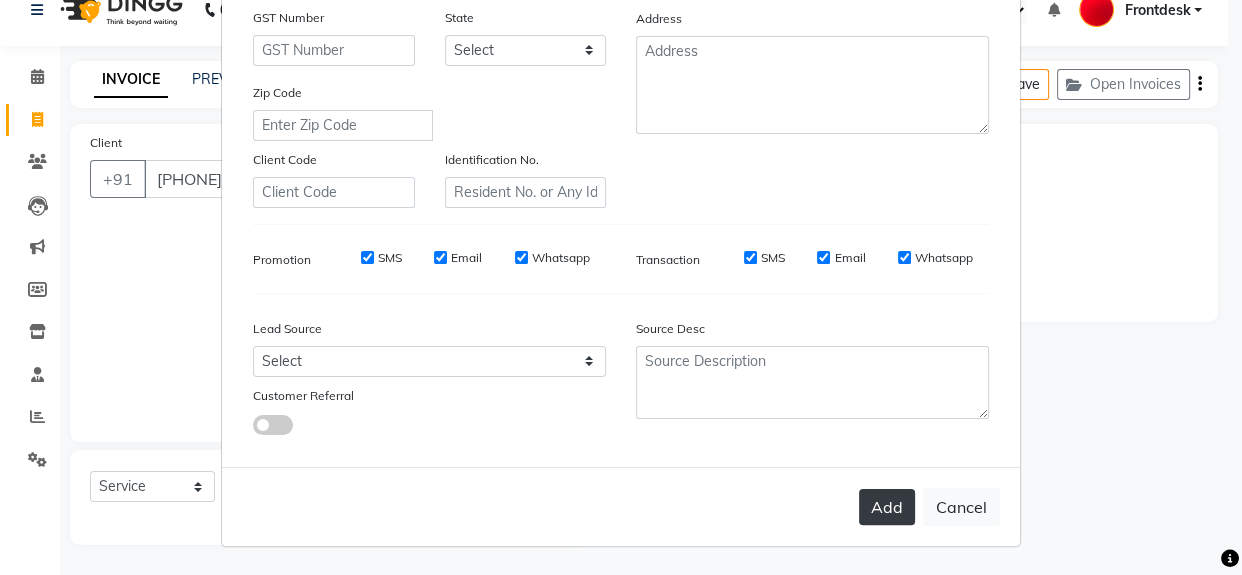 click on "Add" at bounding box center (887, 507) 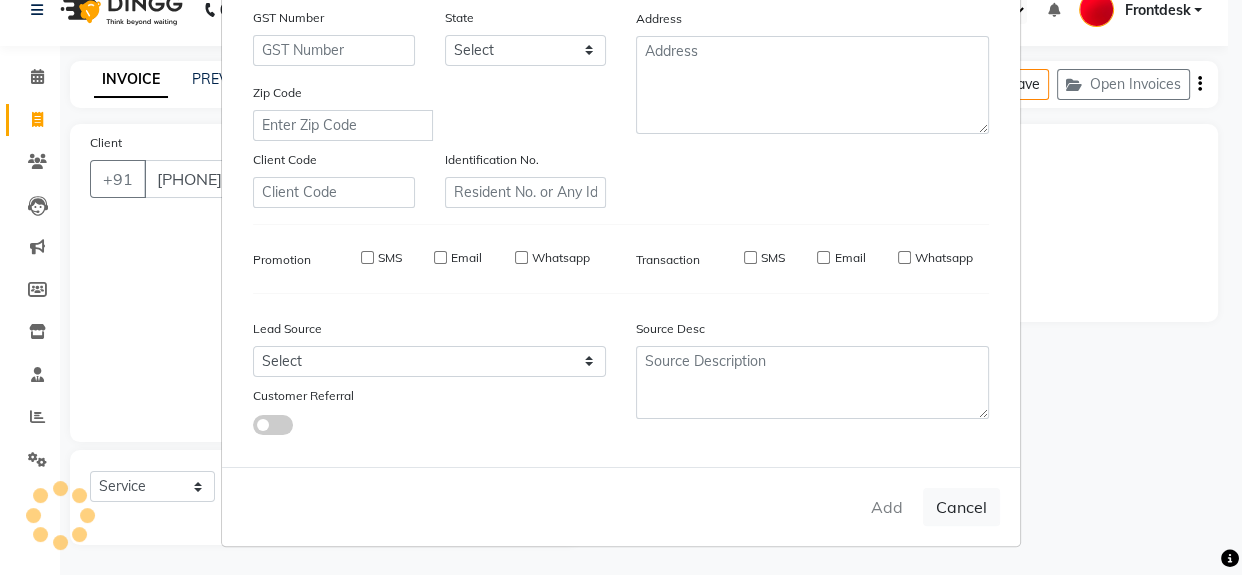 type 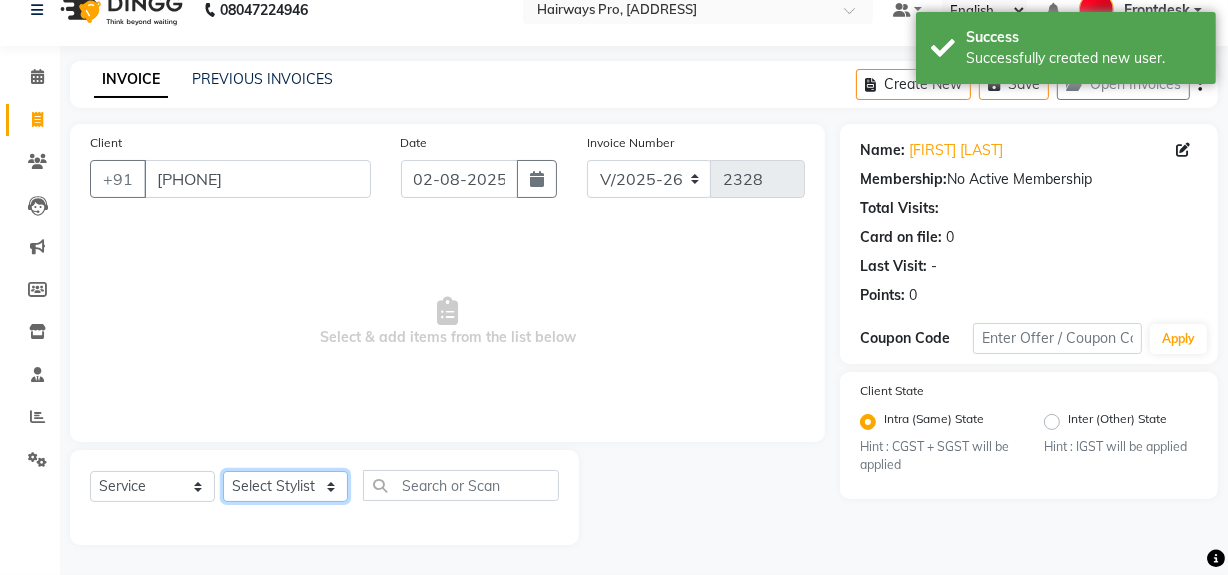 click on "Select Stylist ABID DANISH Faiz shaikh Frontdesk INTEZAR SALMANI JYOTI Kamal Salmani KAVITA MUSTAFA RAFIQUE Sonal SONU WAQAR ZAFAR" 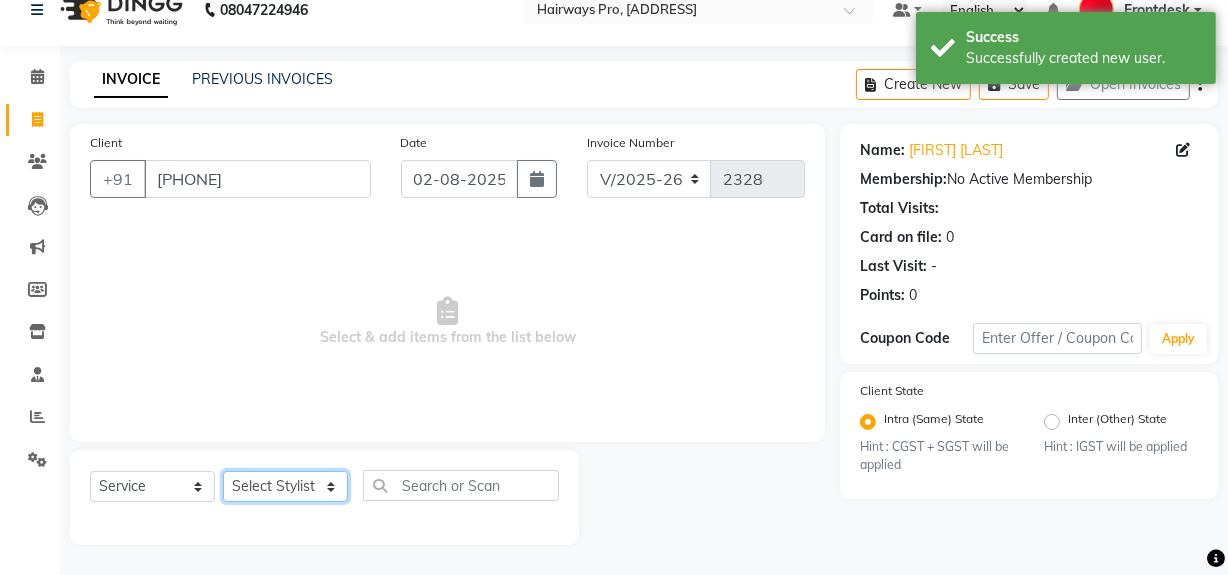 click on "Select Stylist ABID DANISH Faiz shaikh Frontdesk INTEZAR SALMANI JYOTI Kamal Salmani KAVITA MUSTAFA RAFIQUE Sonal SONU WAQAR ZAFAR" 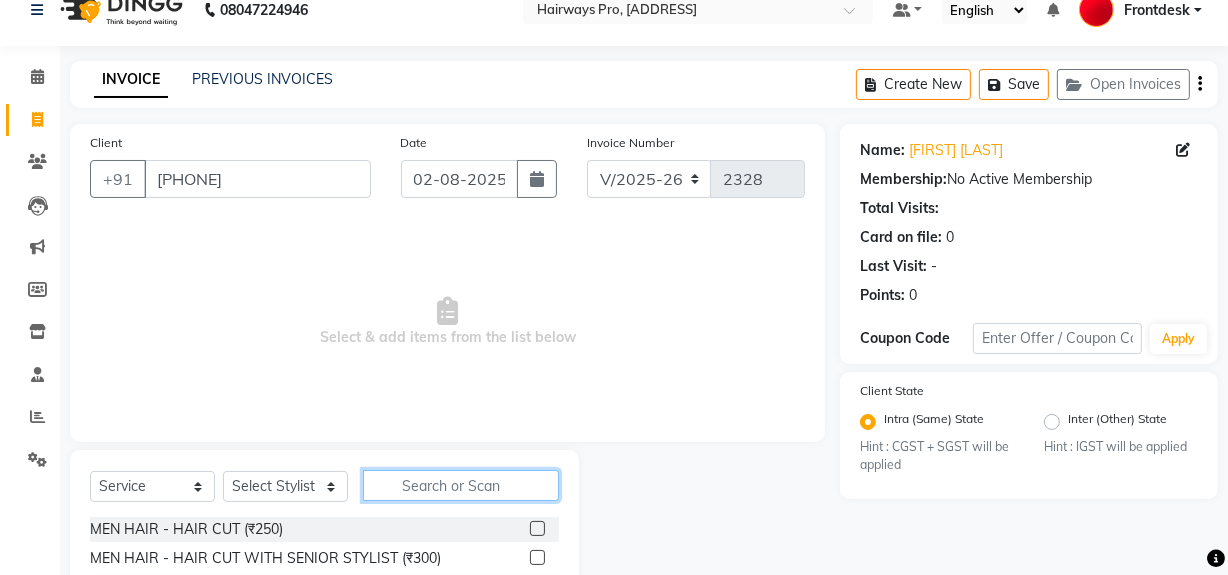 click 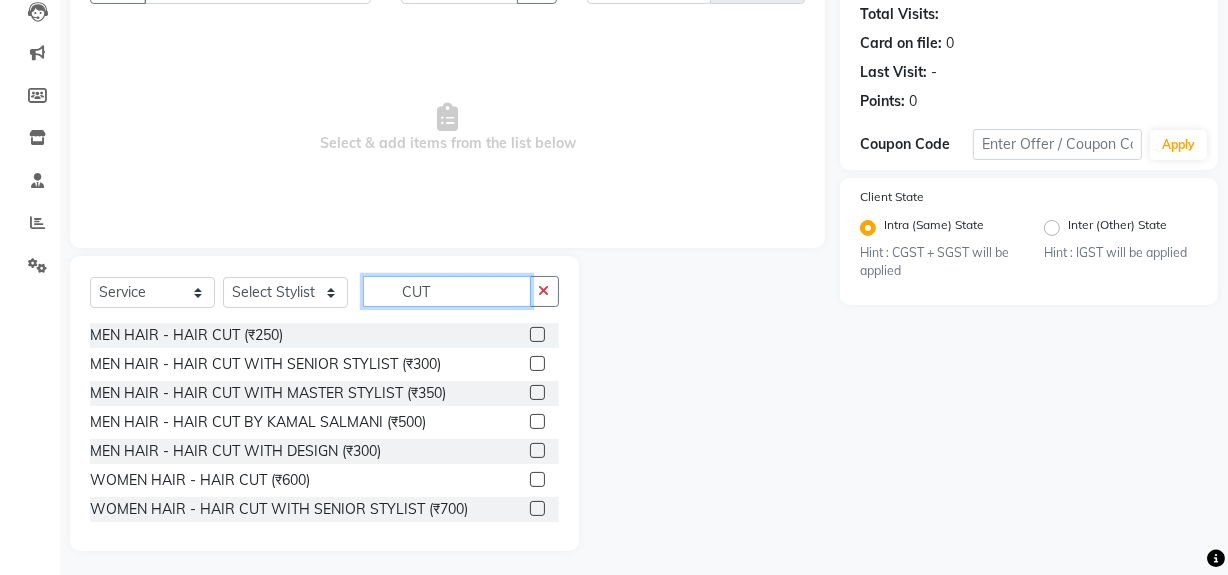 scroll, scrollTop: 226, scrollLeft: 0, axis: vertical 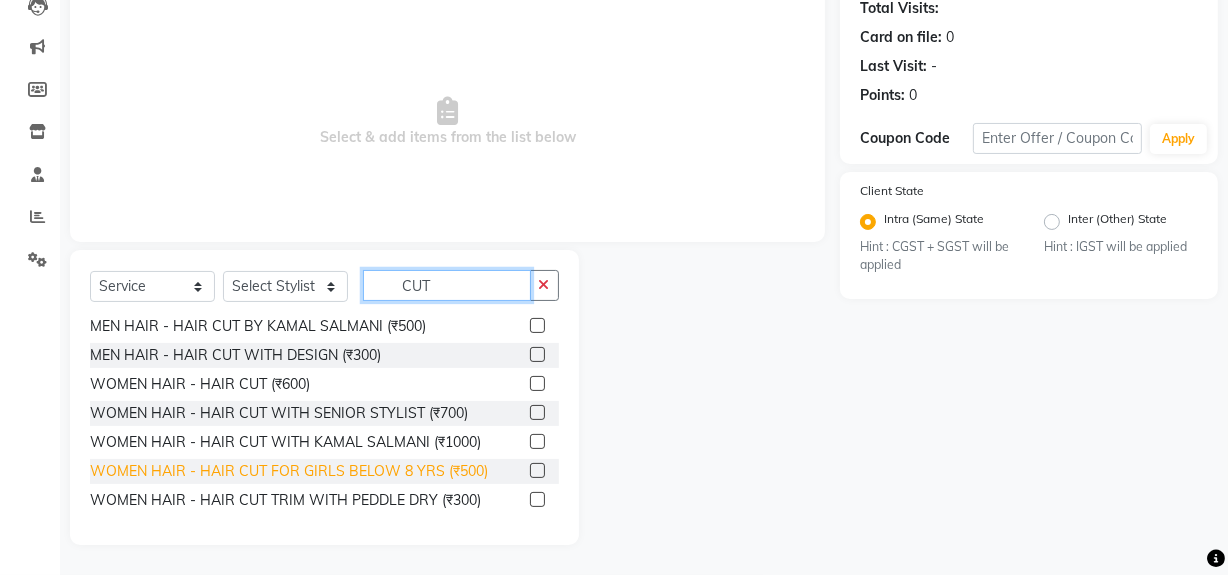 type on "CUT" 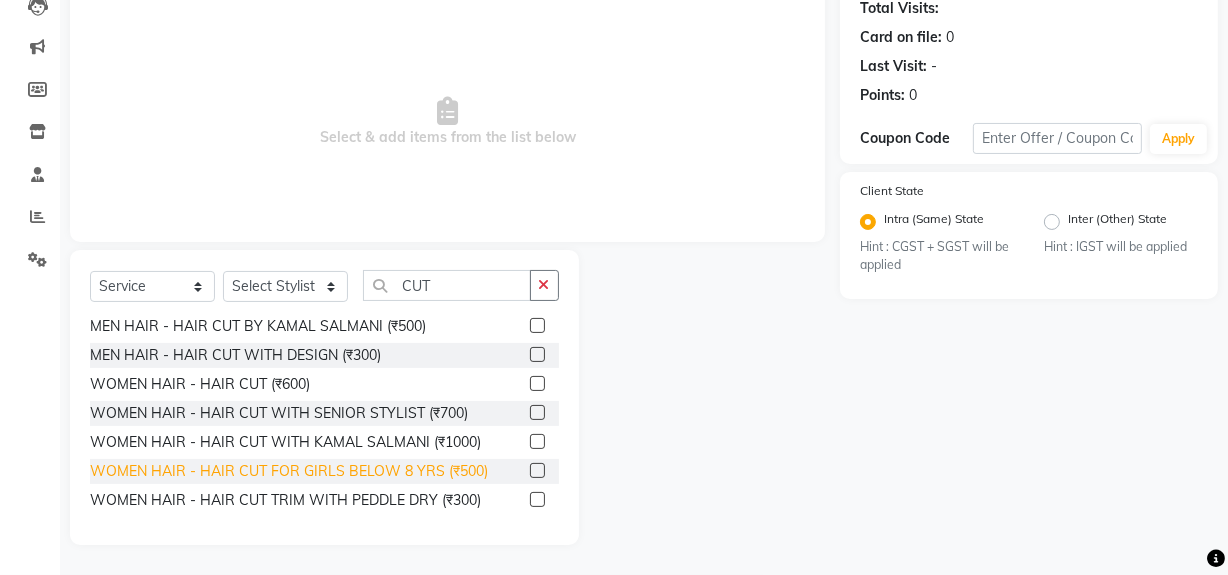 click on "WOMEN HAIR - HAIR CUT FOR GIRLS BELOW 8 YRS (₹500)" 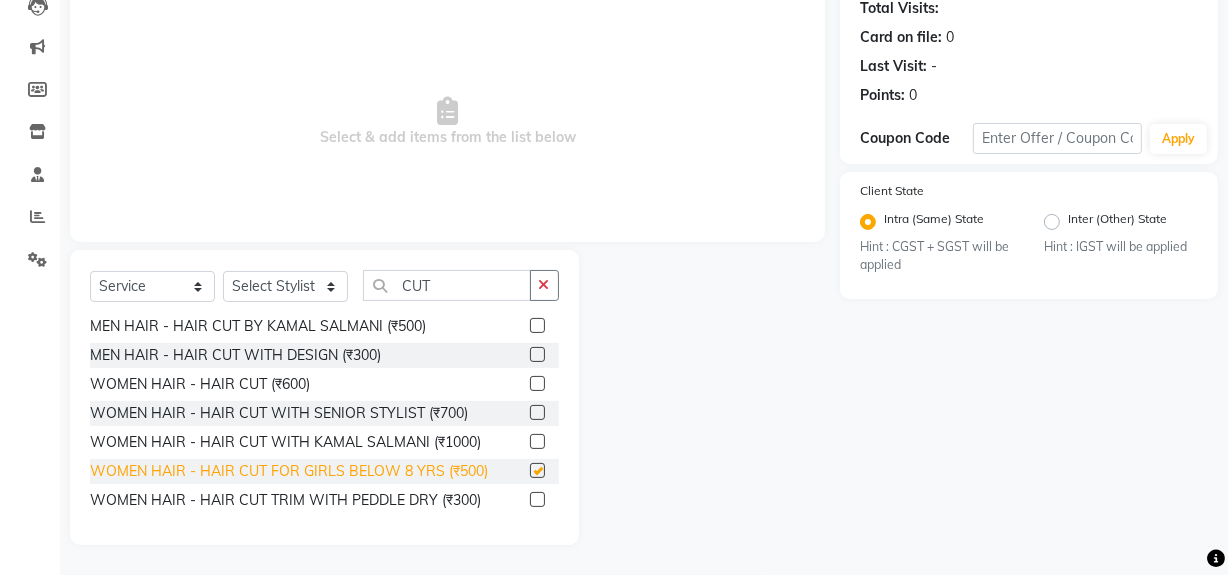 checkbox on "false" 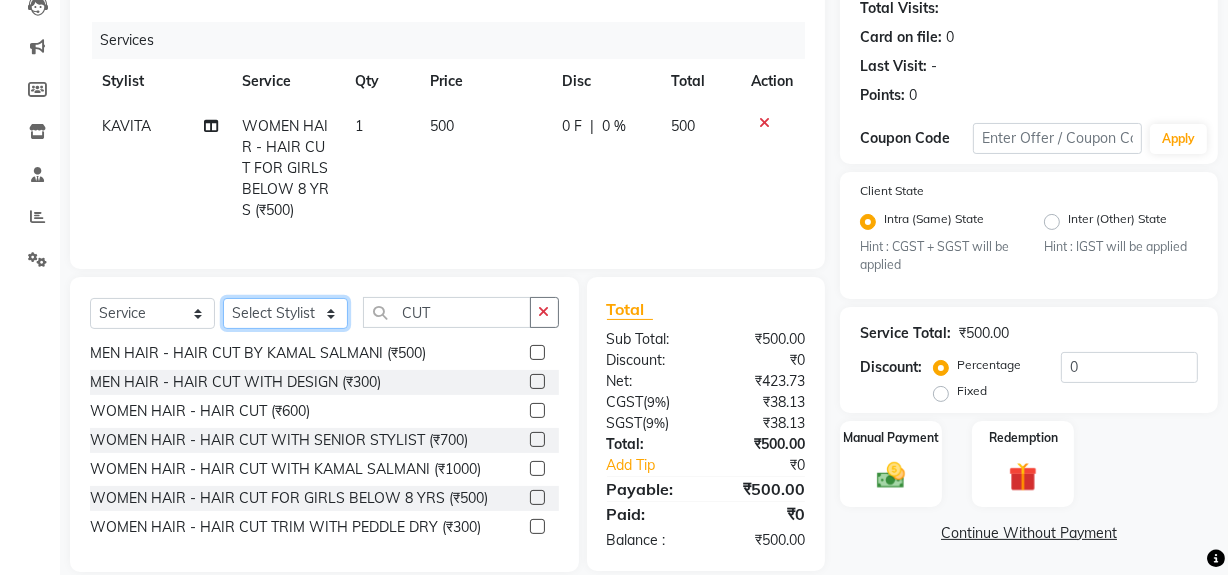 click on "Select Stylist ABID DANISH Faiz shaikh Frontdesk INTEZAR SALMANI JYOTI Kamal Salmani KAVITA MUSTAFA RAFIQUE Sonal SONU WAQAR ZAFAR" 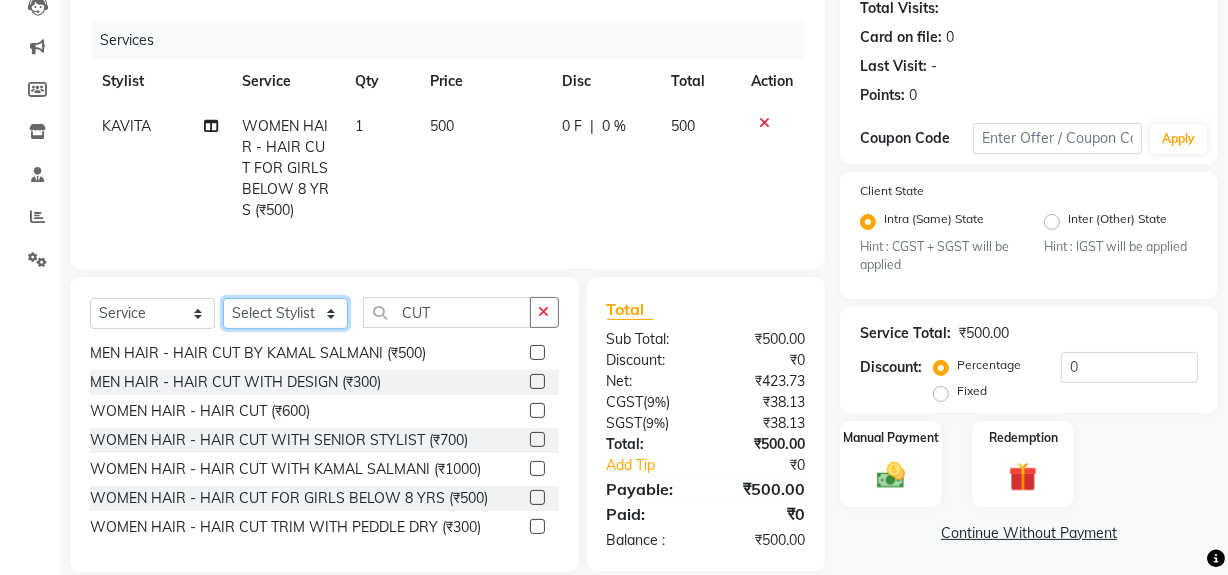 select on "[POSTAL_CODE]" 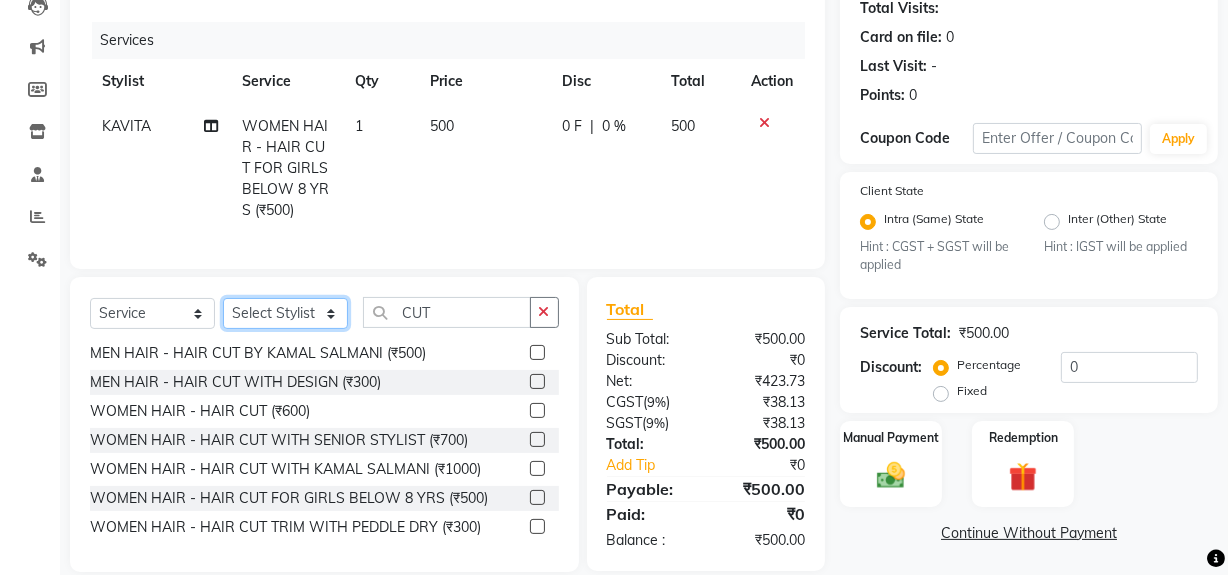 click on "Select Stylist ABID DANISH Faiz shaikh Frontdesk INTEZAR SALMANI JYOTI Kamal Salmani KAVITA MUSTAFA RAFIQUE Sonal SONU WAQAR ZAFAR" 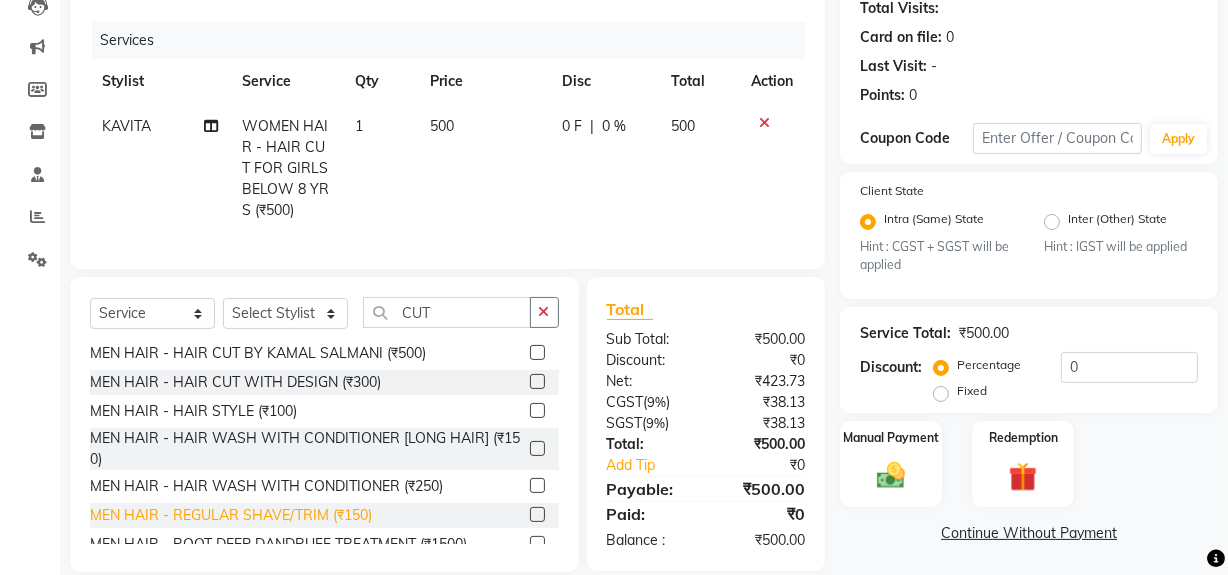 click on "MEN HAIR - REGULAR SHAVE/TRIM (₹150)" 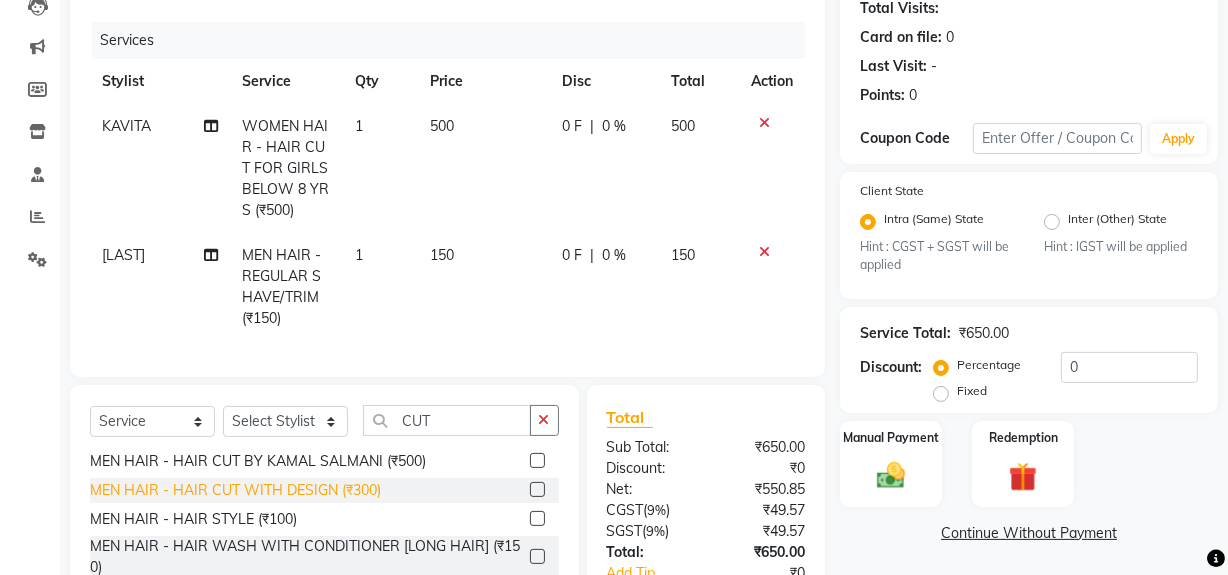 checkbox on "false" 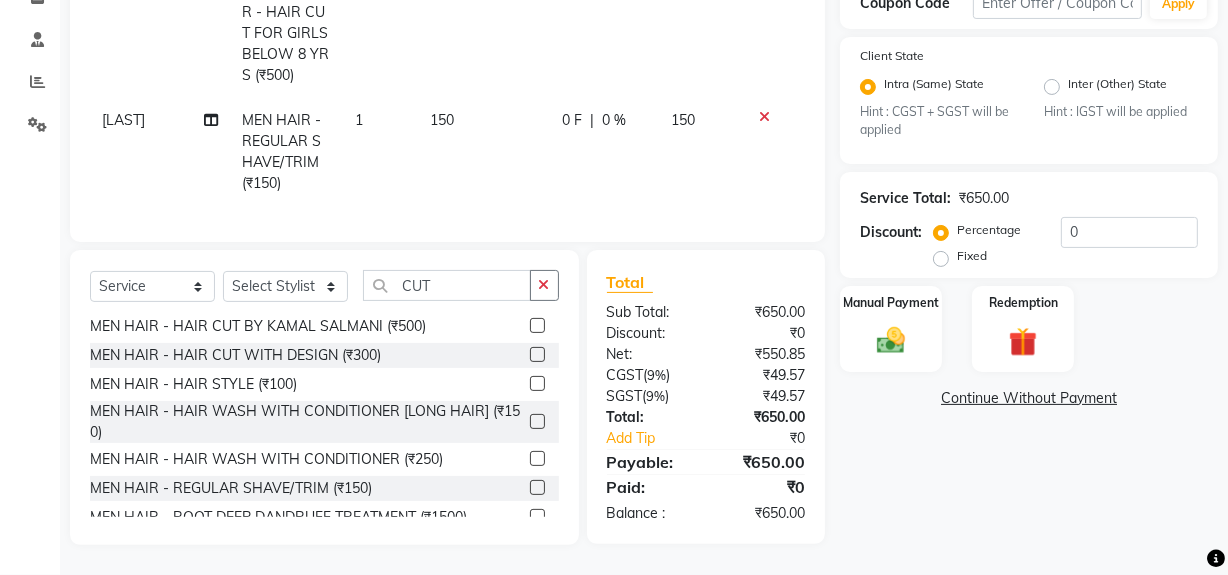 scroll, scrollTop: 374, scrollLeft: 0, axis: vertical 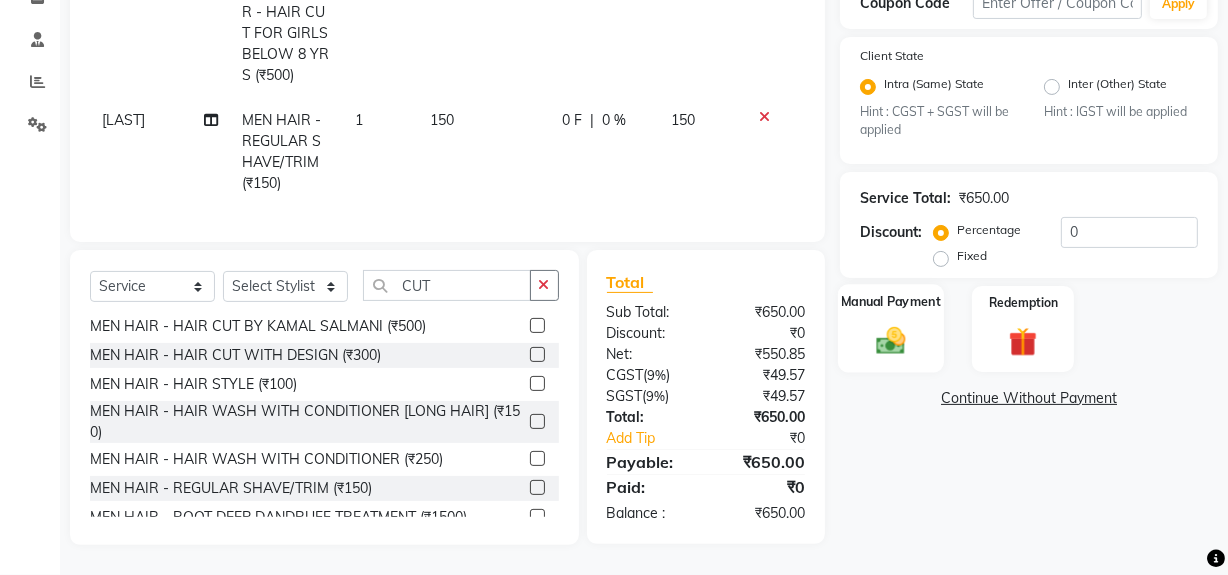 click 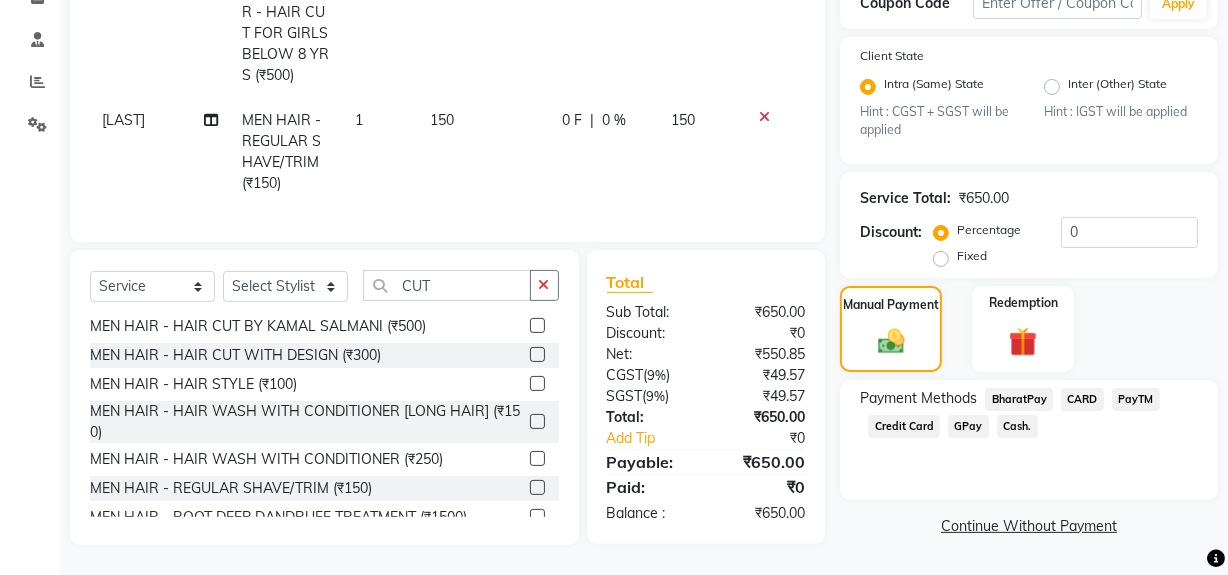 click on "Cash." 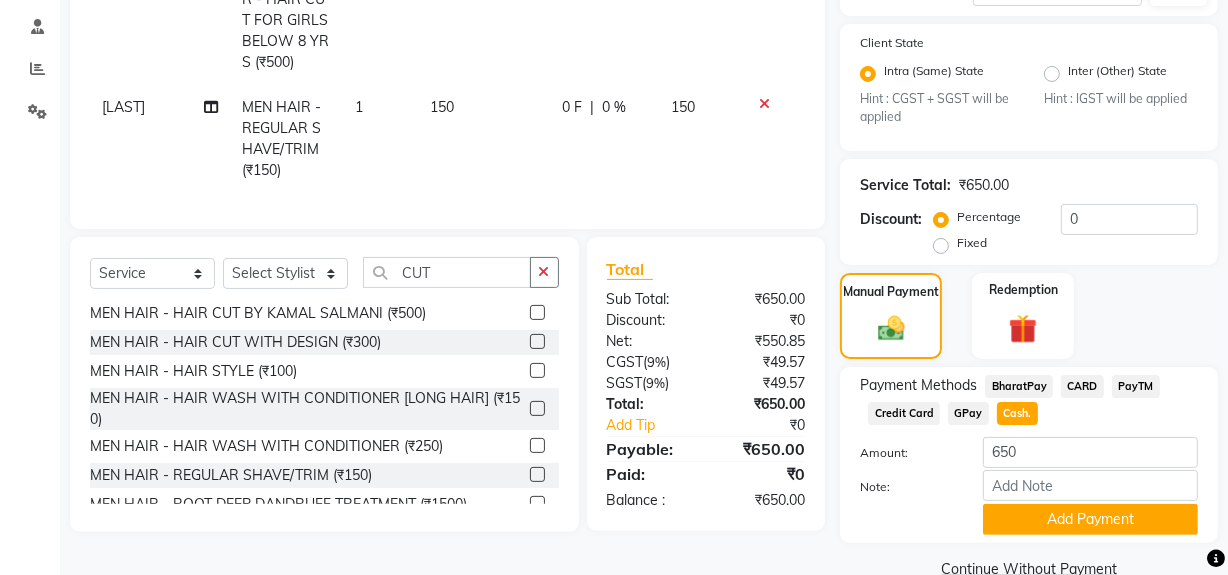 scroll, scrollTop: 413, scrollLeft: 0, axis: vertical 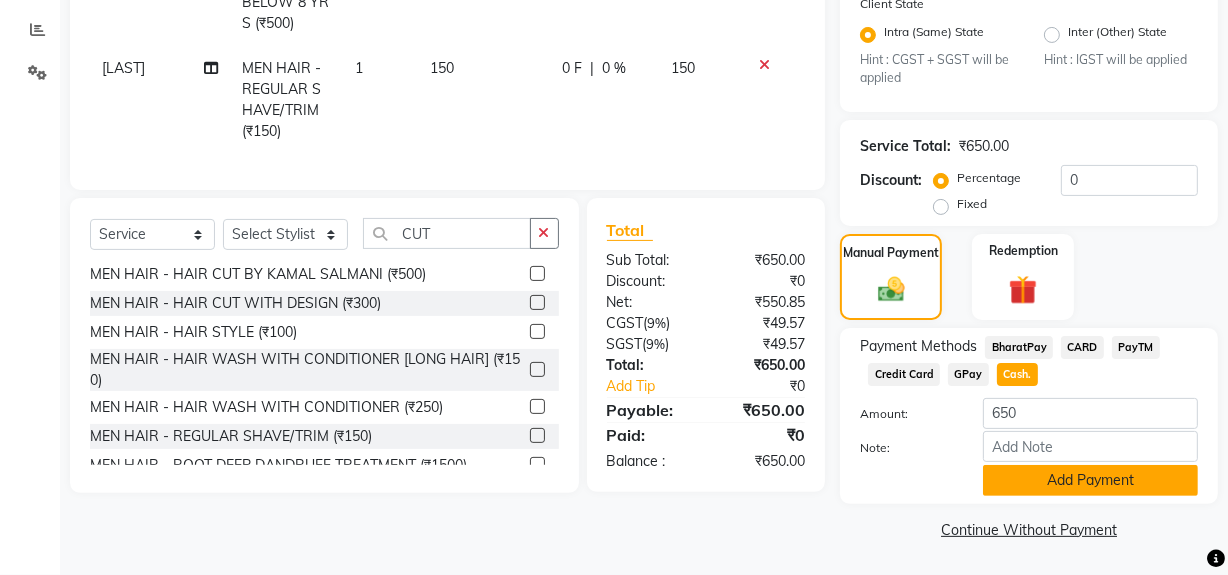 click on "Add Payment" 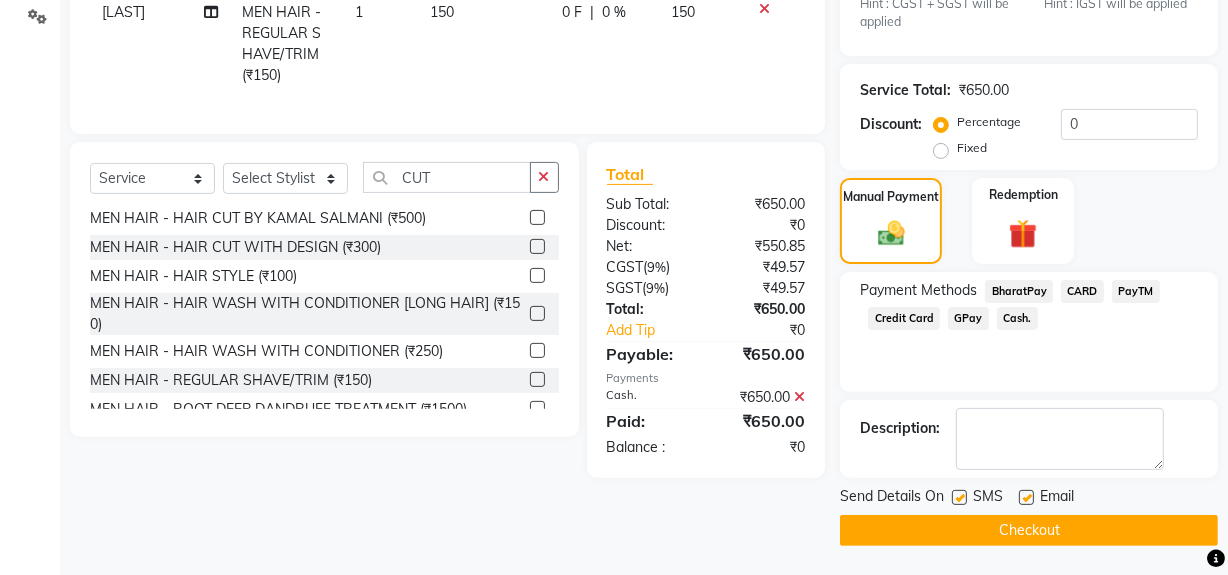scroll, scrollTop: 470, scrollLeft: 0, axis: vertical 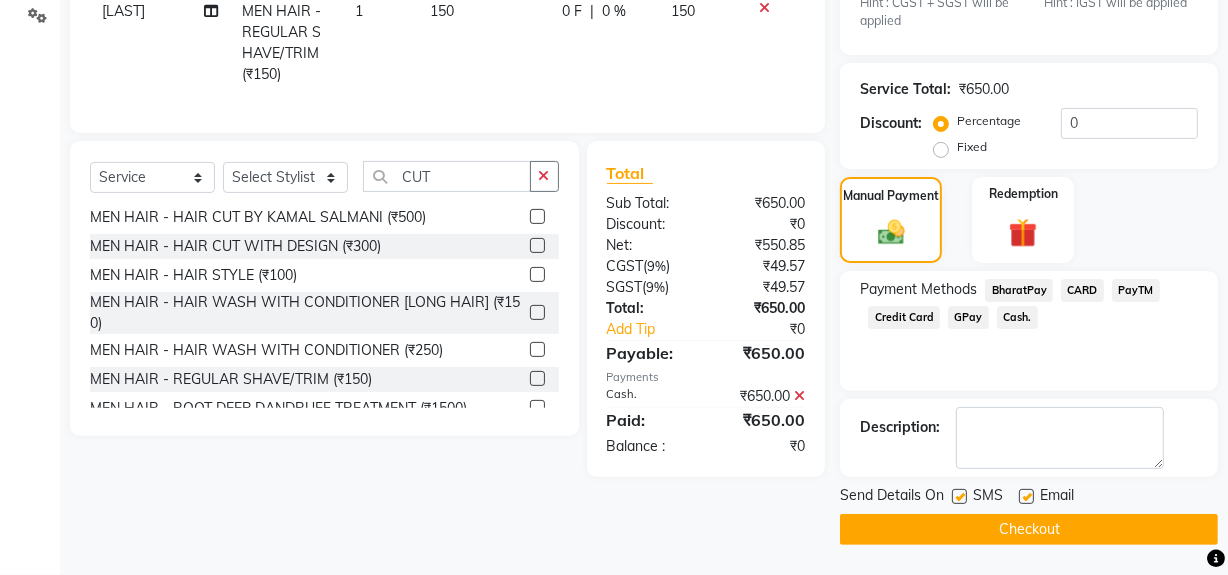 click 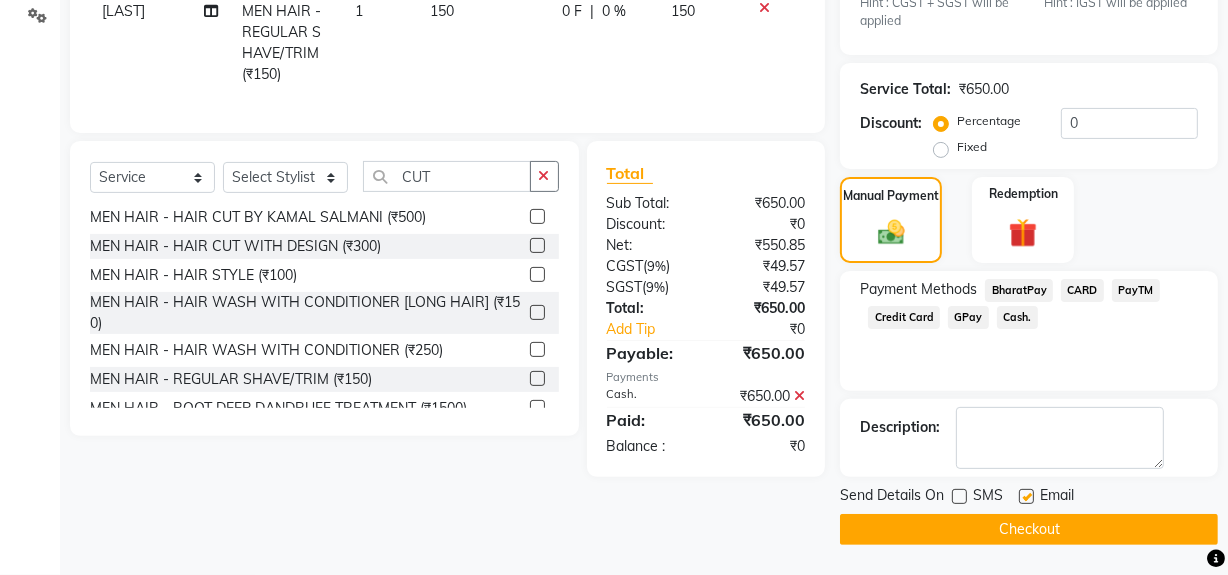 click on "Checkout" 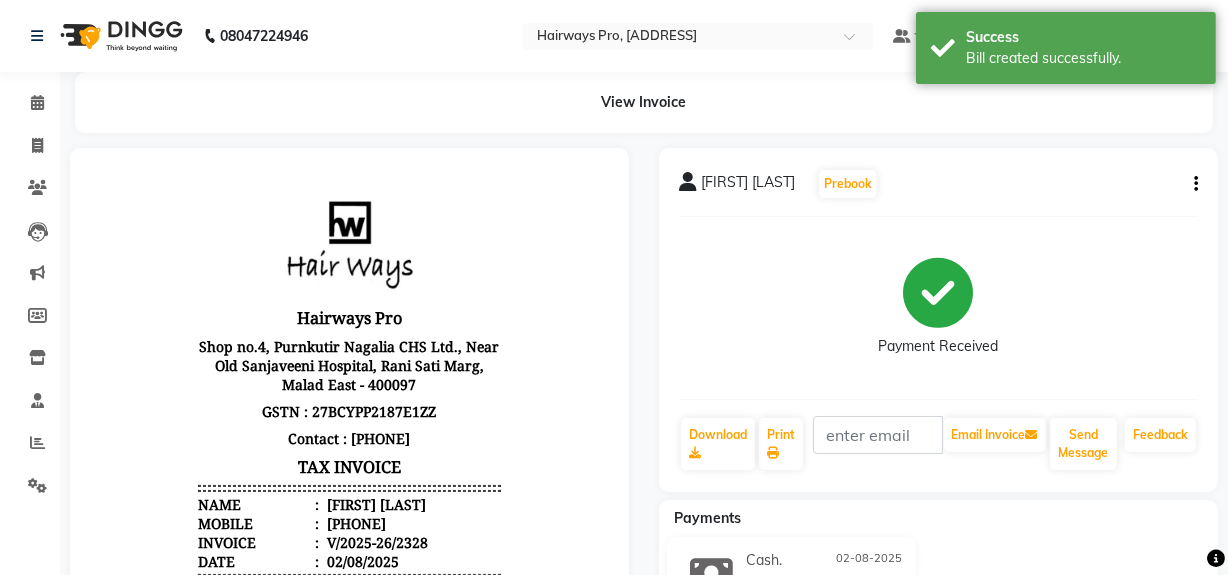 scroll, scrollTop: 0, scrollLeft: 0, axis: both 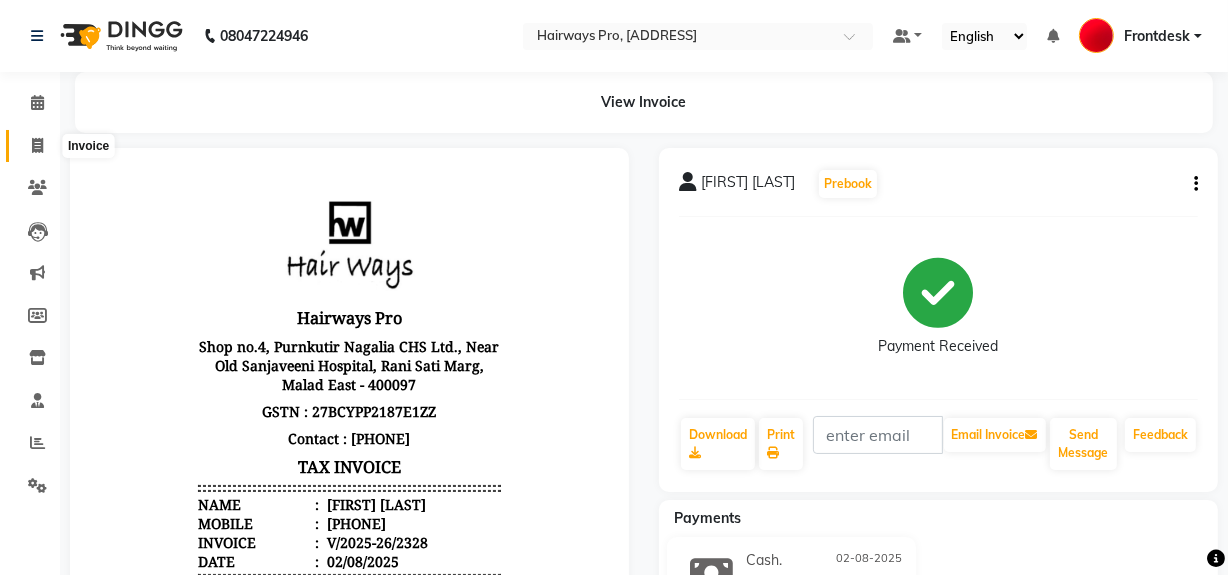 click 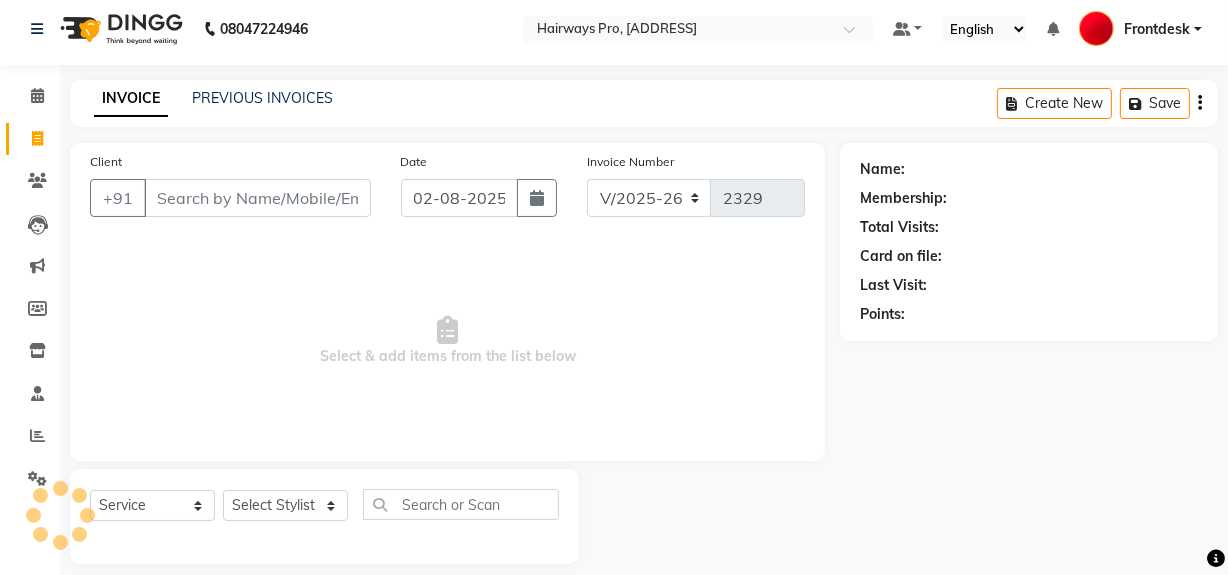 scroll, scrollTop: 26, scrollLeft: 0, axis: vertical 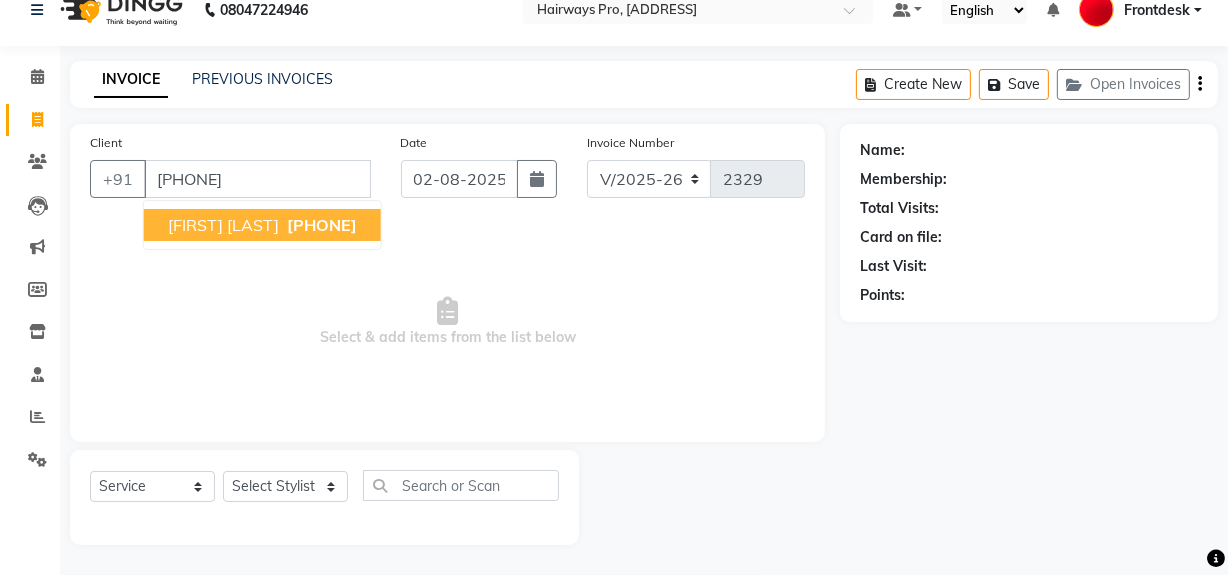 type on "9967835113" 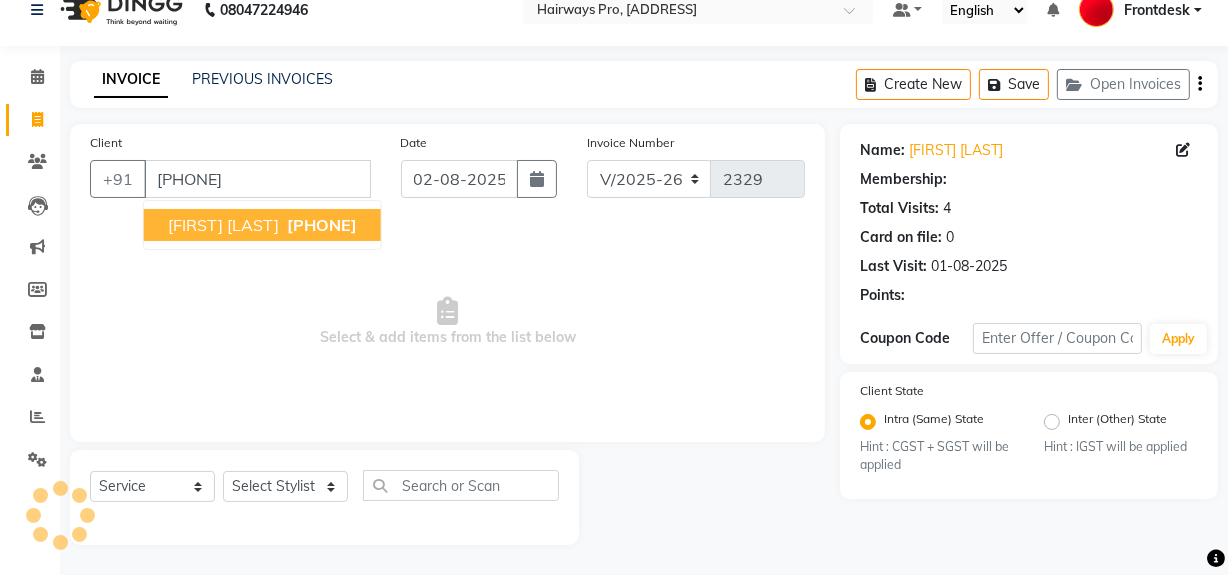 click on "9967835113" at bounding box center [322, 225] 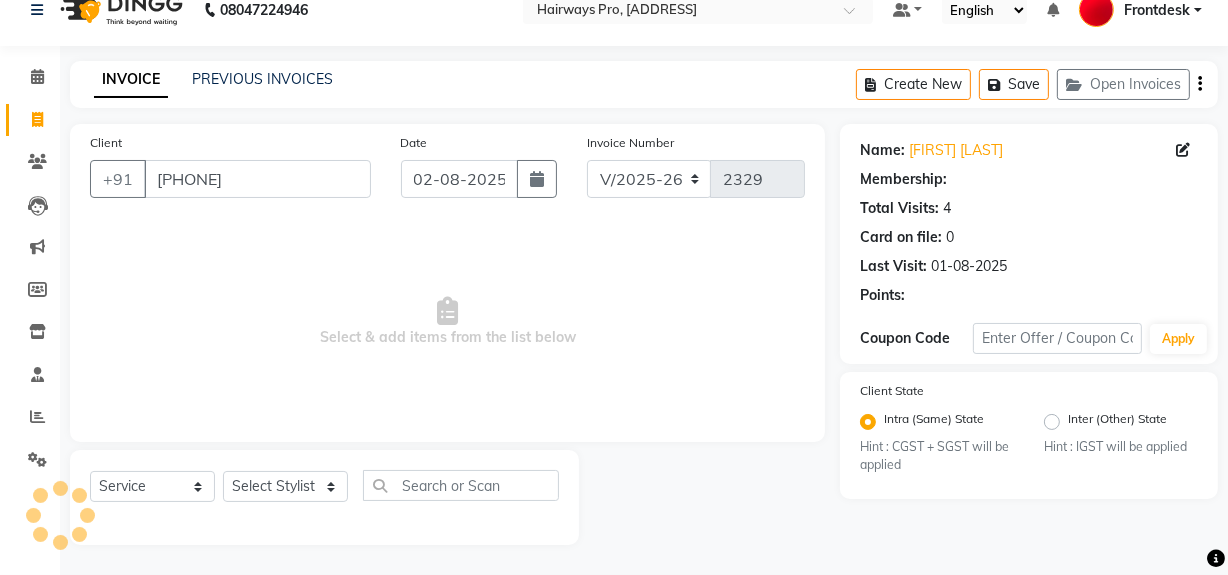 select on "2: Object" 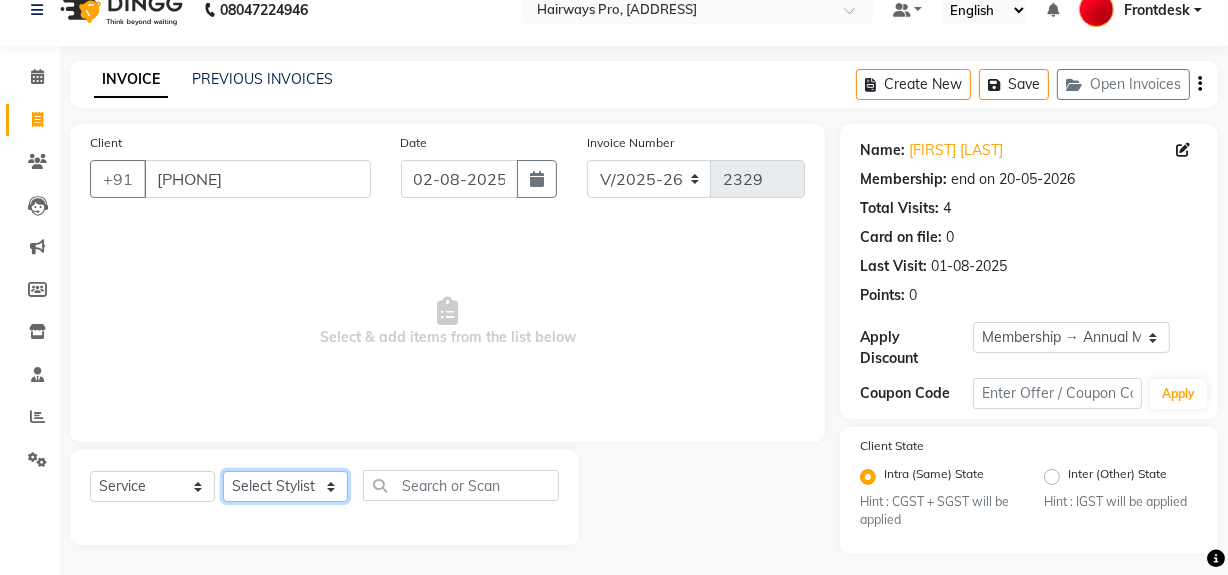 click on "Select Stylist ABID DANISH Faiz shaikh Frontdesk INTEZAR SALMANI JYOTI Kamal Salmani KAVITA MUSTAFA RAFIQUE Sonal SONU WAQAR ZAFAR" 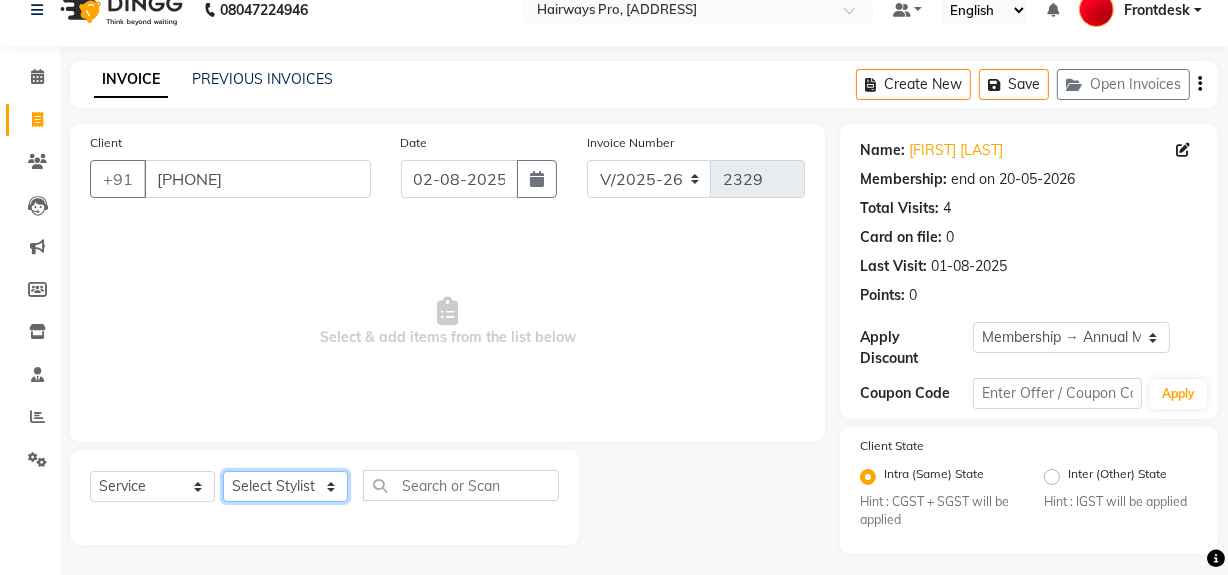 select on "86084" 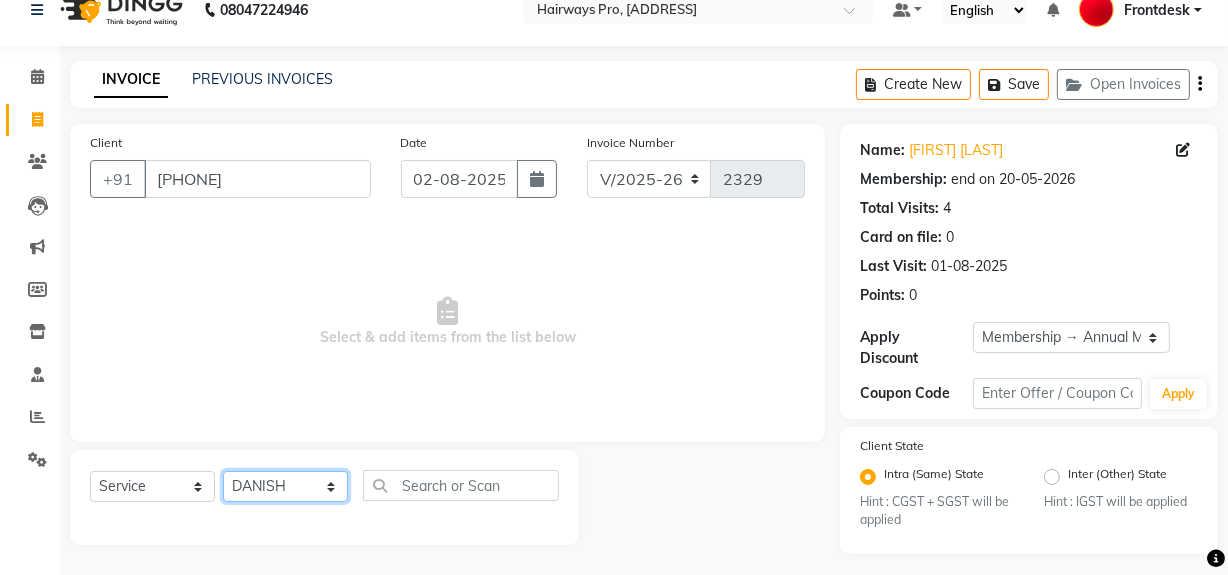 click on "Select Stylist ABID DANISH Faiz shaikh Frontdesk INTEZAR SALMANI JYOTI Kamal Salmani KAVITA MUSTAFA RAFIQUE Sonal SONU WAQAR ZAFAR" 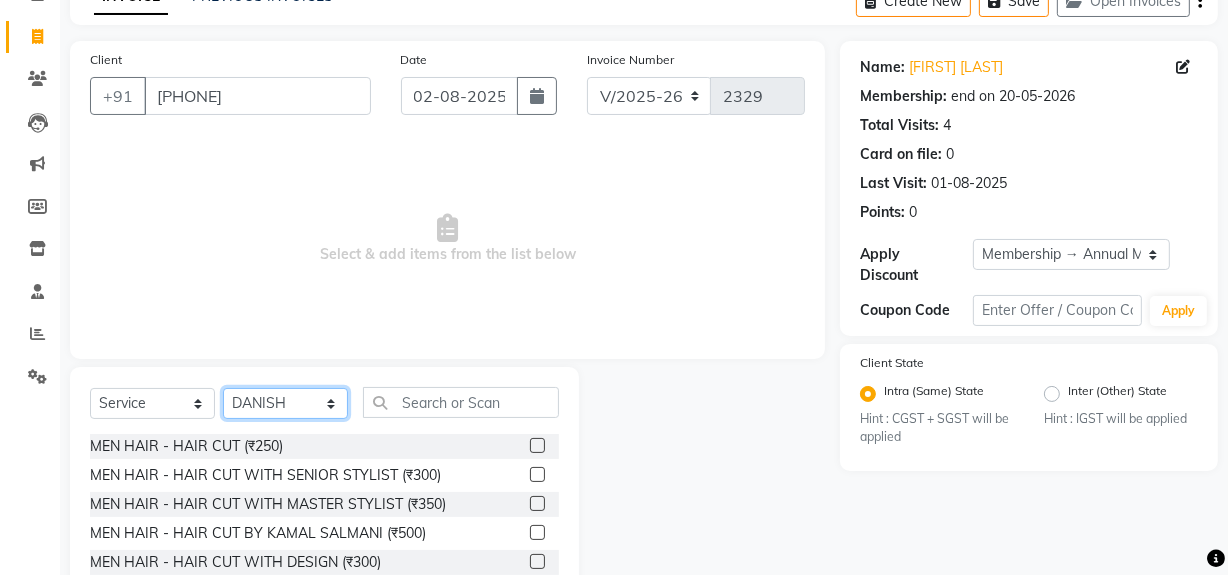 scroll, scrollTop: 208, scrollLeft: 0, axis: vertical 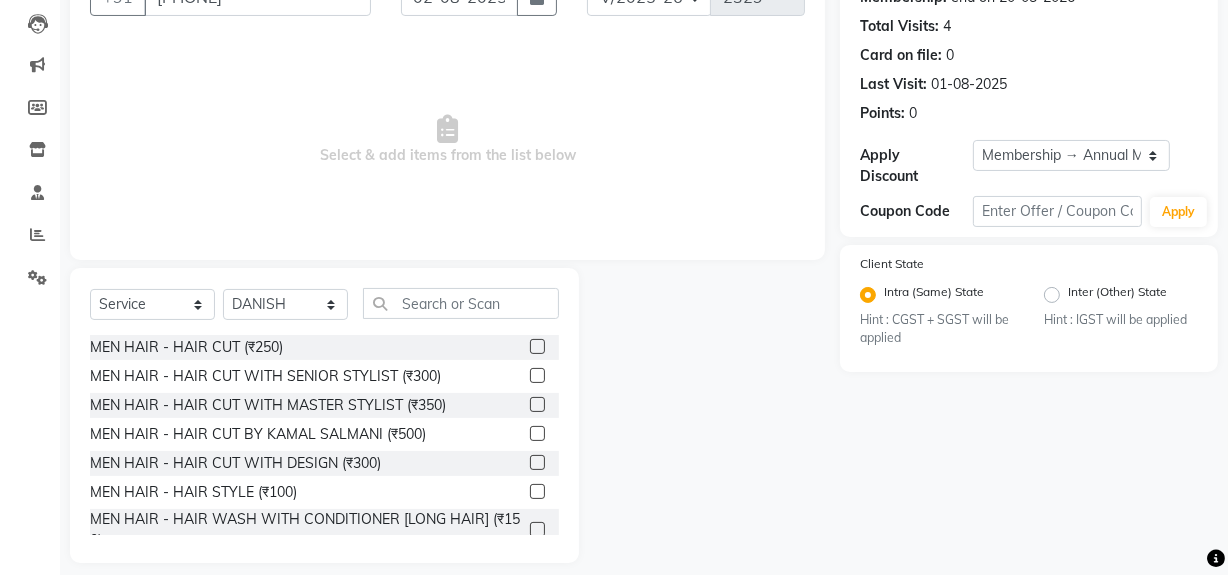 click 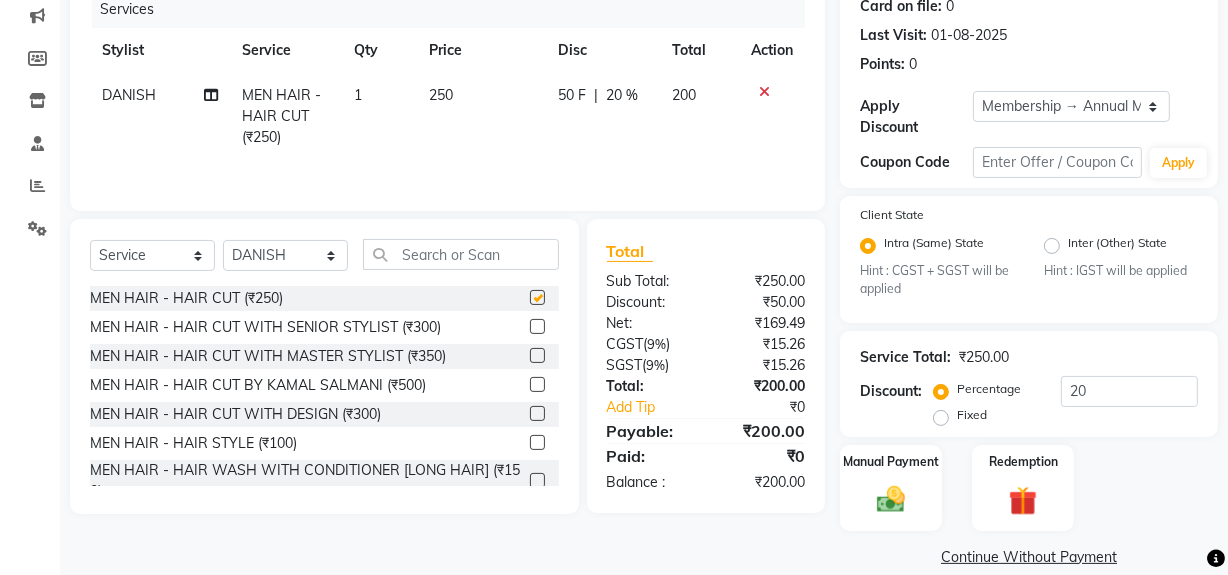 checkbox on "false" 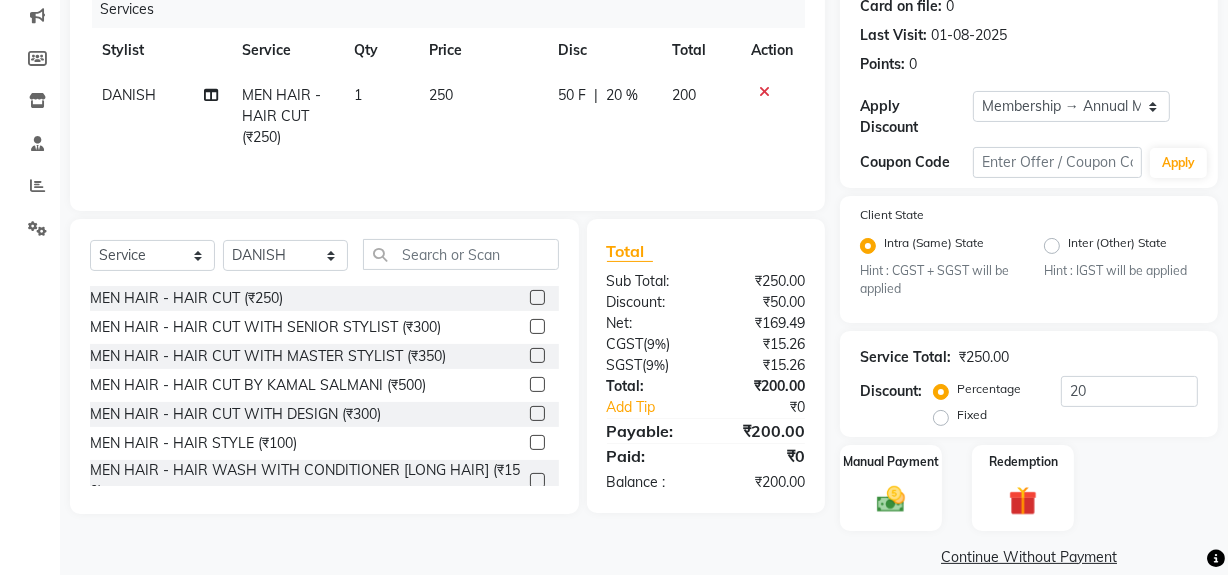 scroll, scrollTop: 284, scrollLeft: 0, axis: vertical 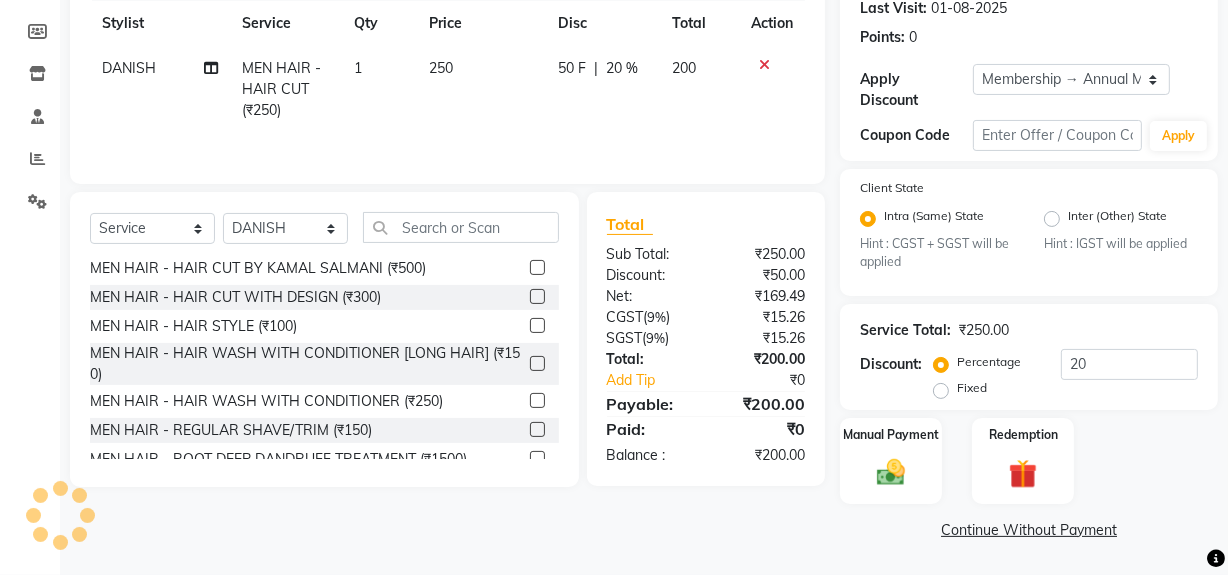 click 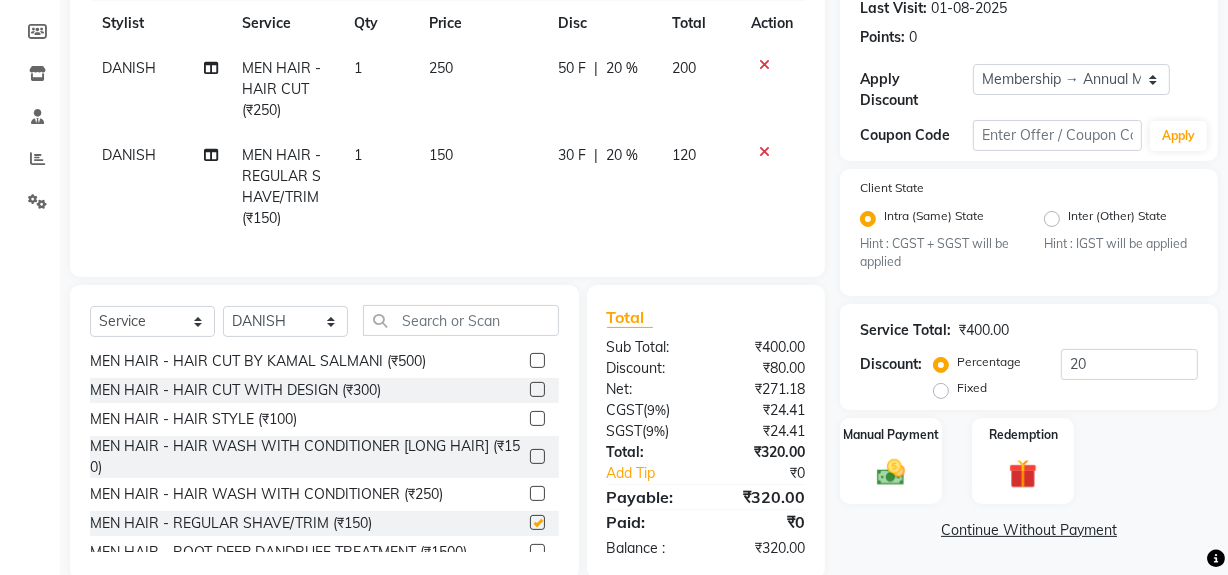 scroll, scrollTop: 4, scrollLeft: 0, axis: vertical 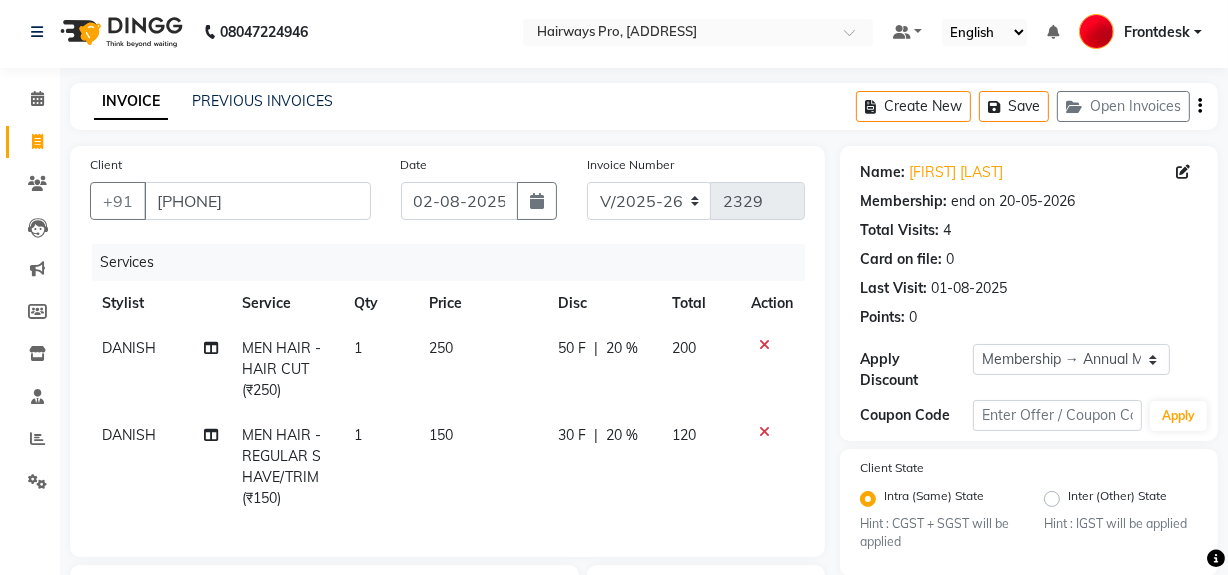 checkbox on "false" 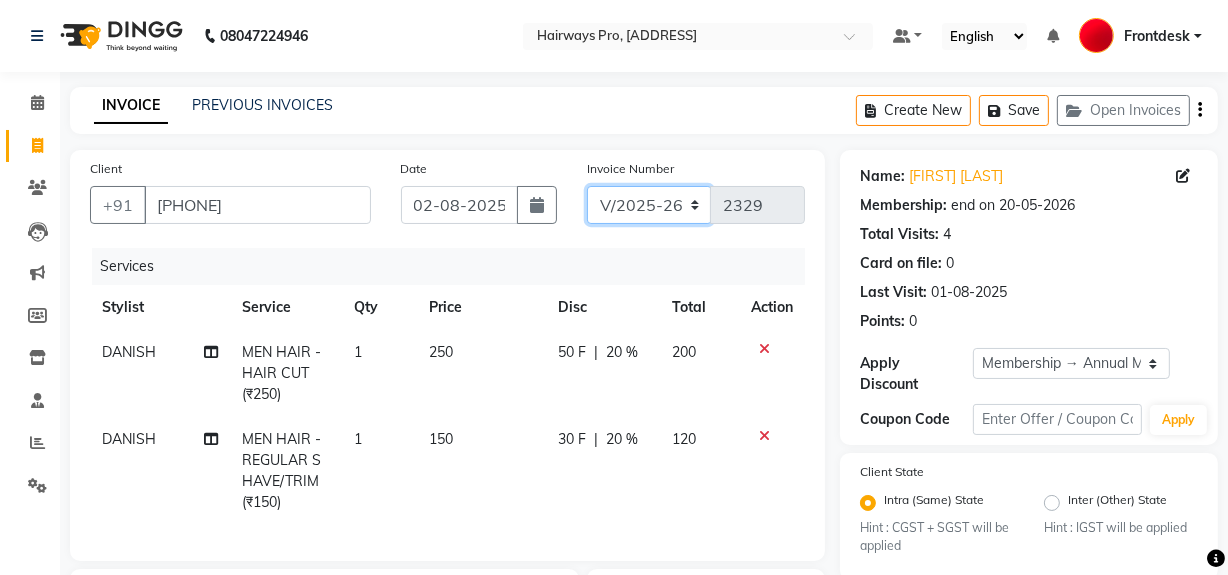 drag, startPoint x: 690, startPoint y: 204, endPoint x: 685, endPoint y: 217, distance: 13.928389 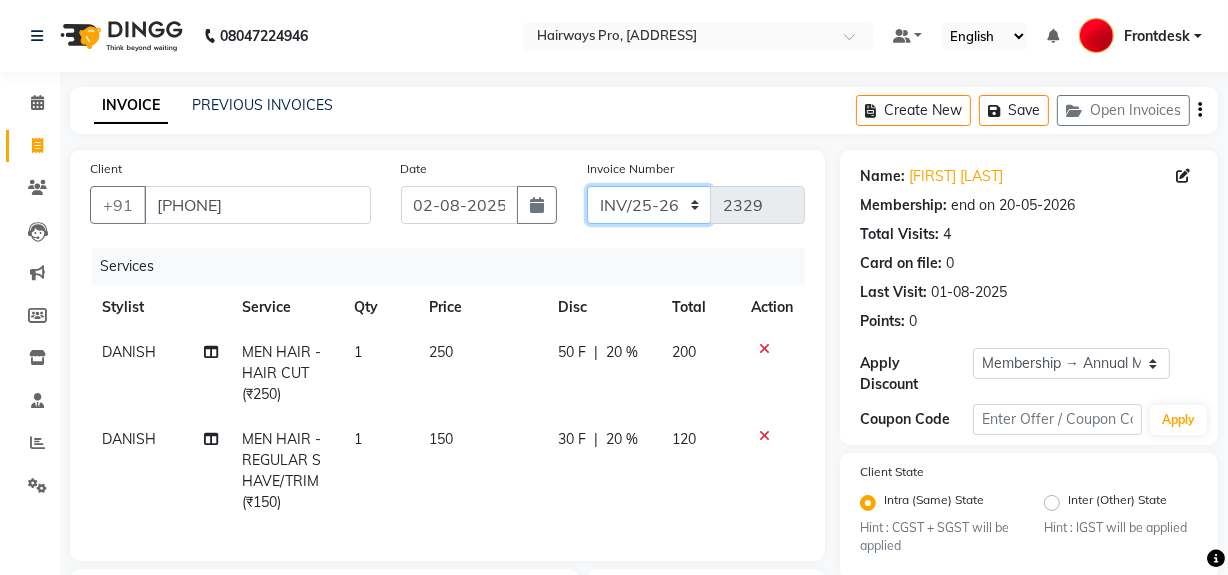 click on "INV/25-26 V/2025-26" 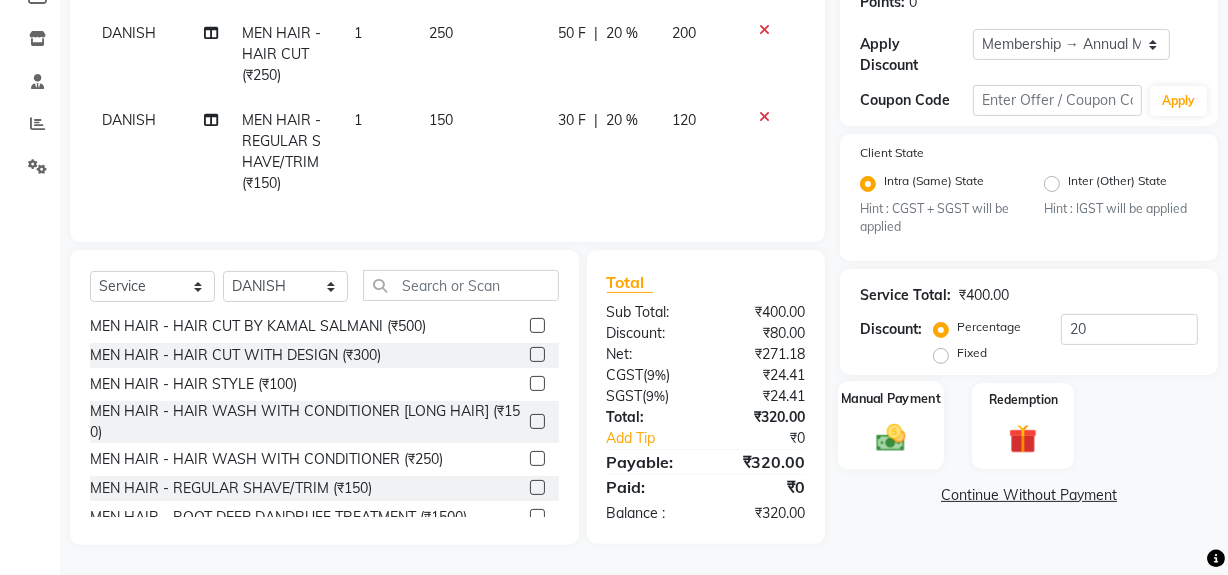 scroll, scrollTop: 332, scrollLeft: 0, axis: vertical 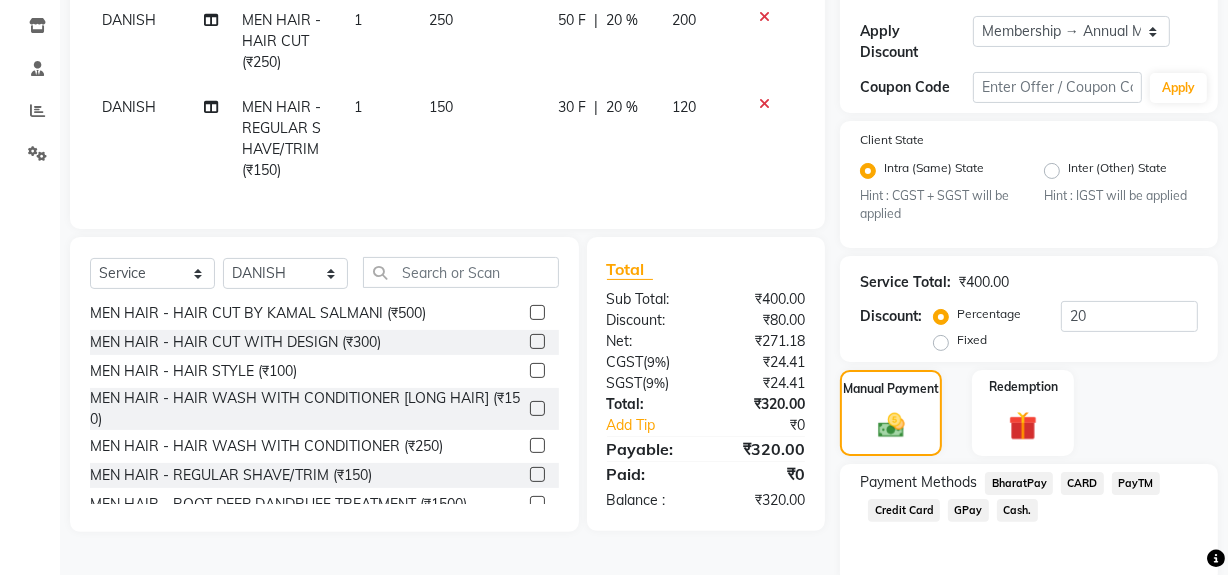 click on "Cash." 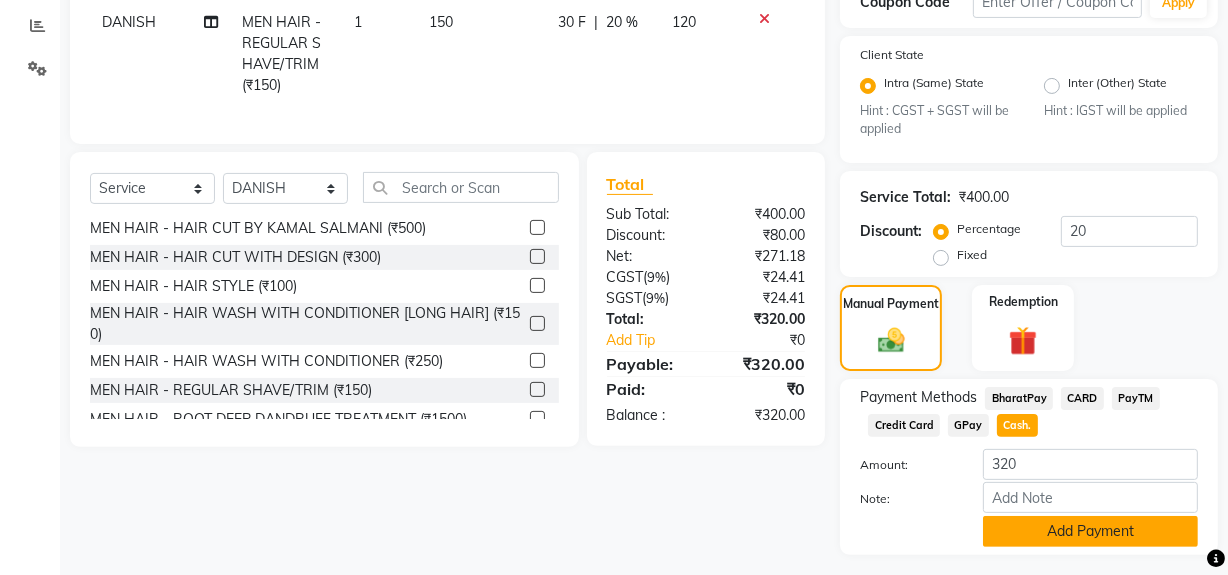scroll, scrollTop: 469, scrollLeft: 0, axis: vertical 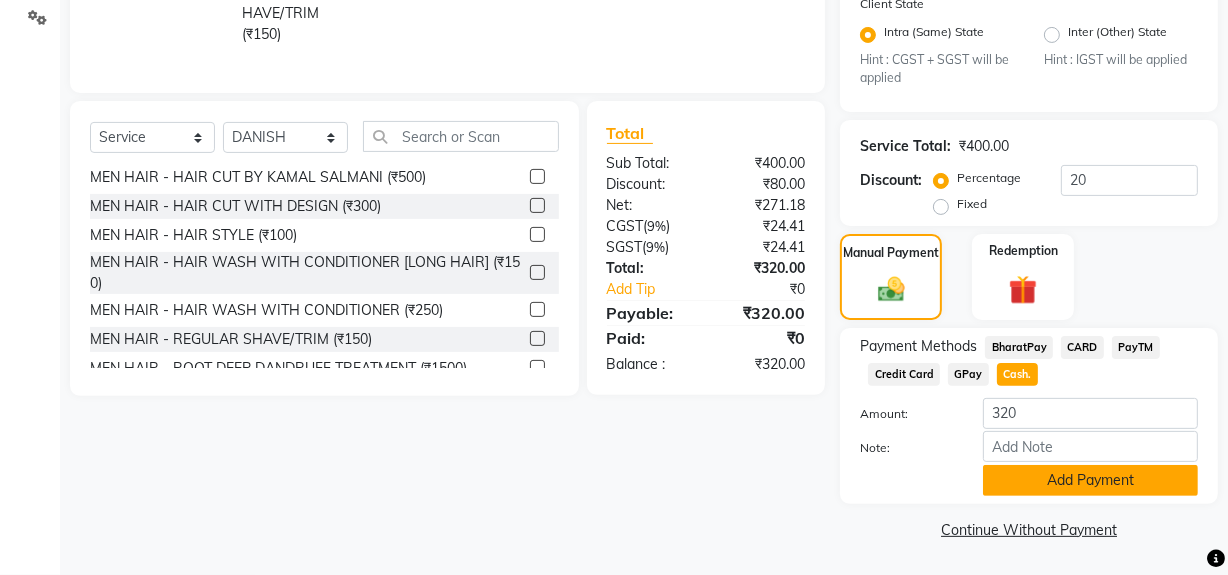 click on "Add Payment" 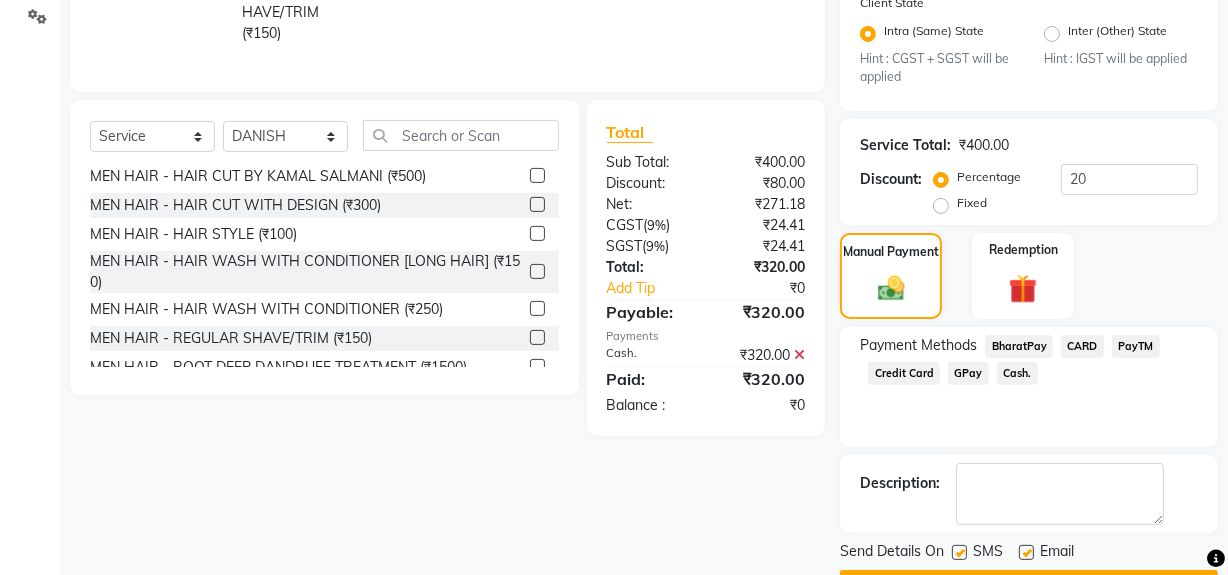 click 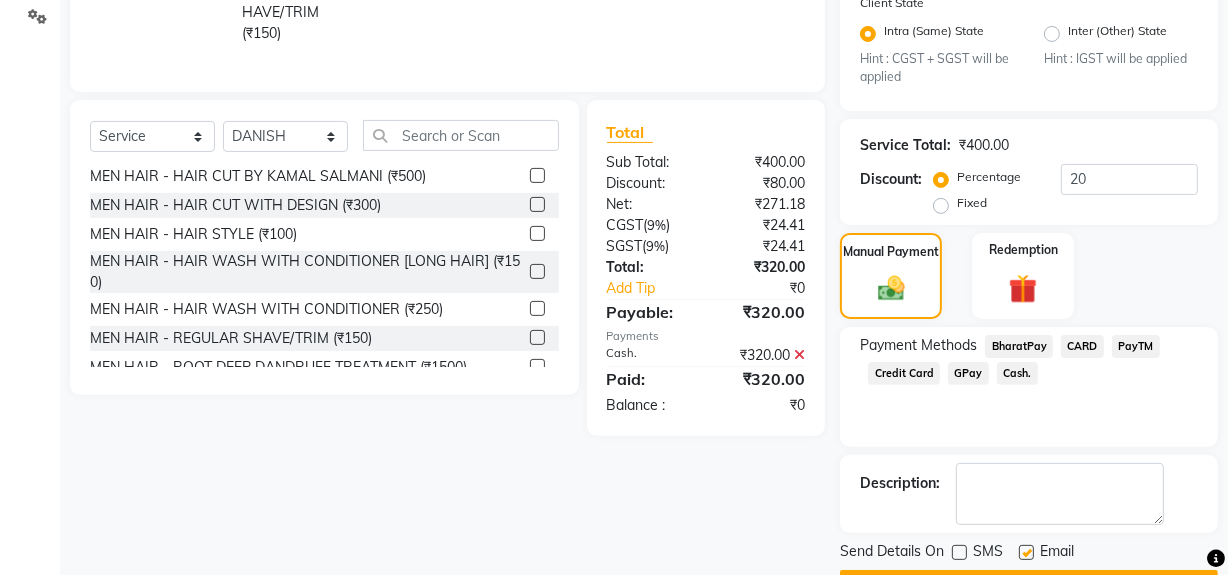scroll, scrollTop: 524, scrollLeft: 0, axis: vertical 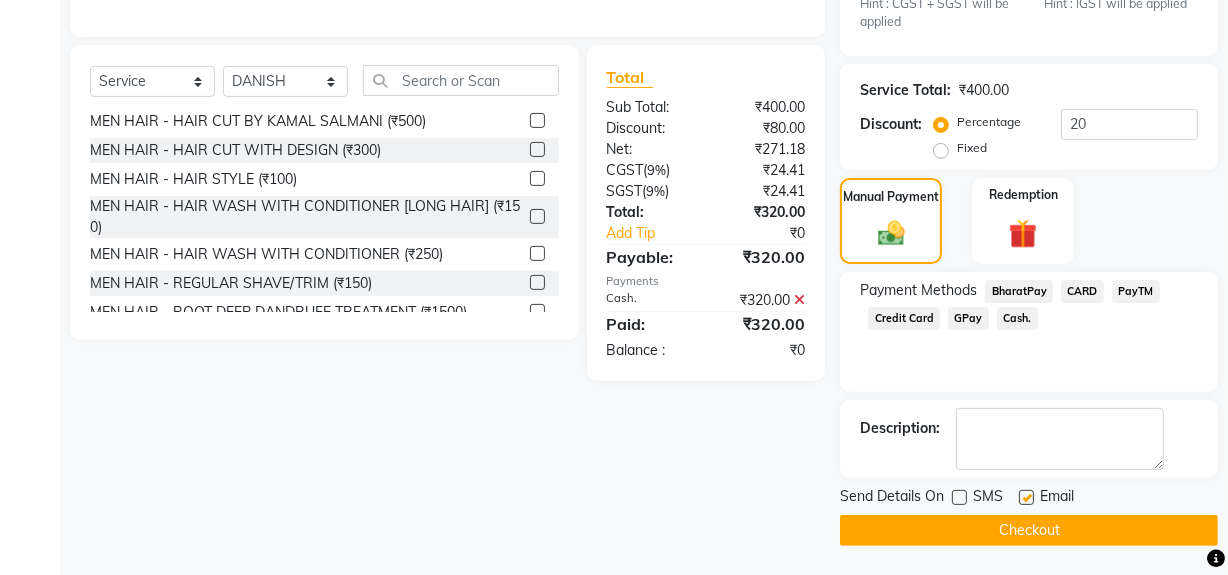 click on "Checkout" 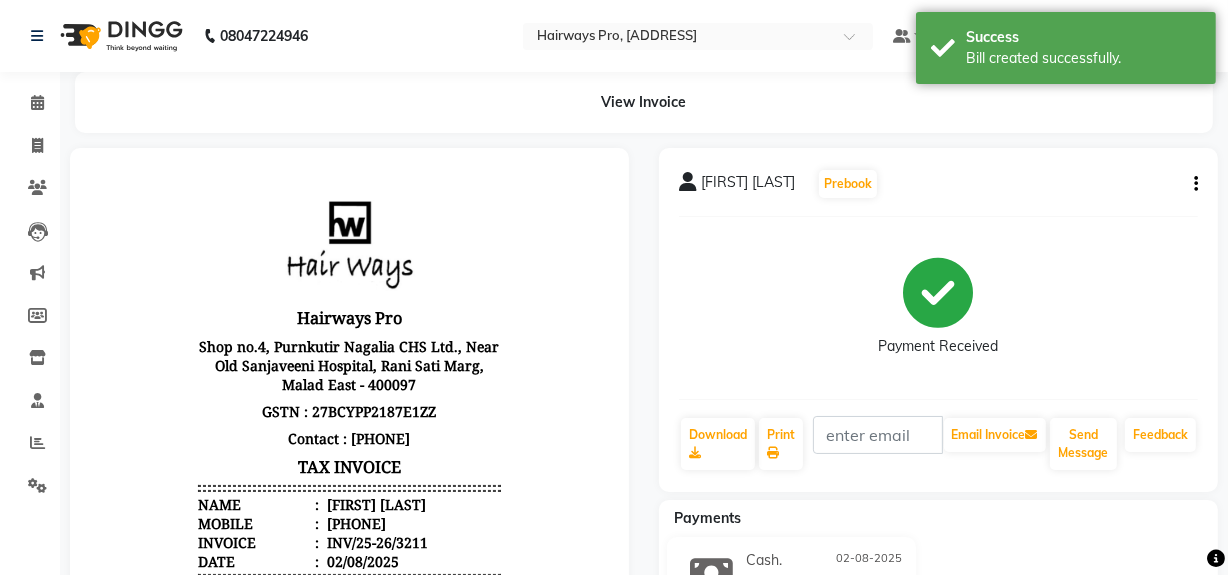 scroll, scrollTop: 0, scrollLeft: 0, axis: both 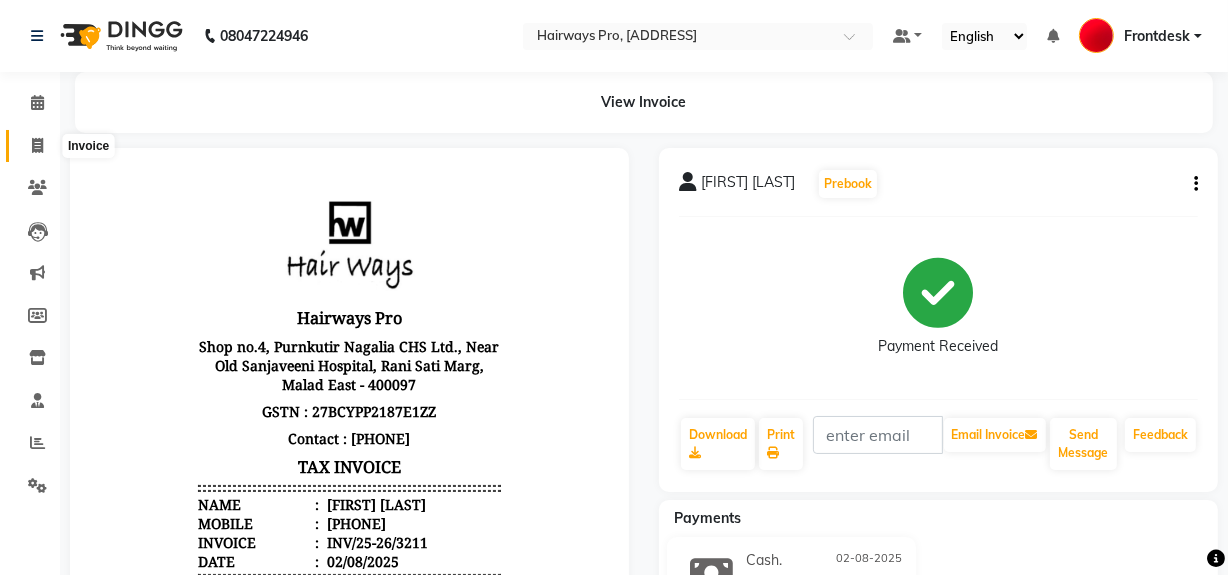 click 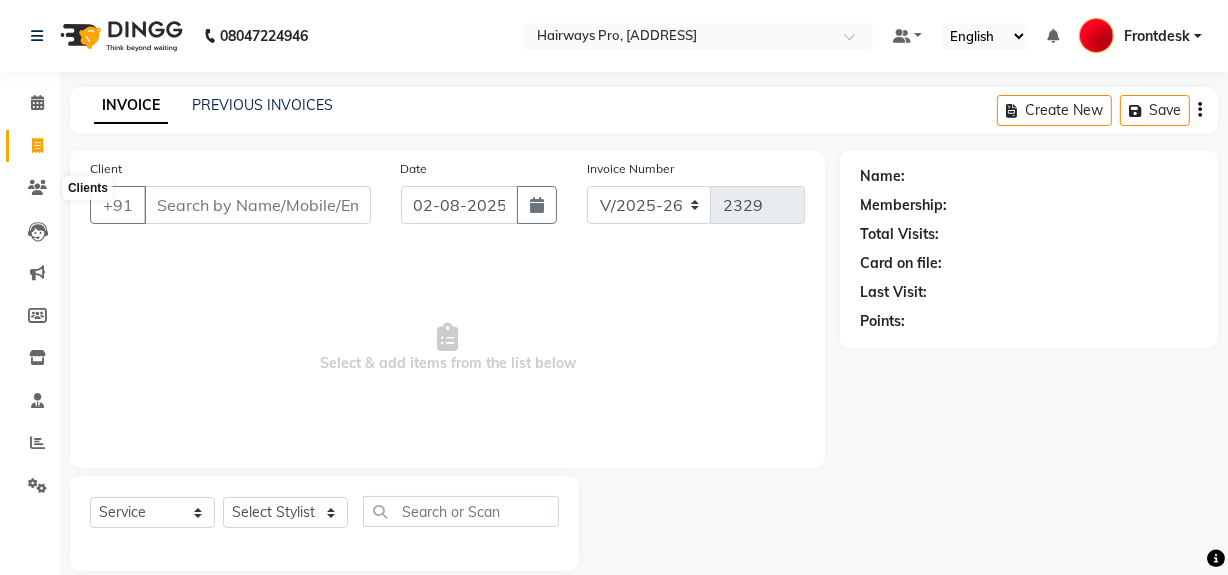 scroll, scrollTop: 26, scrollLeft: 0, axis: vertical 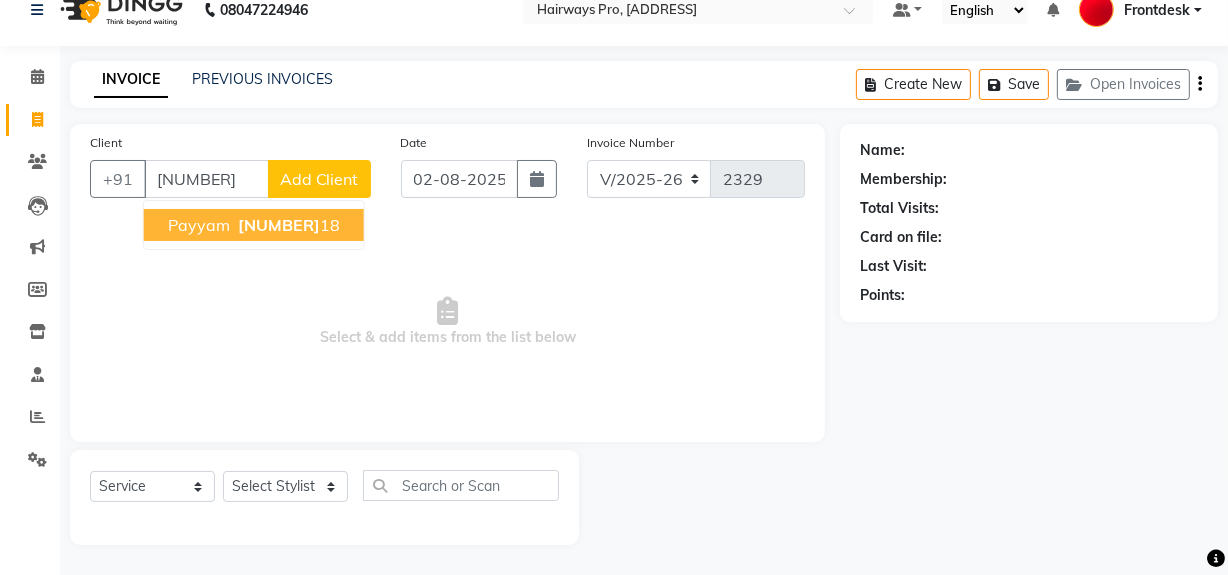 click on "Payyam   70458020 18" at bounding box center [254, 225] 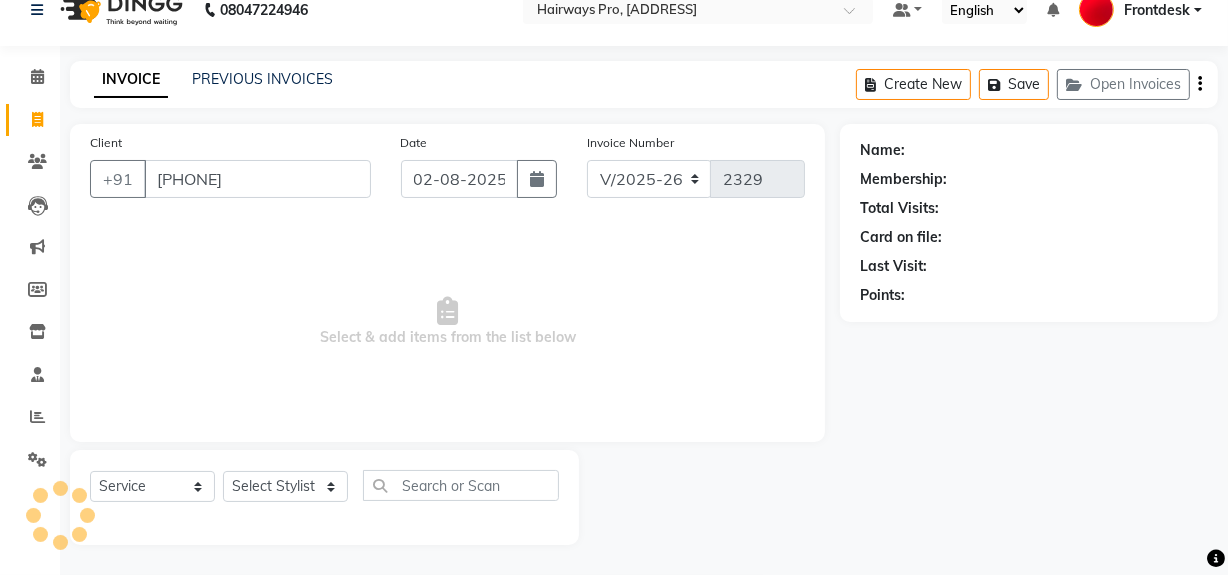 type on "[PHONE]" 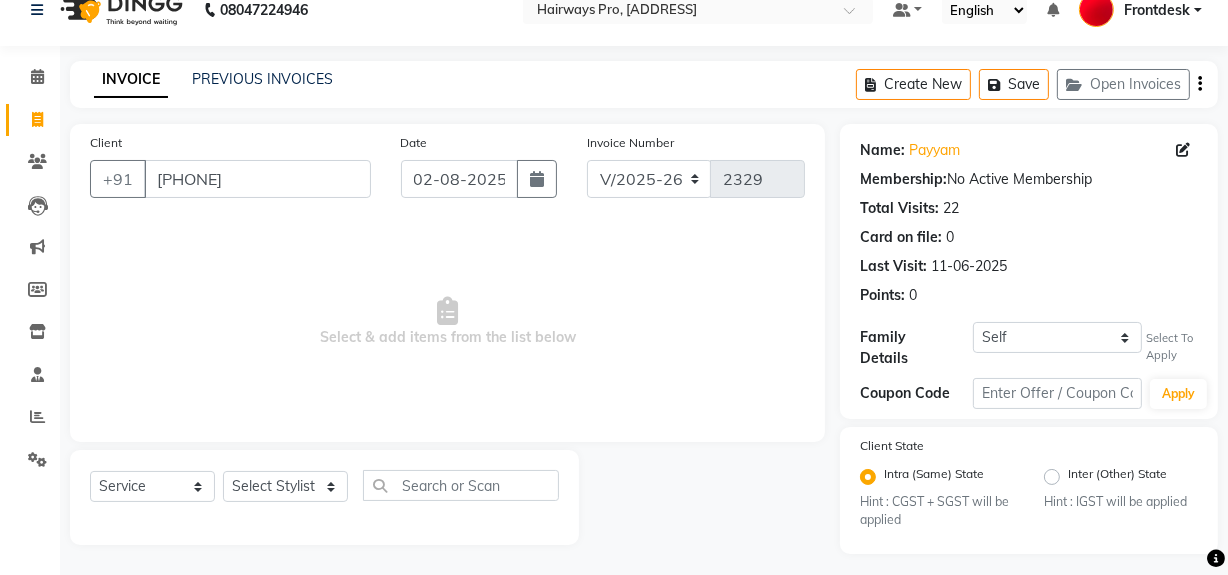 click on "Family Details Self ARYAN SHAH Select To Apply" 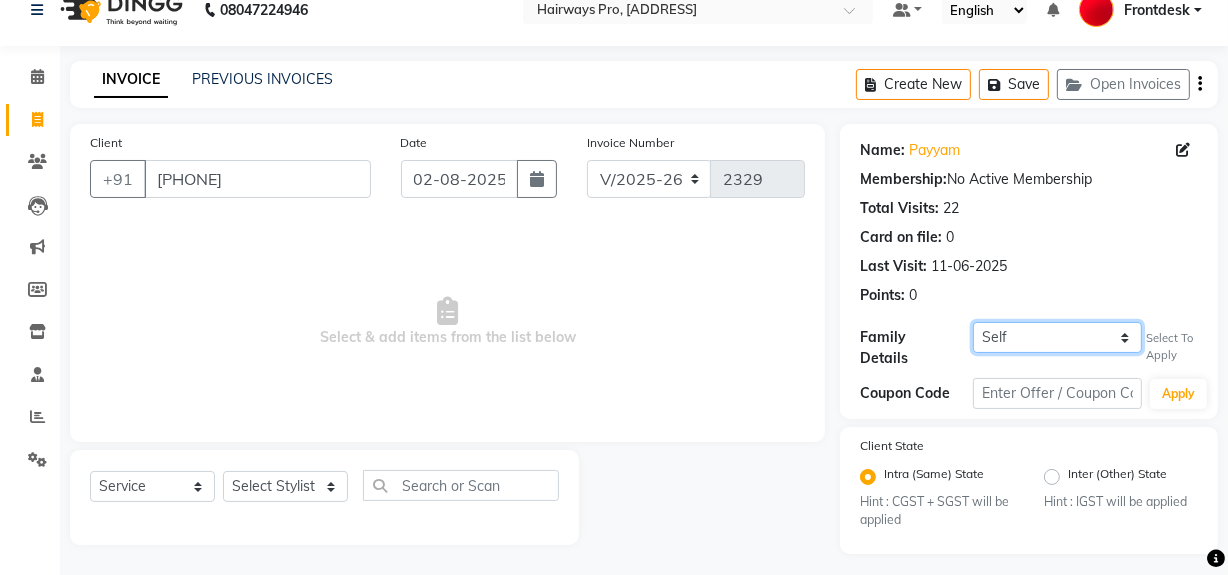 click on "Self ARYAN SHAH" 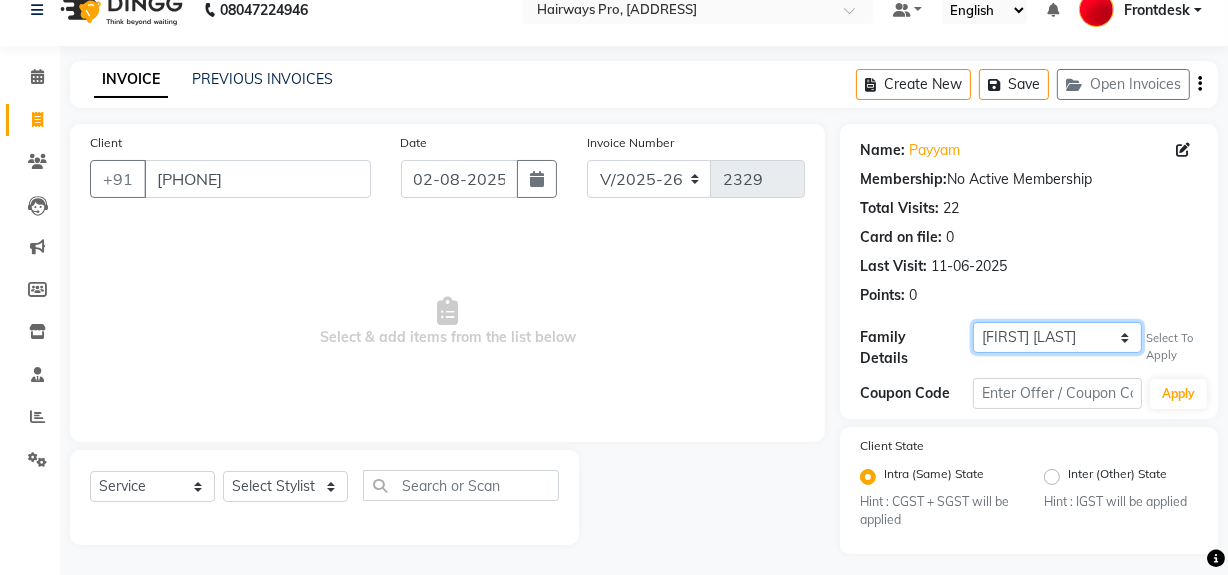 click on "Self ARYAN SHAH" 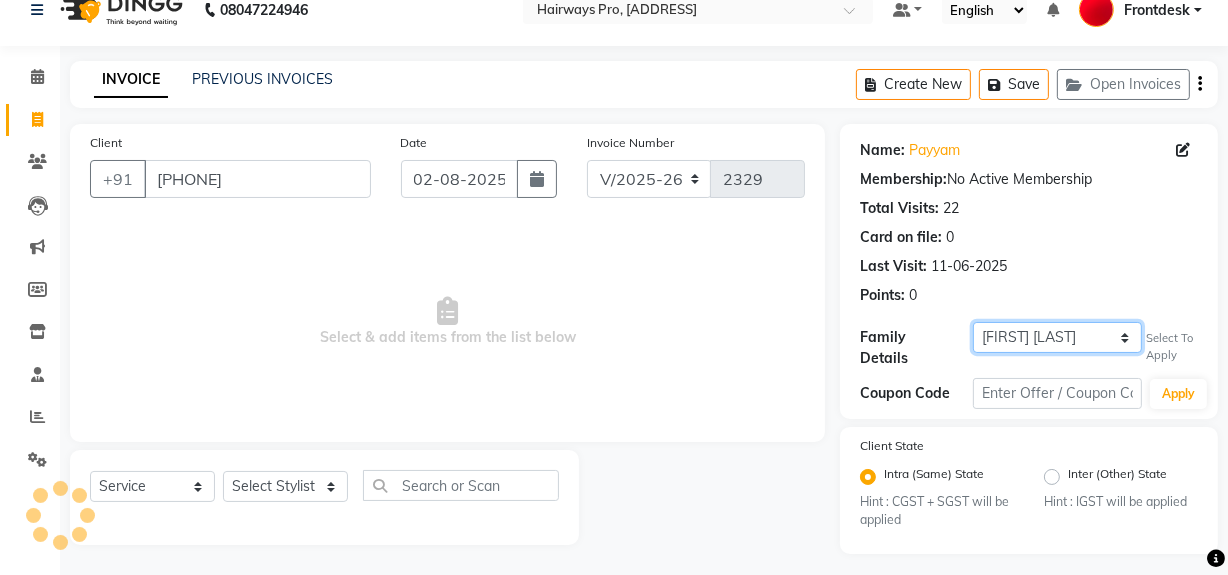 select on "1: Object" 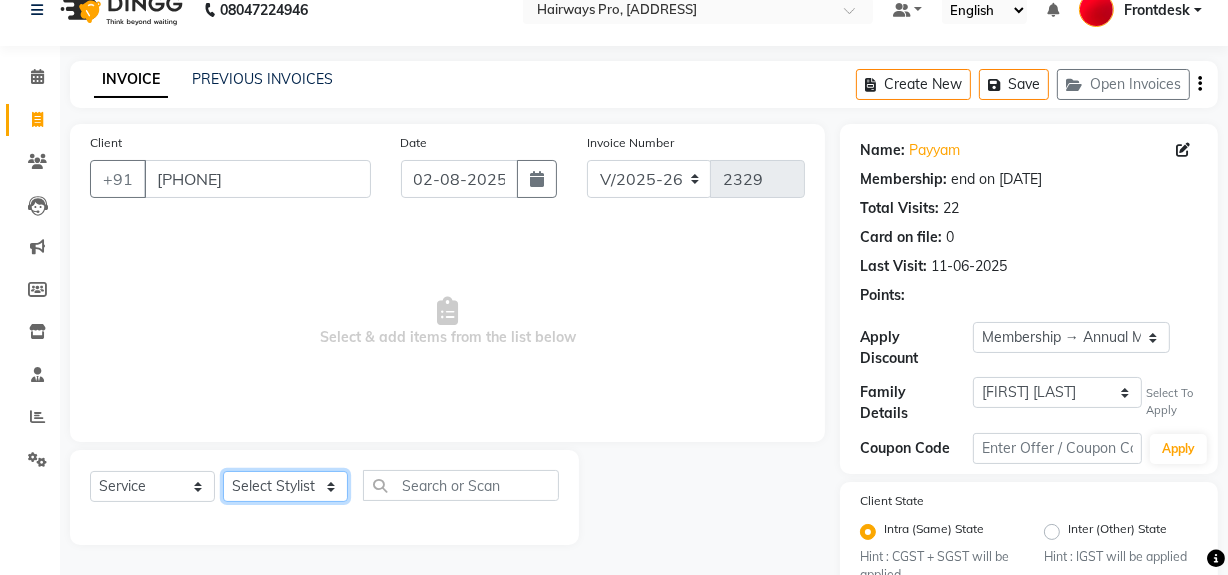 click on "Select Stylist ABID DANISH Faiz shaikh Frontdesk INTEZAR SALMANI JYOTI Kamal Salmani KAVITA MUSTAFA RAFIQUE Sonal SONU WAQAR ZAFAR" 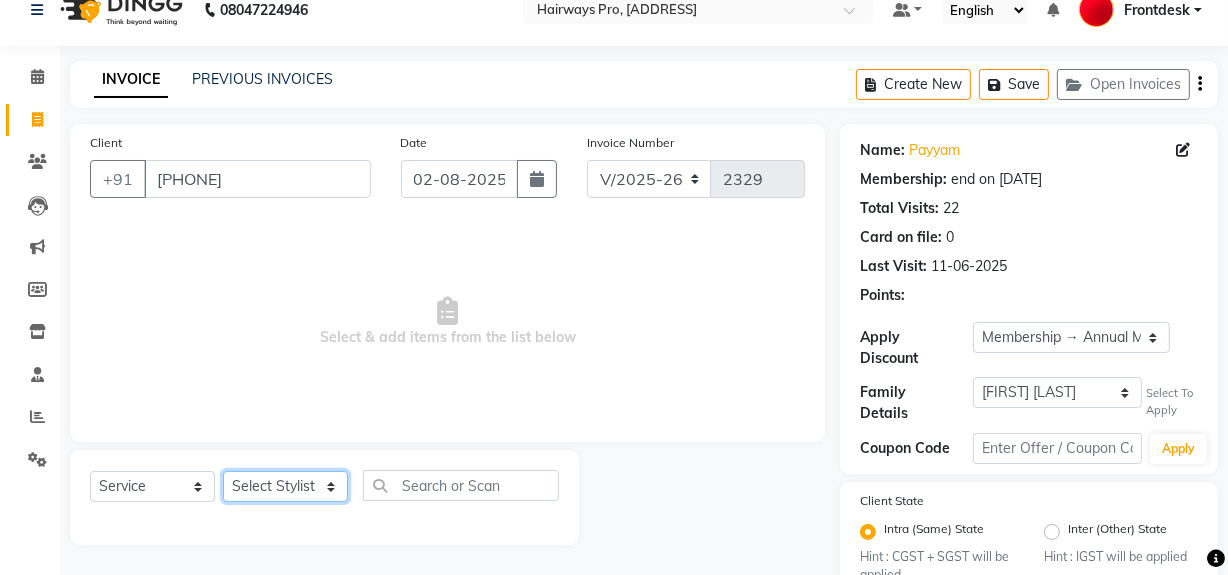select on "17690" 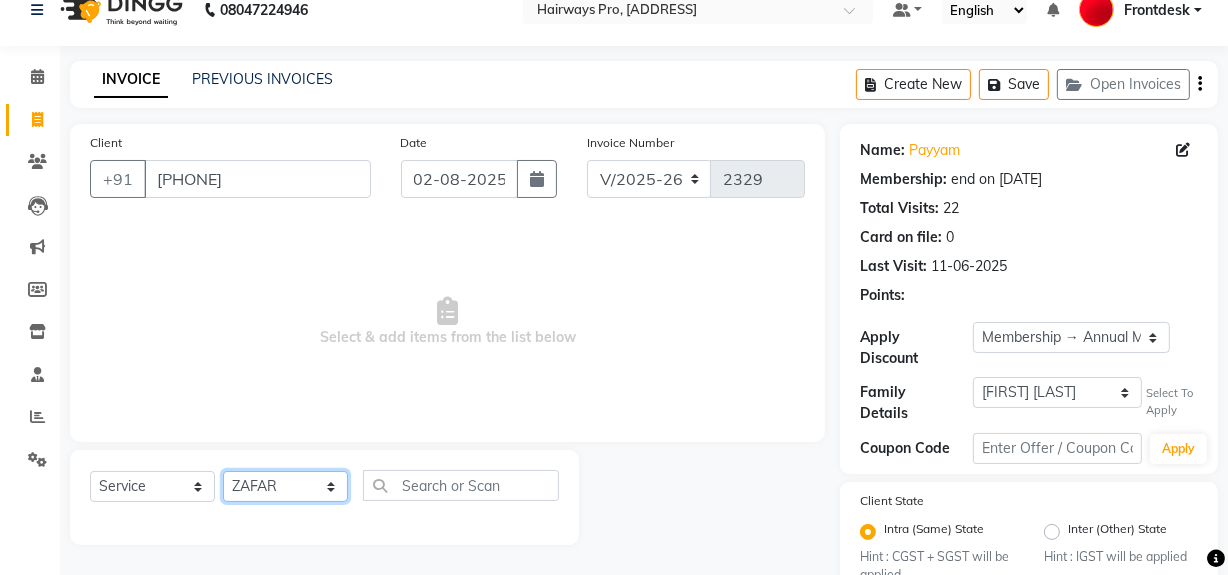 click on "Select Stylist ABID DANISH Faiz shaikh Frontdesk INTEZAR SALMANI JYOTI Kamal Salmani KAVITA MUSTAFA RAFIQUE Sonal SONU WAQAR ZAFAR" 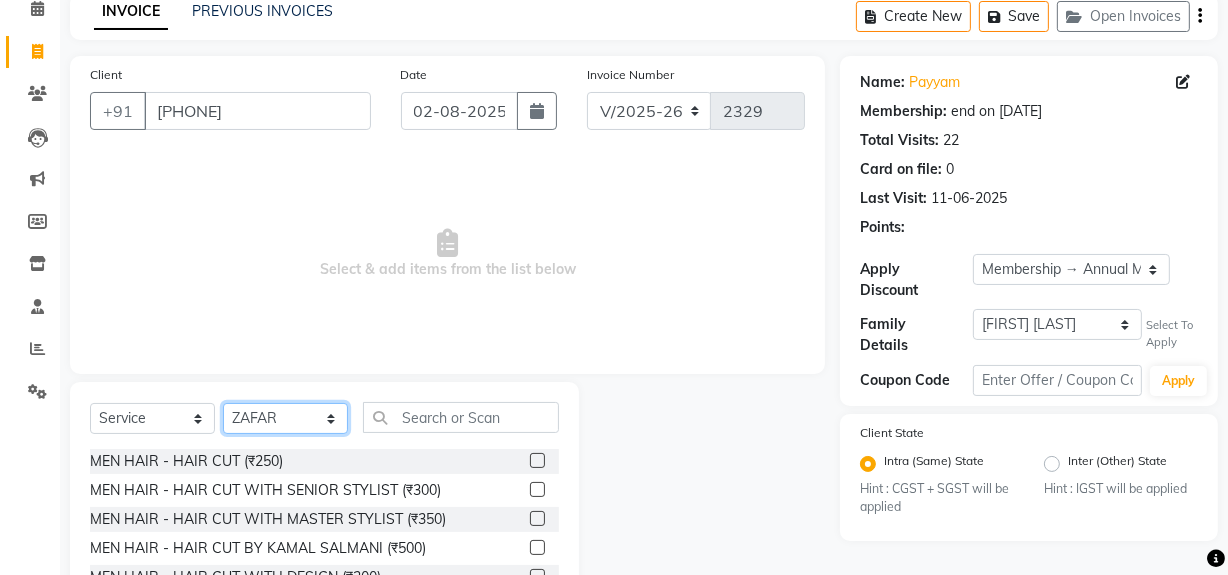 scroll, scrollTop: 208, scrollLeft: 0, axis: vertical 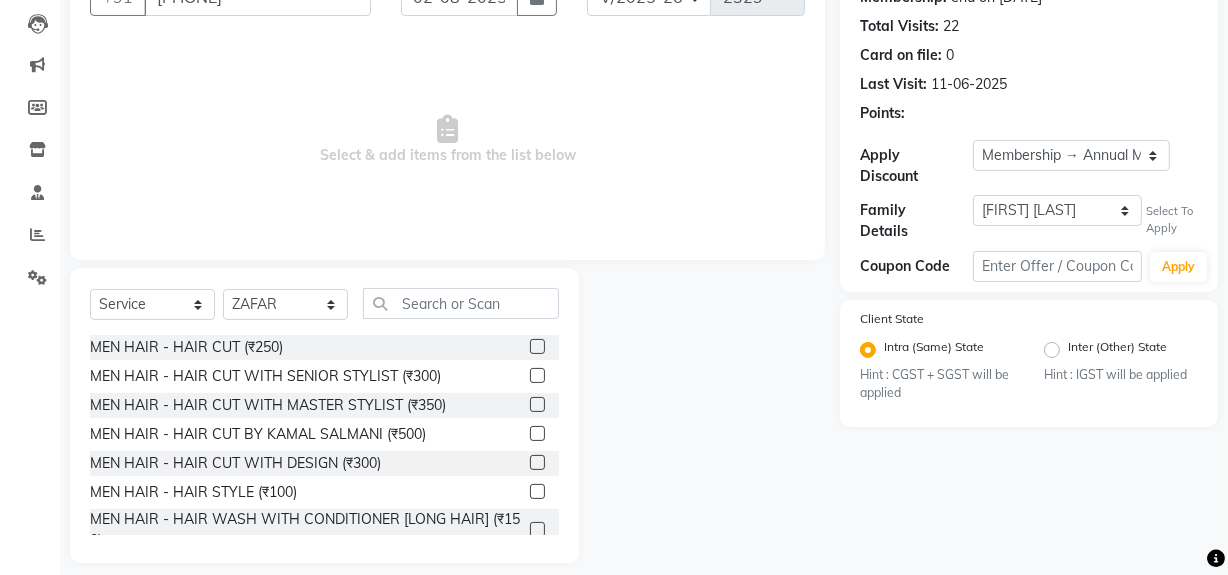 click 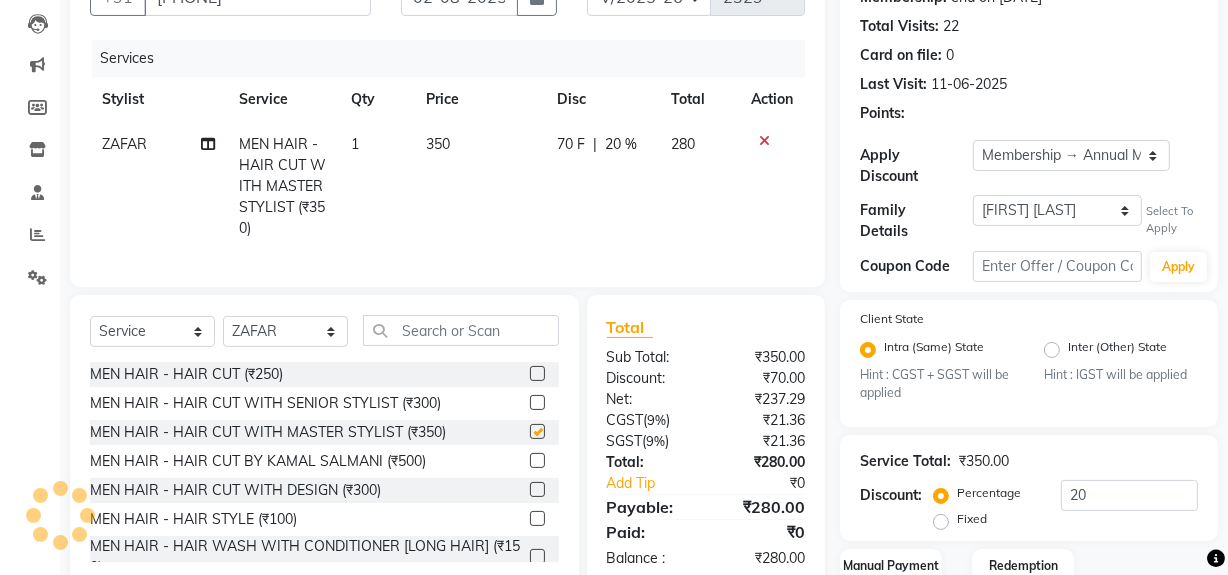 checkbox on "false" 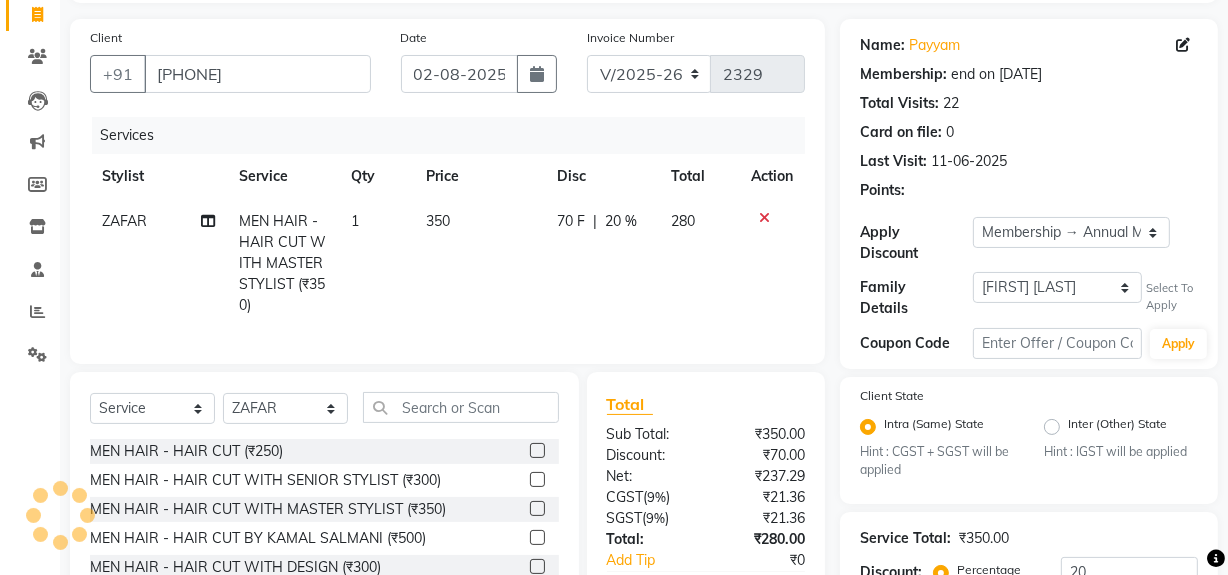 scroll, scrollTop: 26, scrollLeft: 0, axis: vertical 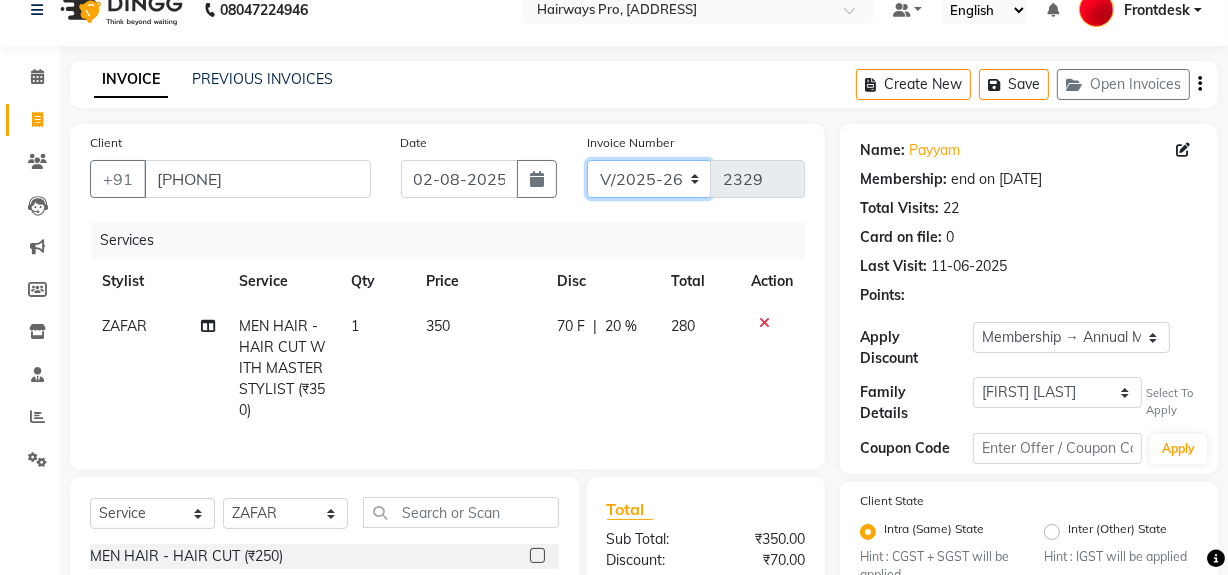 click on "INV/25-26 V/2025-26" 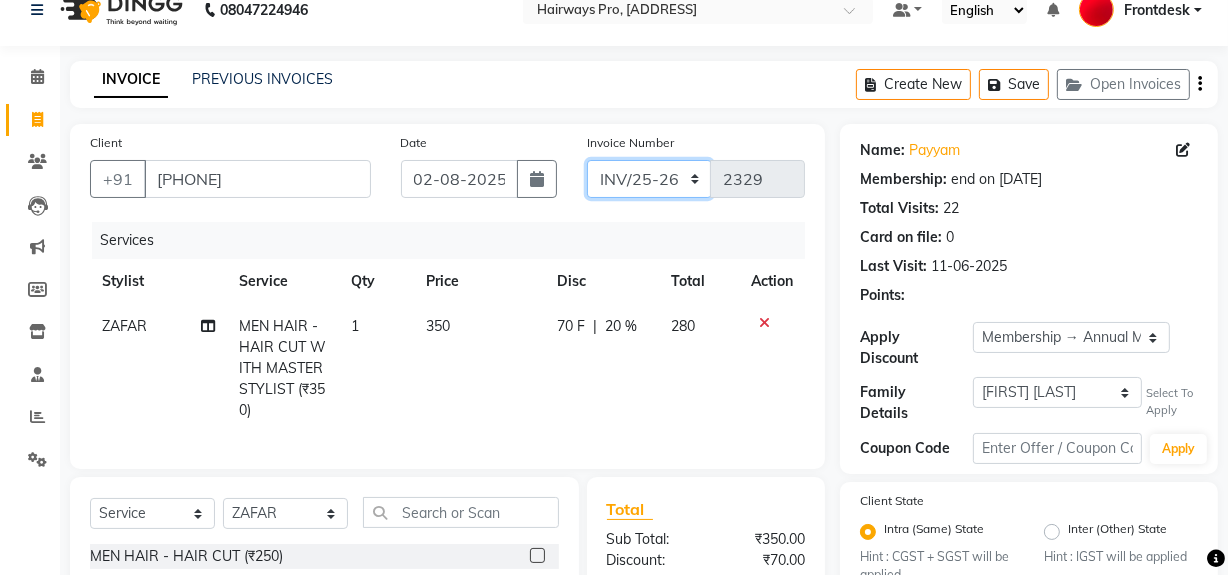 click on "INV/25-26 V/2025-26" 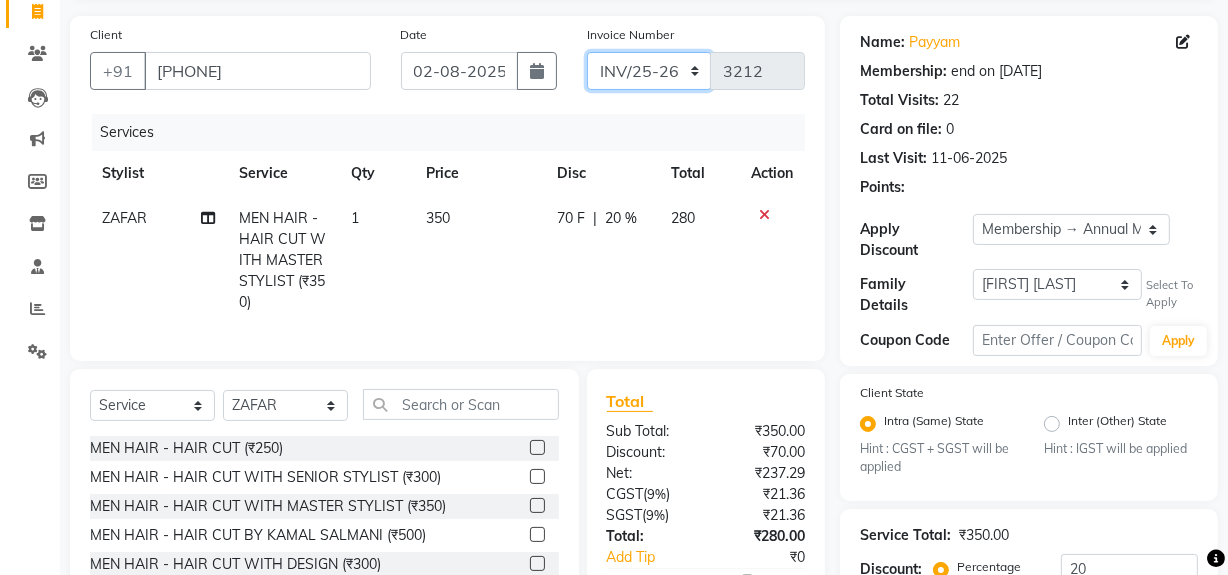 scroll, scrollTop: 299, scrollLeft: 0, axis: vertical 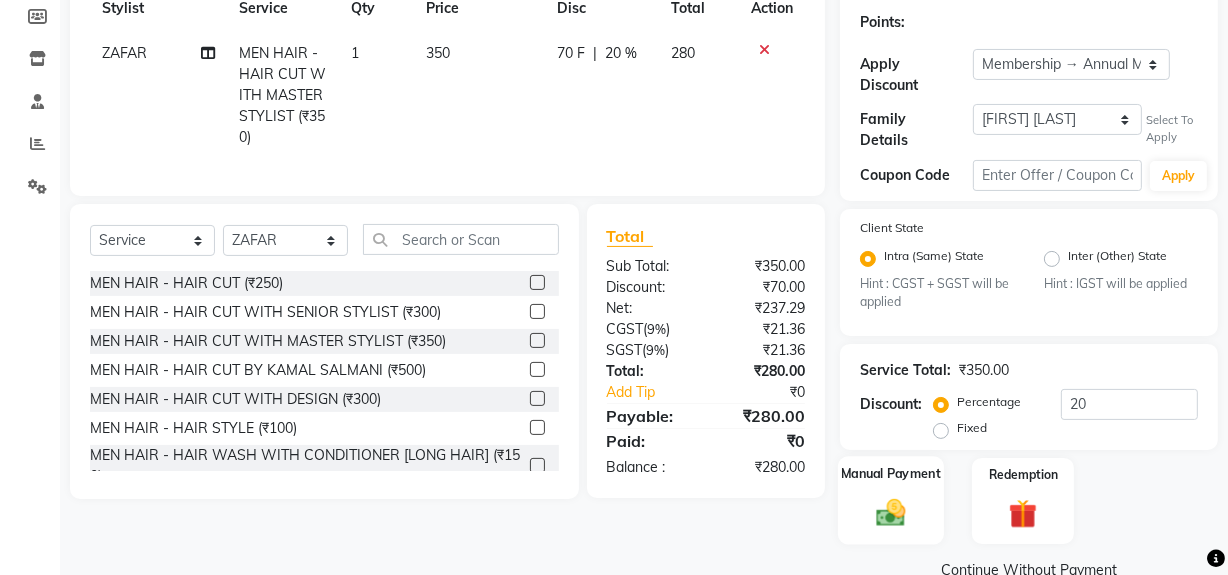 click 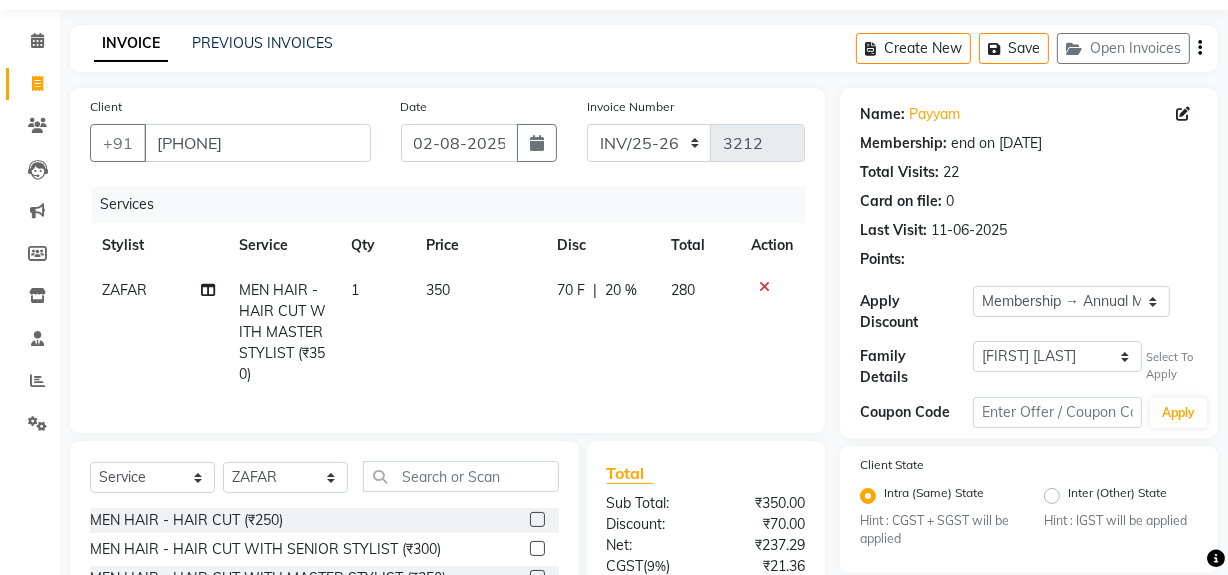 scroll, scrollTop: 0, scrollLeft: 0, axis: both 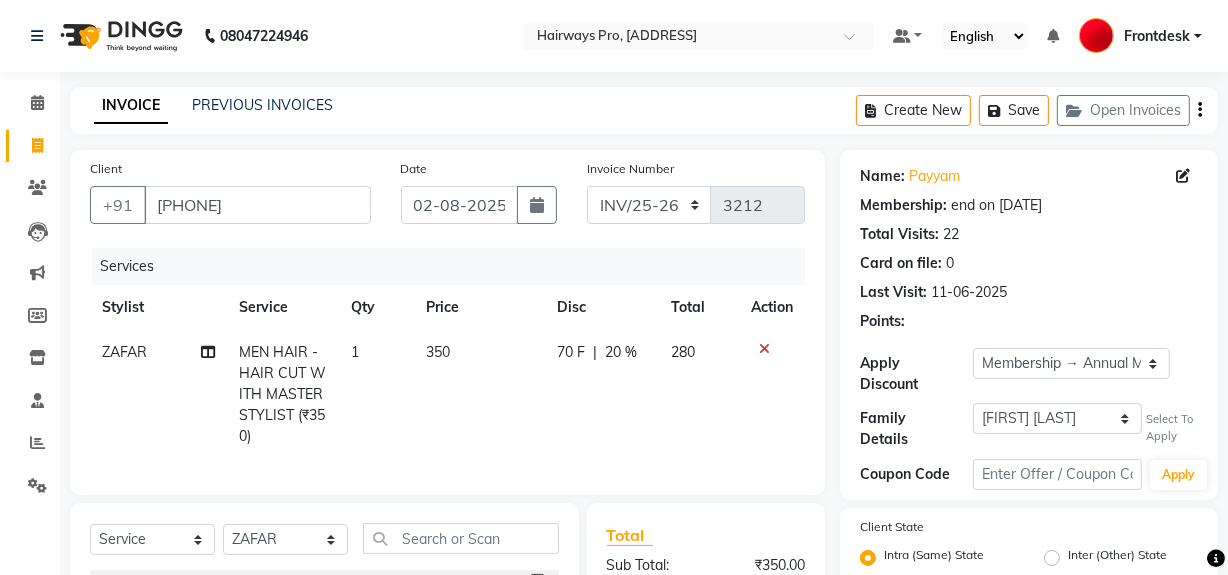 click 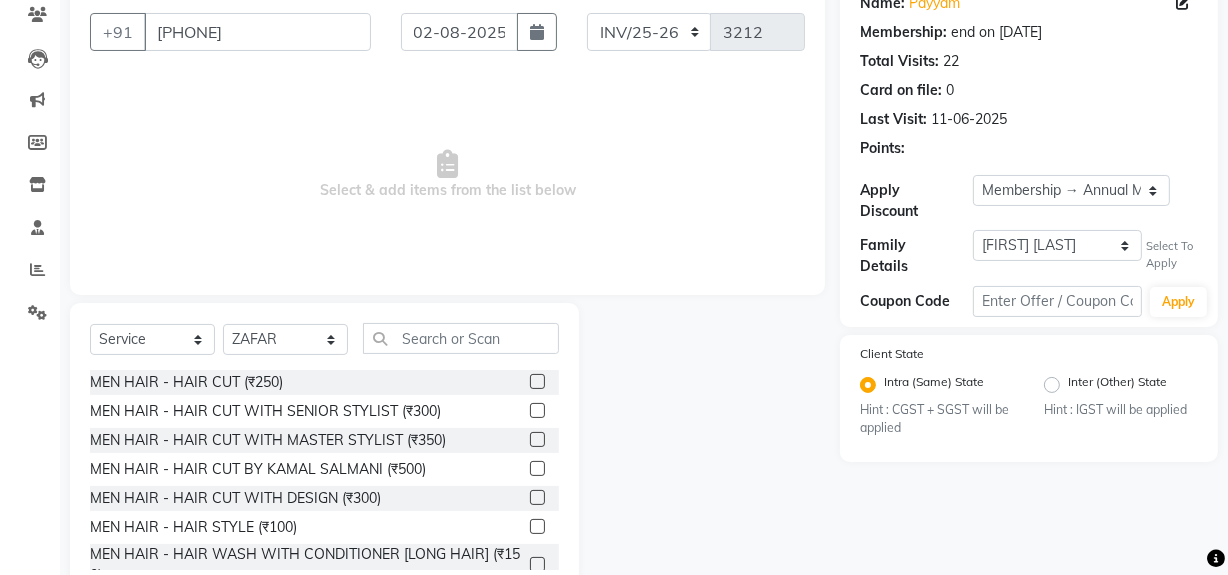 scroll, scrollTop: 226, scrollLeft: 0, axis: vertical 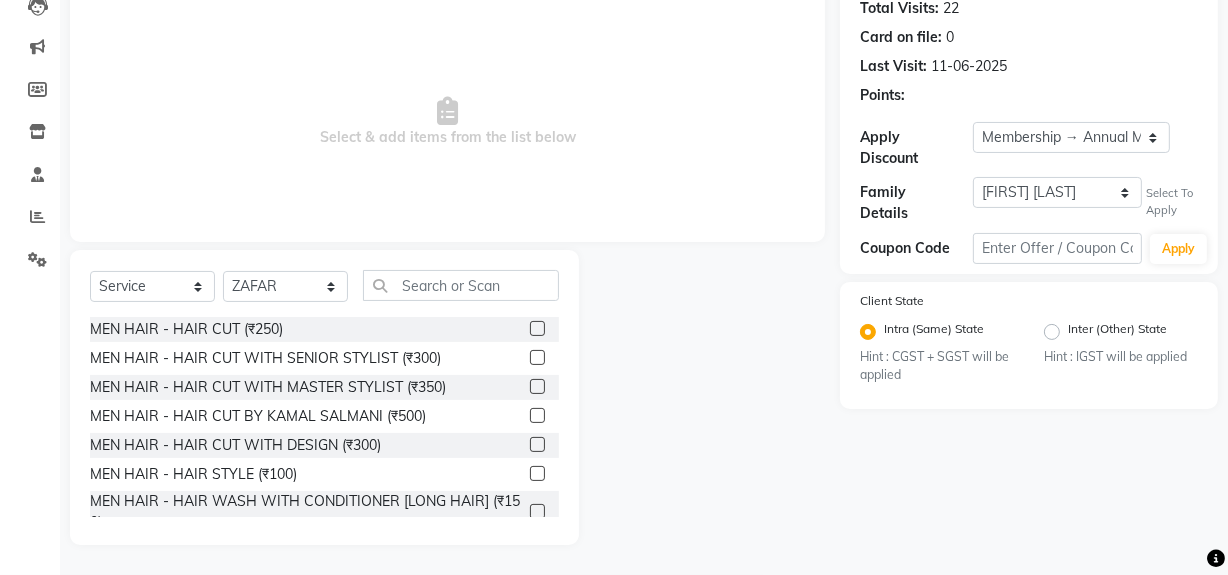 click 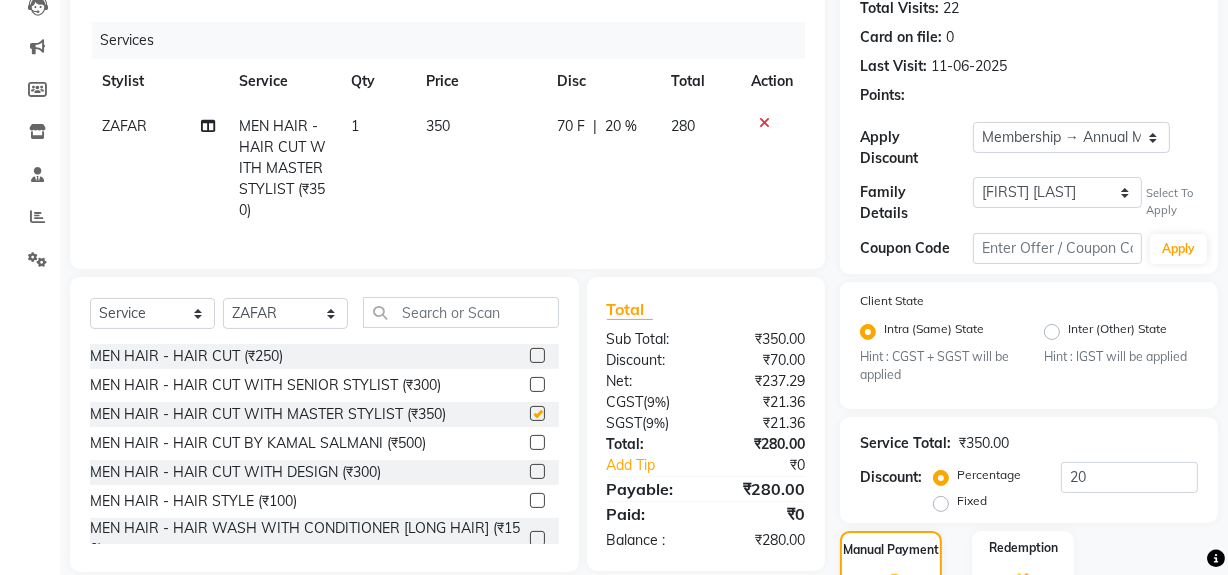 scroll, scrollTop: 111, scrollLeft: 0, axis: vertical 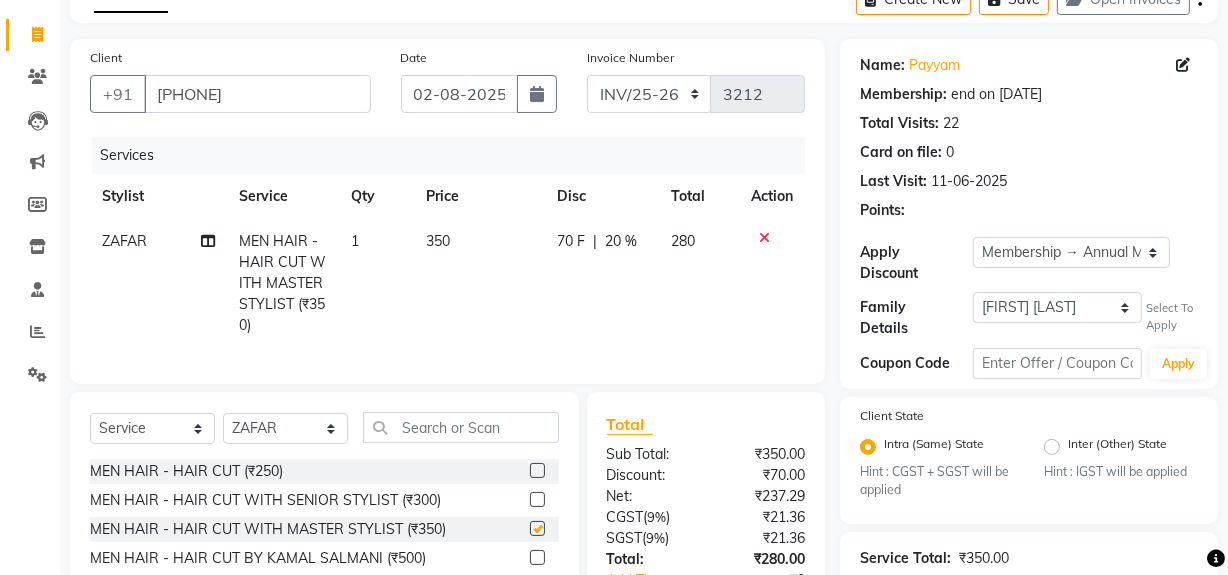 checkbox on "false" 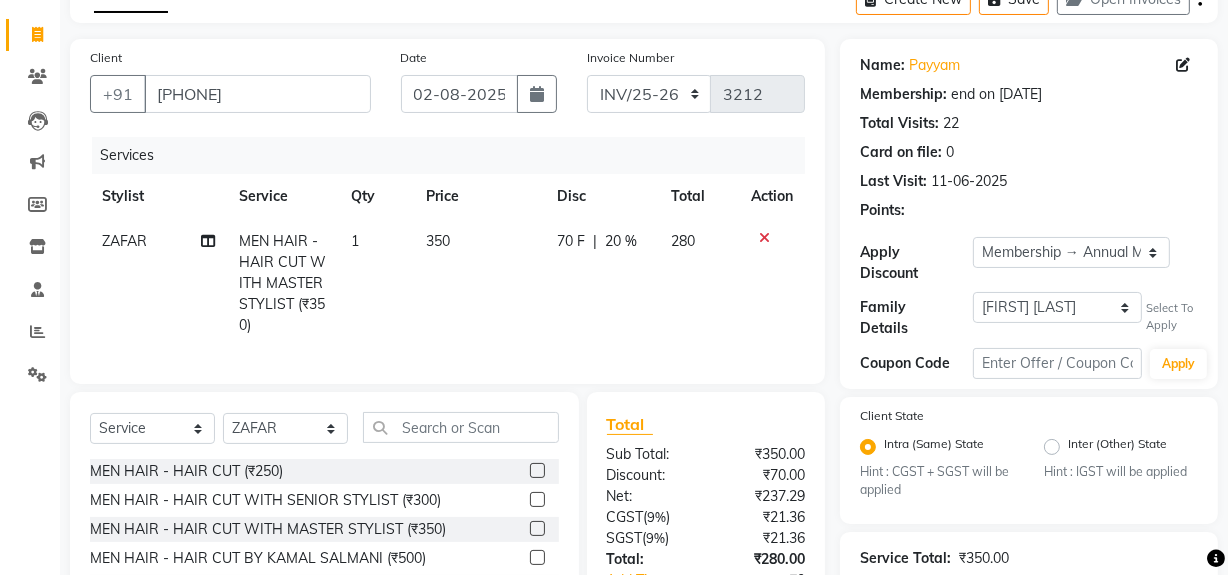 scroll, scrollTop: 0, scrollLeft: 0, axis: both 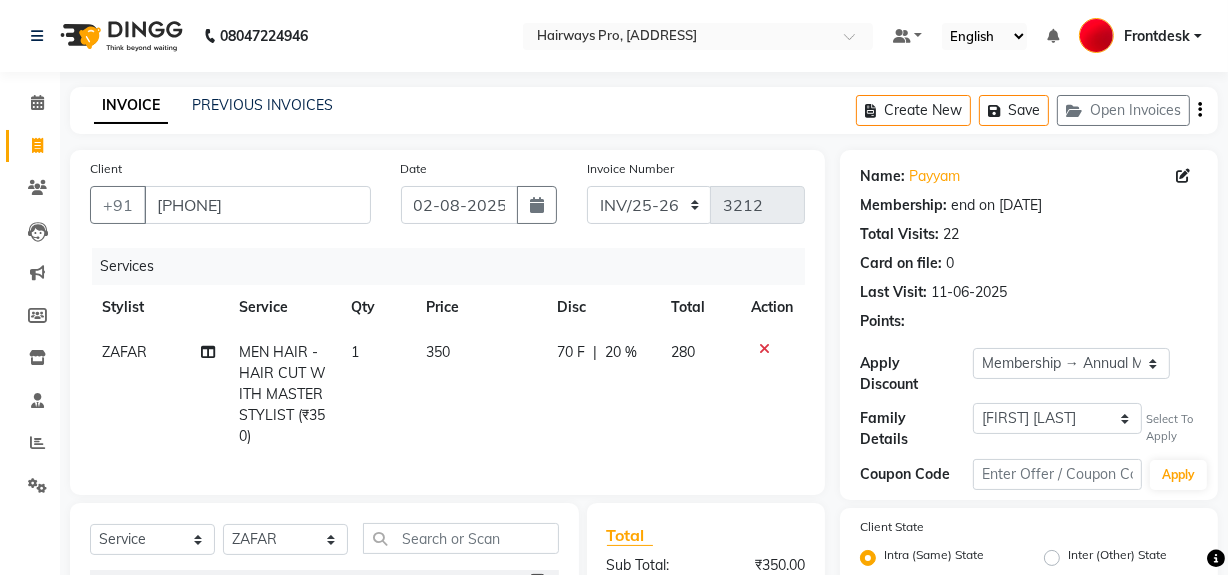 click on "20 %" 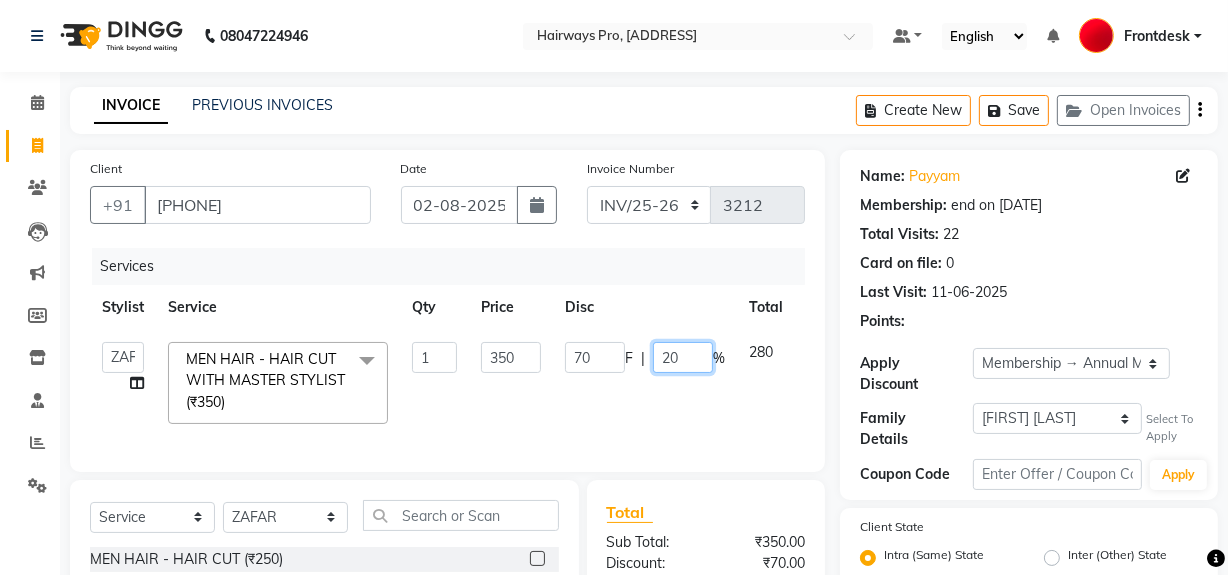 click on "20" 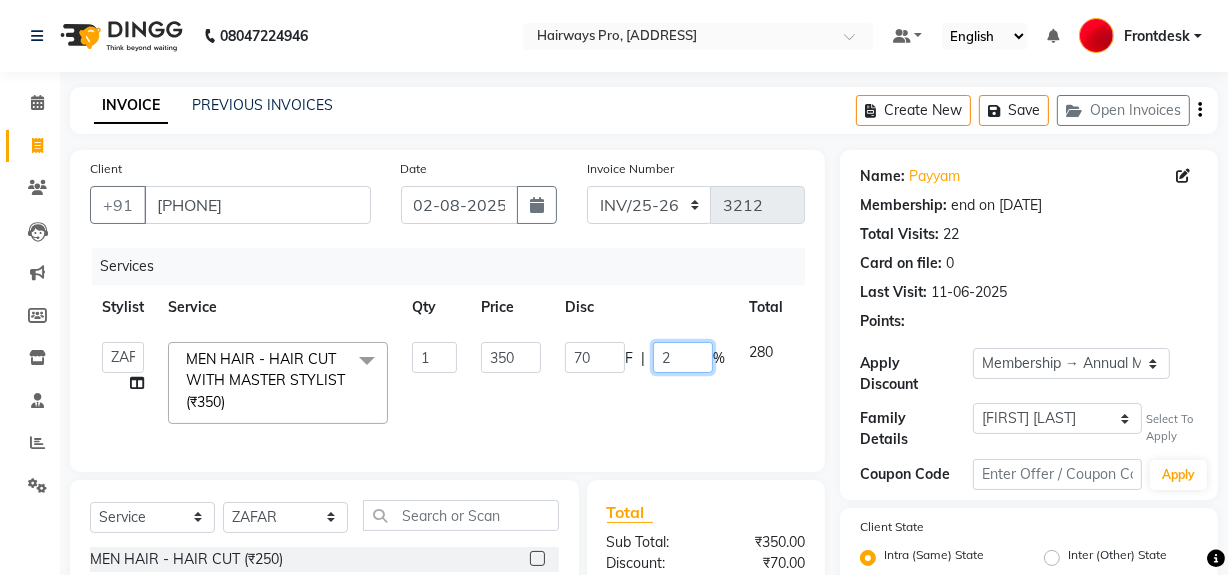 type 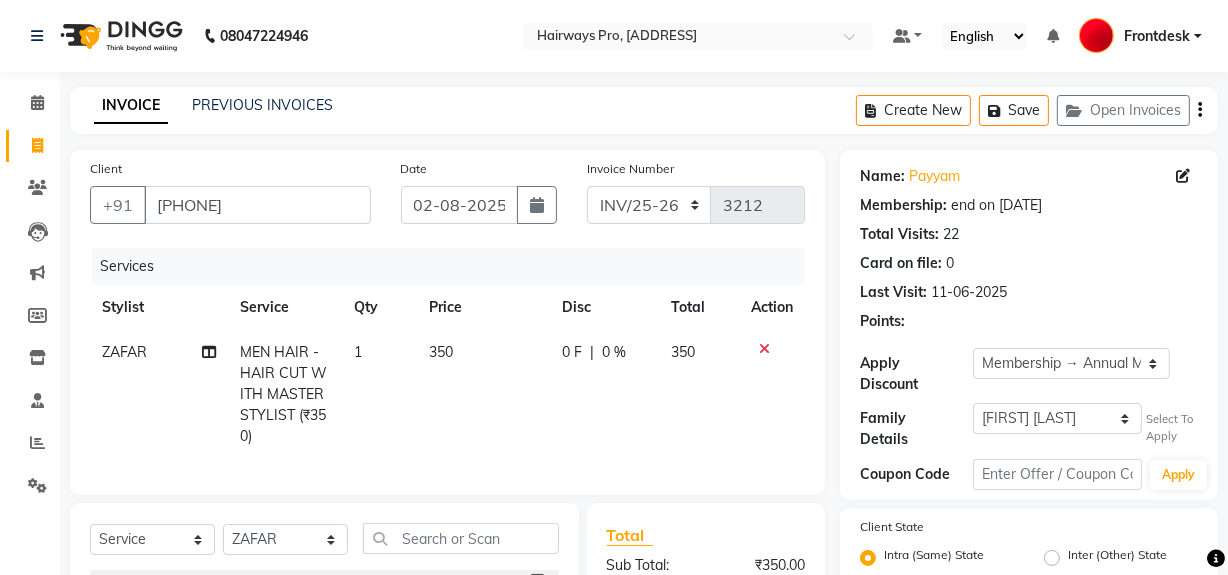 drag, startPoint x: 456, startPoint y: 361, endPoint x: 473, endPoint y: 357, distance: 17.464249 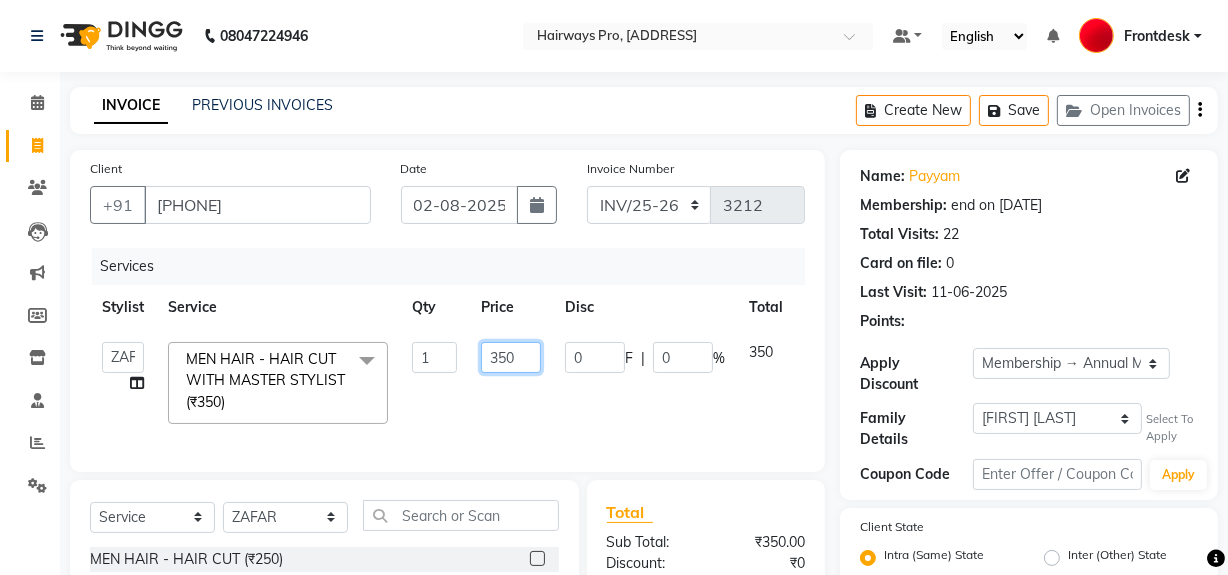 click on "350" 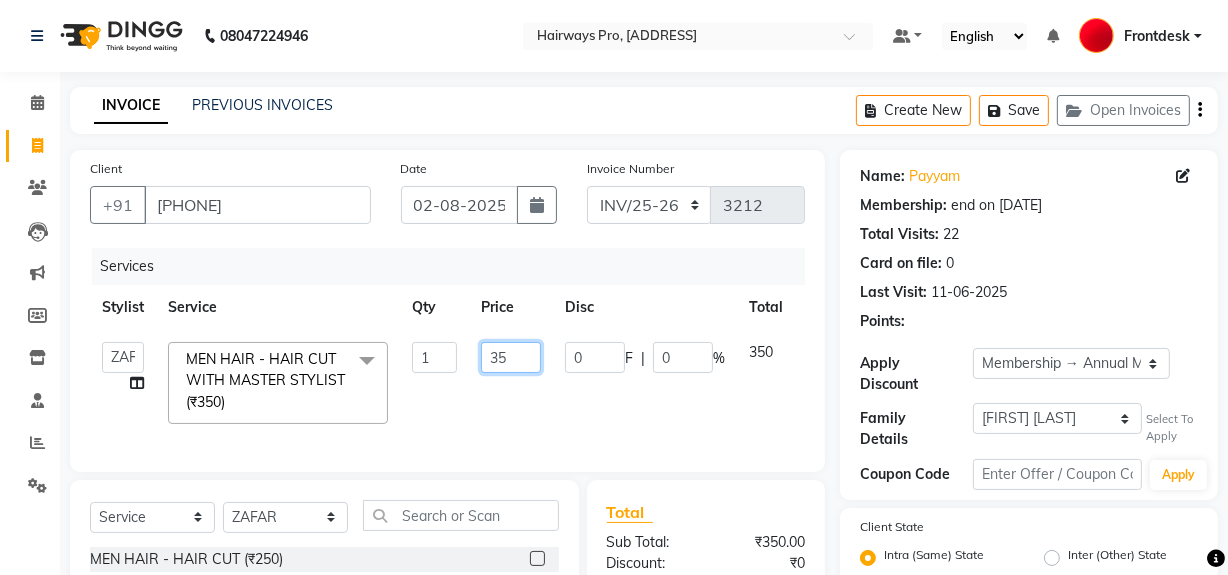 type on "3" 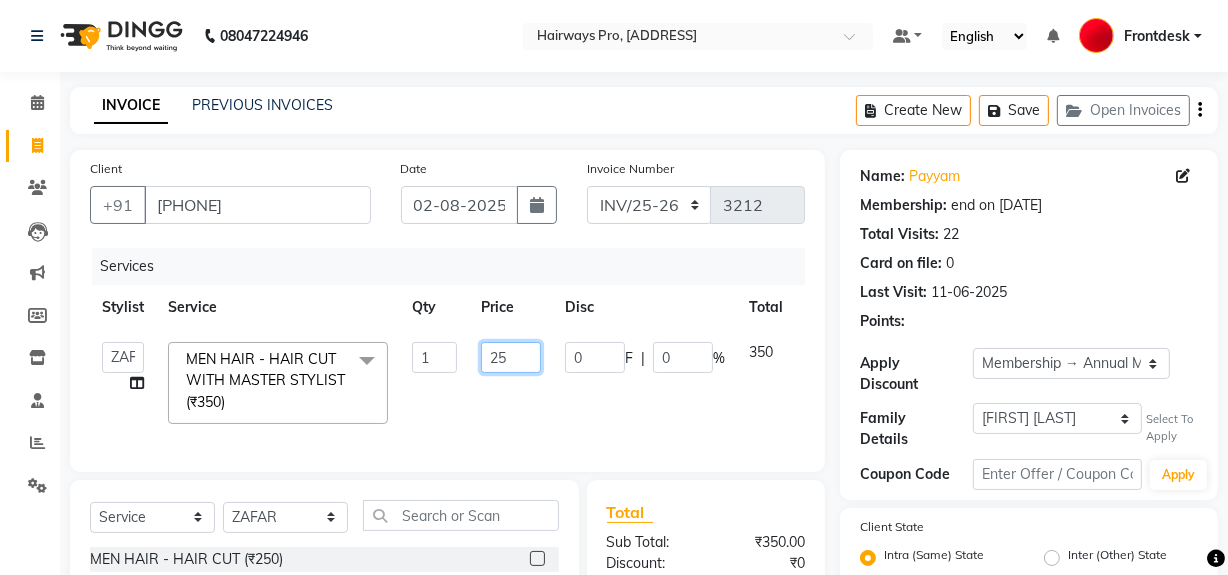 type on "250" 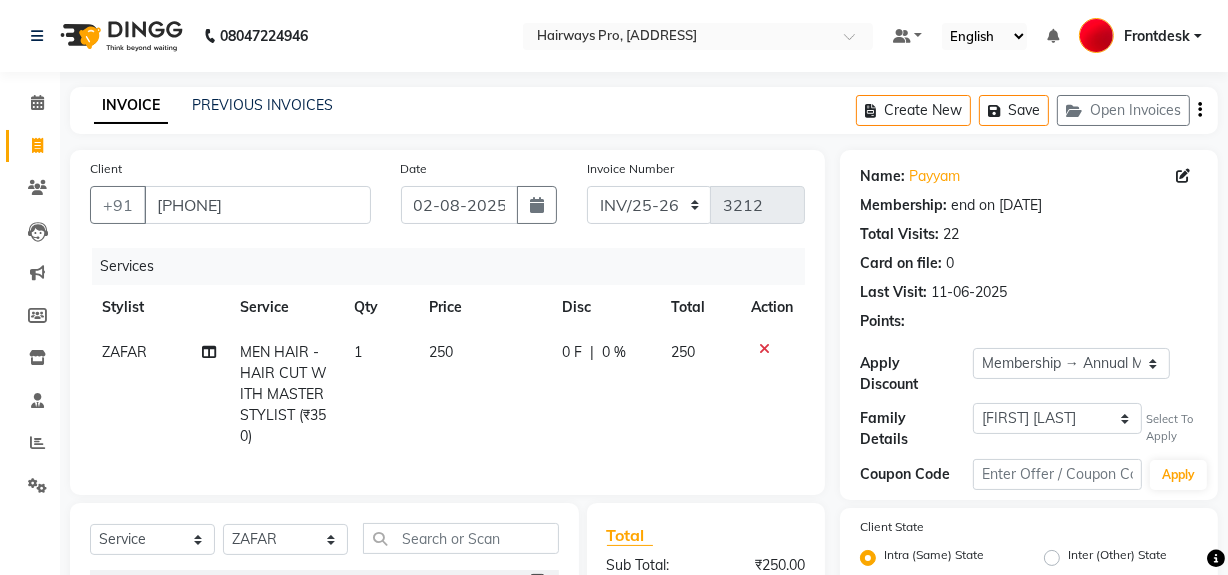 click on "250" 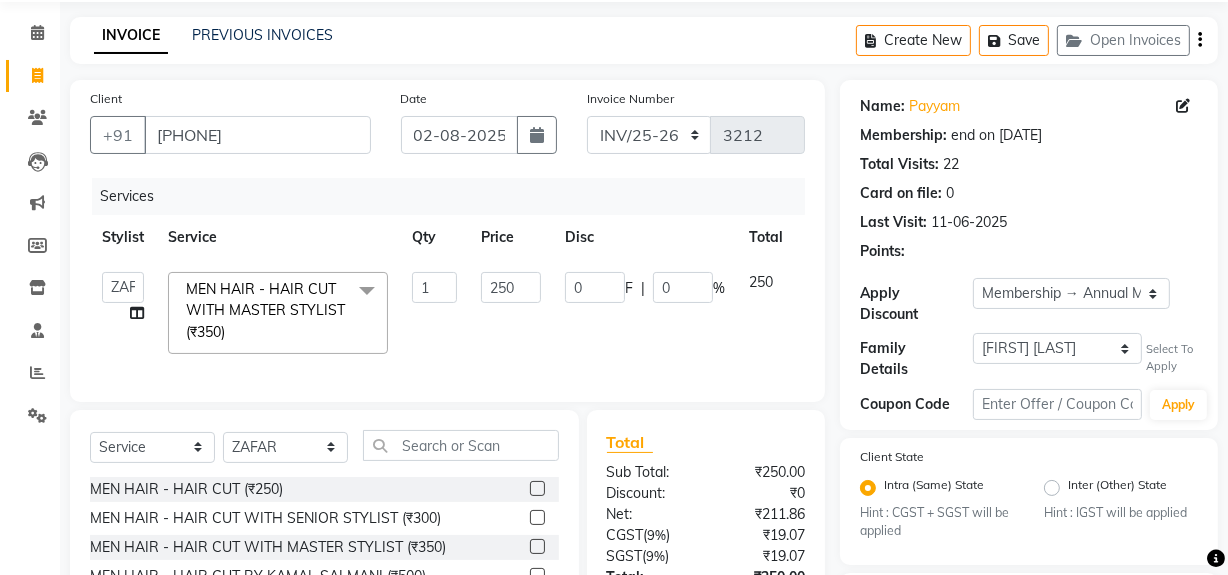 scroll, scrollTop: 454, scrollLeft: 0, axis: vertical 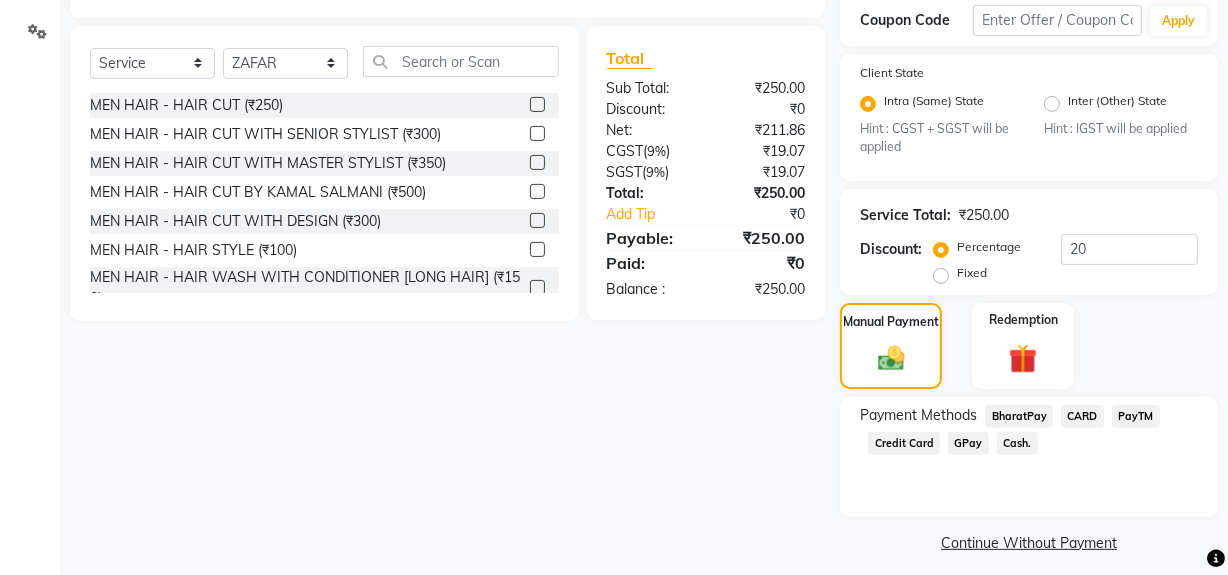 click on "Cash." 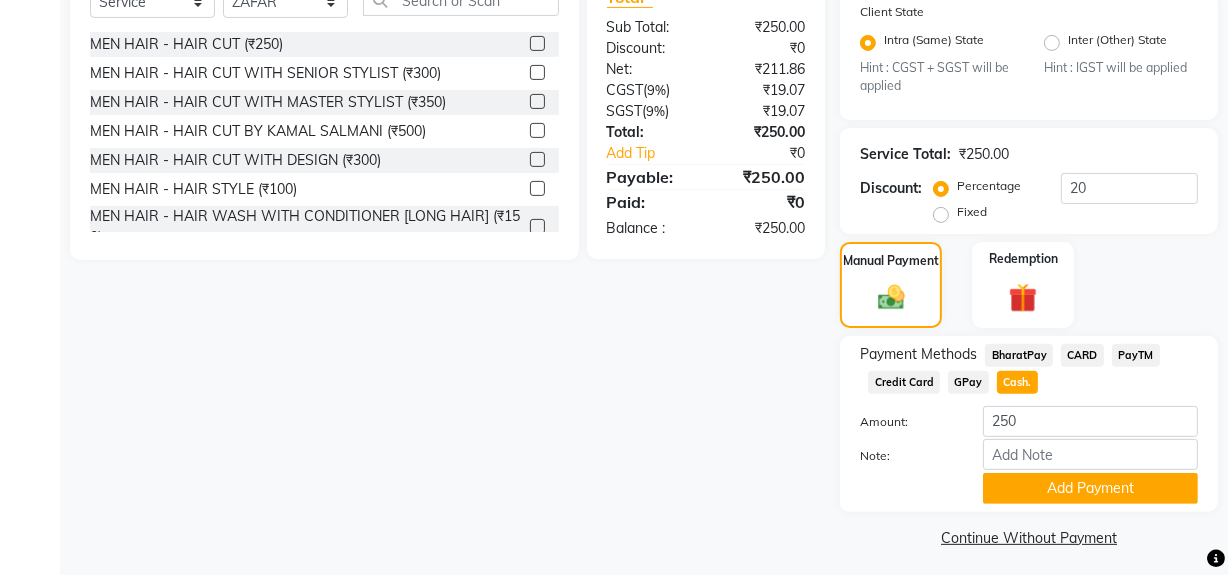 scroll, scrollTop: 519, scrollLeft: 0, axis: vertical 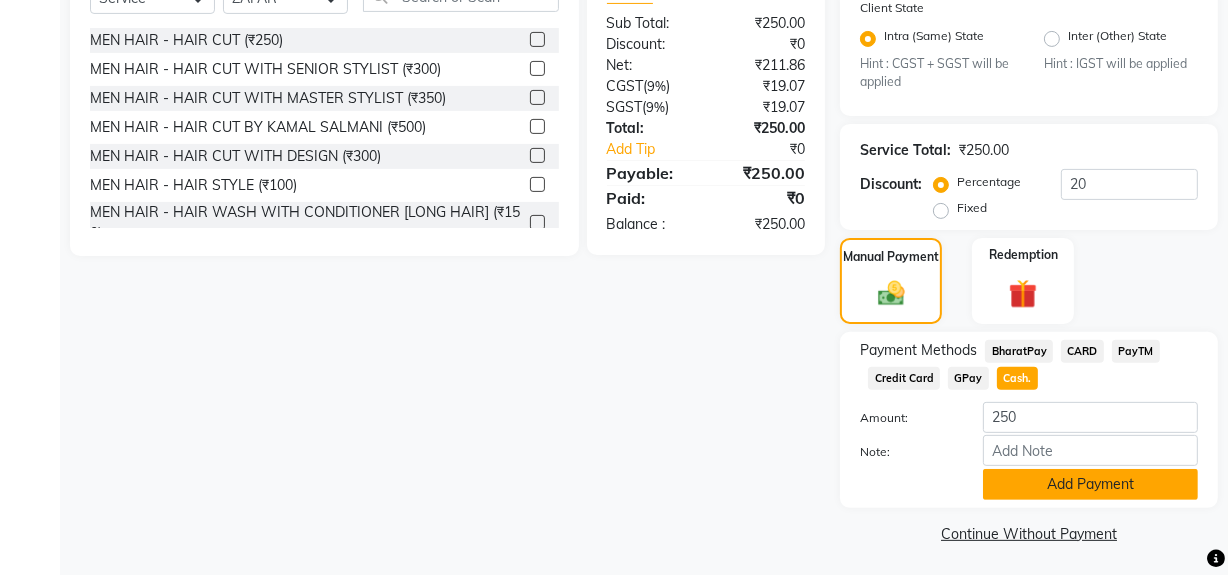 click on "Add Payment" 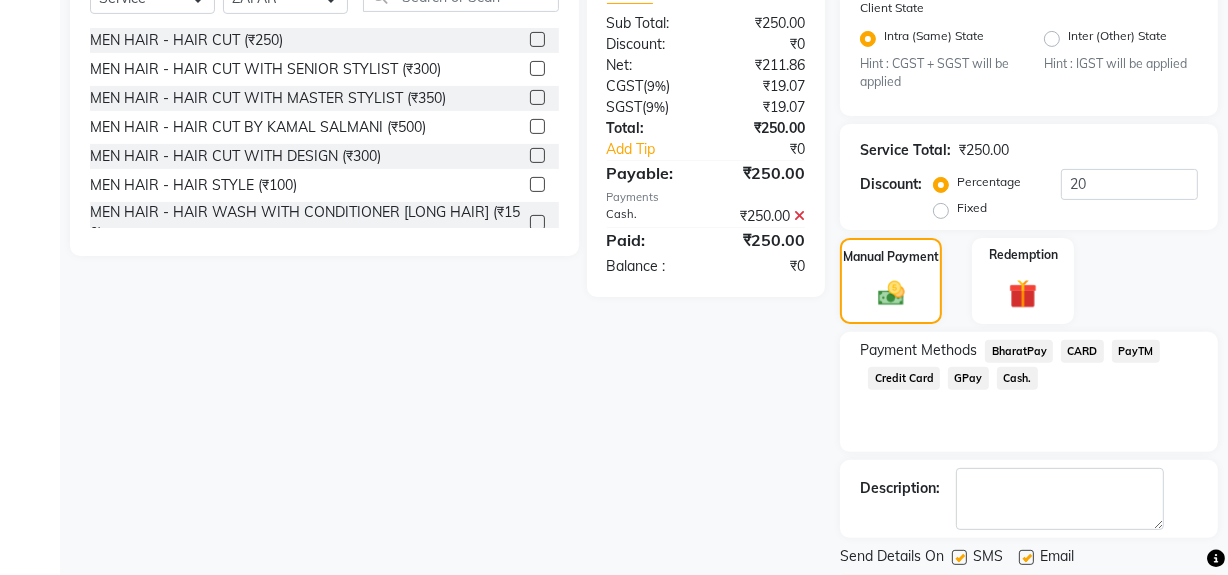click 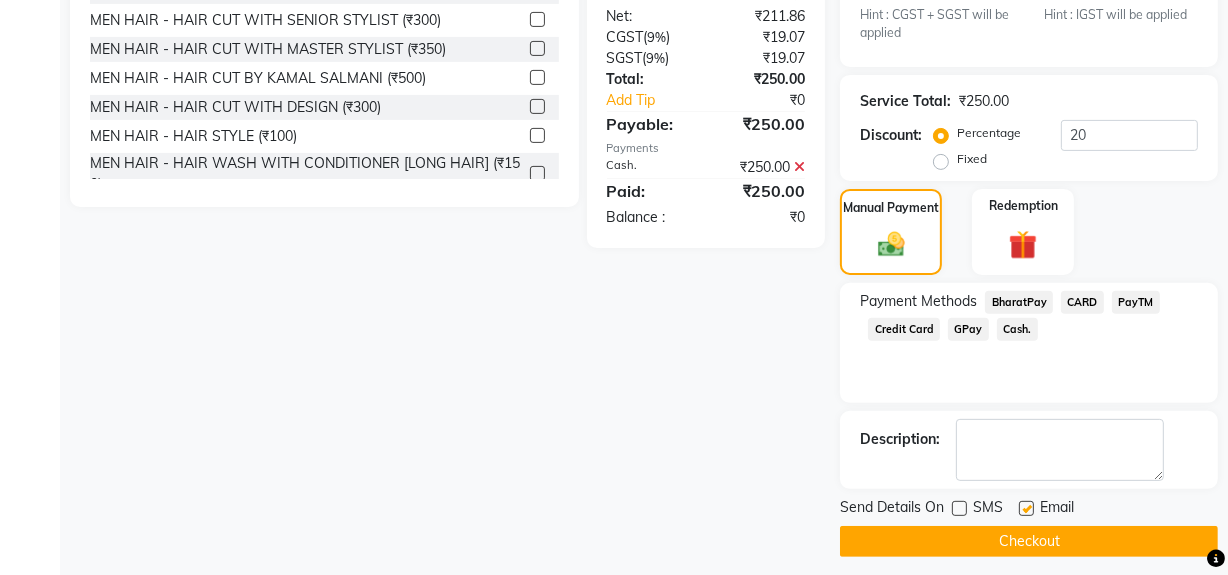 scroll, scrollTop: 575, scrollLeft: 0, axis: vertical 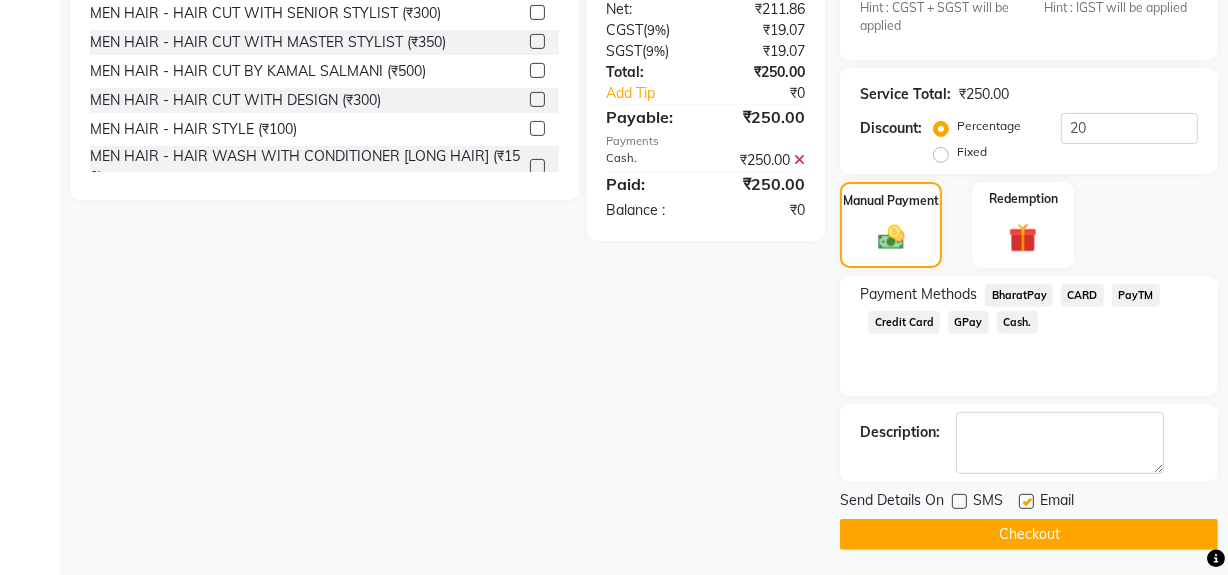 click on "Checkout" 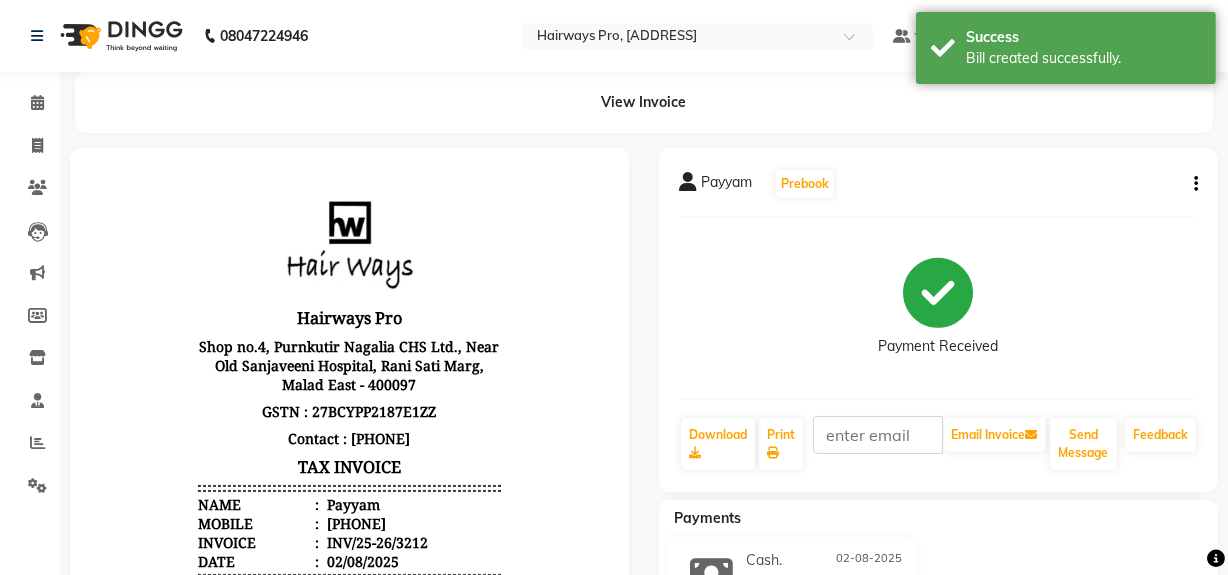 scroll, scrollTop: 0, scrollLeft: 0, axis: both 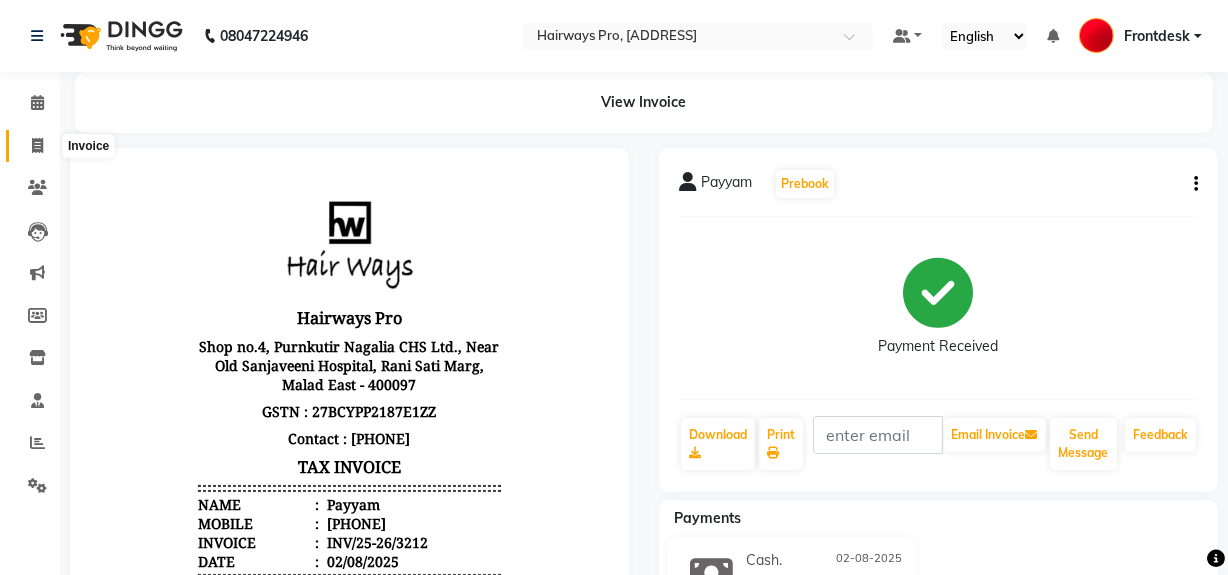 click 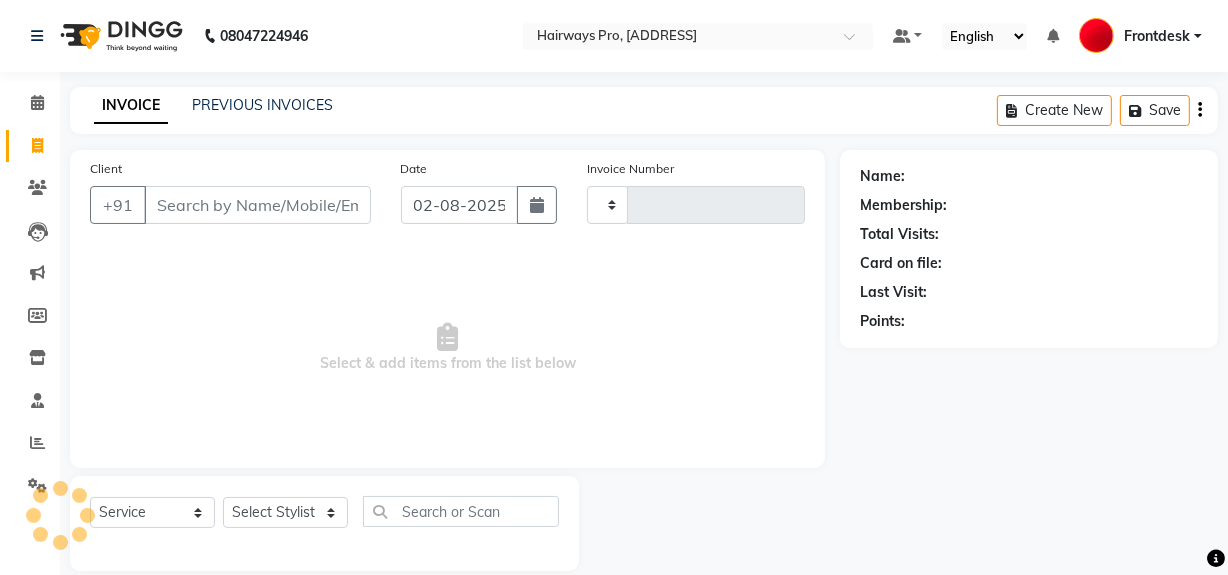 scroll, scrollTop: 26, scrollLeft: 0, axis: vertical 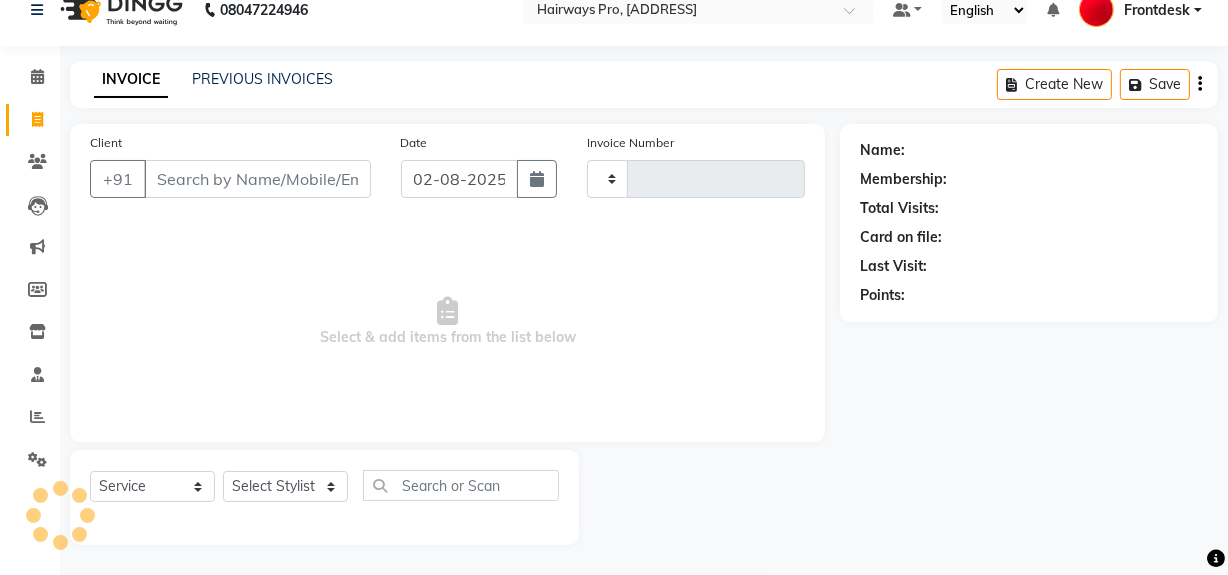 type on "2329" 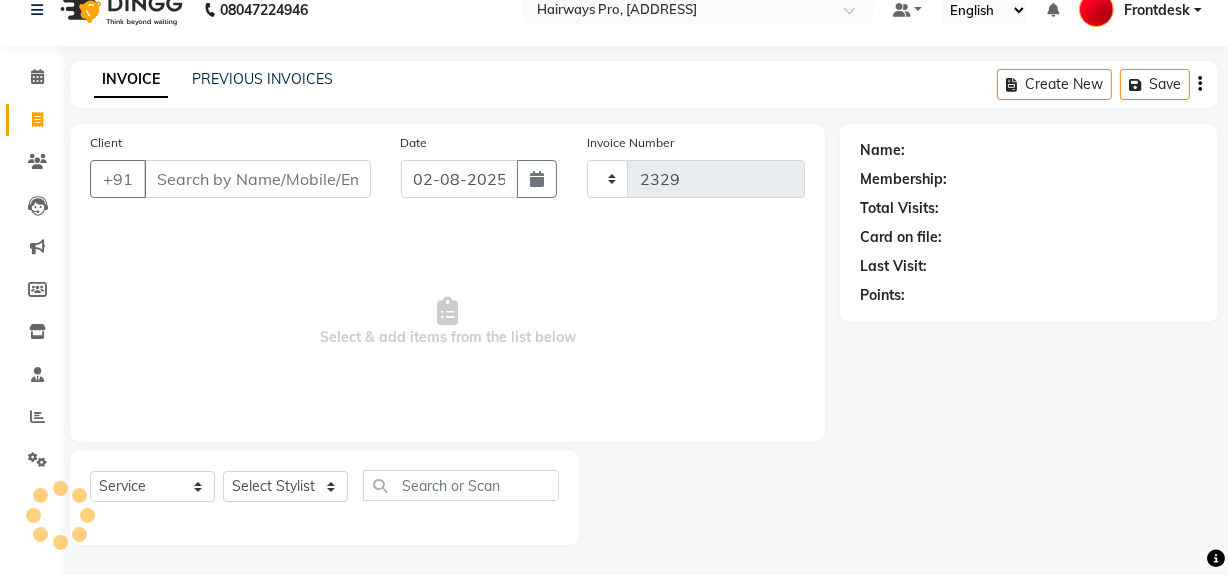 select on "787" 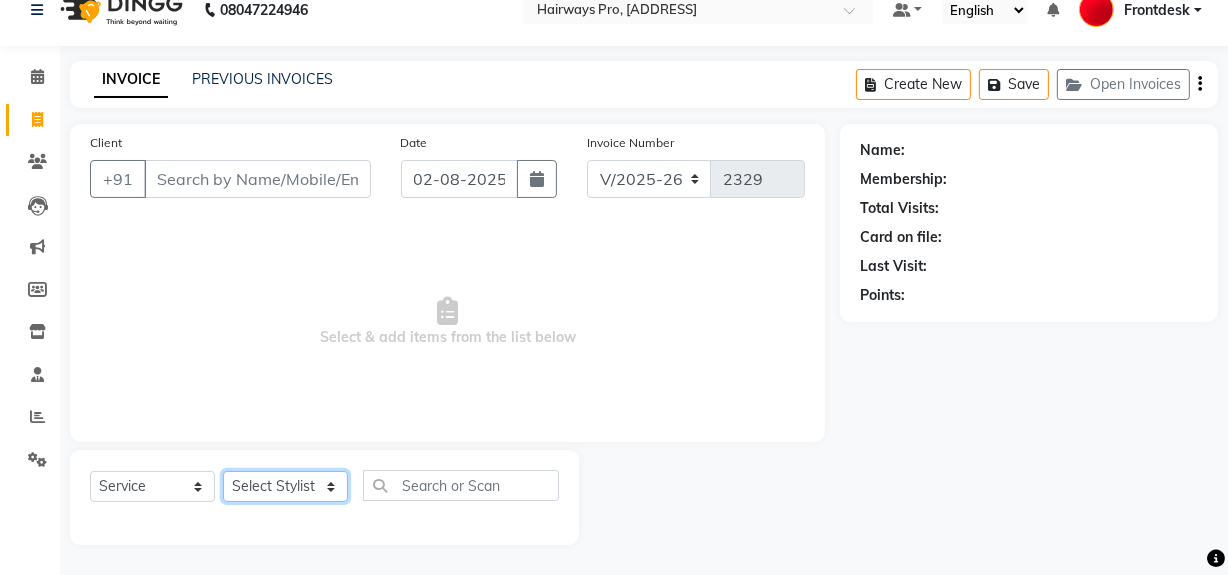 click on "Select Stylist ABID DANISH Faiz shaikh Frontdesk INTEZAR SALMANI JYOTI Kamal Salmani KAVITA MUSTAFA RAFIQUE Sonal SONU WAQAR ZAFAR" 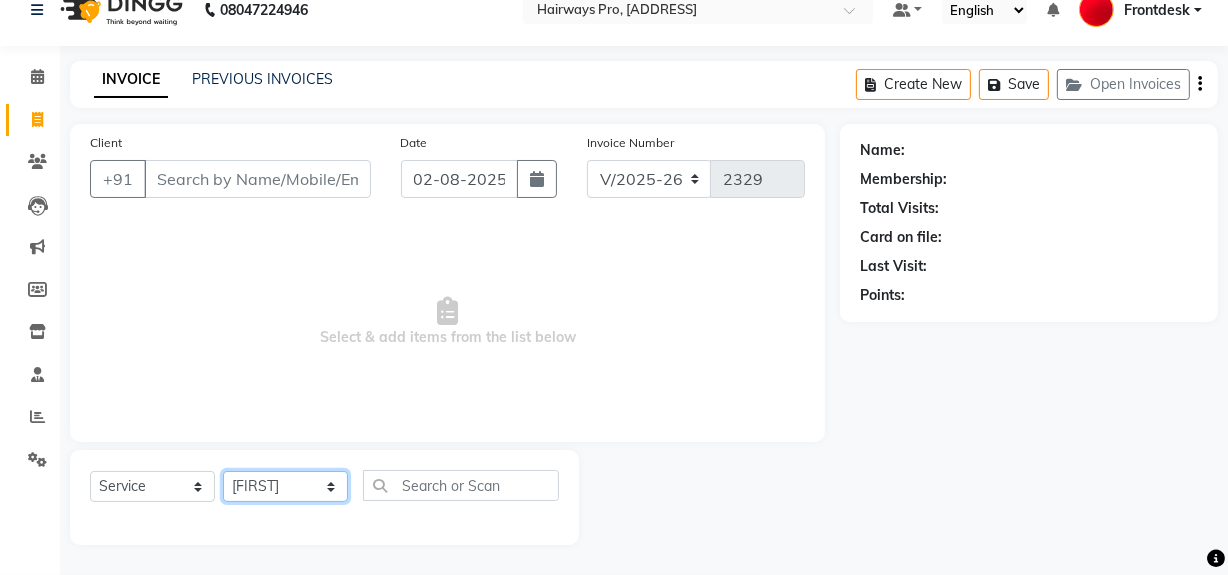 click on "Select Stylist ABID DANISH Faiz shaikh Frontdesk INTEZAR SALMANI JYOTI Kamal Salmani KAVITA MUSTAFA RAFIQUE Sonal SONU WAQAR ZAFAR" 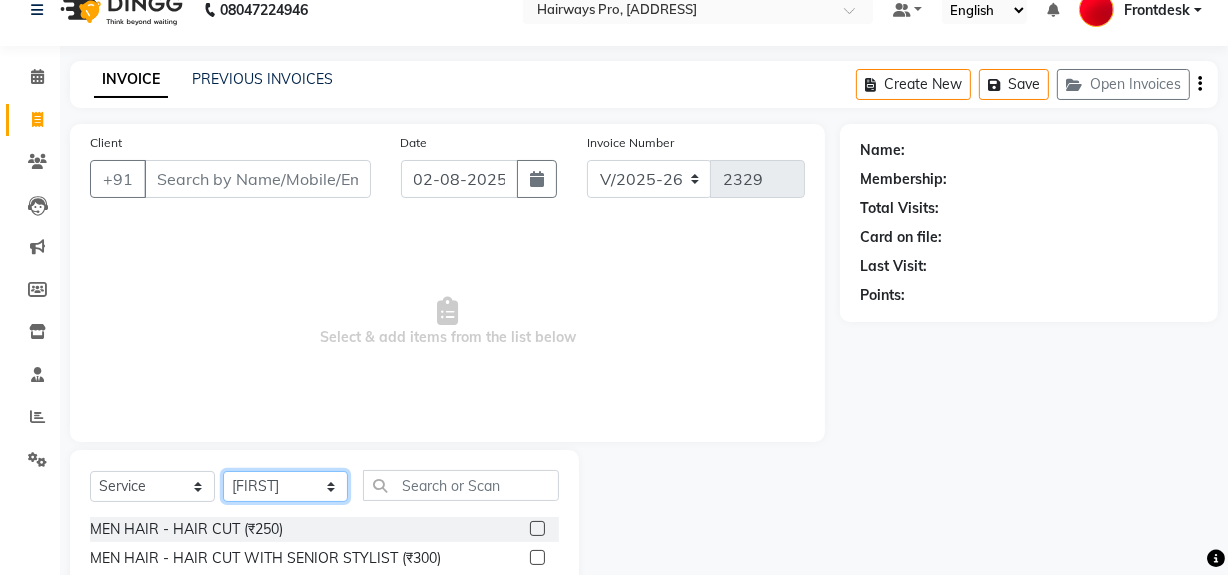 click on "Select Stylist ABID DANISH Faiz shaikh Frontdesk INTEZAR SALMANI JYOTI Kamal Salmani KAVITA MUSTAFA RAFIQUE Sonal SONU WAQAR ZAFAR" 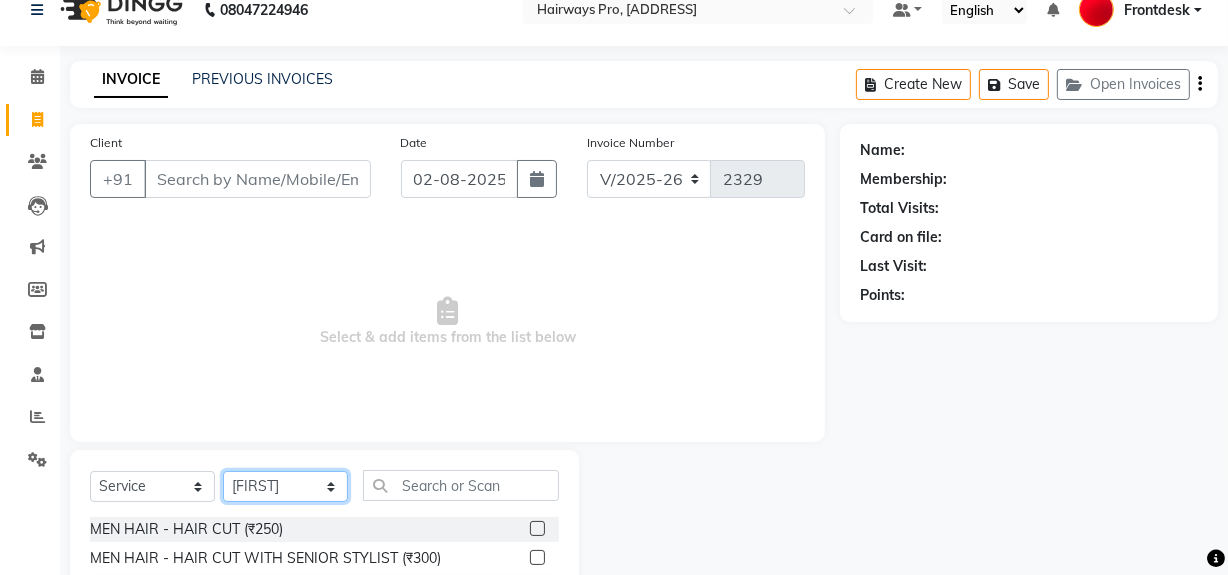 select on "17690" 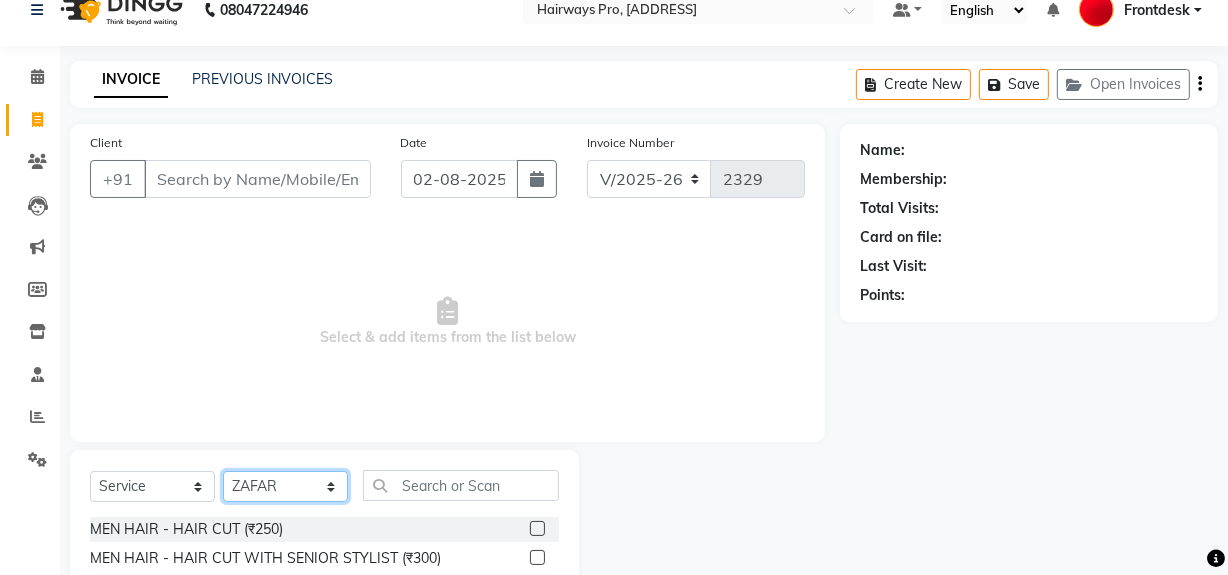 click on "Select Stylist ABID DANISH Faiz shaikh Frontdesk INTEZAR SALMANI JYOTI Kamal Salmani KAVITA MUSTAFA RAFIQUE Sonal SONU WAQAR ZAFAR" 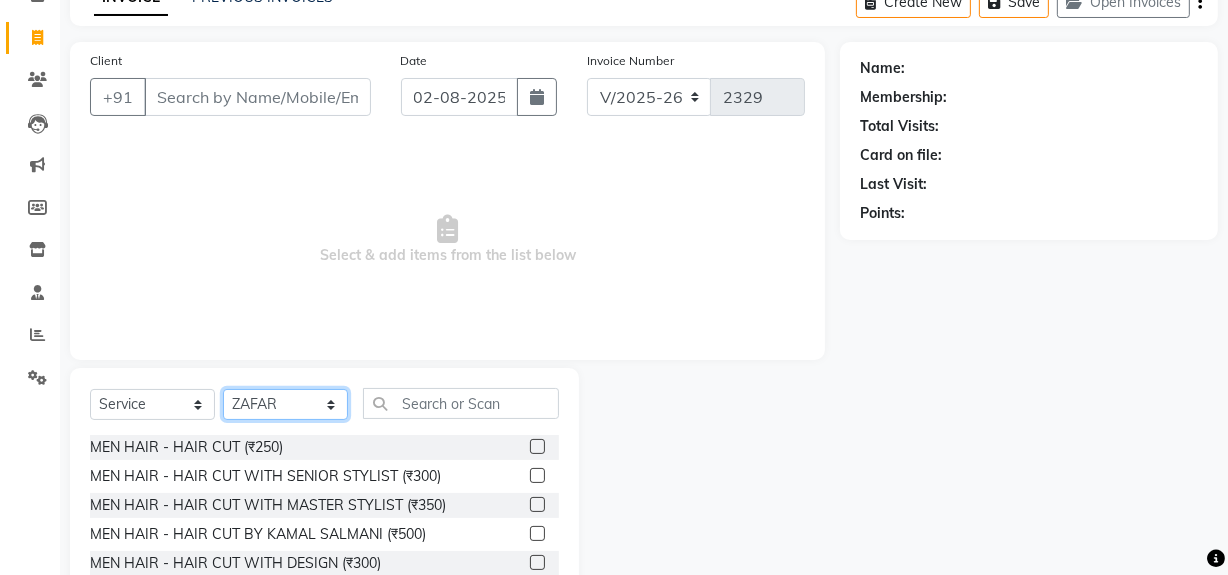 scroll, scrollTop: 226, scrollLeft: 0, axis: vertical 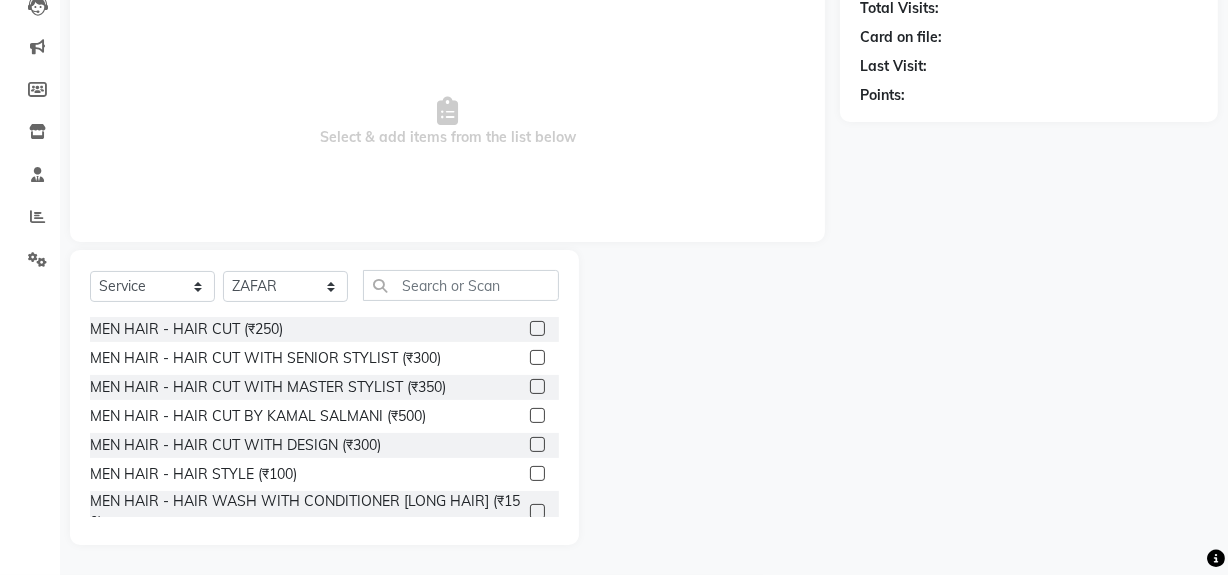 click 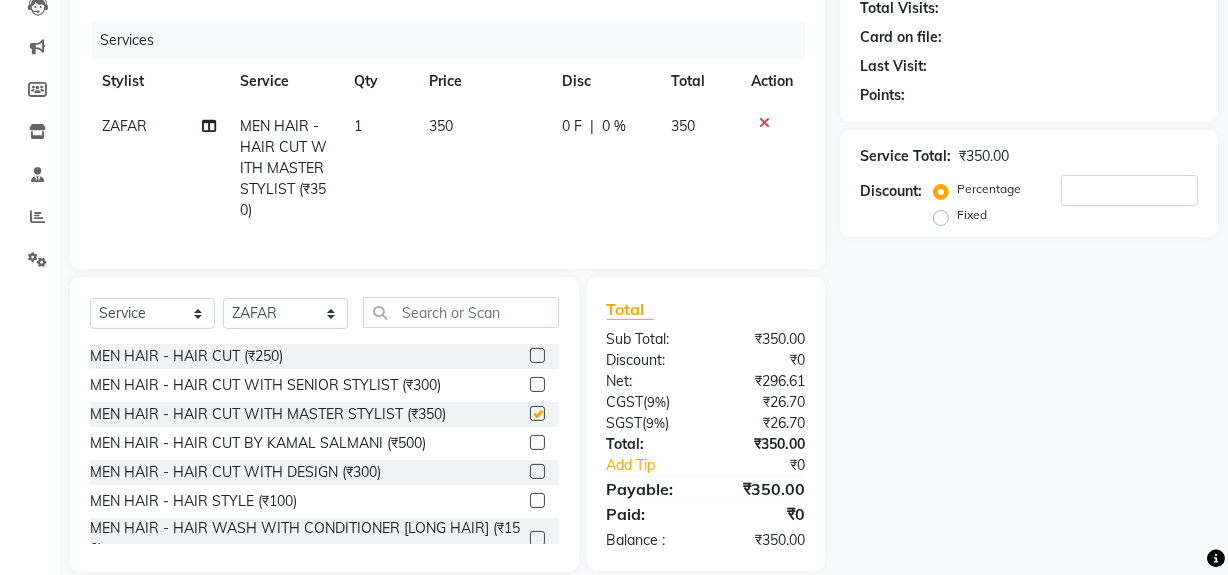 checkbox on "false" 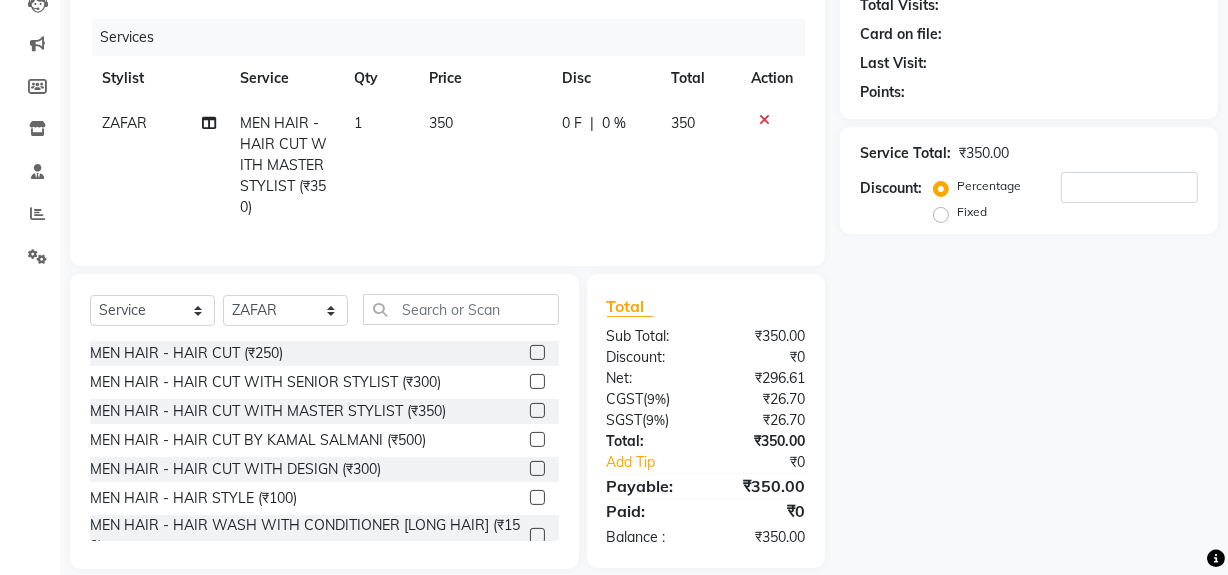 scroll, scrollTop: 266, scrollLeft: 0, axis: vertical 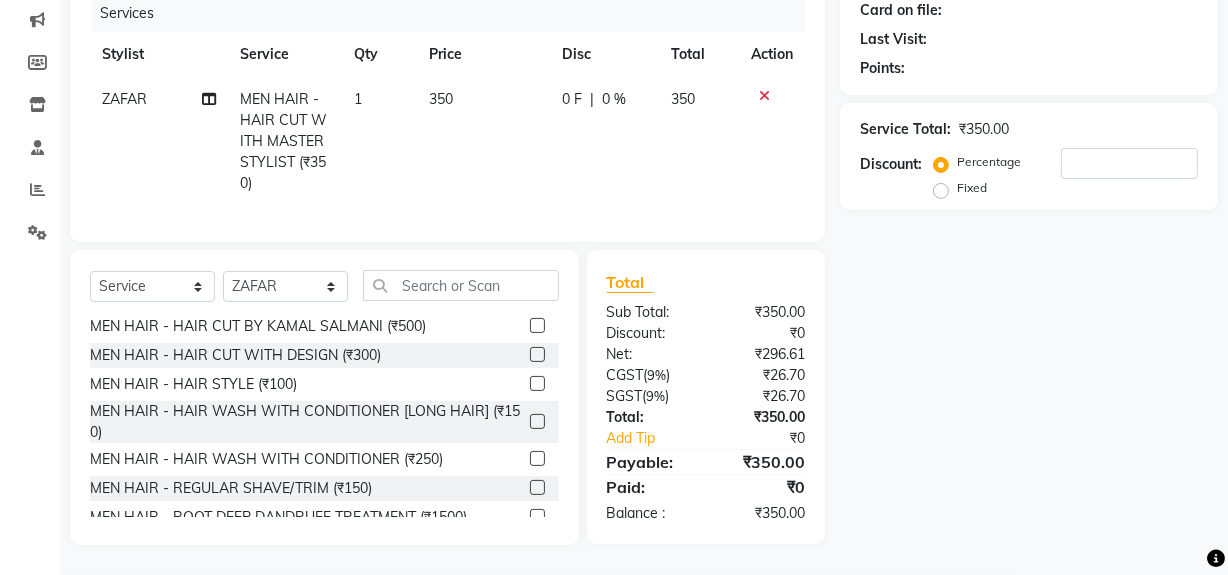 click 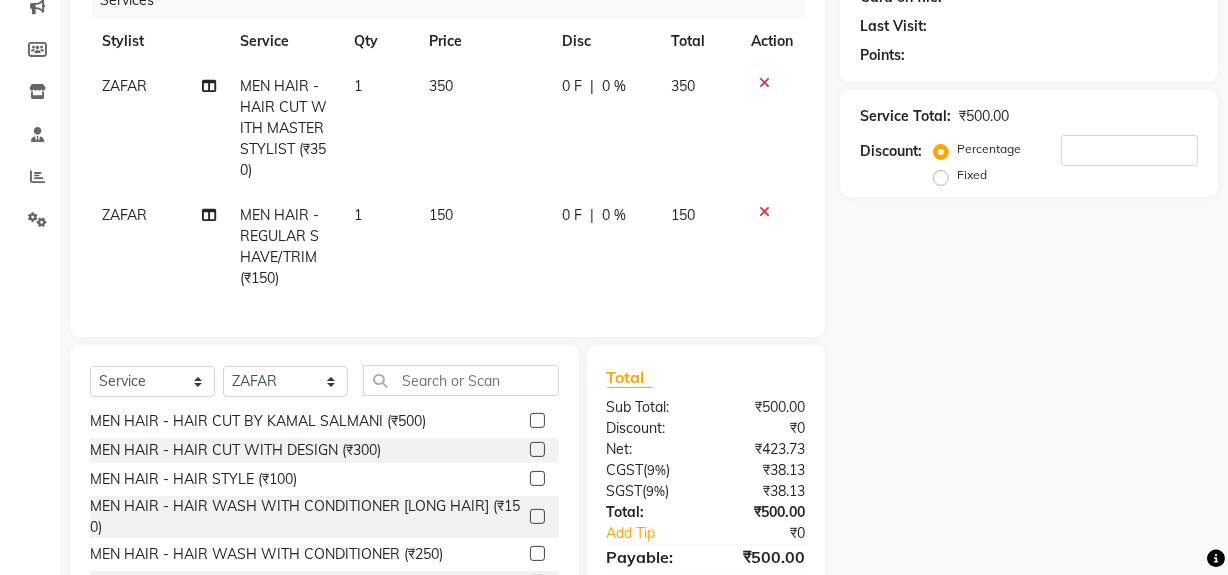 checkbox on "false" 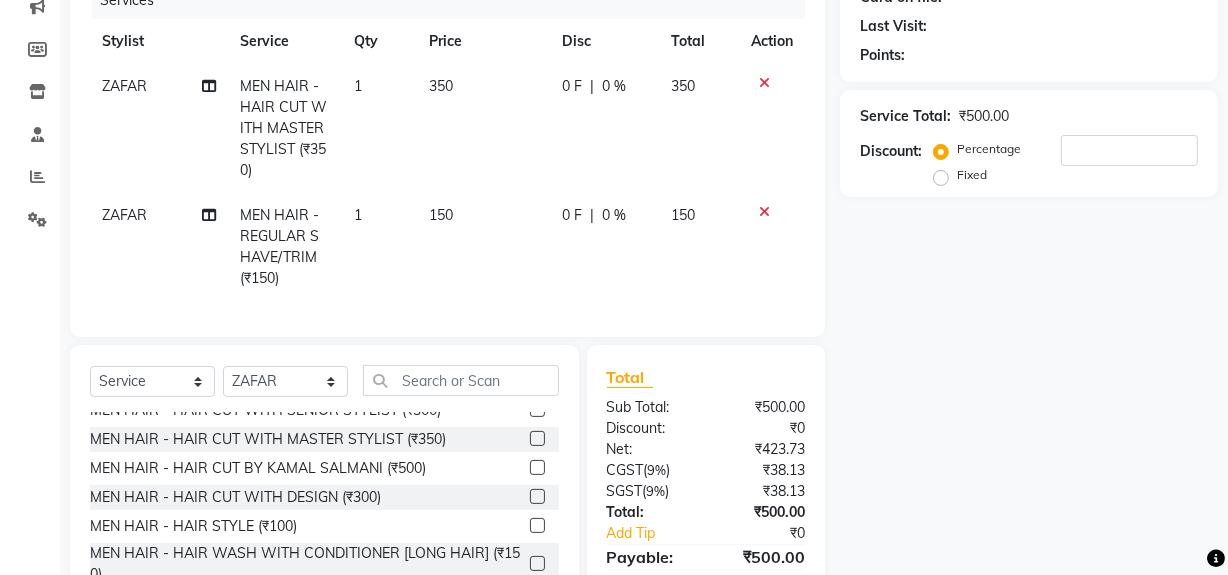 scroll, scrollTop: 0, scrollLeft: 0, axis: both 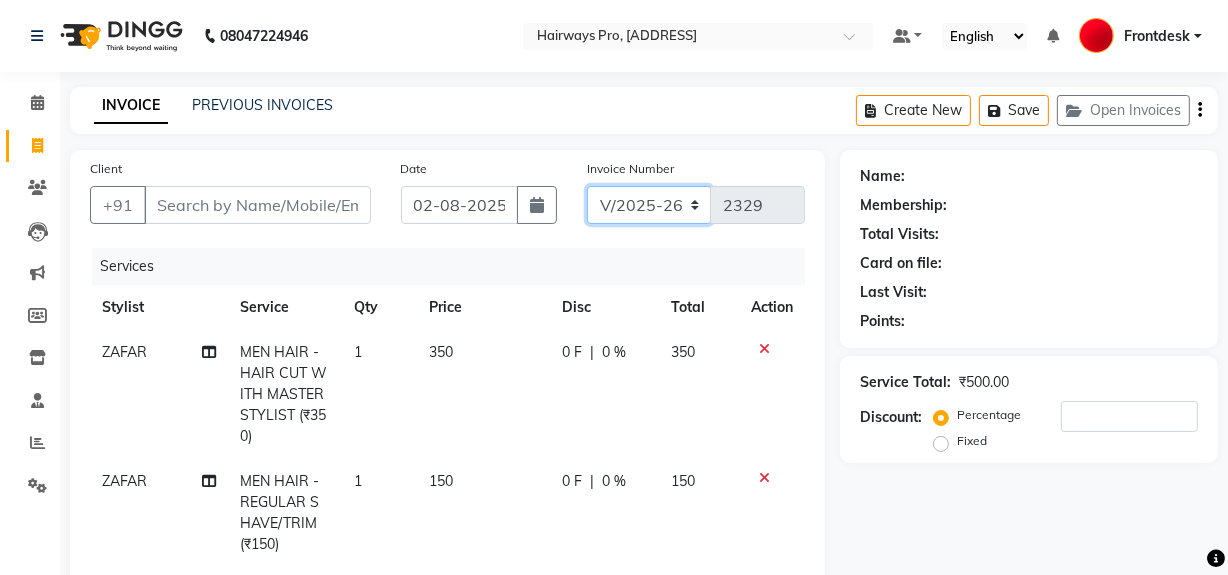 click on "INV/25-26 V/2025-26" 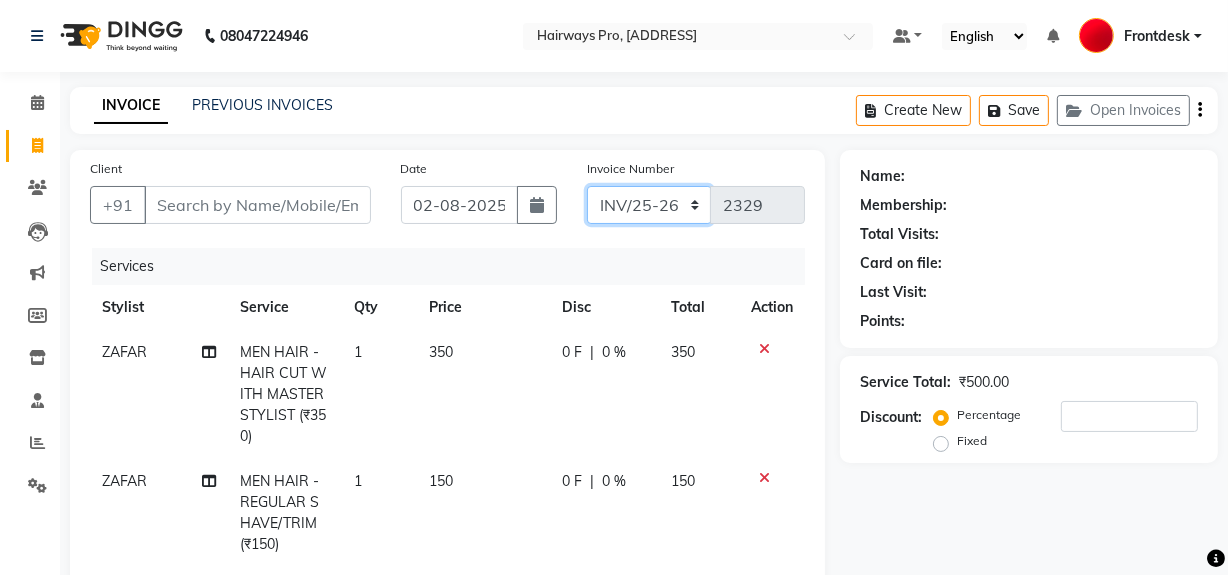 click on "INV/25-26 V/2025-26" 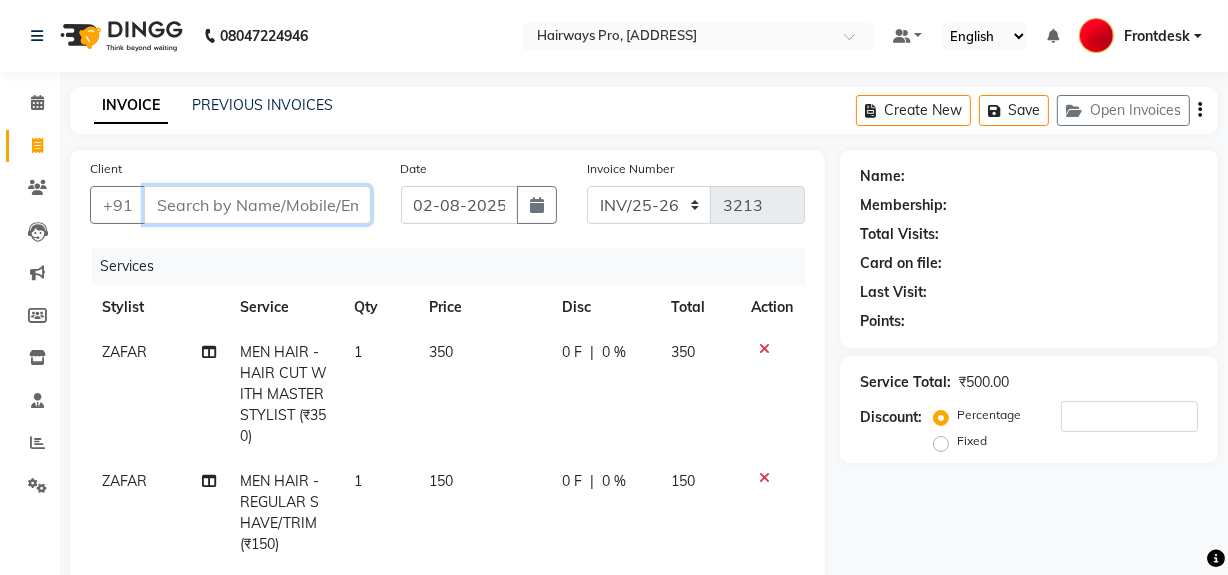 click on "Client" at bounding box center (257, 205) 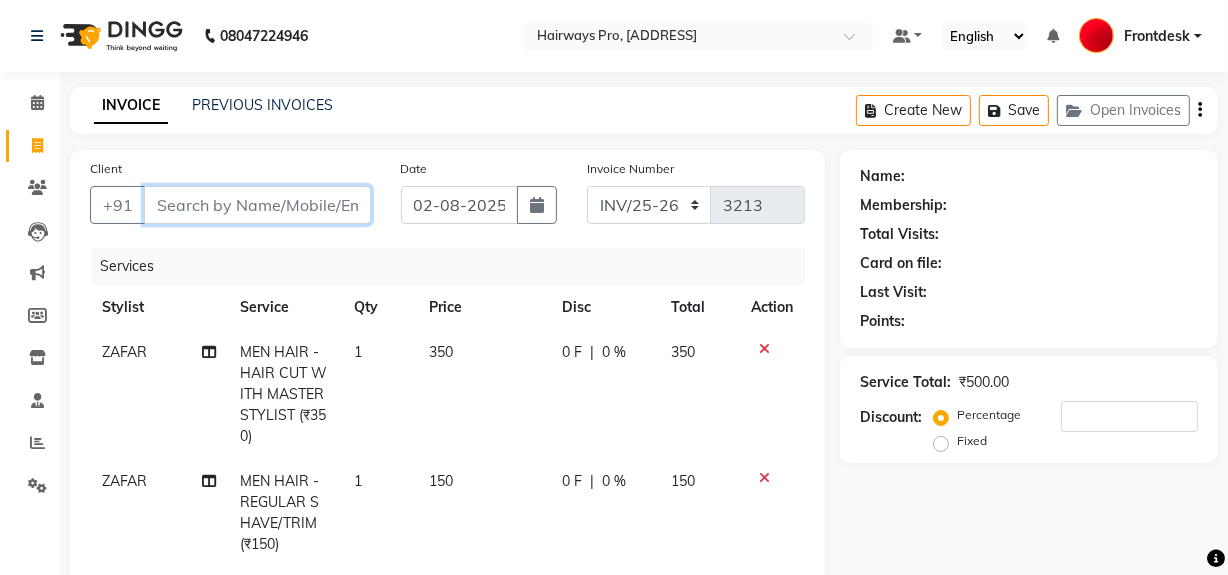 type on "9" 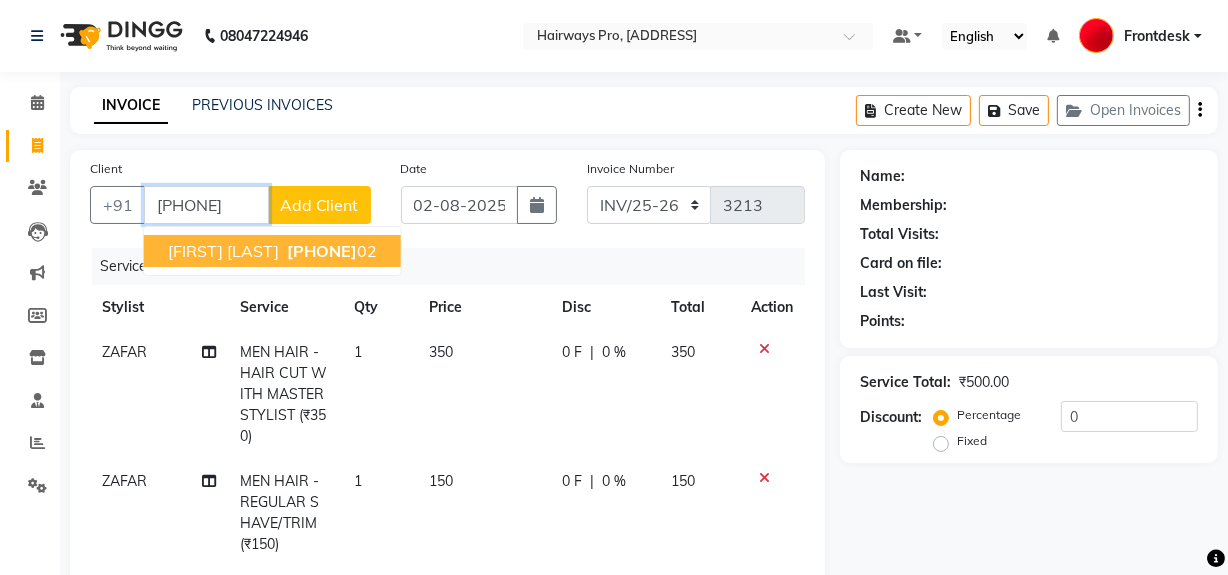 click on "Abhishek shirkar   98203383 02" at bounding box center [272, 251] 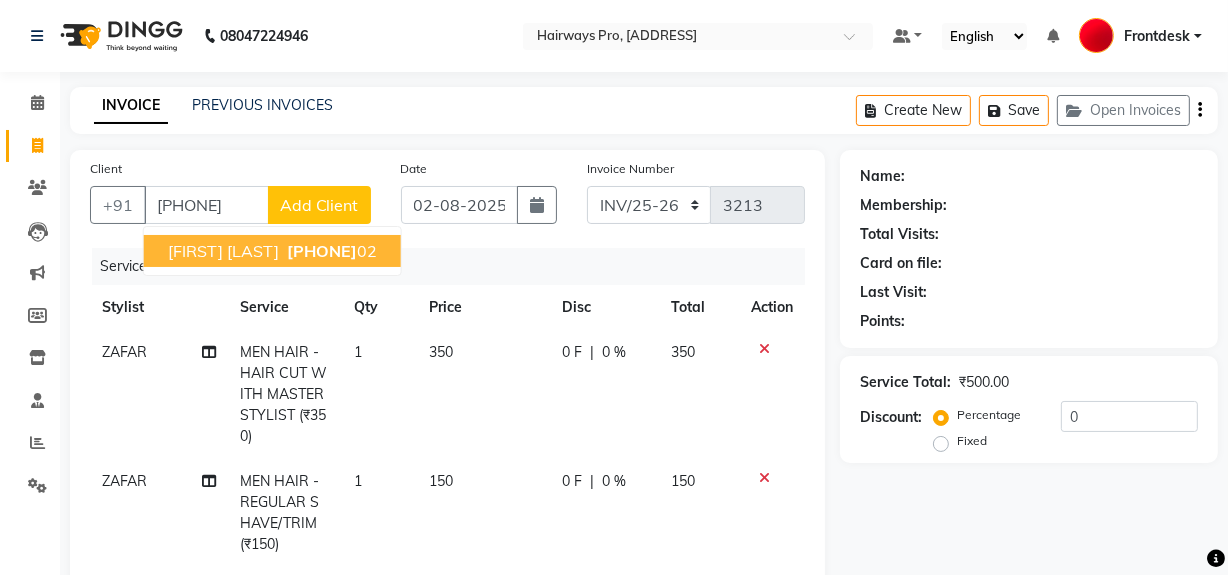select on "1: Object" 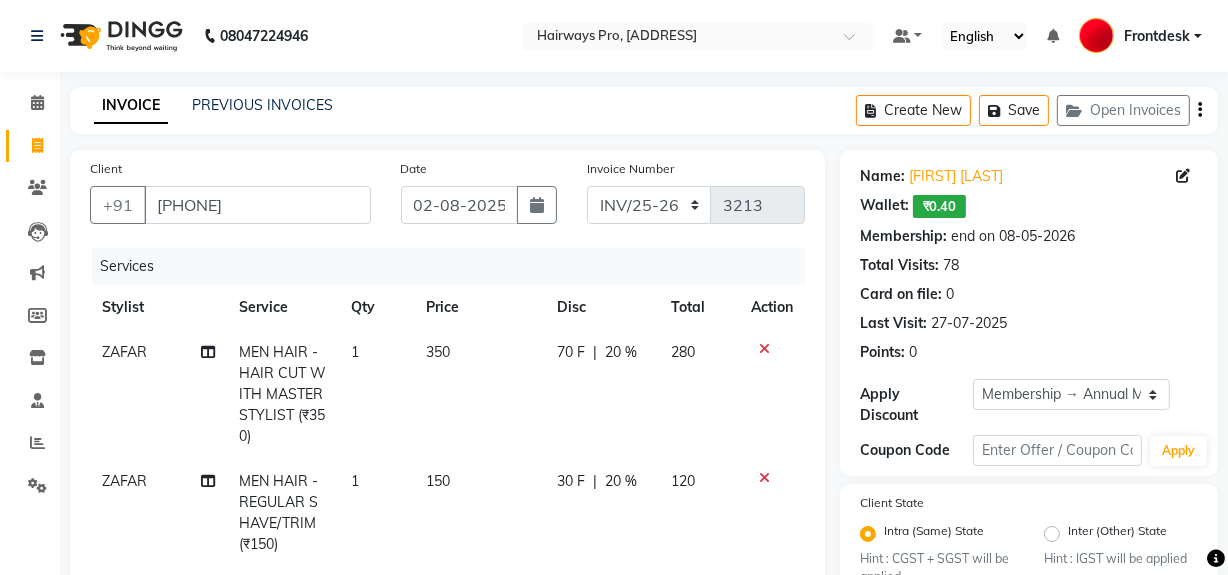 type on "20" 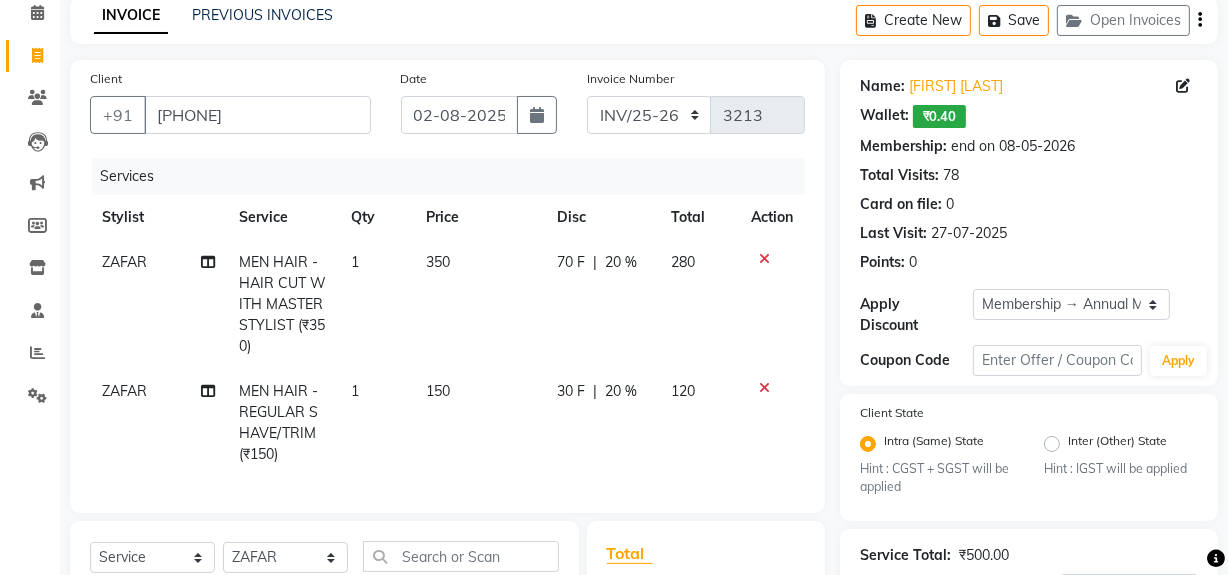 scroll, scrollTop: 90, scrollLeft: 0, axis: vertical 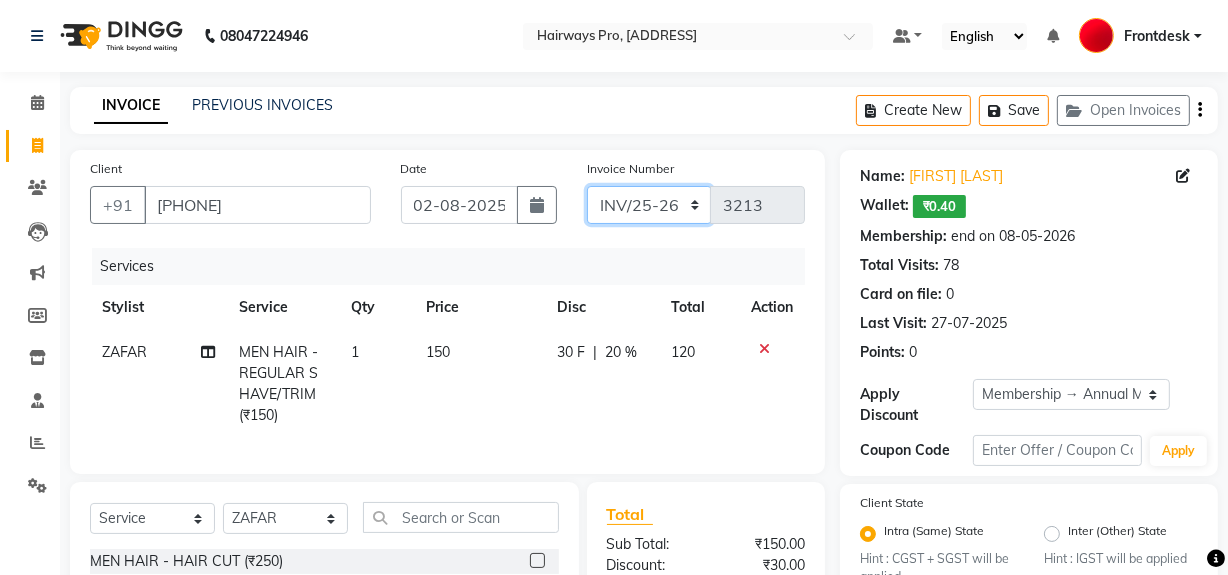 click on "INV/25-26 V/2025-26" 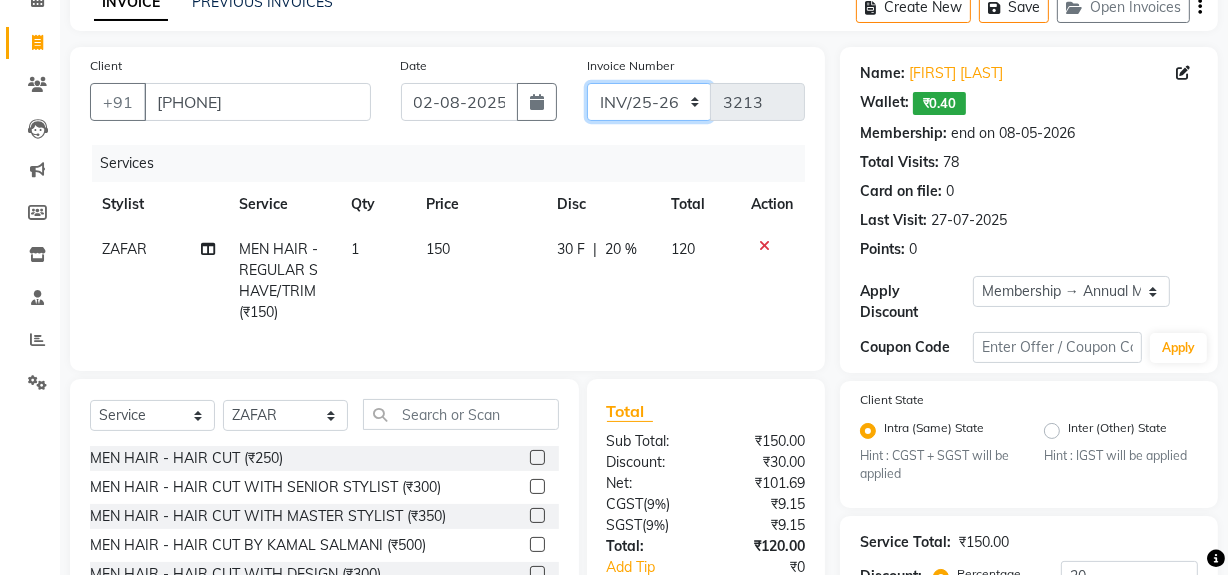 scroll, scrollTop: 315, scrollLeft: 0, axis: vertical 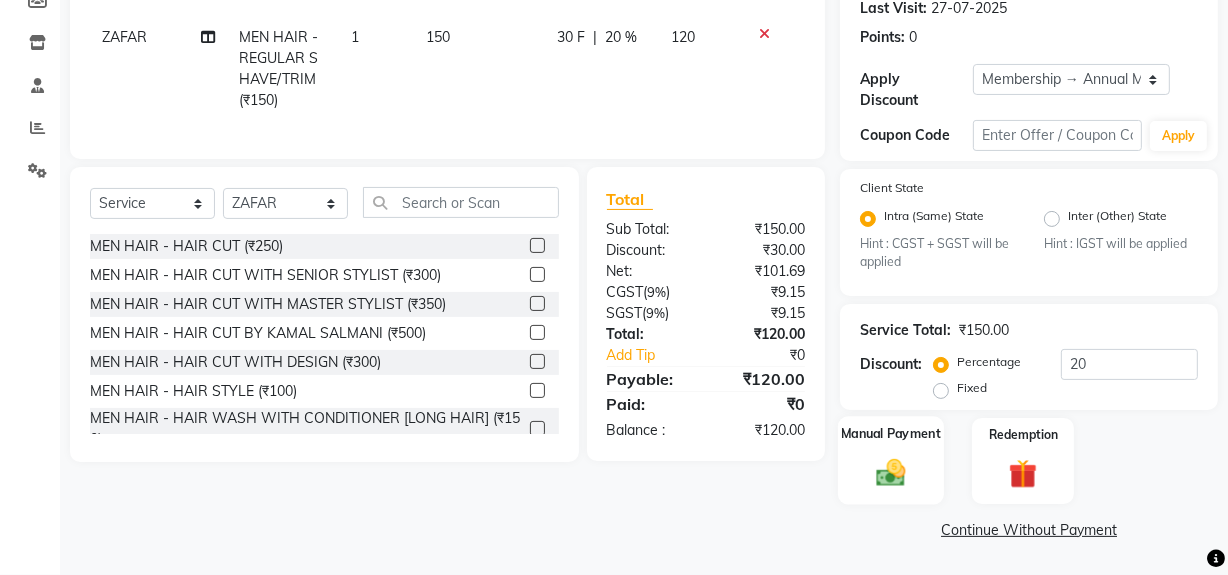 click 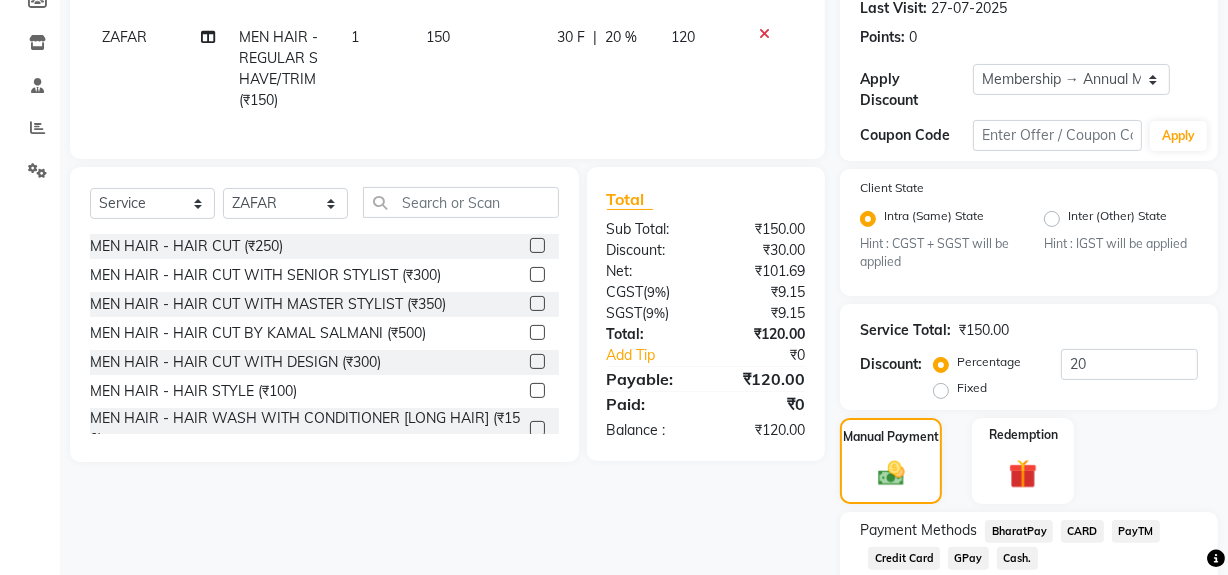 click on "Cash." 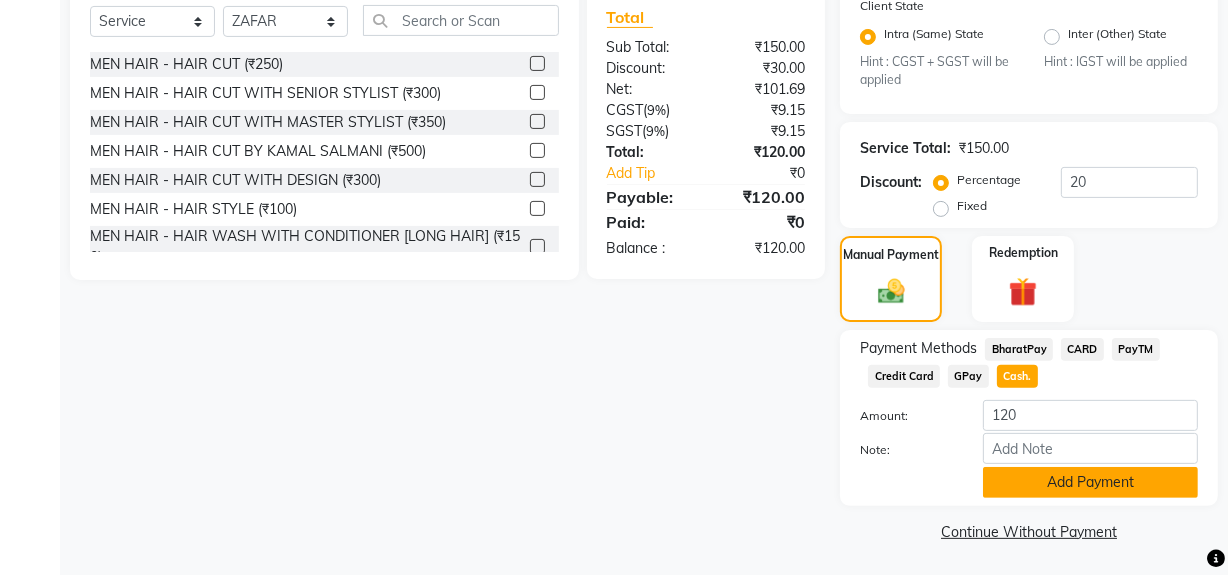 scroll, scrollTop: 500, scrollLeft: 0, axis: vertical 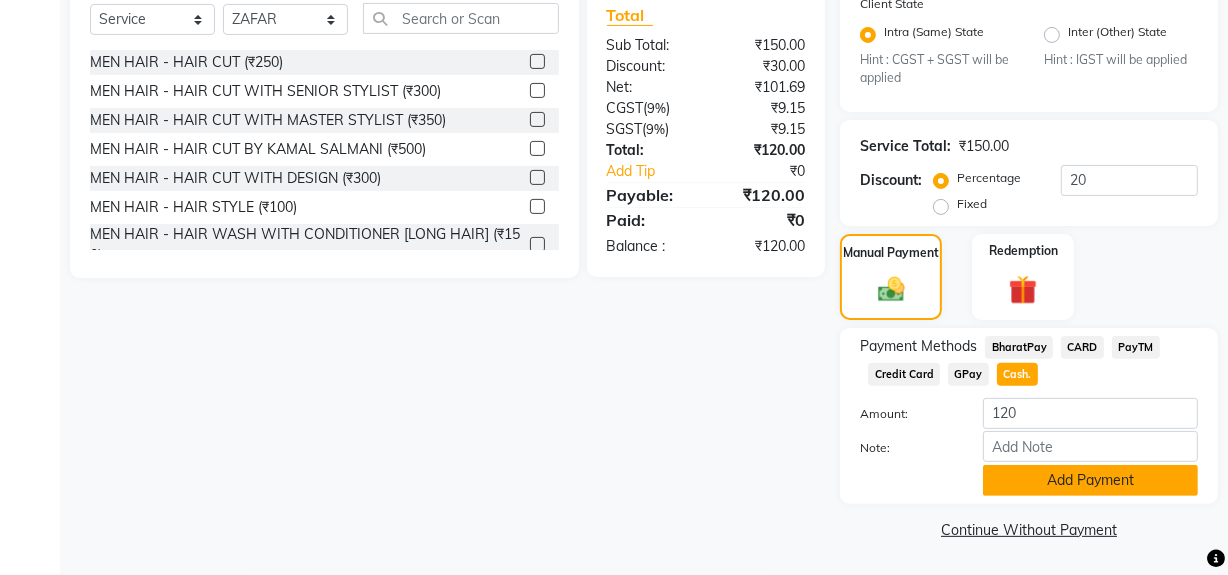 click on "Add Payment" 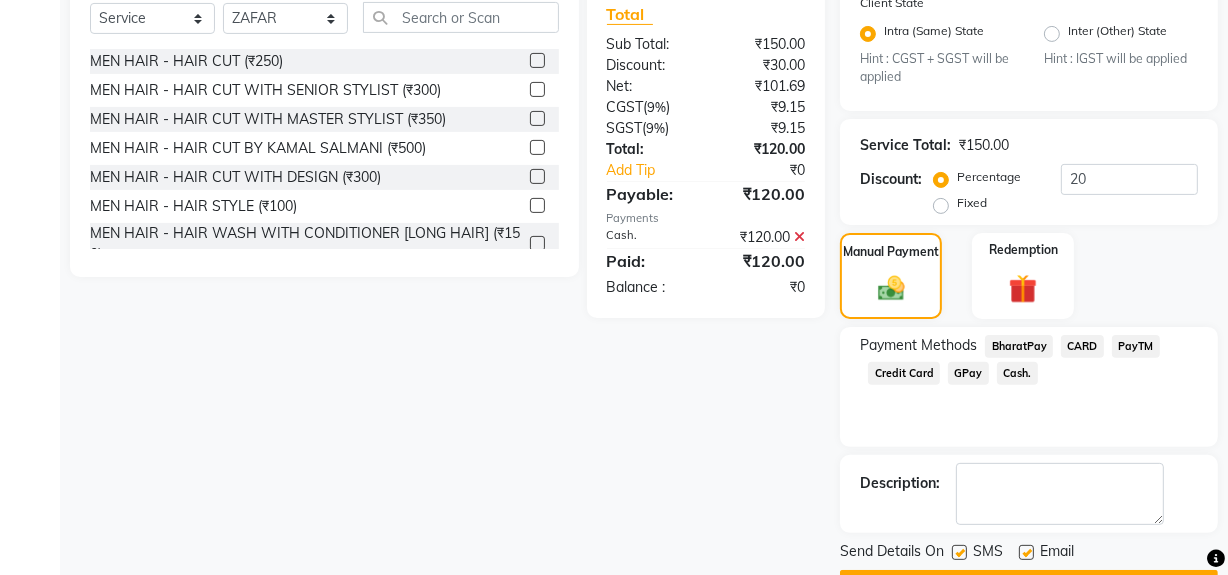 click 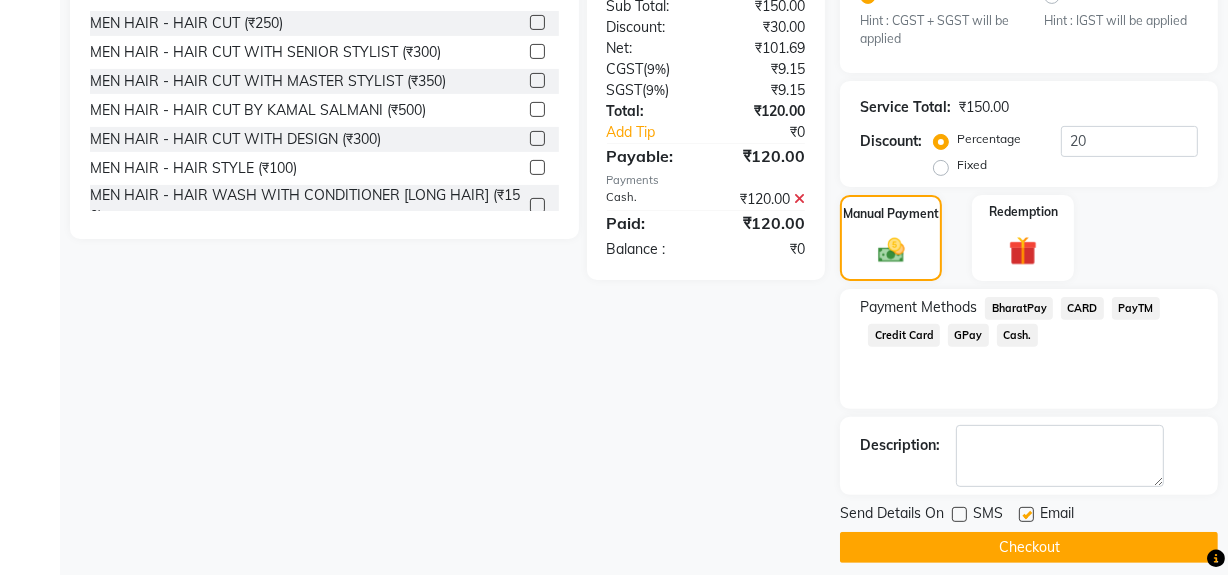 scroll, scrollTop: 556, scrollLeft: 0, axis: vertical 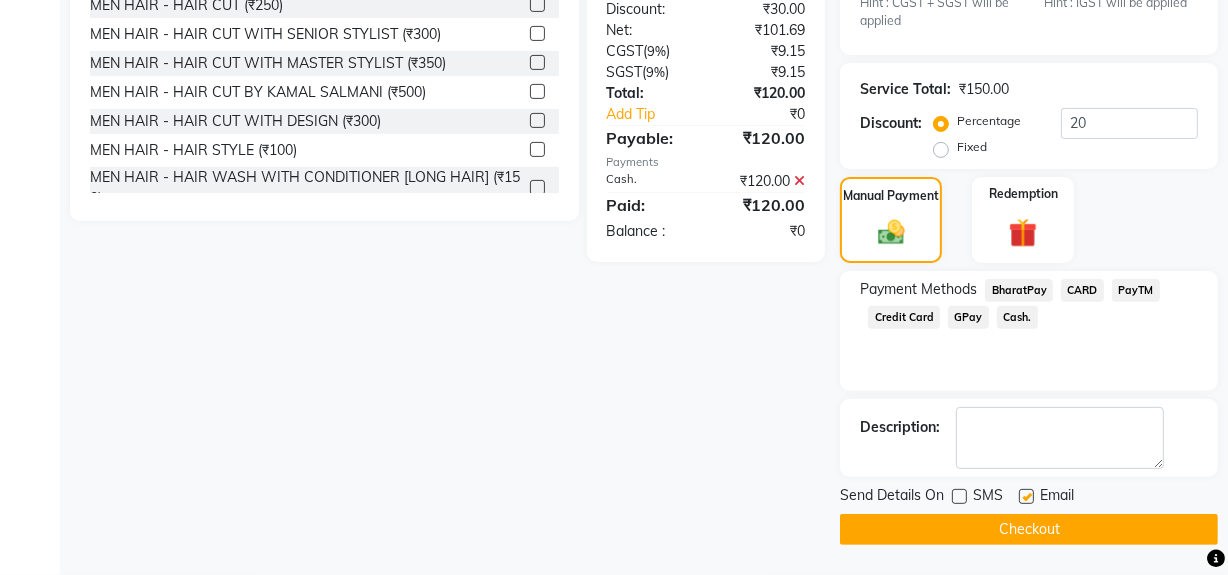 click on "Checkout" 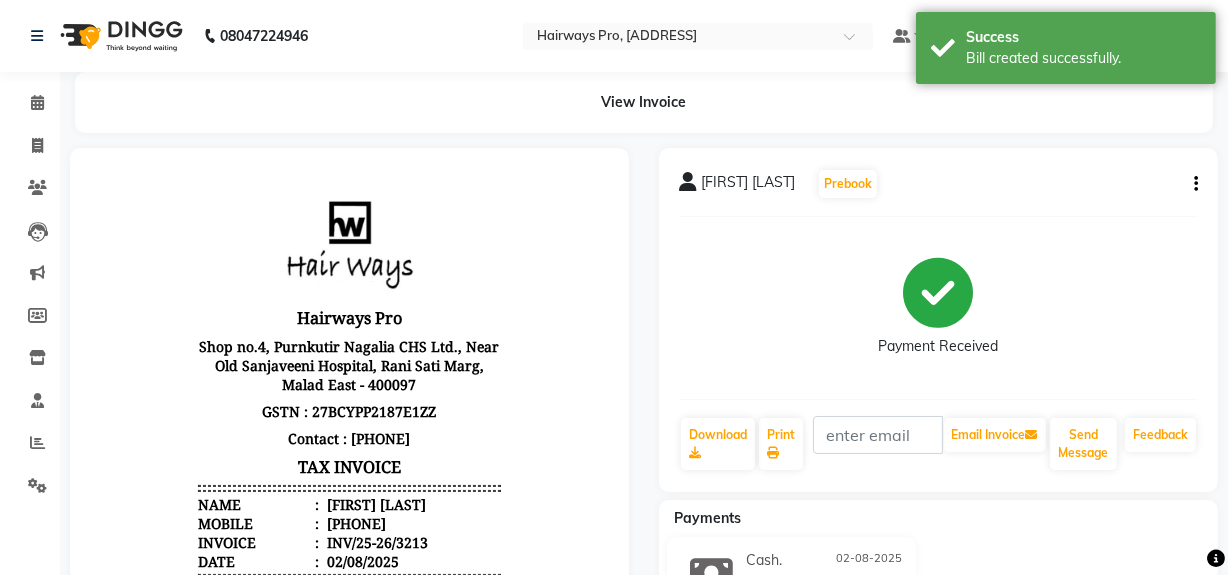 scroll, scrollTop: 0, scrollLeft: 0, axis: both 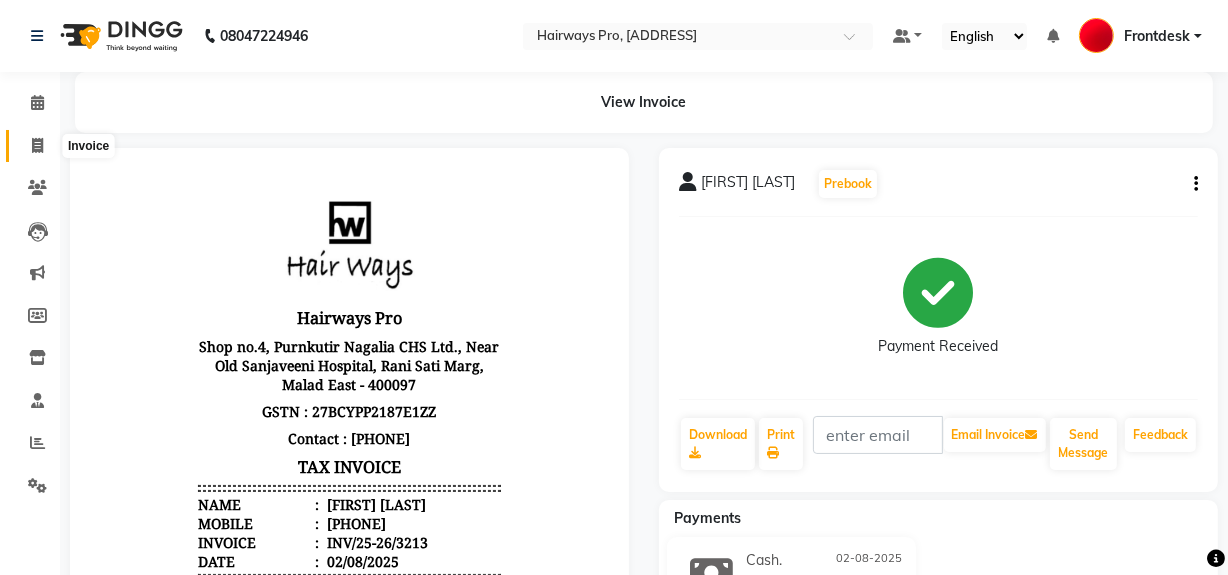 click 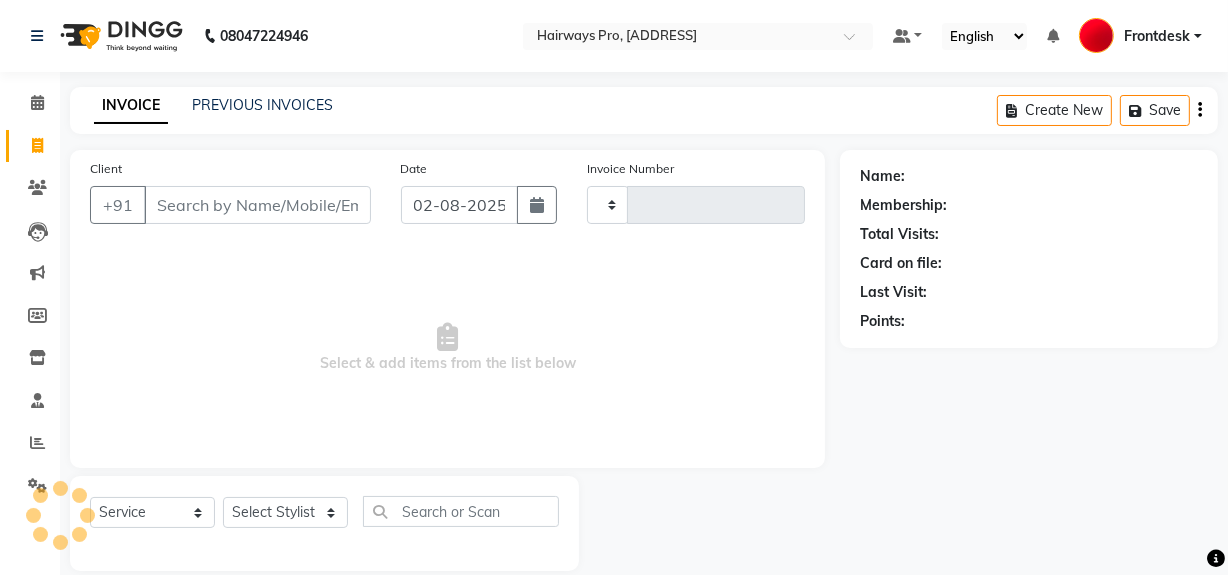 scroll, scrollTop: 26, scrollLeft: 0, axis: vertical 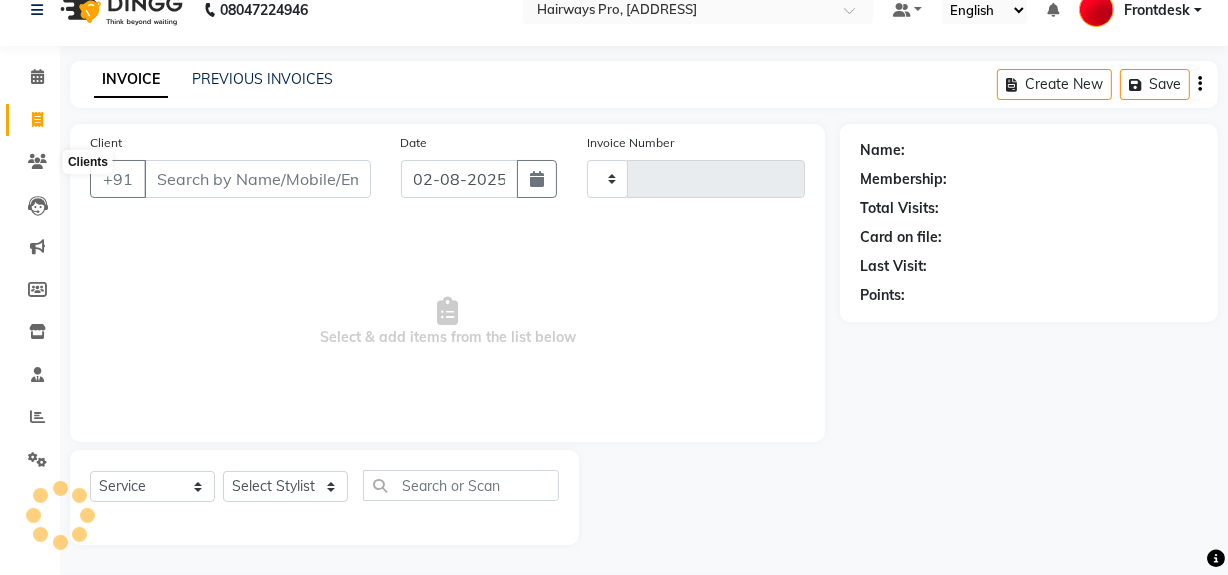 type on "2329" 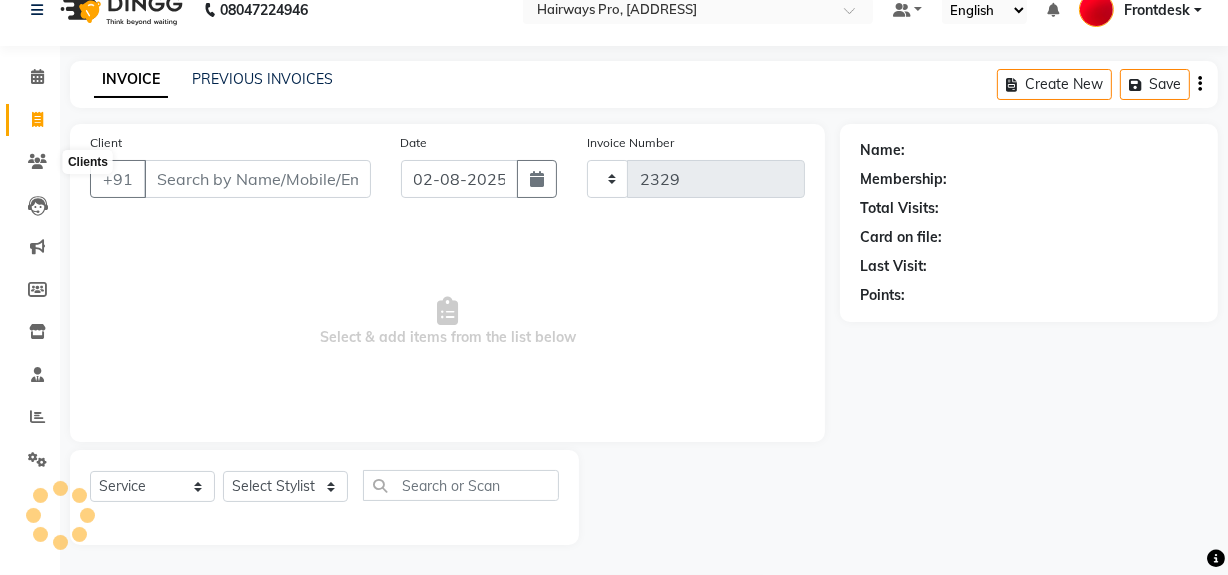 select on "787" 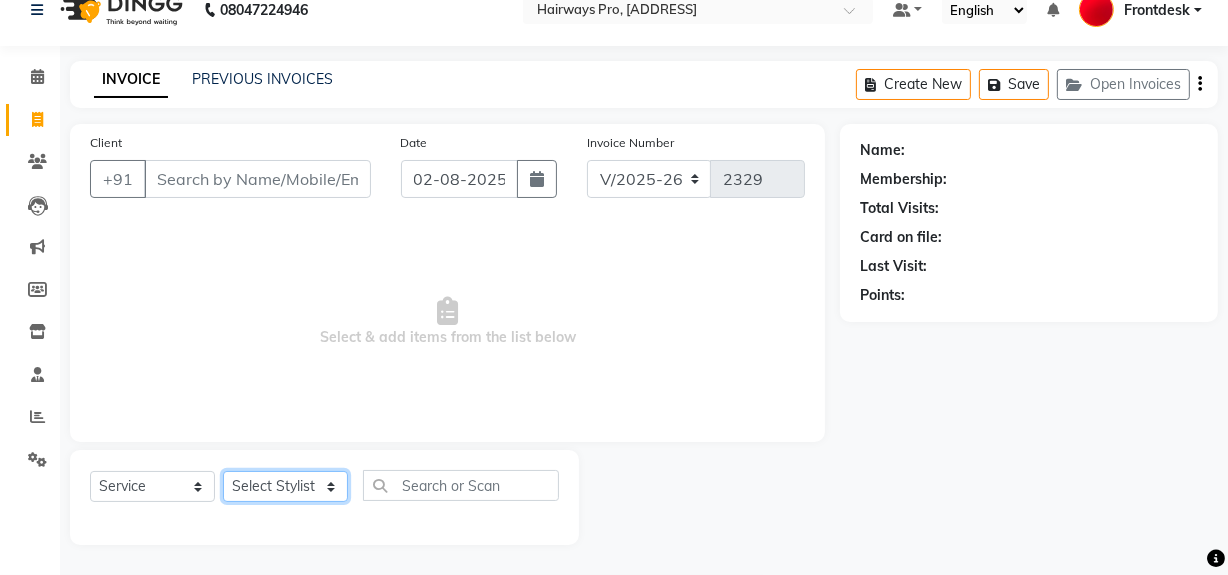 click on "Select Stylist ABID DANISH Faiz shaikh Frontdesk INTEZAR SALMANI JYOTI Kamal Salmani KAVITA MUSTAFA RAFIQUE Sonal SONU WAQAR ZAFAR" 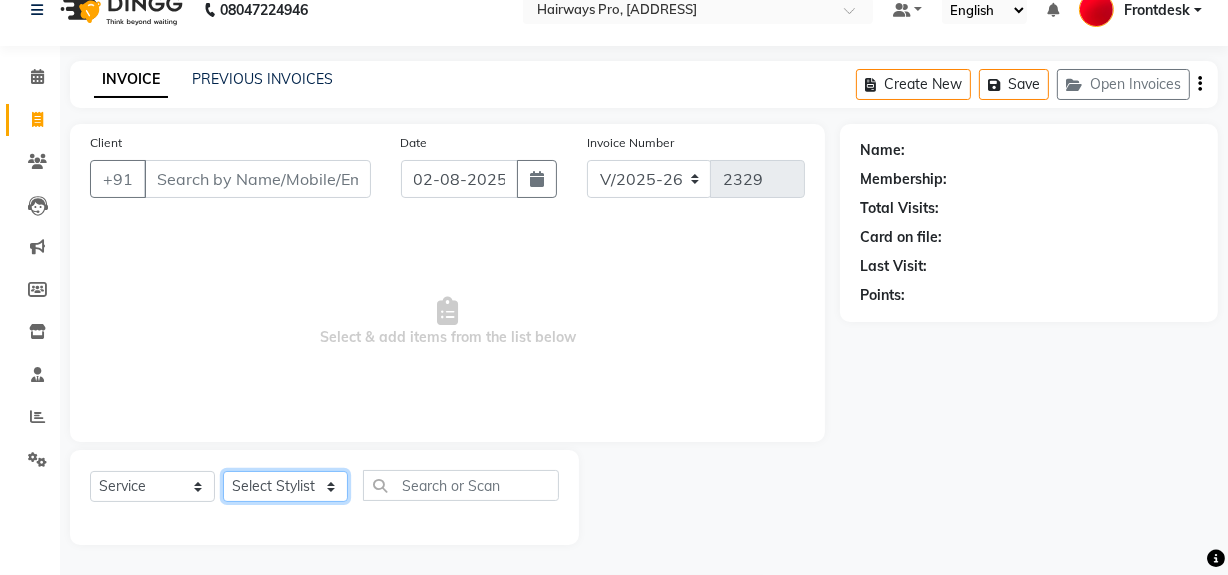 select on "[POSTAL_CODE]" 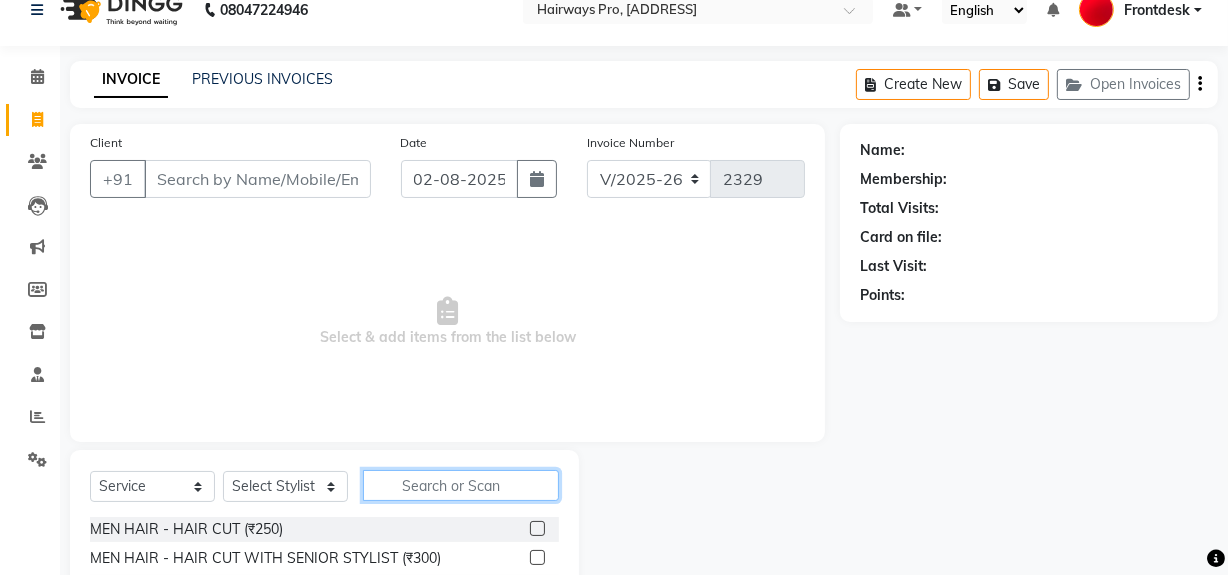 click 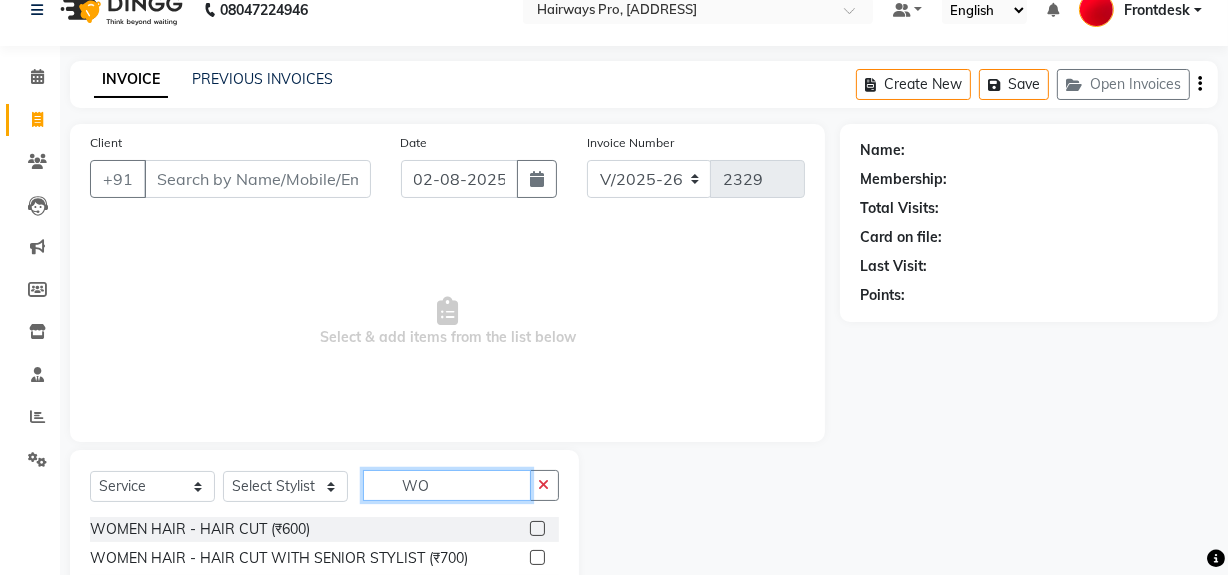 type on "WO" 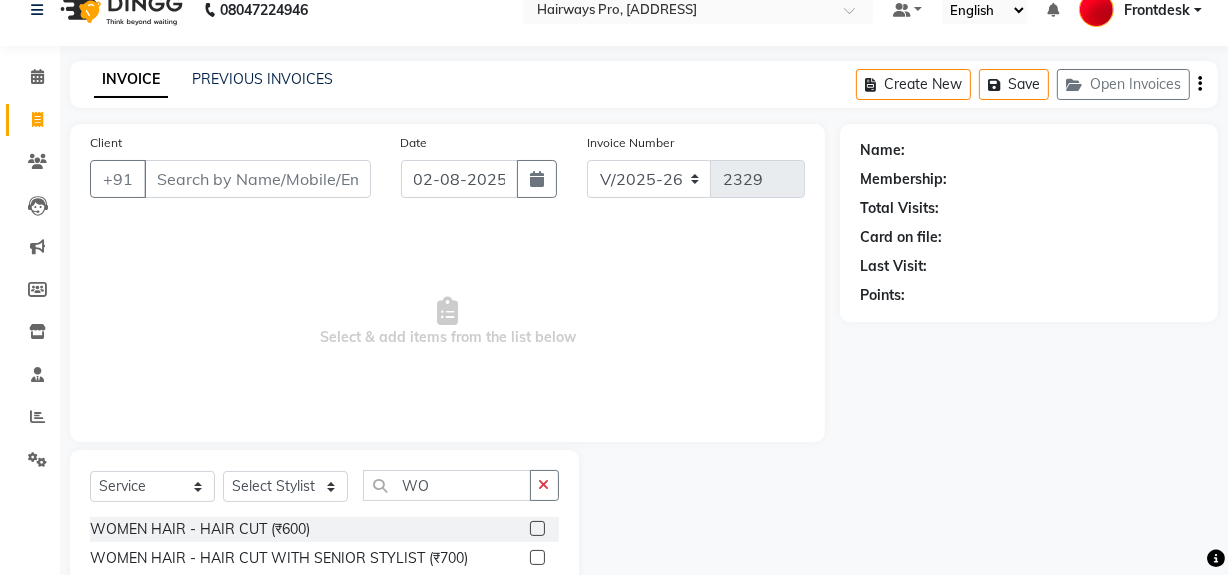 click 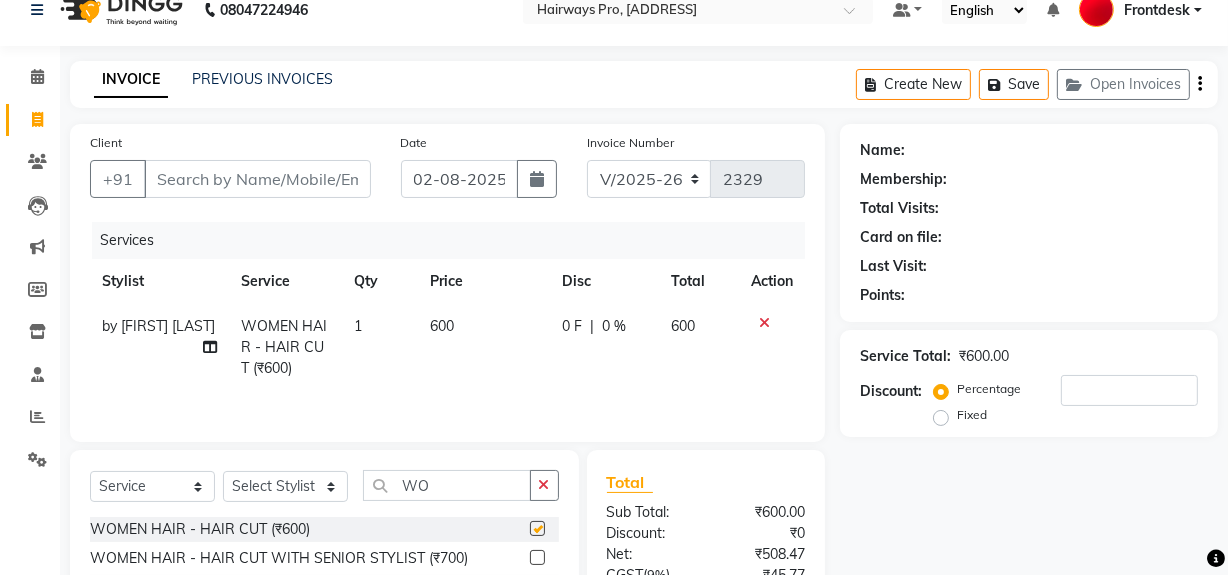 checkbox on "false" 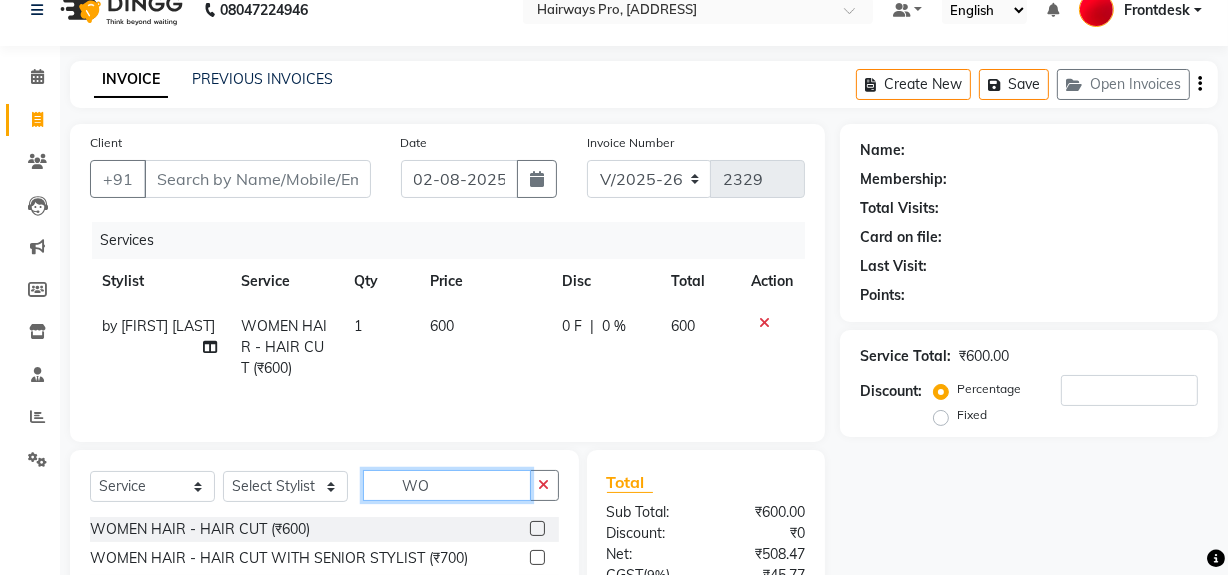 click on "WO" 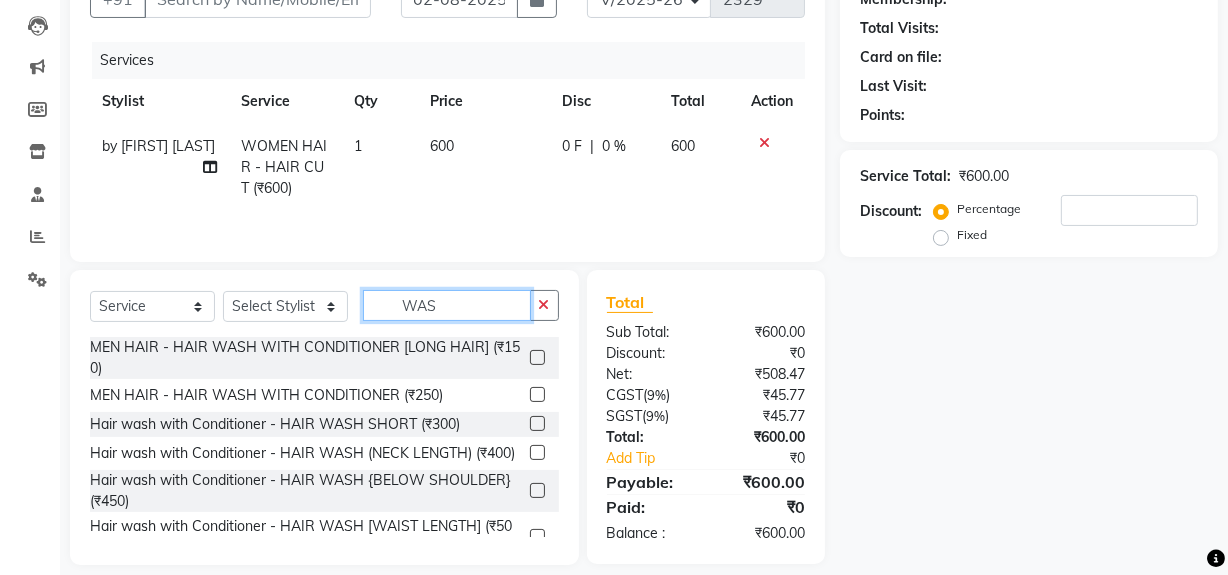 scroll, scrollTop: 208, scrollLeft: 0, axis: vertical 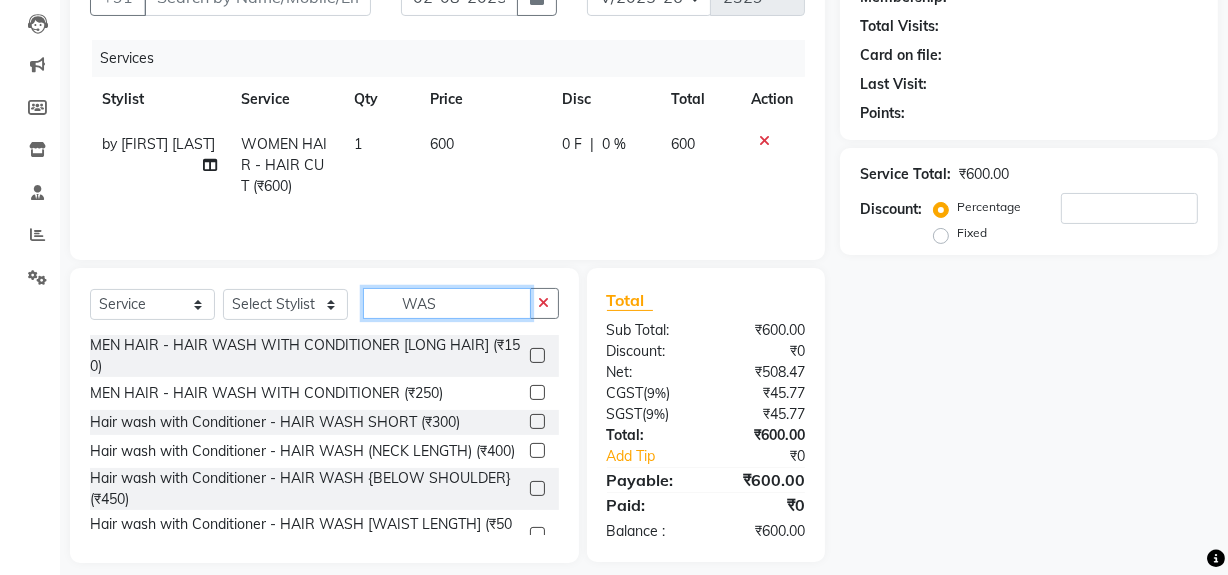 type on "WAS" 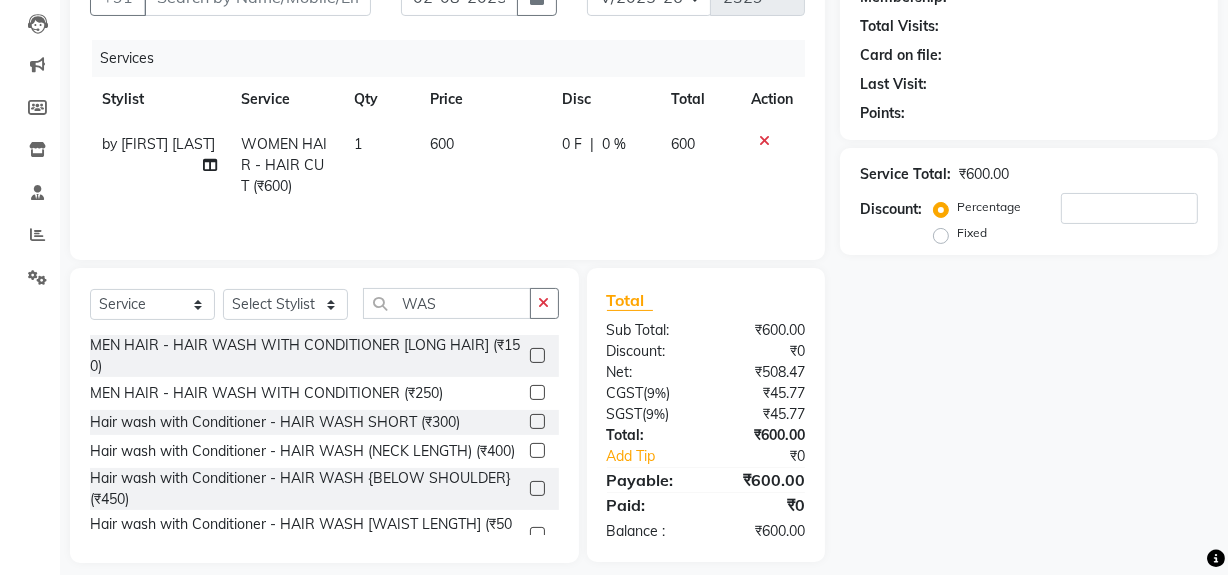 click 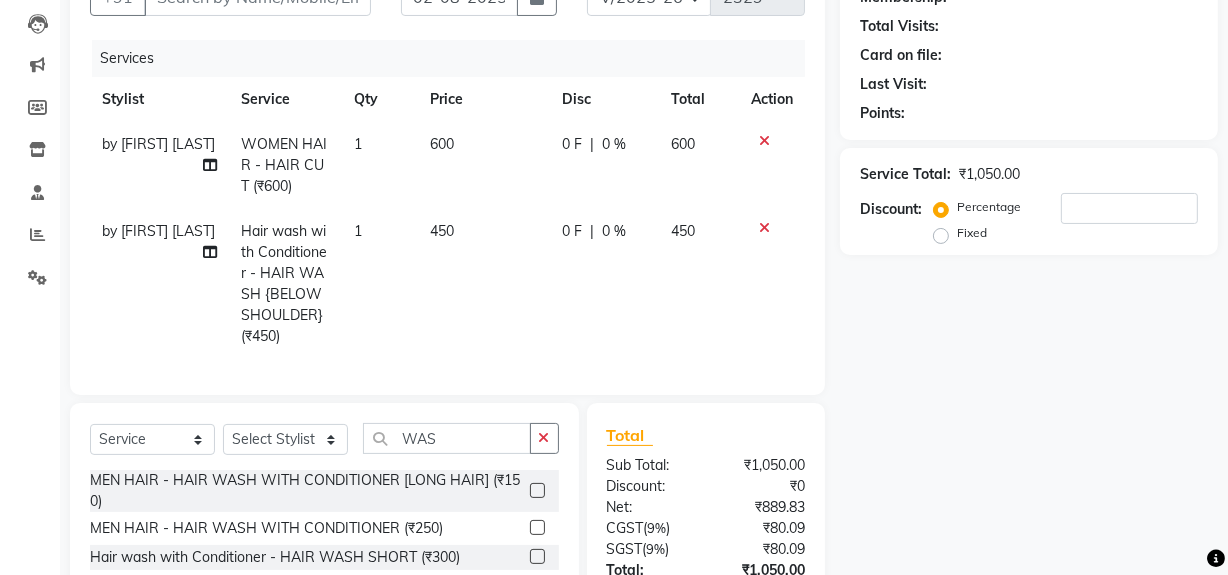 scroll, scrollTop: 121, scrollLeft: 0, axis: vertical 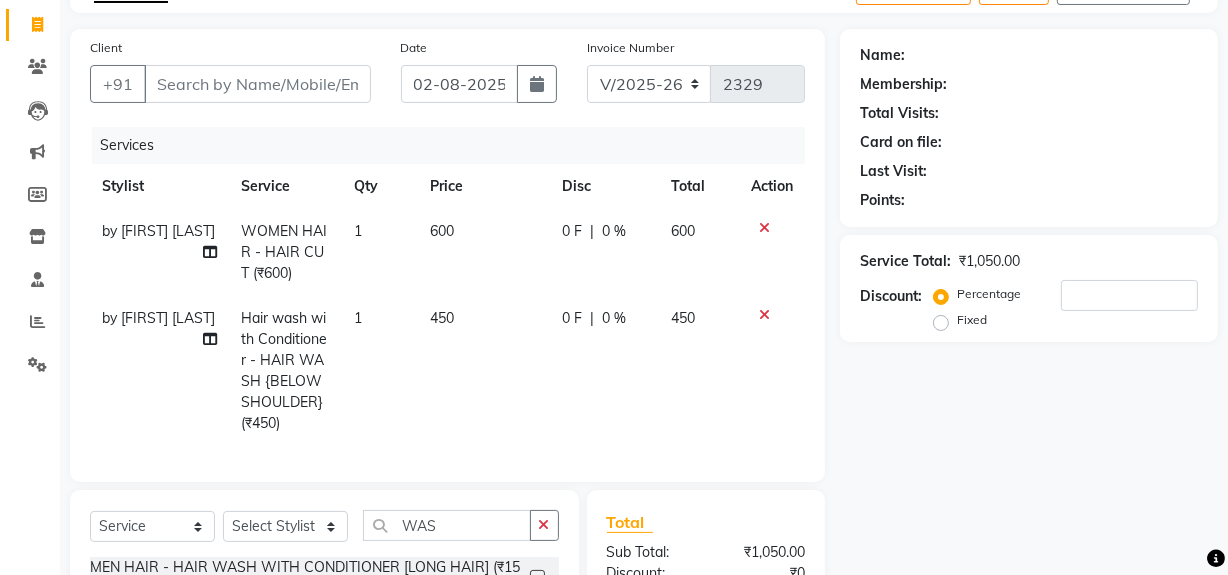 checkbox on "false" 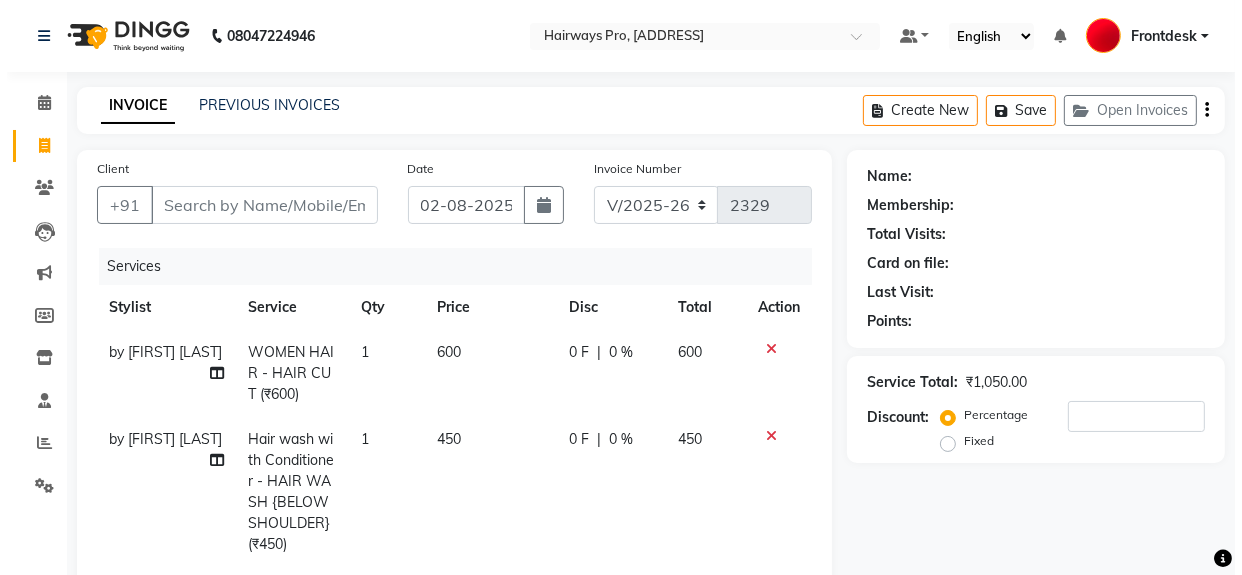 scroll, scrollTop: 0, scrollLeft: 0, axis: both 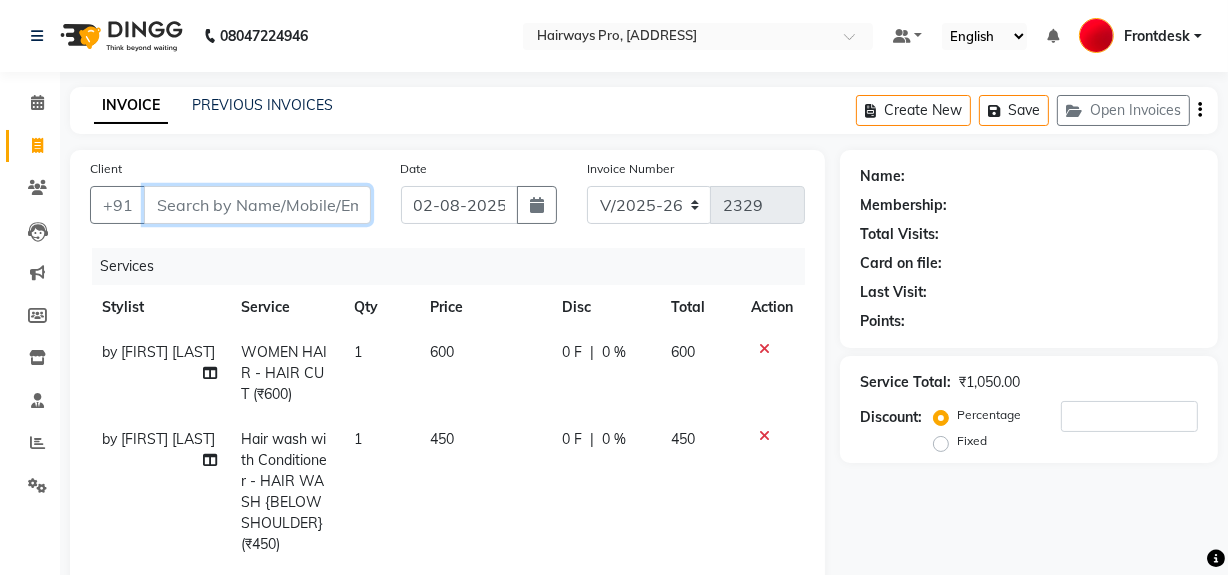 click on "Client" at bounding box center (257, 205) 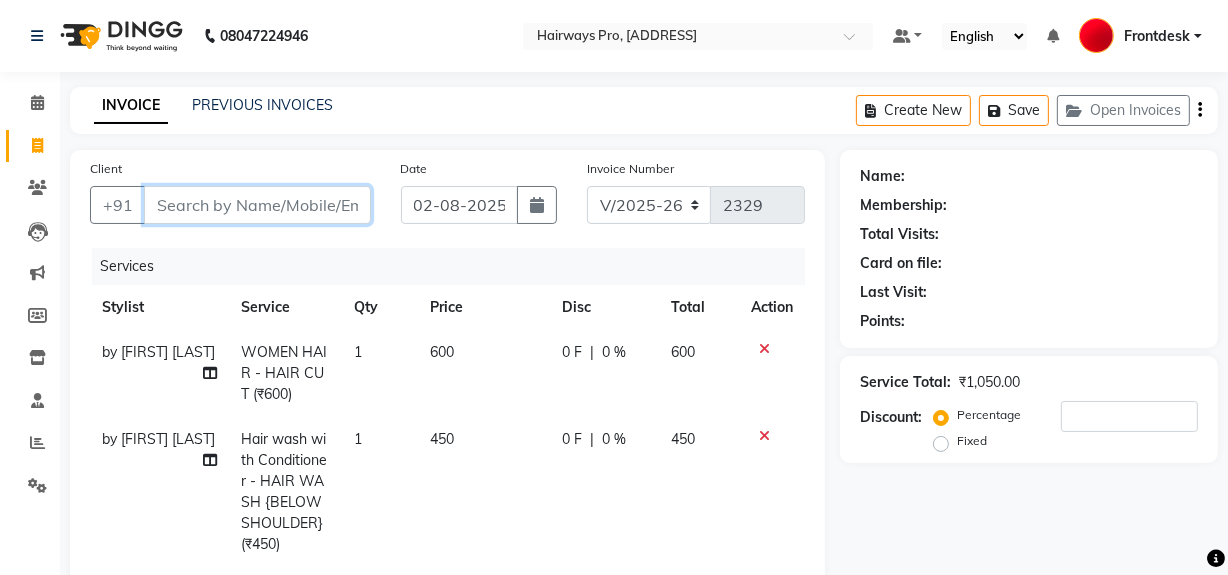 click on "Client" at bounding box center [257, 205] 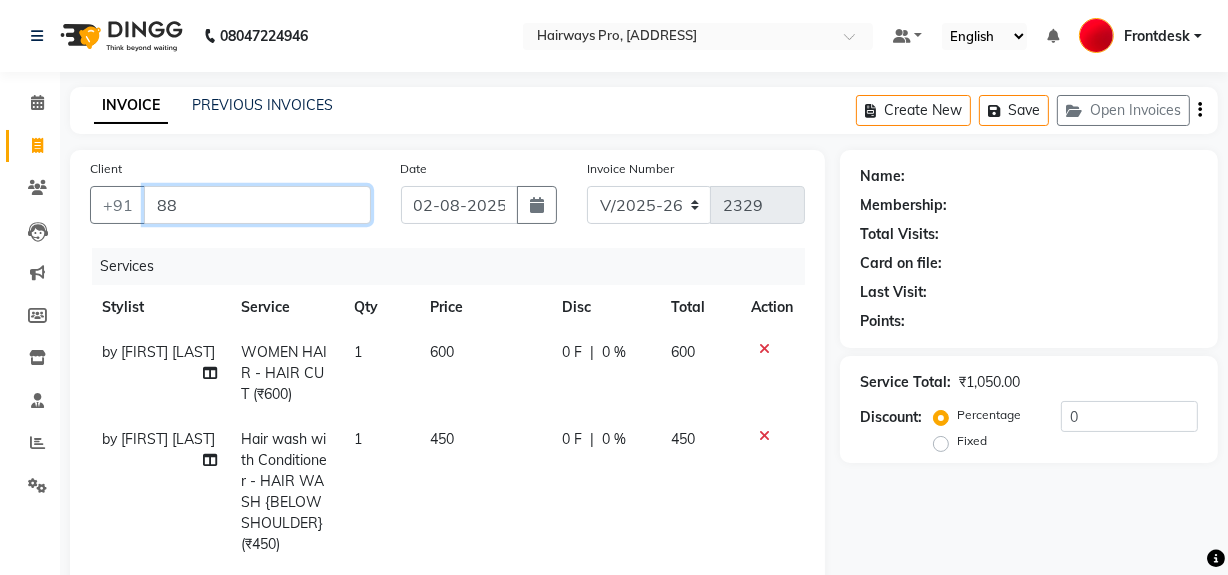 type on "8" 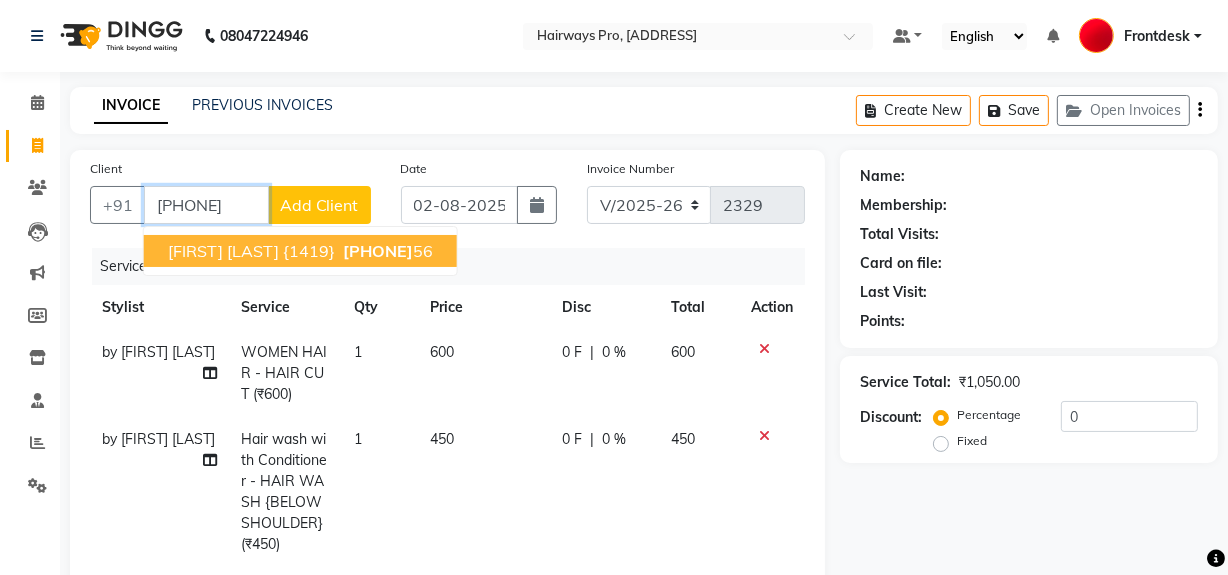 click on "KAIRAV SHAH {1419}" at bounding box center (251, 251) 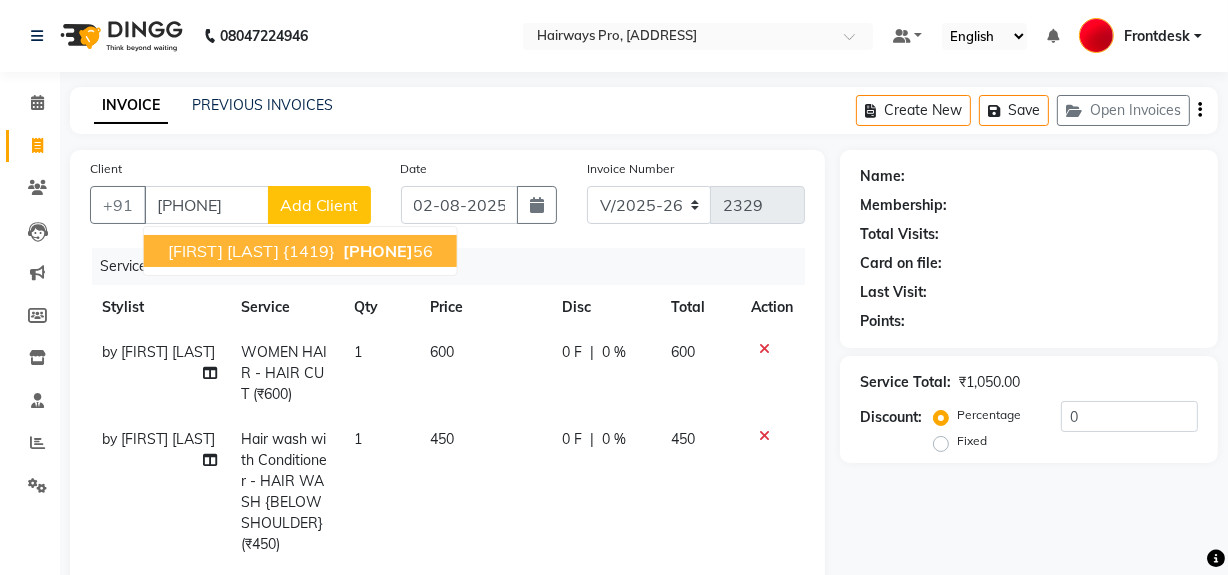 select on "1: Object" 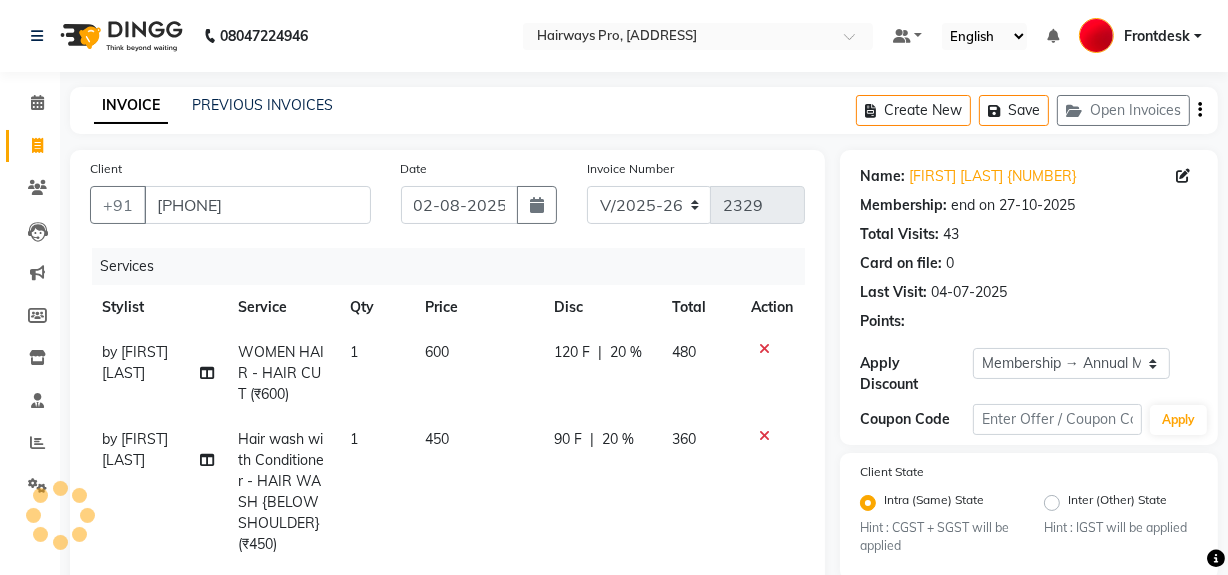 type on "20" 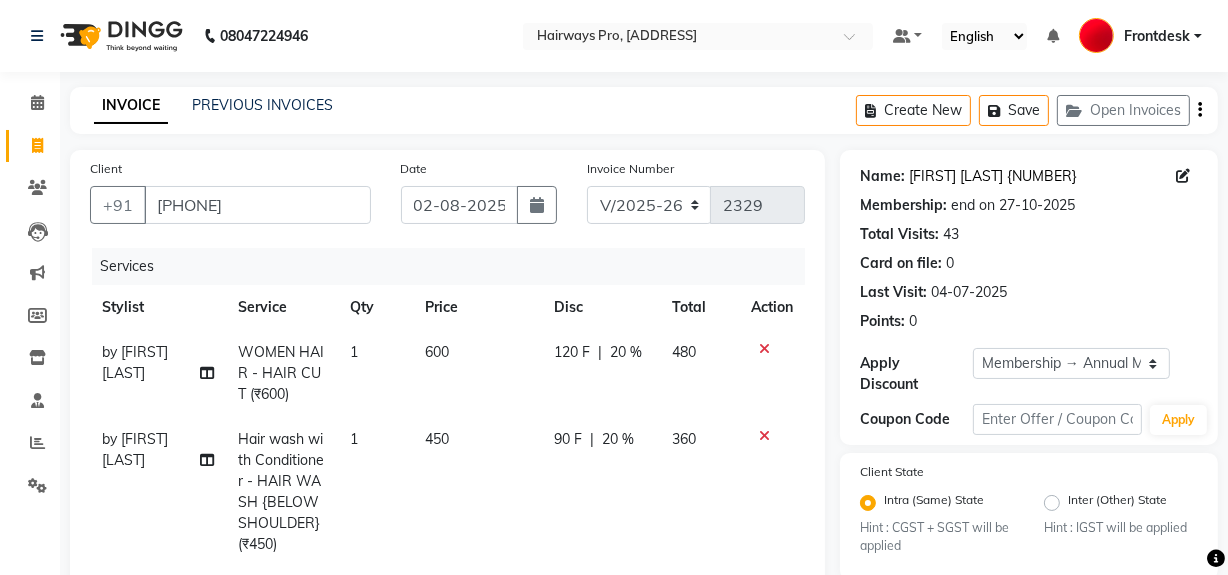 click on "Kairav Shah {1419}" 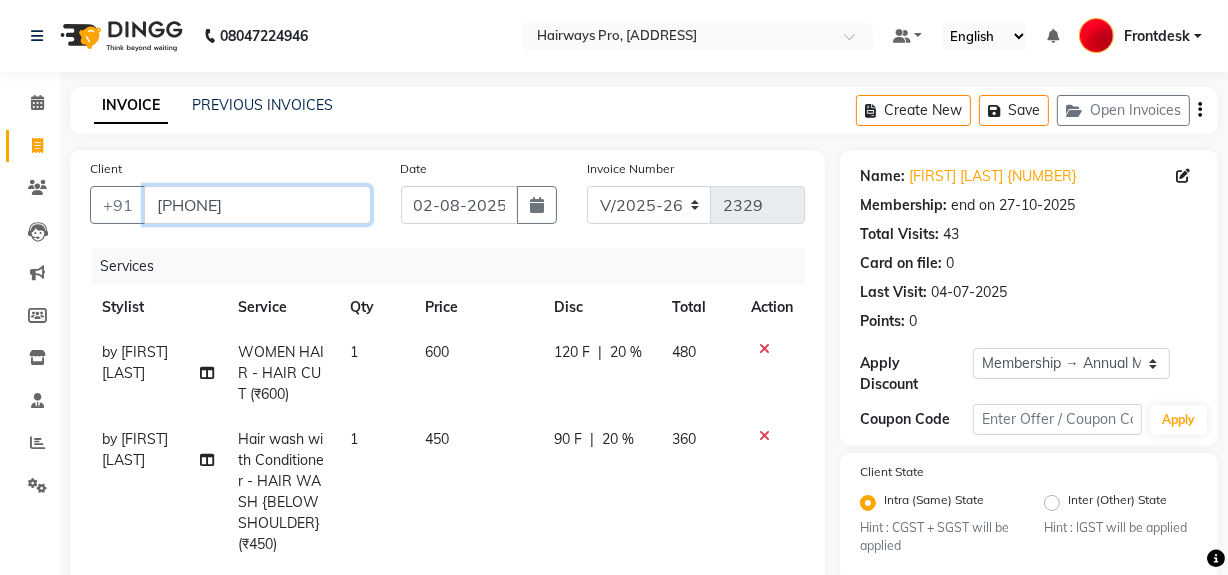 click on "9769822256" at bounding box center (257, 205) 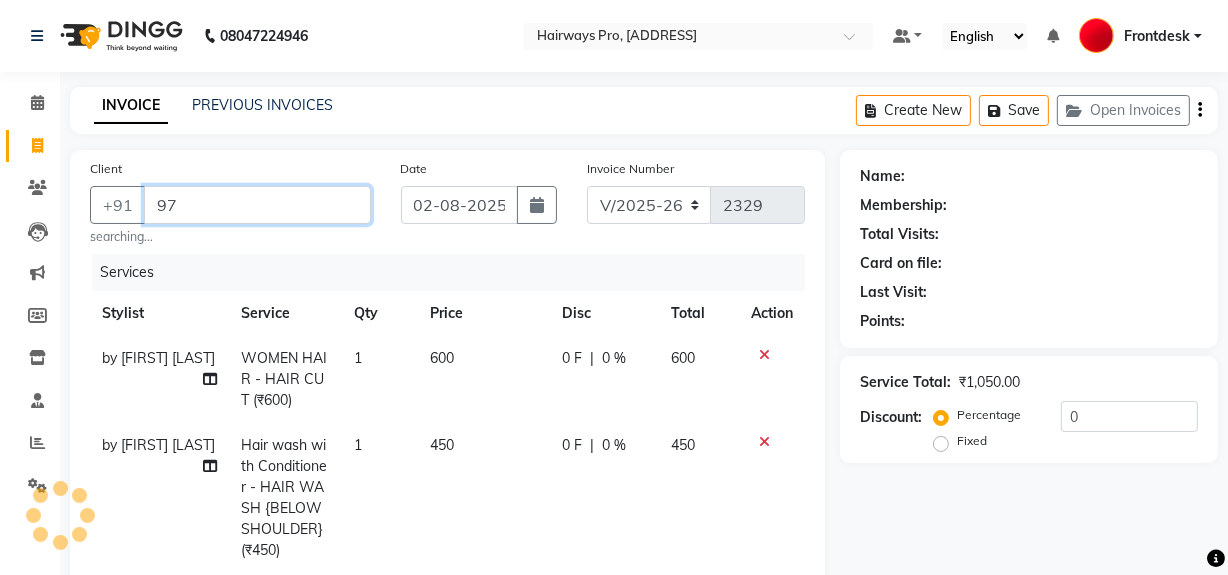 type on "9" 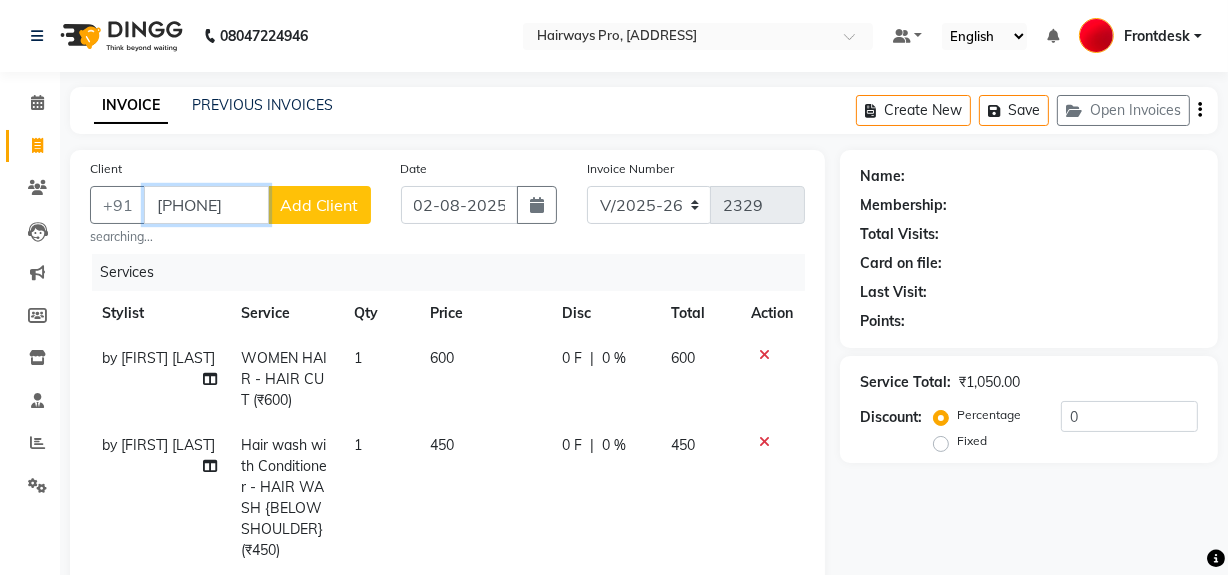 type on "[PHONE]" 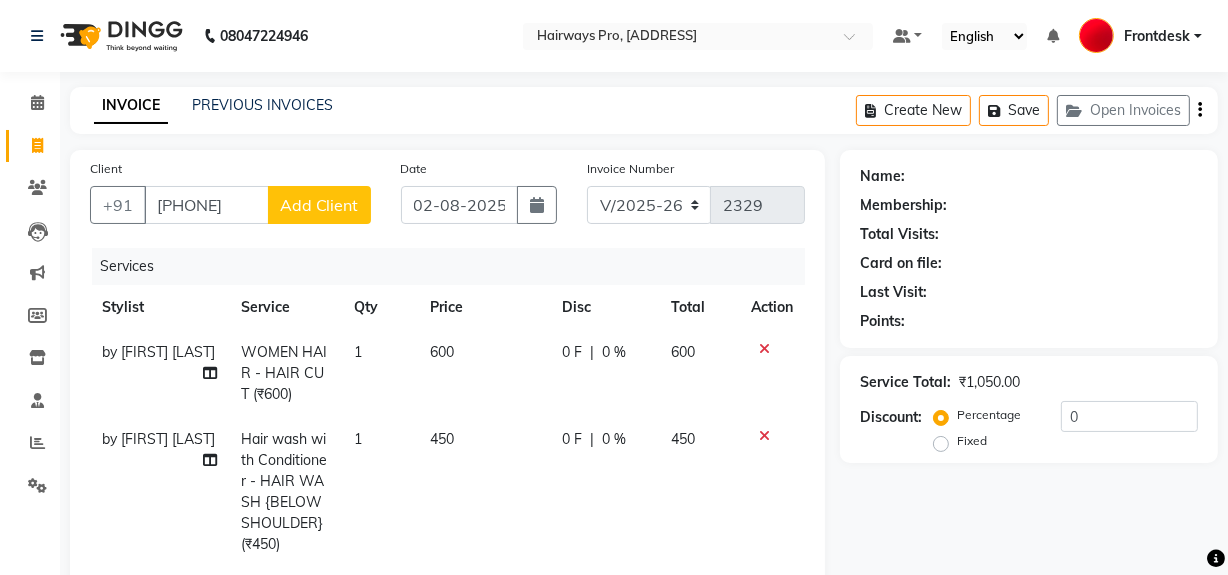 click on "Add Client" 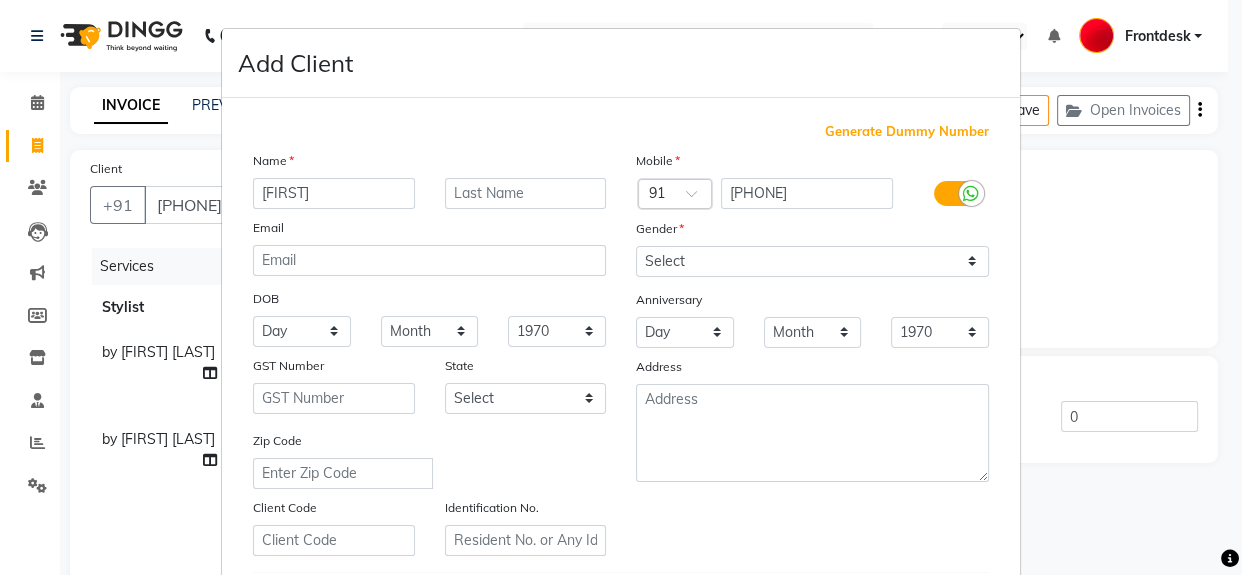 type on "[FIRST]" 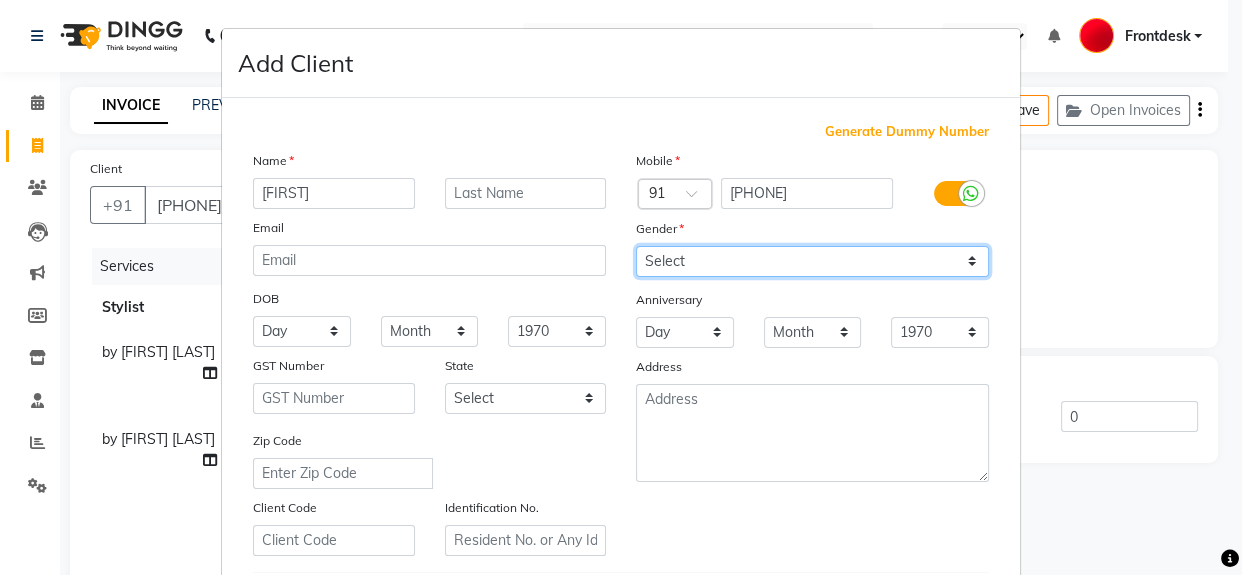 drag, startPoint x: 914, startPoint y: 270, endPoint x: 889, endPoint y: 275, distance: 25.495098 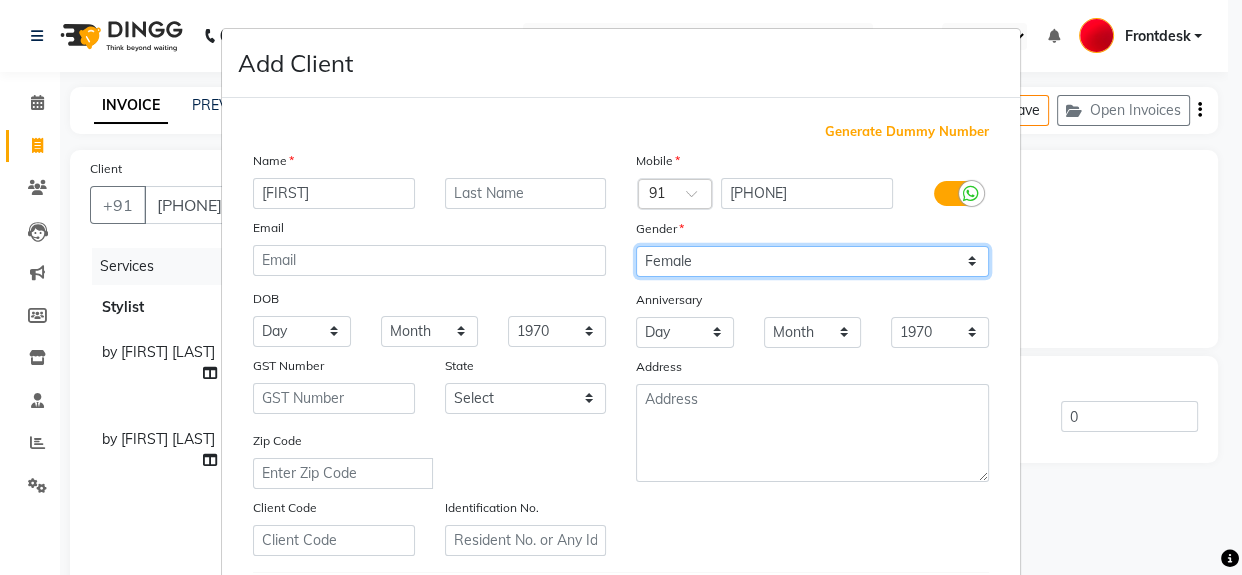 click on "Select Male Female Other Prefer Not To Say" at bounding box center (812, 261) 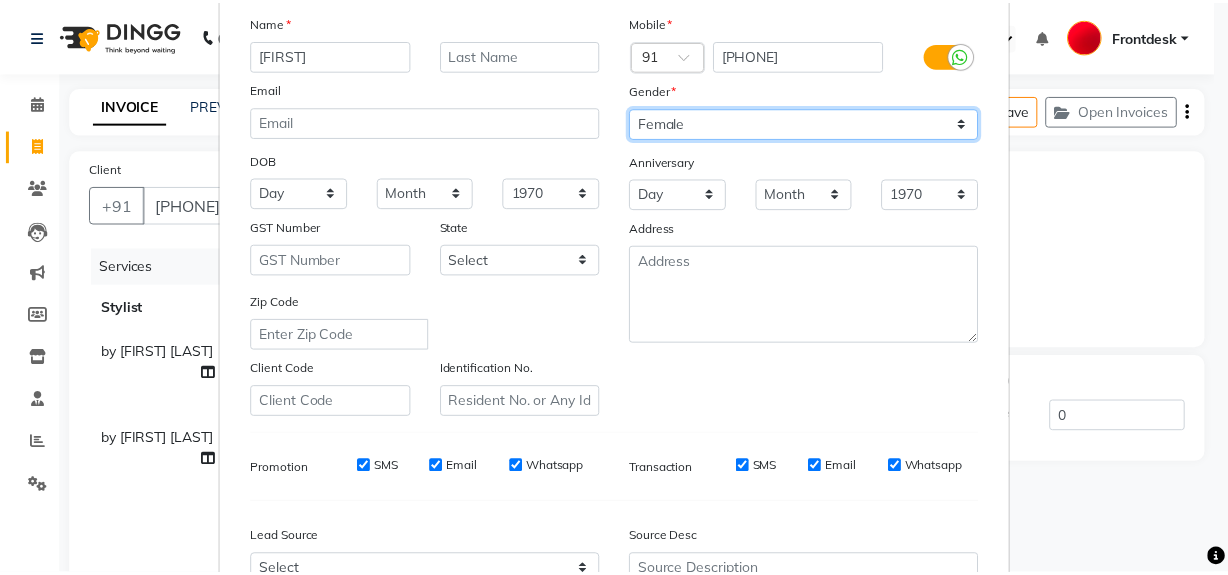 scroll, scrollTop: 353, scrollLeft: 0, axis: vertical 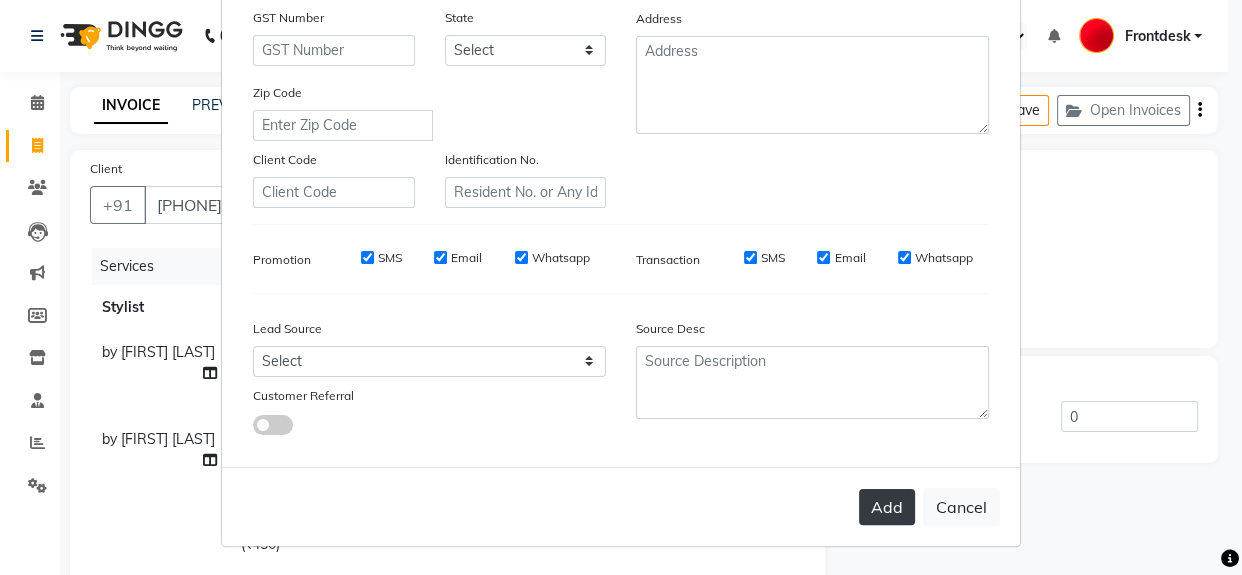click on "Add" at bounding box center (887, 507) 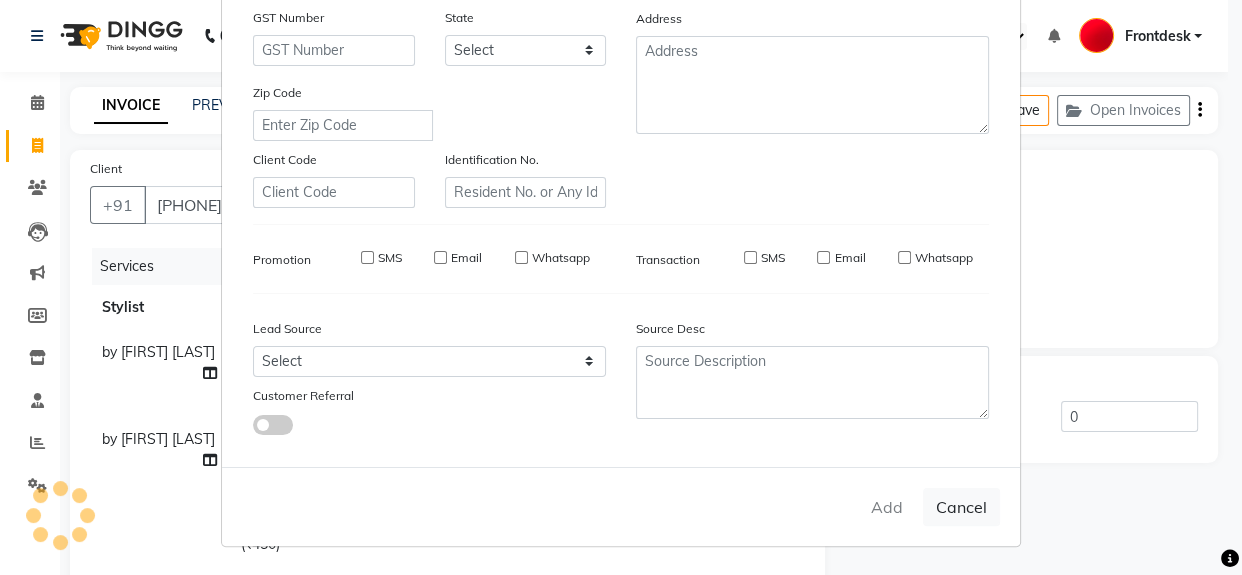 type 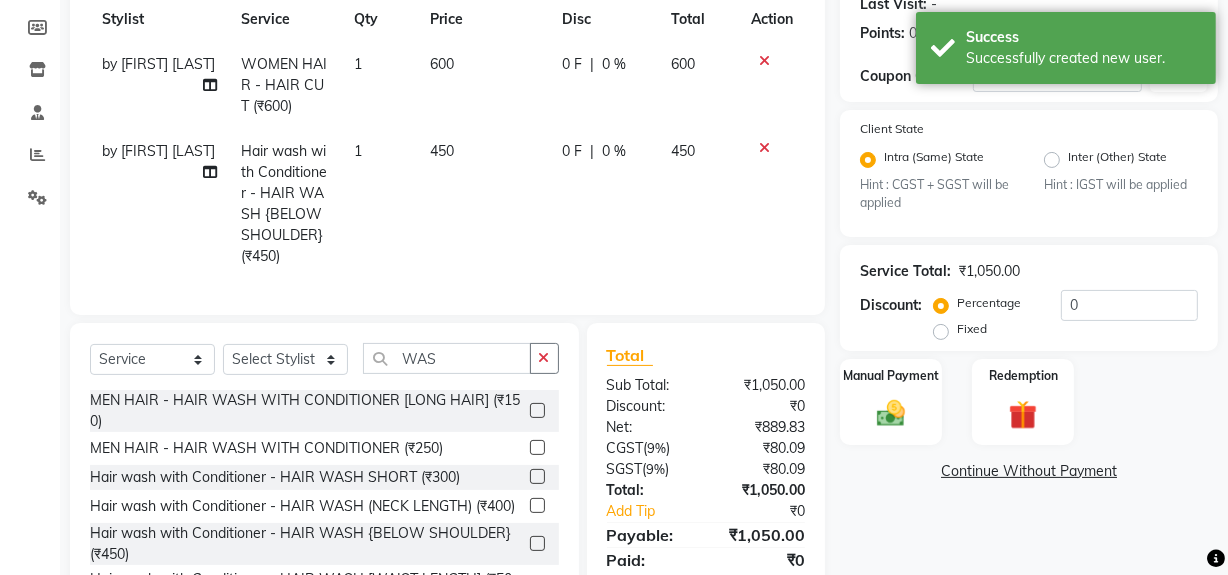 scroll, scrollTop: 101, scrollLeft: 0, axis: vertical 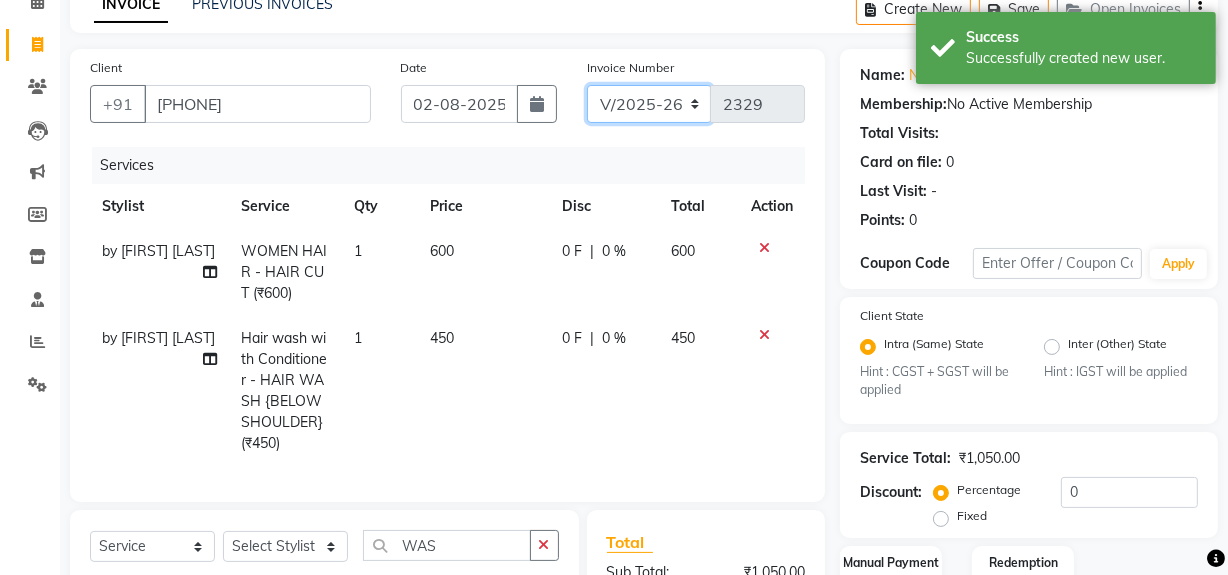 click on "INV/25-26 V/2025-26" 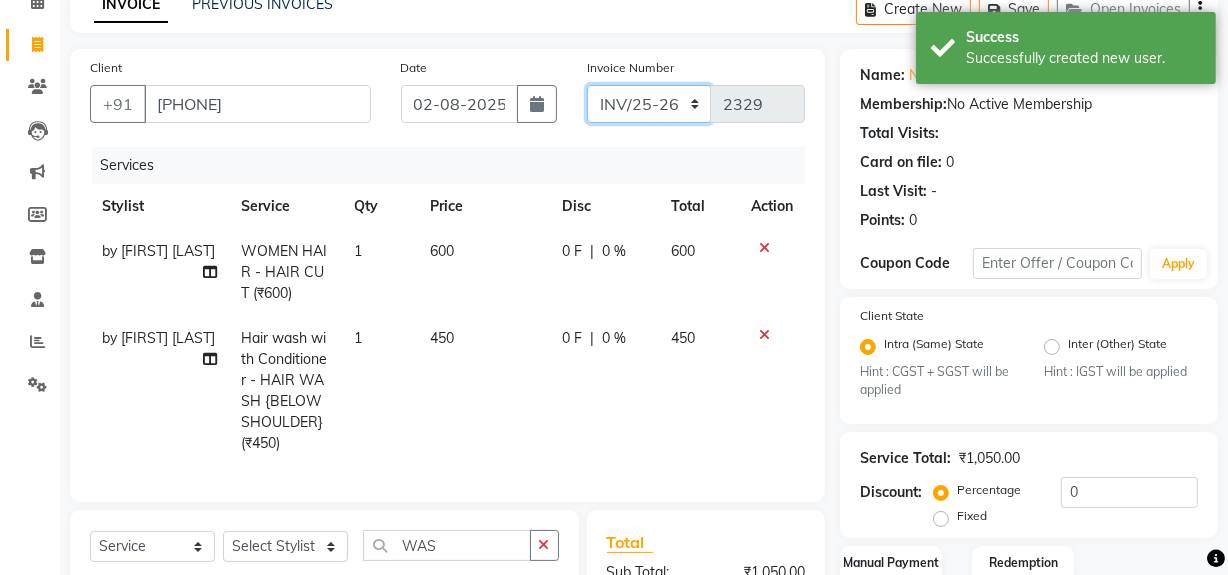 click on "INV/25-26 V/2025-26" 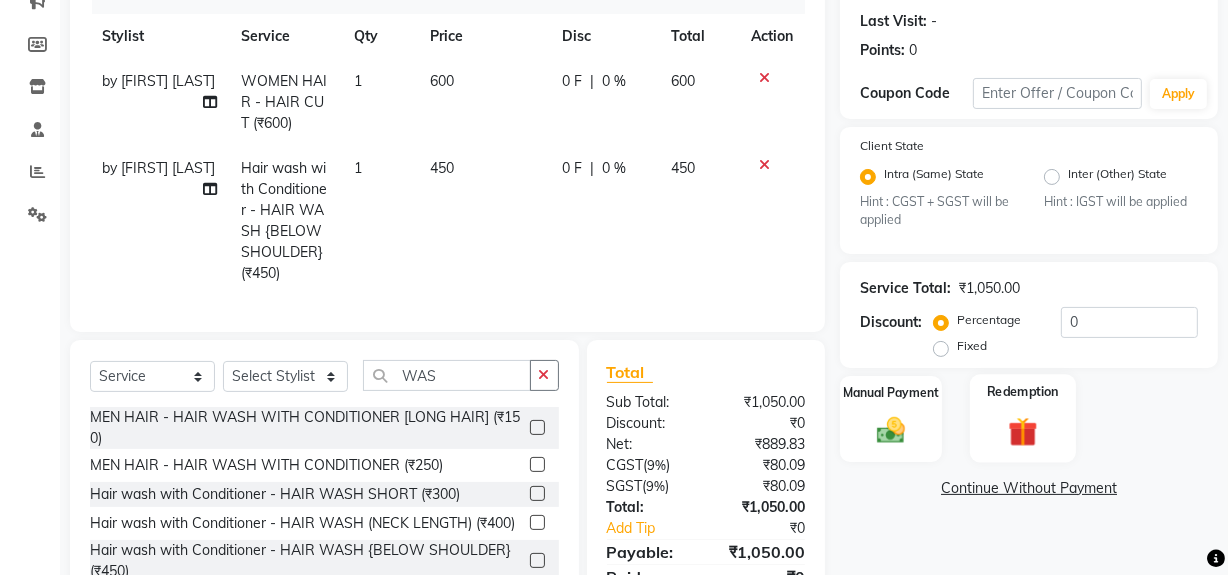 scroll, scrollTop: 374, scrollLeft: 0, axis: vertical 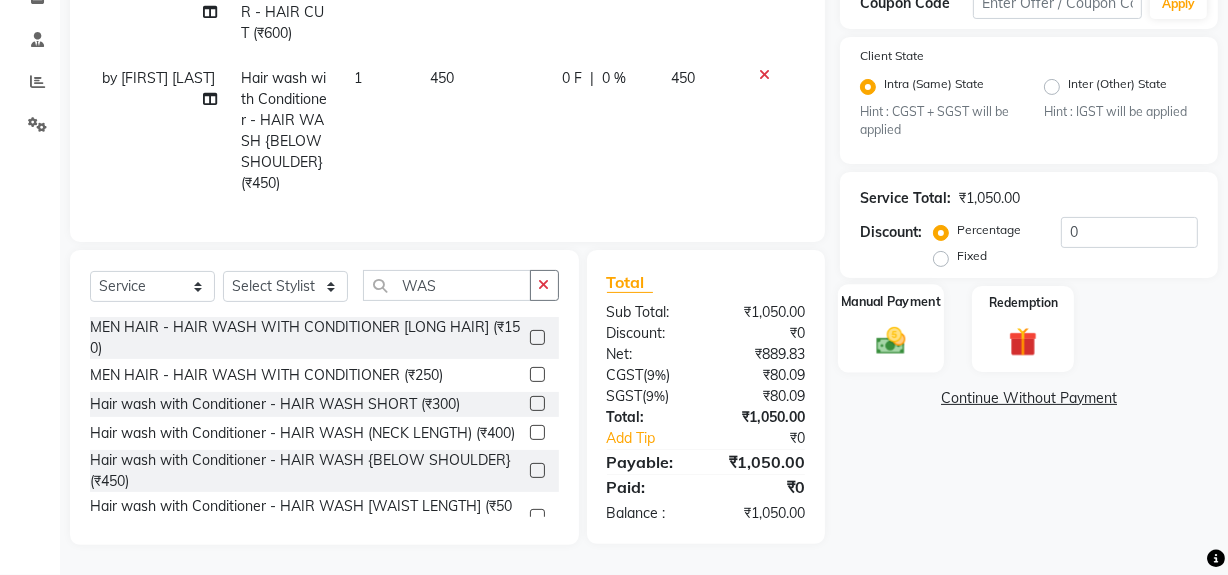 click 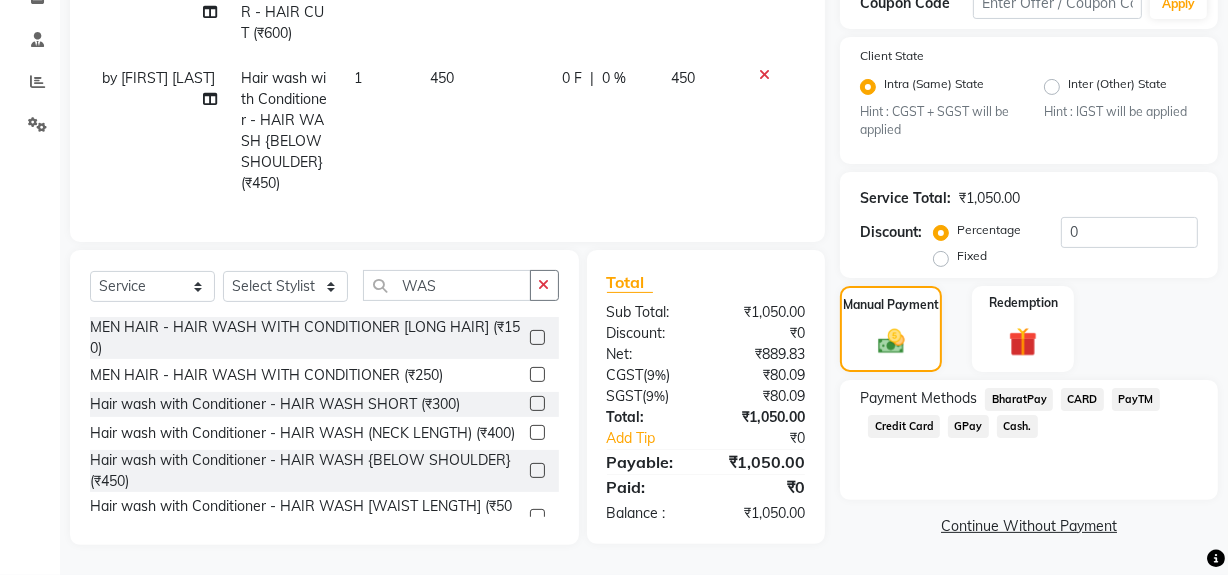 click on "Cash." 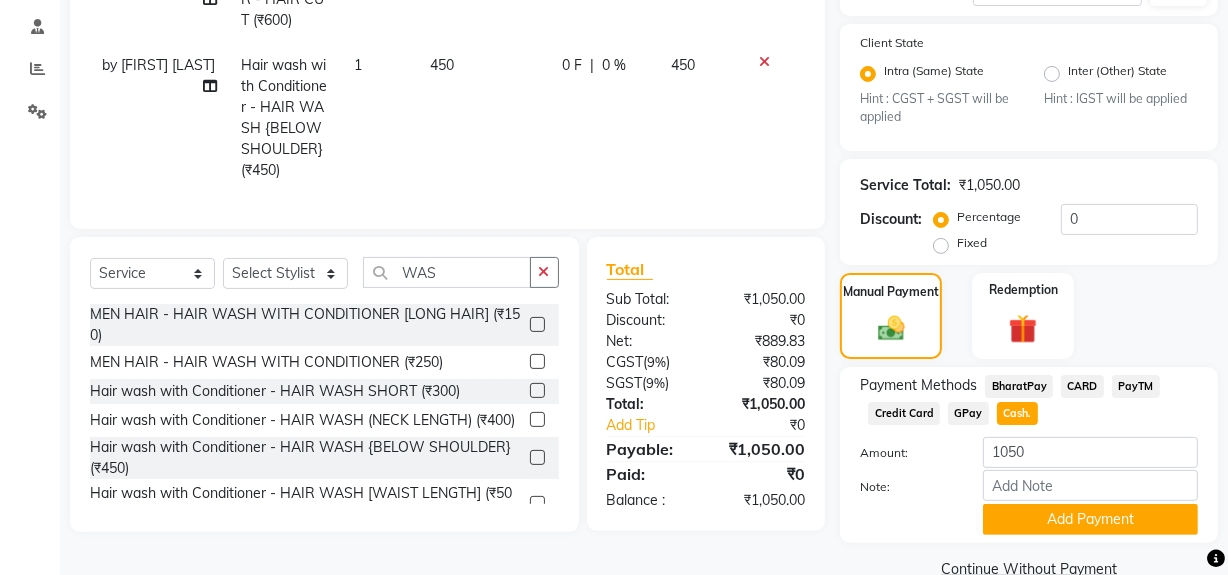 click on "Note:" 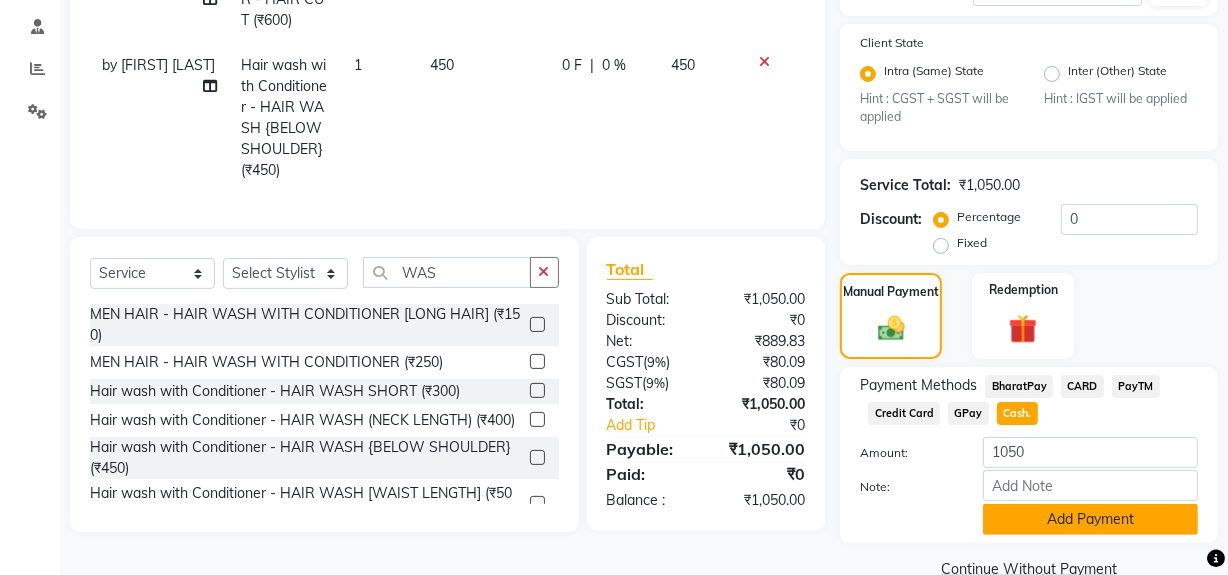 click on "Add Payment" 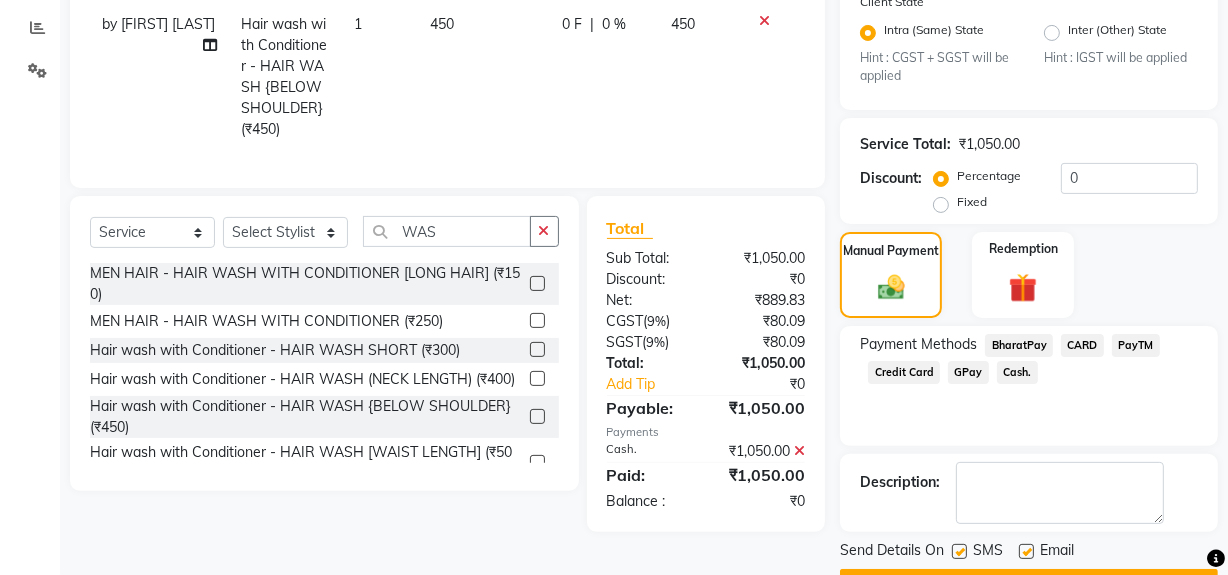 scroll, scrollTop: 470, scrollLeft: 0, axis: vertical 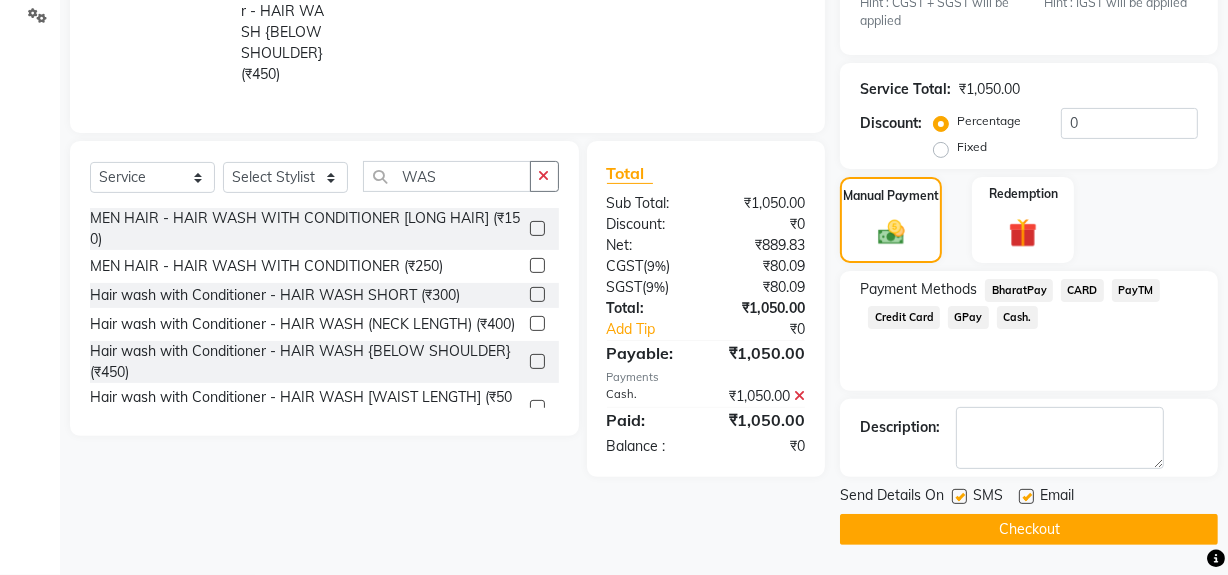 click 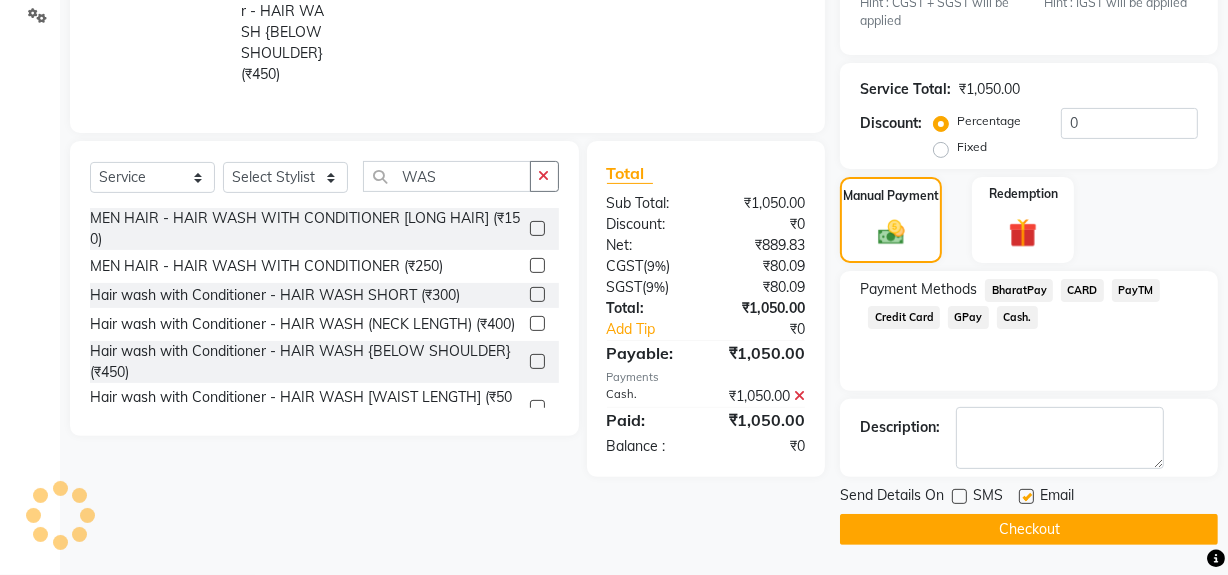 click on "Checkout" 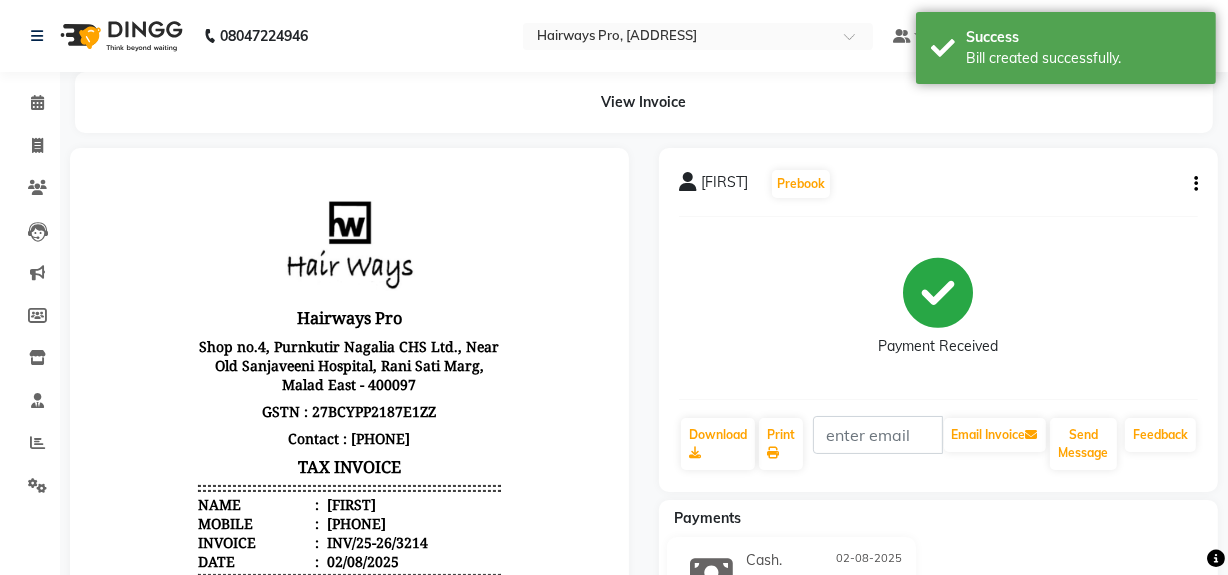 scroll, scrollTop: 0, scrollLeft: 0, axis: both 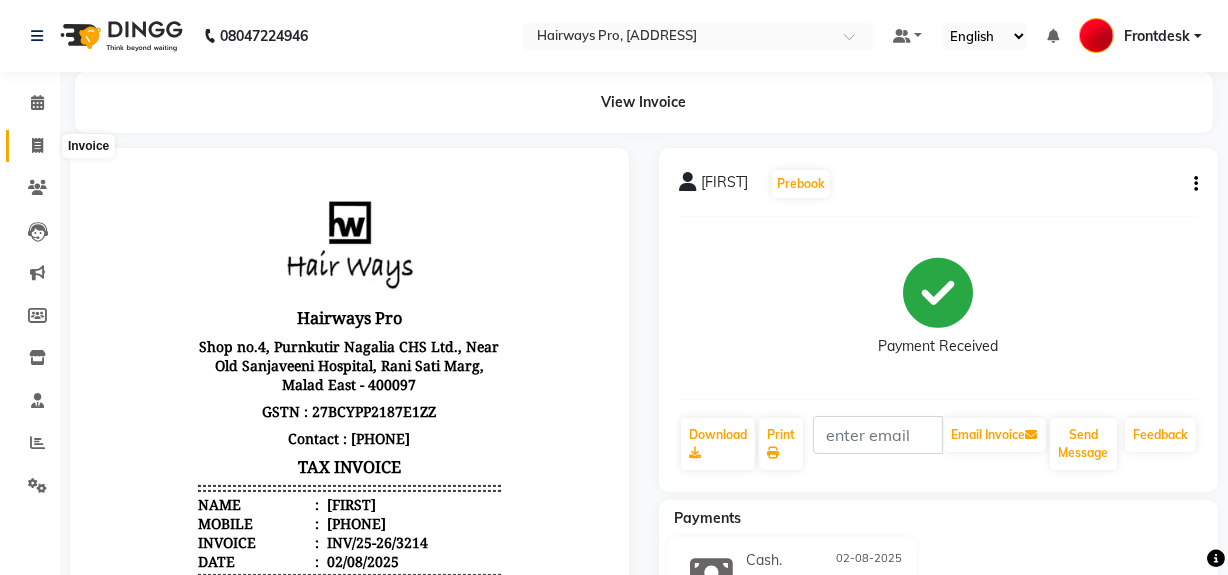 click 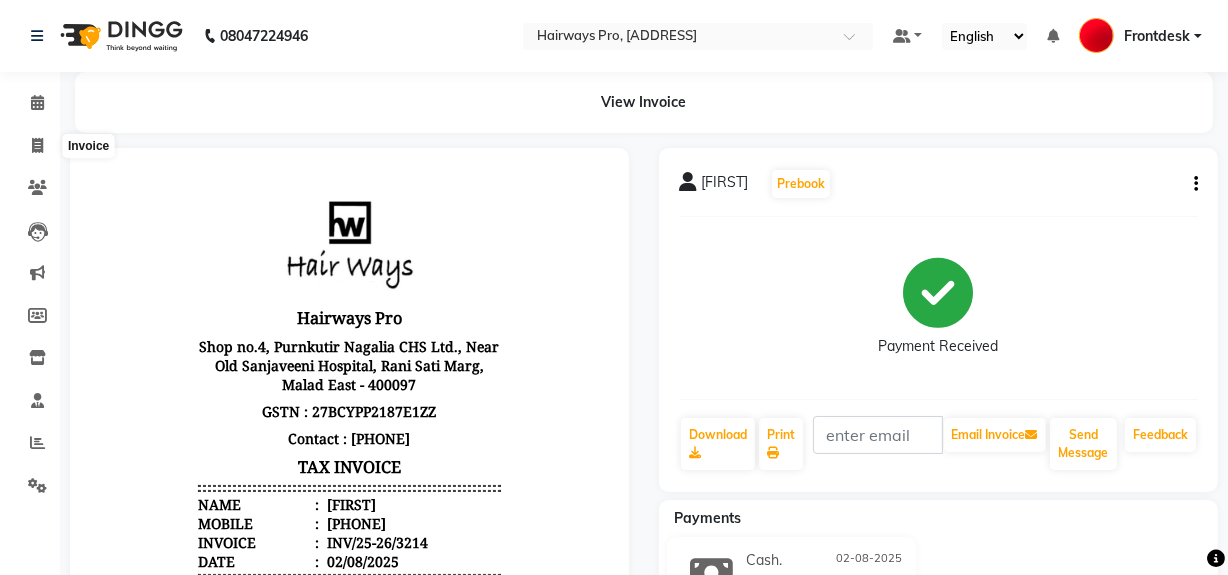 select on "service" 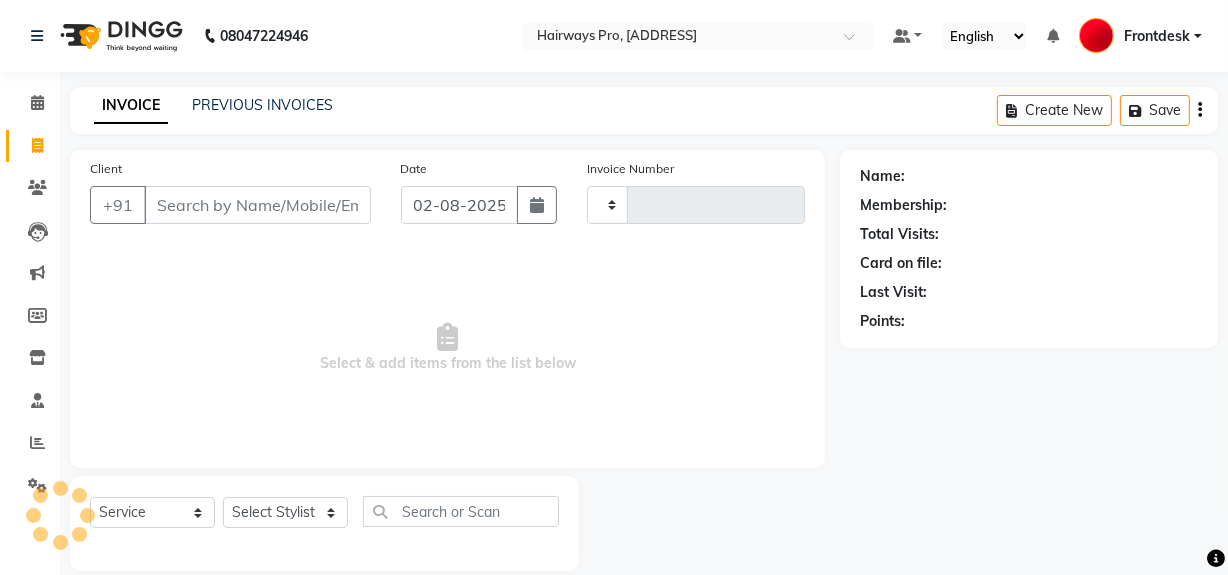 scroll, scrollTop: 26, scrollLeft: 0, axis: vertical 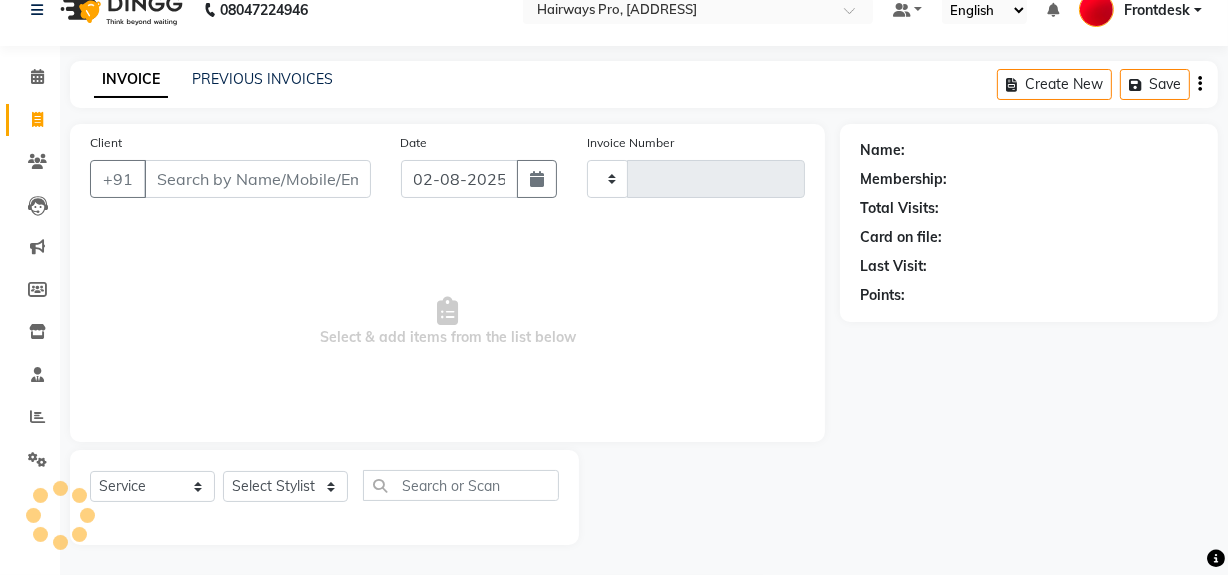 type on "9" 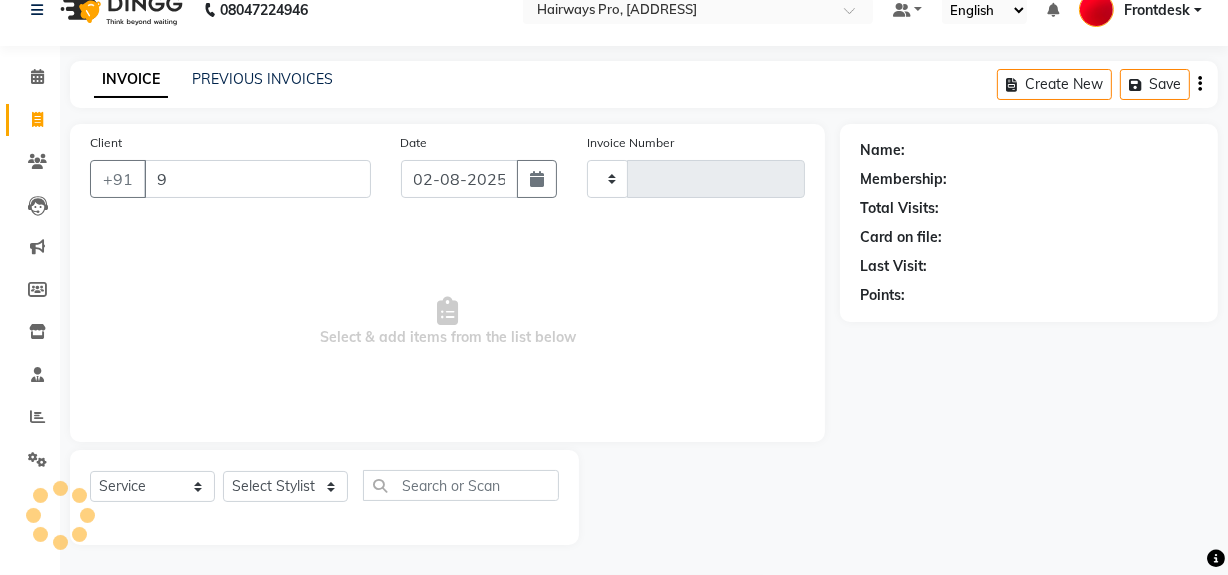type on "2329" 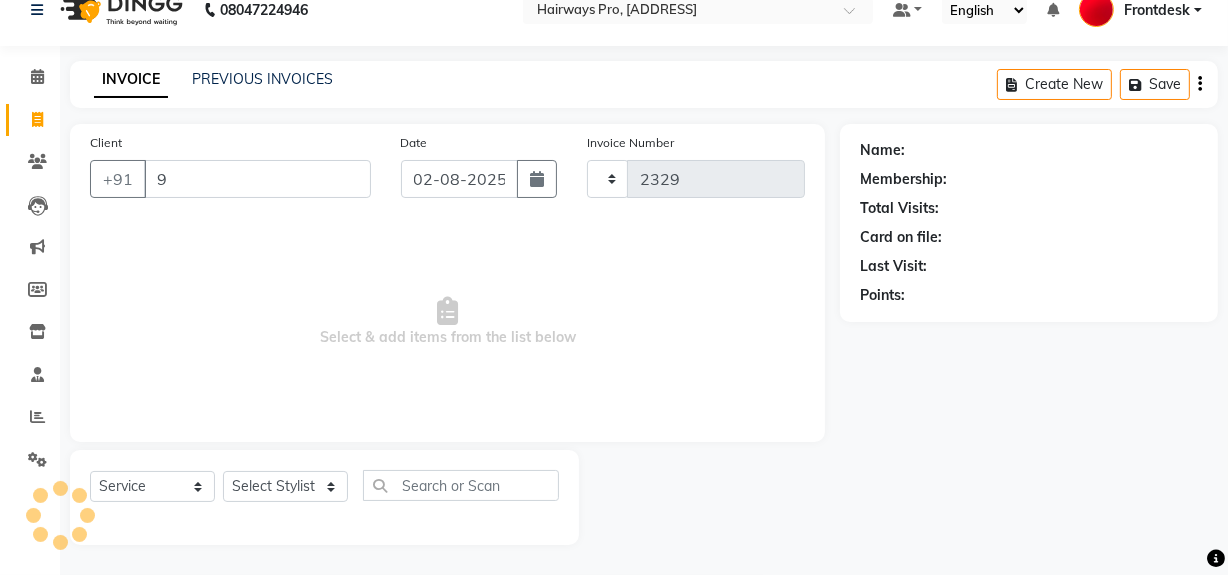 type on "99" 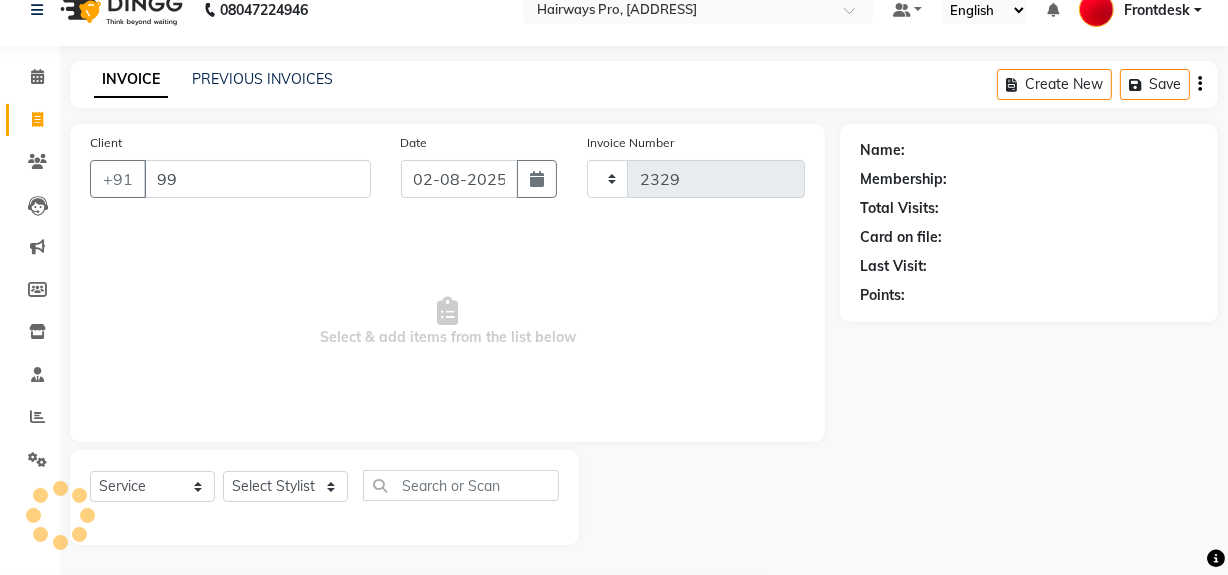 select on "787" 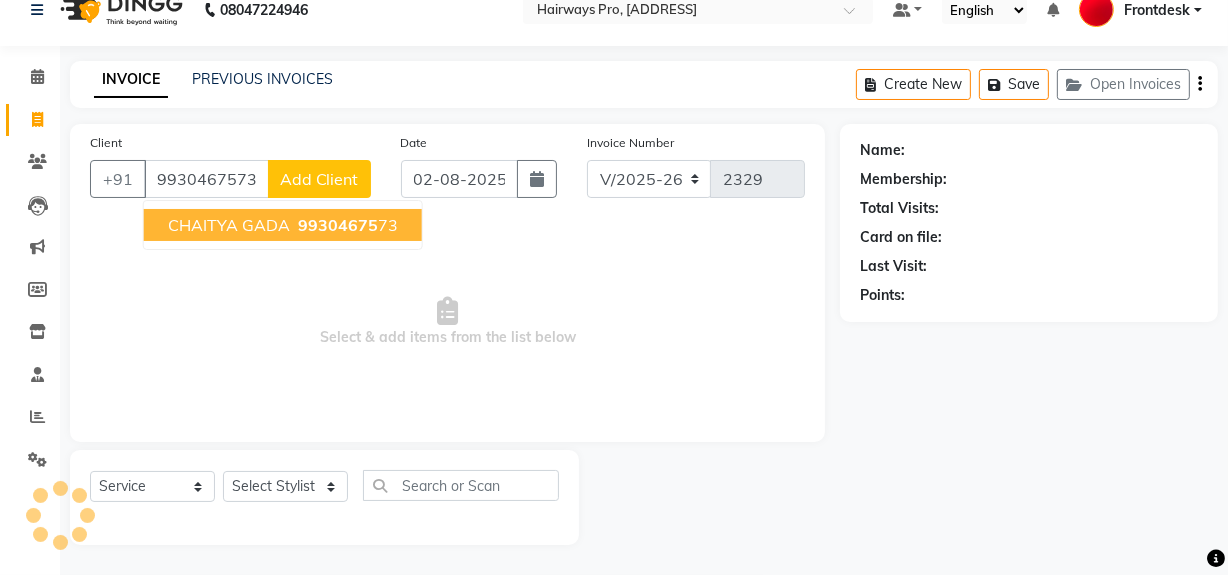 type on "9930467573" 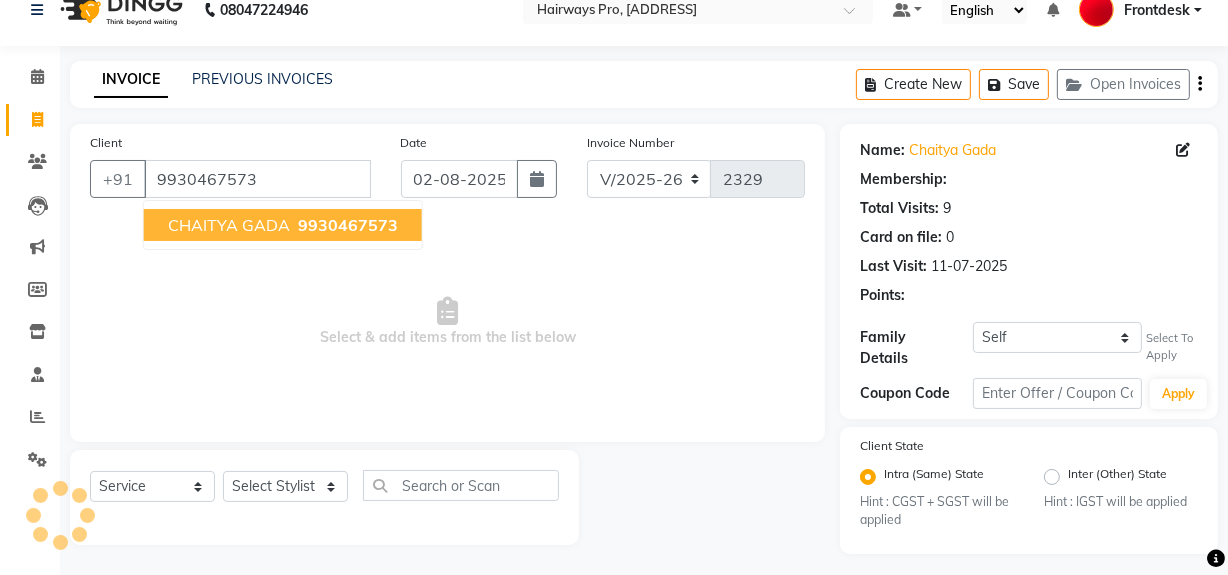 select on "1: Object" 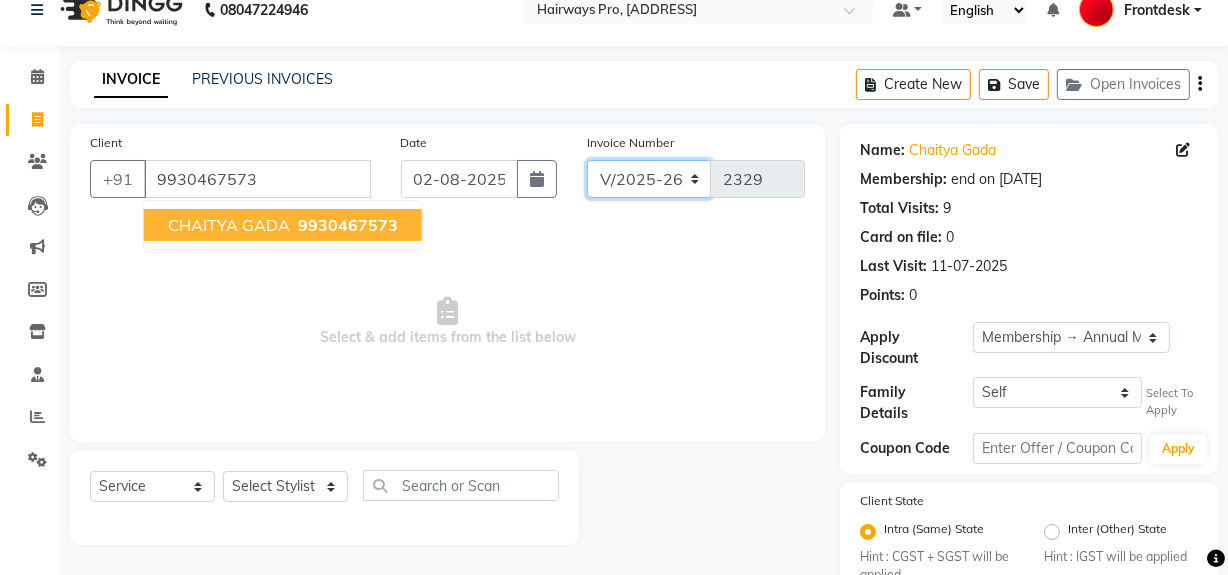 click on "INV/25-26 V/2025-26" 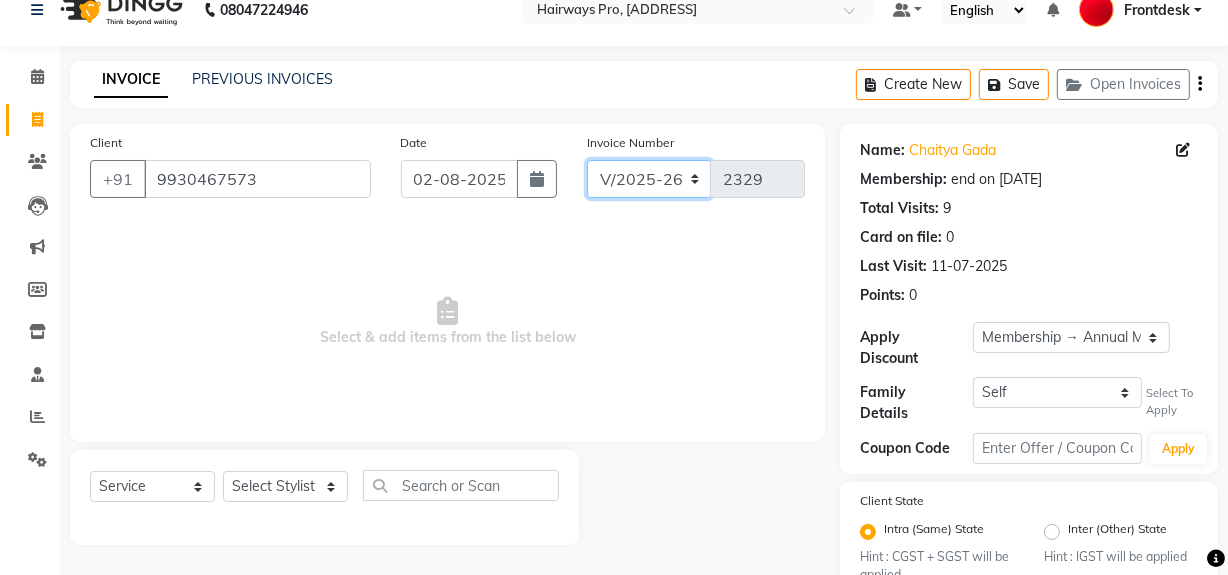 select on "6960" 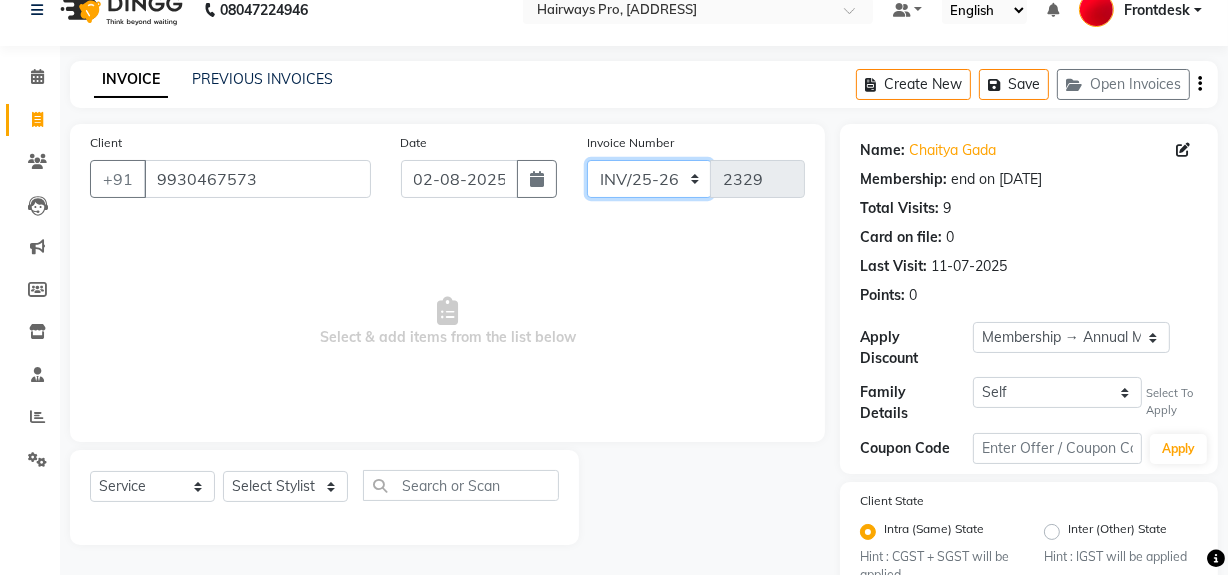 click on "INV/25-26 V/2025-26" 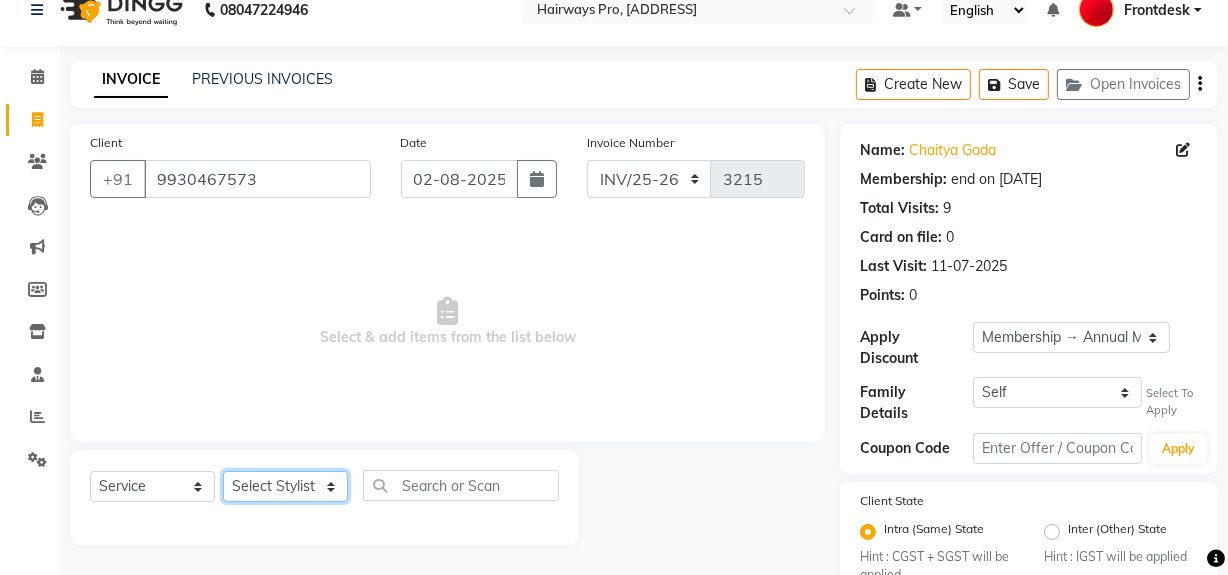 click on "Select Stylist ABID DANISH Faiz shaikh Frontdesk INTEZAR SALMANI JYOTI Kamal Salmani KAVITA MUSTAFA RAFIQUE Sonal SONU WAQAR ZAFAR" 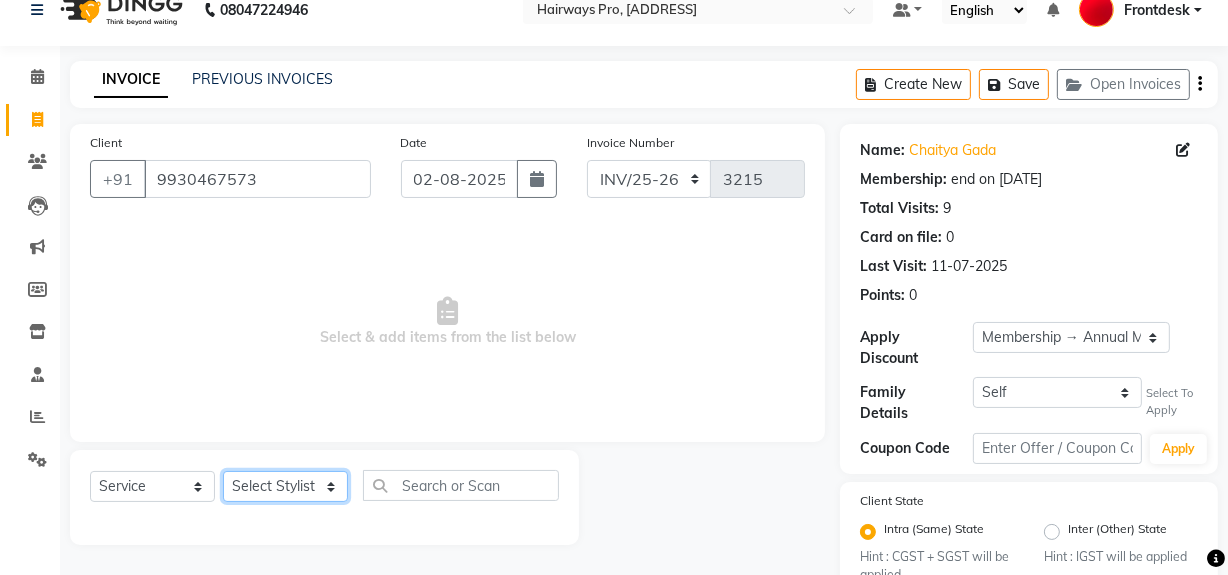 select on "13188" 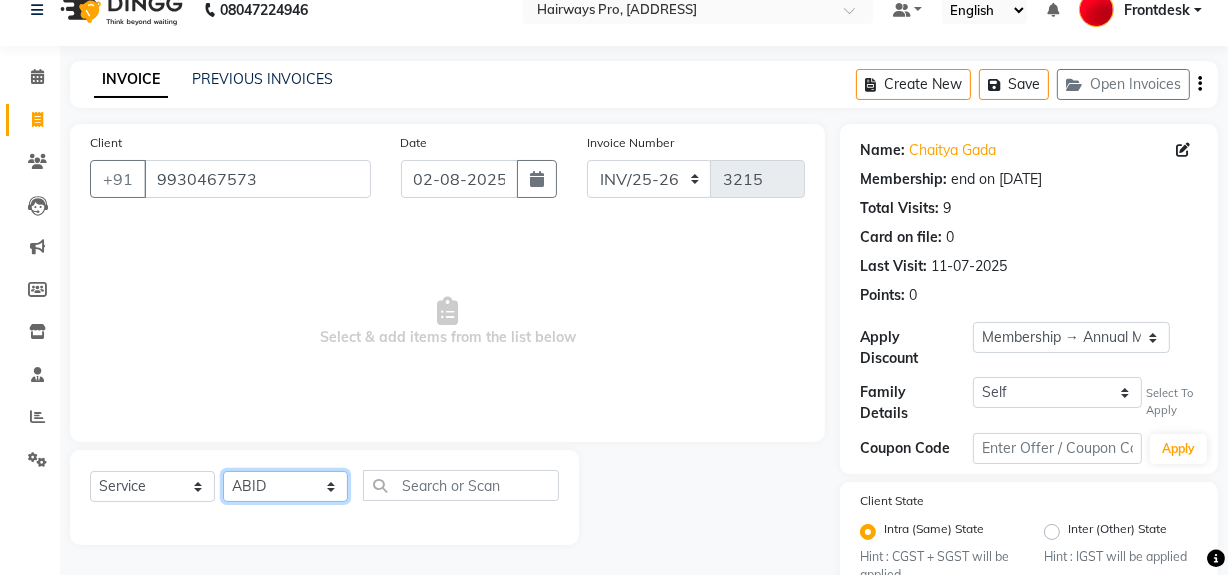 click on "Select Stylist ABID DANISH Faiz shaikh Frontdesk INTEZAR SALMANI JYOTI Kamal Salmani KAVITA MUSTAFA RAFIQUE Sonal SONU WAQAR ZAFAR" 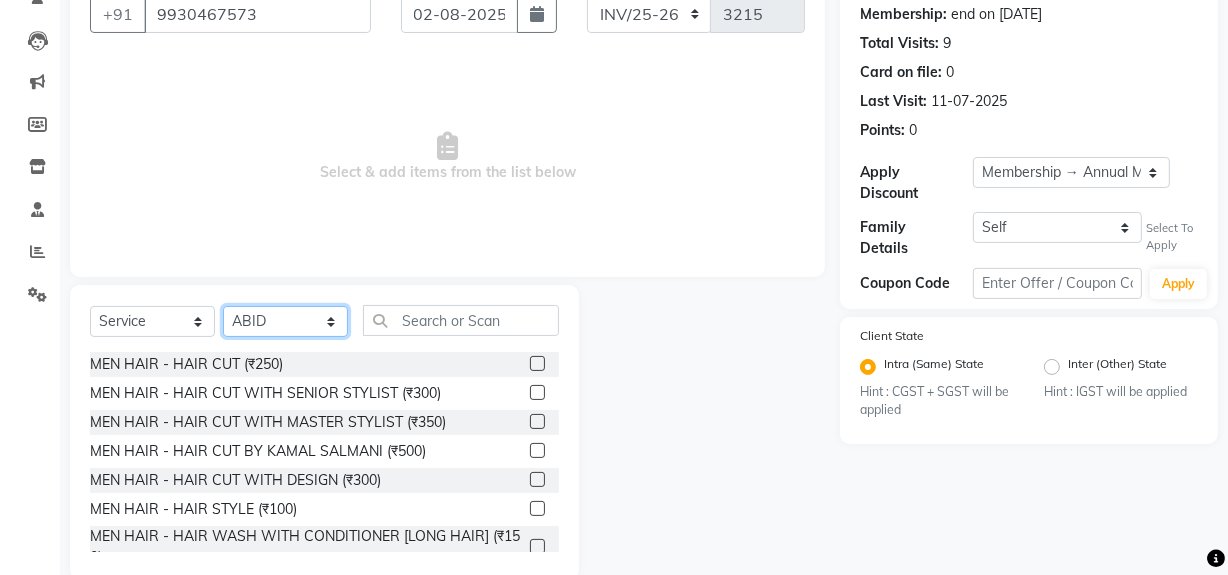 scroll, scrollTop: 208, scrollLeft: 0, axis: vertical 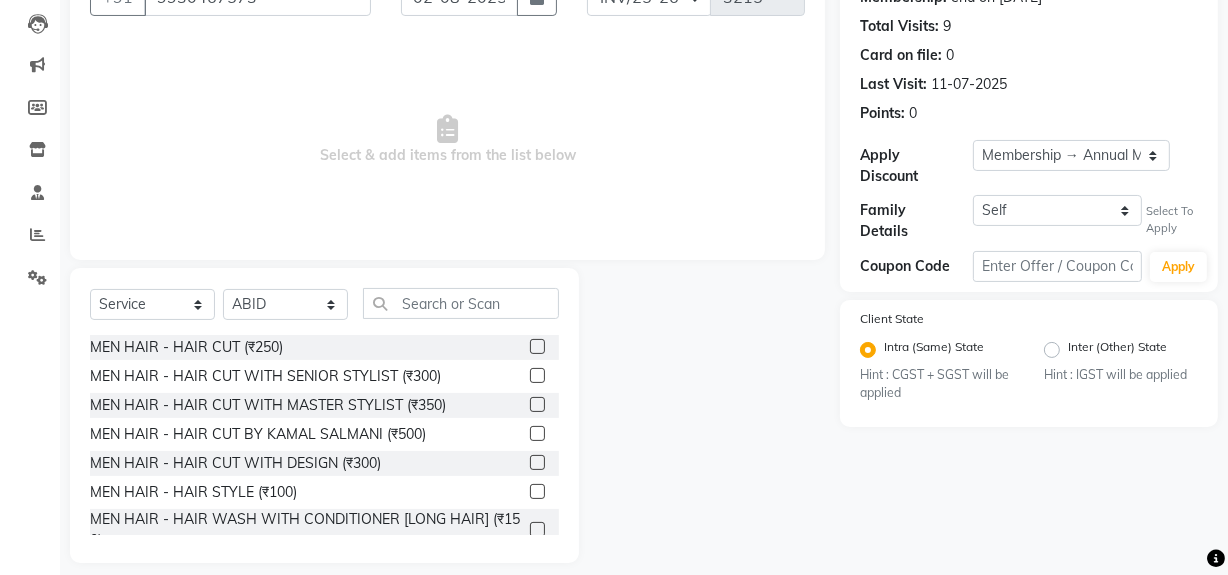 click 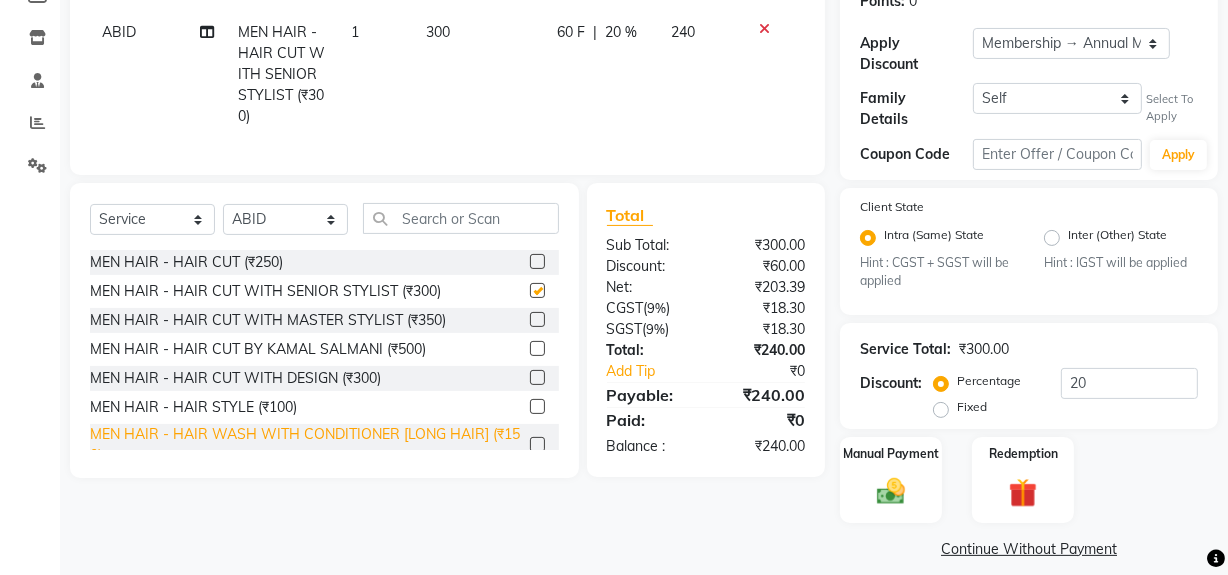 checkbox on "false" 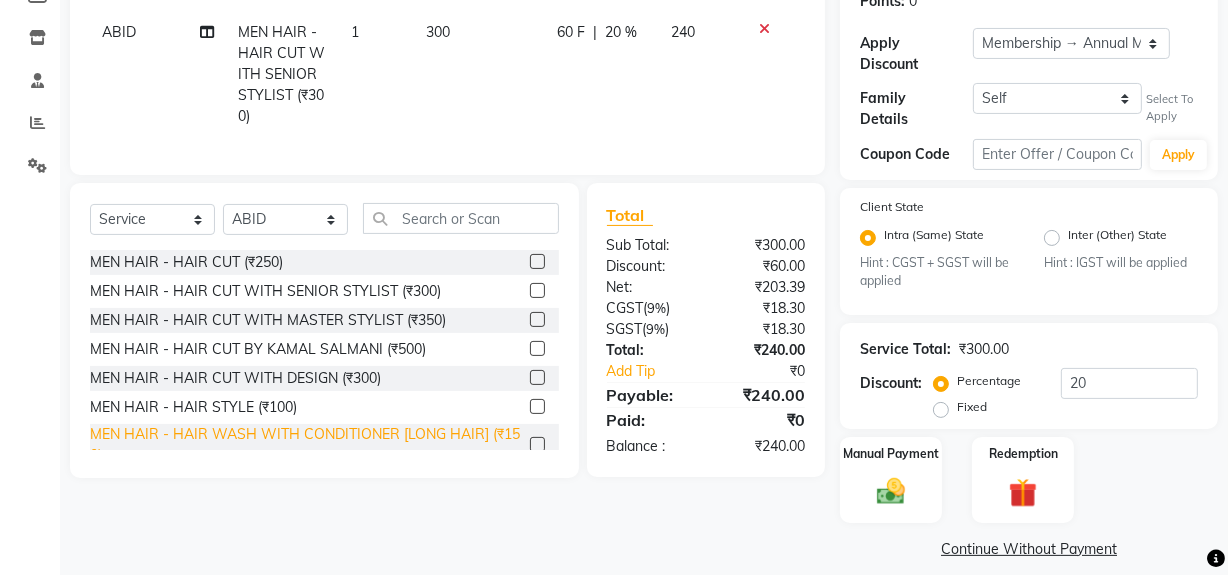 scroll, scrollTop: 334, scrollLeft: 0, axis: vertical 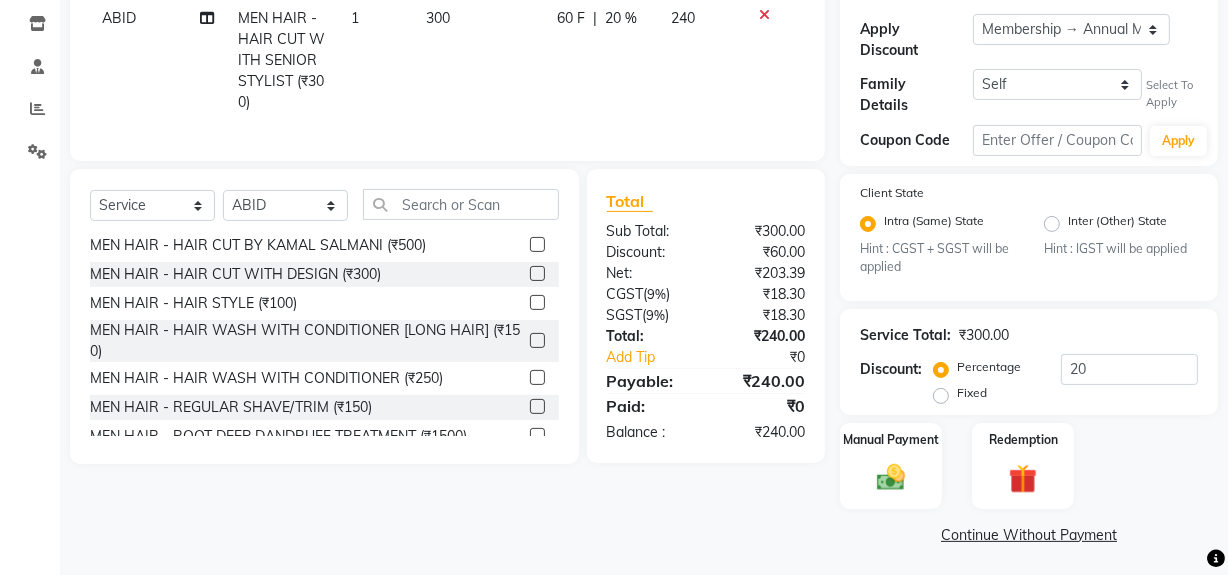 click 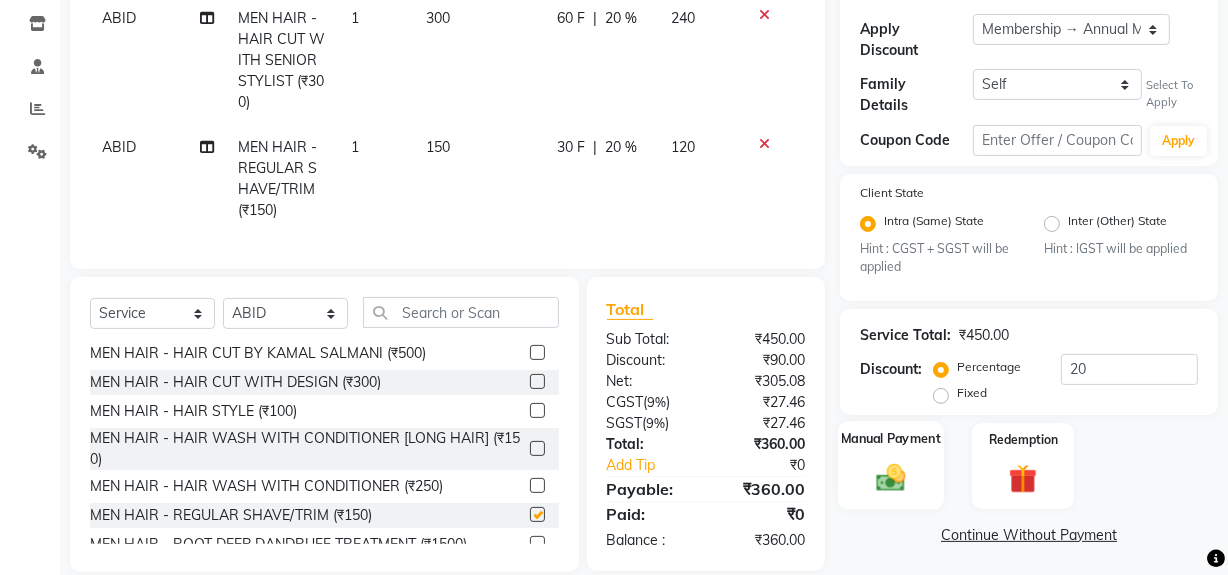 checkbox on "false" 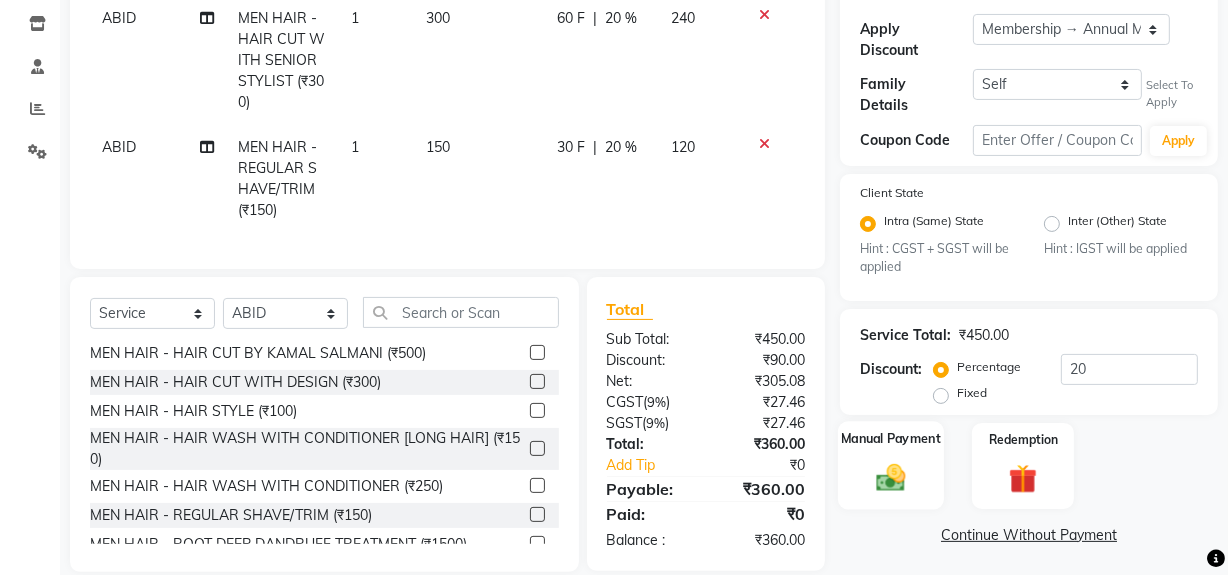 click 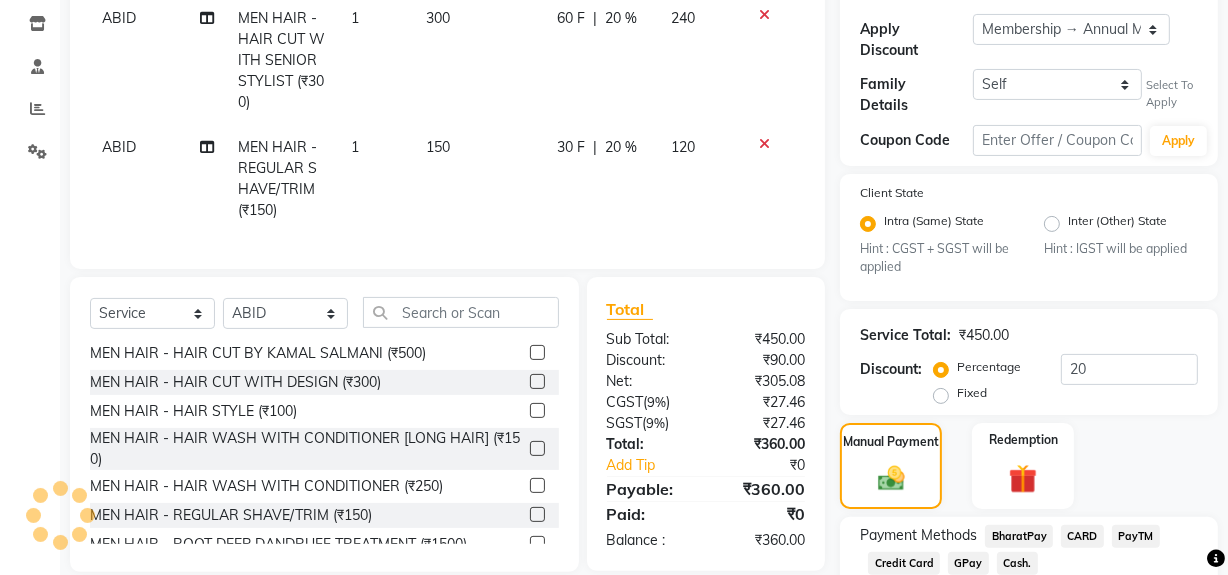 click on "Cash." 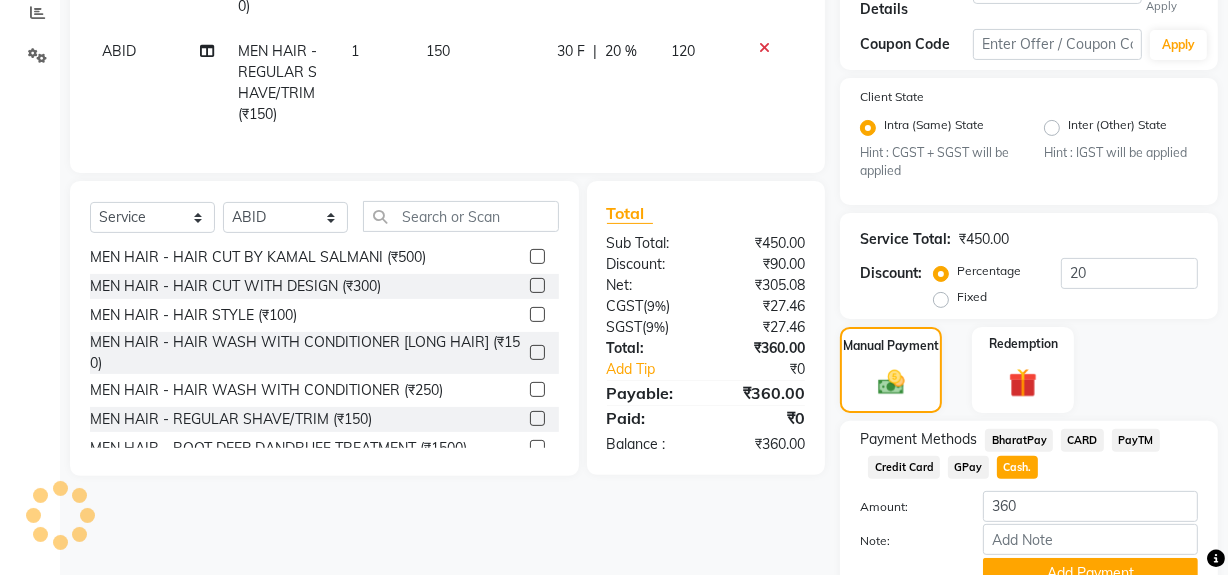scroll, scrollTop: 519, scrollLeft: 0, axis: vertical 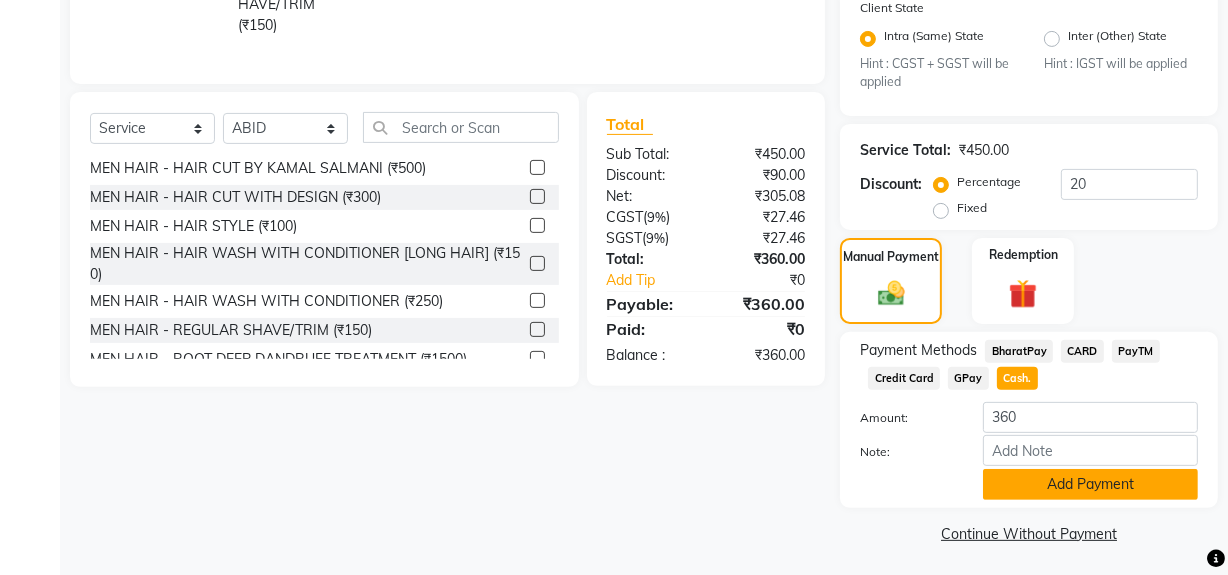 click on "Payment Methods  BharatPay   CARD   PayTM   Credit Card   GPay   Cash.  Amount: 360 Note: Add Payment" 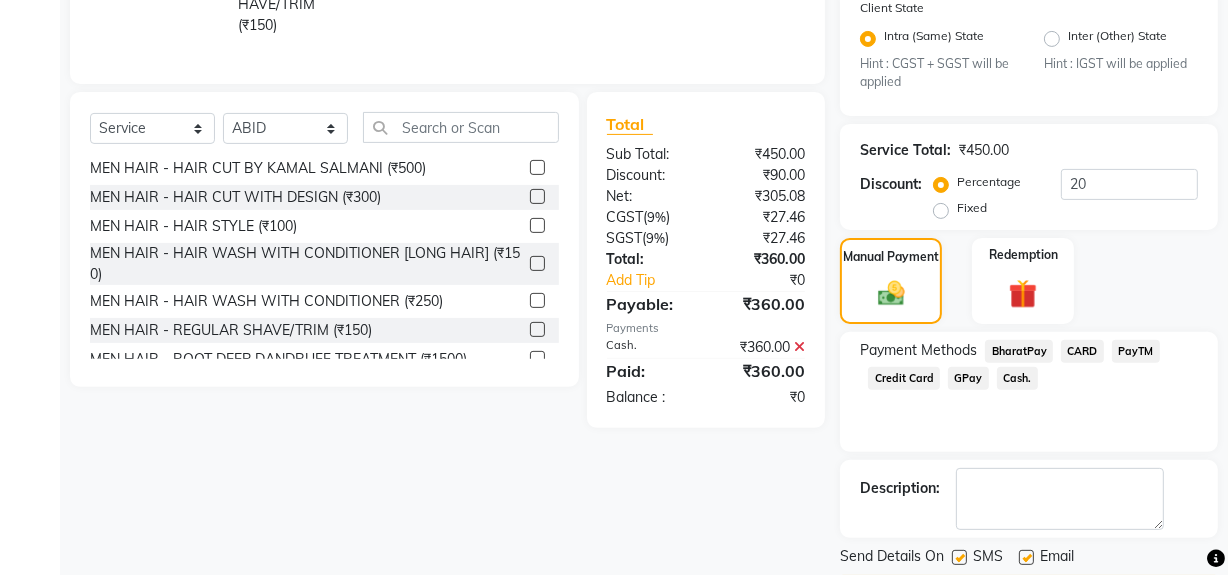 click 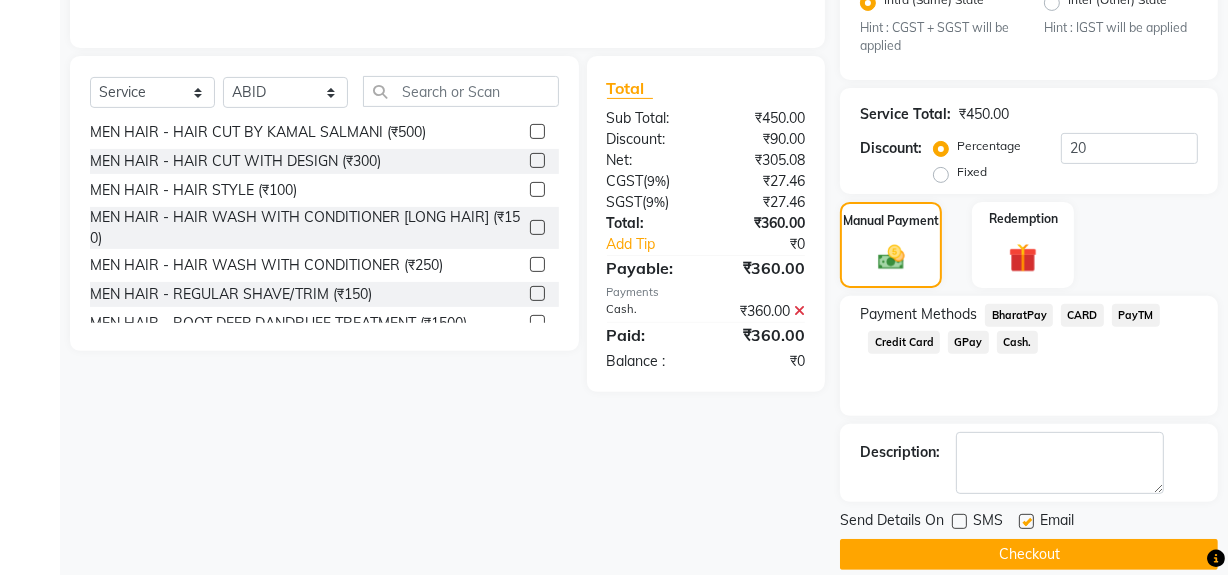 scroll, scrollTop: 575, scrollLeft: 0, axis: vertical 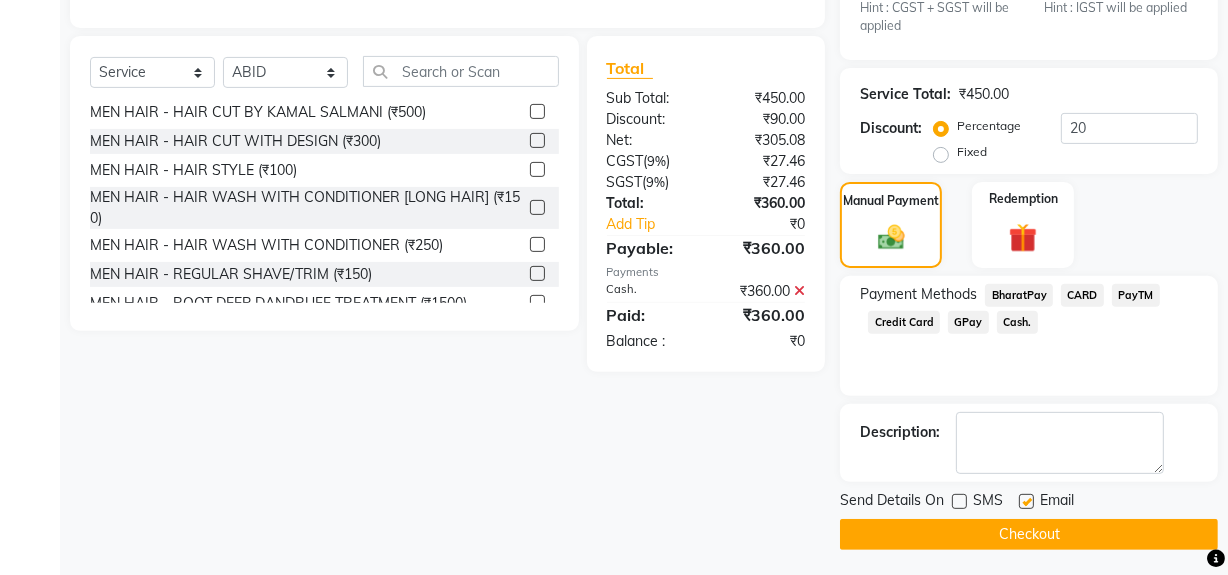 click on "Checkout" 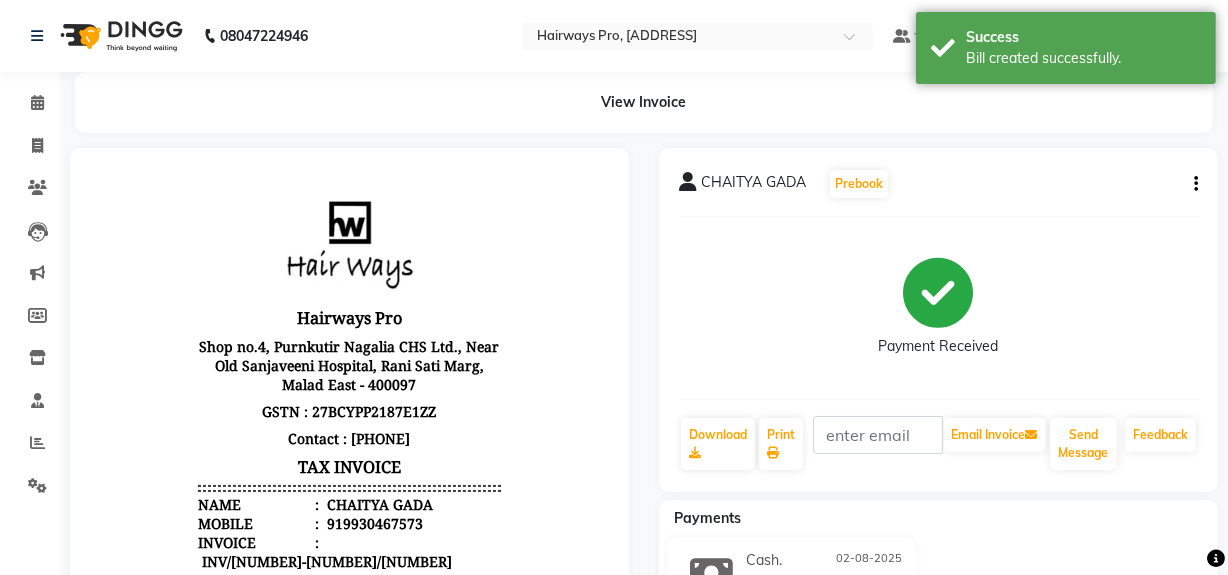 scroll, scrollTop: 0, scrollLeft: 0, axis: both 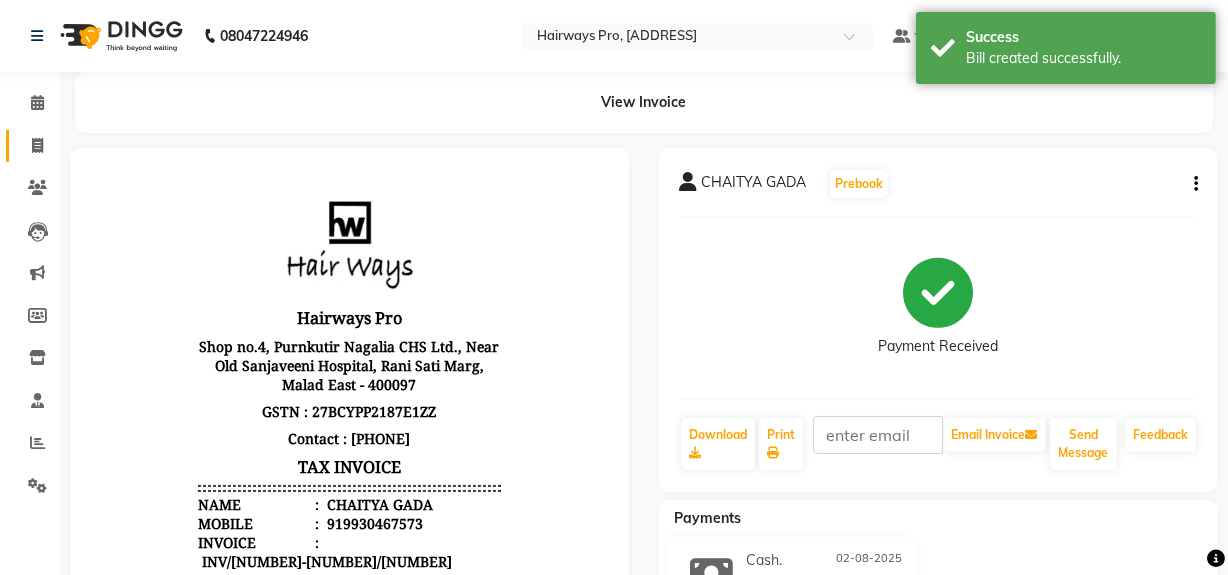 click on "Invoice" 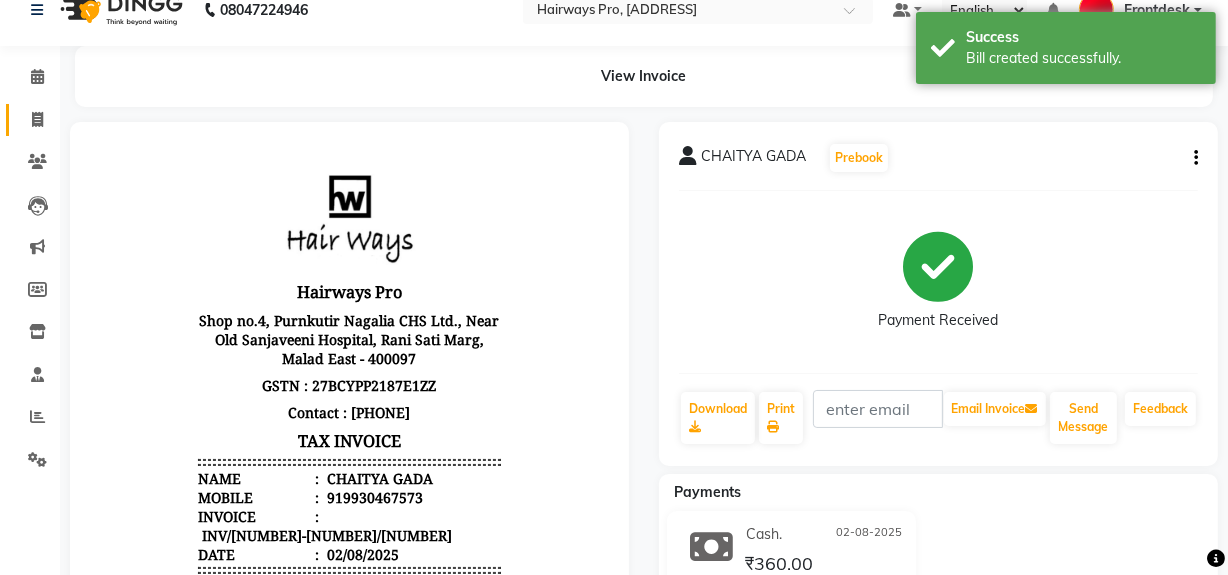 select on "service" 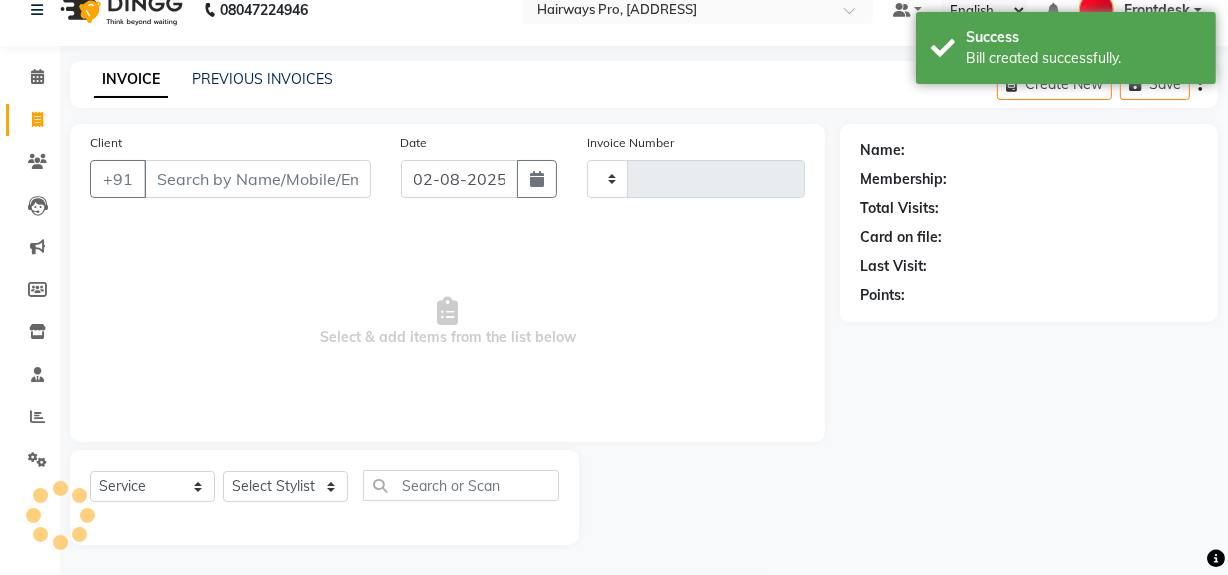 click on "Client" at bounding box center [257, 179] 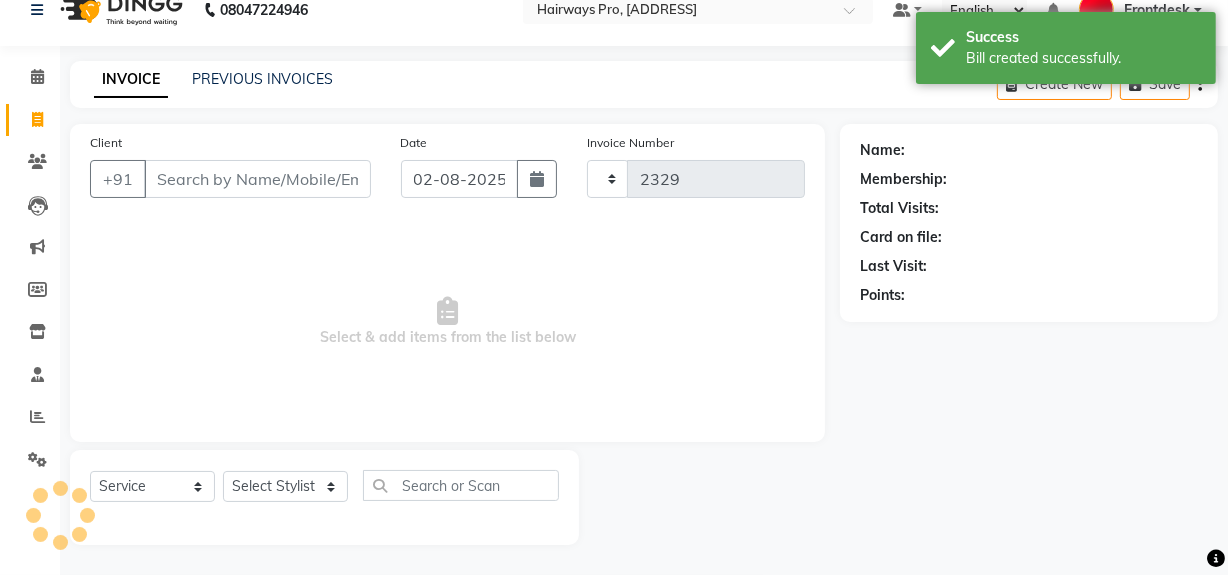 select on "787" 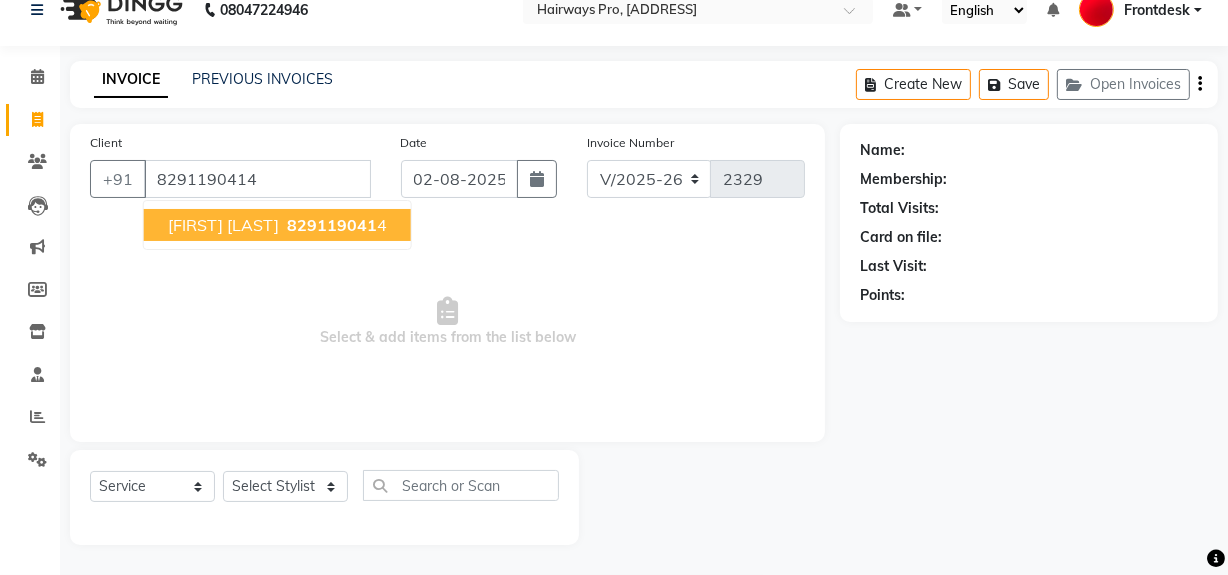 type on "8291190414" 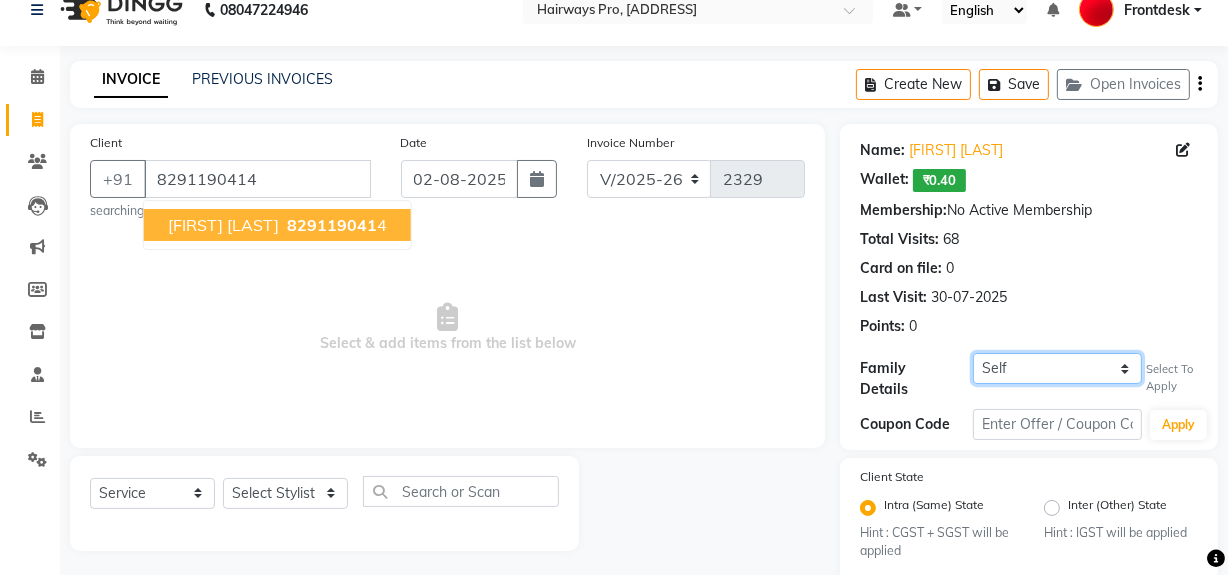click on "Self PRATIK JAIN PRATIK JAIN" 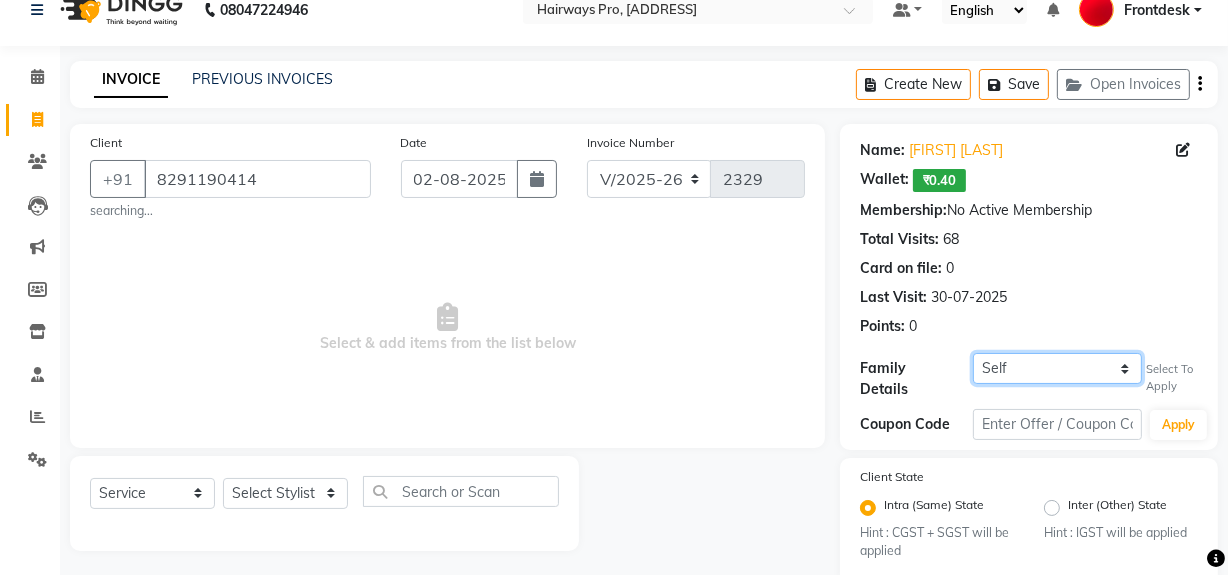 select on "1243157" 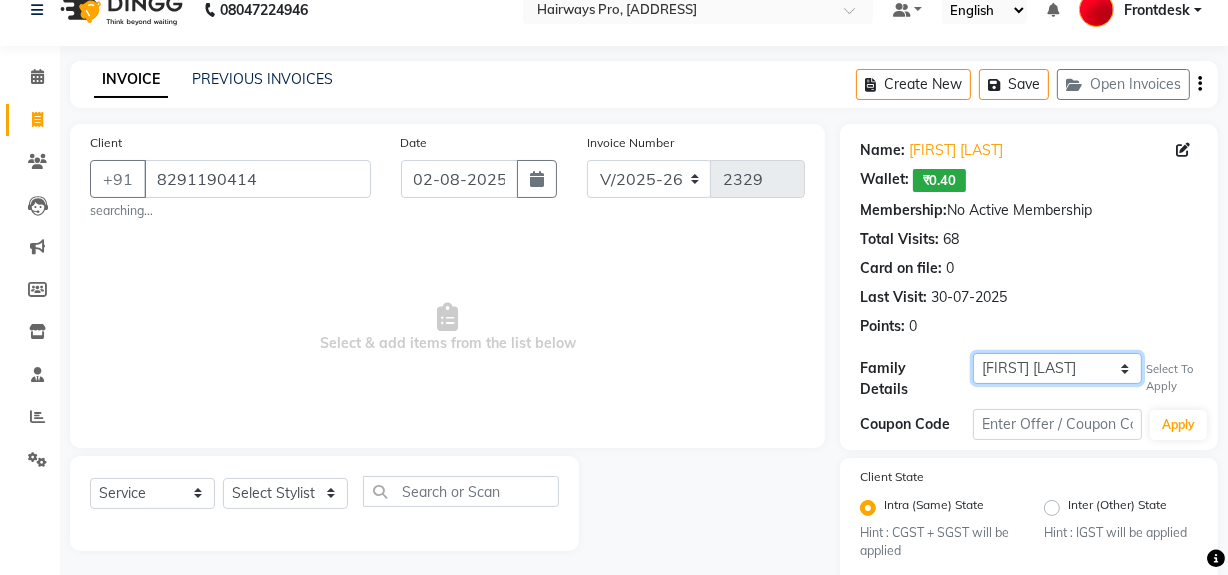 click on "Self PRATIK JAIN PRATIK JAIN" 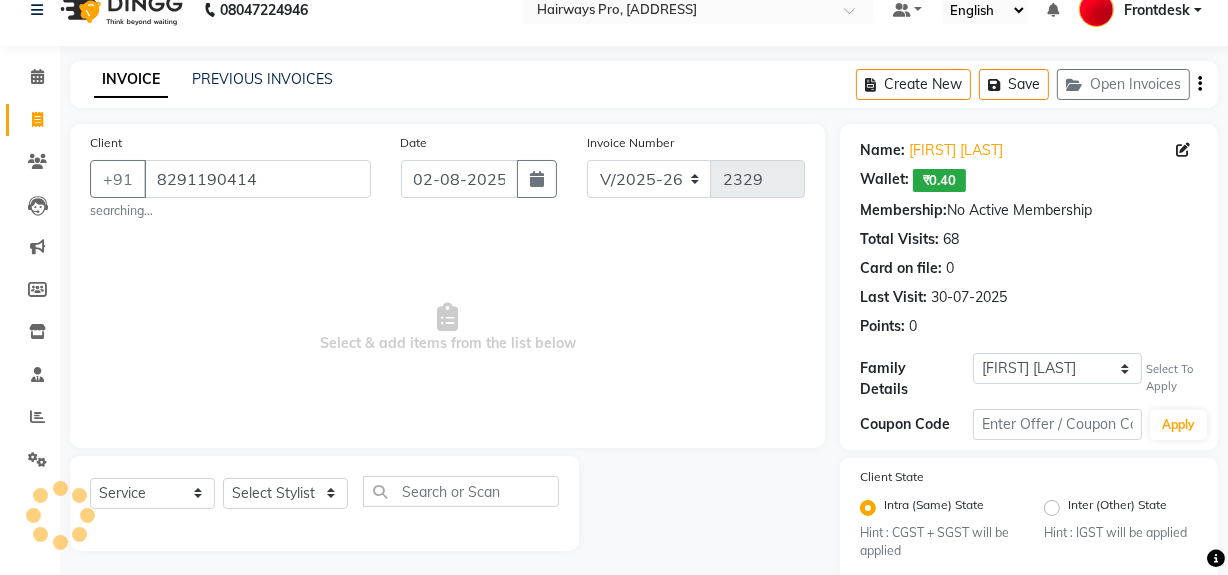 select on "1: Object" 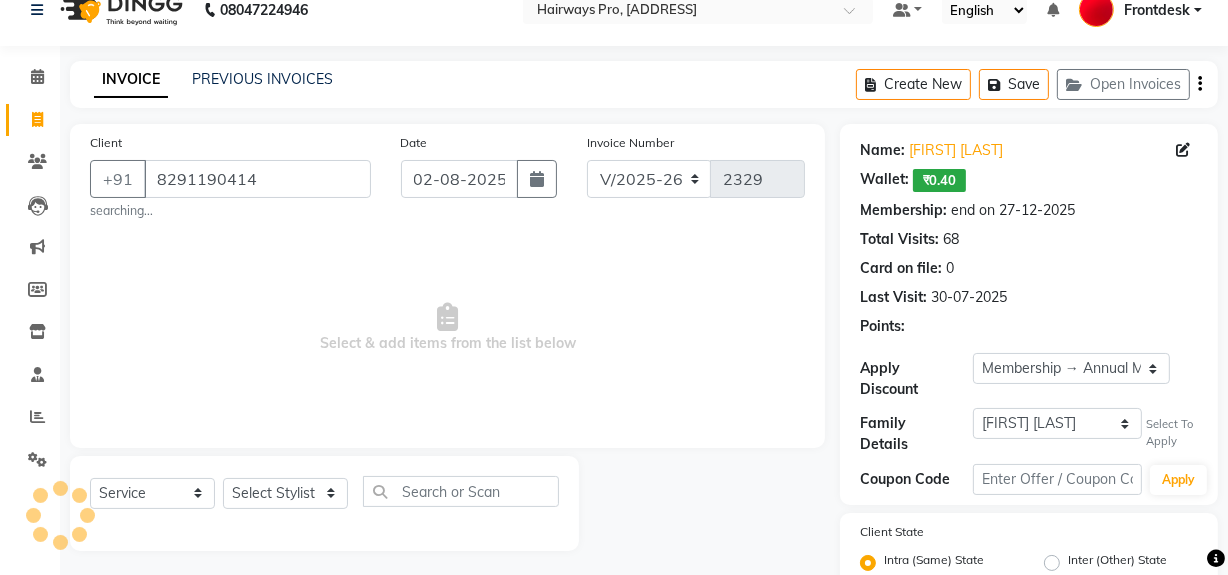 click on "Select Membership → Annual Membership" 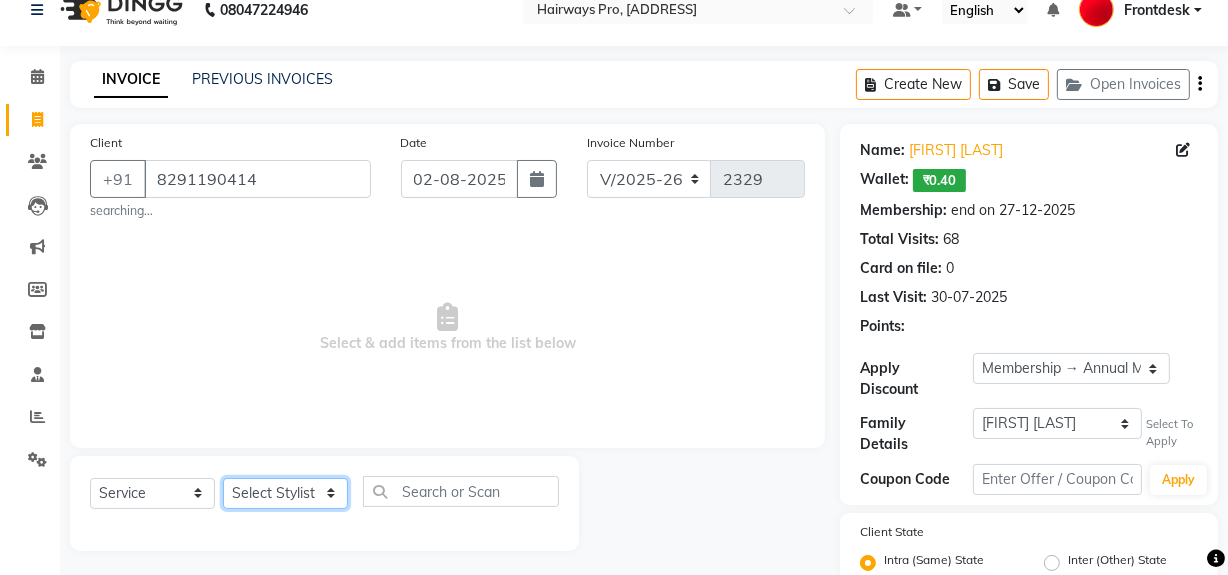 click on "Select Stylist ABID DANISH Faiz shaikh Frontdesk INTEZAR SALMANI JYOTI Kamal Salmani KAVITA MUSTAFA RAFIQUE Sonal SONU WAQAR ZAFAR" 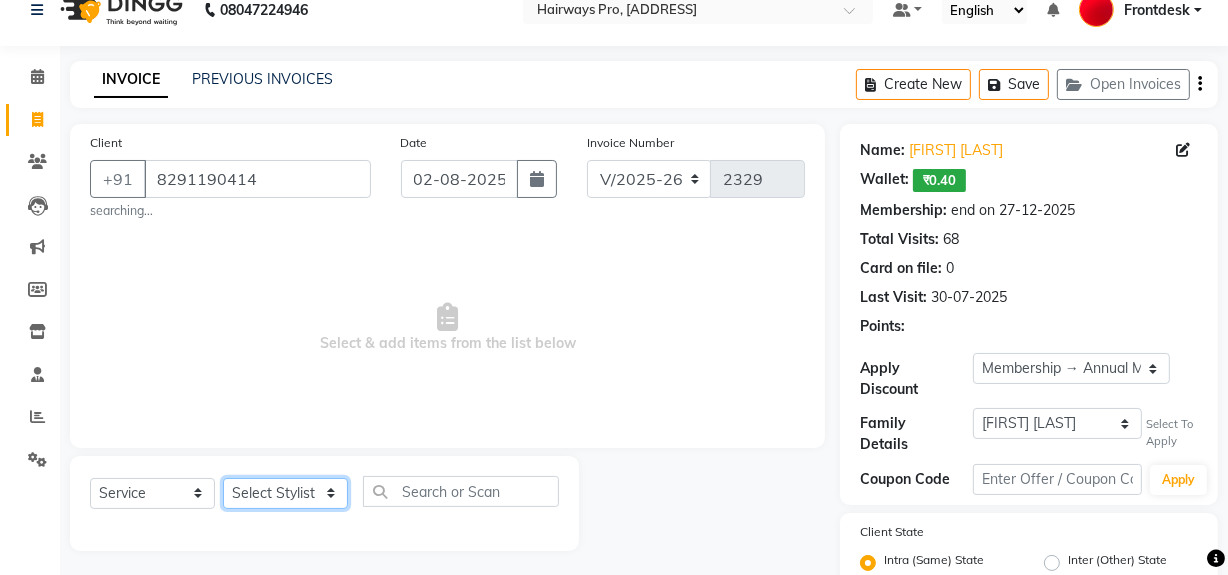 select on "86084" 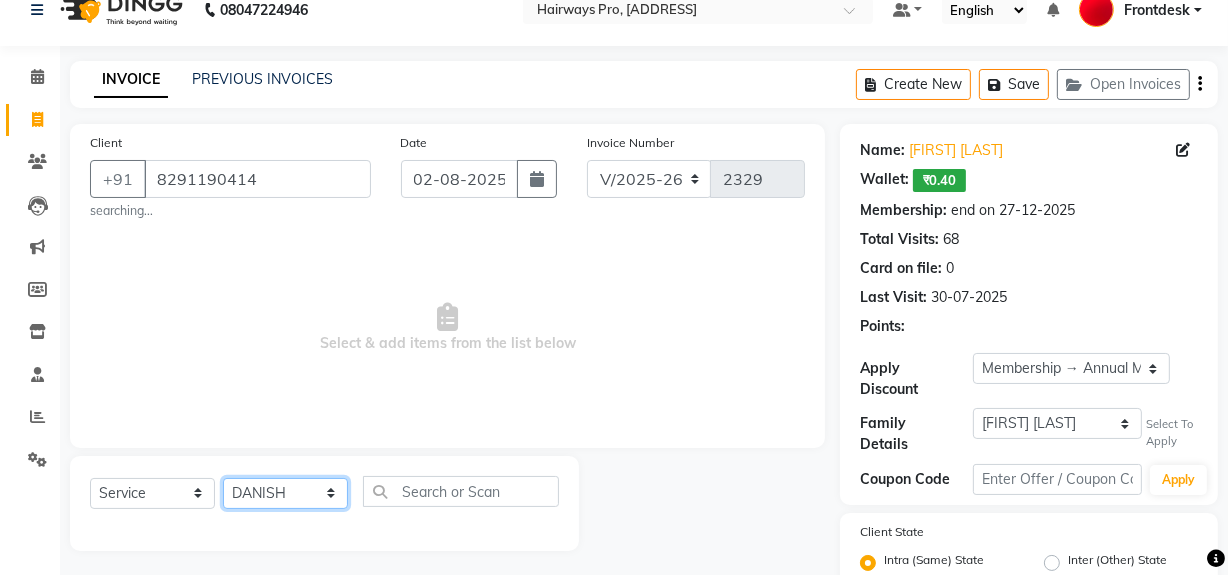 click on "Select Stylist ABID DANISH Faiz shaikh Frontdesk INTEZAR SALMANI JYOTI Kamal Salmani KAVITA MUSTAFA RAFIQUE Sonal SONU WAQAR ZAFAR" 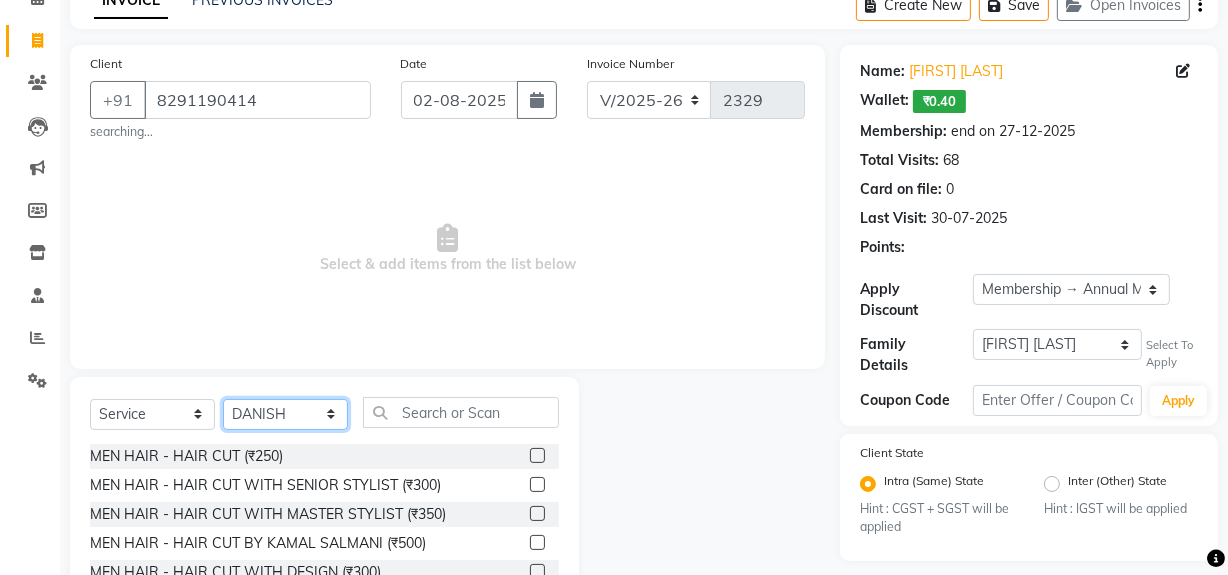 scroll, scrollTop: 232, scrollLeft: 0, axis: vertical 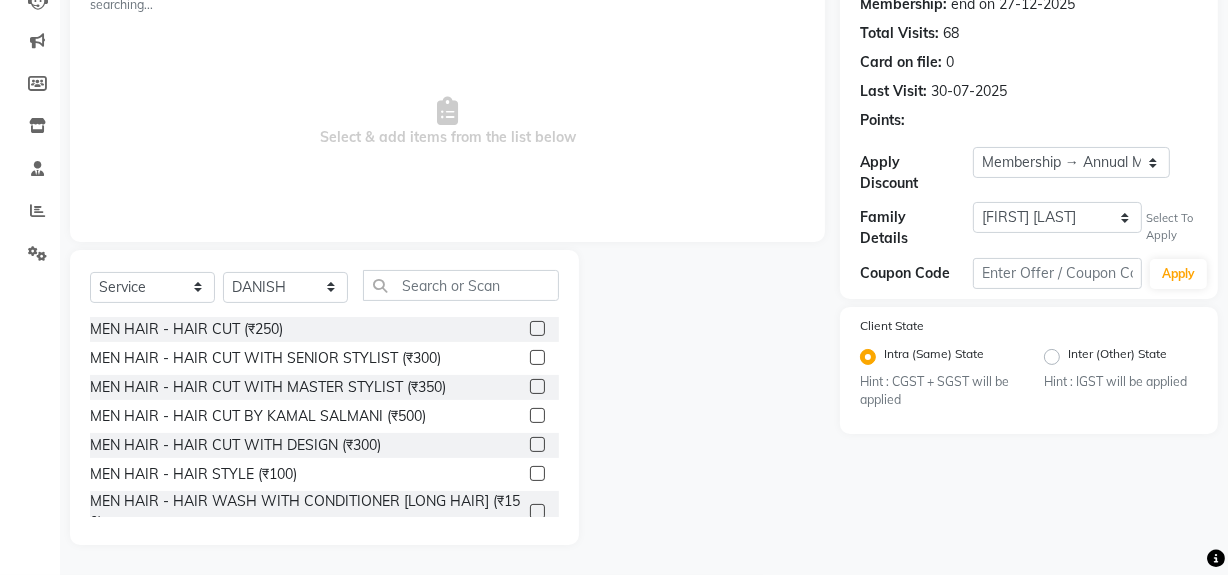 click 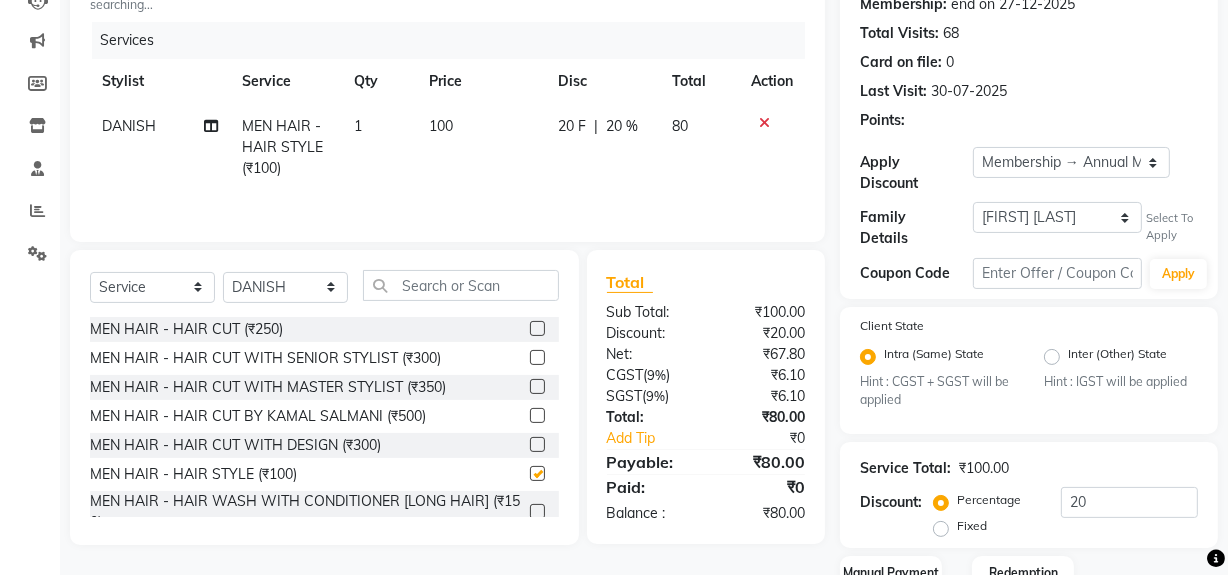 checkbox on "false" 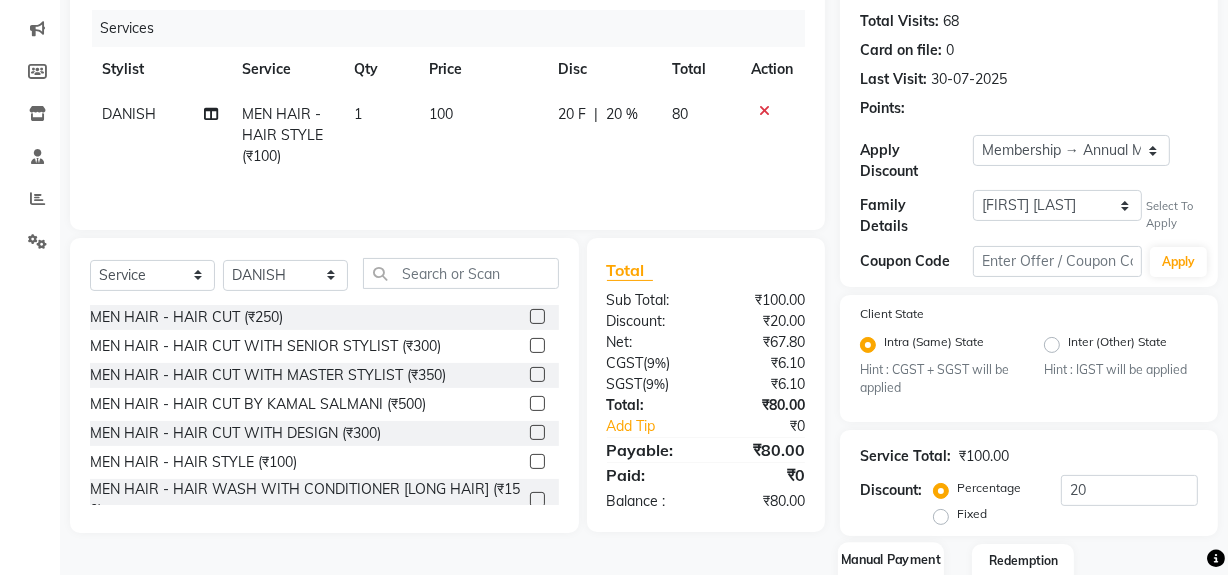 scroll, scrollTop: 365, scrollLeft: 0, axis: vertical 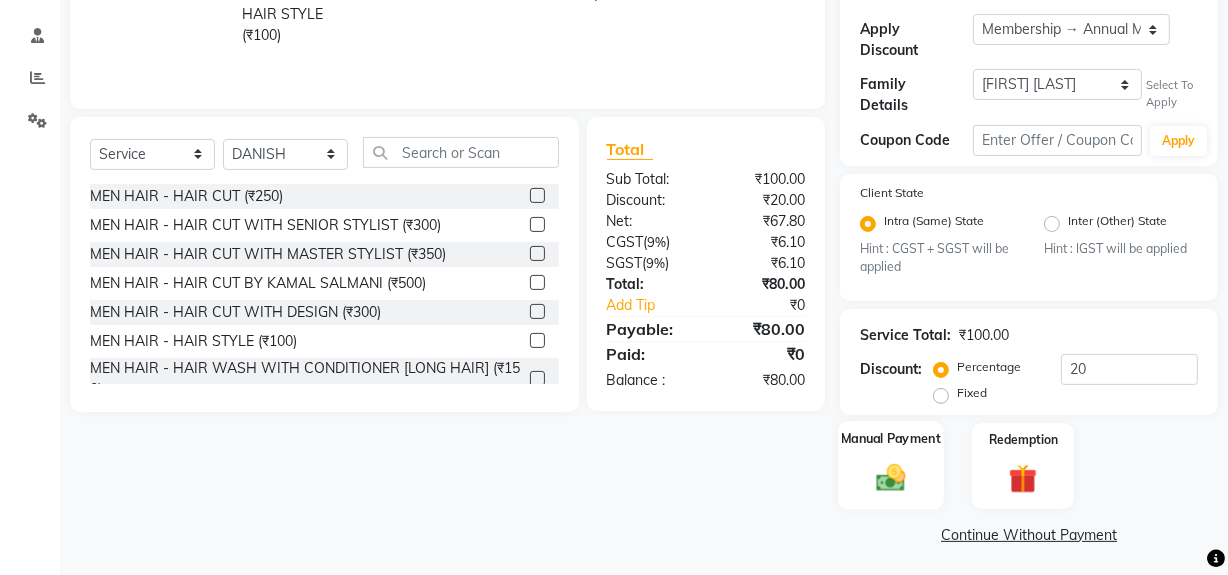 click 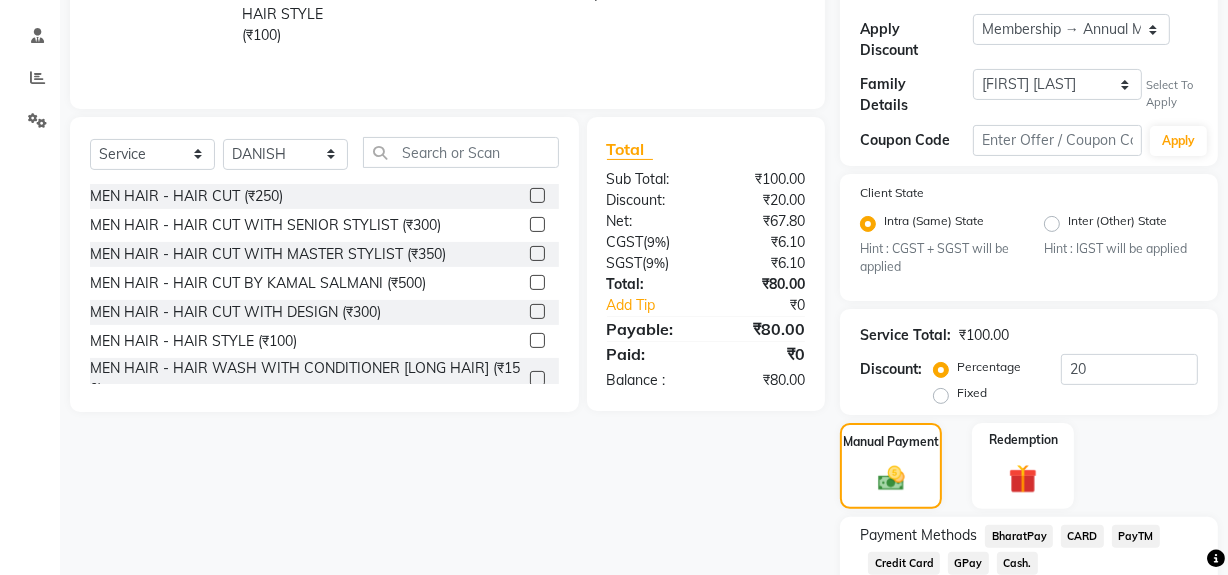 click on "GPay" 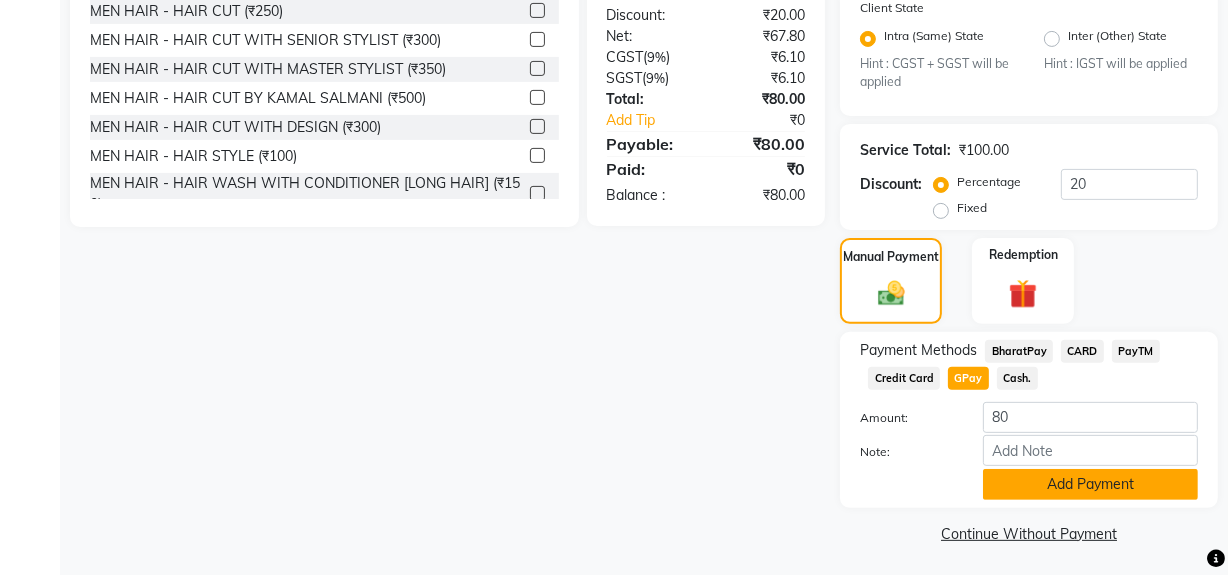 click on "Add Payment" 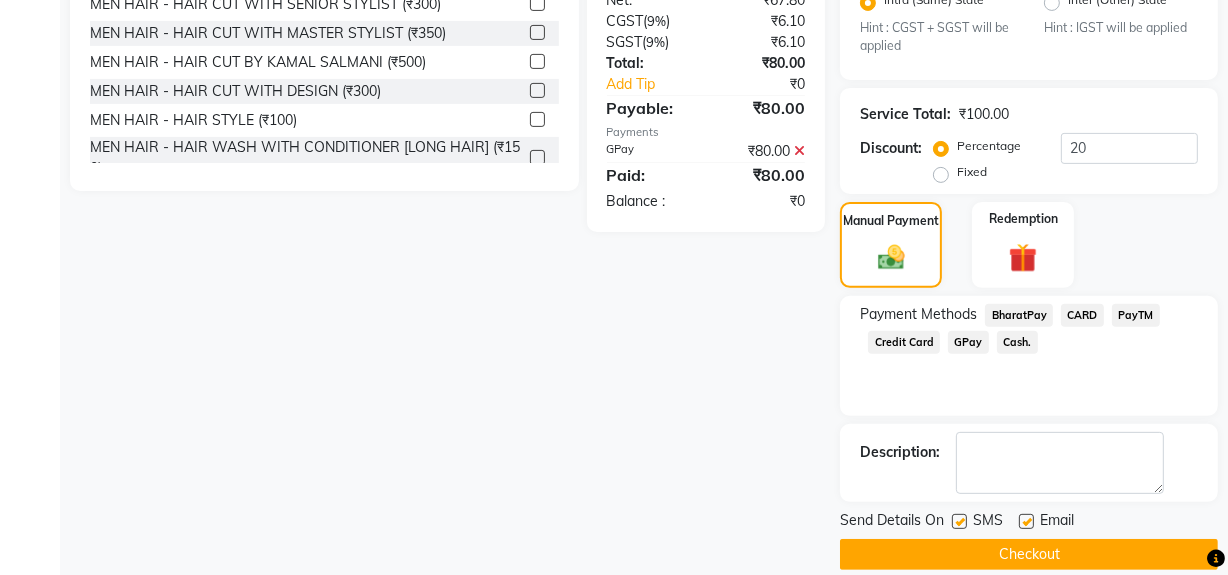 scroll, scrollTop: 606, scrollLeft: 0, axis: vertical 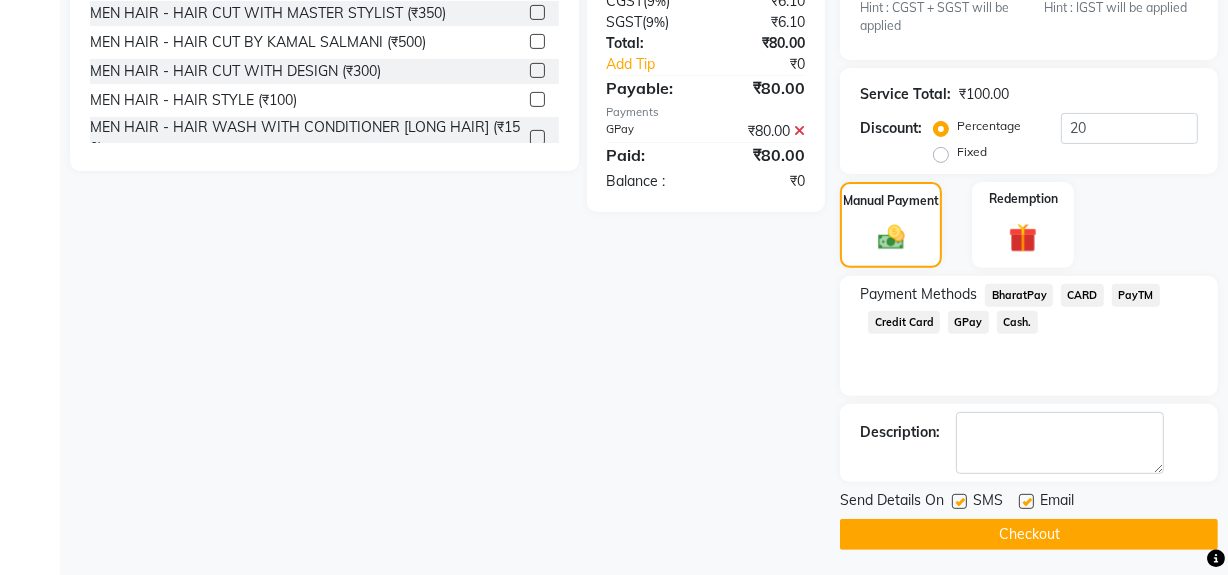 click on "Checkout" 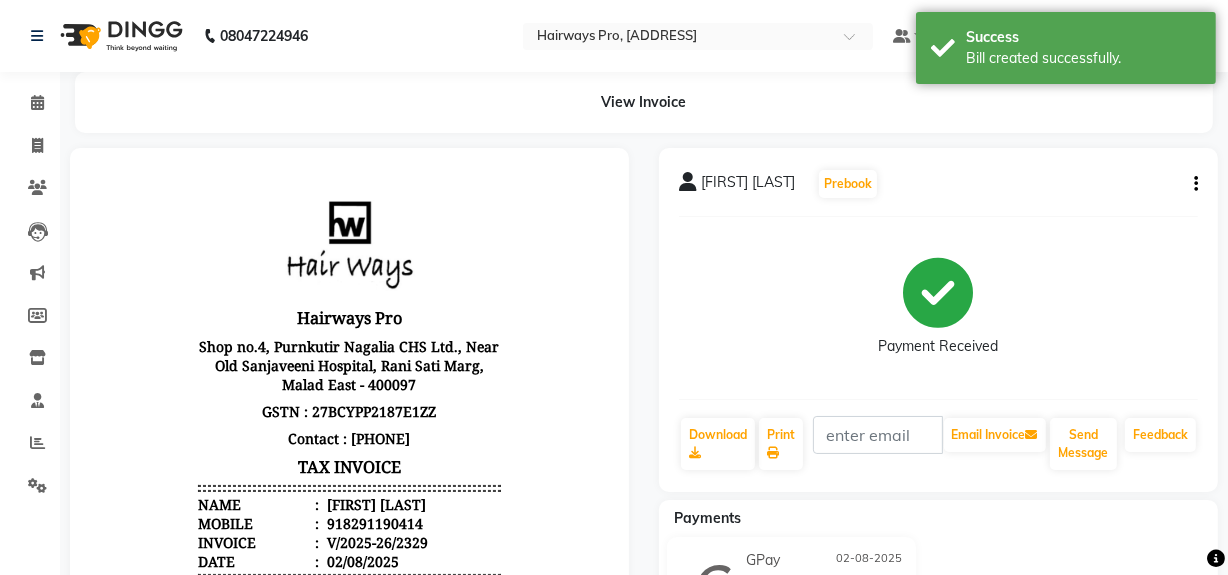 scroll, scrollTop: 0, scrollLeft: 0, axis: both 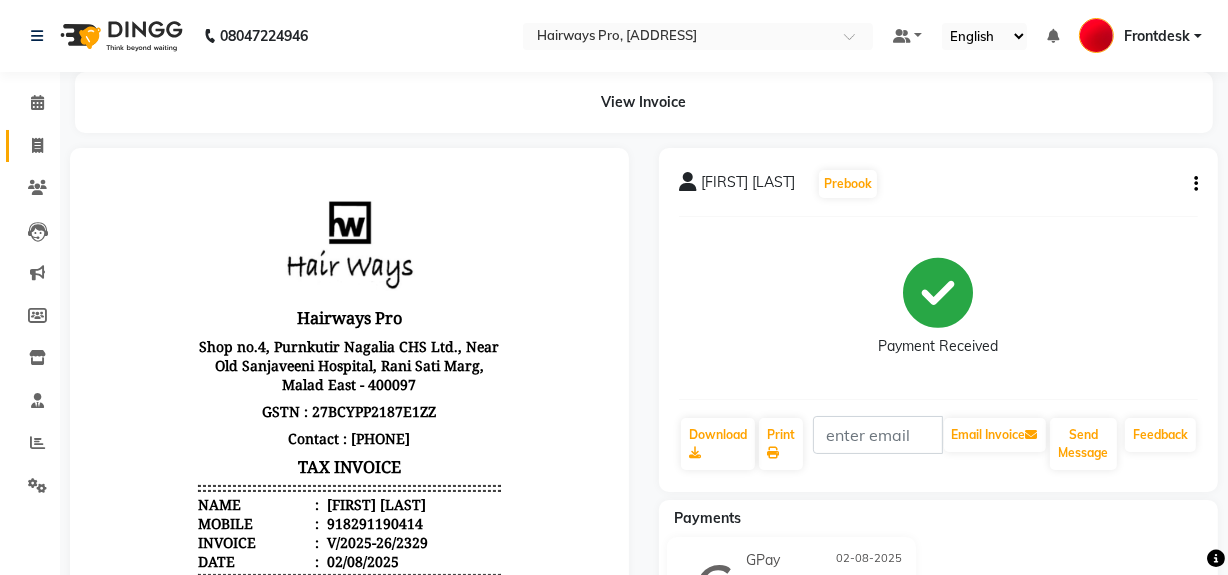 click on "Invoice" 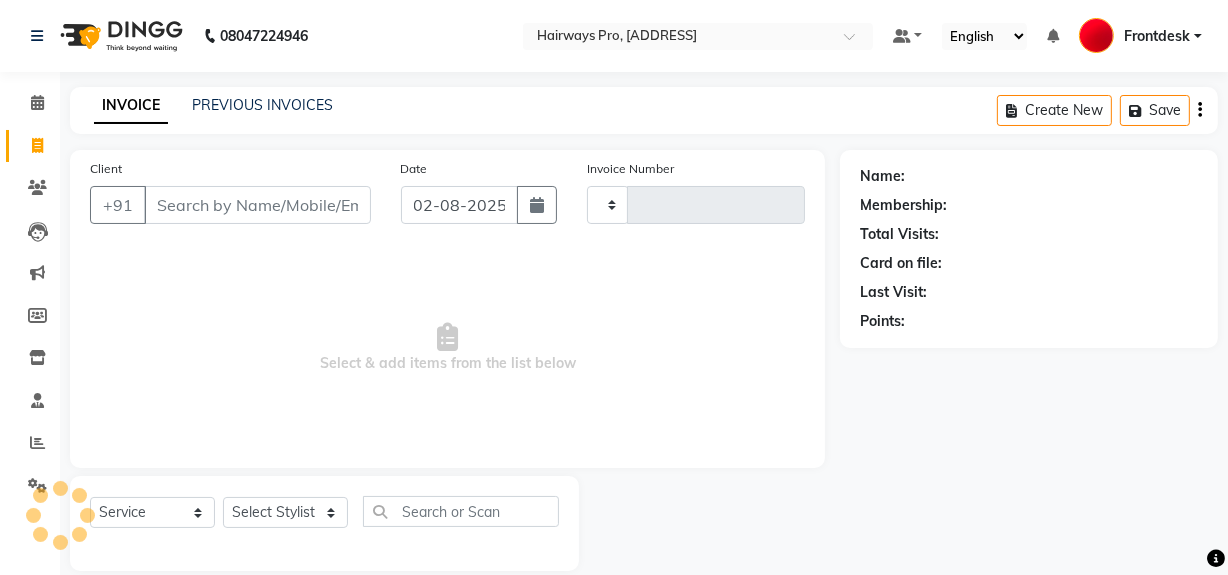 scroll, scrollTop: 26, scrollLeft: 0, axis: vertical 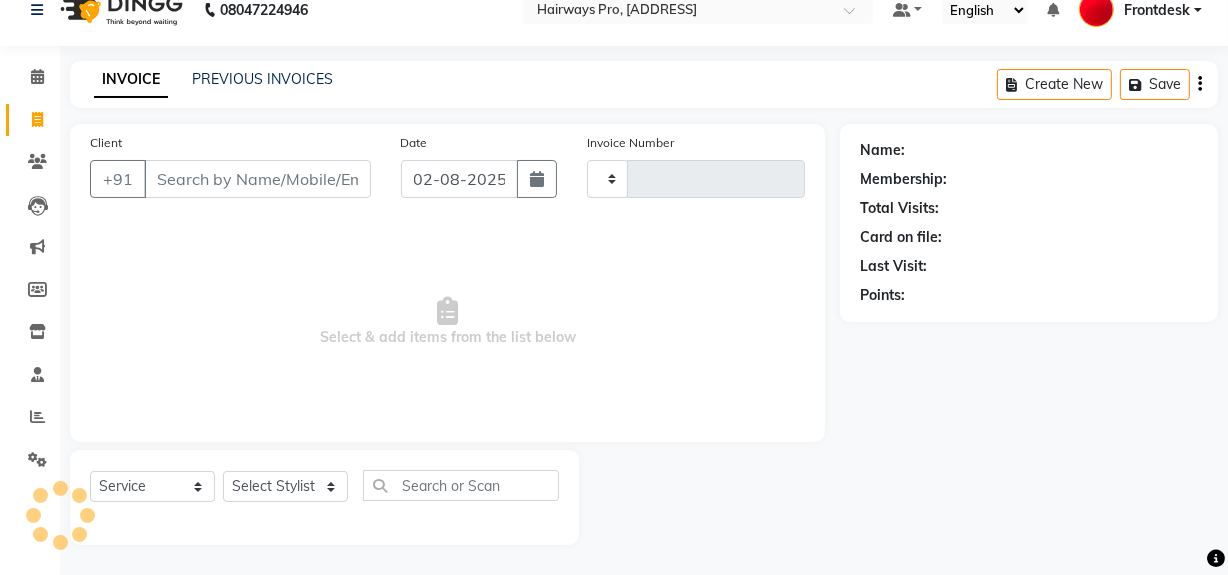 type on "2330" 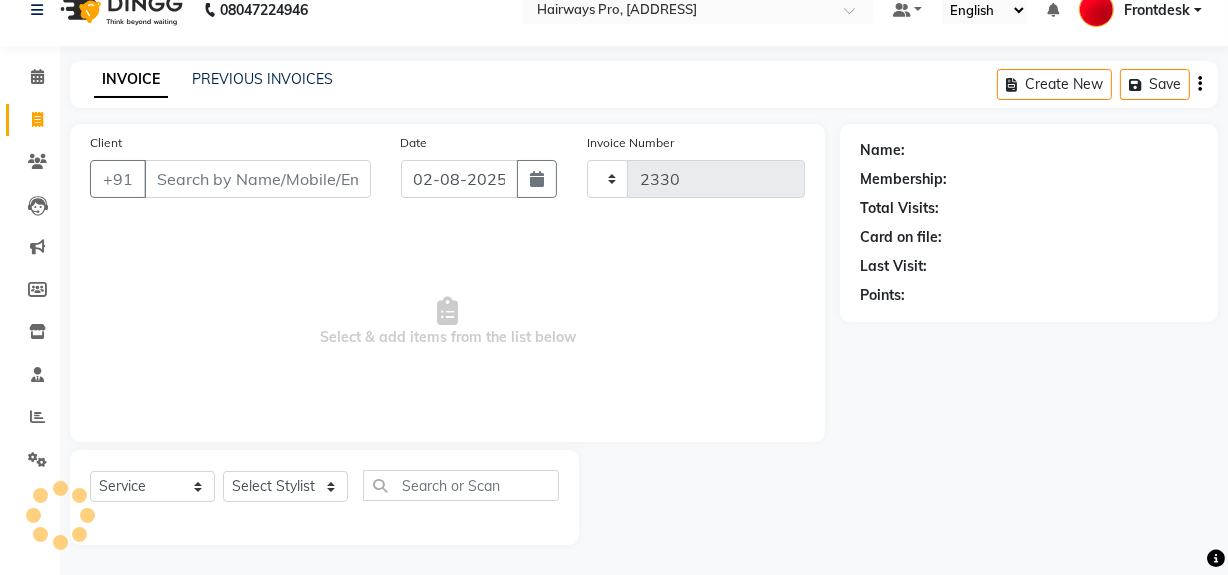 select on "787" 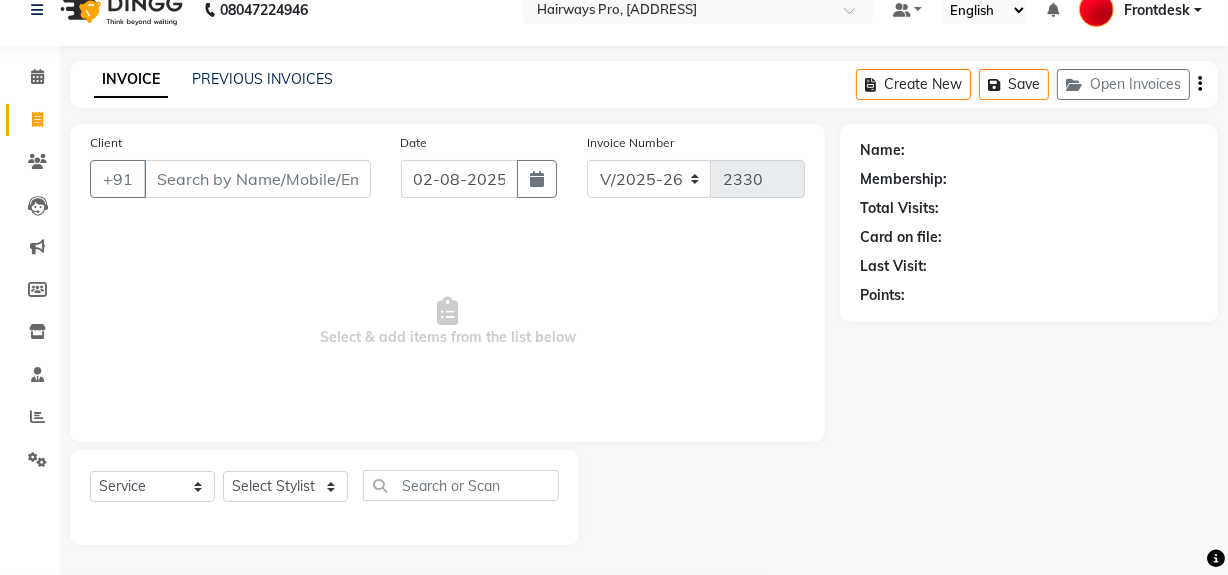 click on "Client" at bounding box center [257, 179] 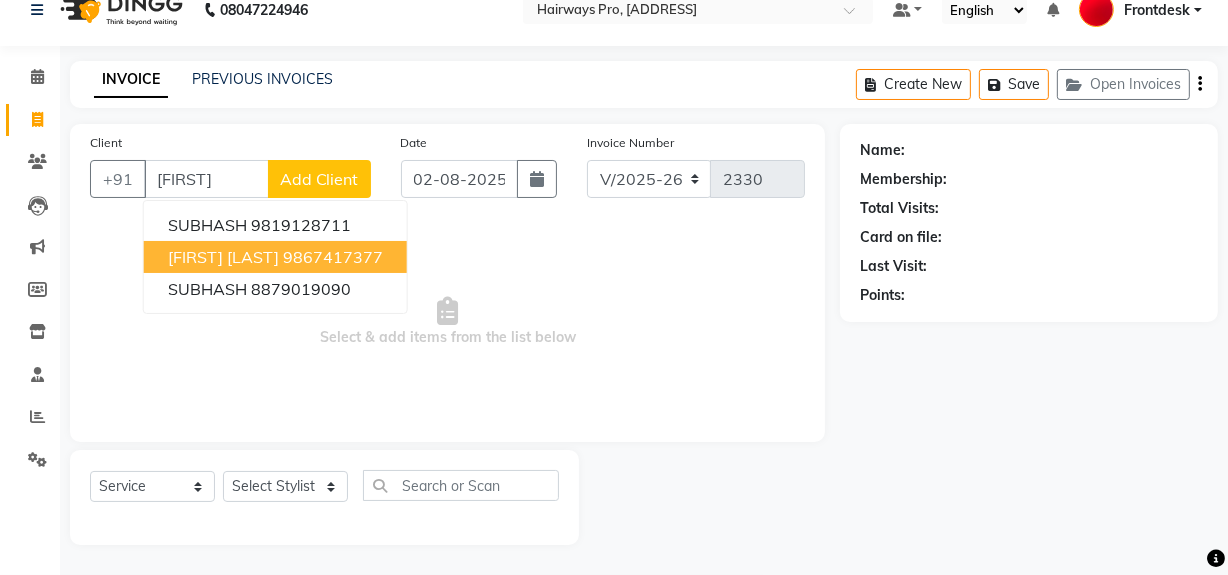 click on "SUBHASH MEHTA  9867417377" at bounding box center [275, 257] 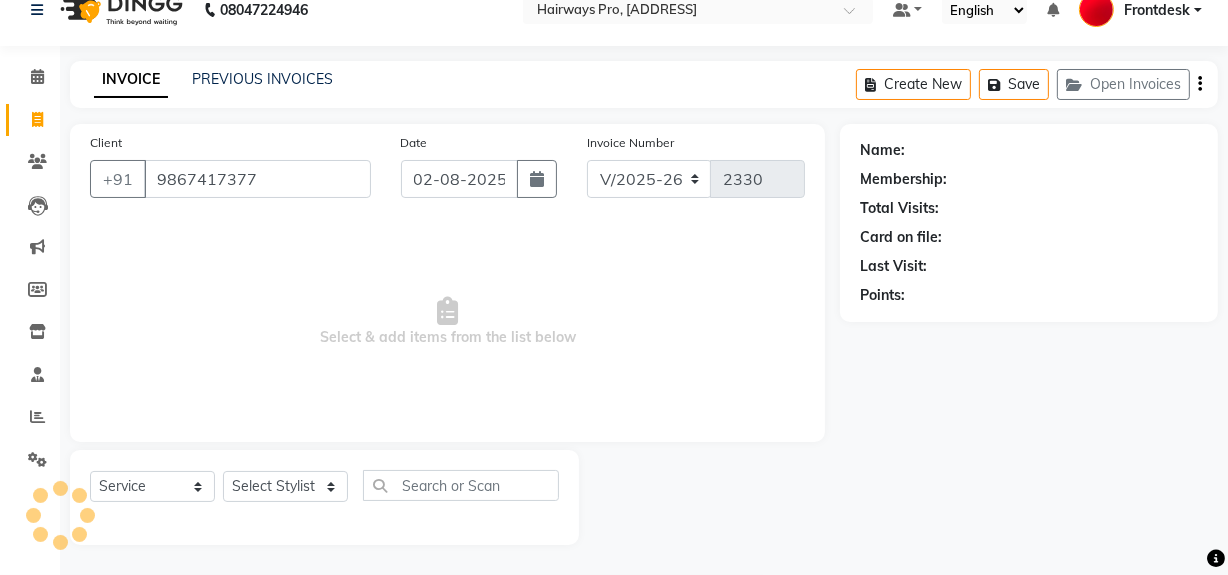type on "9867417377" 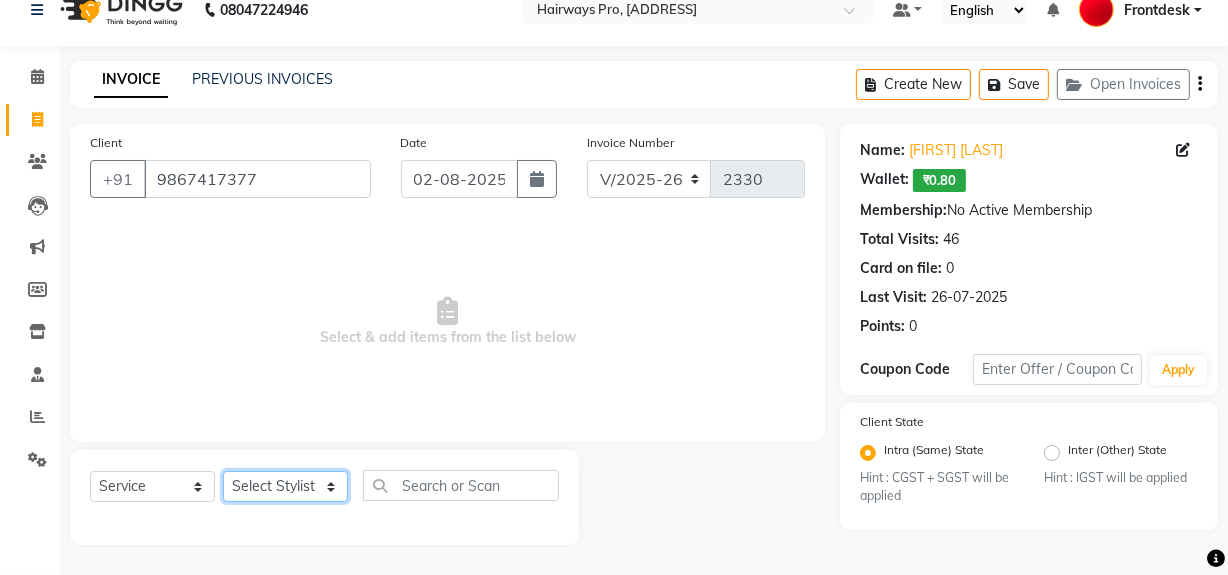 click on "Select Stylist ABID DANISH Faiz shaikh Frontdesk INTEZAR SALMANI JYOTI Kamal Salmani KAVITA MUSTAFA RAFIQUE Sonal SONU WAQAR ZAFAR" 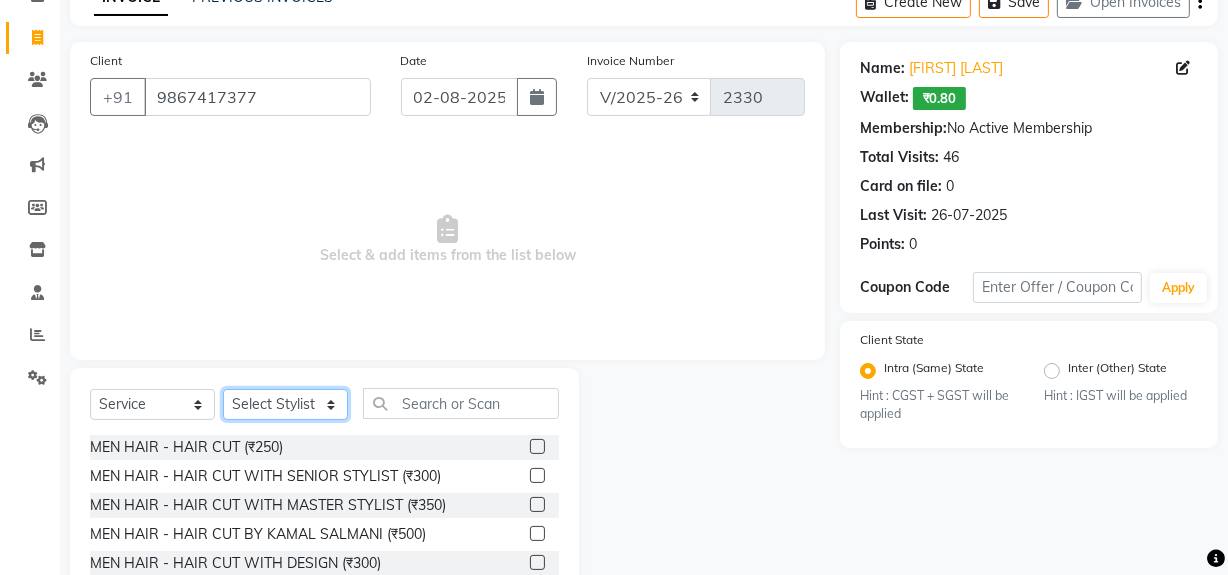 scroll, scrollTop: 226, scrollLeft: 0, axis: vertical 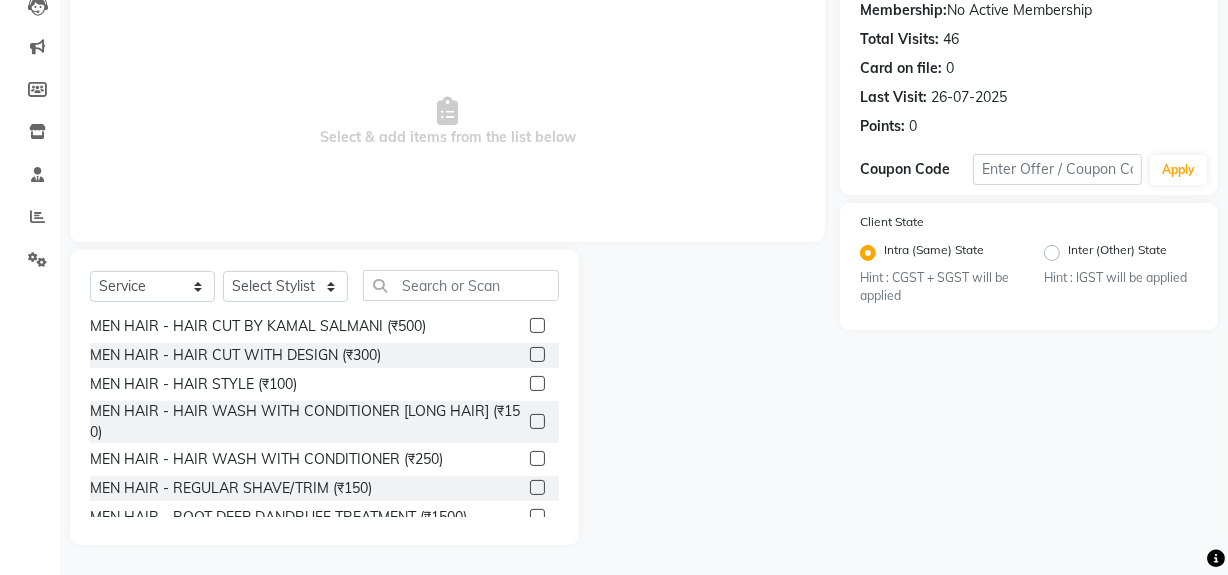 click 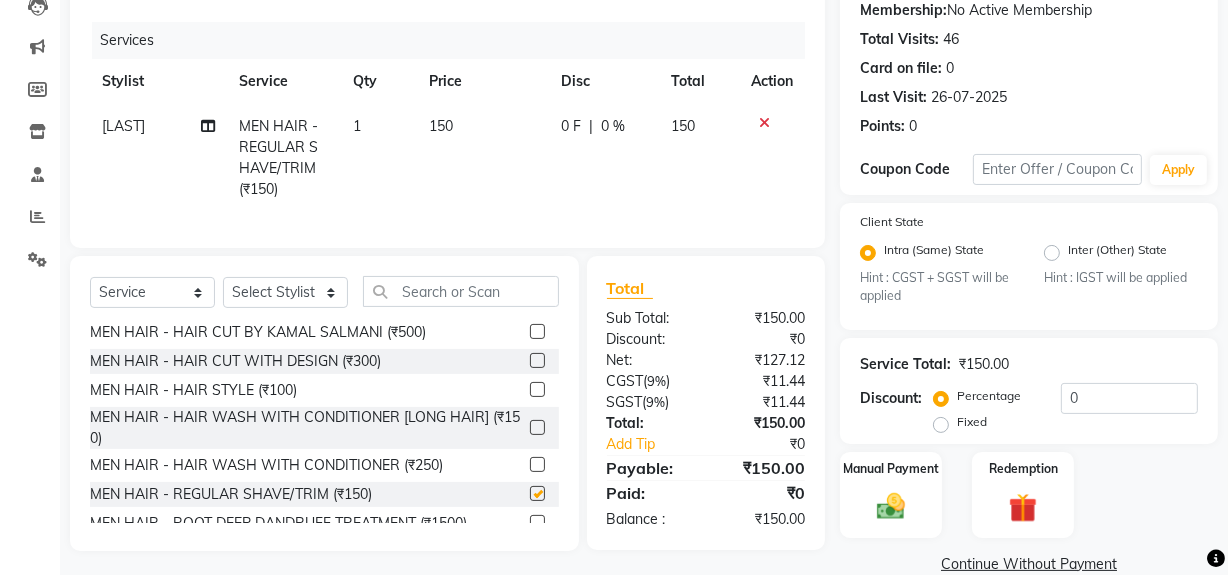 scroll, scrollTop: 95, scrollLeft: 0, axis: vertical 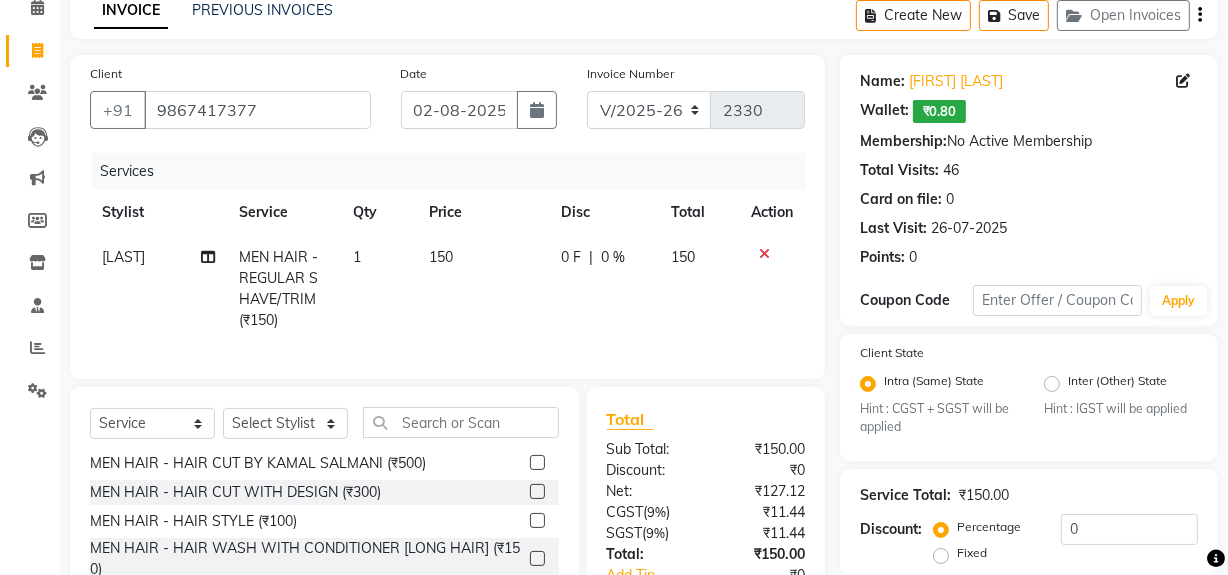 checkbox on "false" 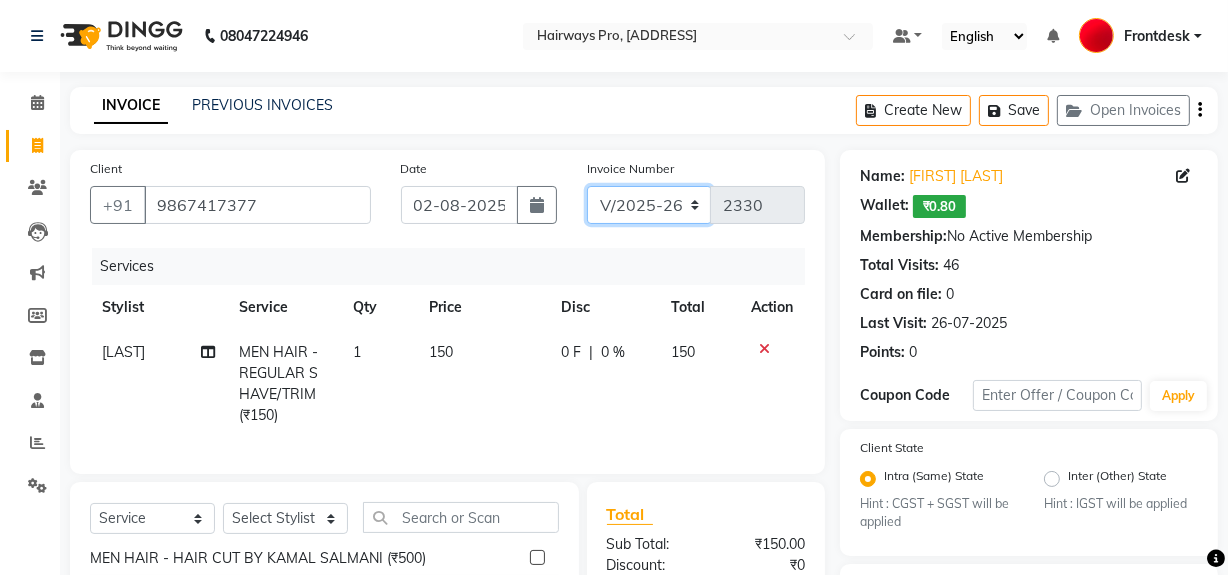 click on "INV/25-26 V/2025-26" 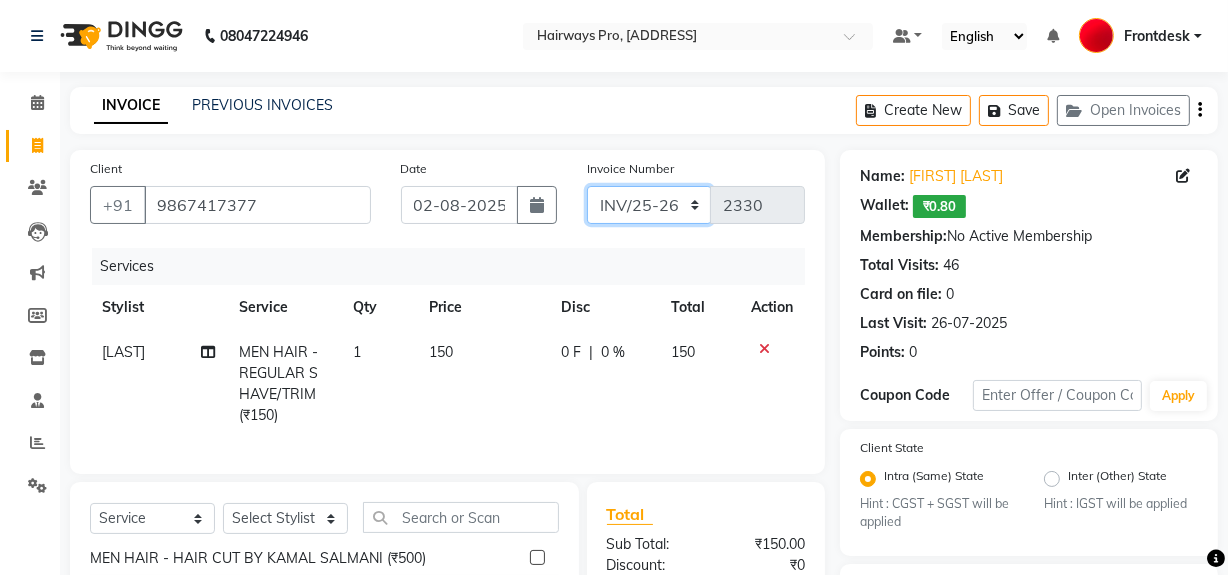 click on "INV/25-26 V/2025-26" 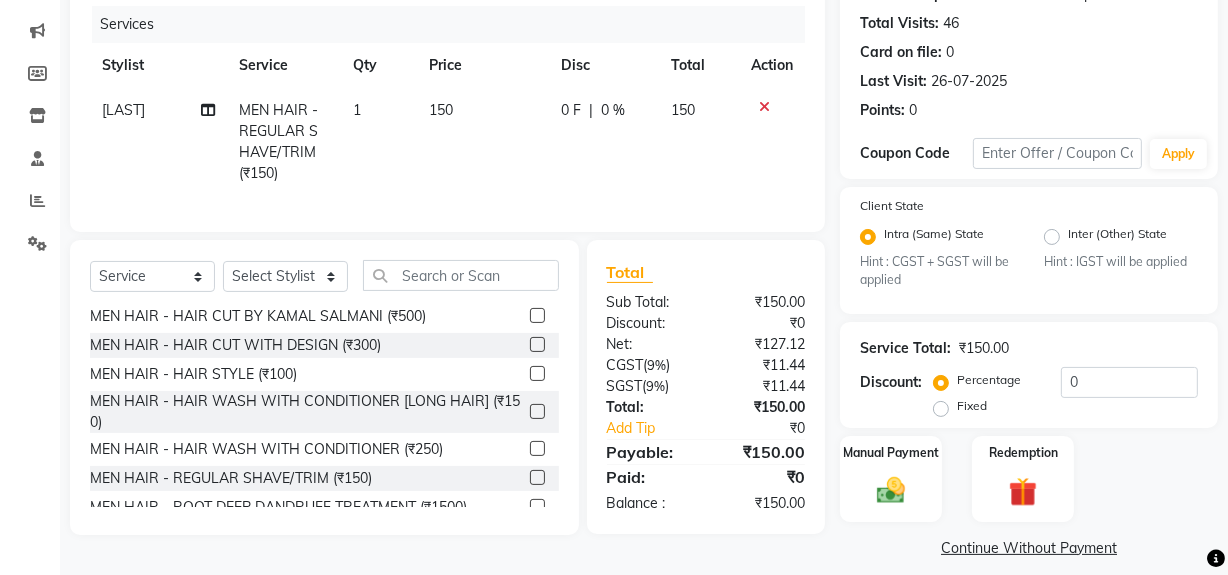 scroll, scrollTop: 260, scrollLeft: 0, axis: vertical 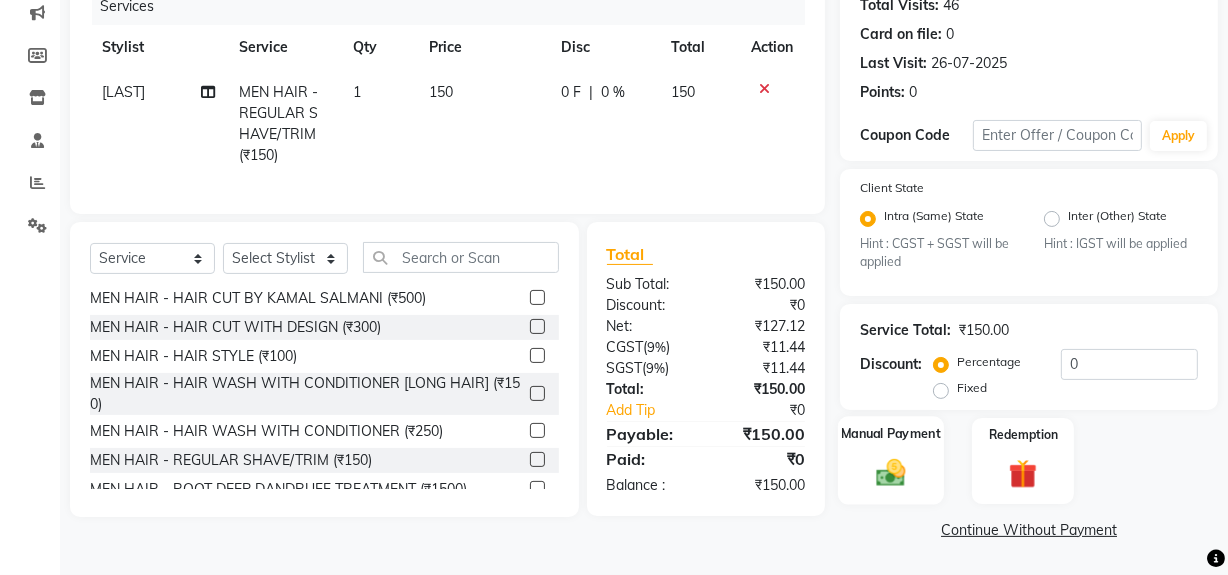 click 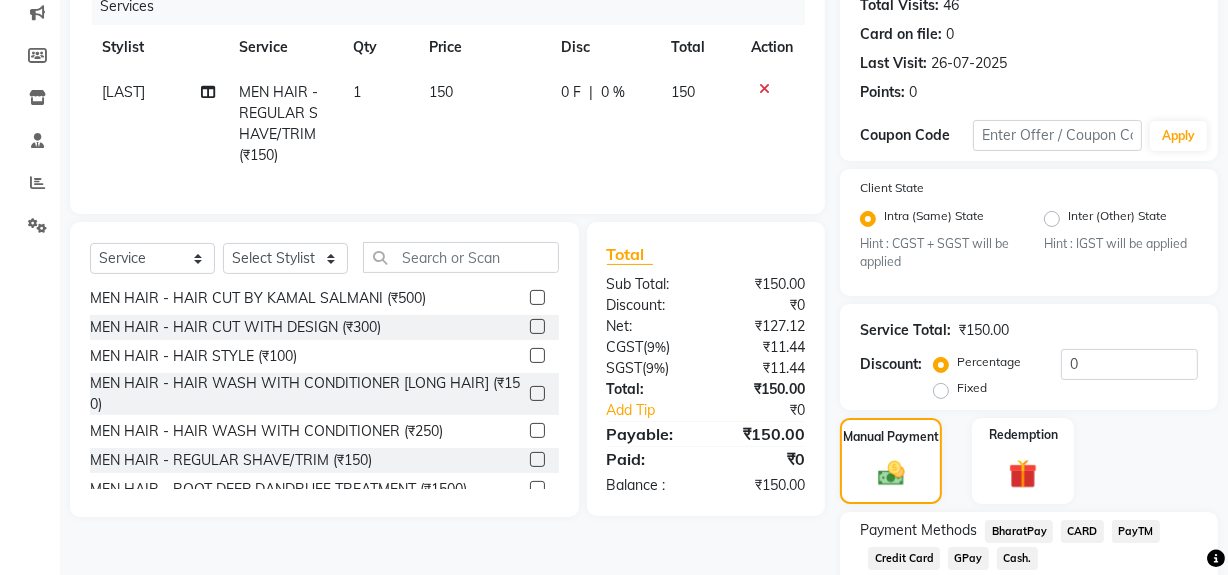 click on "Cash." 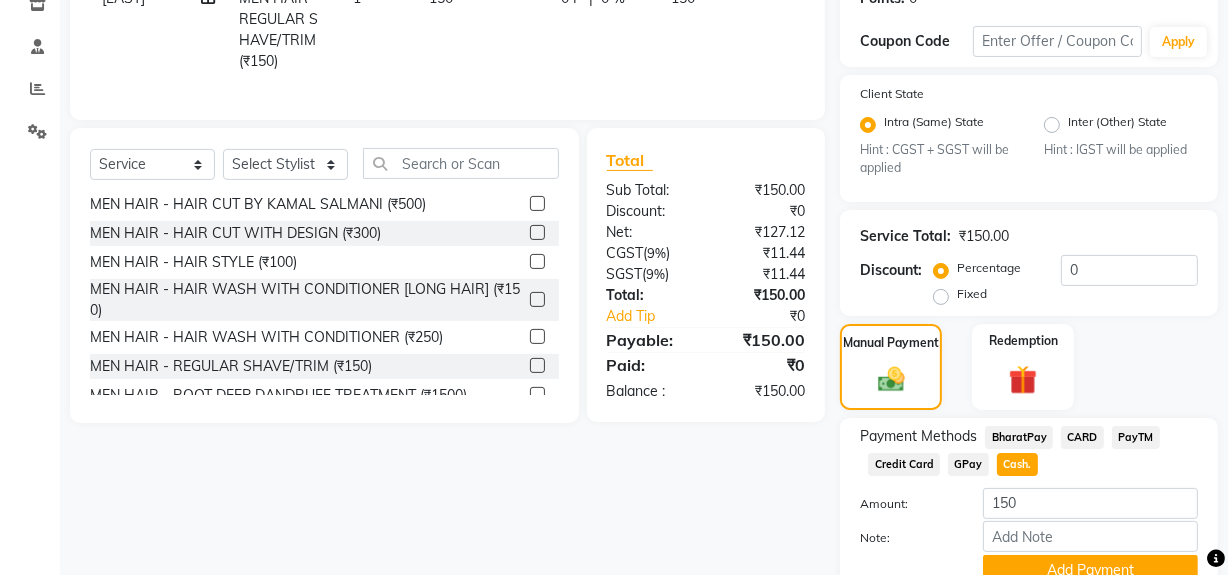 scroll, scrollTop: 444, scrollLeft: 0, axis: vertical 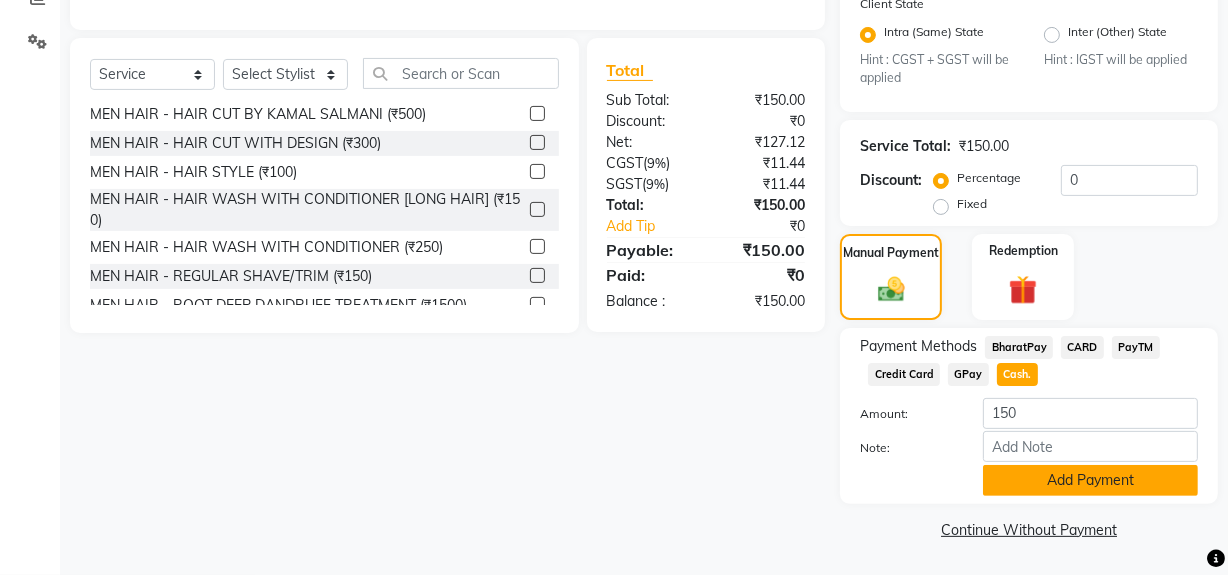 click on "Add Payment" 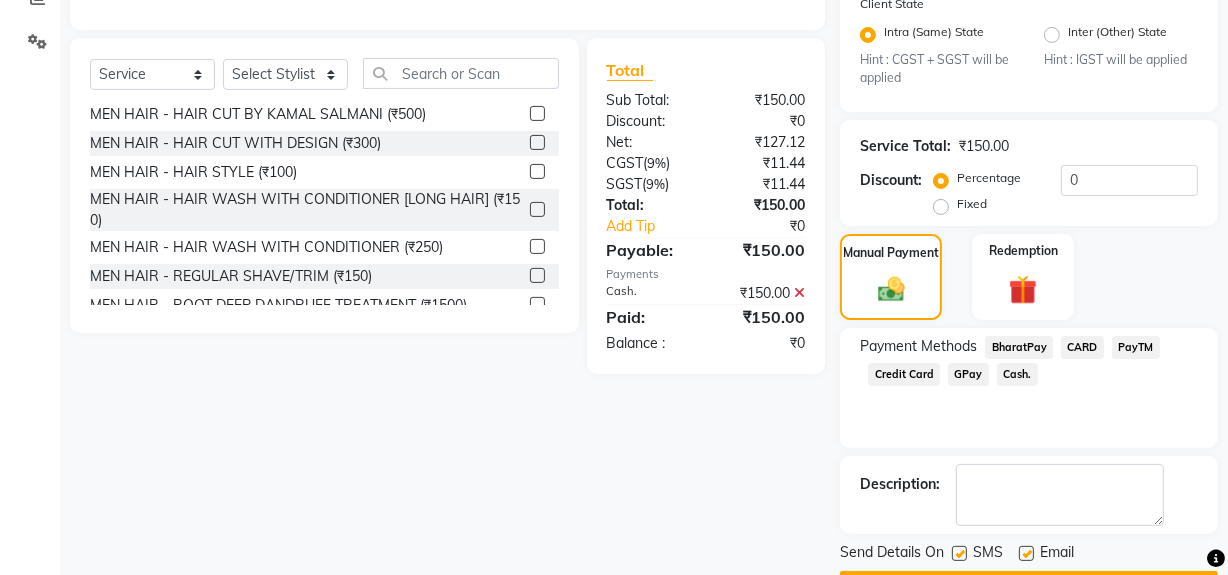 click 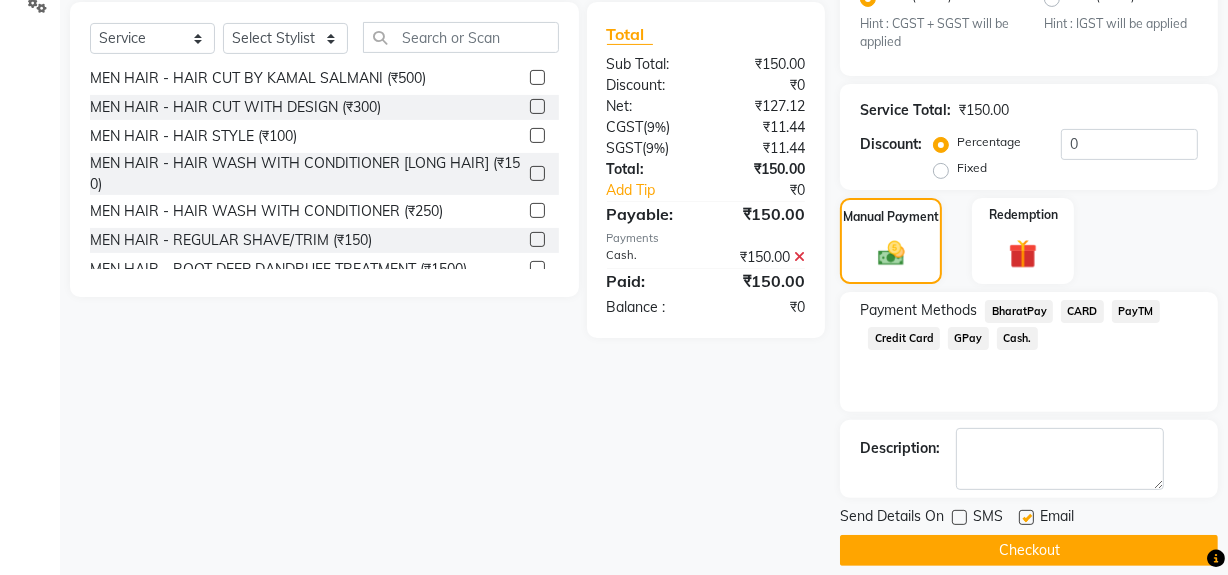 scroll, scrollTop: 500, scrollLeft: 0, axis: vertical 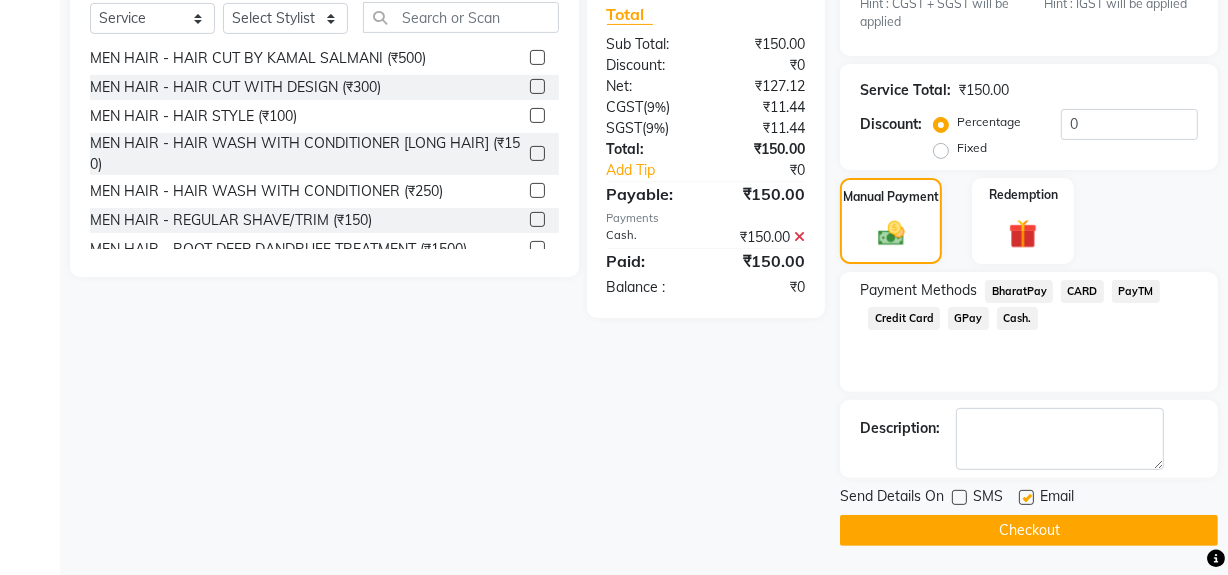 click on "Checkout" 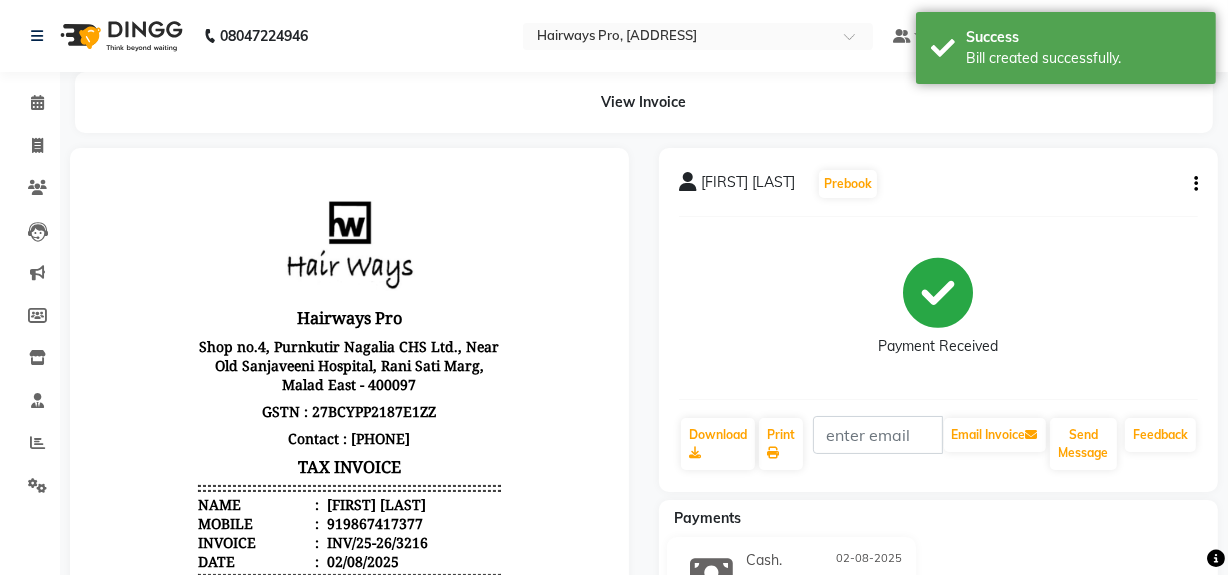 scroll, scrollTop: 0, scrollLeft: 0, axis: both 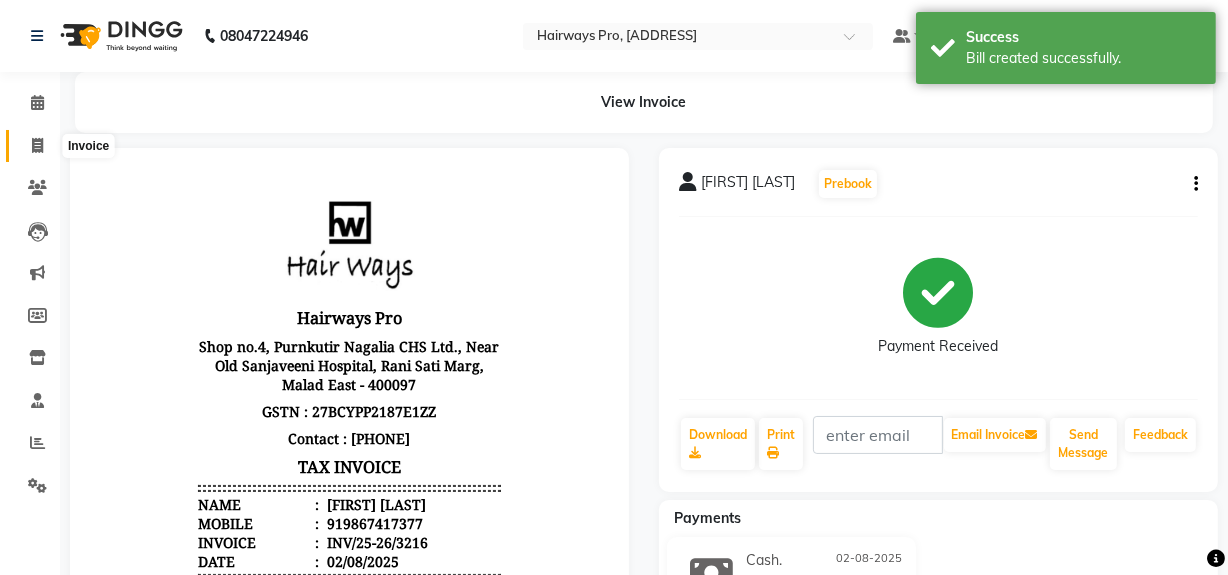 click 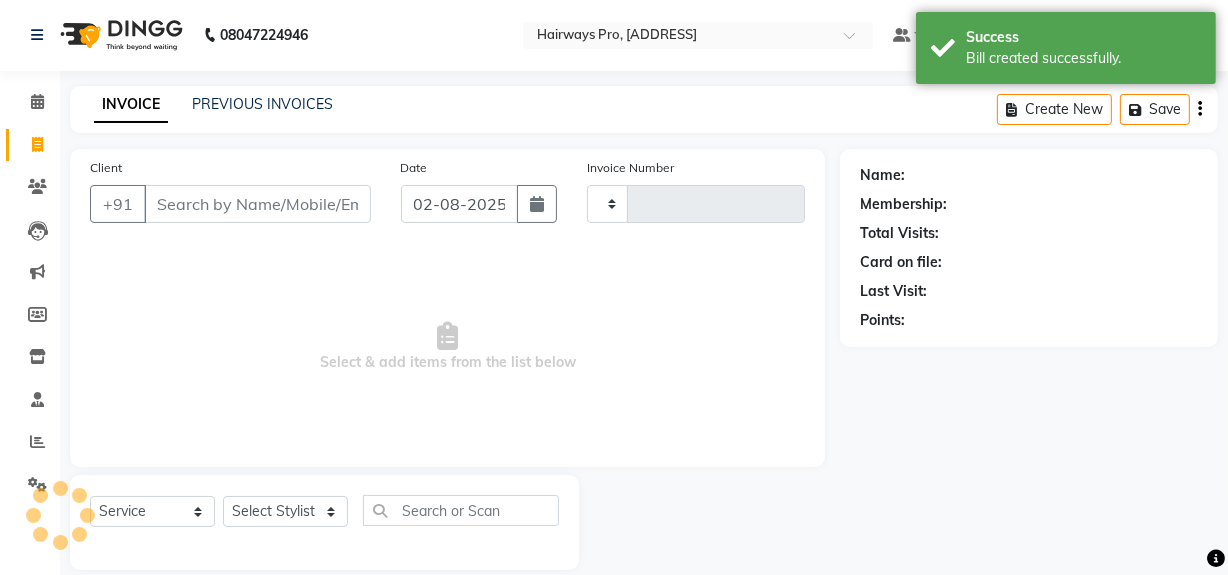type on "2330" 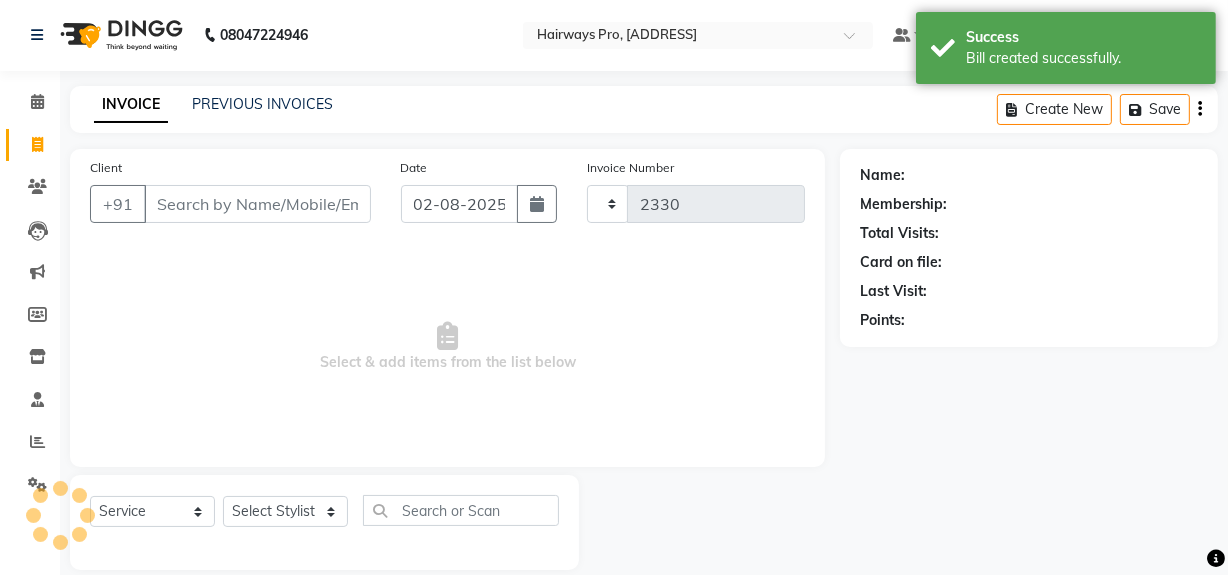 scroll, scrollTop: 26, scrollLeft: 0, axis: vertical 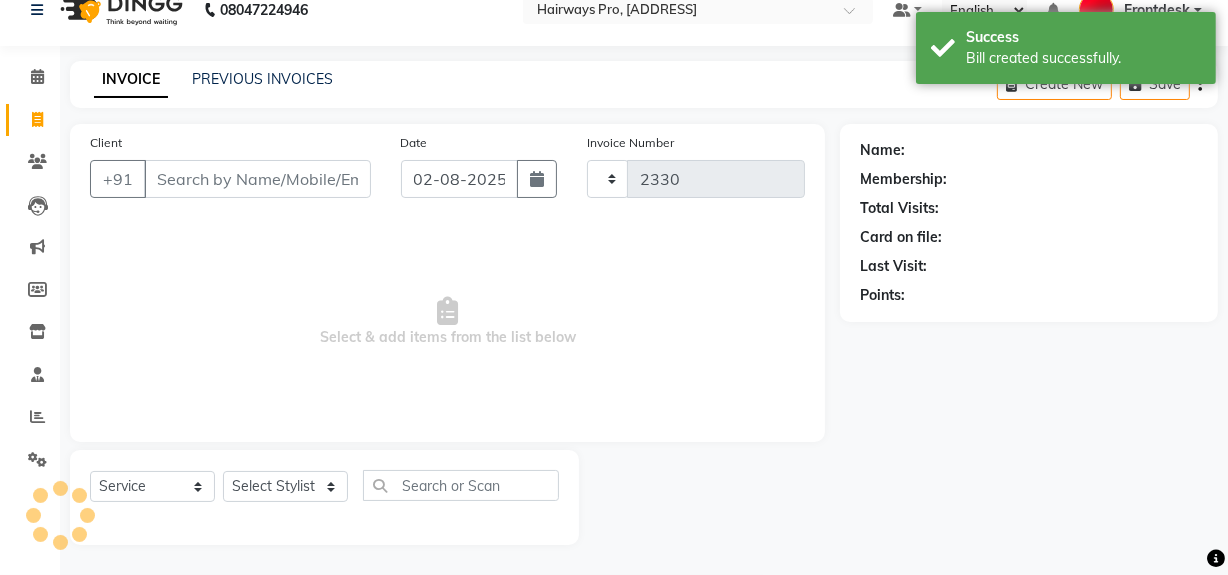 select on "787" 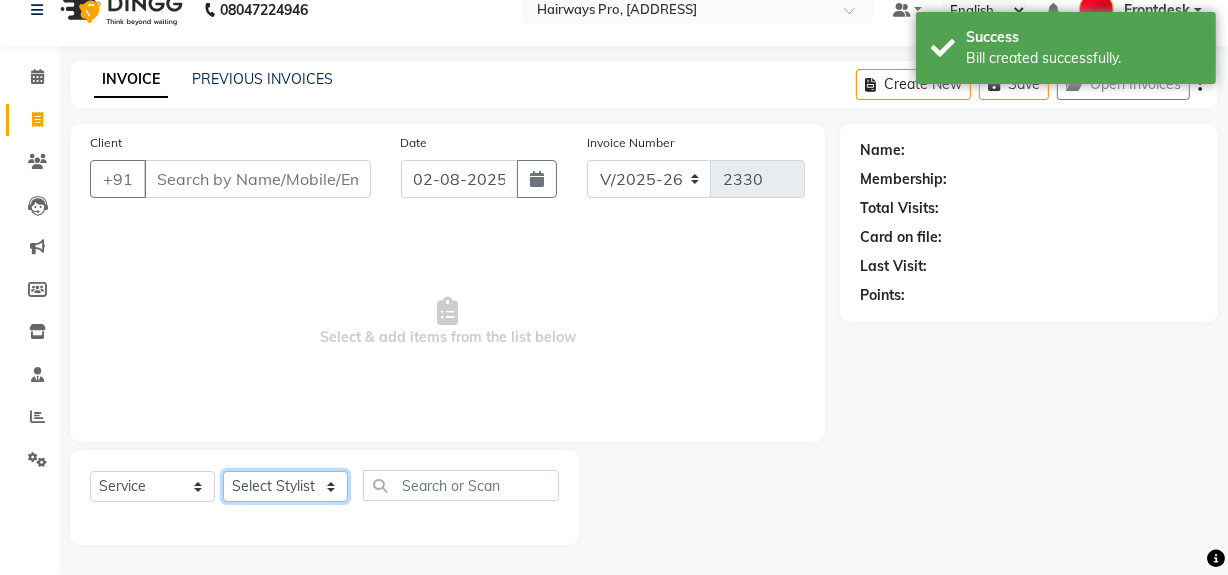 click on "Select Stylist" 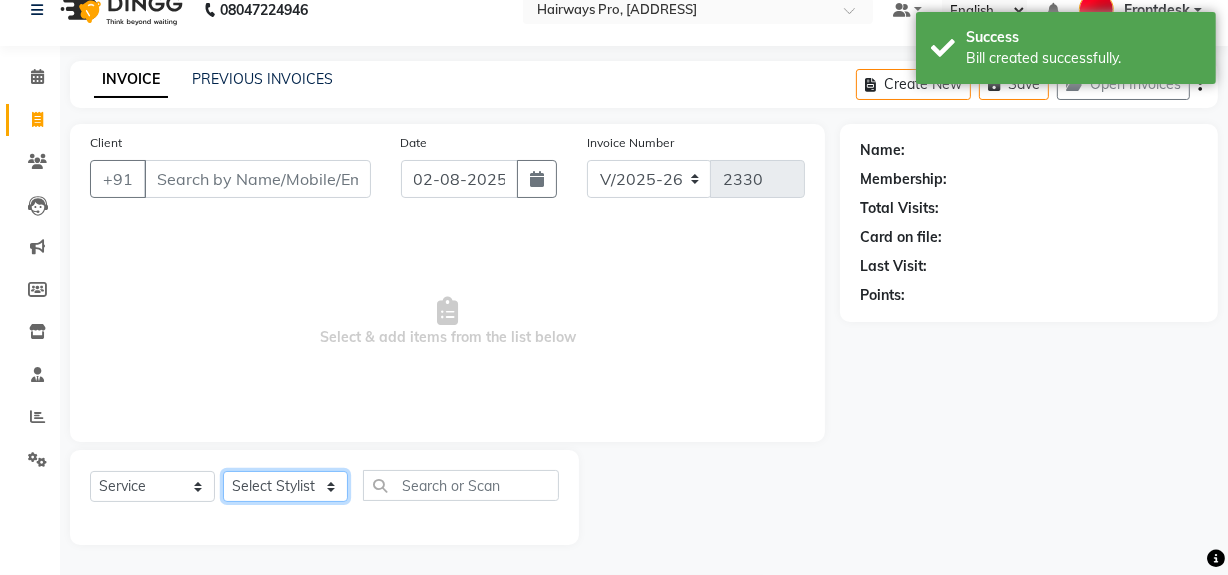 select on "17690" 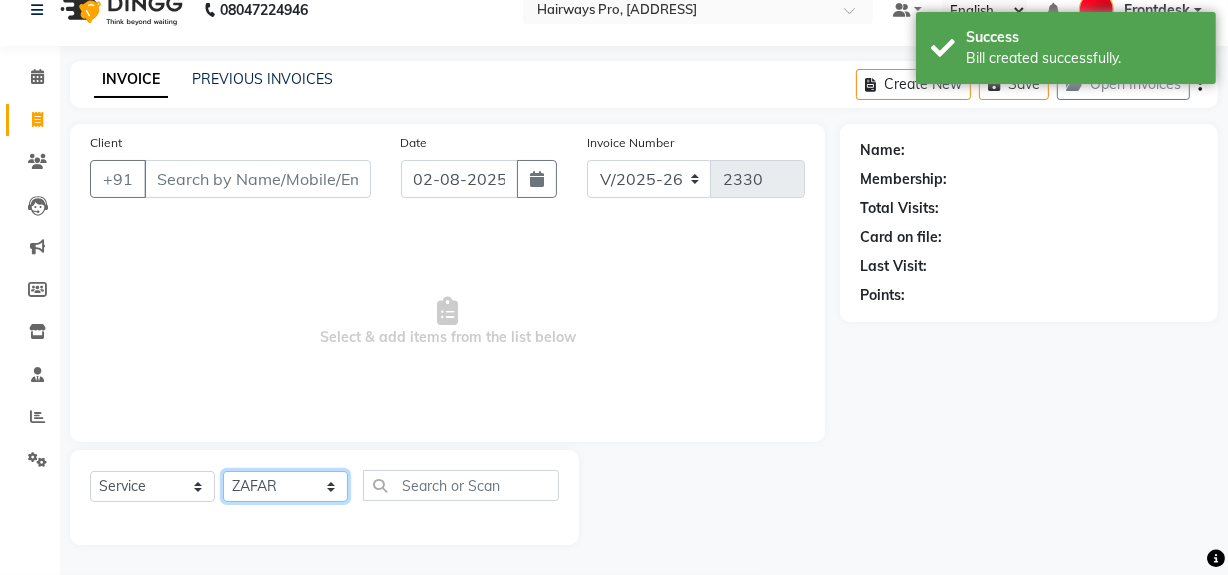click on "Select Stylist ABID DANISH Faiz shaikh Frontdesk INTEZAR SALMANI JYOTI Kamal Salmani KAVITA MUSTAFA RAFIQUE Sonal SONU WAQAR ZAFAR" 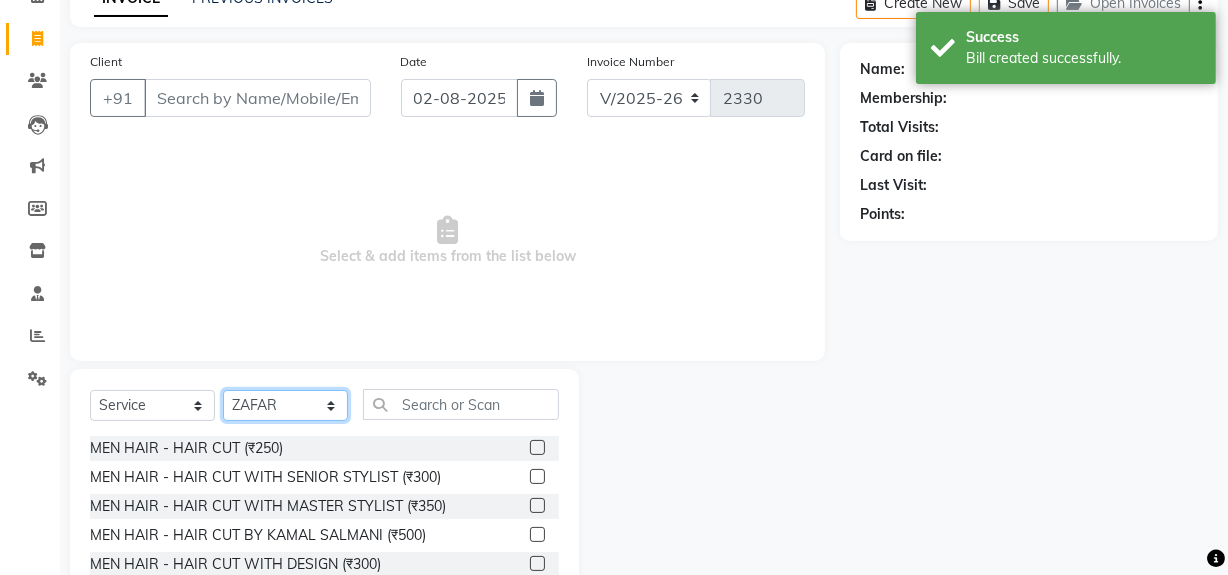 scroll, scrollTop: 226, scrollLeft: 0, axis: vertical 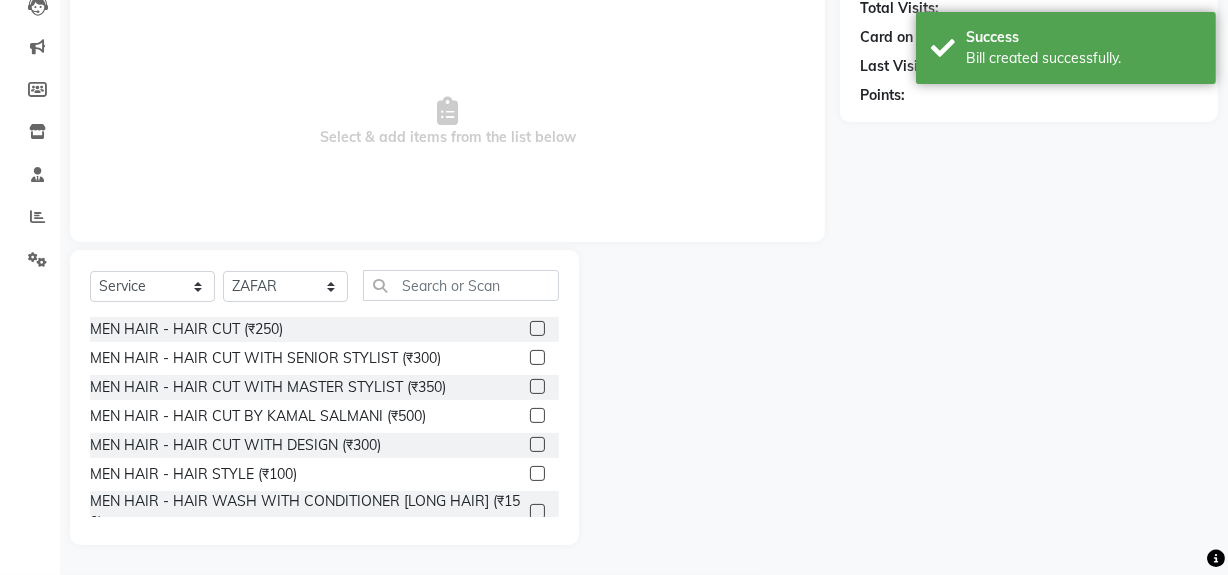 click 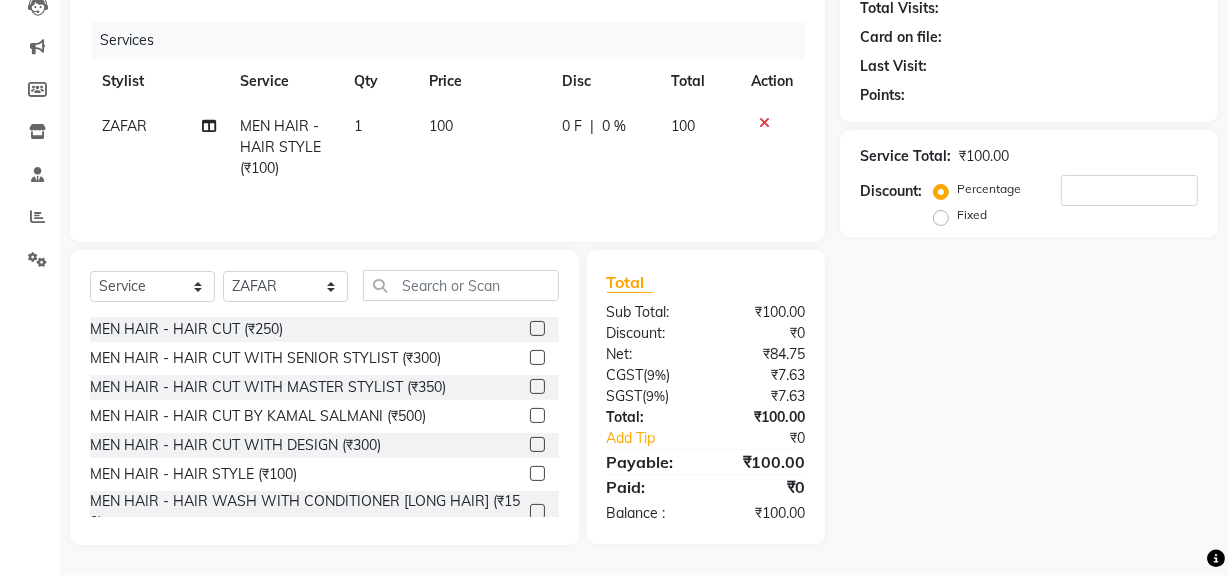 click 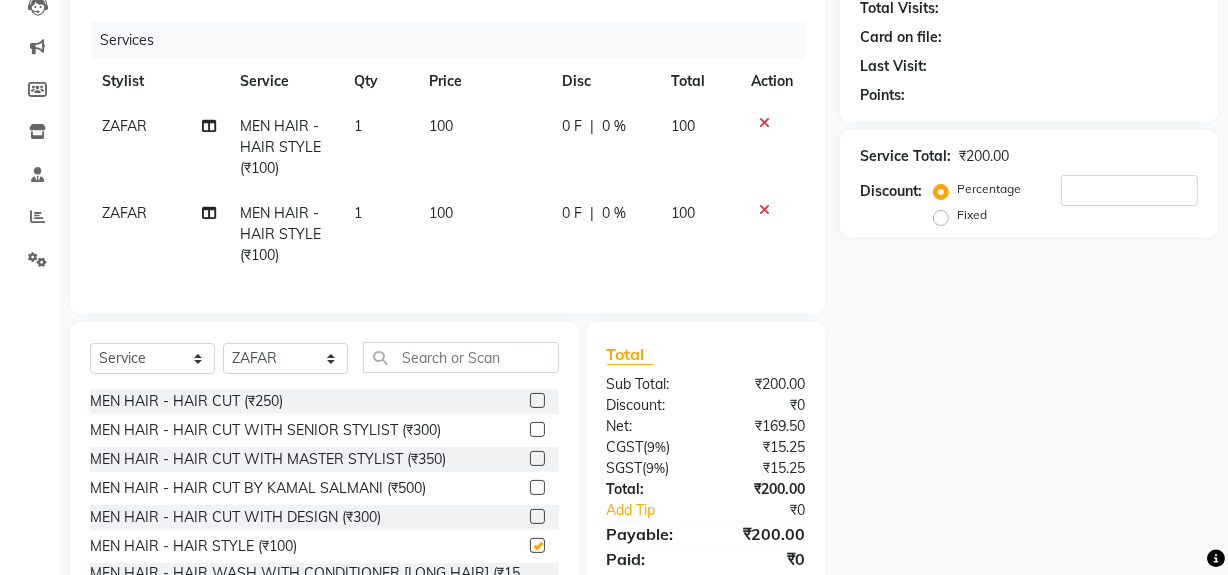 checkbox on "false" 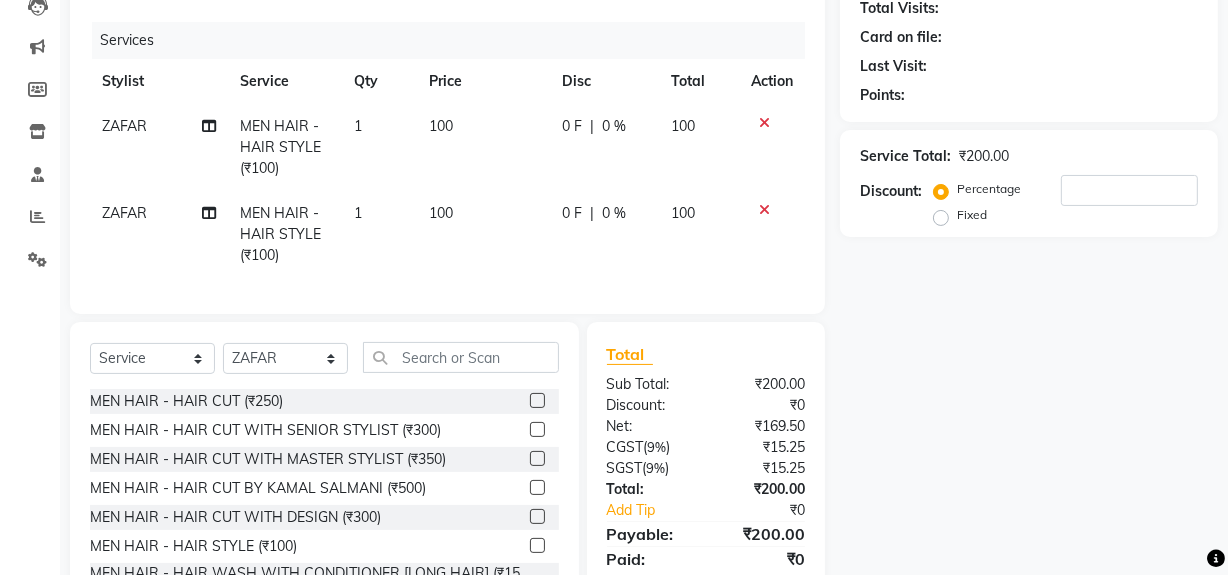 scroll, scrollTop: 90, scrollLeft: 0, axis: vertical 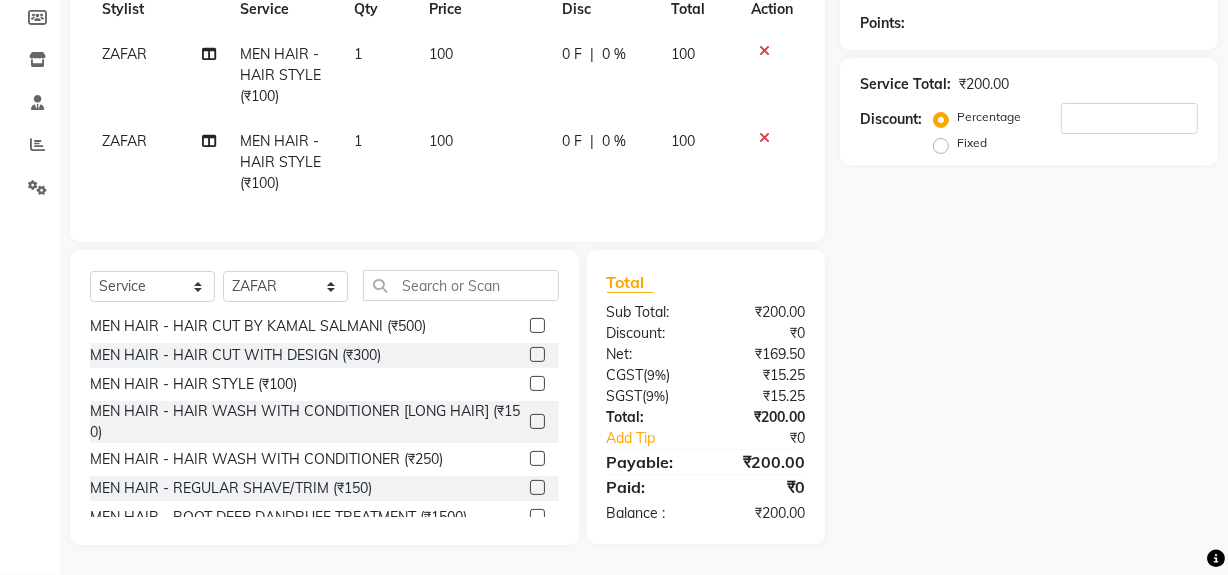 click 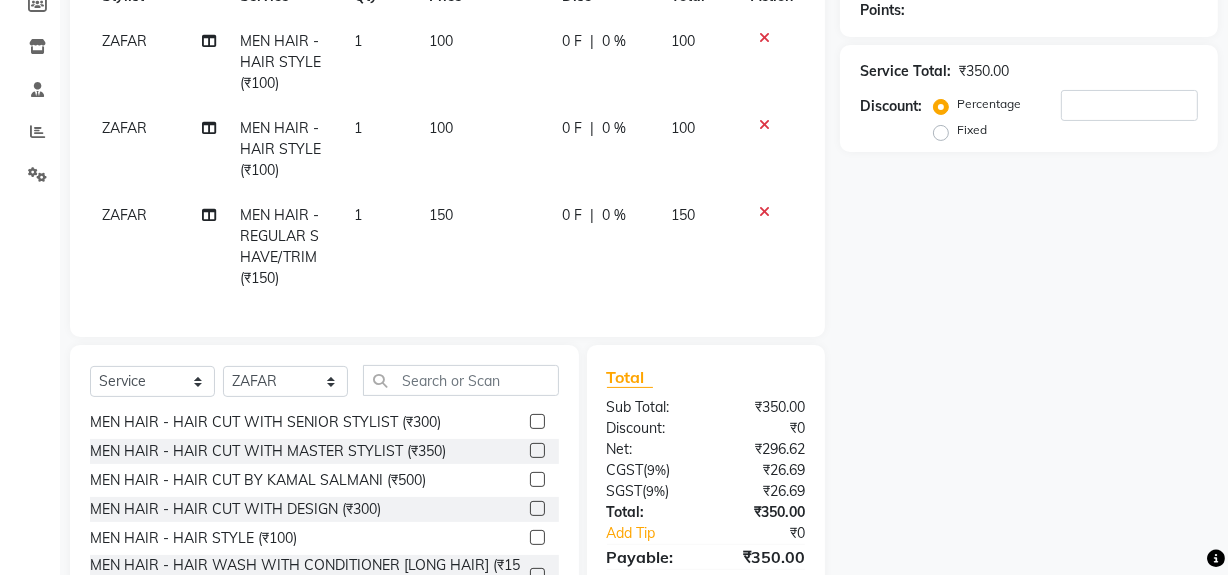 scroll, scrollTop: 0, scrollLeft: 0, axis: both 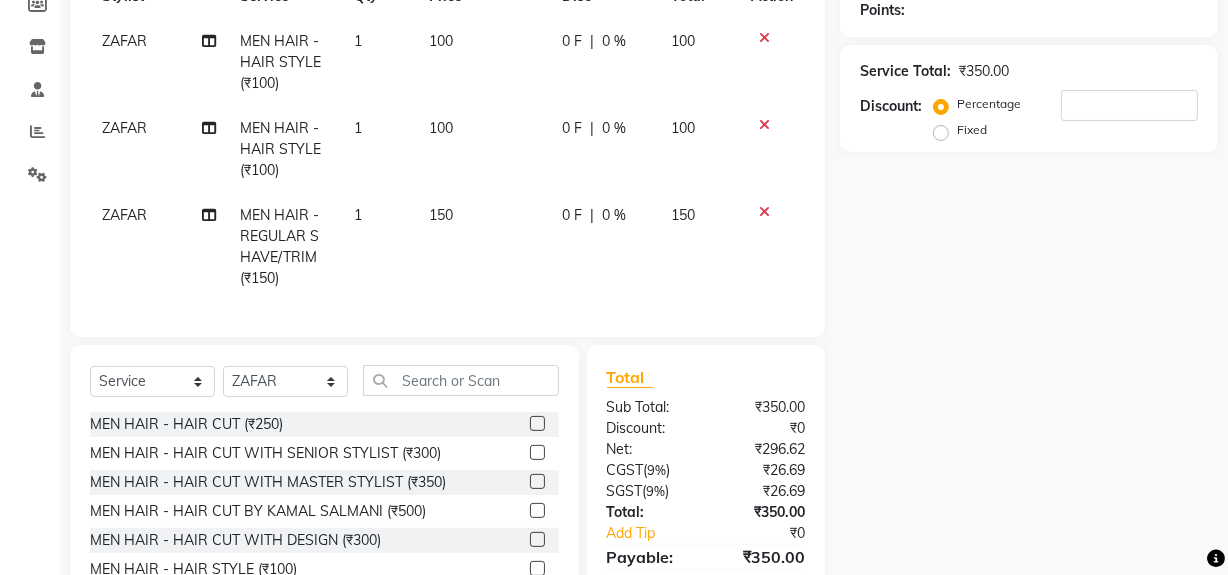 checkbox on "false" 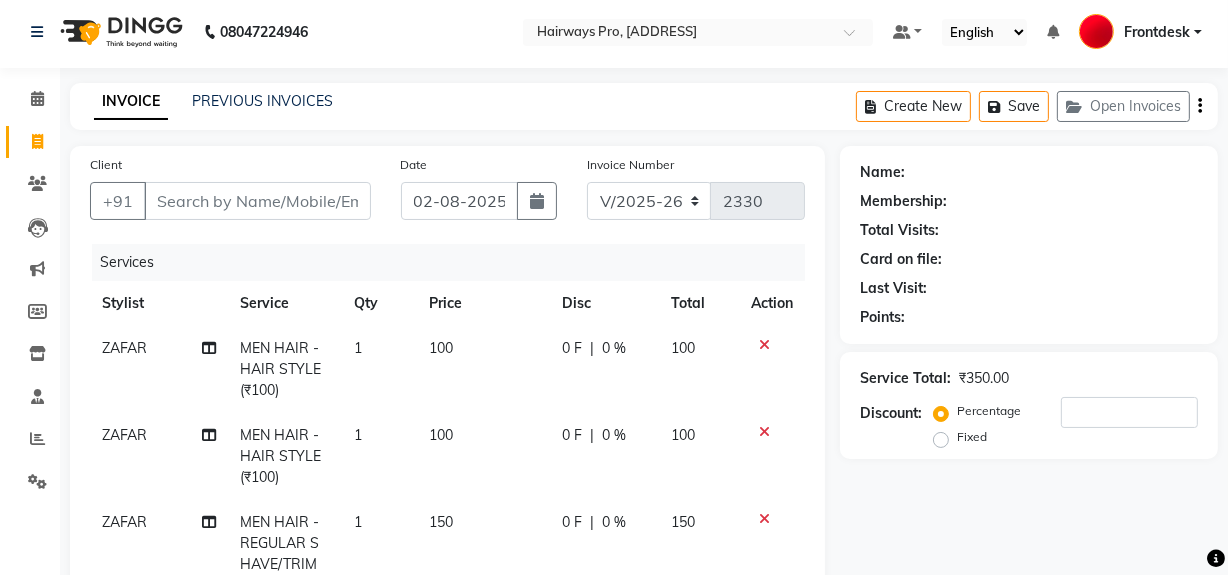 scroll, scrollTop: 0, scrollLeft: 0, axis: both 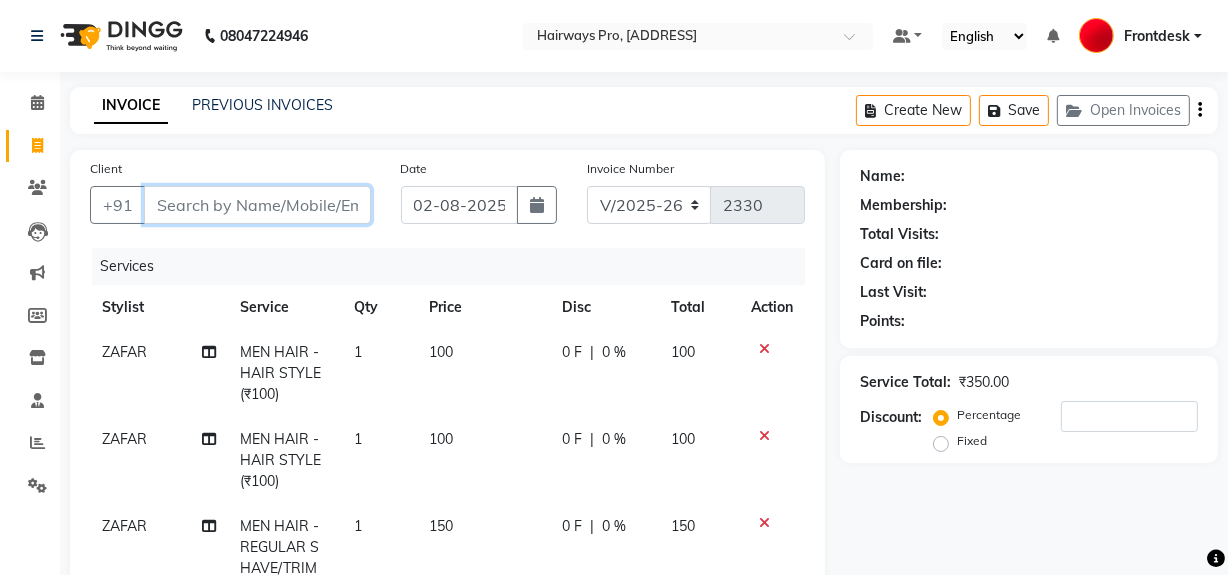 click on "Client" at bounding box center [257, 205] 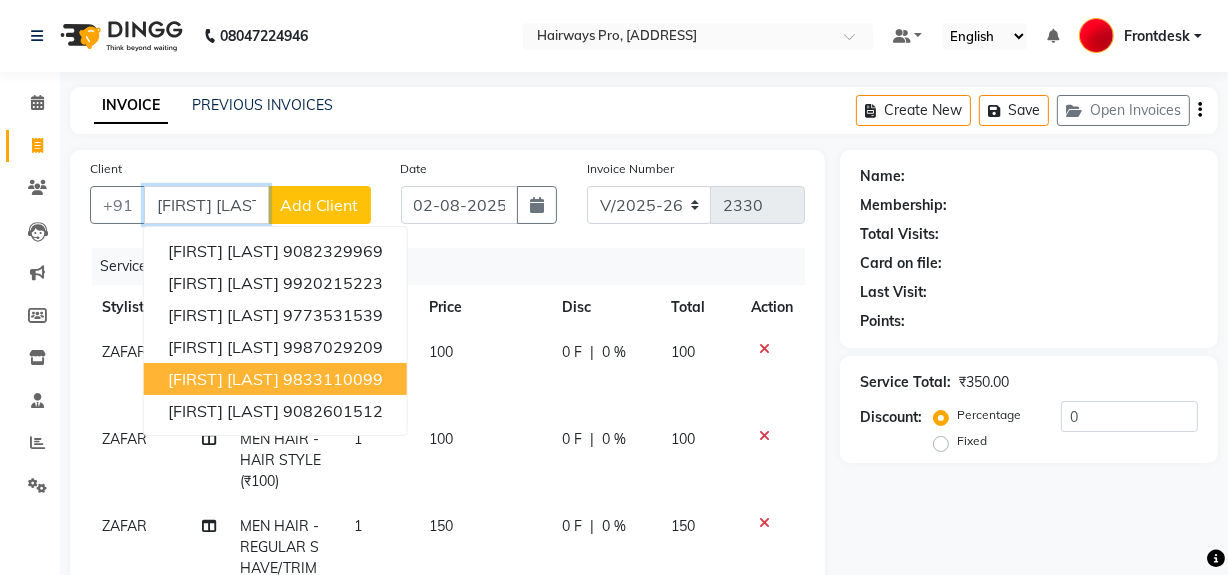 click on "9833110099" at bounding box center (333, 379) 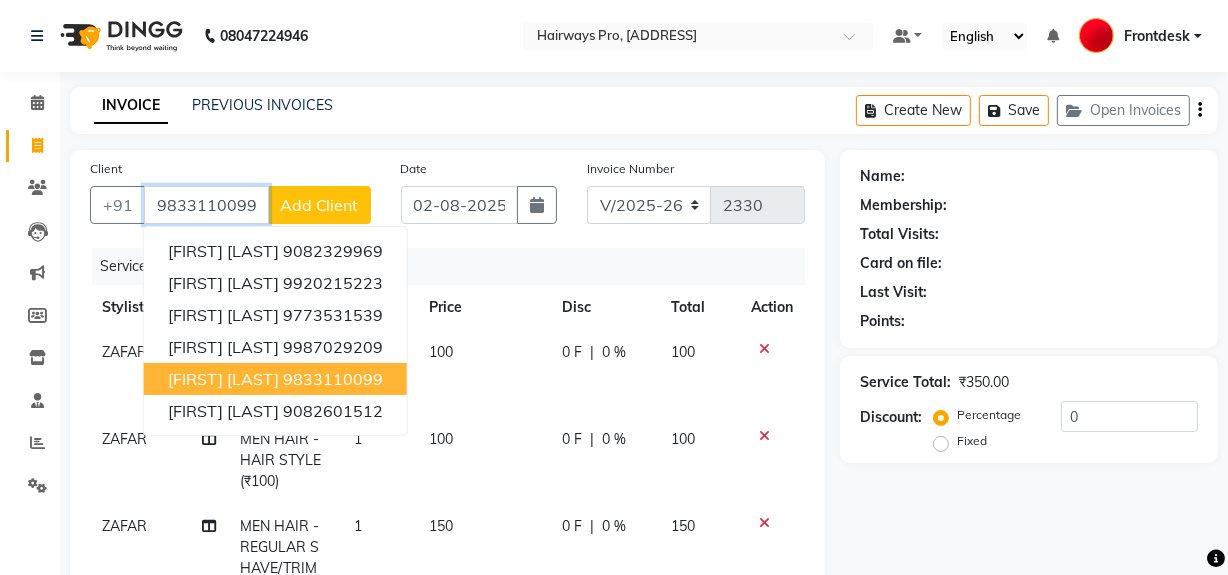 type on "9833110099" 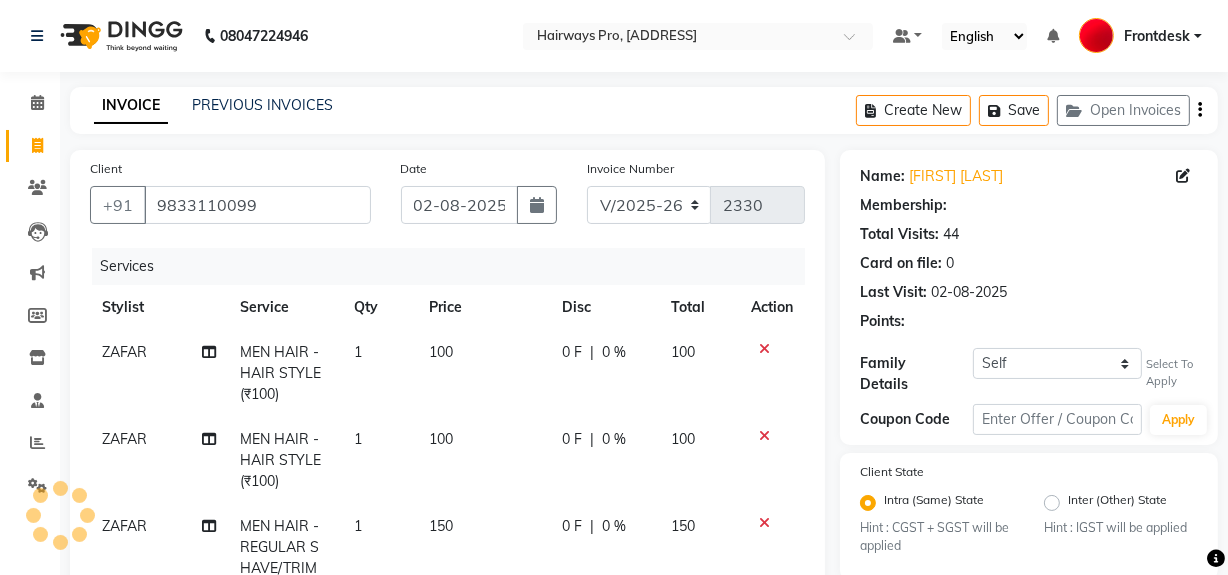 select on "1: Object" 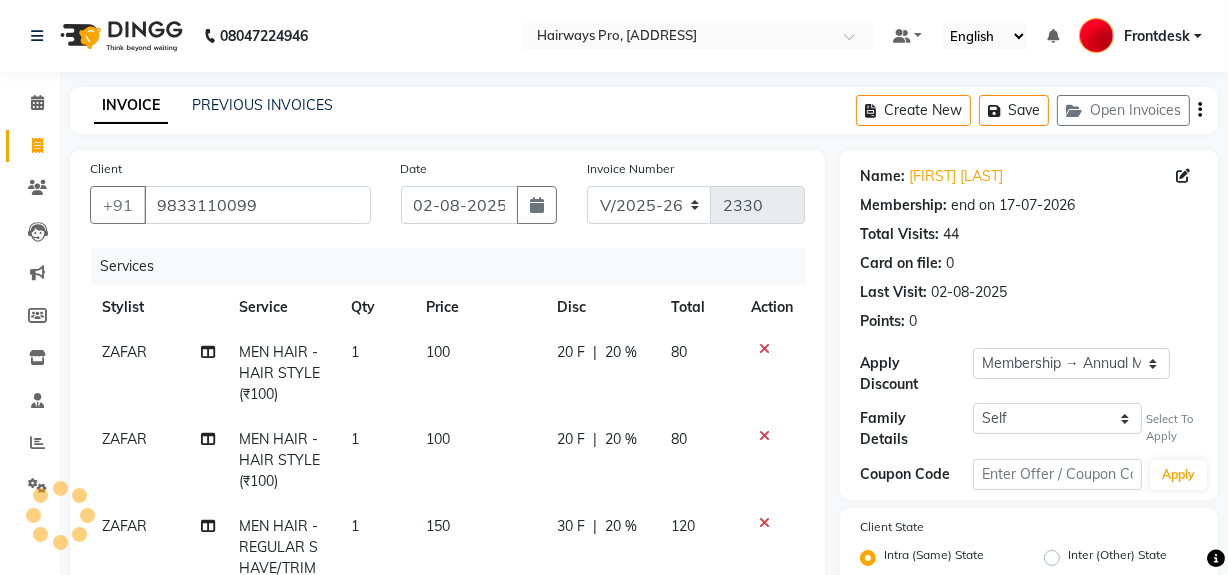 type on "20" 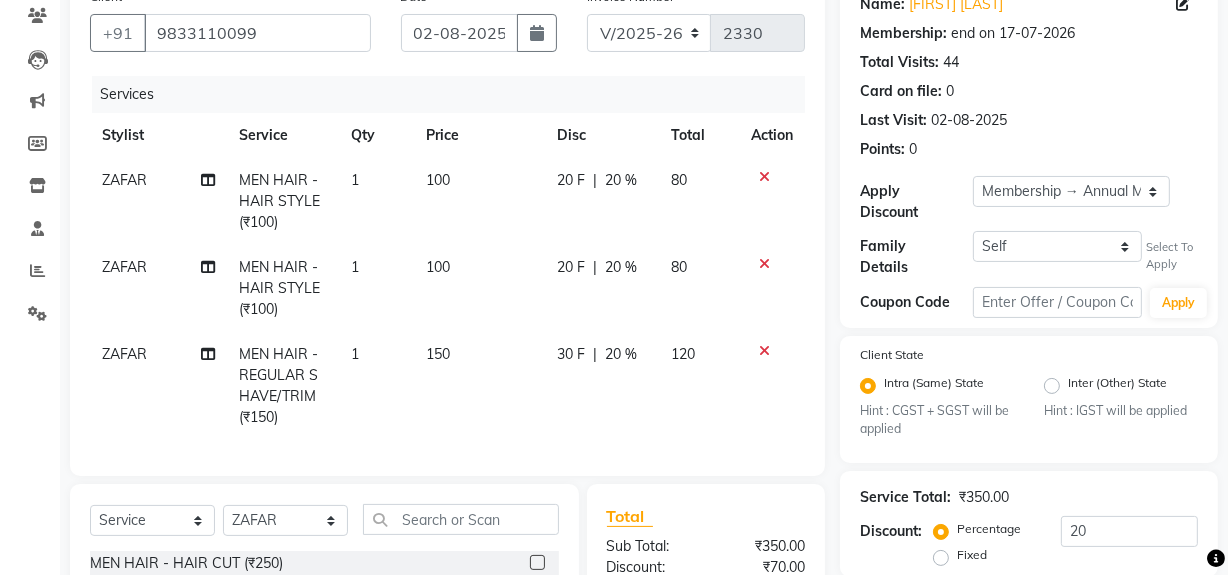 scroll, scrollTop: 147, scrollLeft: 0, axis: vertical 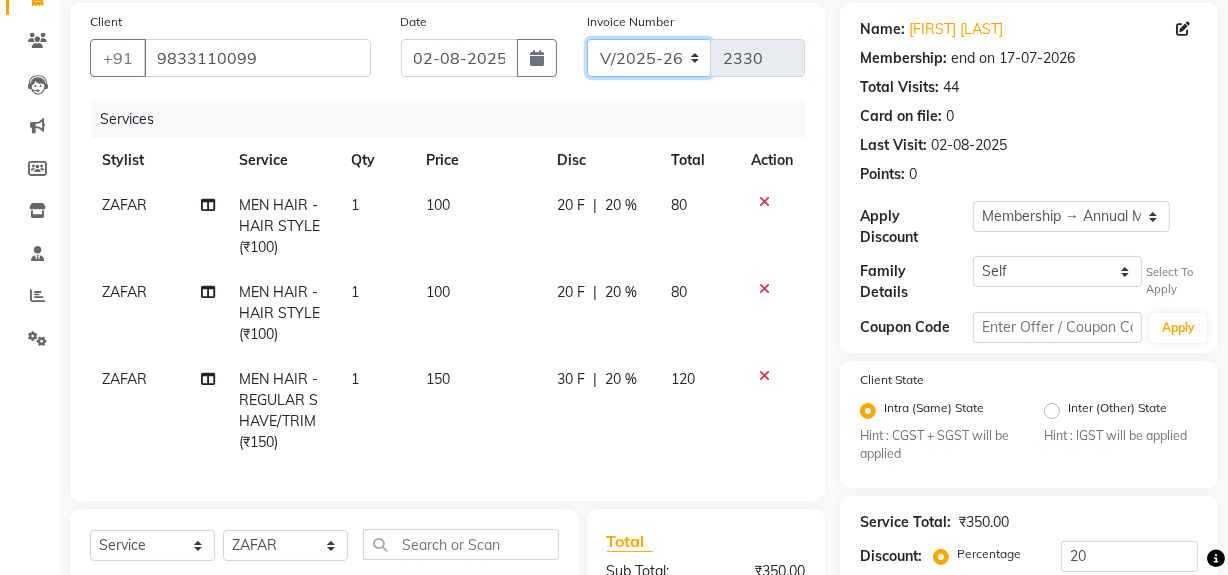 drag, startPoint x: 663, startPoint y: 58, endPoint x: 663, endPoint y: 69, distance: 11 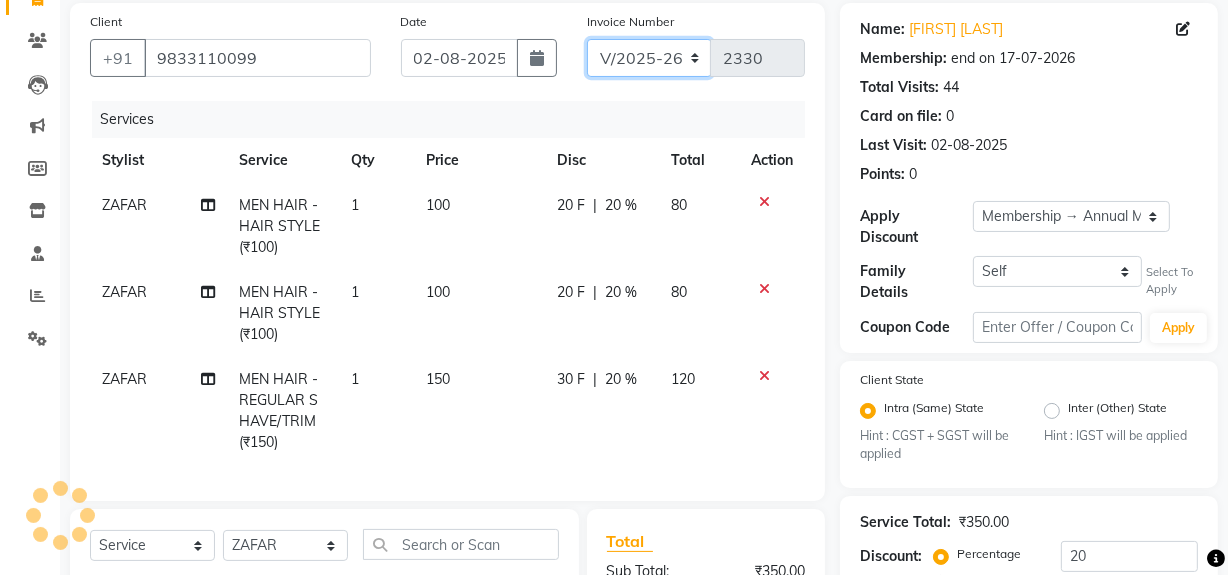 select on "6960" 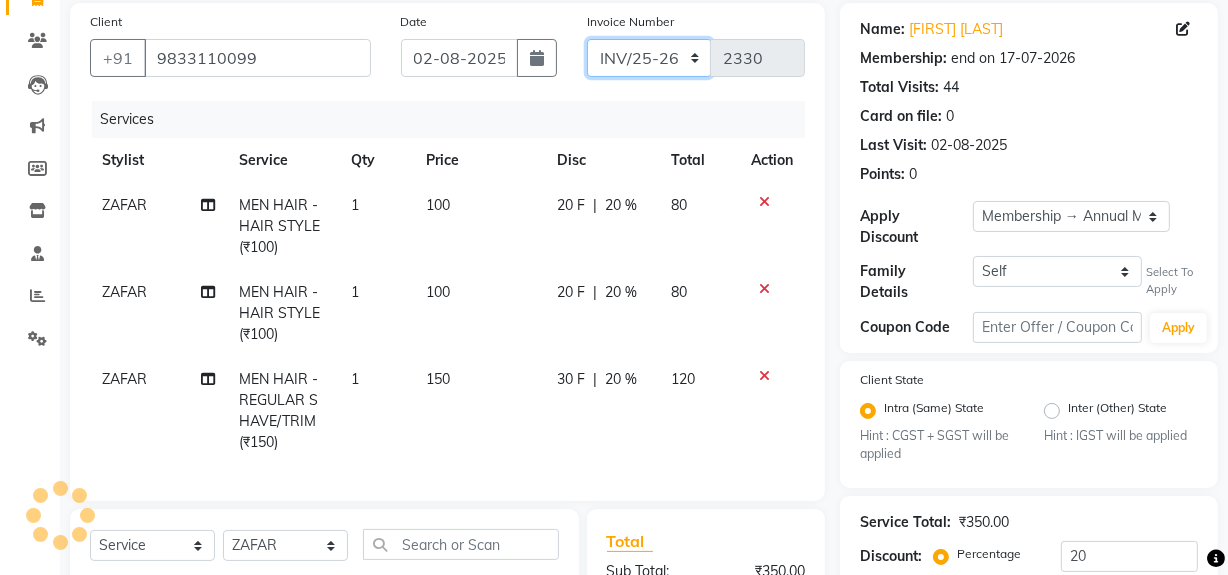 click on "INV/25-26 V/2025-26" 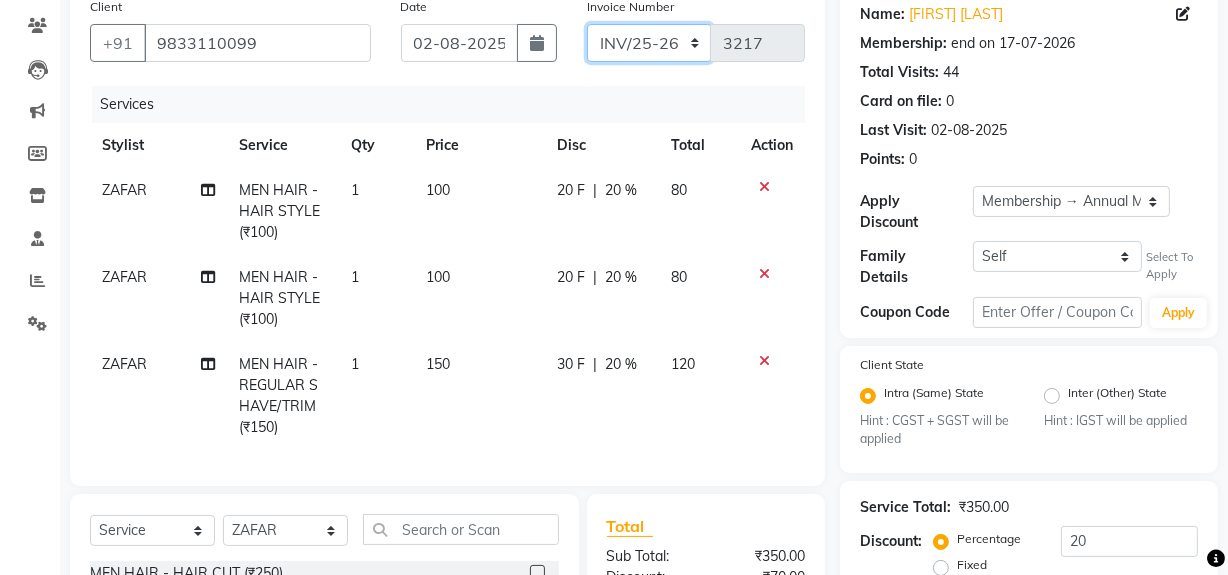 scroll, scrollTop: 420, scrollLeft: 0, axis: vertical 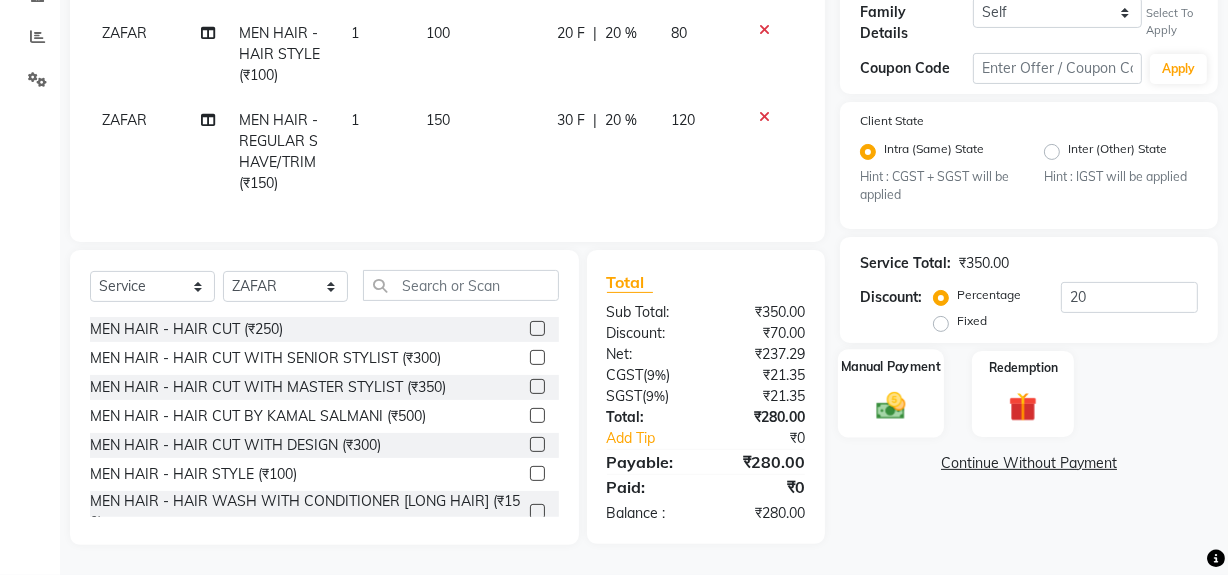 click 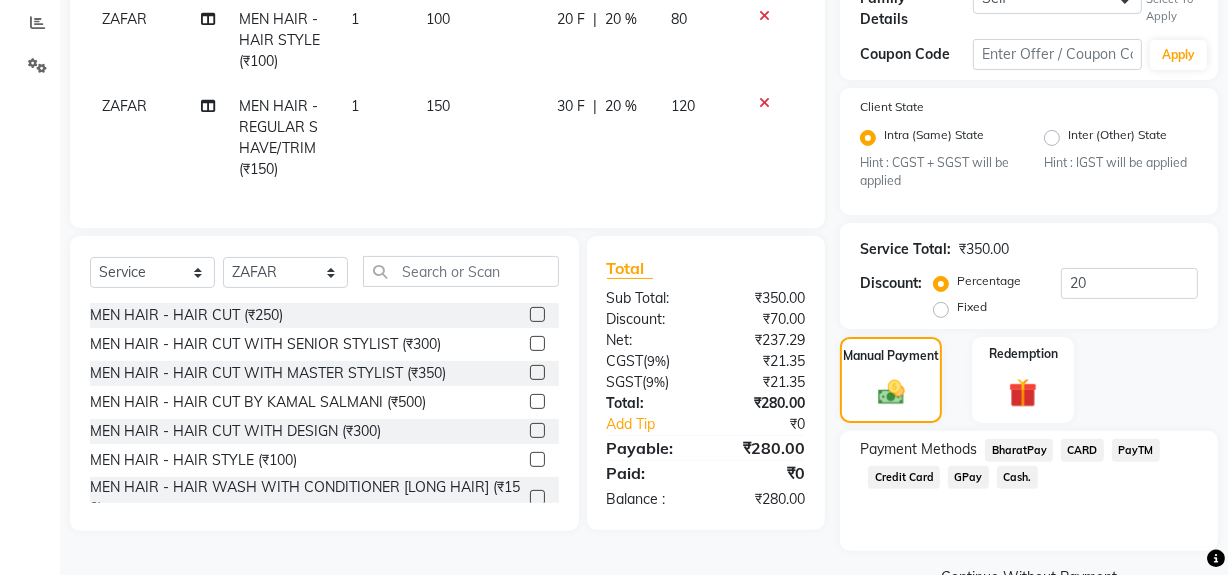 click on "Cash." 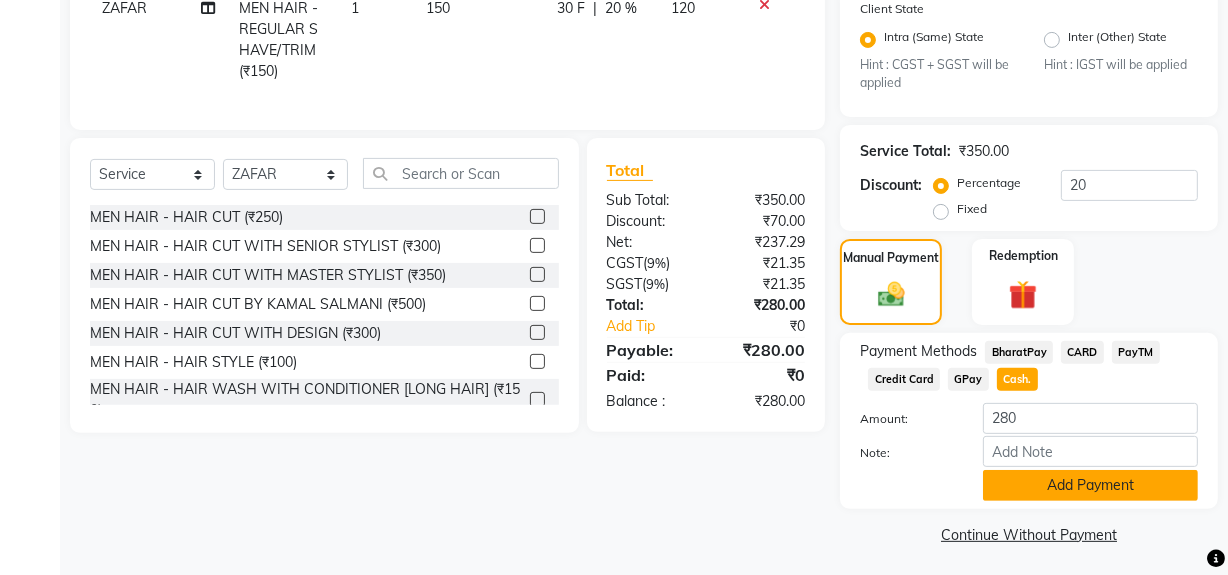 scroll, scrollTop: 519, scrollLeft: 0, axis: vertical 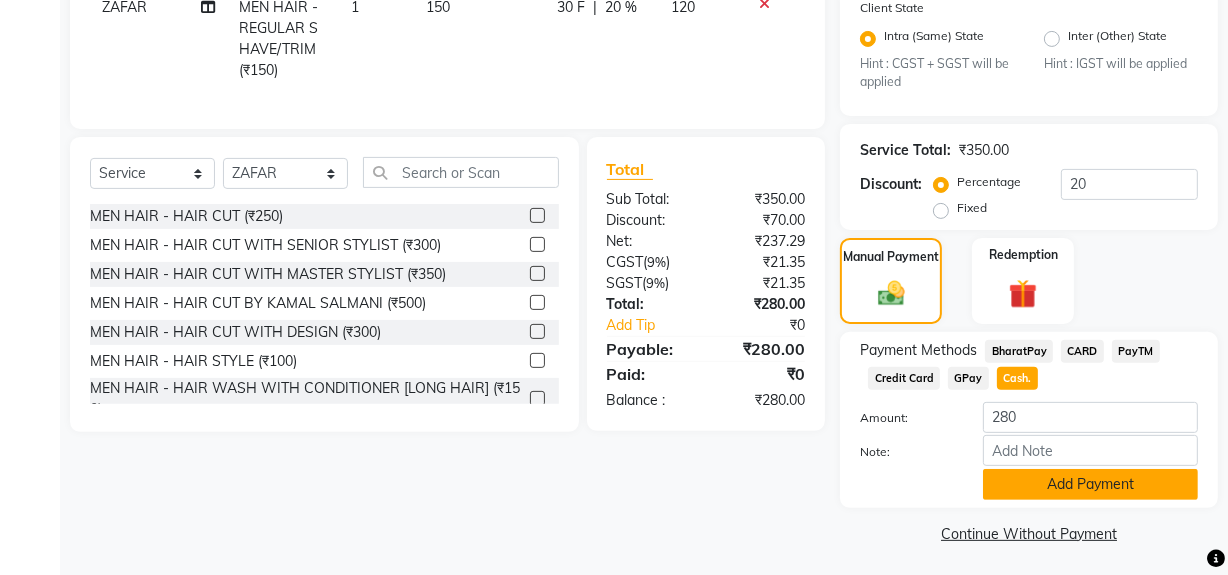 click on "Add Payment" 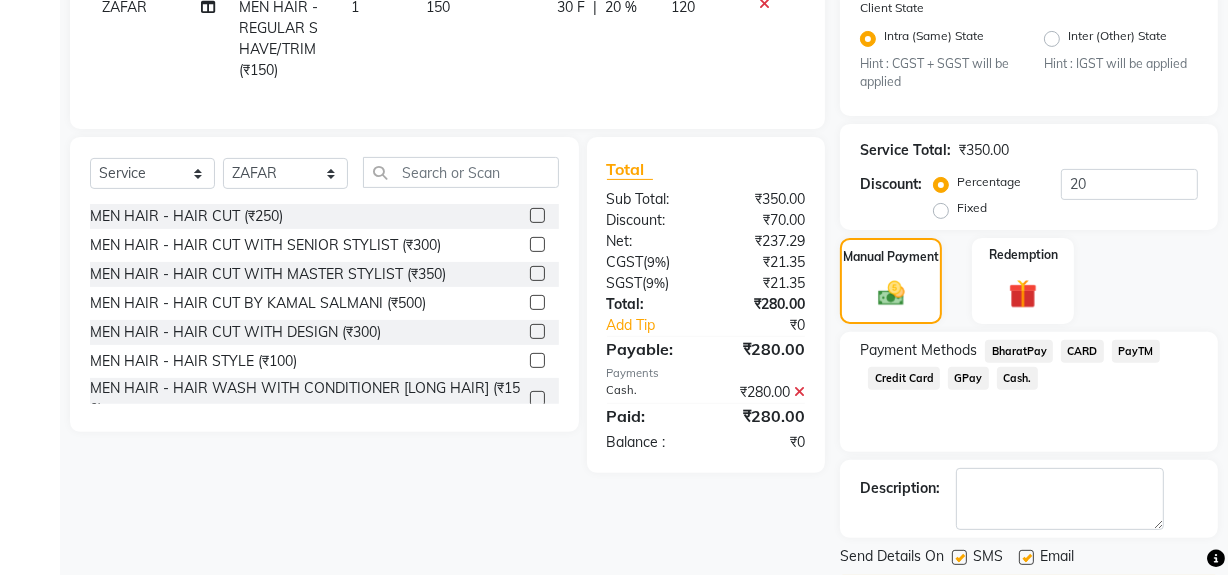 click 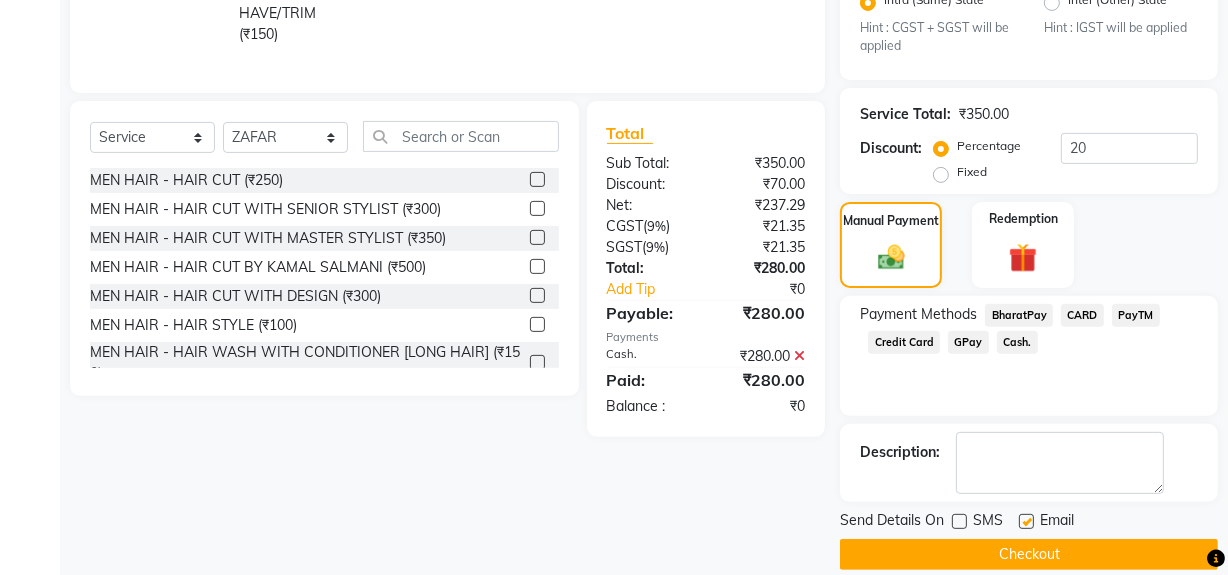 scroll, scrollTop: 575, scrollLeft: 0, axis: vertical 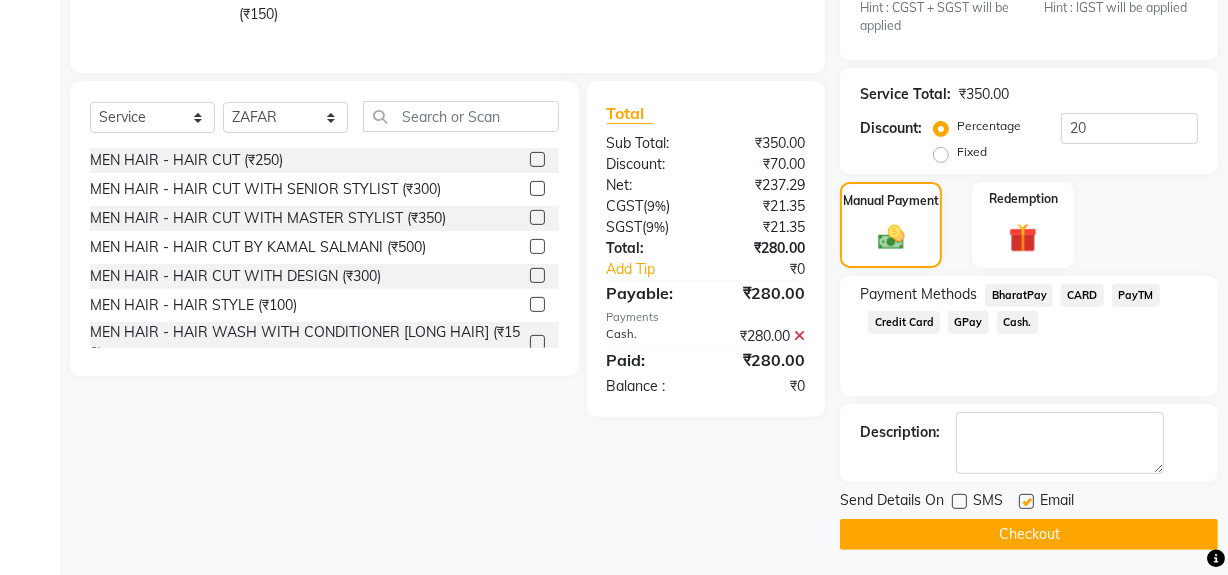click on "Checkout" 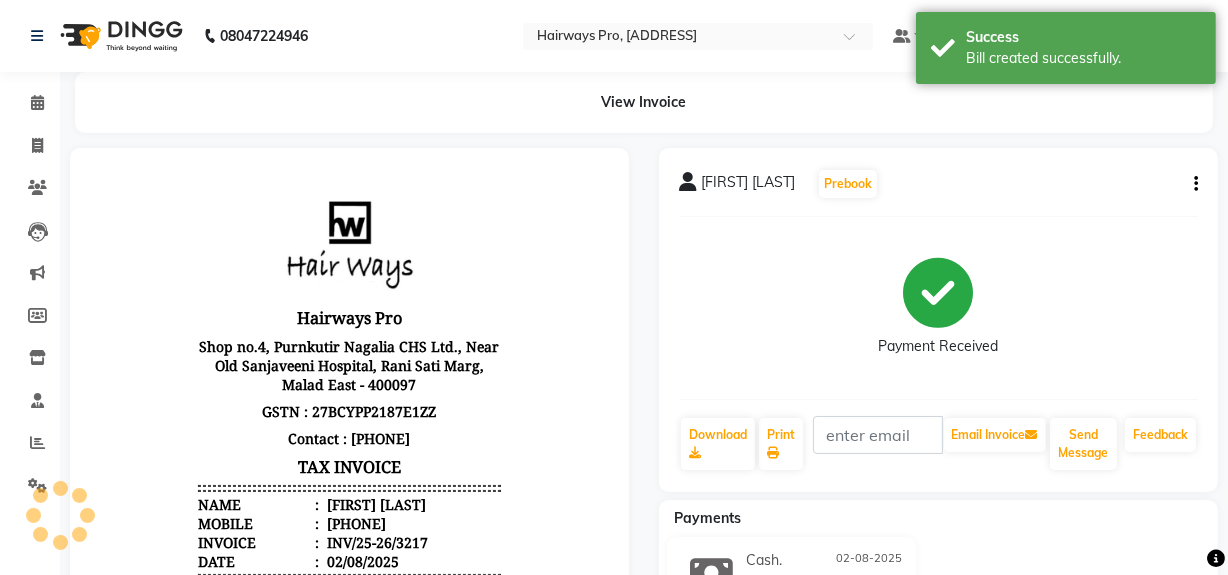 scroll, scrollTop: 0, scrollLeft: 0, axis: both 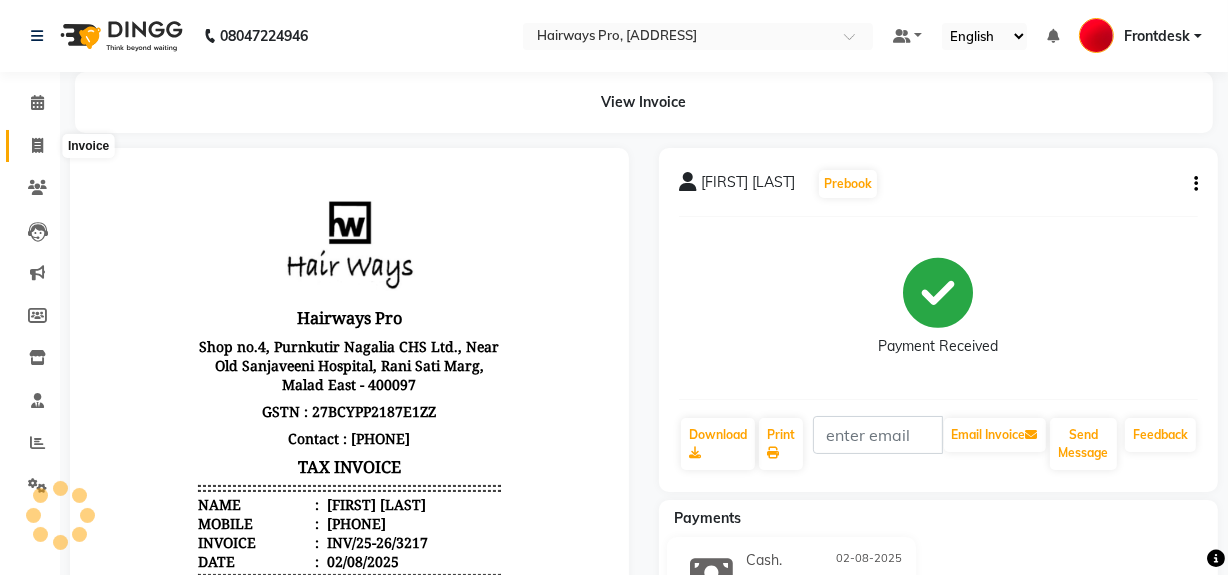 click 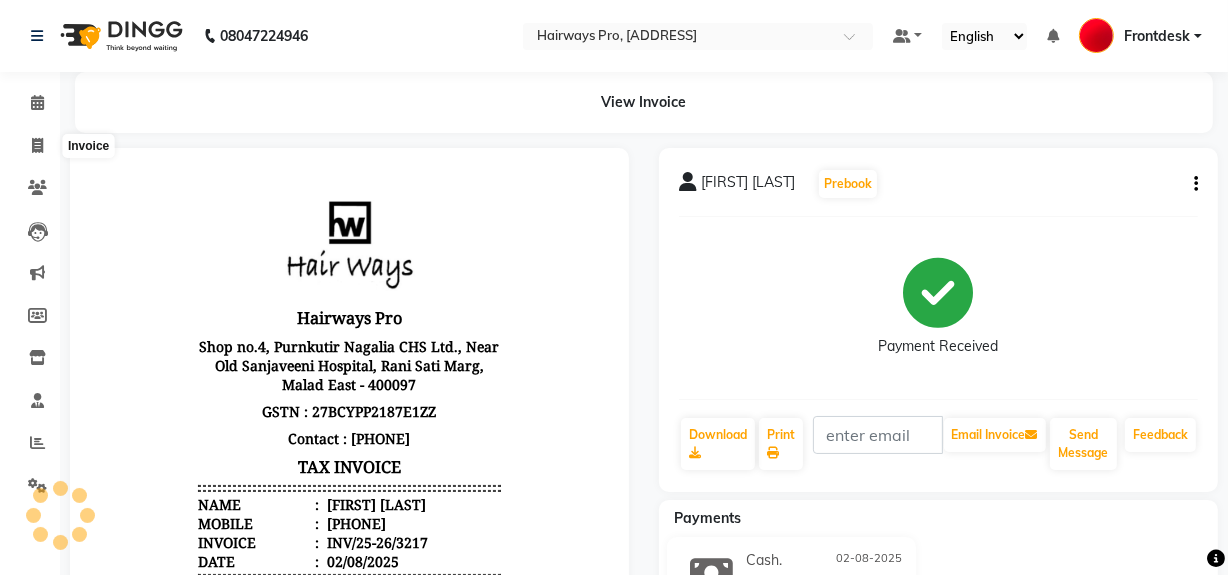 scroll, scrollTop: 26, scrollLeft: 0, axis: vertical 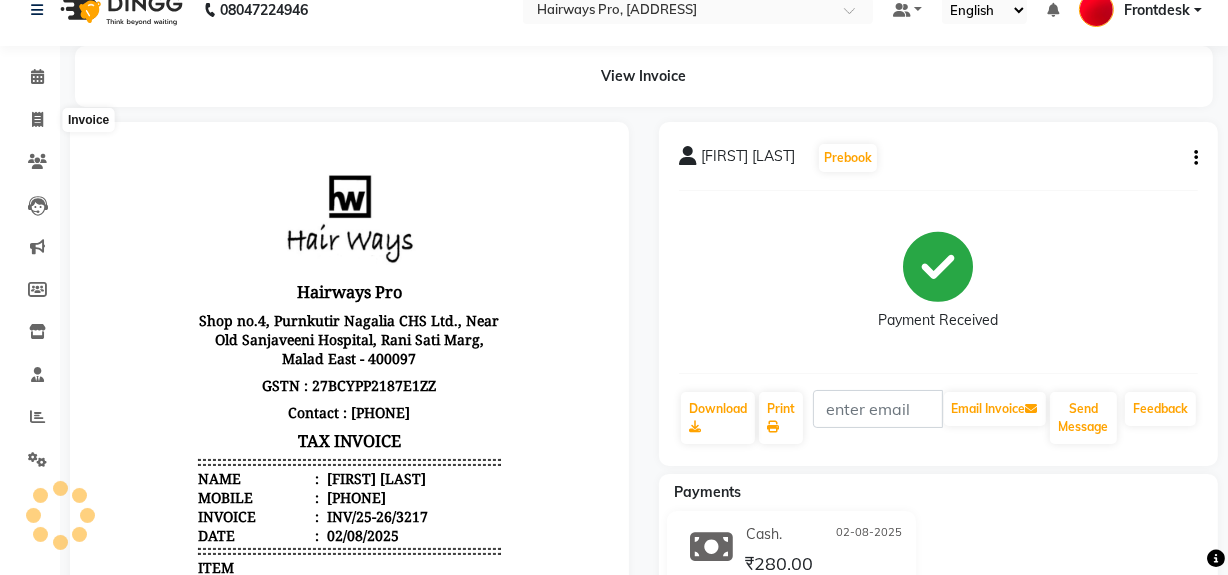 type 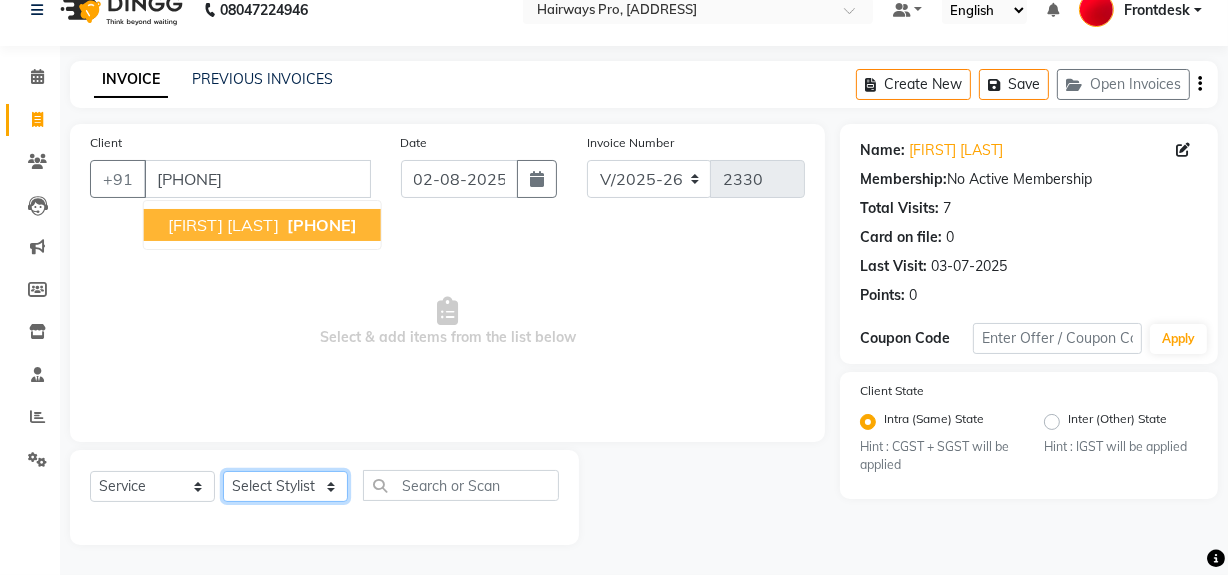 click on "Select Stylist ABID DANISH Faiz shaikh Frontdesk INTEZAR SALMANI JYOTI Kamal Salmani KAVITA MUSTAFA RAFIQUE Sonal SONU WAQAR ZAFAR" 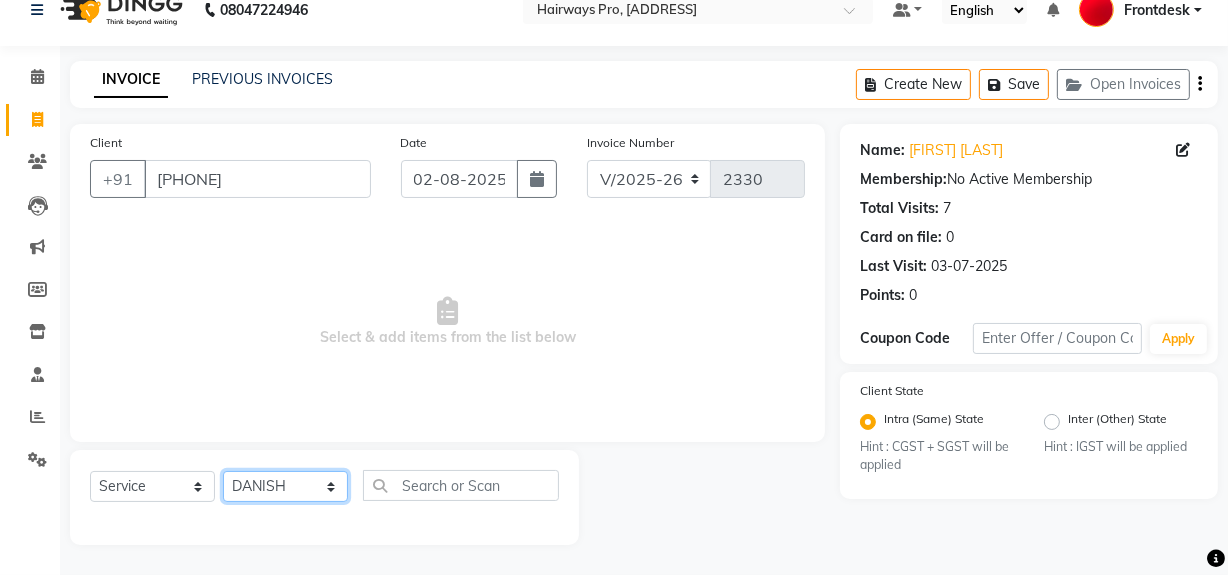 click on "Select Stylist ABID DANISH Faiz shaikh Frontdesk INTEZAR SALMANI JYOTI Kamal Salmani KAVITA MUSTAFA RAFIQUE Sonal SONU WAQAR ZAFAR" 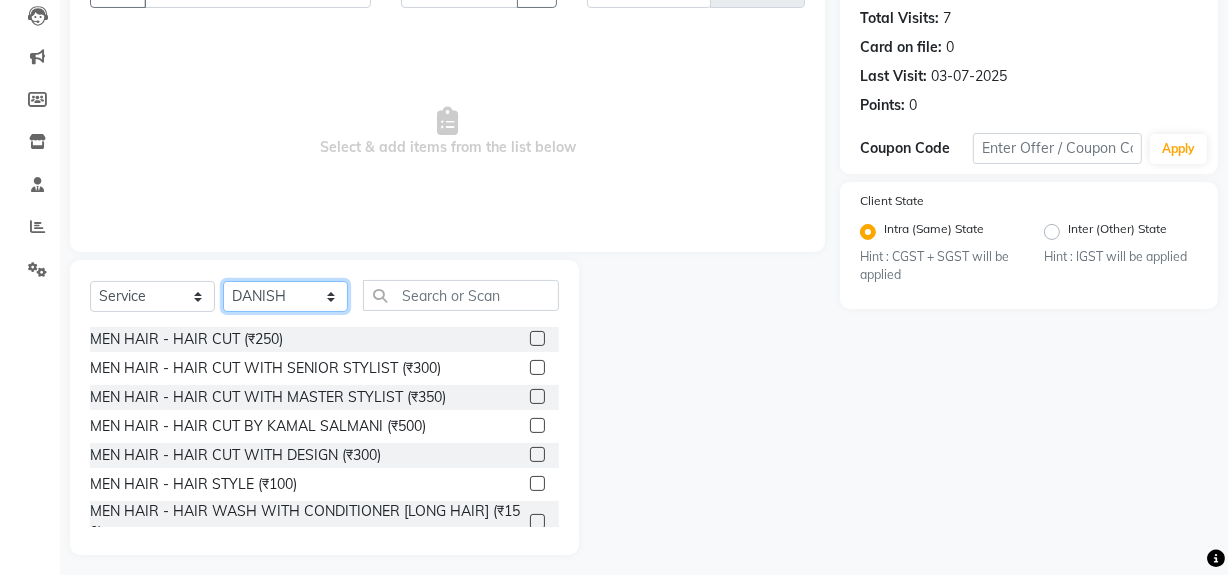 scroll, scrollTop: 226, scrollLeft: 0, axis: vertical 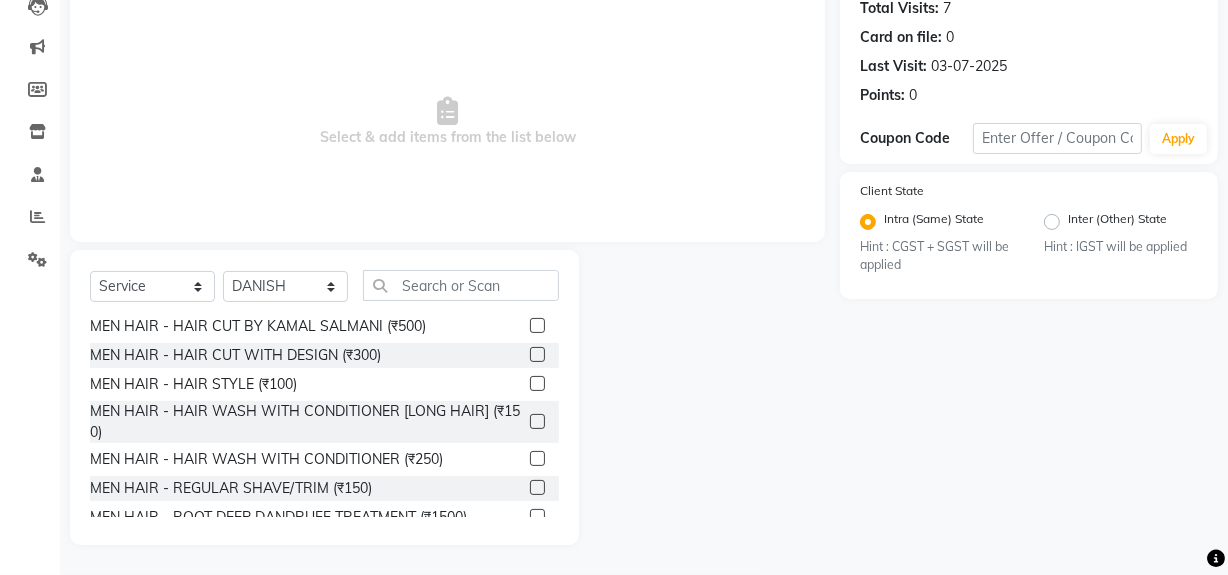 click 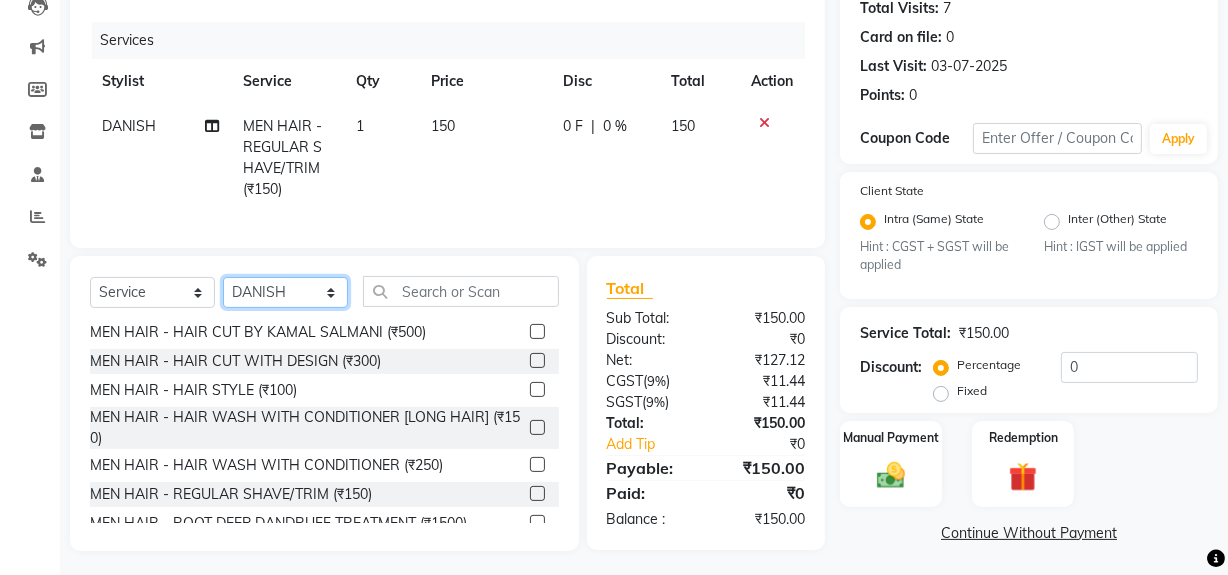 click on "Select Stylist ABID DANISH Faiz shaikh Frontdesk INTEZAR SALMANI JYOTI Kamal Salmani KAVITA MUSTAFA RAFIQUE Sonal SONU WAQAR ZAFAR" 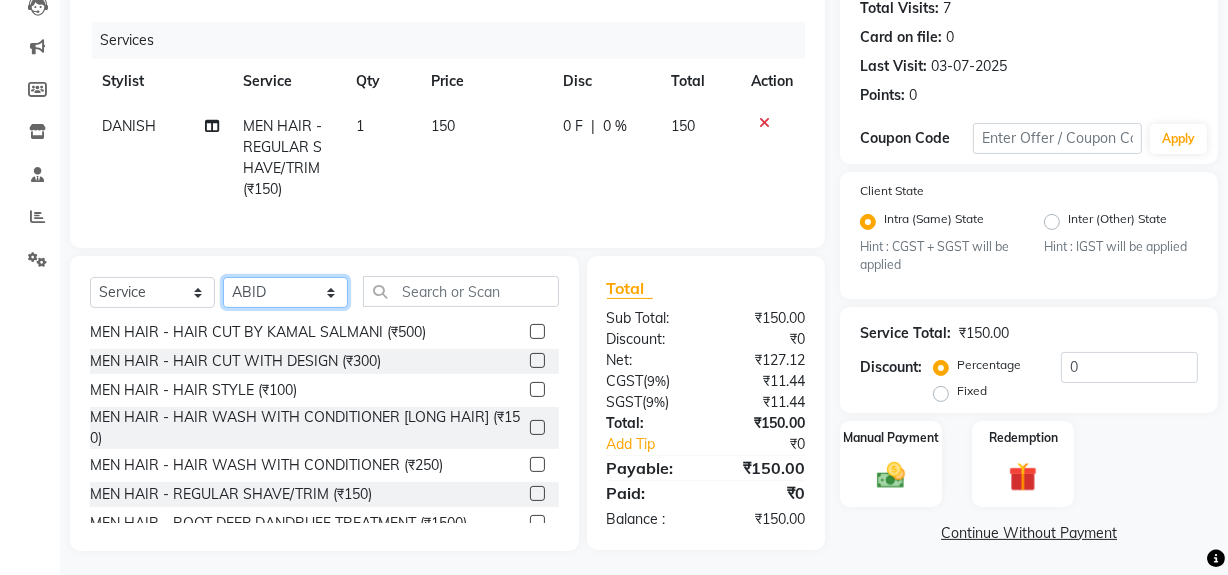 click on "Select Stylist ABID DANISH Faiz shaikh Frontdesk INTEZAR SALMANI JYOTI Kamal Salmani KAVITA MUSTAFA RAFIQUE Sonal SONU WAQAR ZAFAR" 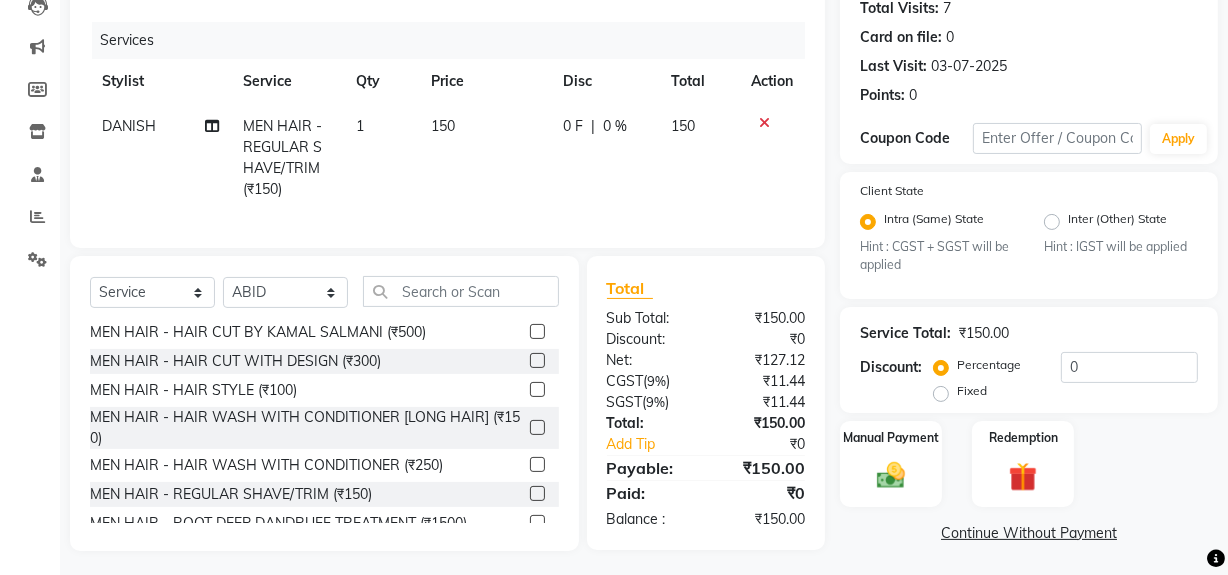 click 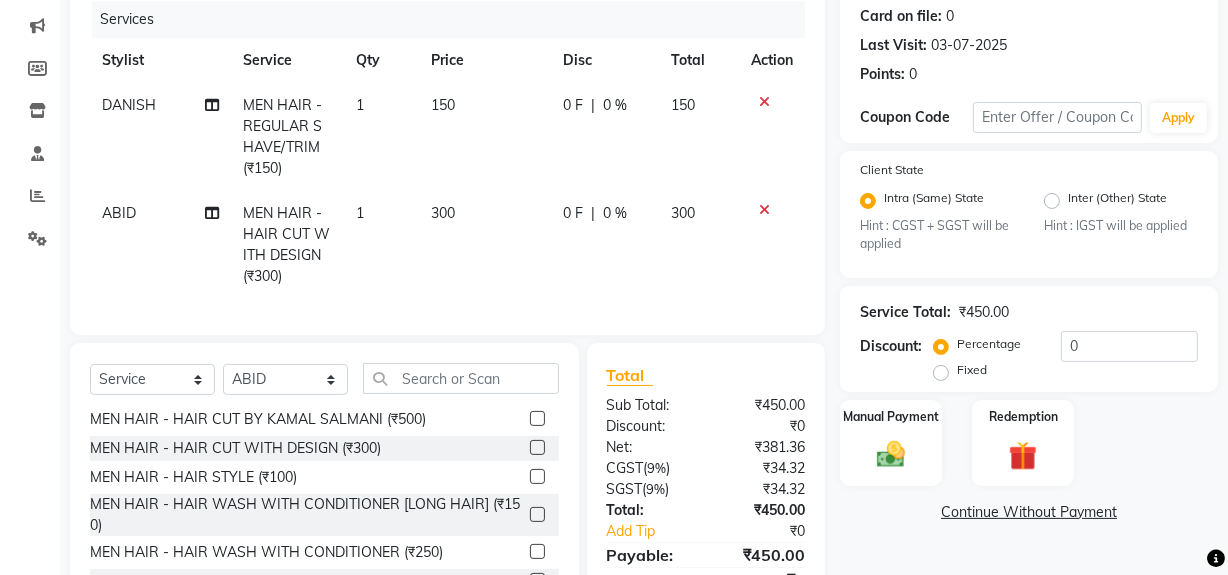 scroll, scrollTop: 0, scrollLeft: 0, axis: both 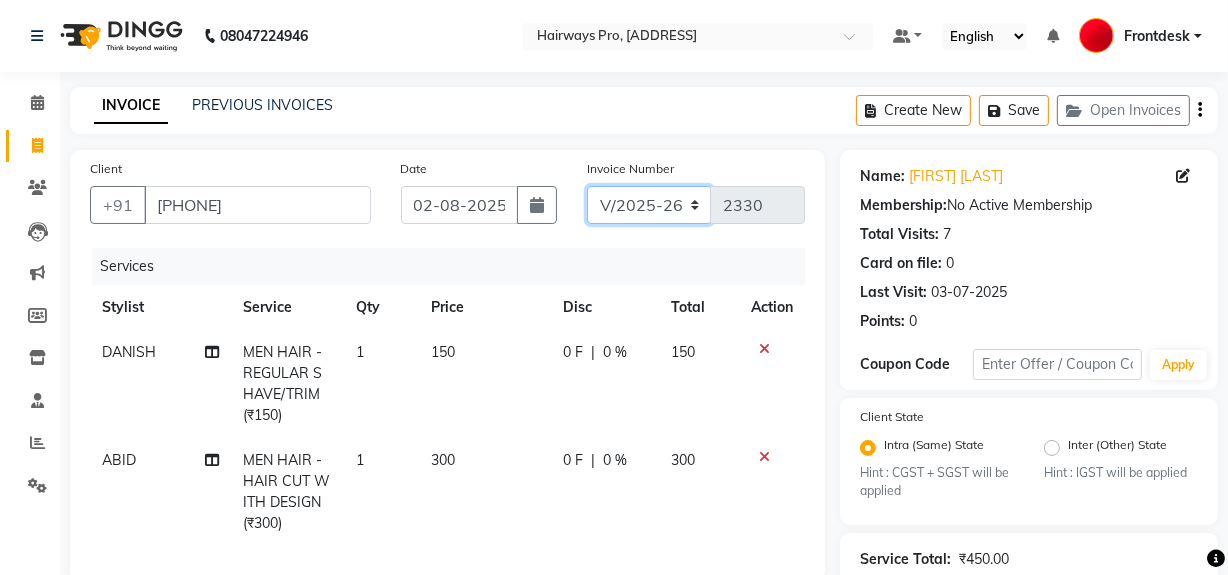 click on "INV/25-26 V/2025-26" 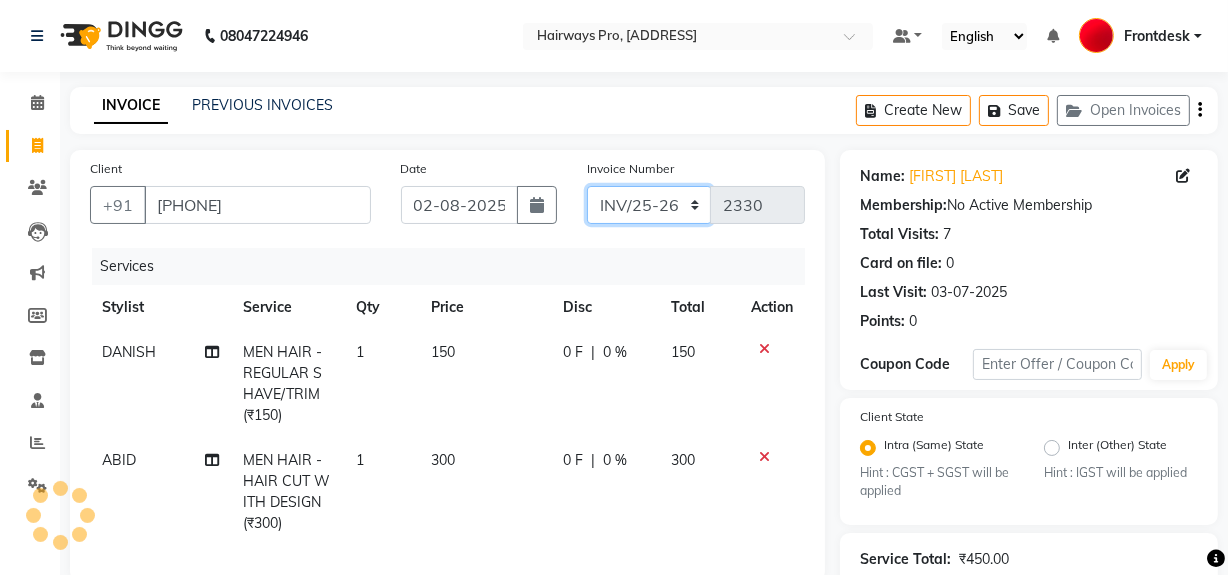 click on "INV/25-26 V/2025-26" 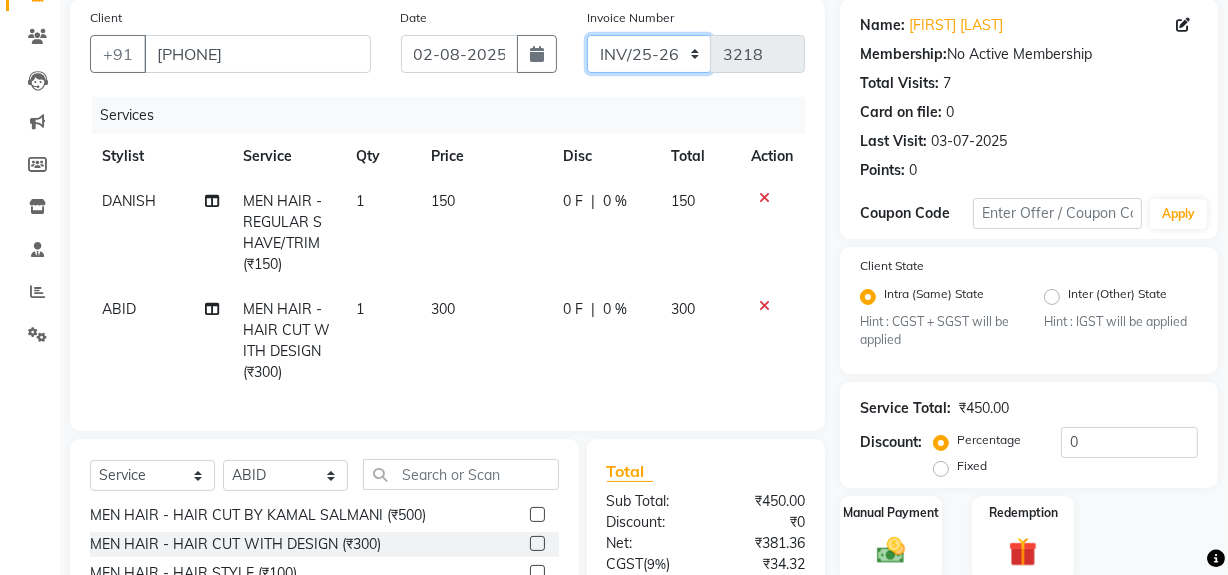scroll, scrollTop: 353, scrollLeft: 0, axis: vertical 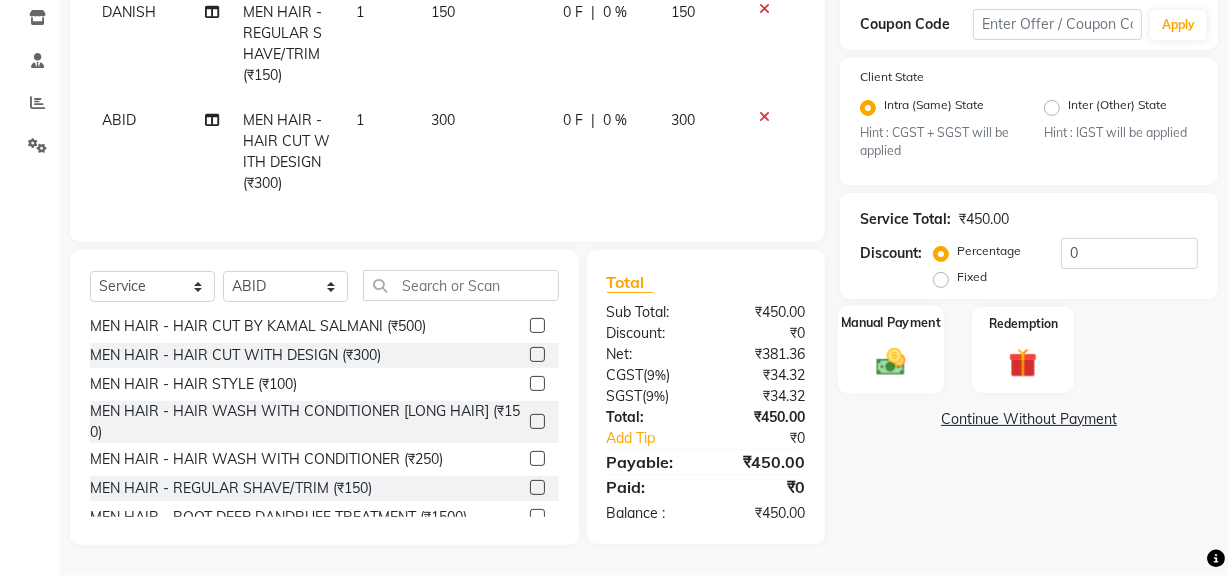 click 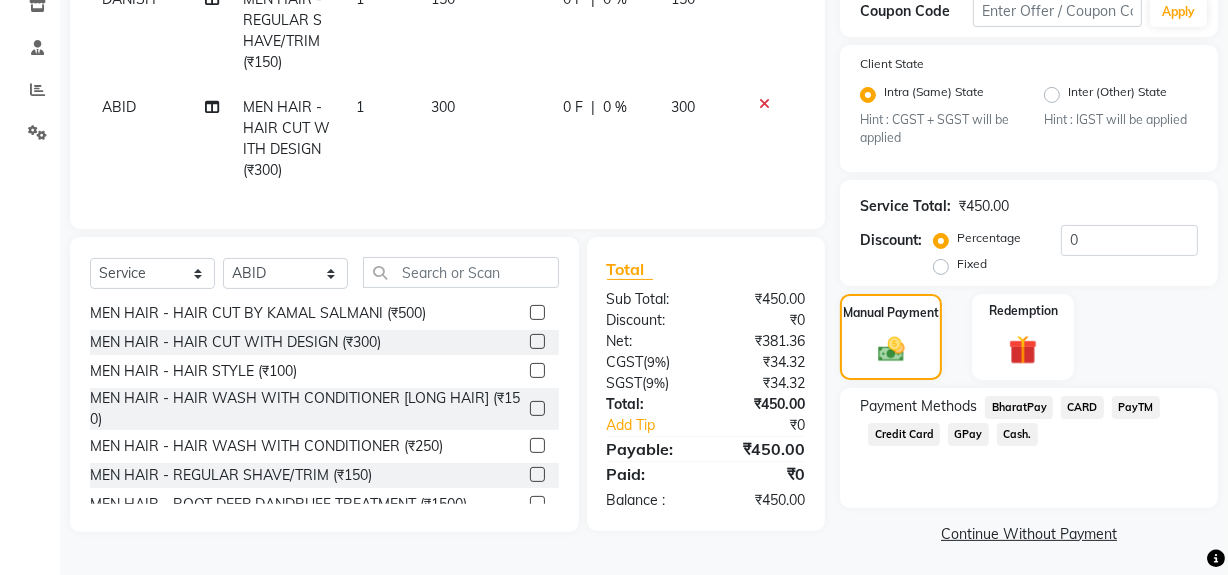 click on "Cash." 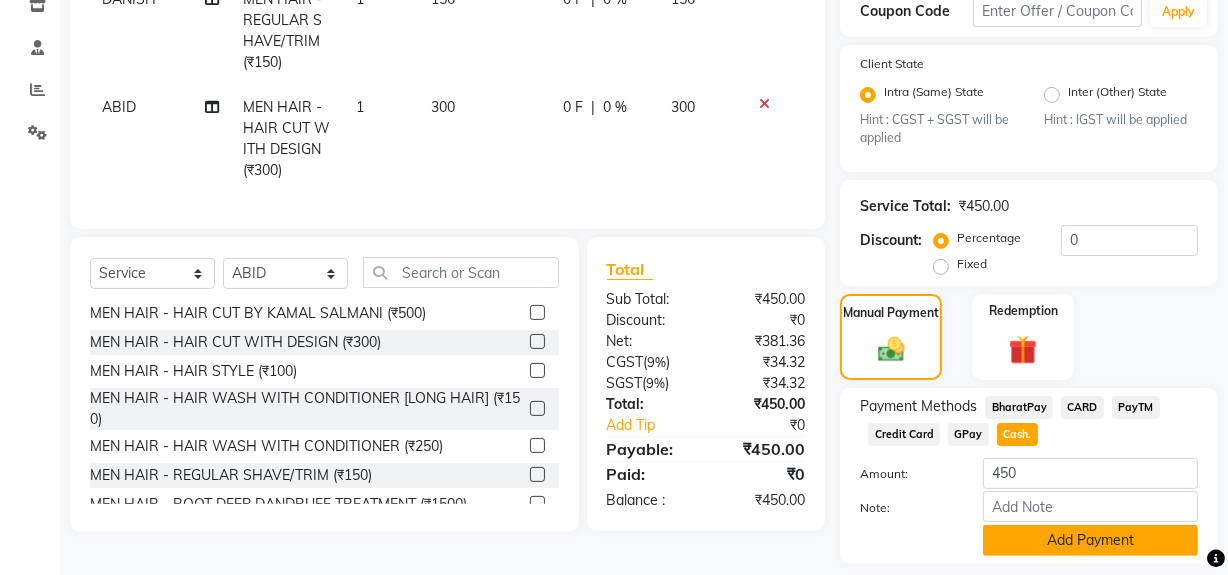 click on "Add Payment" 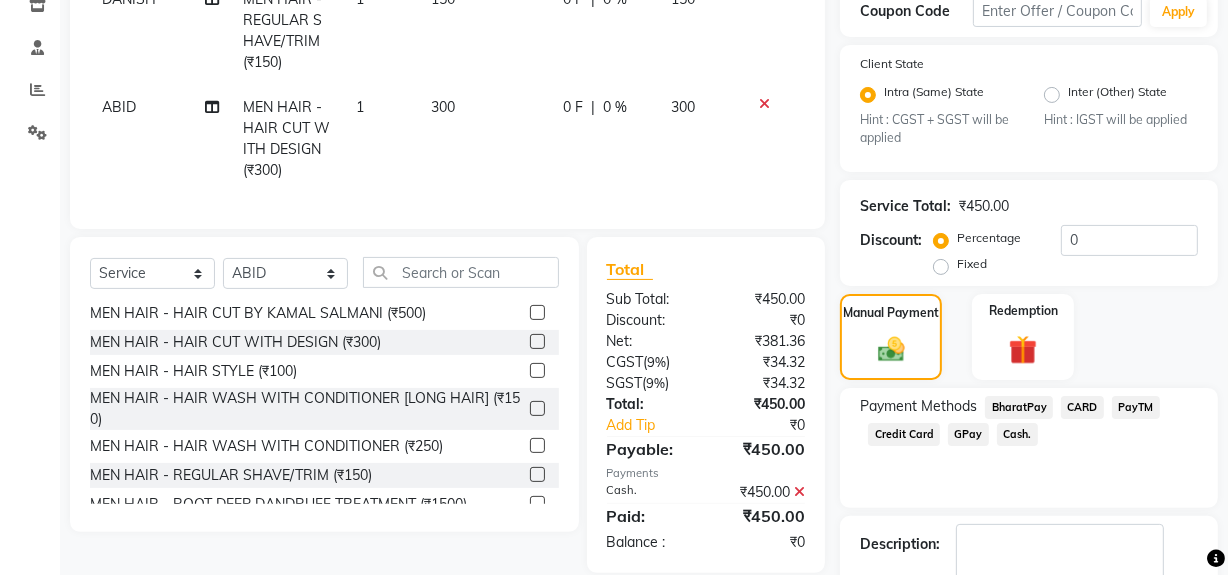 scroll, scrollTop: 470, scrollLeft: 0, axis: vertical 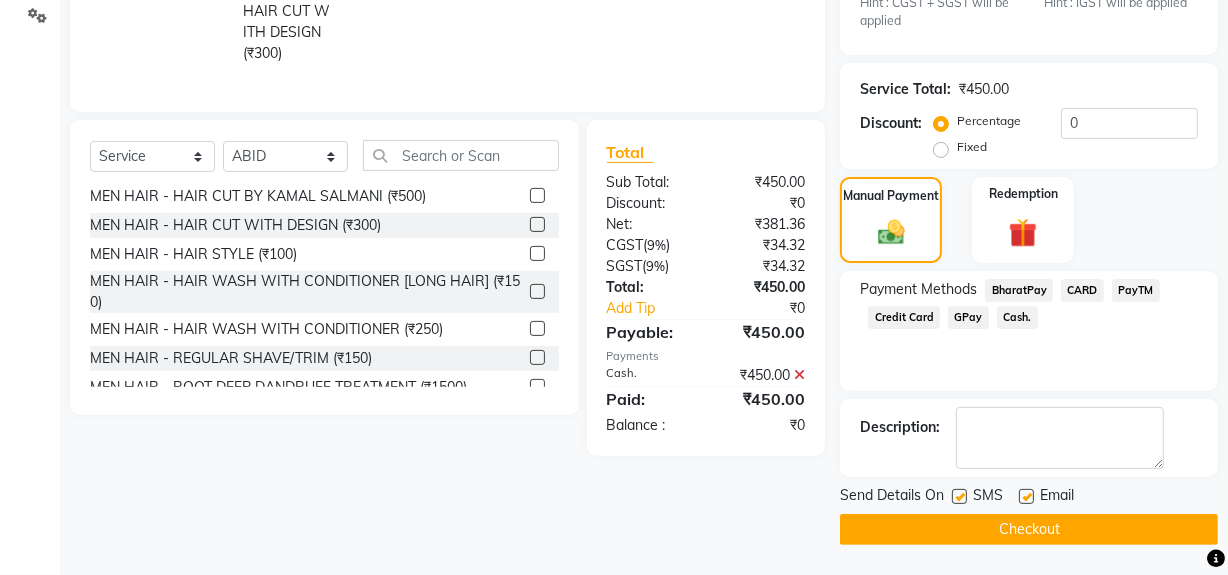 click 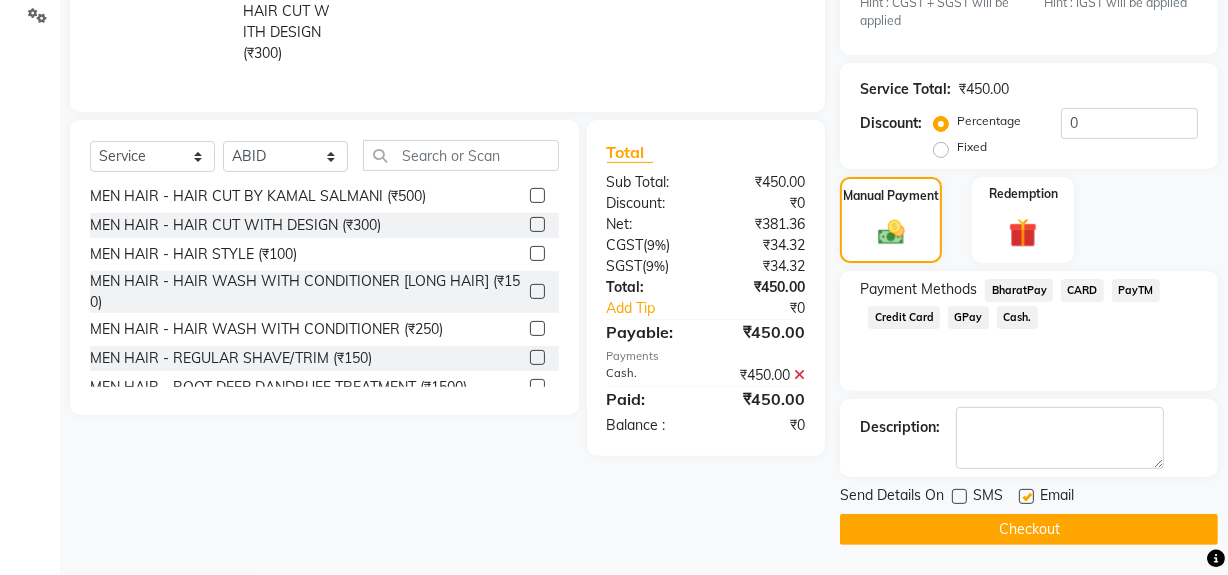 click on "Checkout" 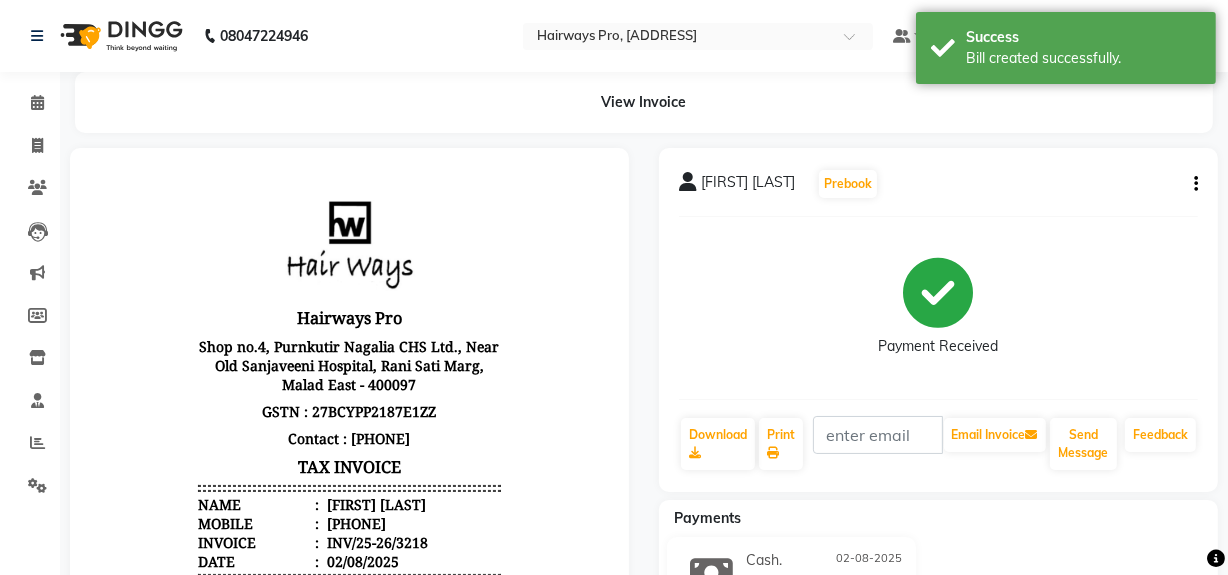 scroll, scrollTop: 0, scrollLeft: 0, axis: both 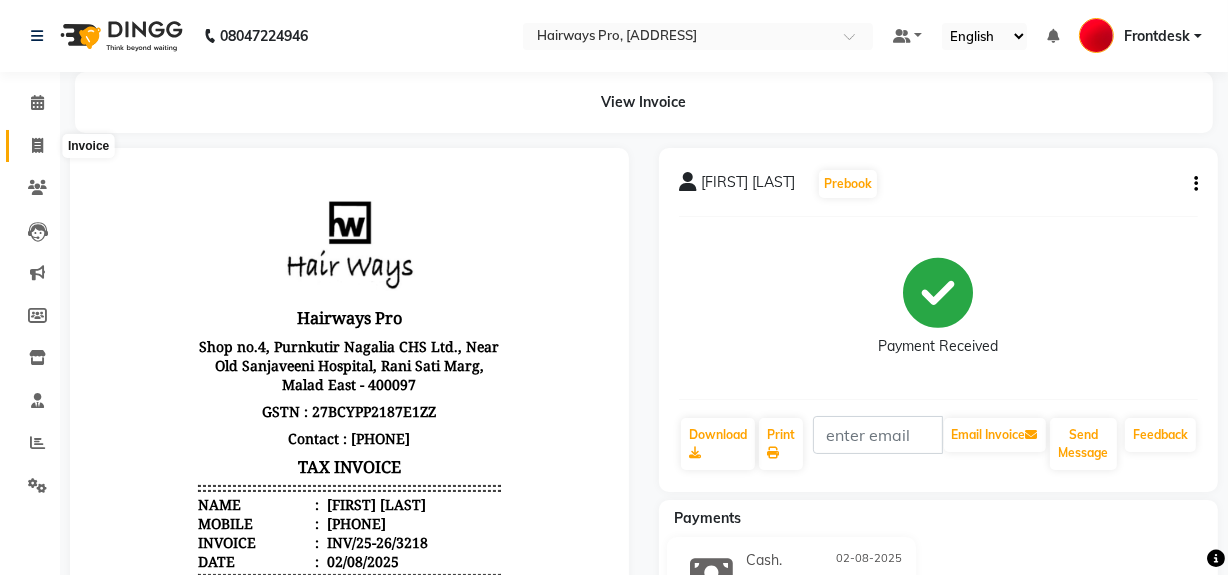 click 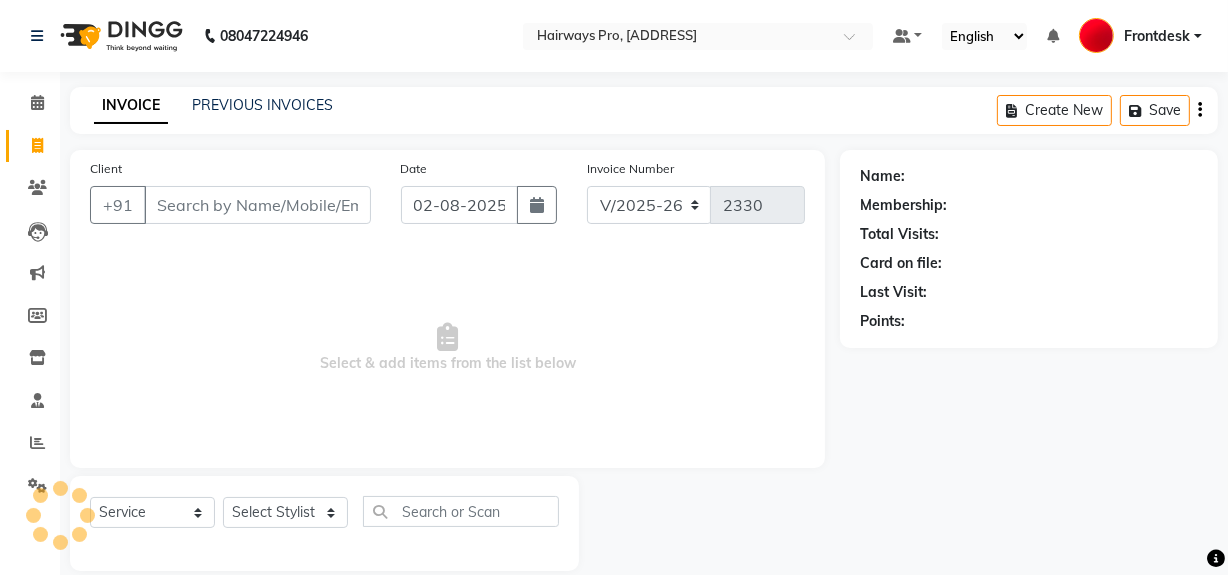 scroll, scrollTop: 26, scrollLeft: 0, axis: vertical 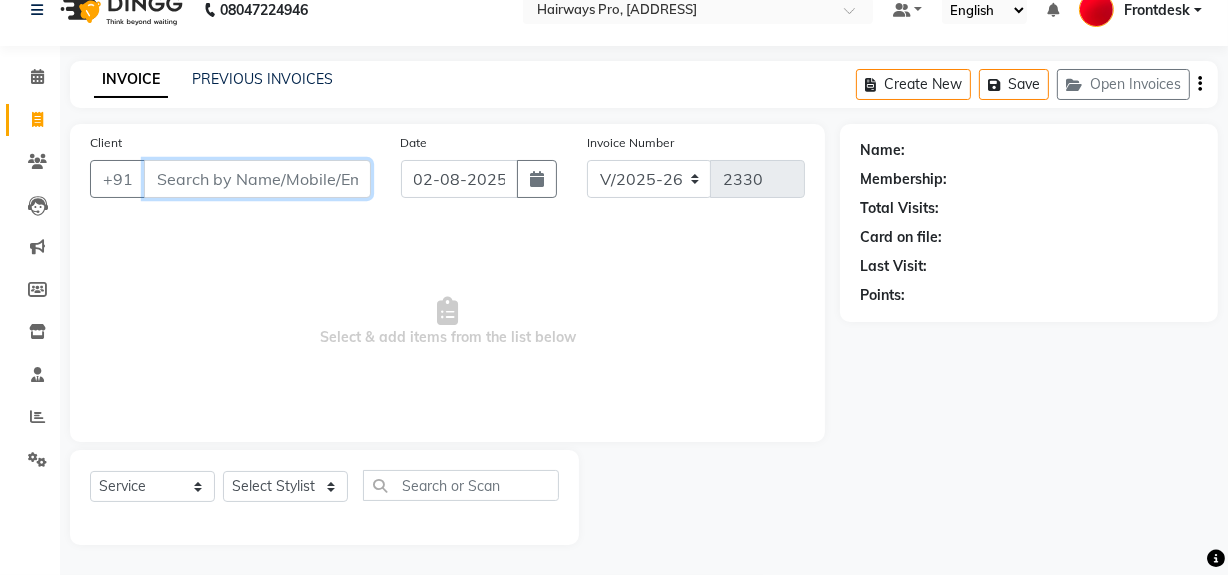 click on "Client" at bounding box center [257, 179] 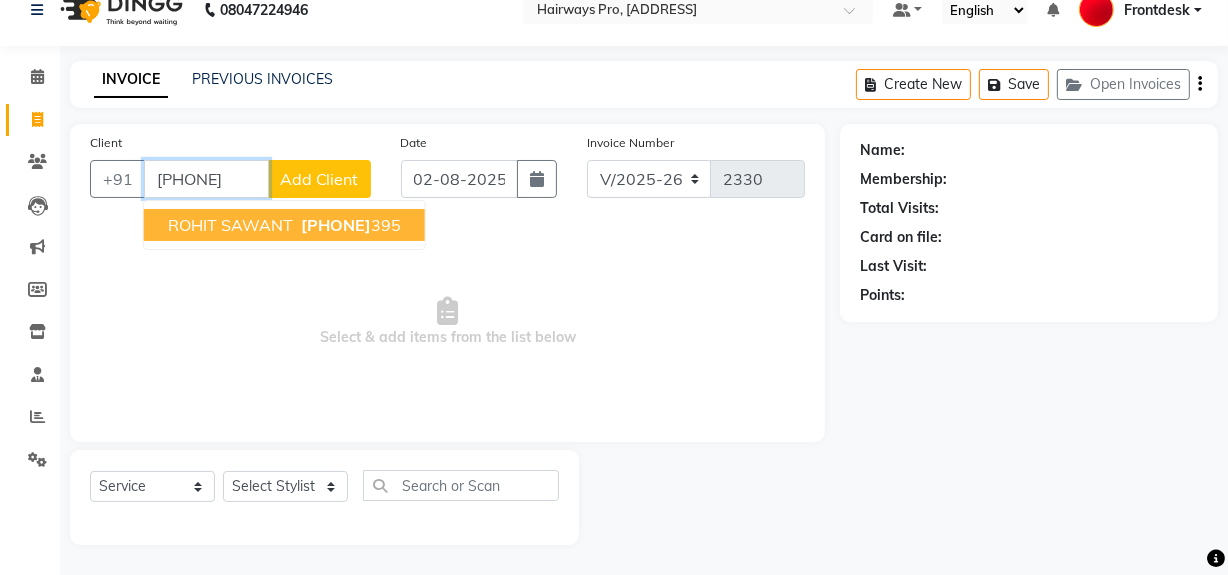 click on "ROHIT SAWANT" at bounding box center [230, 225] 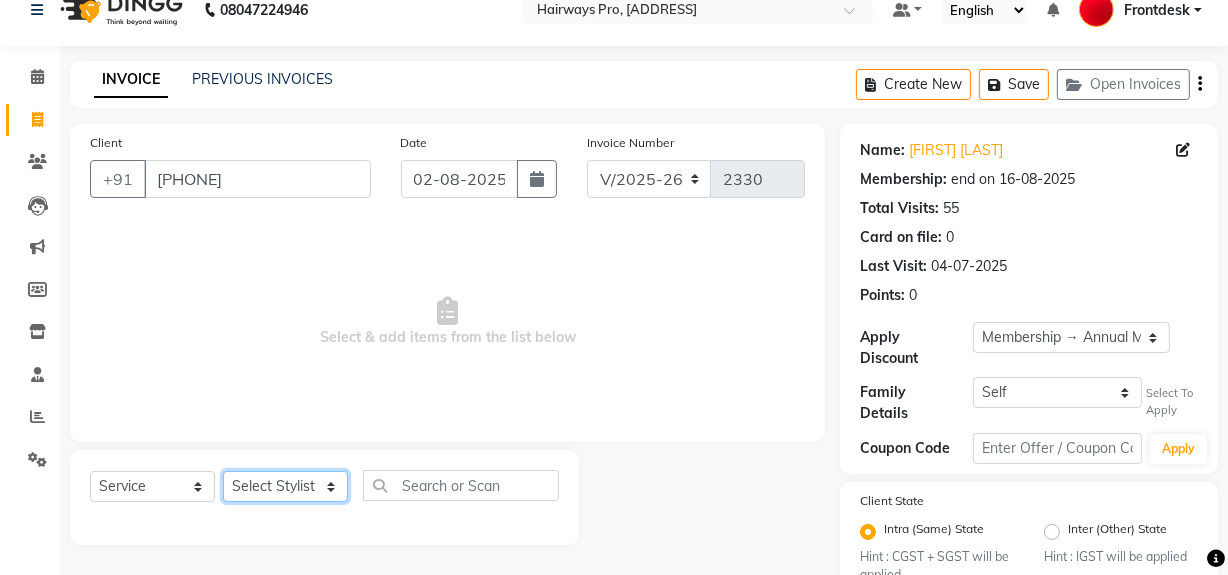 click on "Select Stylist ABID DANISH Faiz shaikh Frontdesk INTEZAR SALMANI JYOTI Kamal Salmani KAVITA MUSTAFA RAFIQUE Sonal SONU WAQAR ZAFAR" 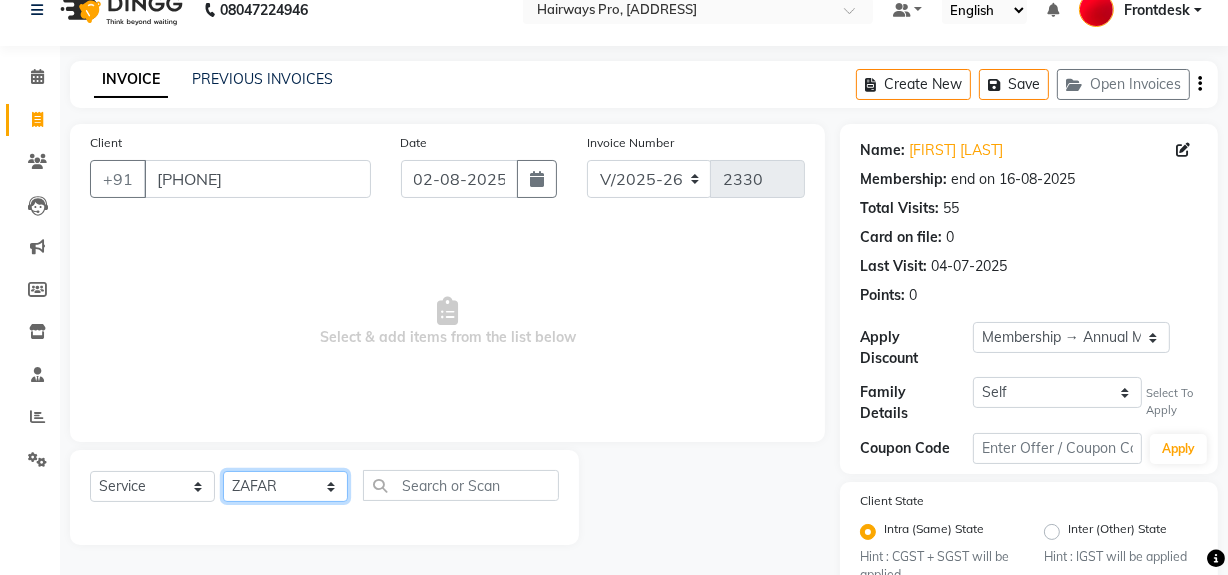 click on "Select Stylist ABID DANISH Faiz shaikh Frontdesk INTEZAR SALMANI JYOTI Kamal Salmani KAVITA MUSTAFA RAFIQUE Sonal SONU WAQAR ZAFAR" 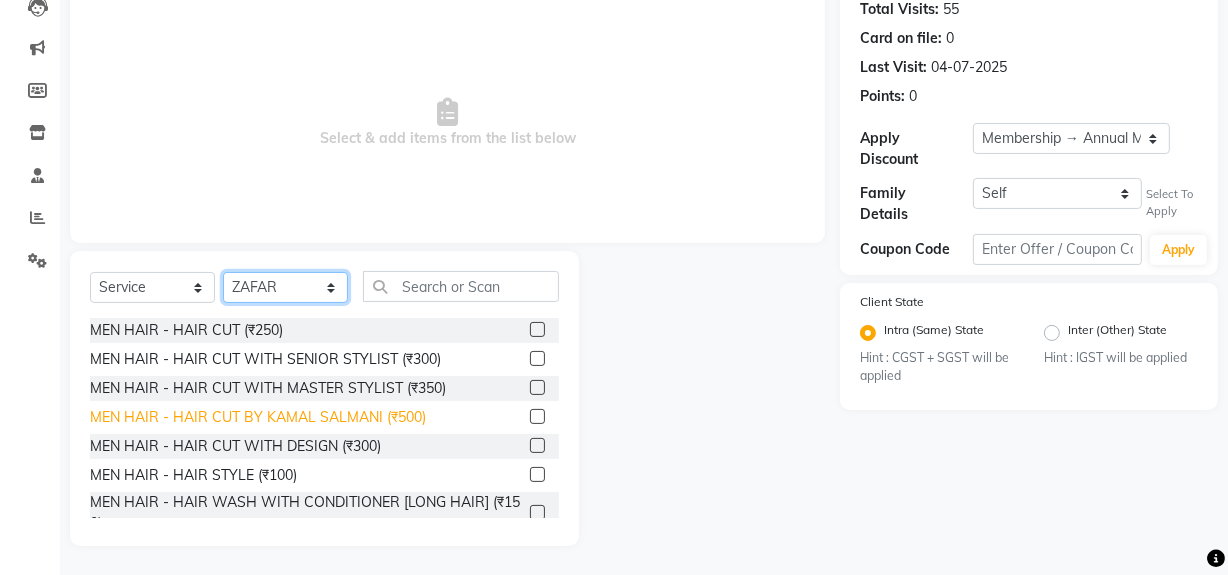 scroll, scrollTop: 226, scrollLeft: 0, axis: vertical 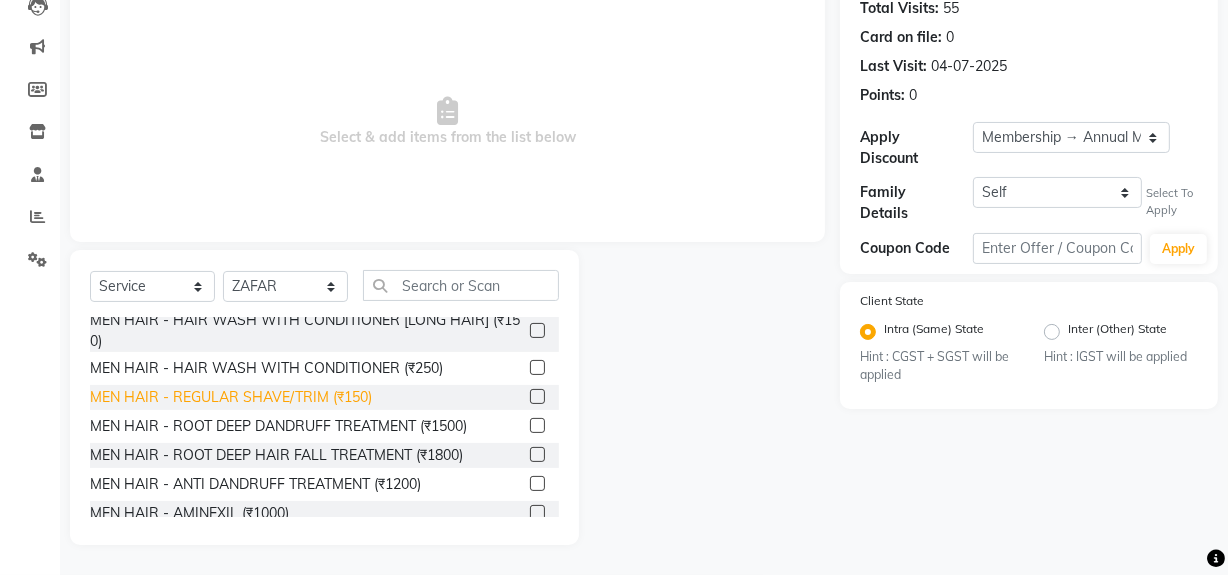 click on "MEN HAIR - REGULAR SHAVE/TRIM (₹150)" 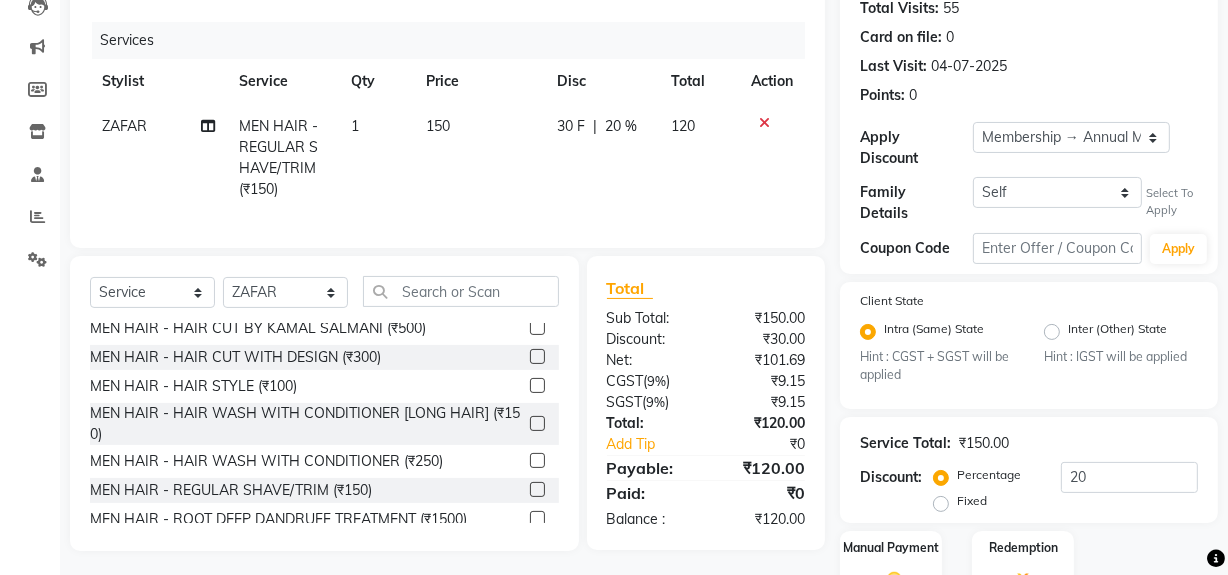 scroll, scrollTop: 90, scrollLeft: 0, axis: vertical 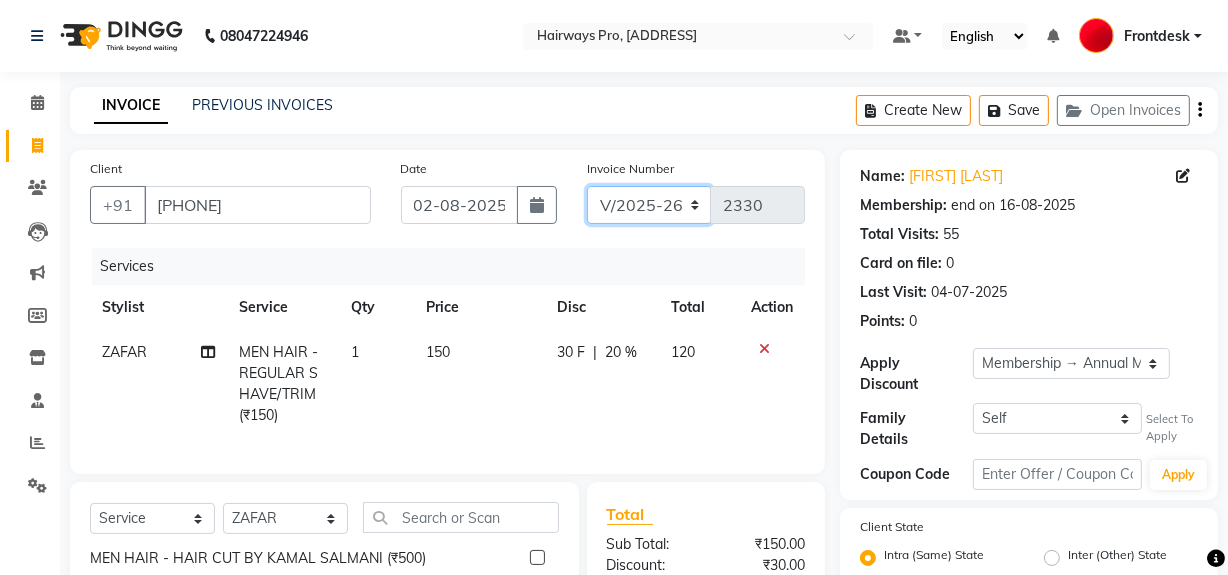 click on "INV/25-26 V/2025-26" 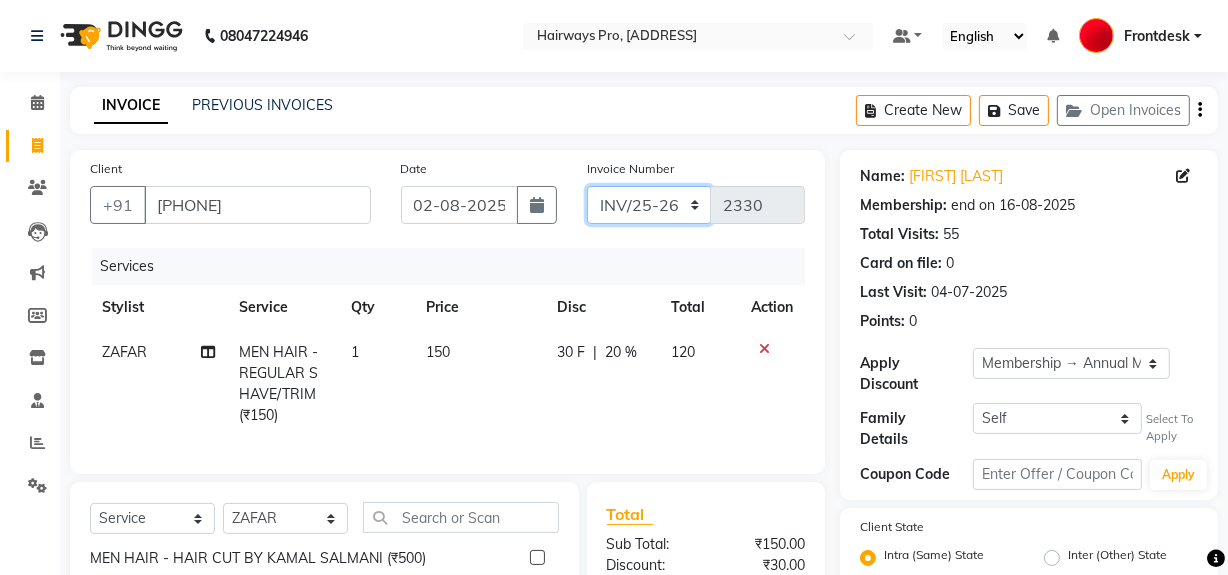 click on "INV/25-26 V/2025-26" 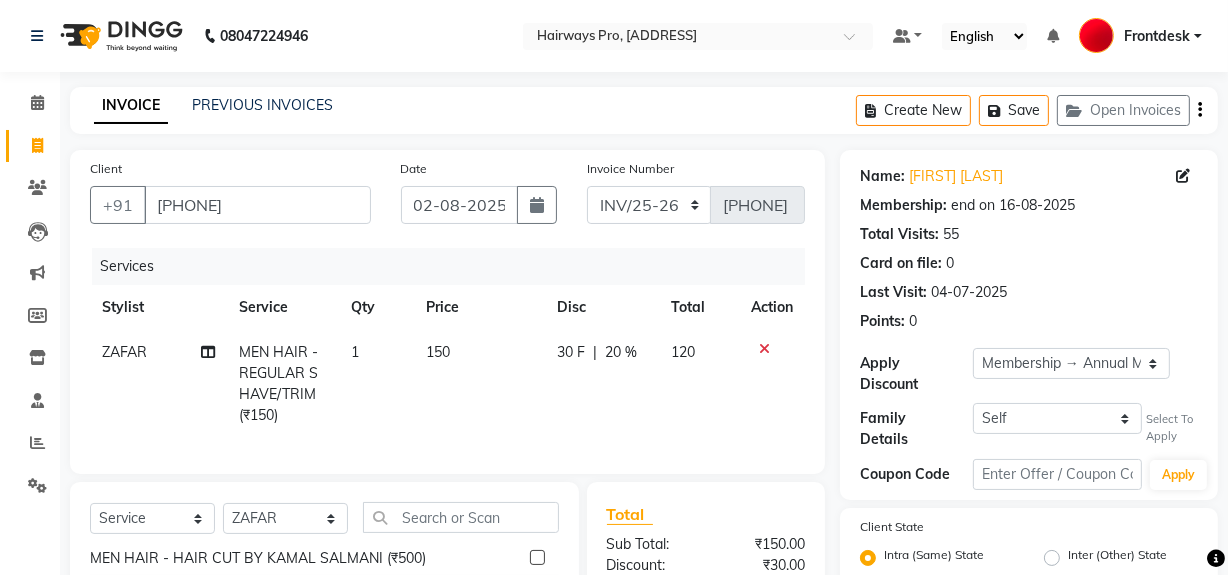 click 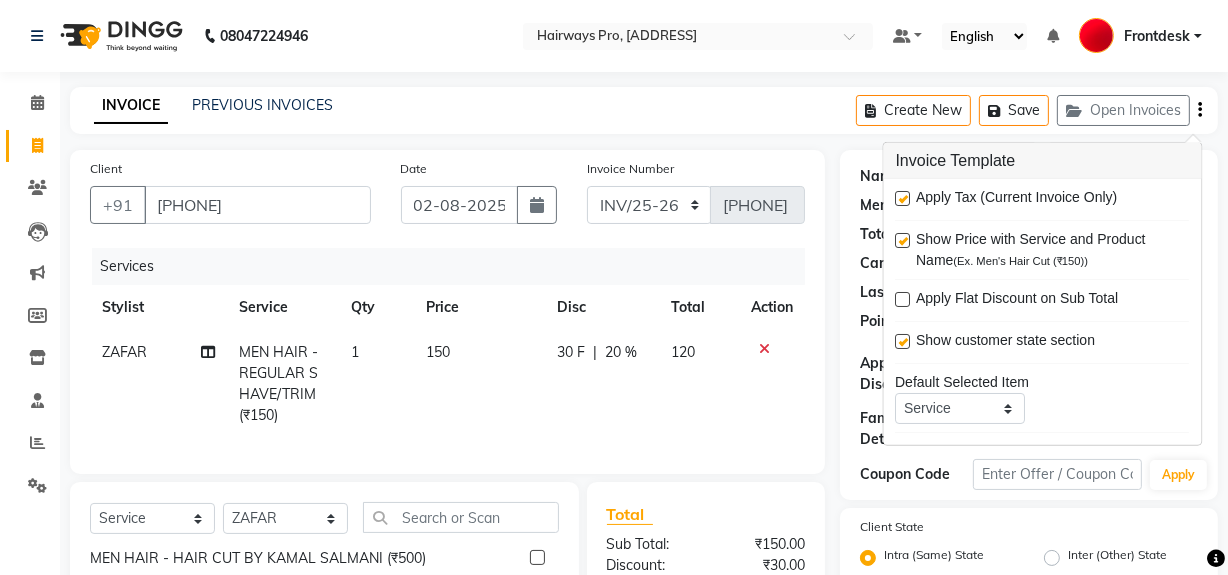 drag, startPoint x: 907, startPoint y: 197, endPoint x: 774, endPoint y: 178, distance: 134.3503 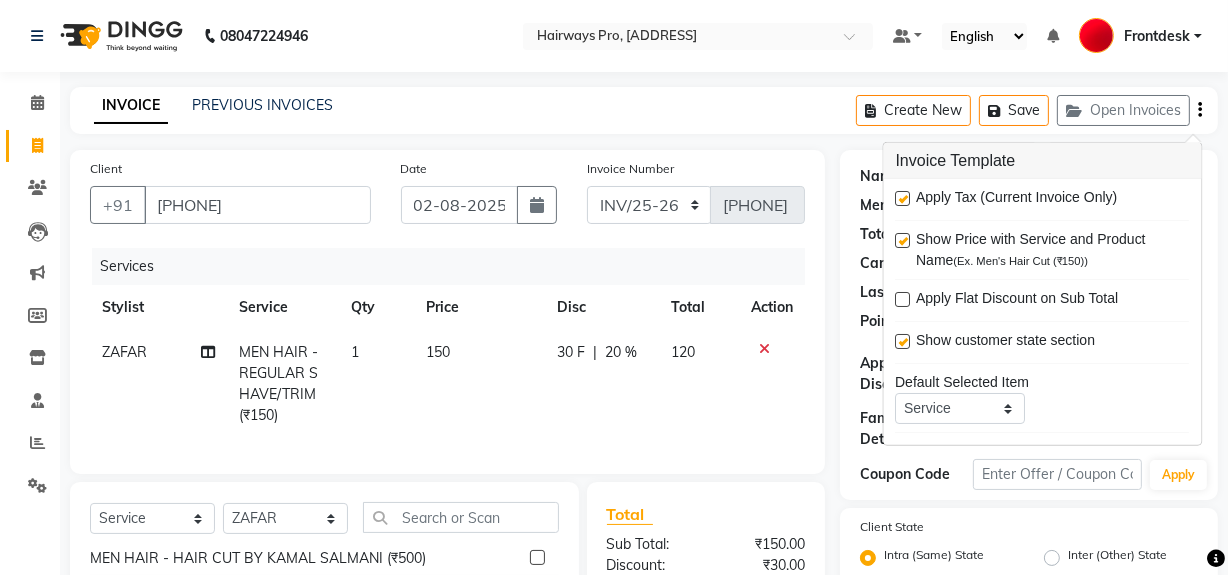 click at bounding box center [903, 198] 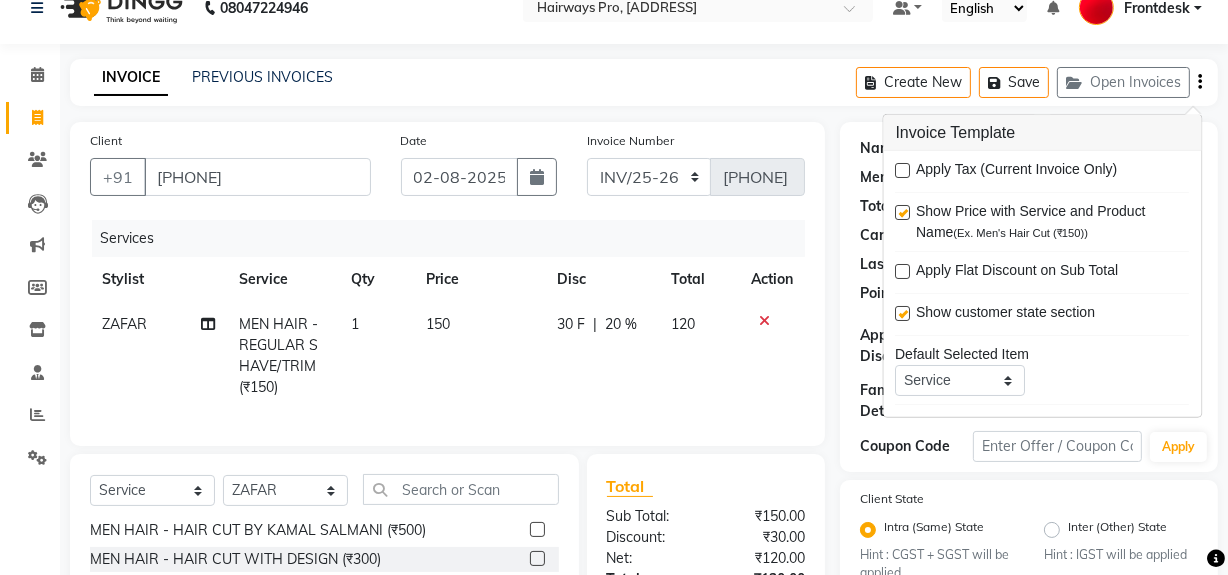 scroll, scrollTop: 334, scrollLeft: 0, axis: vertical 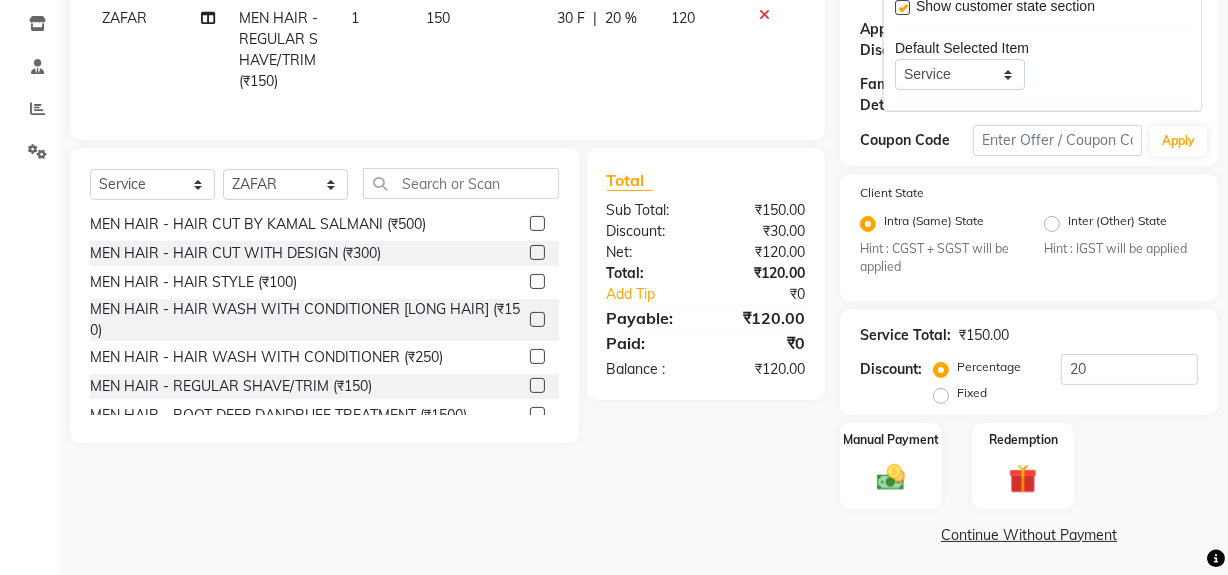 drag, startPoint x: 894, startPoint y: 469, endPoint x: 963, endPoint y: 400, distance: 97.580734 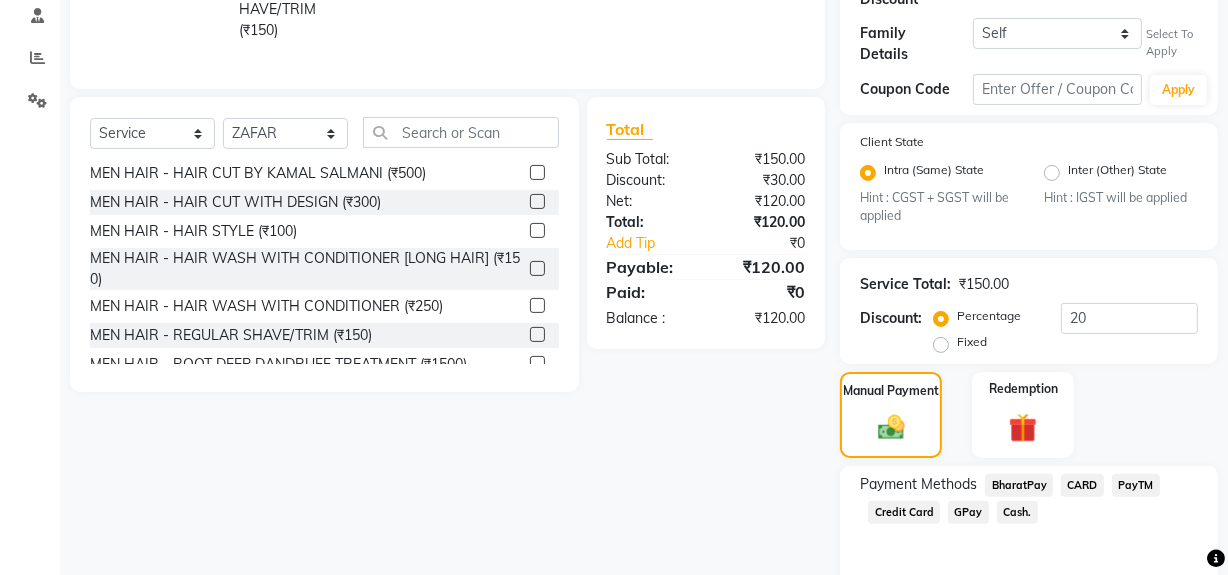 scroll, scrollTop: 462, scrollLeft: 0, axis: vertical 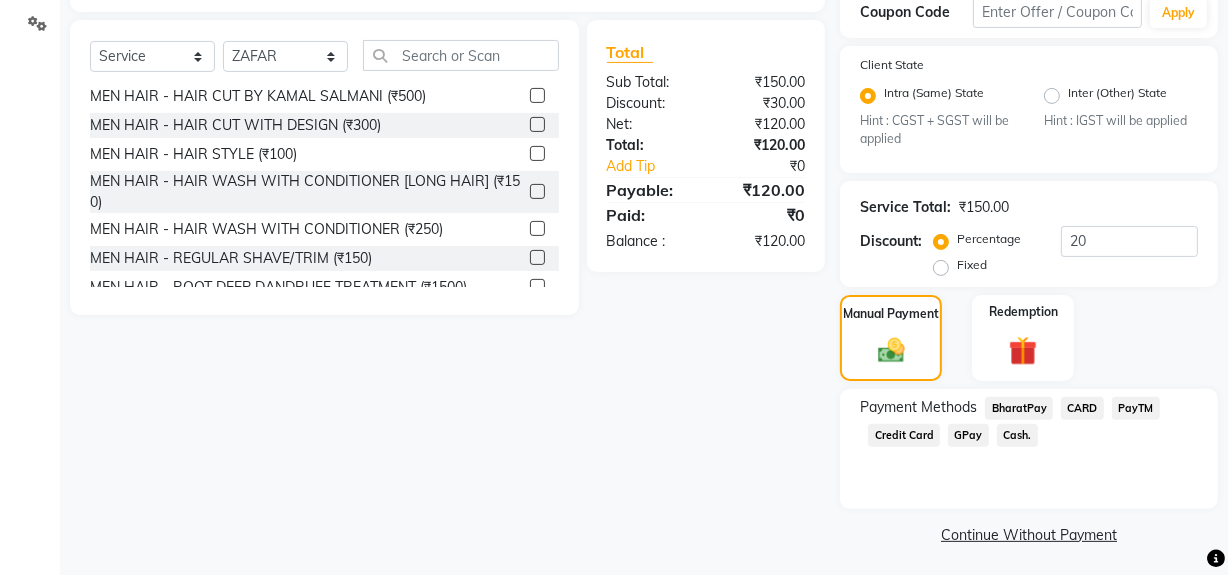 click on "Cash." 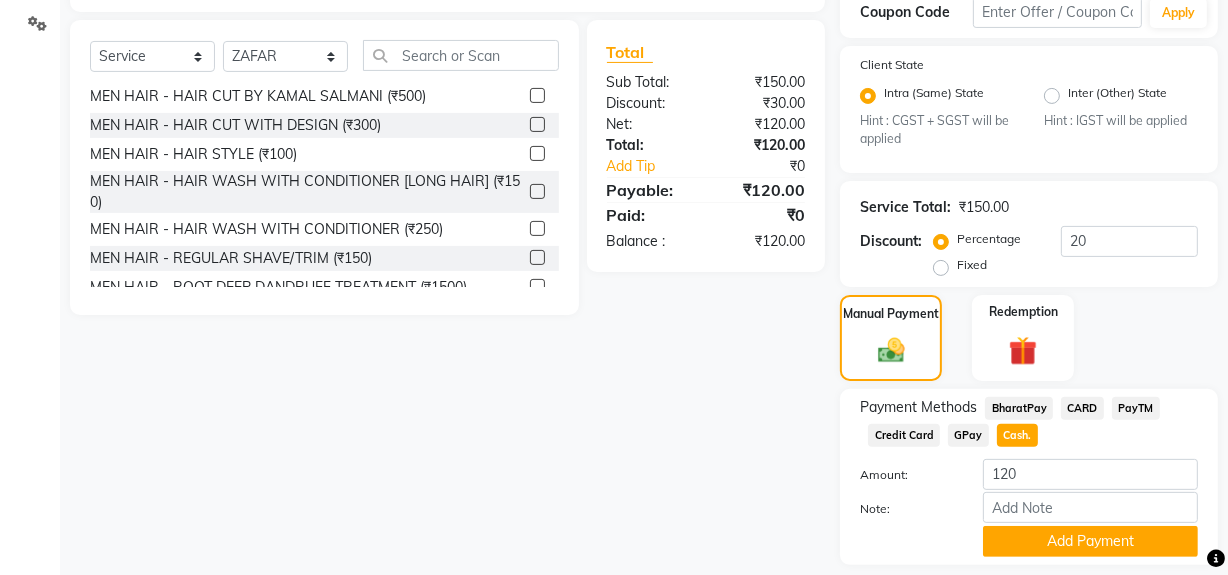 click on "Cash." 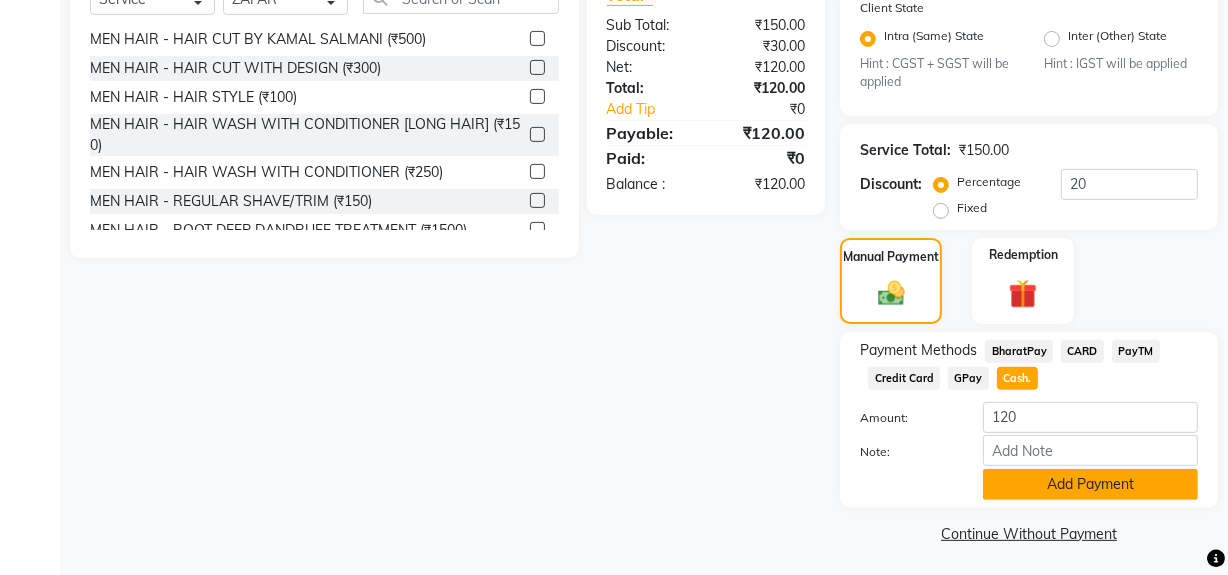 click on "Add Payment" 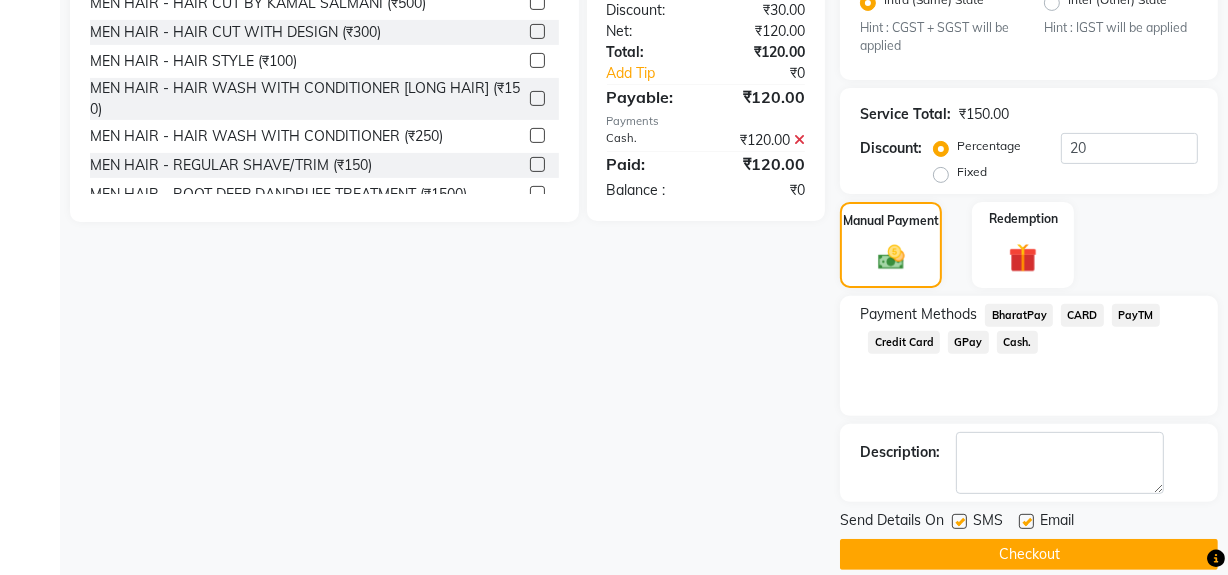 scroll, scrollTop: 575, scrollLeft: 0, axis: vertical 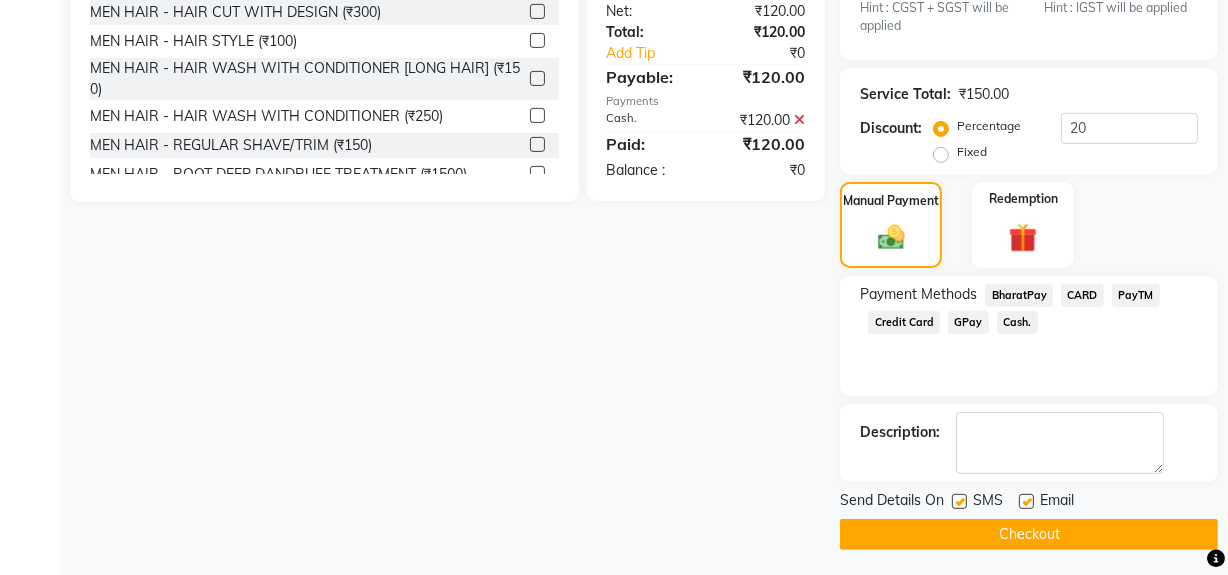 click 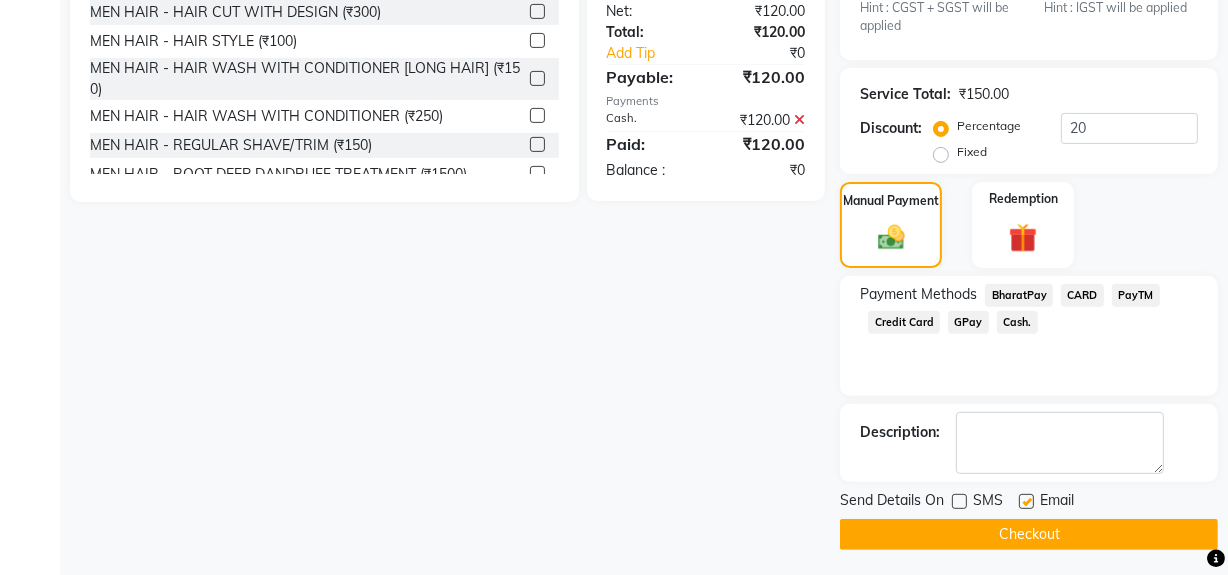 click on "Checkout" 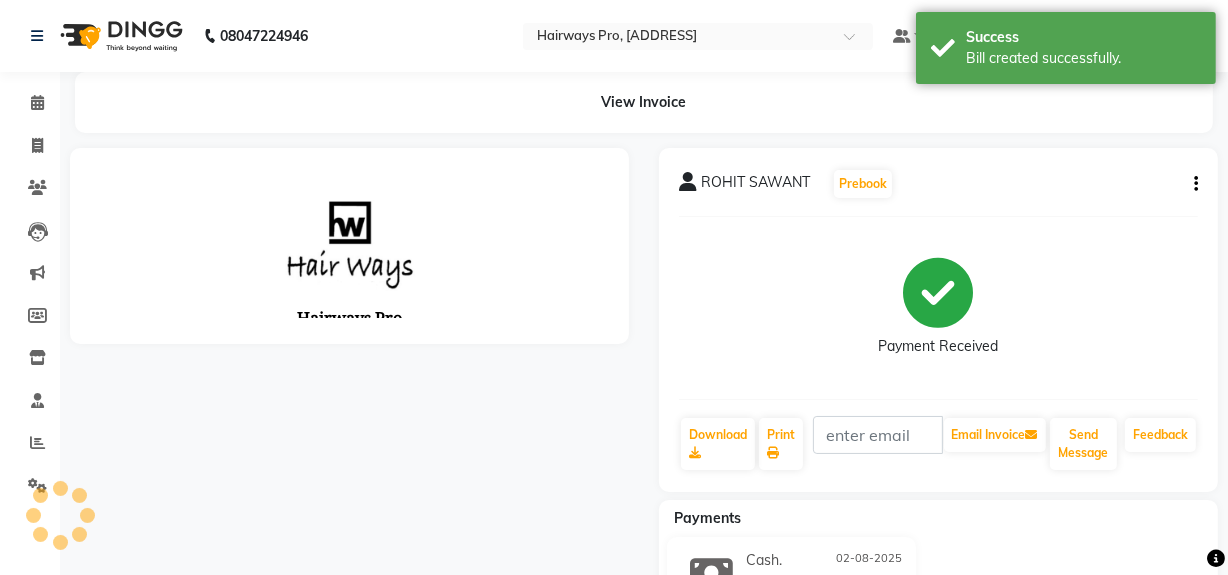 scroll, scrollTop: 0, scrollLeft: 0, axis: both 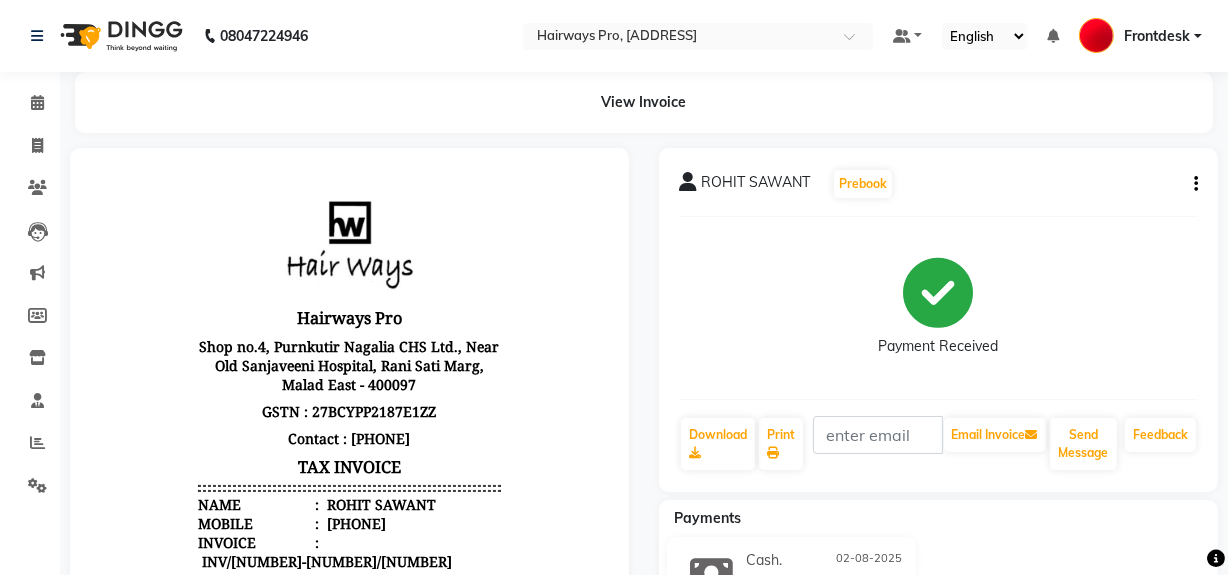 click on "Invoice" 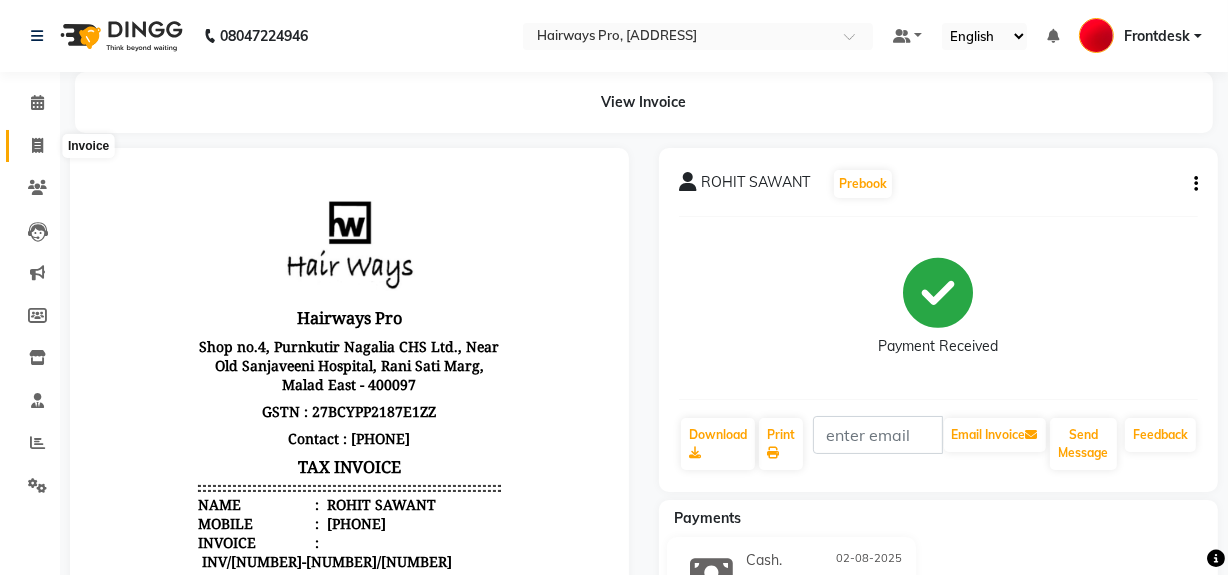 click 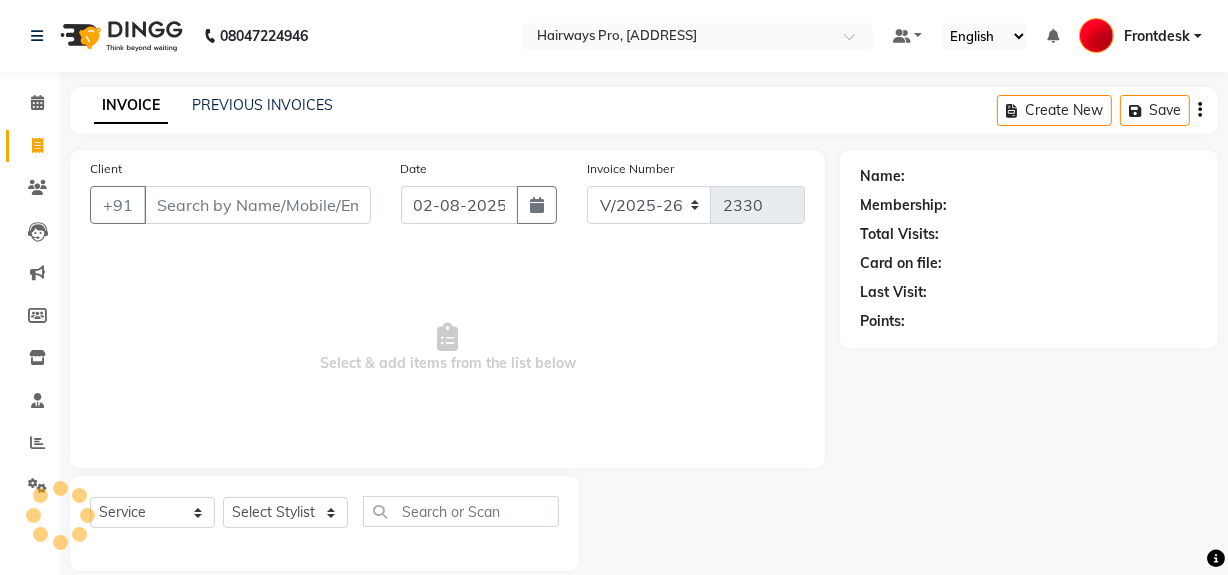 scroll, scrollTop: 26, scrollLeft: 0, axis: vertical 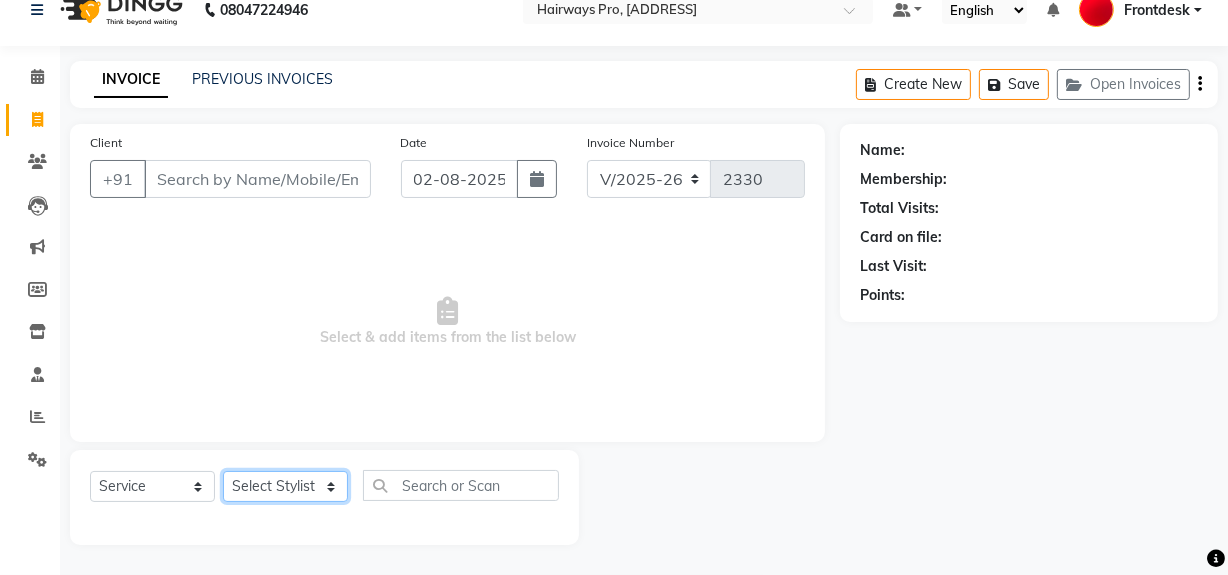 click on "Select Stylist ABID DANISH Faiz shaikh Frontdesk INTEZAR SALMANI JYOTI Kamal Salmani KAVITA MUSTAFA RAFIQUE Sonal SONU WAQAR ZAFAR" 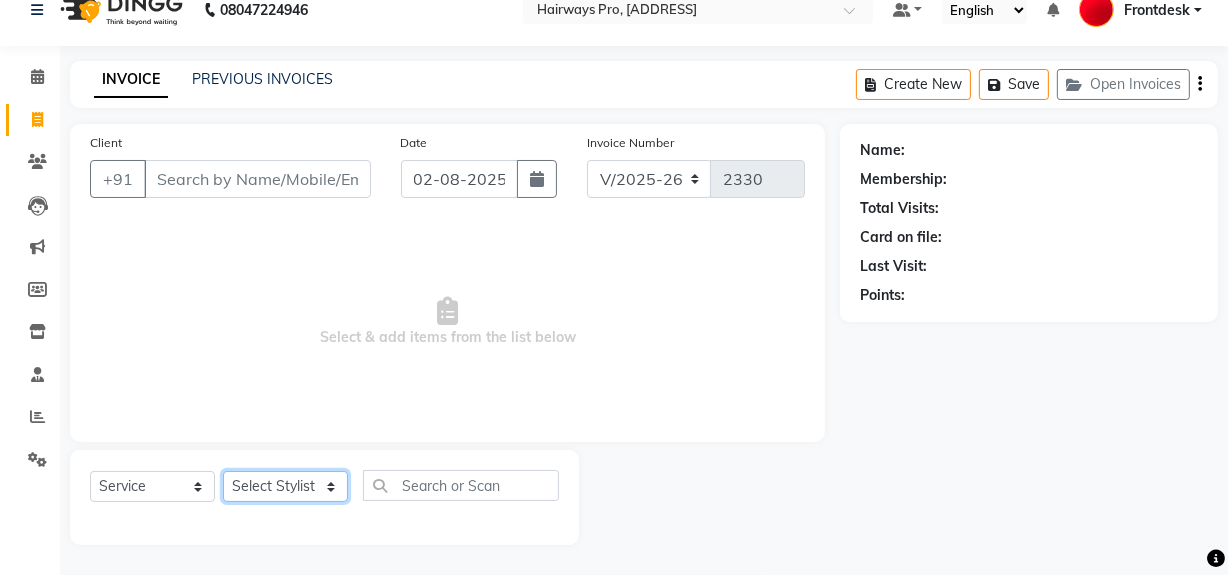 click on "Select Stylist ABID DANISH Faiz shaikh Frontdesk INTEZAR SALMANI JYOTI Kamal Salmani KAVITA MUSTAFA RAFIQUE Sonal SONU WAQAR ZAFAR" 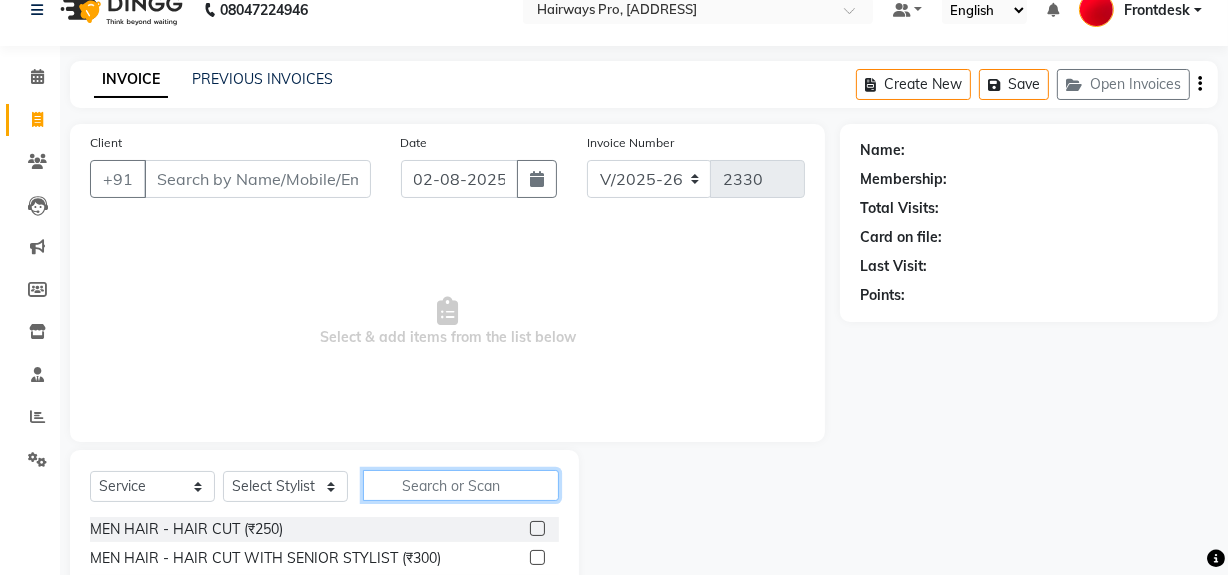 click 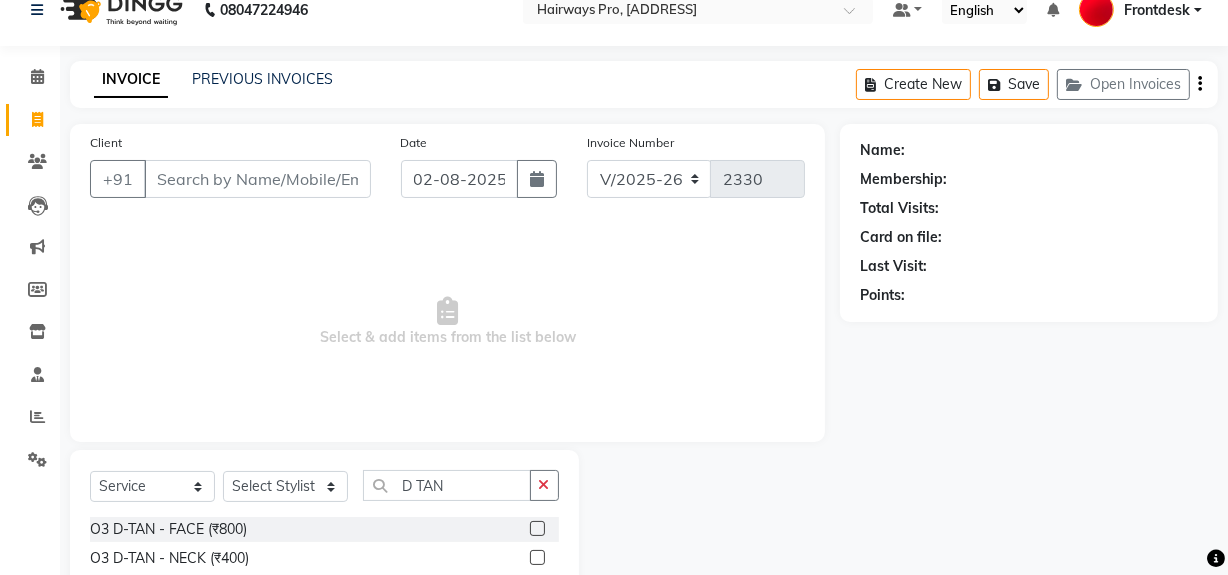 click 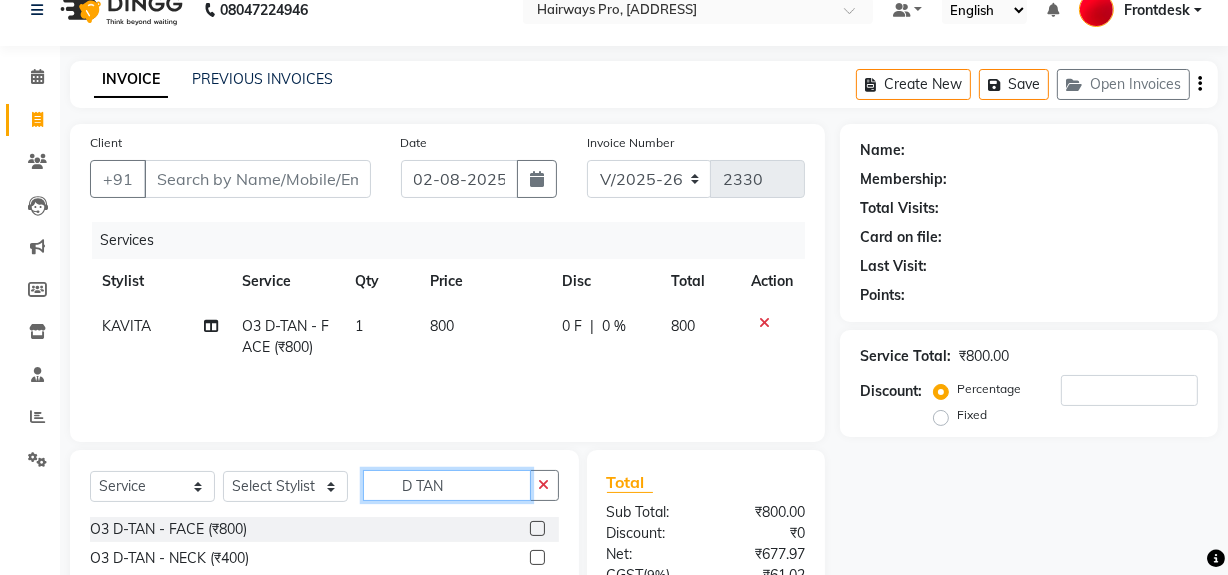 click on "D TAN" 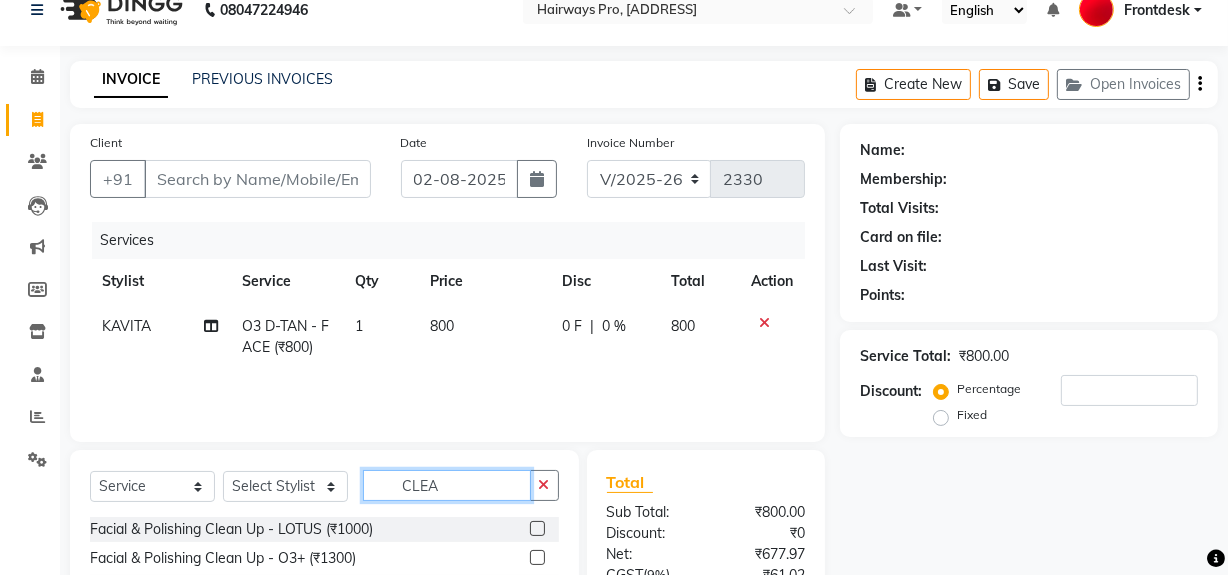 scroll, scrollTop: 117, scrollLeft: 0, axis: vertical 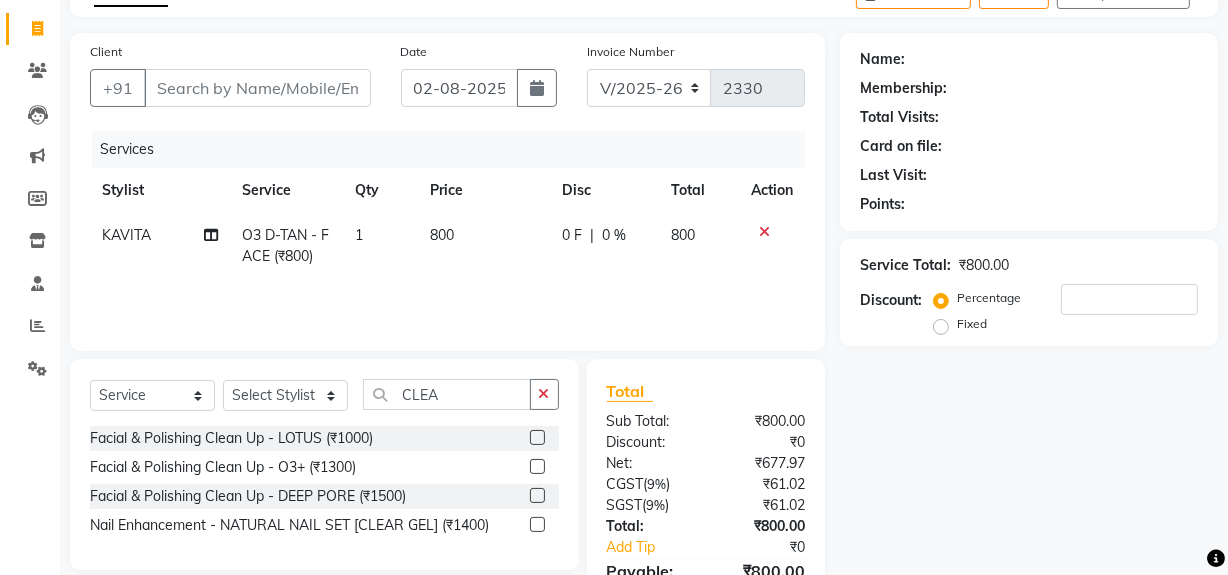 click 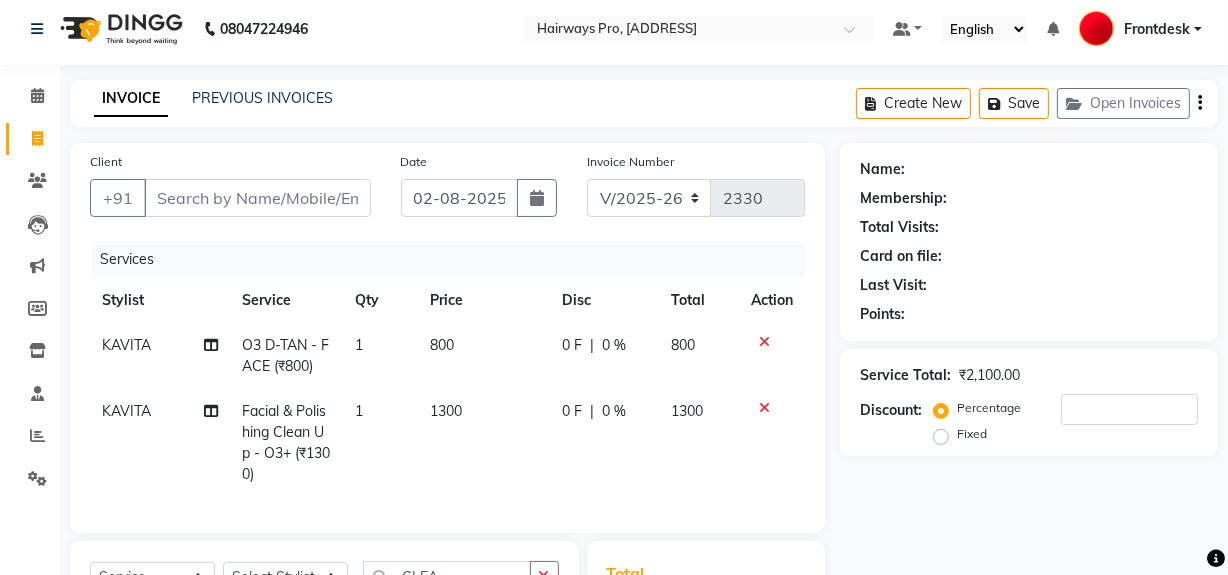 scroll, scrollTop: 0, scrollLeft: 0, axis: both 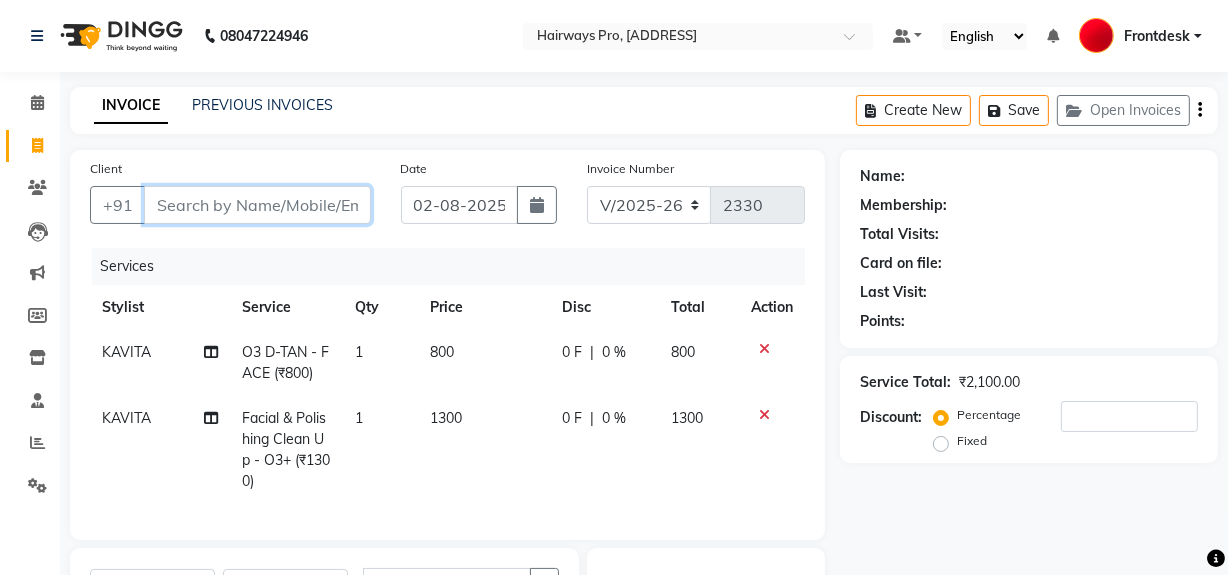 click on "Client" at bounding box center [257, 205] 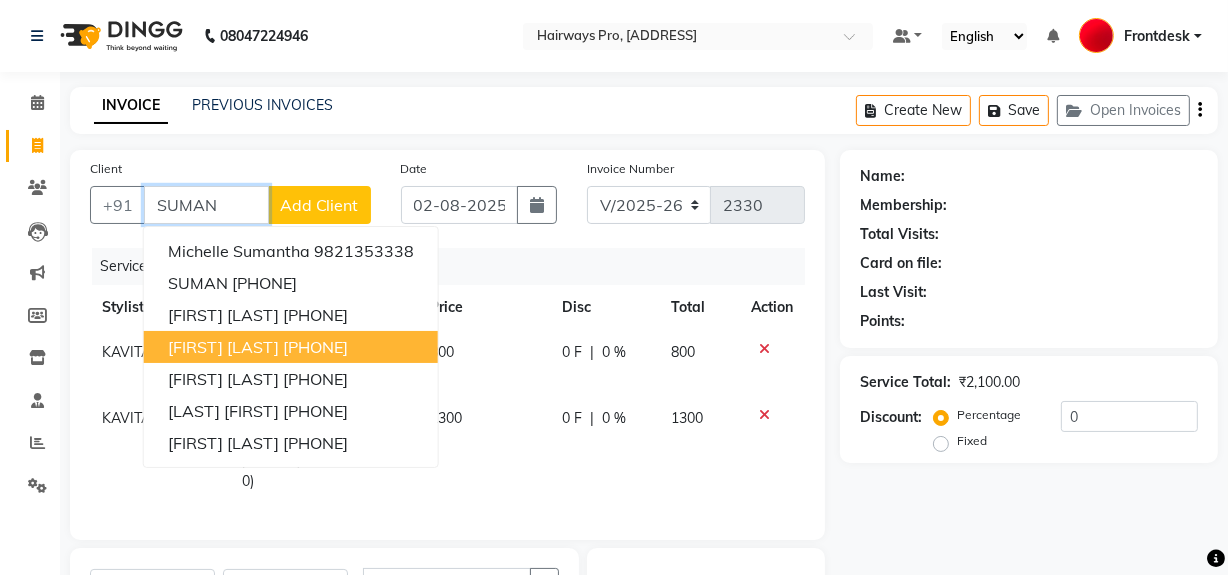 click on "SUMAN MANNA  9167934734" at bounding box center [291, 347] 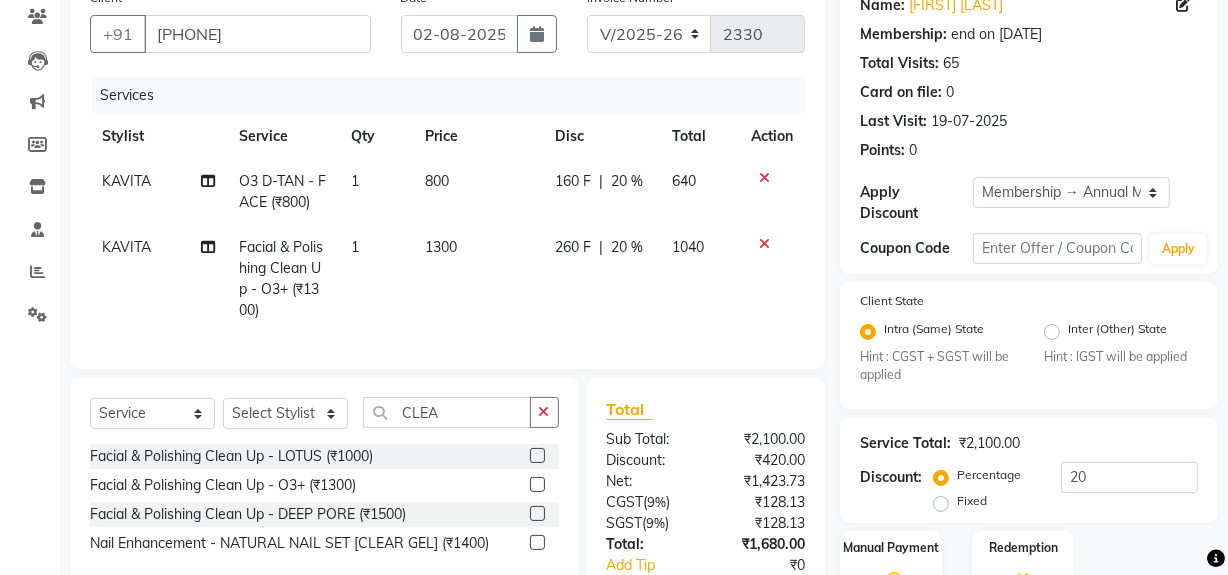scroll, scrollTop: 310, scrollLeft: 0, axis: vertical 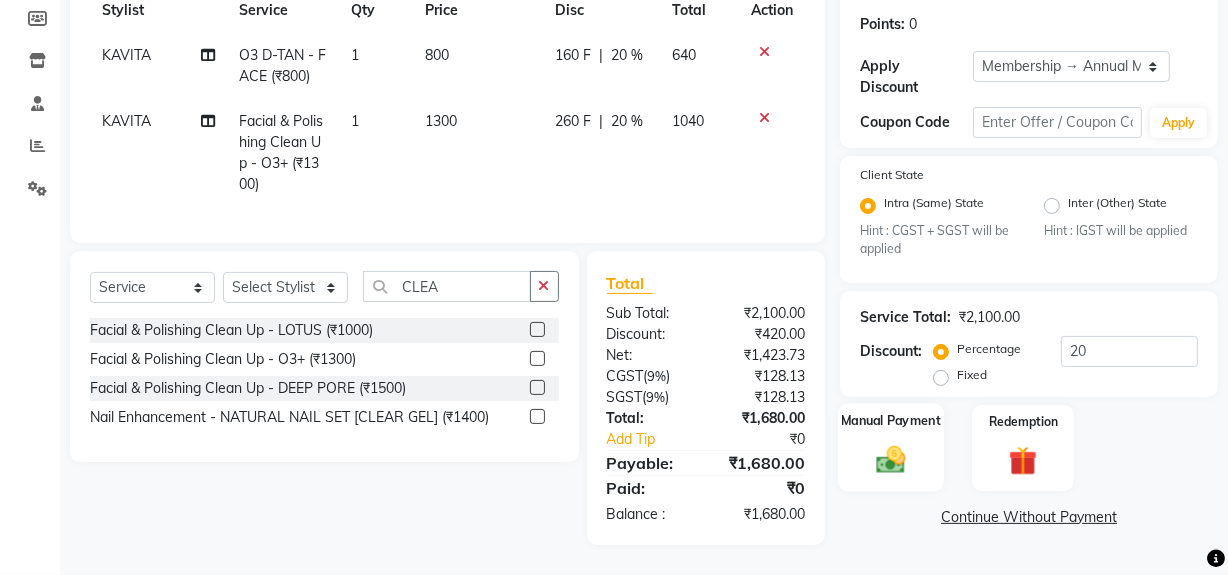 click 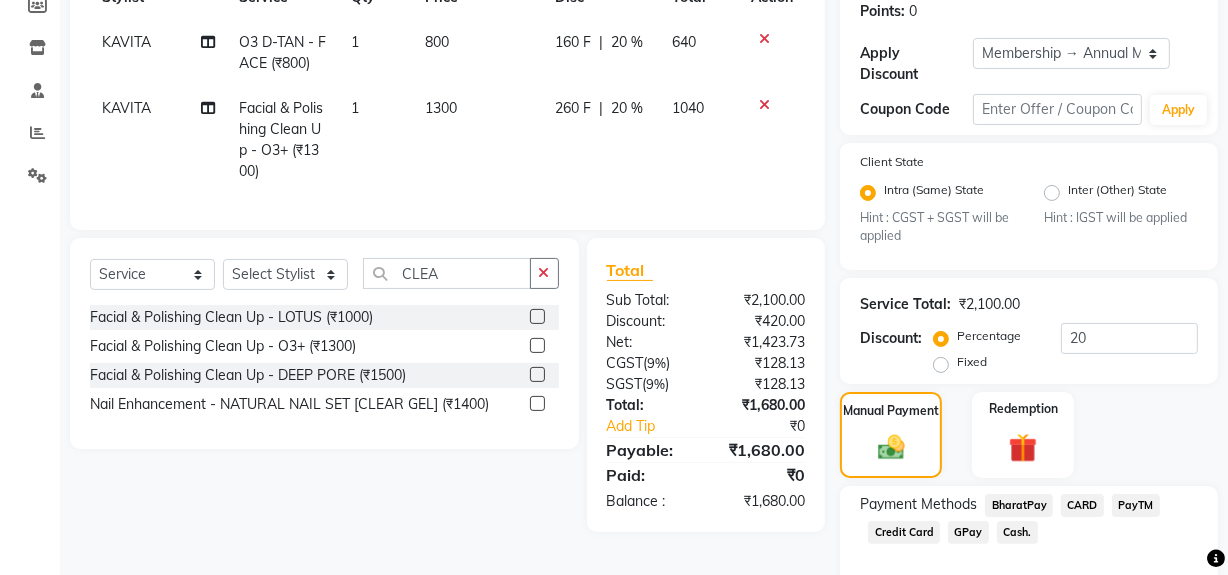 click on "CARD" 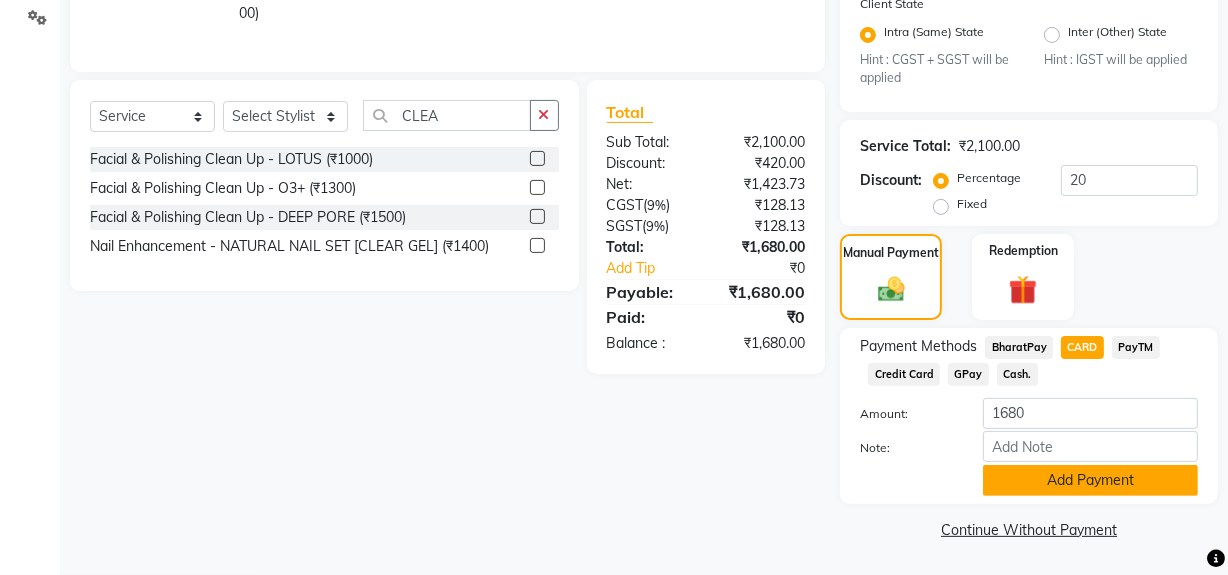 click on "Add Payment" 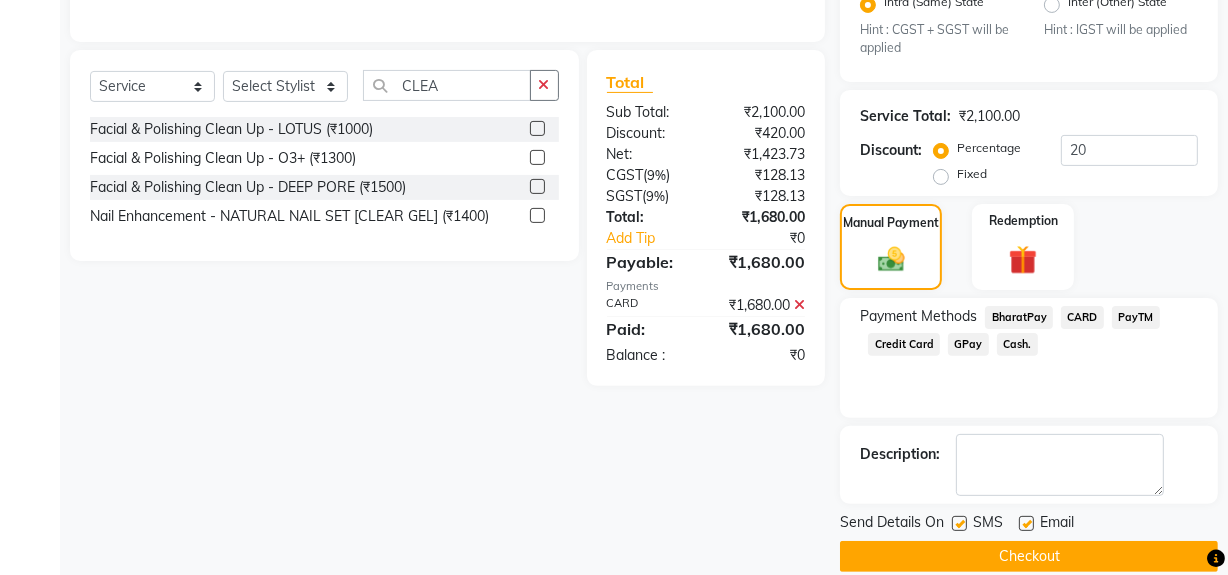 scroll, scrollTop: 524, scrollLeft: 0, axis: vertical 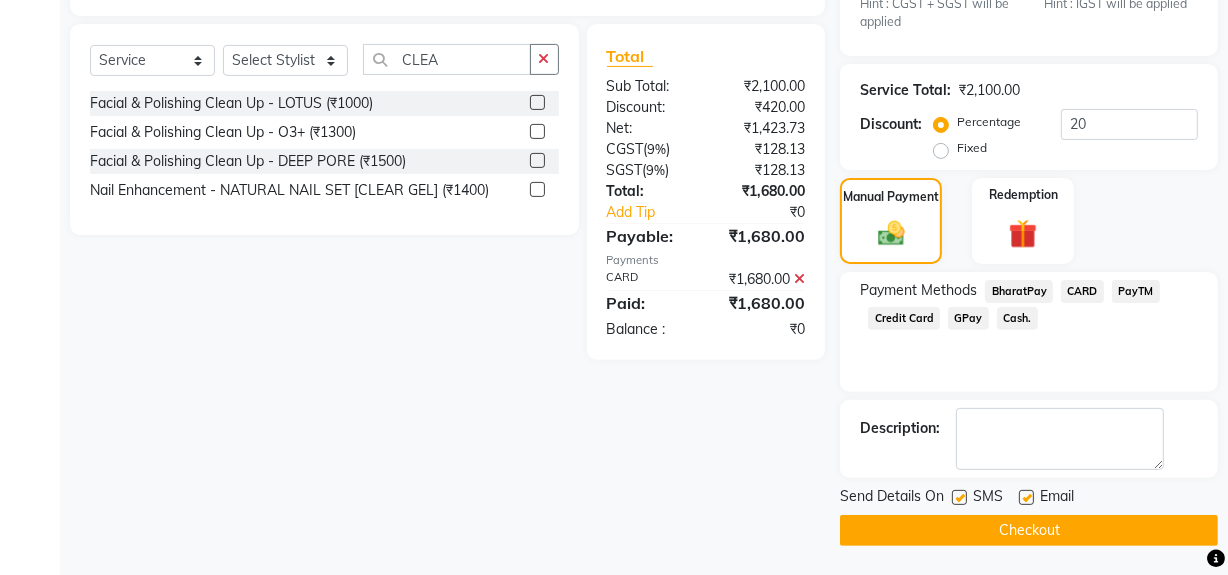 click on "Checkout" 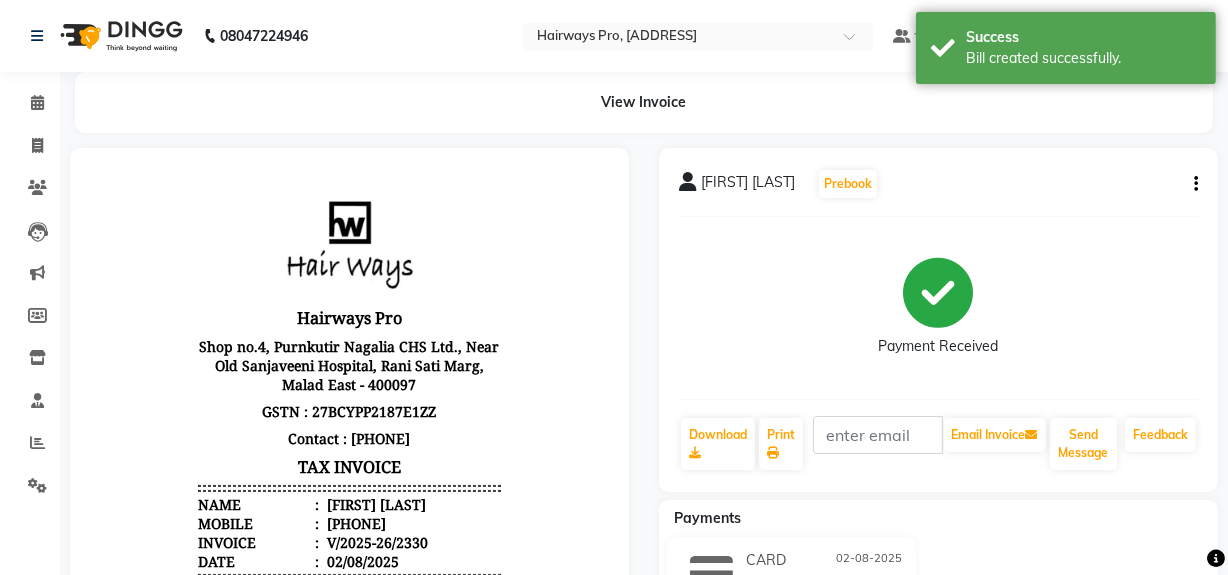scroll, scrollTop: 0, scrollLeft: 0, axis: both 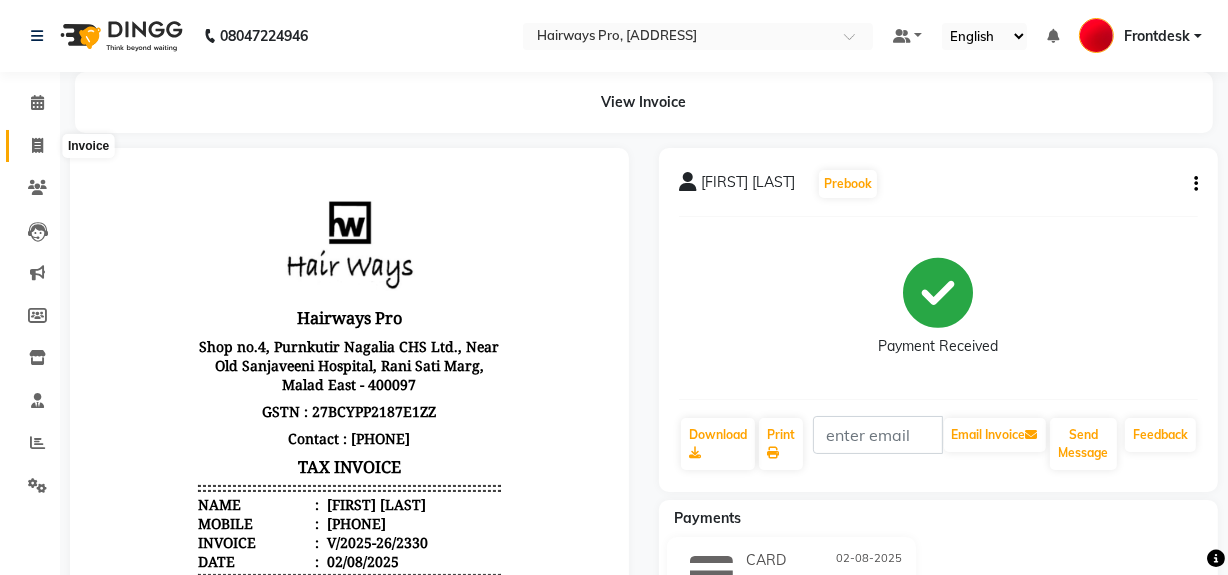 click 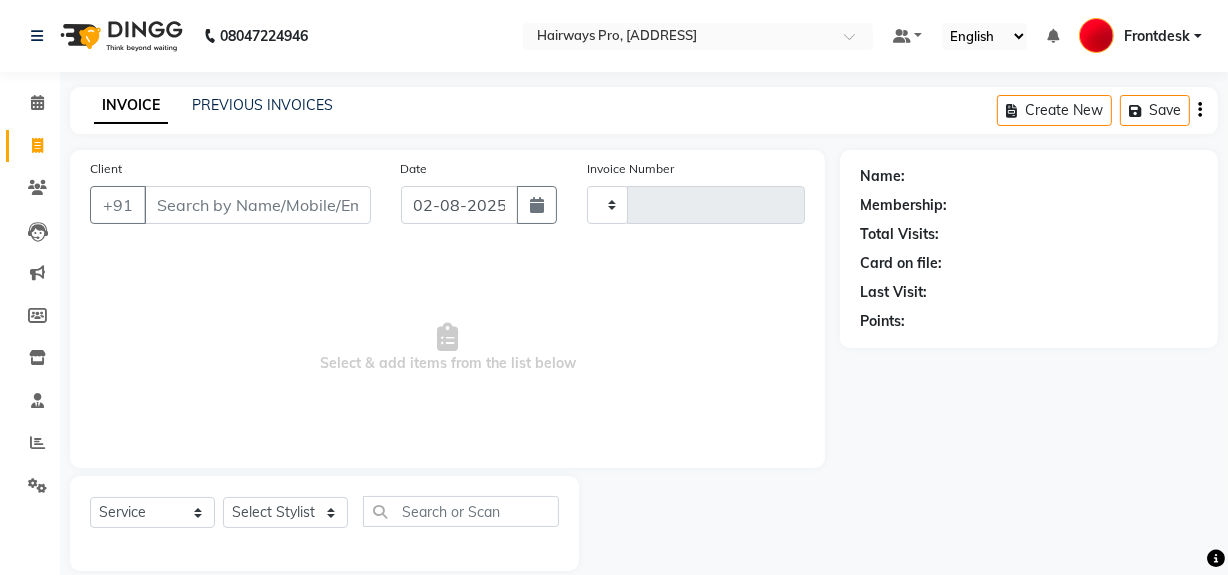 scroll, scrollTop: 26, scrollLeft: 0, axis: vertical 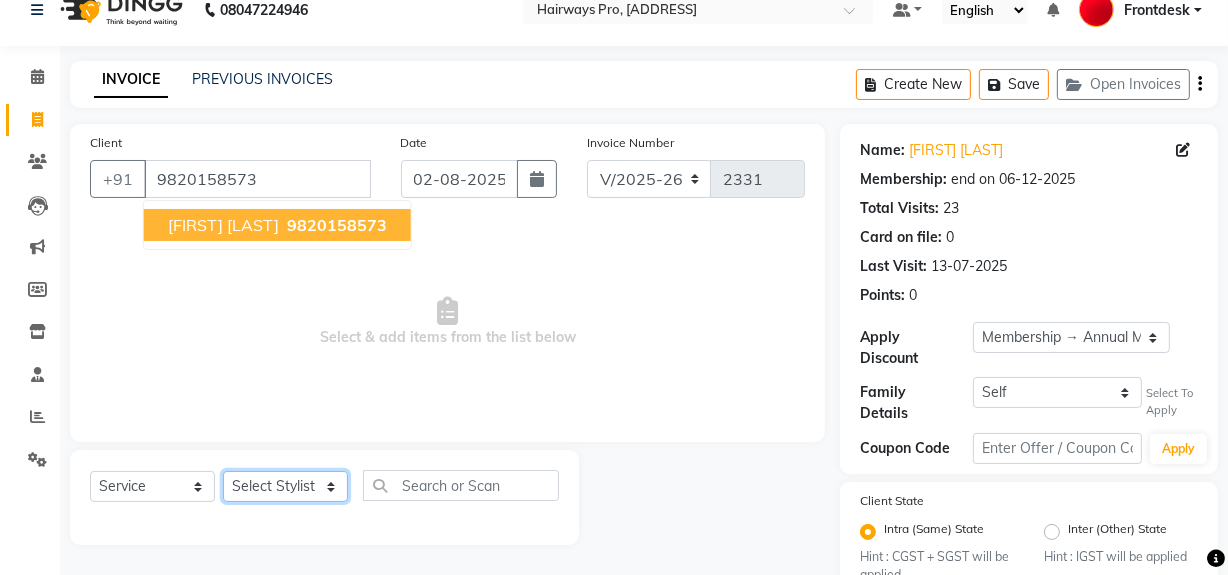 click on "Select Stylist ABID DANISH Faiz shaikh Frontdesk INTEZAR SALMANI JYOTI Kamal Salmani KAVITA MUSTAFA RAFIQUE Sonal SONU WAQAR ZAFAR" 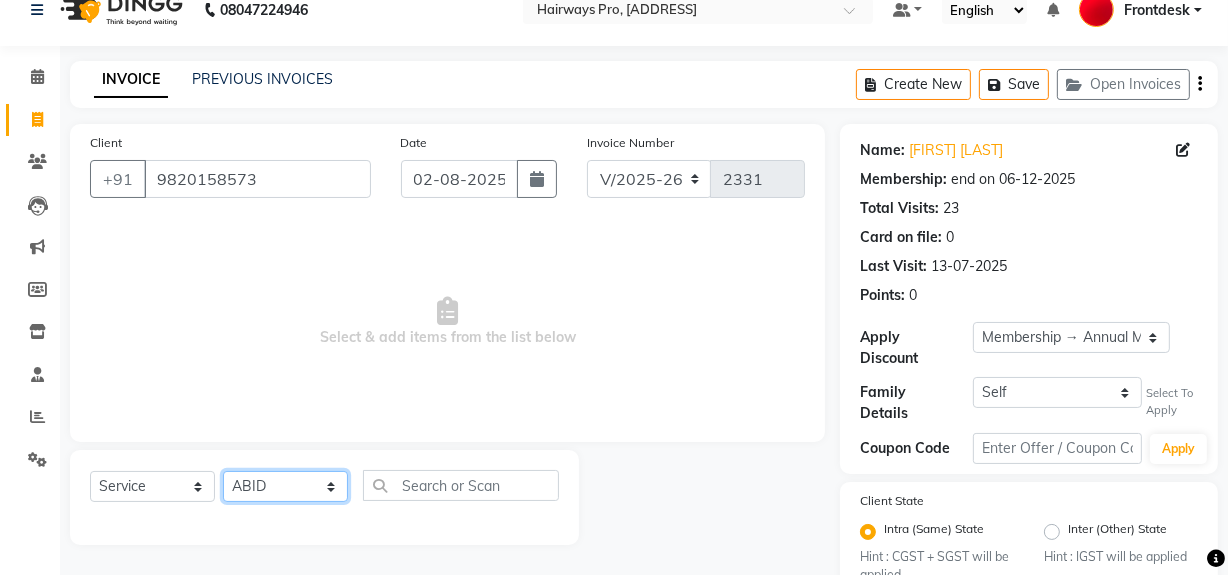 click on "Select Stylist ABID DANISH Faiz shaikh Frontdesk INTEZAR SALMANI JYOTI Kamal Salmani KAVITA MUSTAFA RAFIQUE Sonal SONU WAQAR ZAFAR" 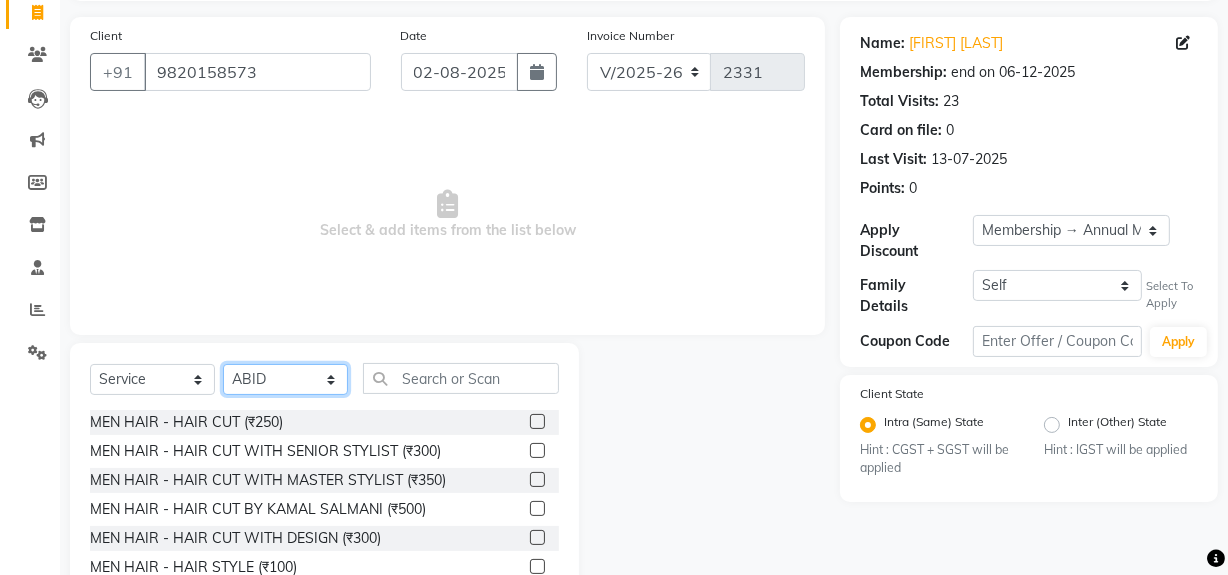 scroll, scrollTop: 226, scrollLeft: 0, axis: vertical 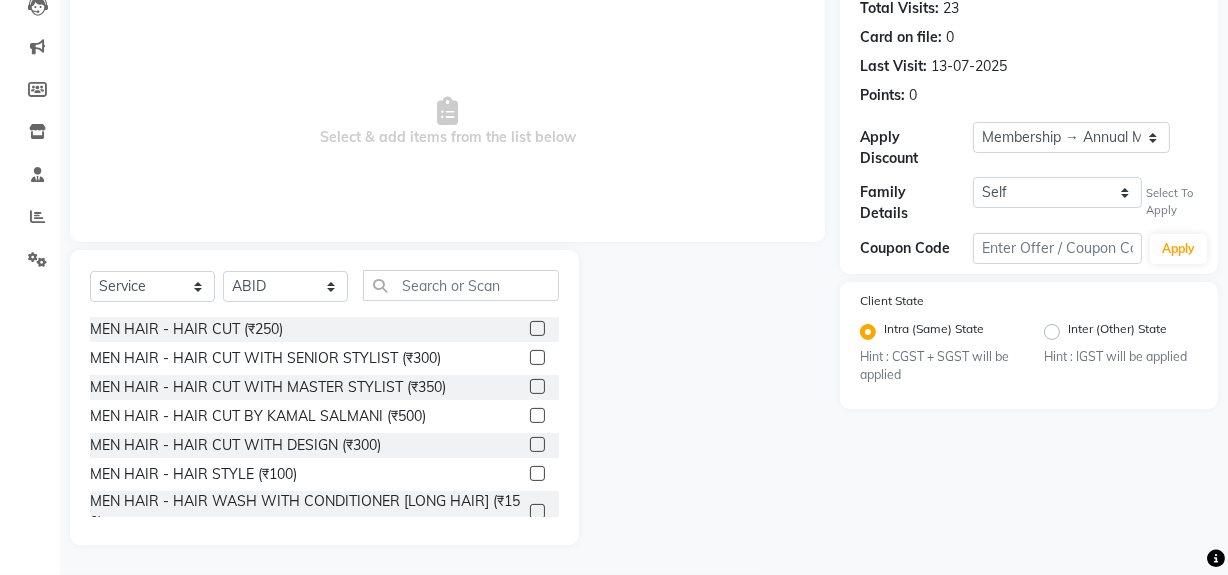 click 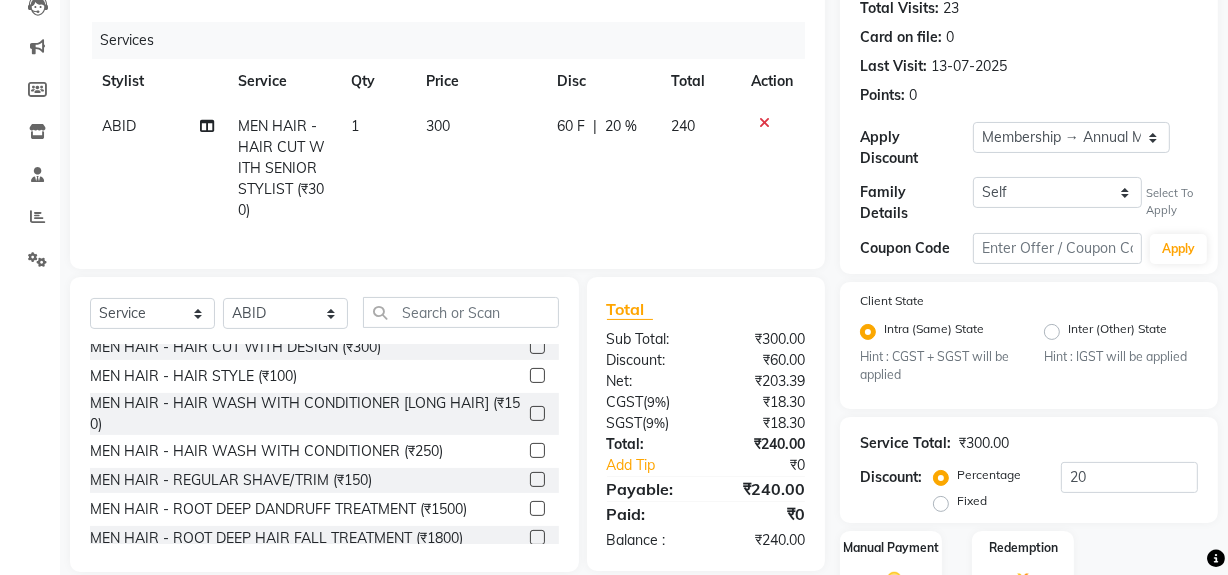 scroll, scrollTop: 181, scrollLeft: 0, axis: vertical 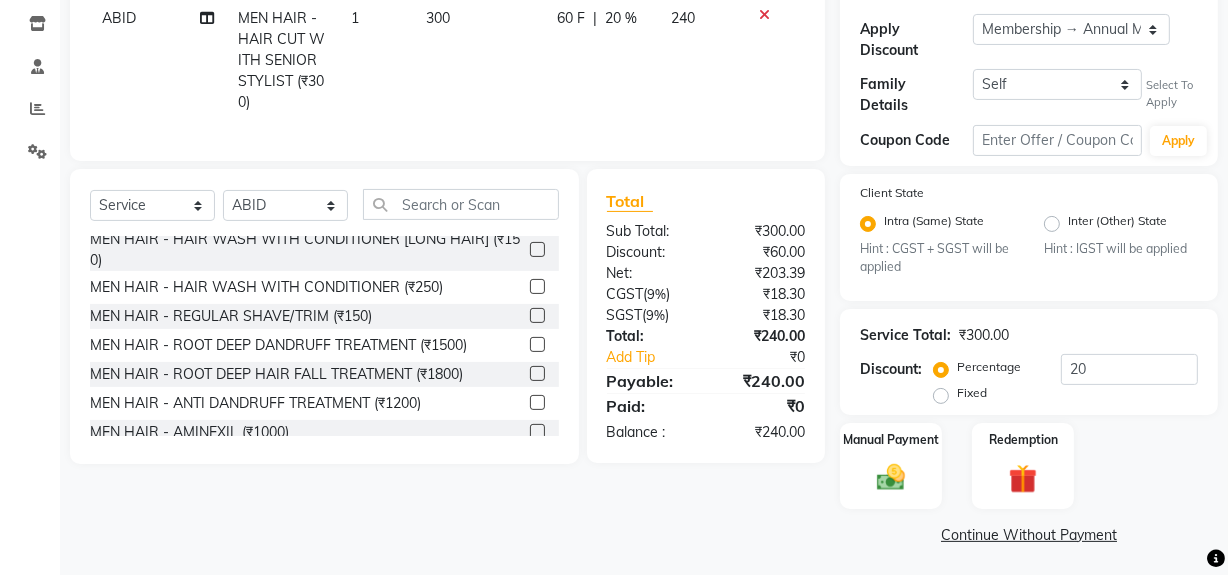 click 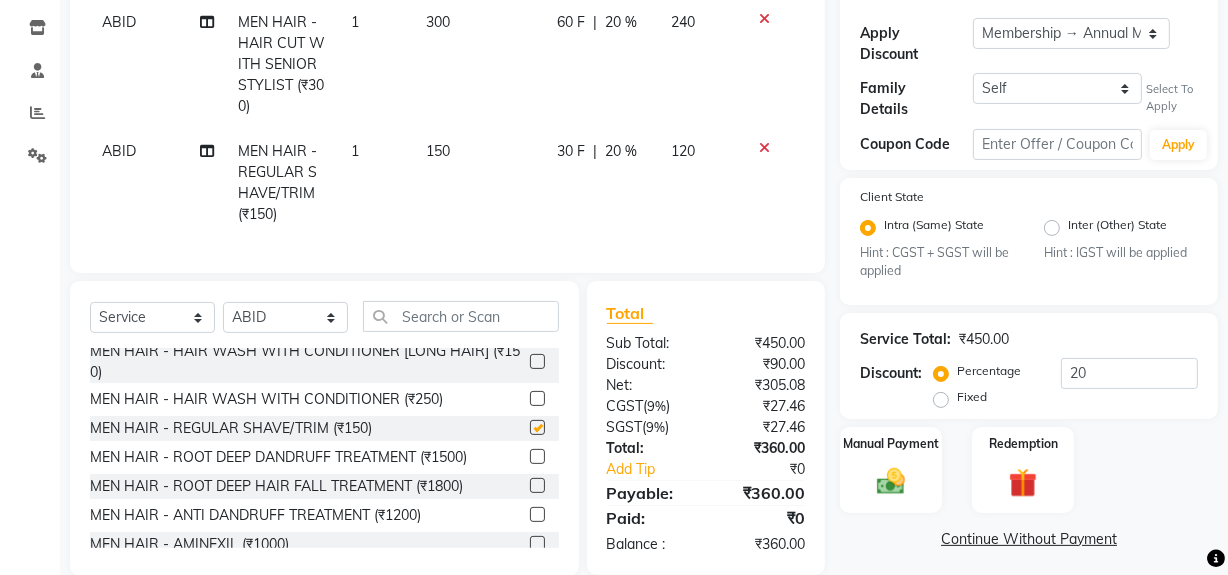 scroll, scrollTop: 0, scrollLeft: 0, axis: both 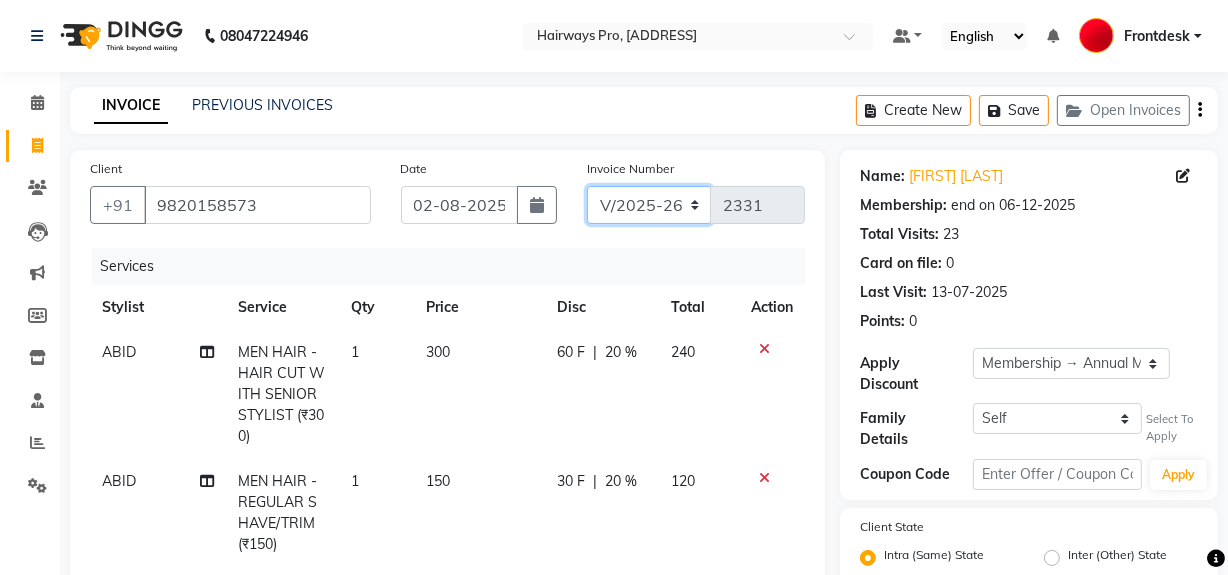 click on "INV/25-26 V/2025-26" 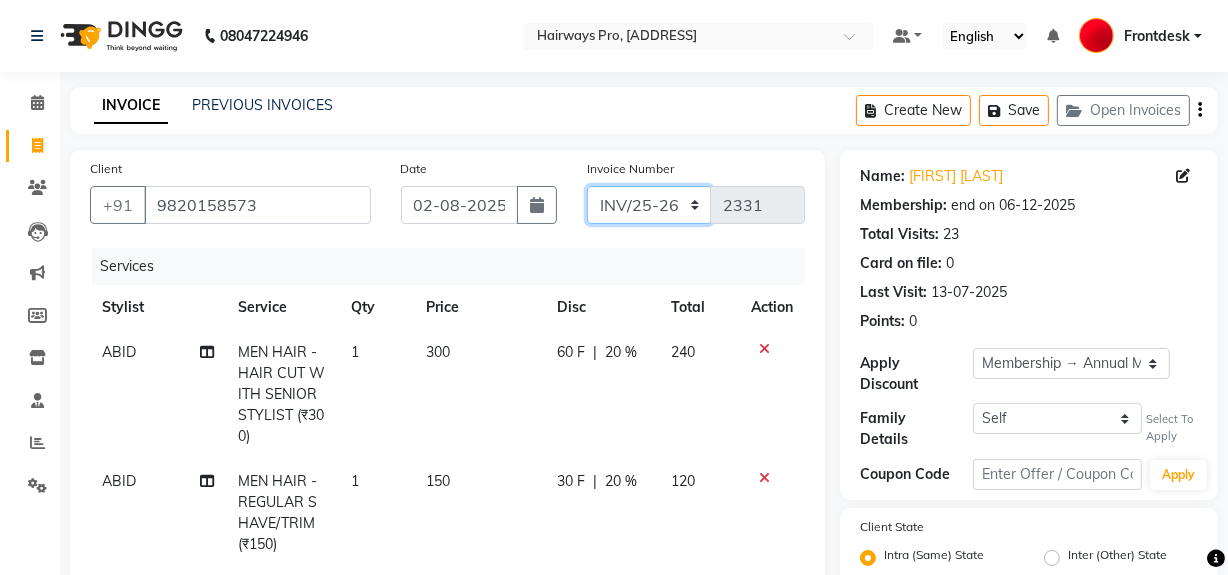 click on "INV/25-26 V/2025-26" 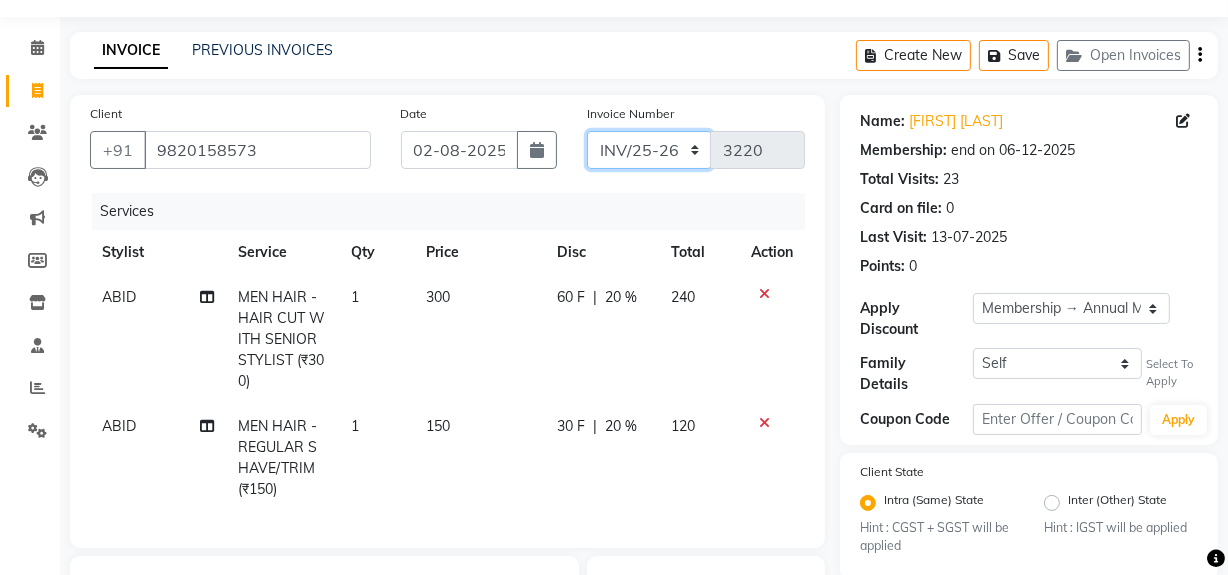 scroll, scrollTop: 0, scrollLeft: 0, axis: both 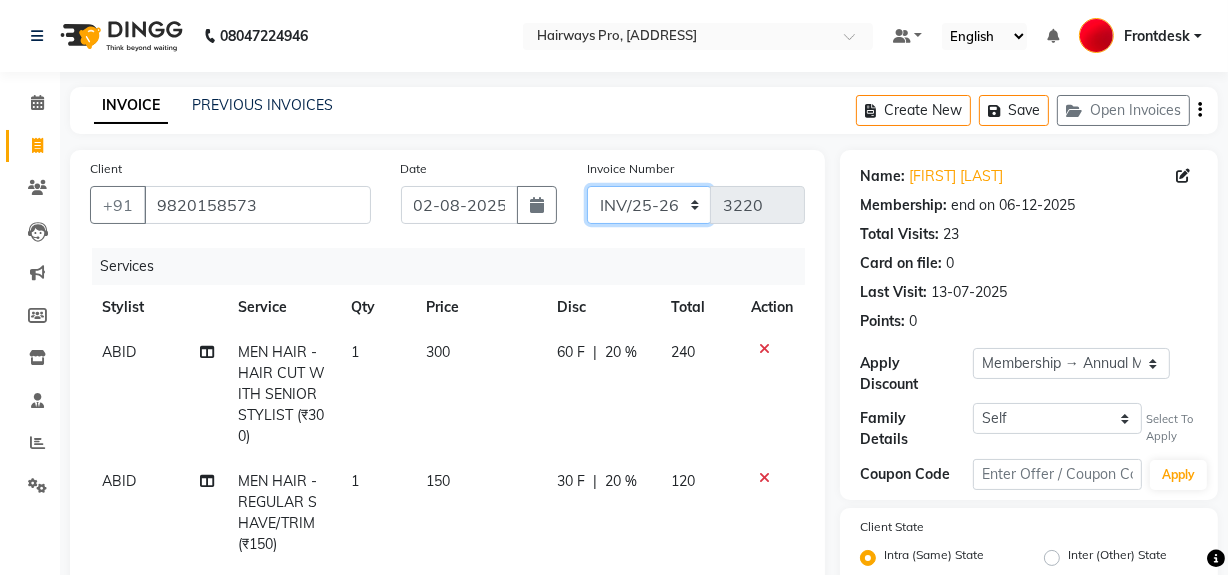 click on "INV/25-26 V/2025-26" 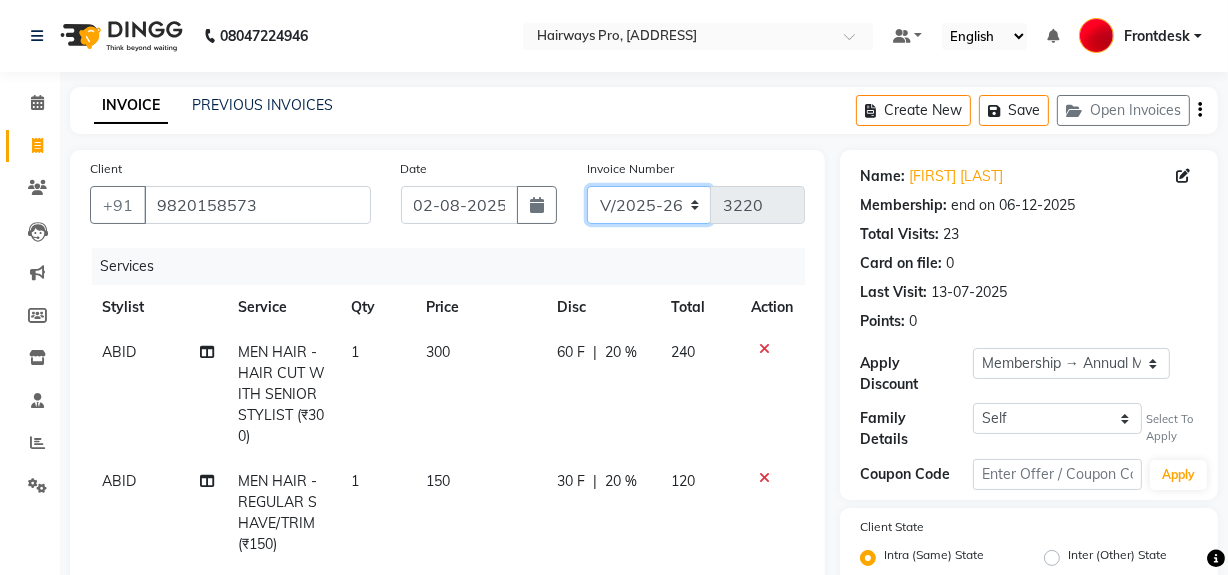 click on "INV/25-26 V/2025-26" 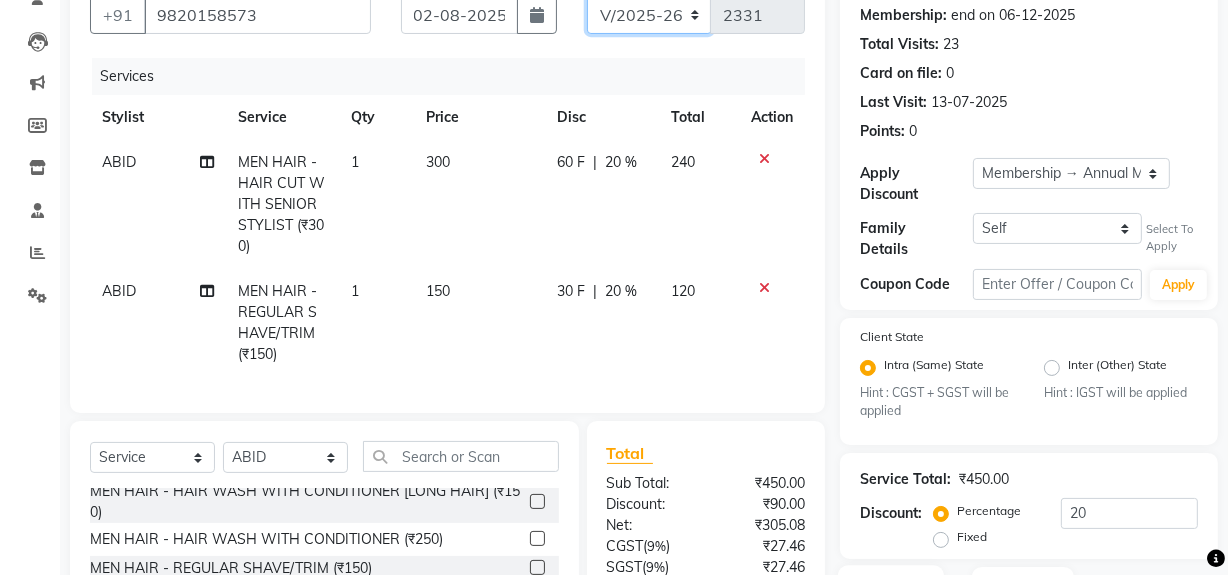scroll, scrollTop: 363, scrollLeft: 0, axis: vertical 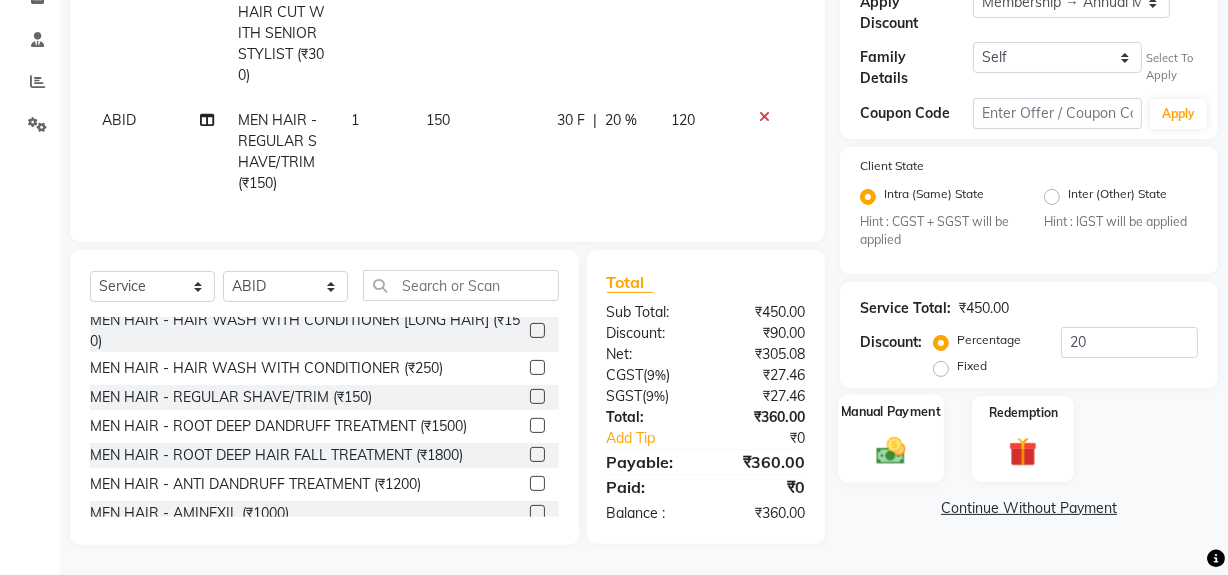 click 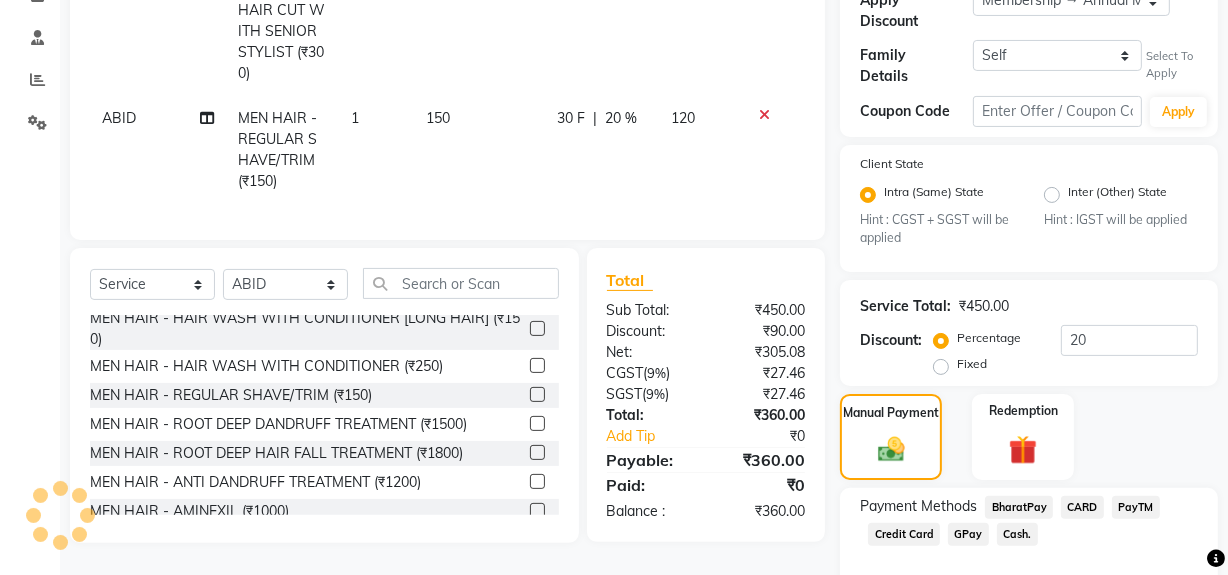 click on "GPay" 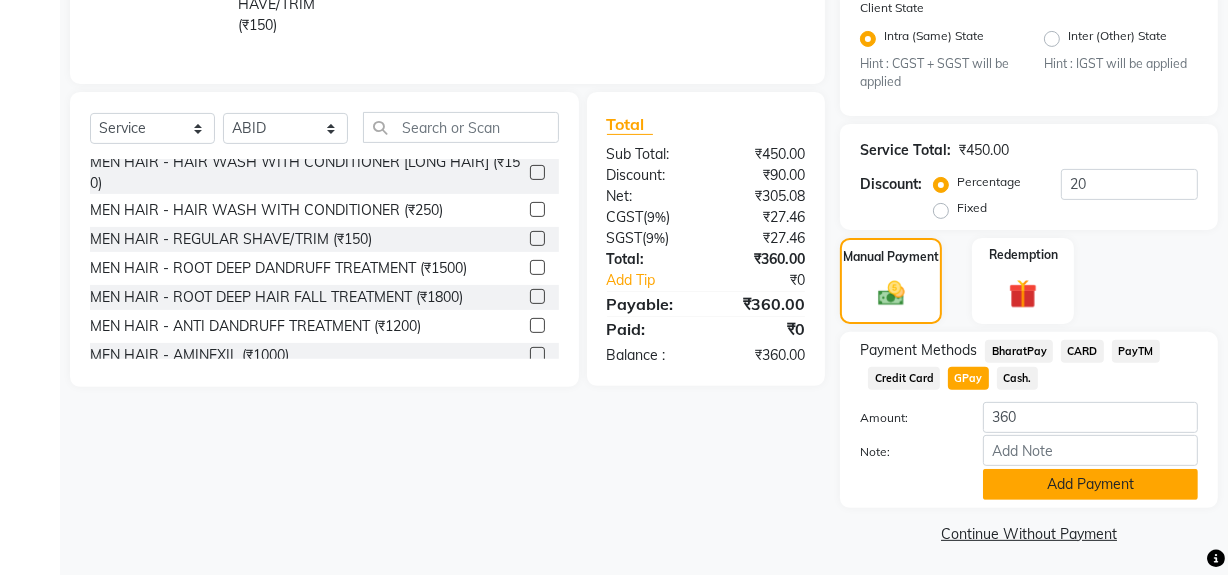 click on "Add Payment" 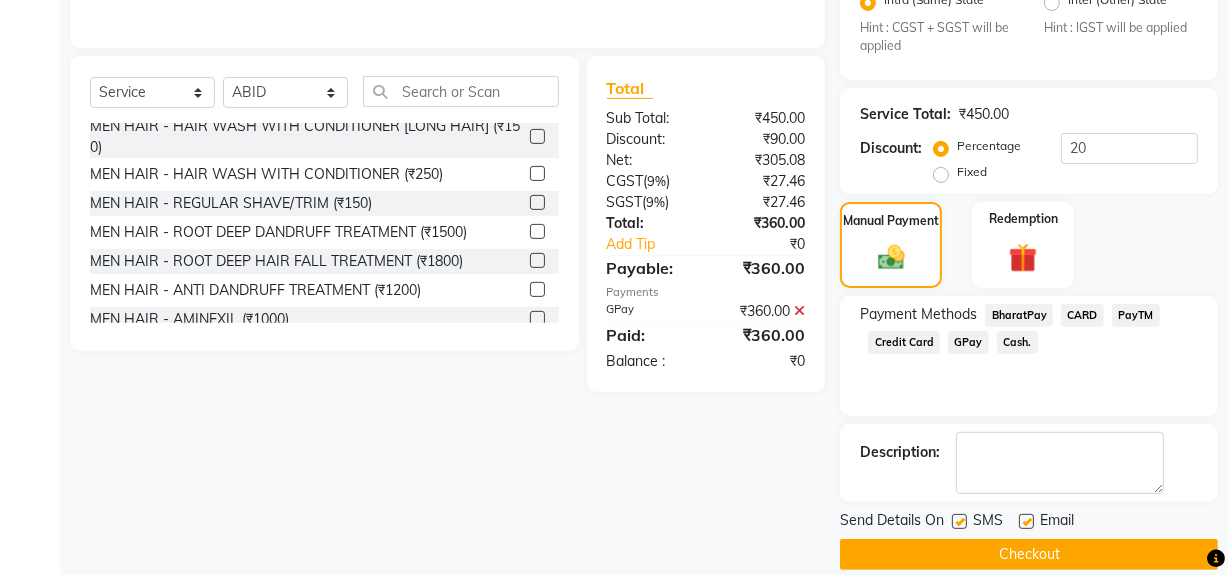 scroll, scrollTop: 575, scrollLeft: 0, axis: vertical 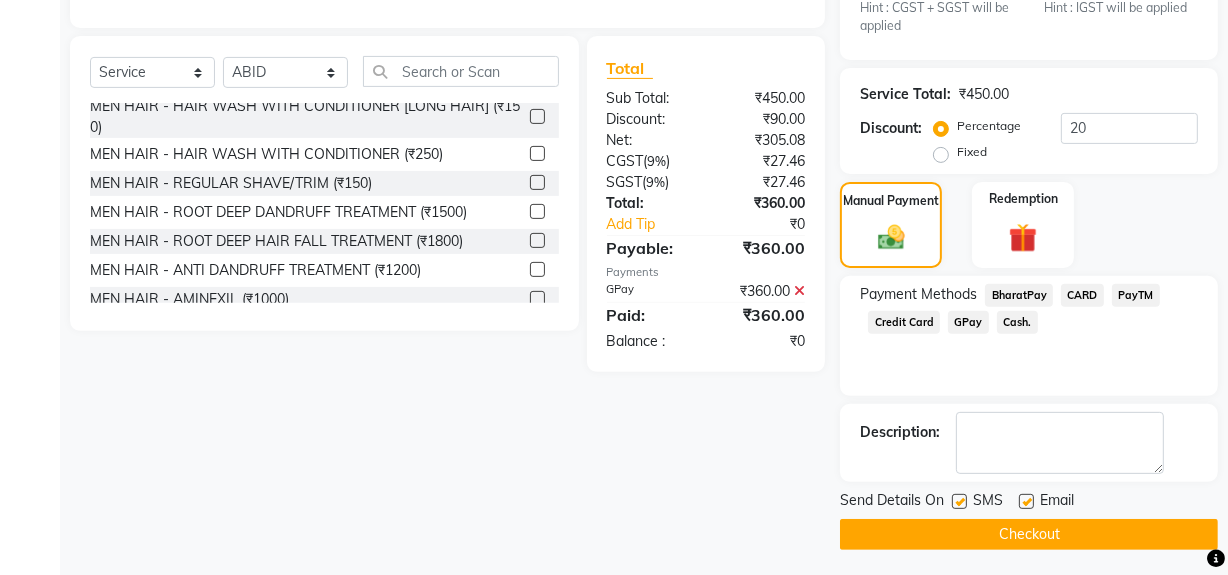 click on "Checkout" 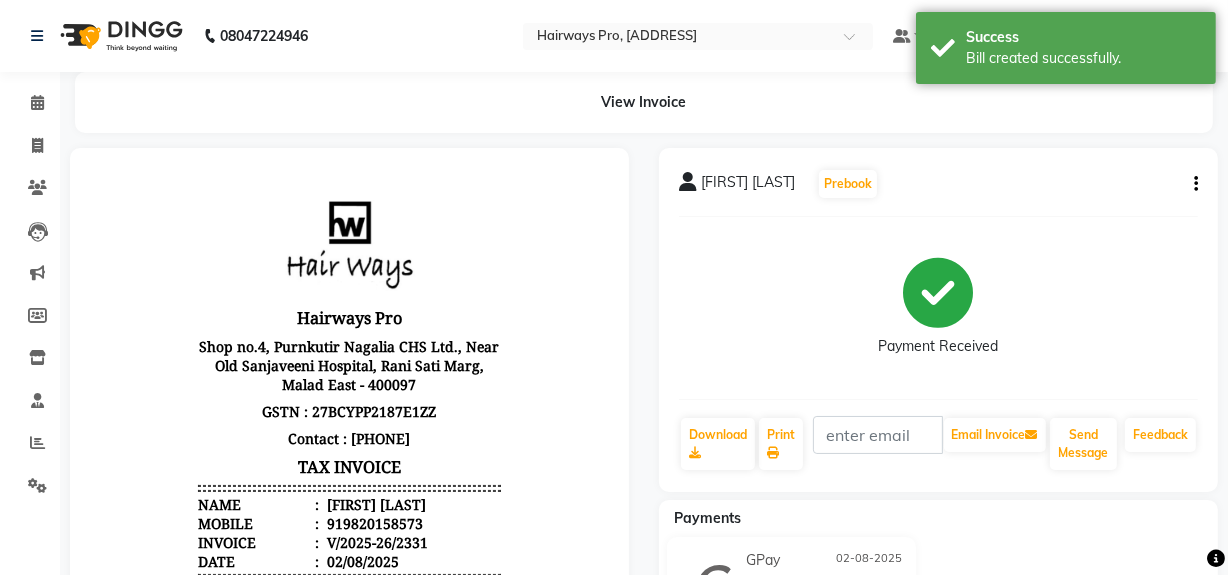 scroll, scrollTop: 0, scrollLeft: 0, axis: both 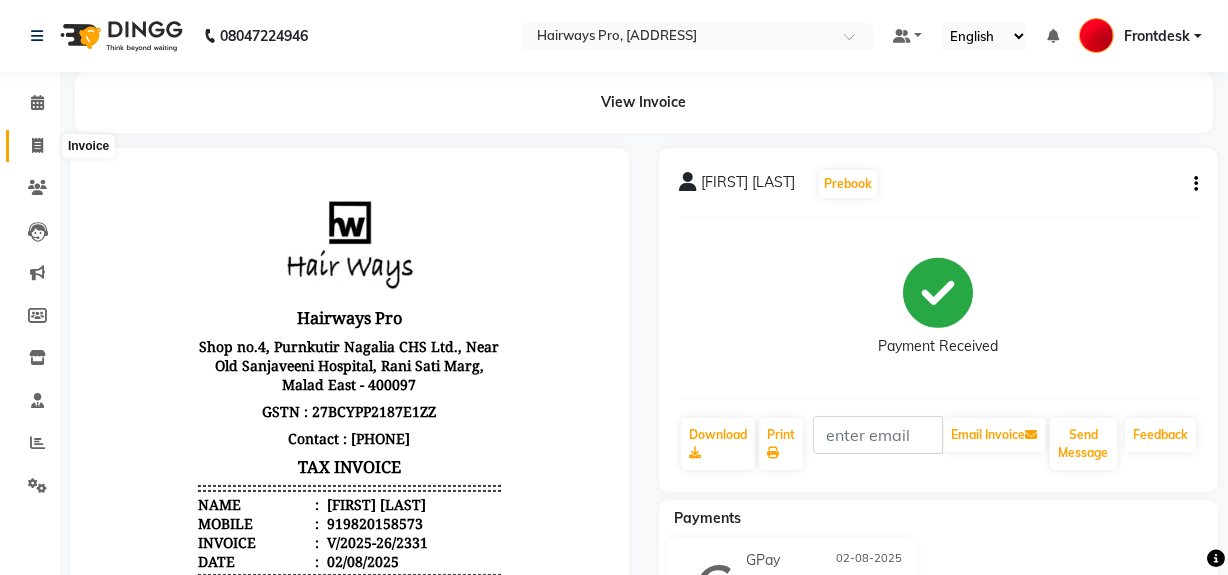 click 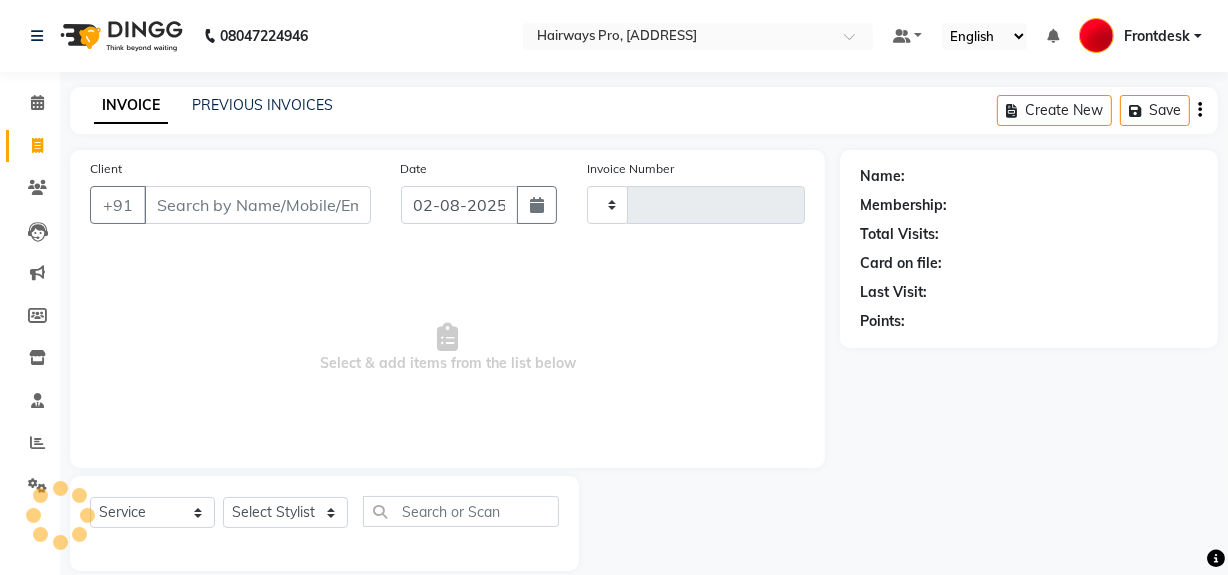 scroll, scrollTop: 26, scrollLeft: 0, axis: vertical 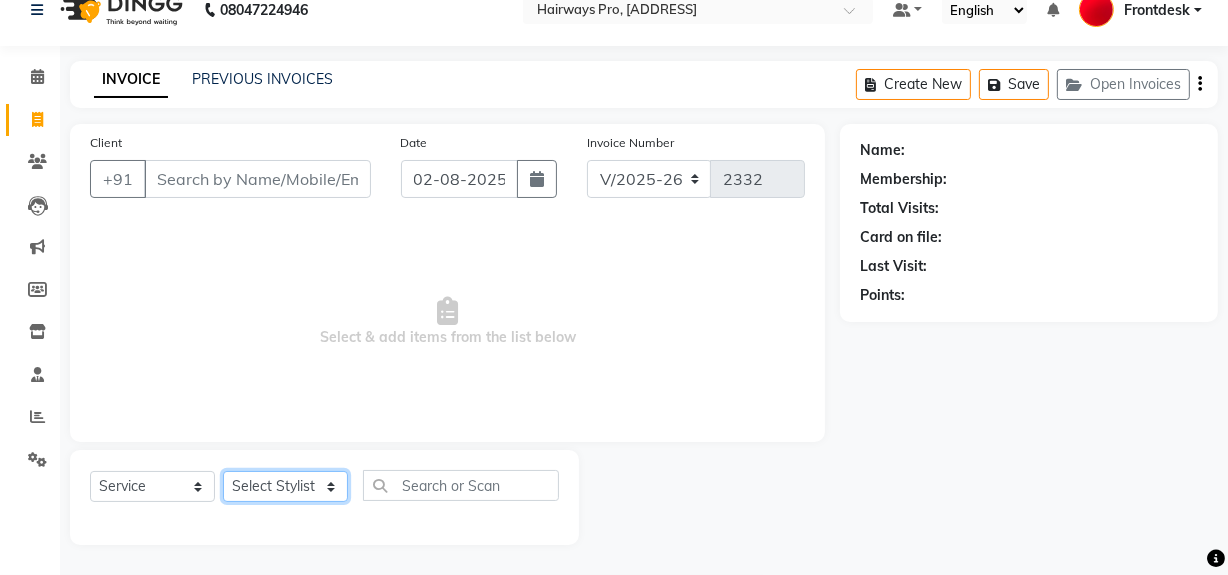 click on "Select Stylist ABID DANISH Faiz shaikh Frontdesk INTEZAR SALMANI JYOTI Kamal Salmani KAVITA MUSTAFA RAFIQUE Sonal SONU WAQAR ZAFAR" 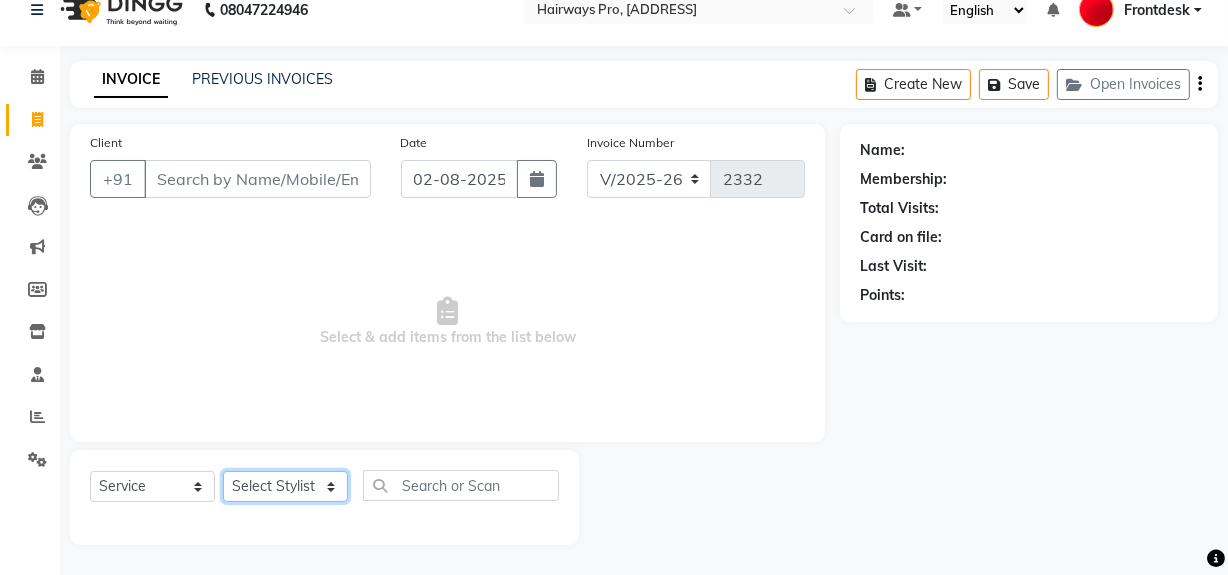 click on "Select Stylist ABID DANISH Faiz shaikh Frontdesk INTEZAR SALMANI JYOTI Kamal Salmani KAVITA MUSTAFA RAFIQUE Sonal SONU WAQAR ZAFAR" 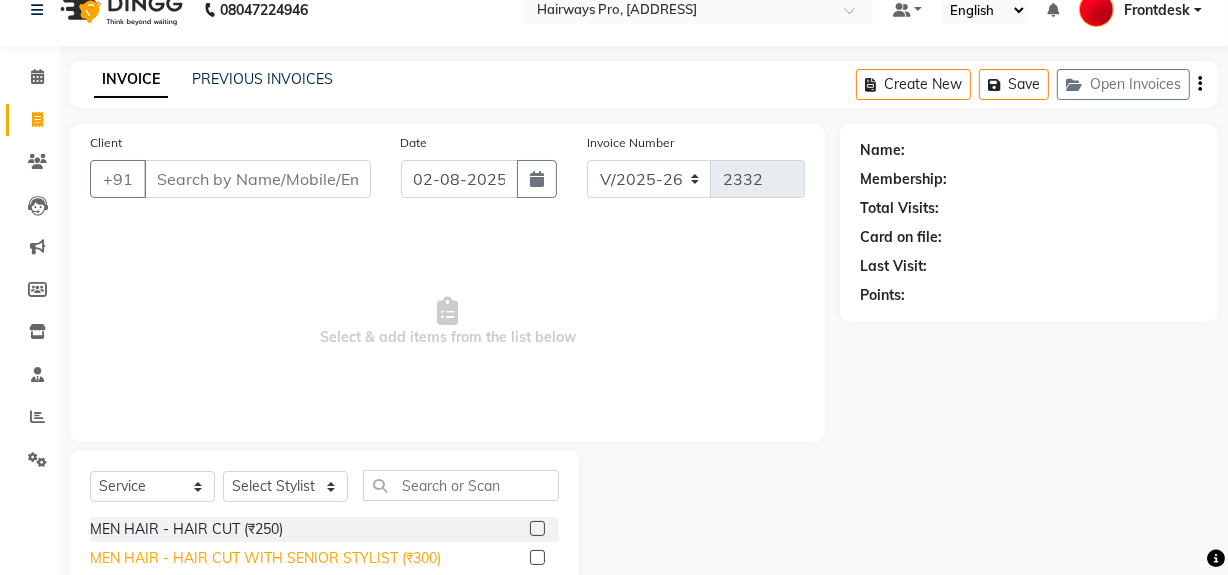 click on "MEN HAIR - HAIR CUT WITH SENIOR STYLIST (₹300)" 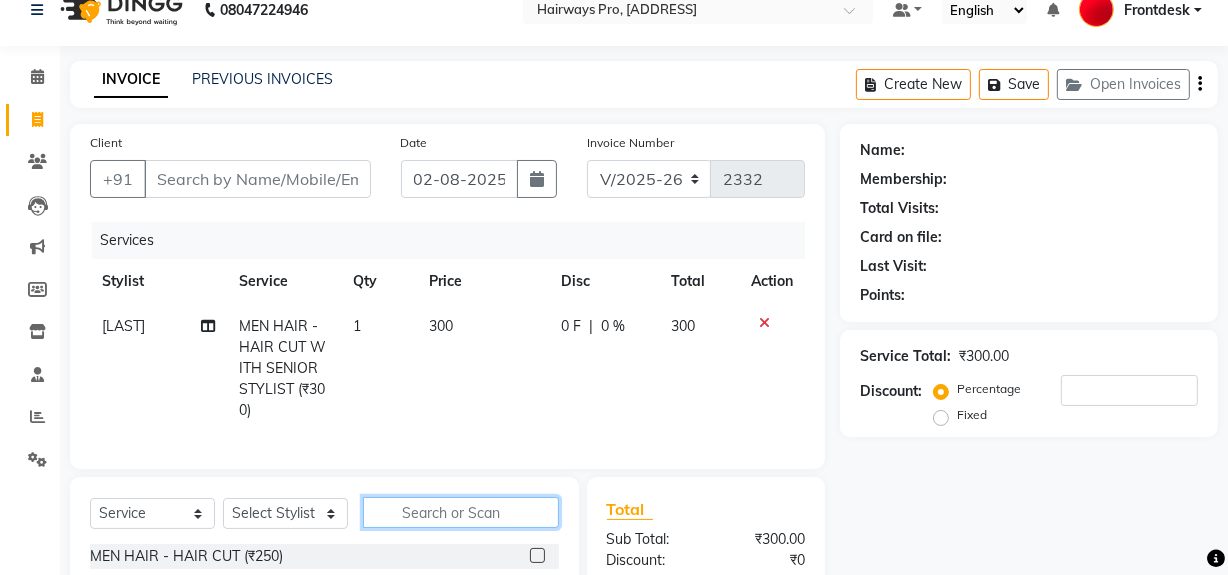 click 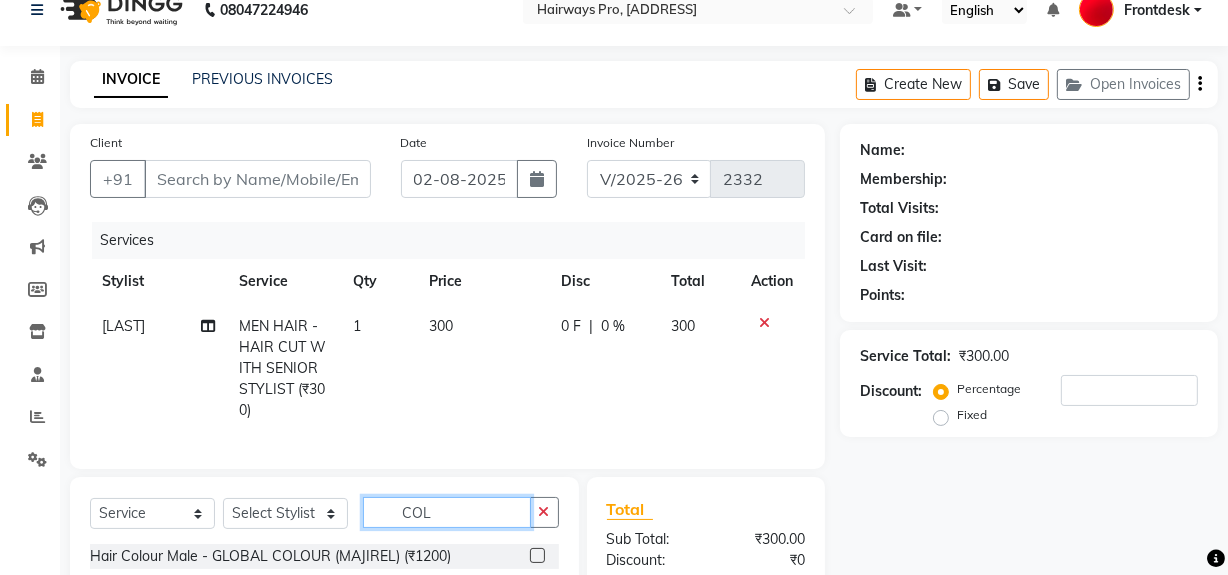 scroll, scrollTop: 117, scrollLeft: 0, axis: vertical 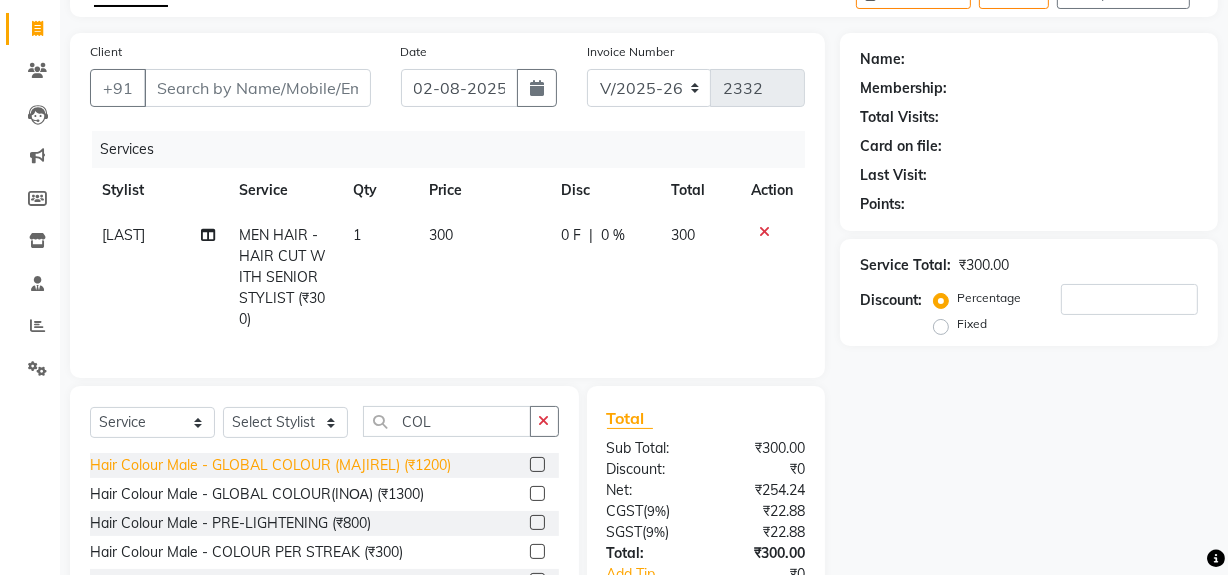 click on "Hair Colour Male - GLOBAL COLOUR (MAJIREL) (₹1200)" 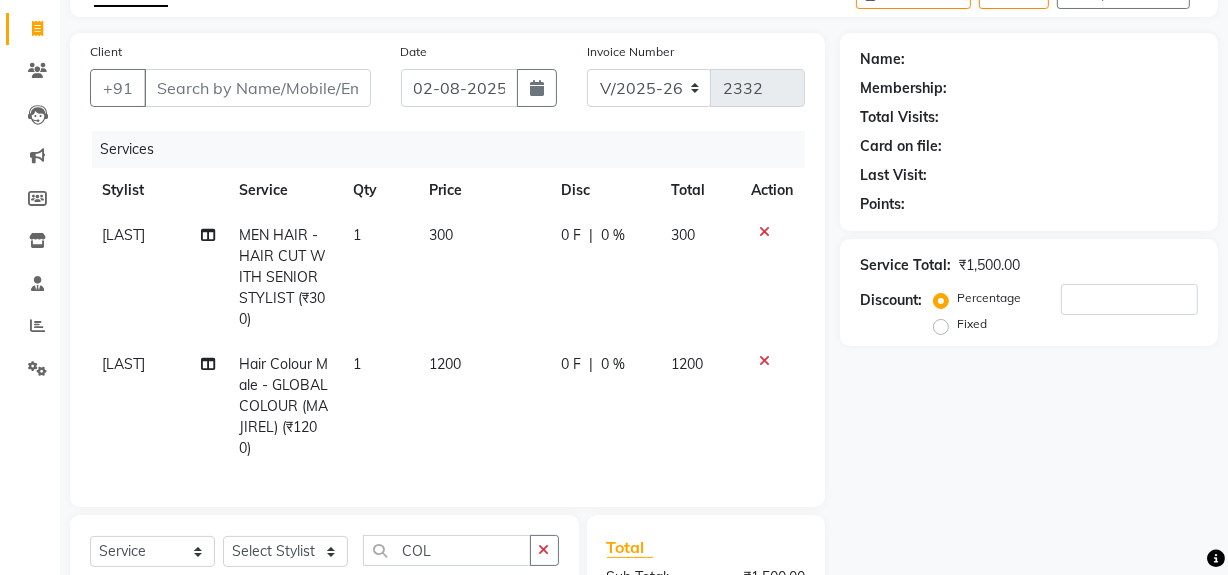click on "Client +91" 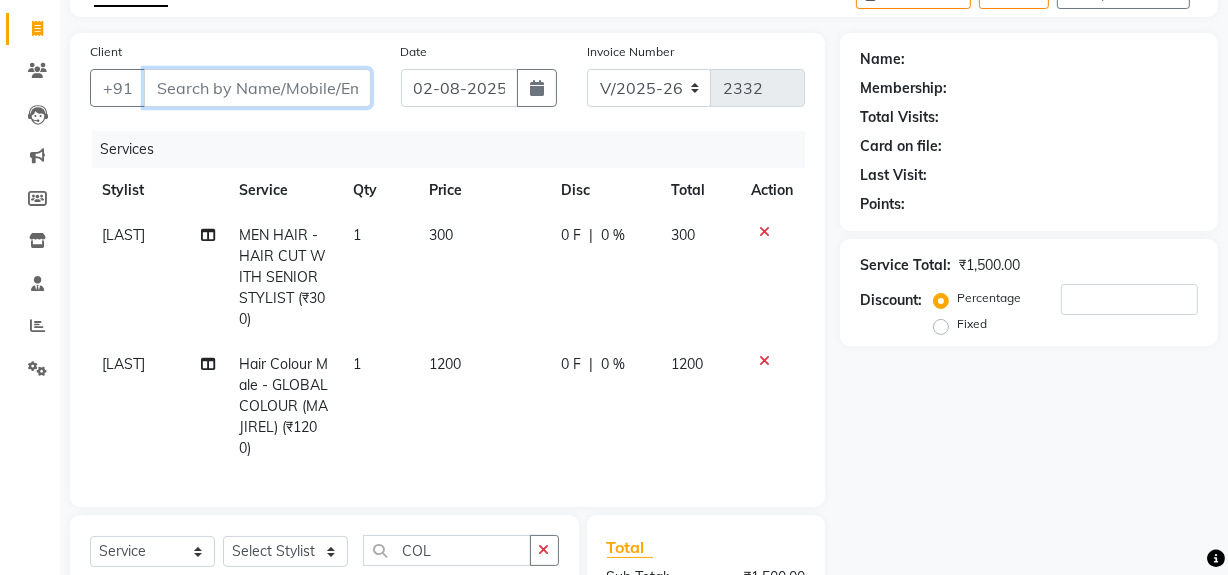 click on "Client" at bounding box center (257, 88) 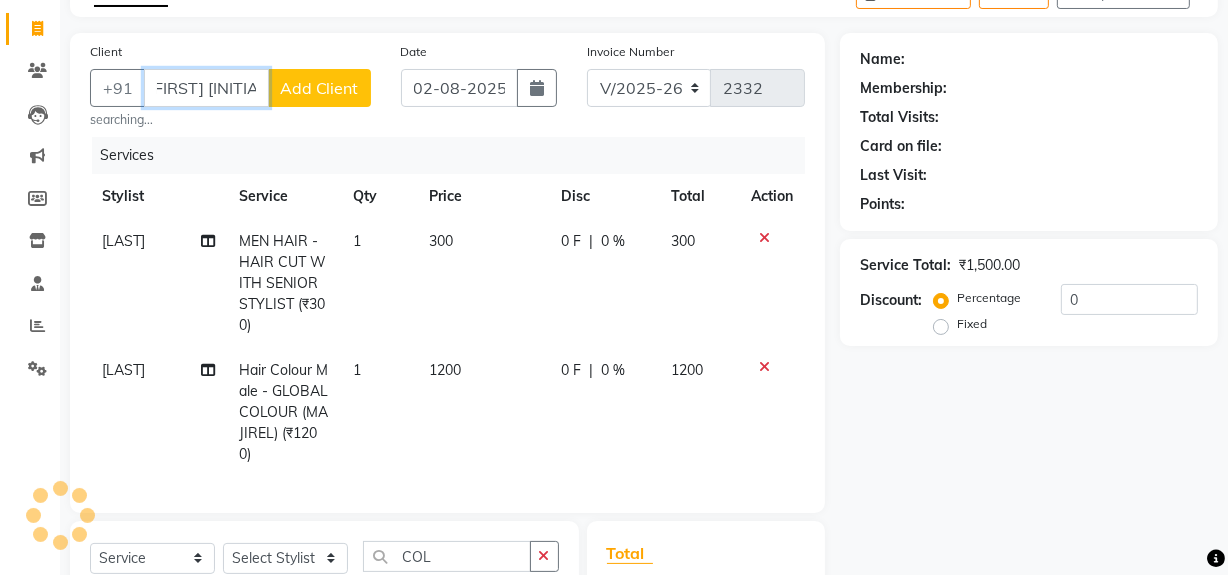 scroll, scrollTop: 0, scrollLeft: 0, axis: both 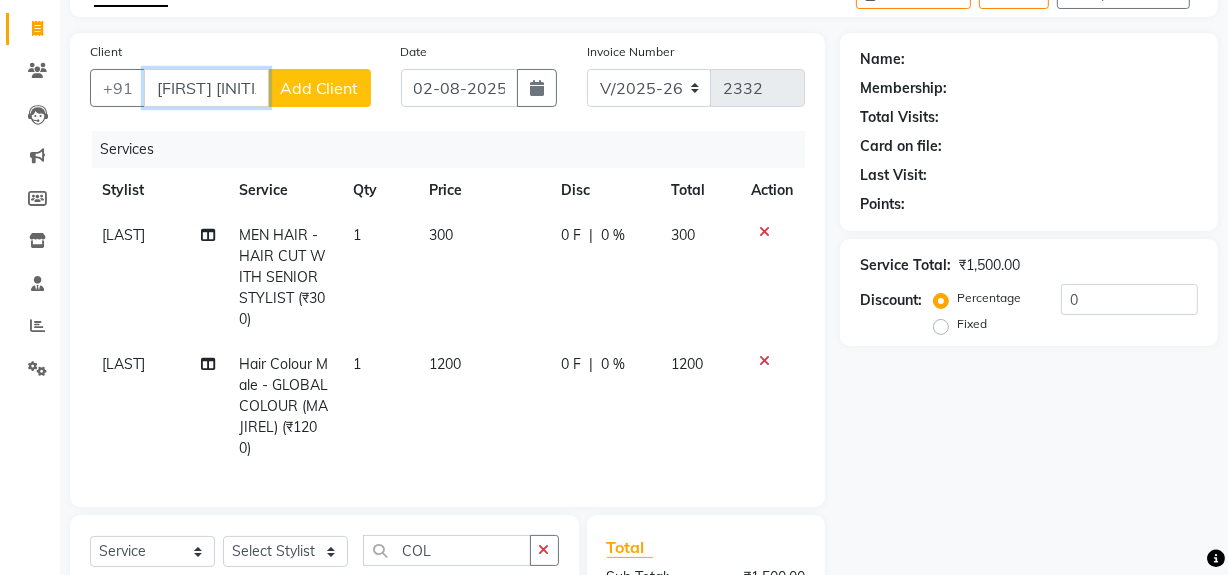 click on "KRISHNA PO" at bounding box center (206, 88) 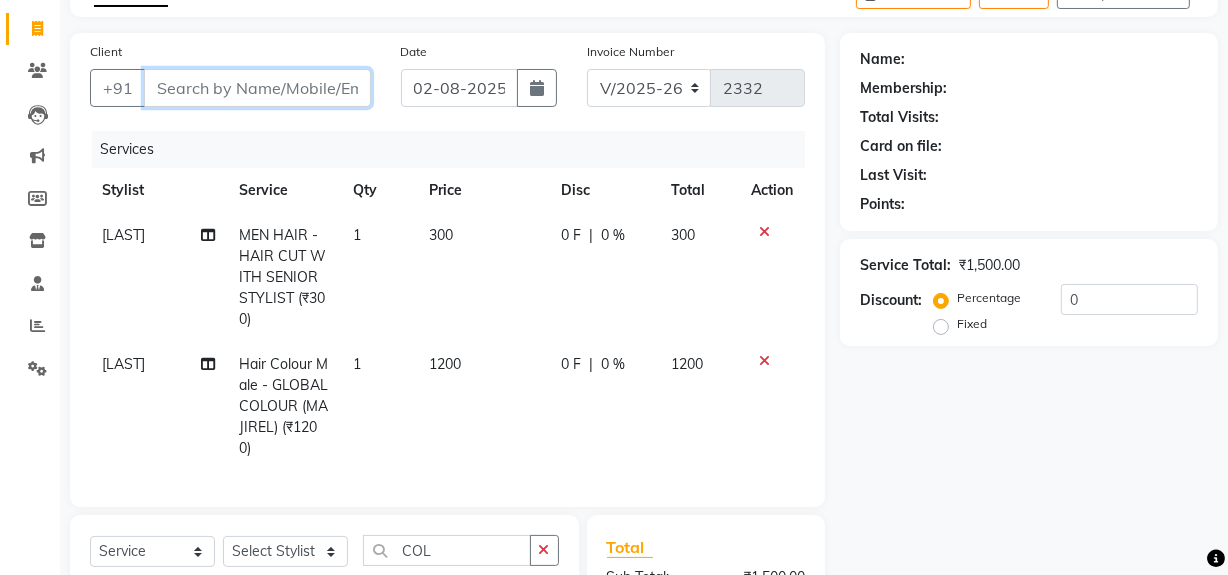 click on "Client" at bounding box center (257, 88) 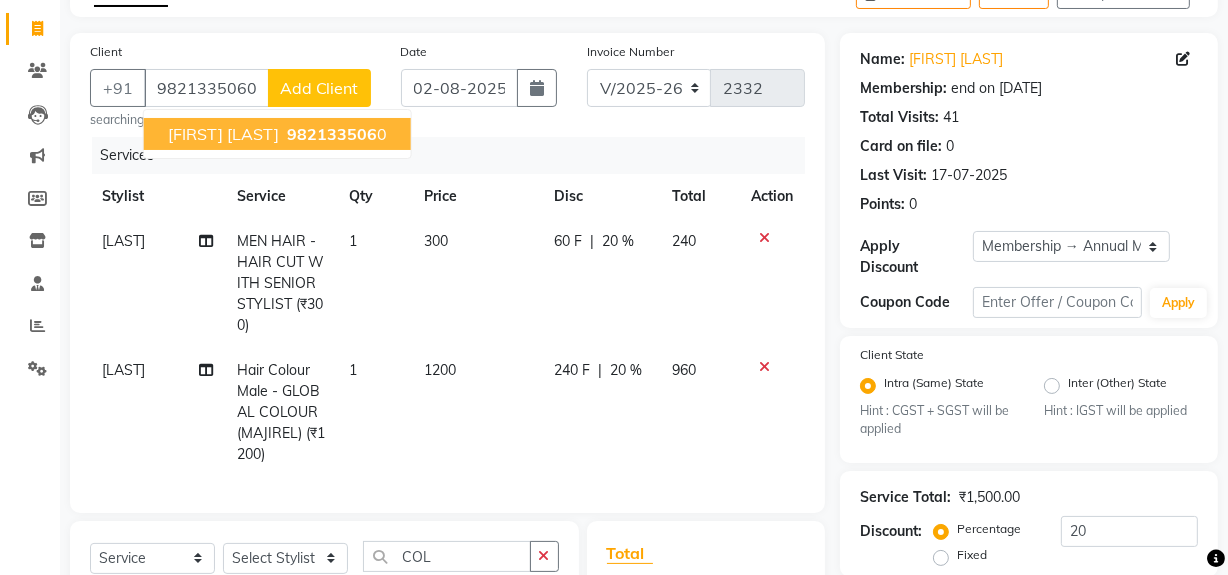click on "KRISHNA KUMAR" at bounding box center [223, 134] 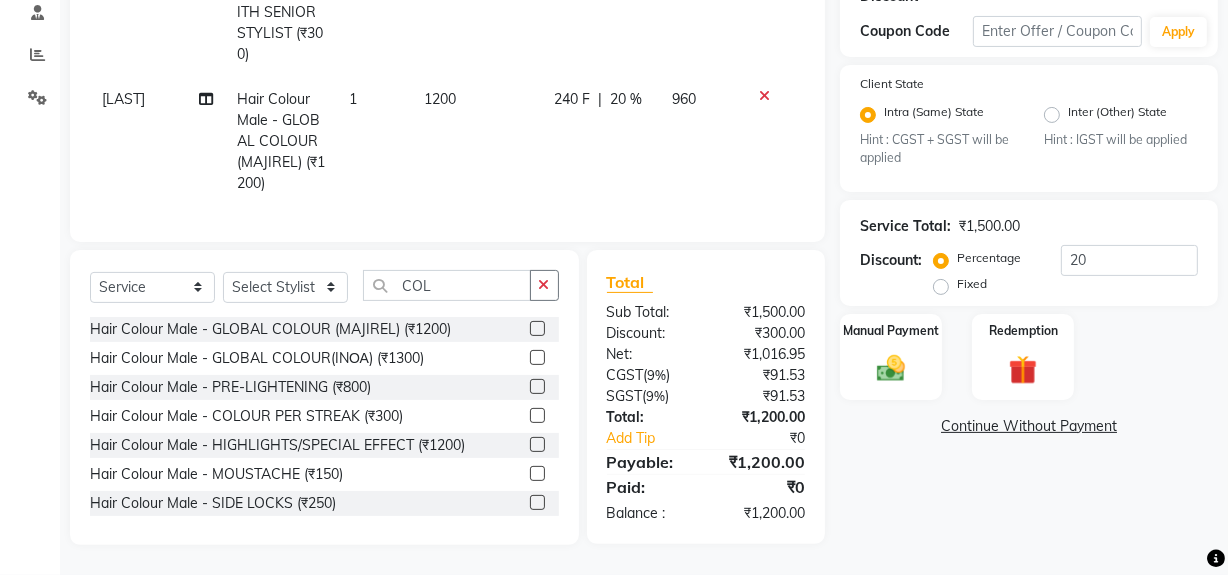 scroll, scrollTop: 401, scrollLeft: 0, axis: vertical 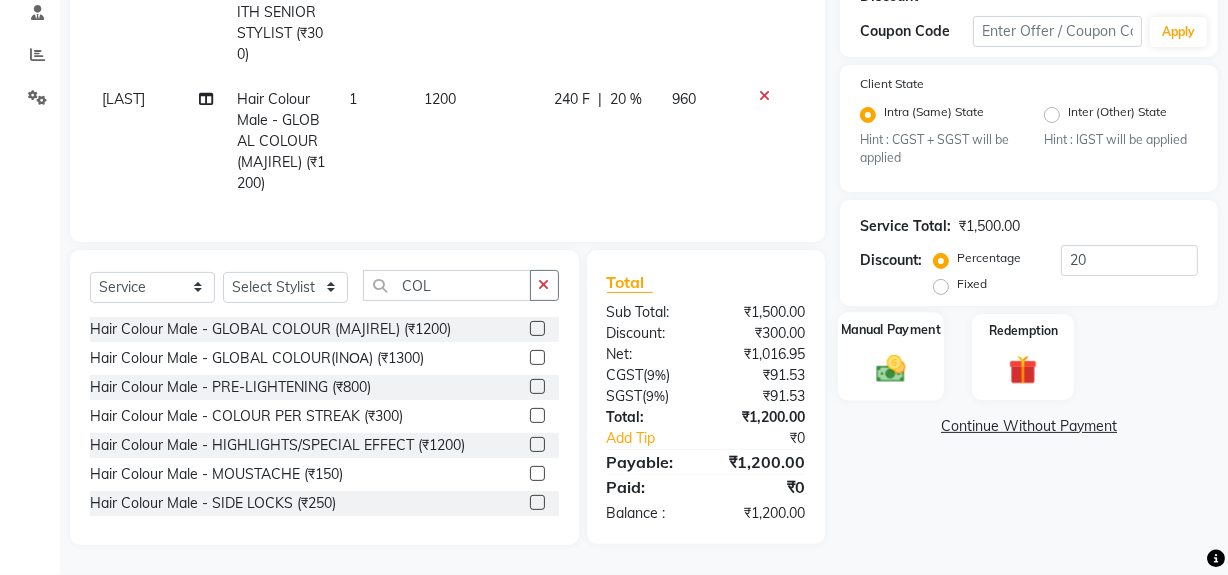 click 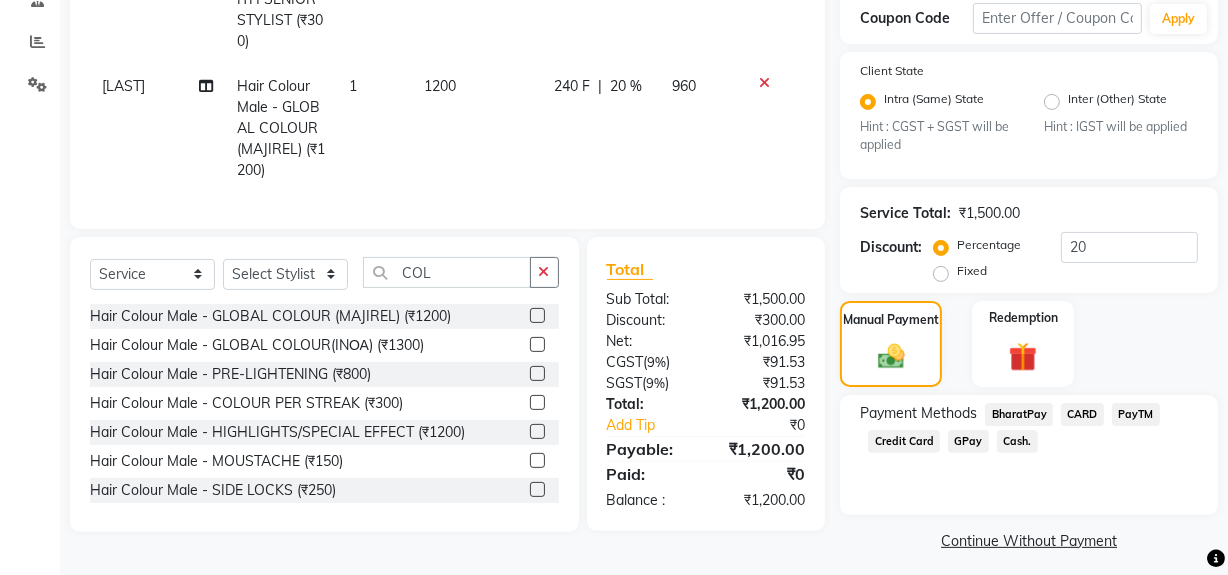click on "Cash." 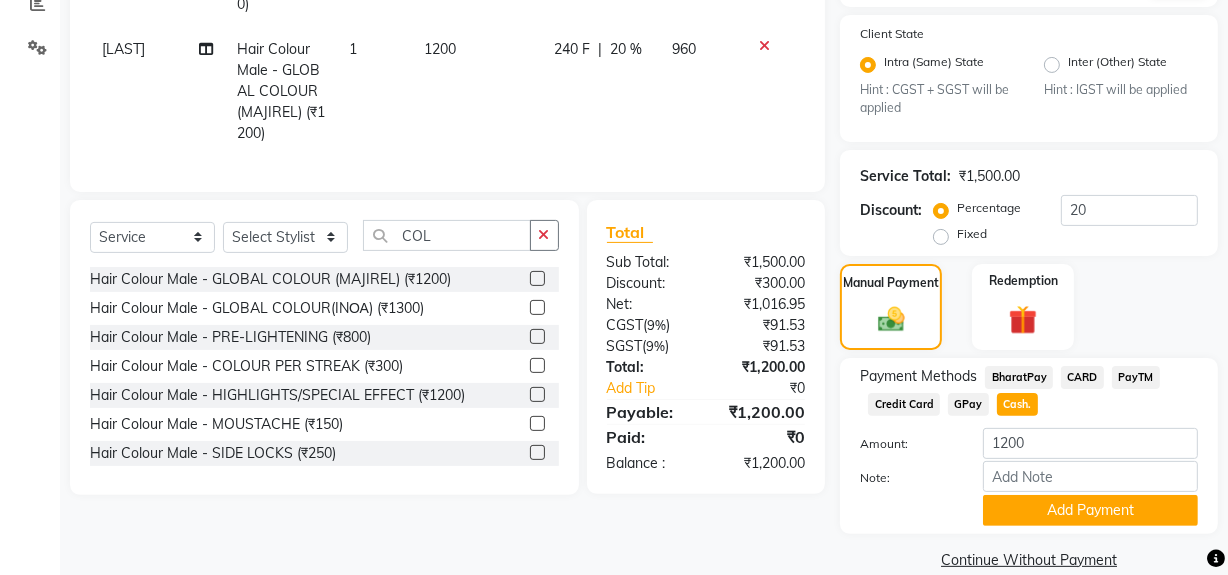 scroll, scrollTop: 469, scrollLeft: 0, axis: vertical 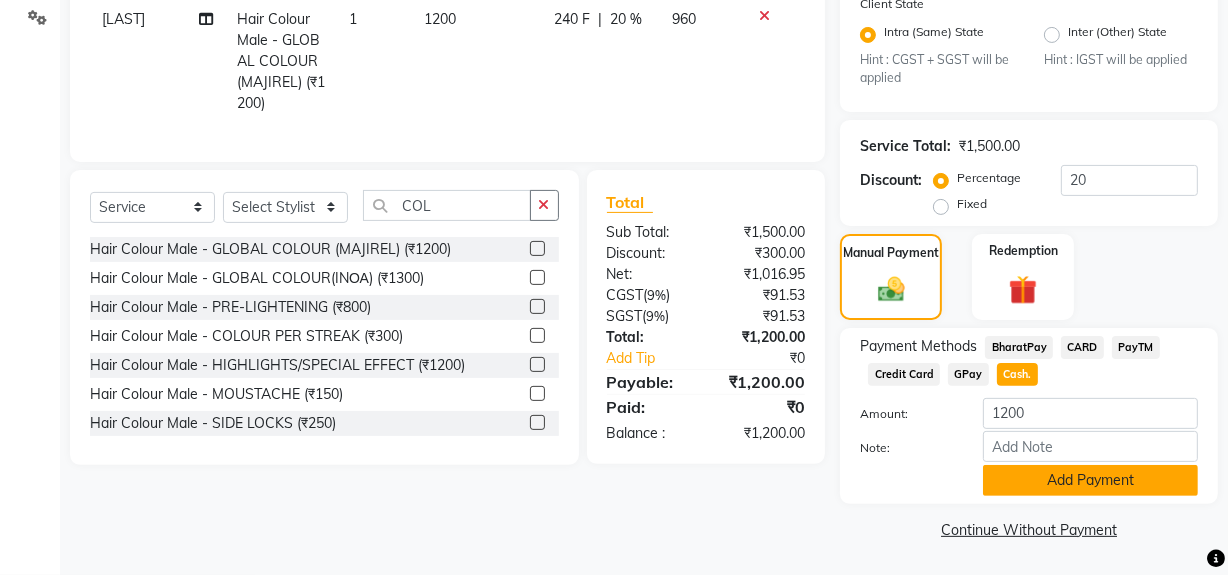 click on "Add Payment" 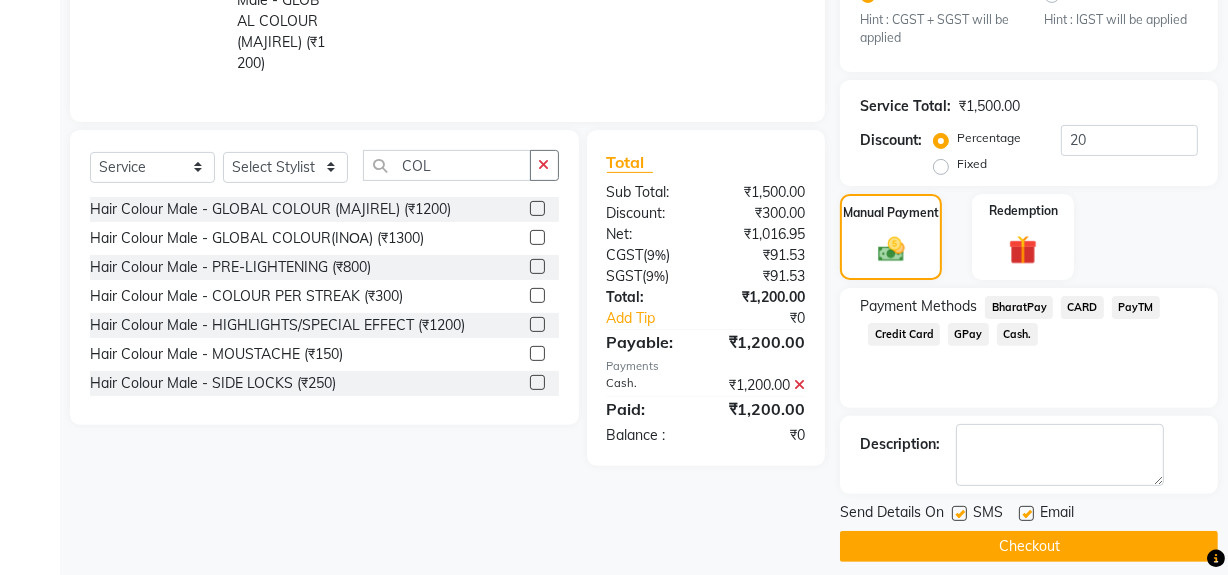scroll, scrollTop: 524, scrollLeft: 0, axis: vertical 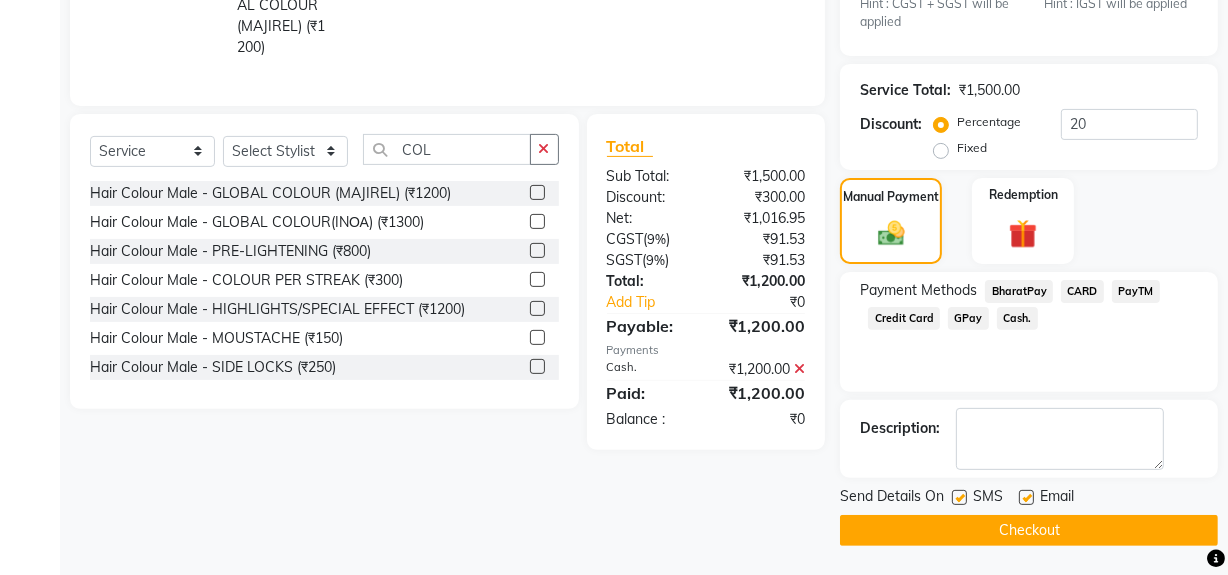 click on "Checkout" 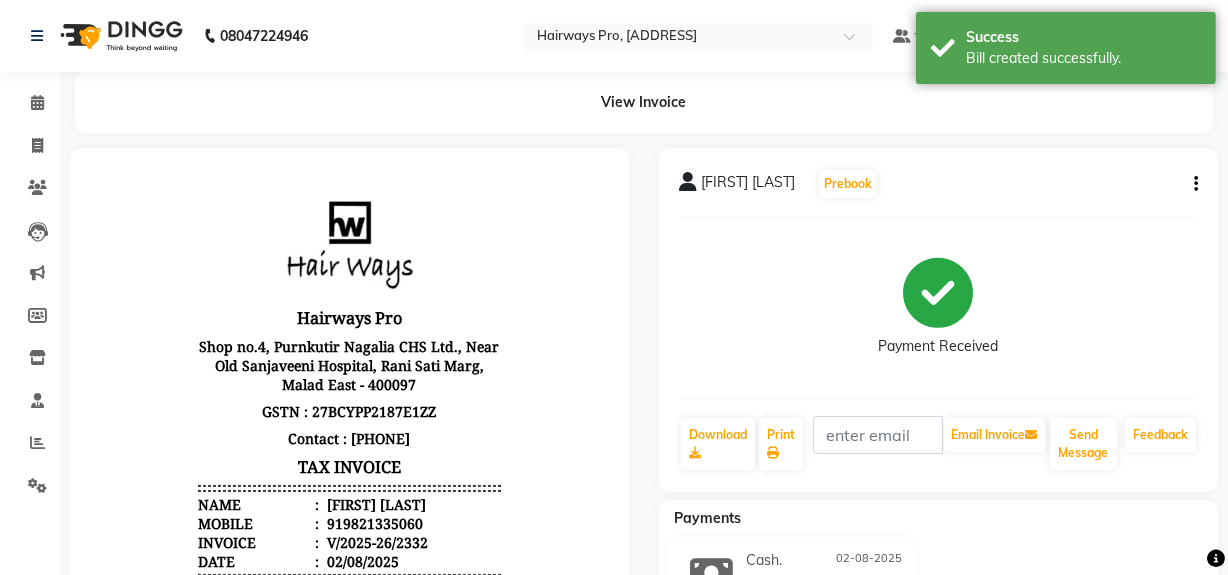 scroll, scrollTop: 0, scrollLeft: 0, axis: both 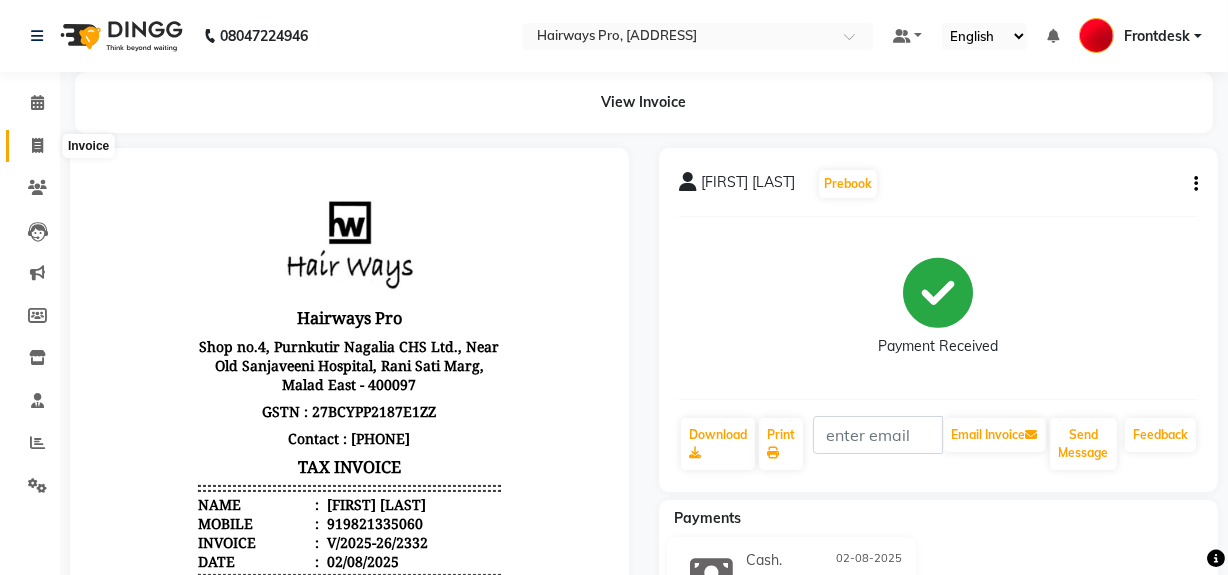 click 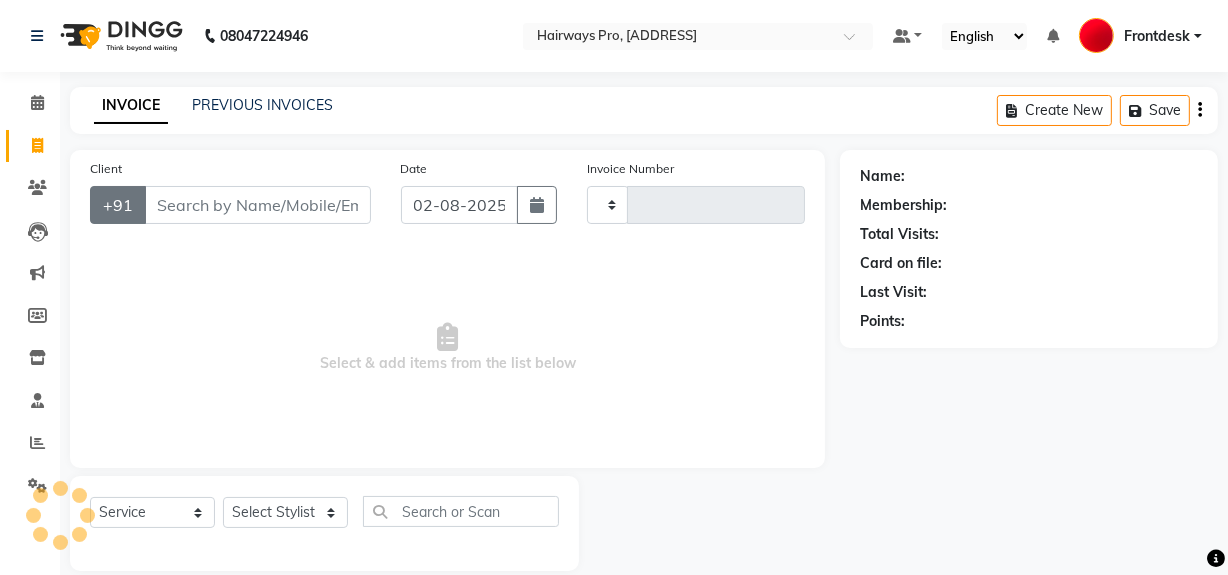 scroll, scrollTop: 26, scrollLeft: 0, axis: vertical 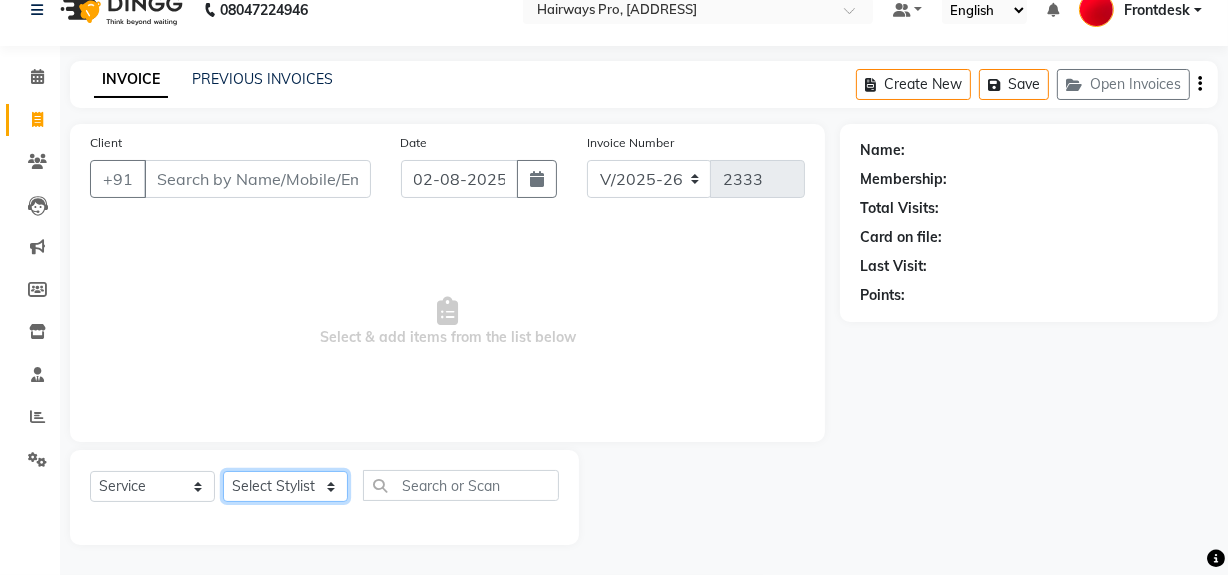 click on "Select Stylist ABID DANISH Faiz shaikh Frontdesk INTEZAR SALMANI JYOTI Kamal Salmani KAVITA MUSTAFA RAFIQUE Sonal SONU WAQAR ZAFAR" 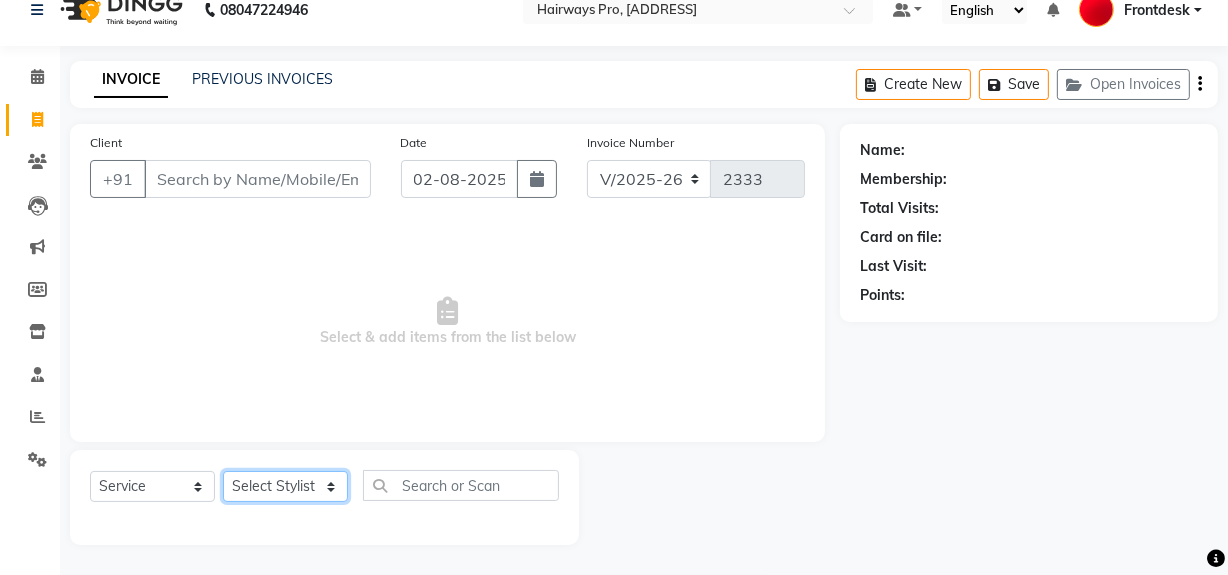 click on "Select Stylist ABID DANISH Faiz shaikh Frontdesk INTEZAR SALMANI JYOTI Kamal Salmani KAVITA MUSTAFA RAFIQUE Sonal SONU WAQAR ZAFAR" 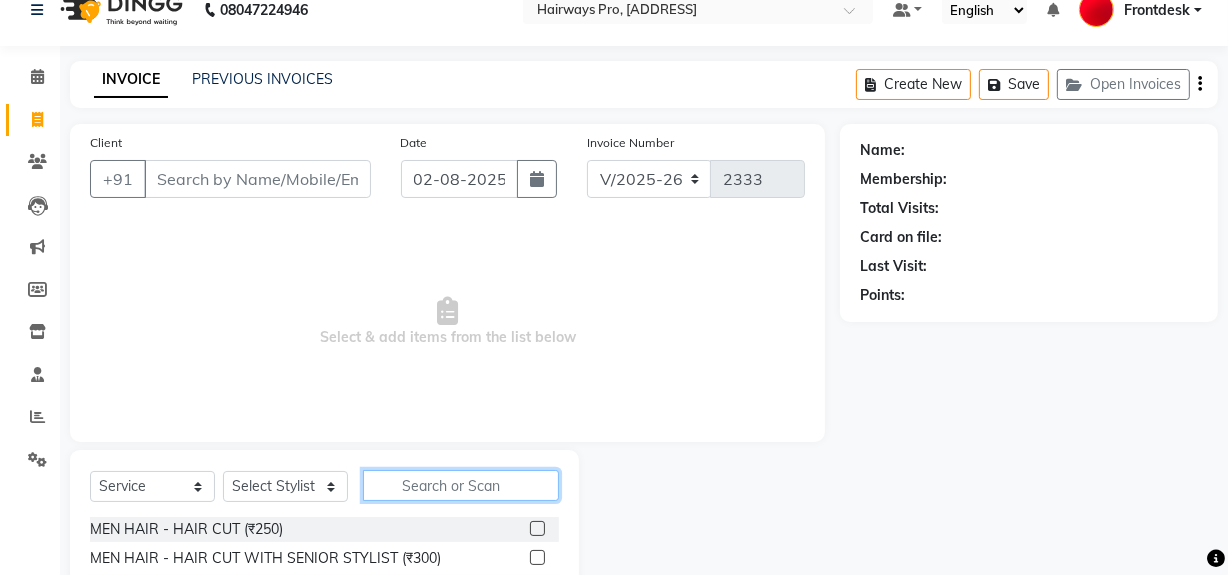 click 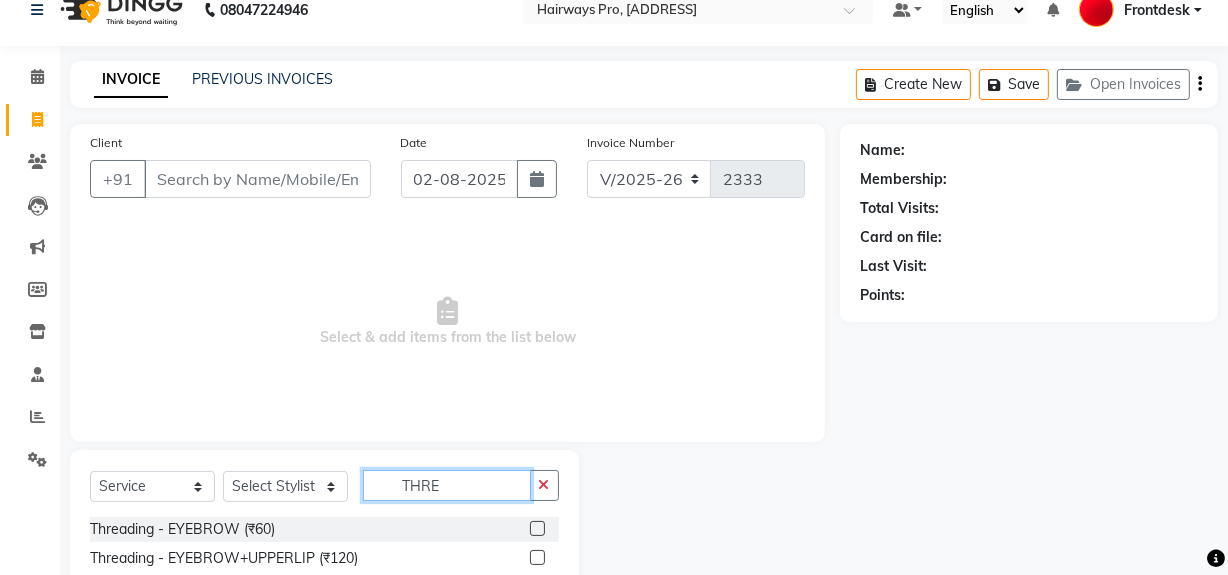 scroll, scrollTop: 31, scrollLeft: 0, axis: vertical 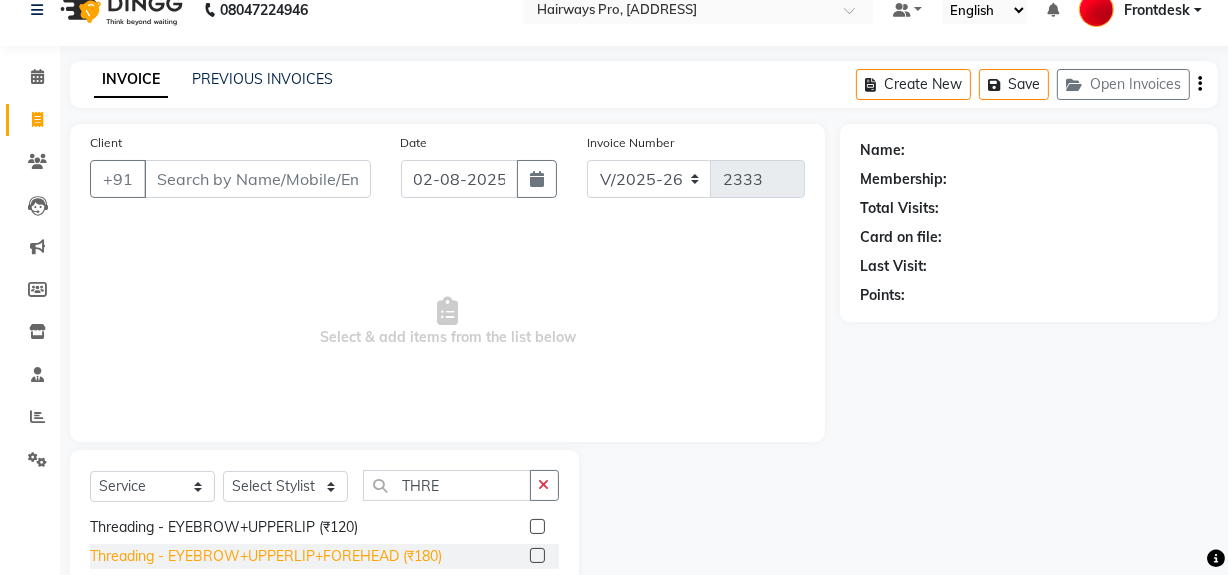 click on "Threading - EYEBROW+UPPERLIP+FOREHEAD (₹180)" 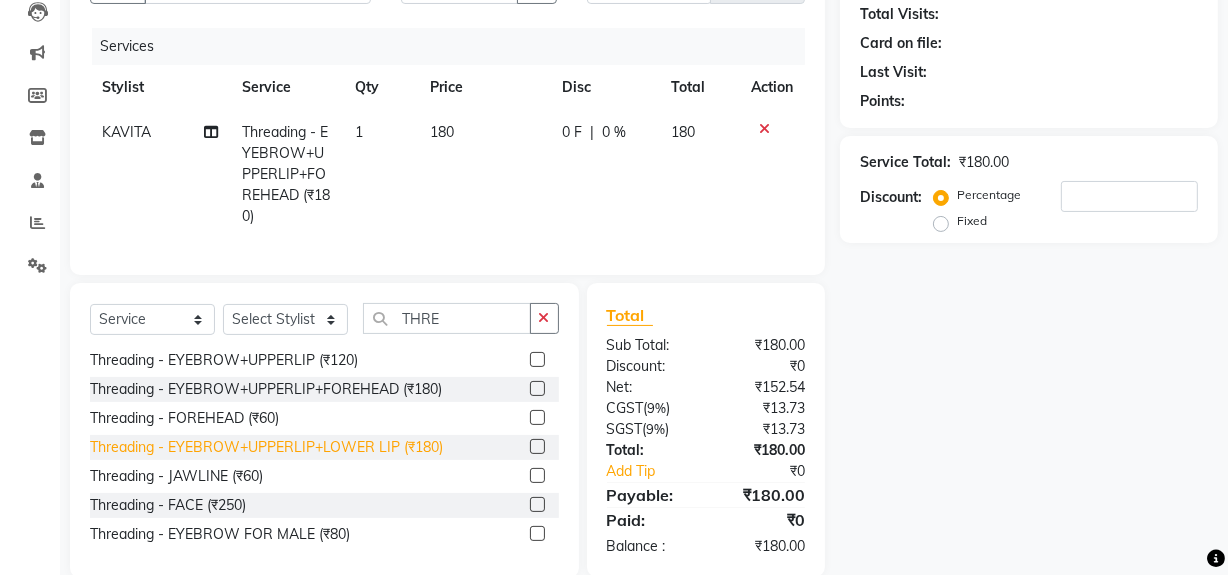 scroll, scrollTop: 266, scrollLeft: 0, axis: vertical 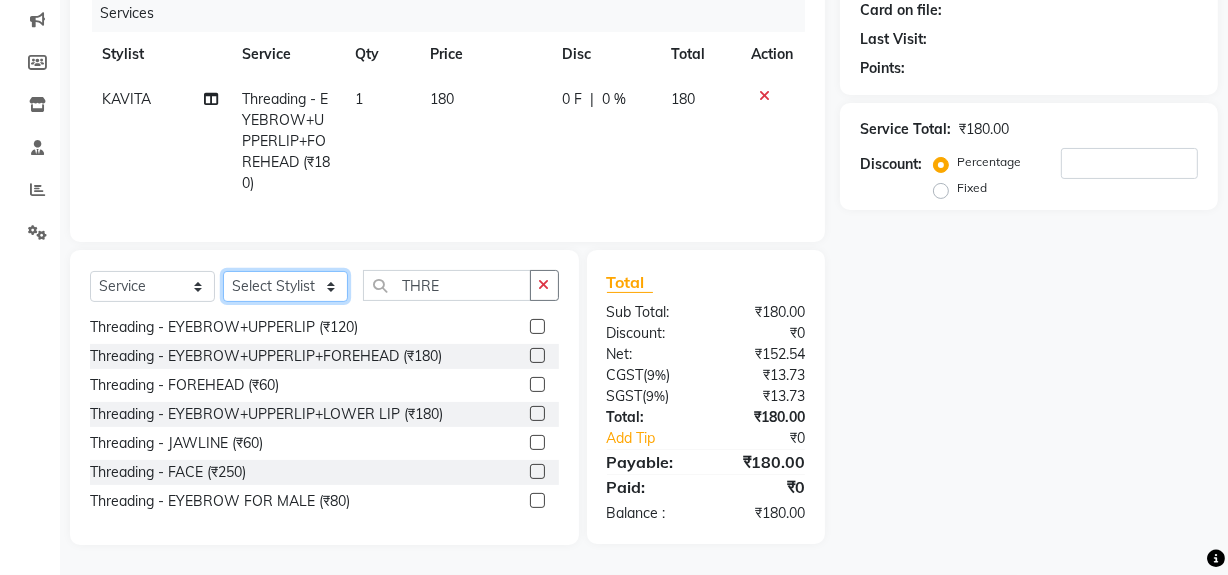 click on "Select Stylist ABID DANISH Faiz shaikh Frontdesk INTEZAR SALMANI JYOTI Kamal Salmani KAVITA MUSTAFA RAFIQUE Sonal SONU WAQAR ZAFAR" 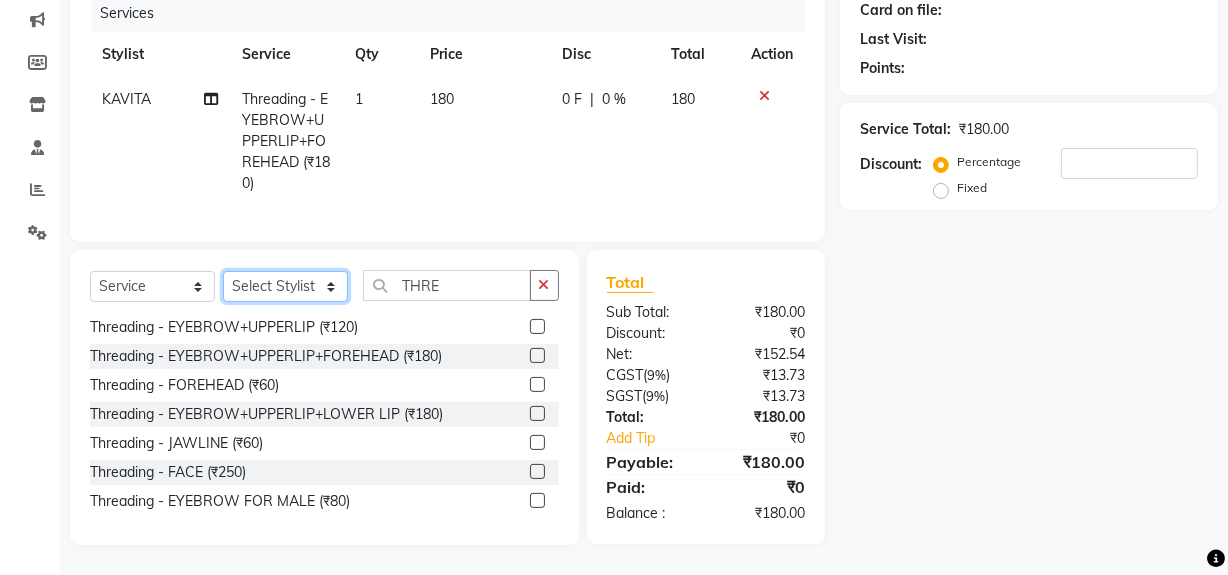 click on "Select Stylist ABID DANISH Faiz shaikh Frontdesk INTEZAR SALMANI JYOTI Kamal Salmani KAVITA MUSTAFA RAFIQUE Sonal SONU WAQAR ZAFAR" 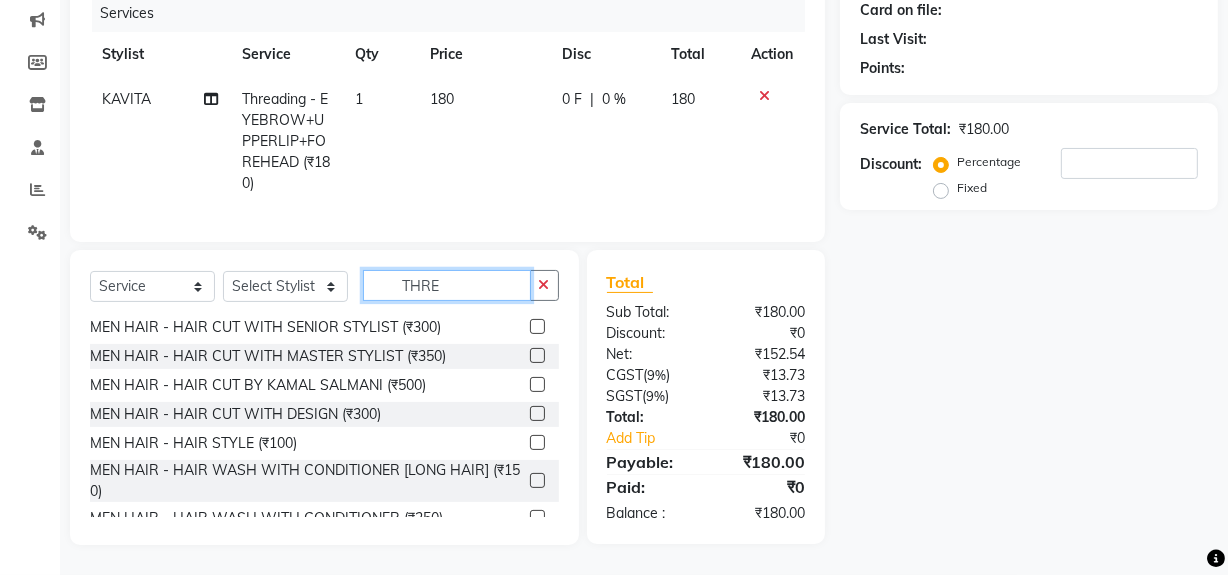 drag, startPoint x: 467, startPoint y: 287, endPoint x: 368, endPoint y: 289, distance: 99.0202 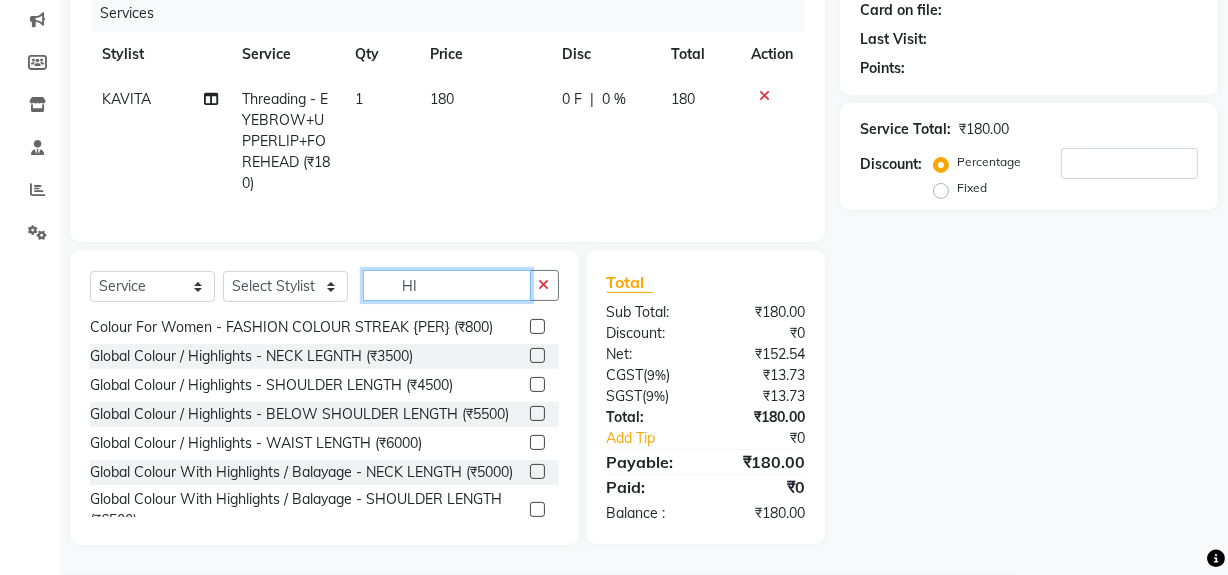 drag, startPoint x: 439, startPoint y: 300, endPoint x: 369, endPoint y: 310, distance: 70.71068 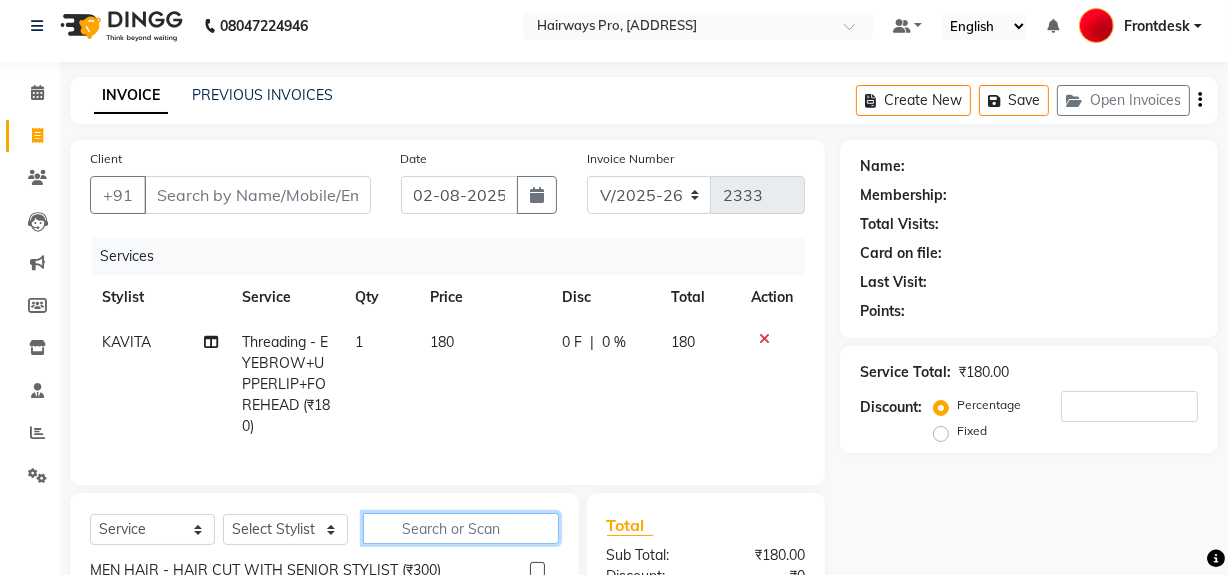 scroll, scrollTop: 0, scrollLeft: 0, axis: both 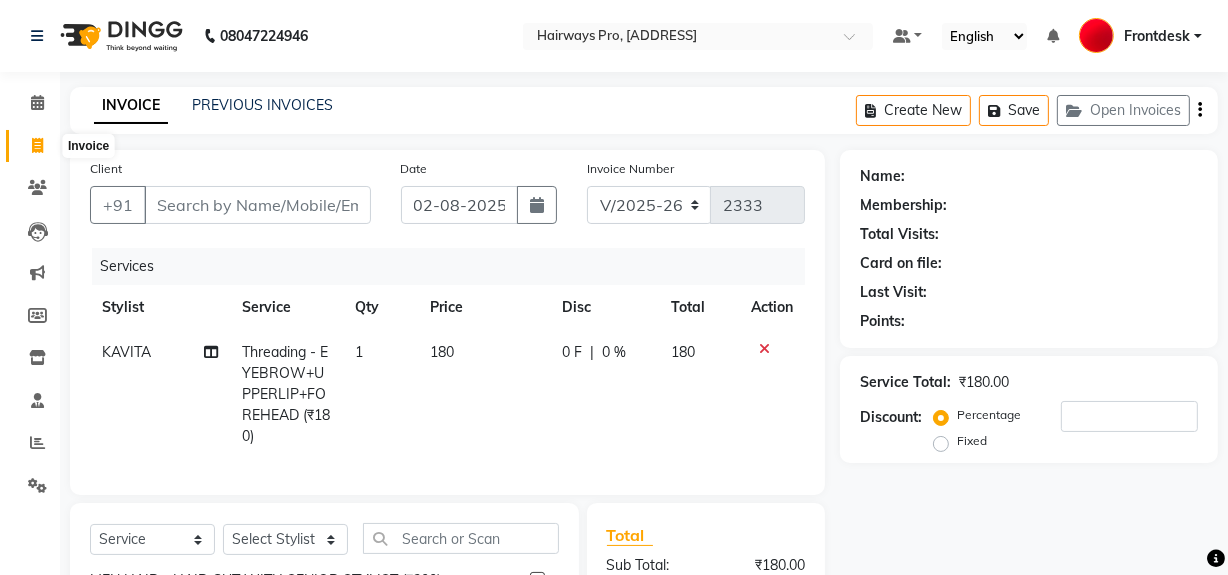 click 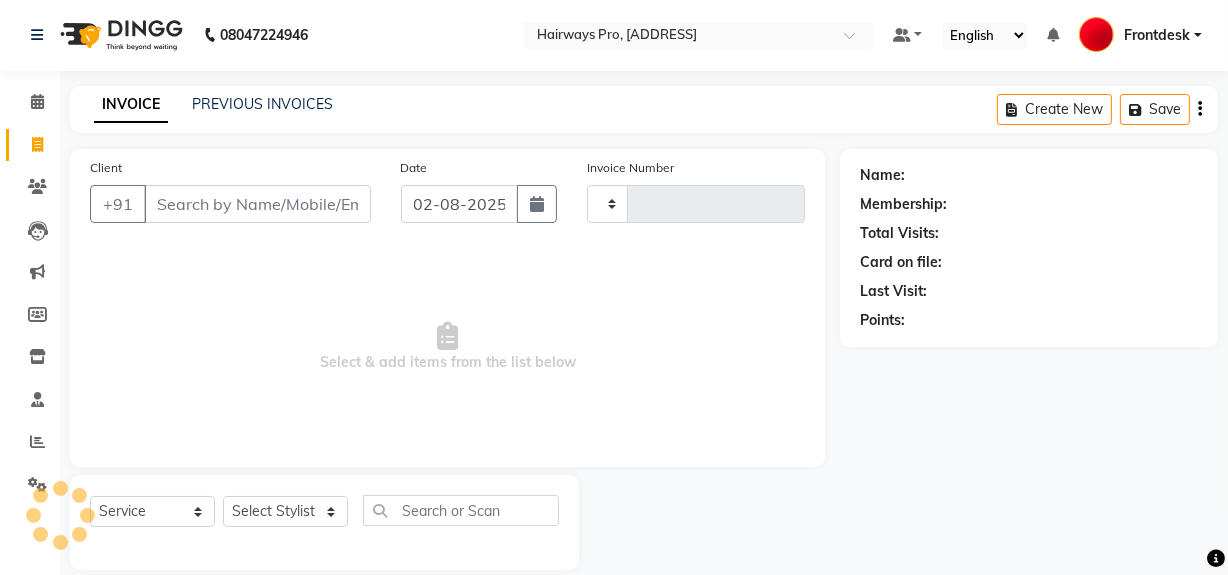 scroll, scrollTop: 26, scrollLeft: 0, axis: vertical 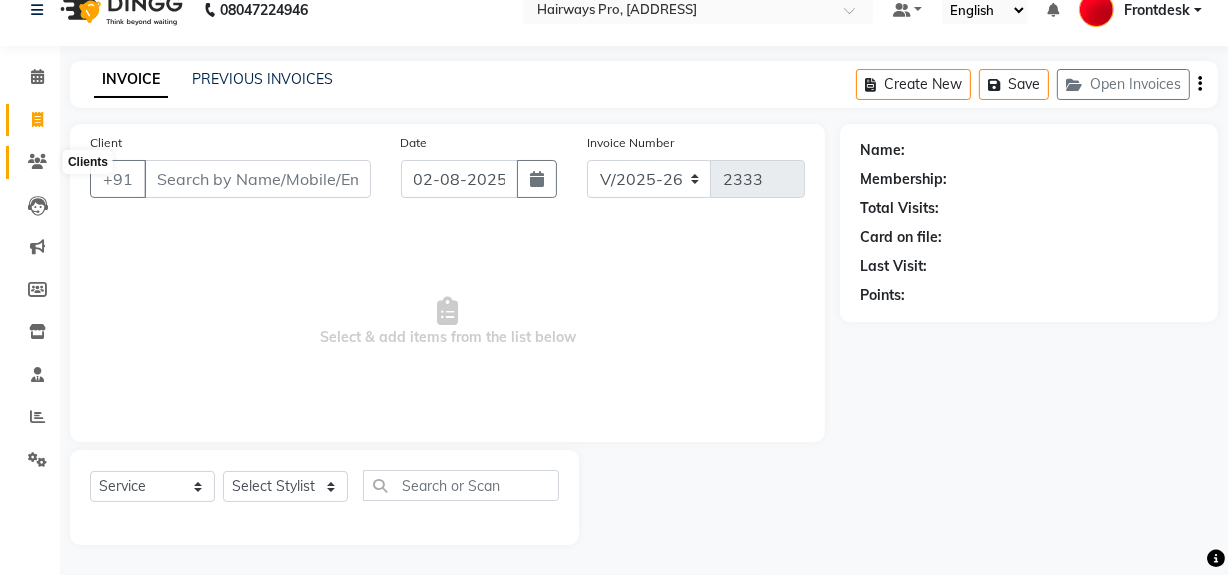 click 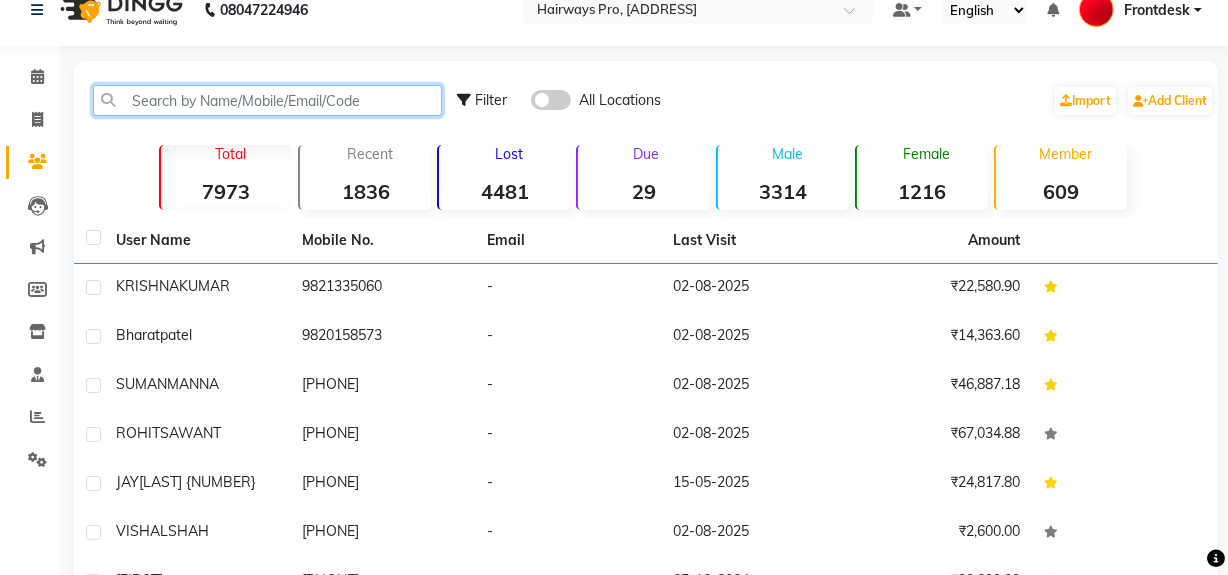 click 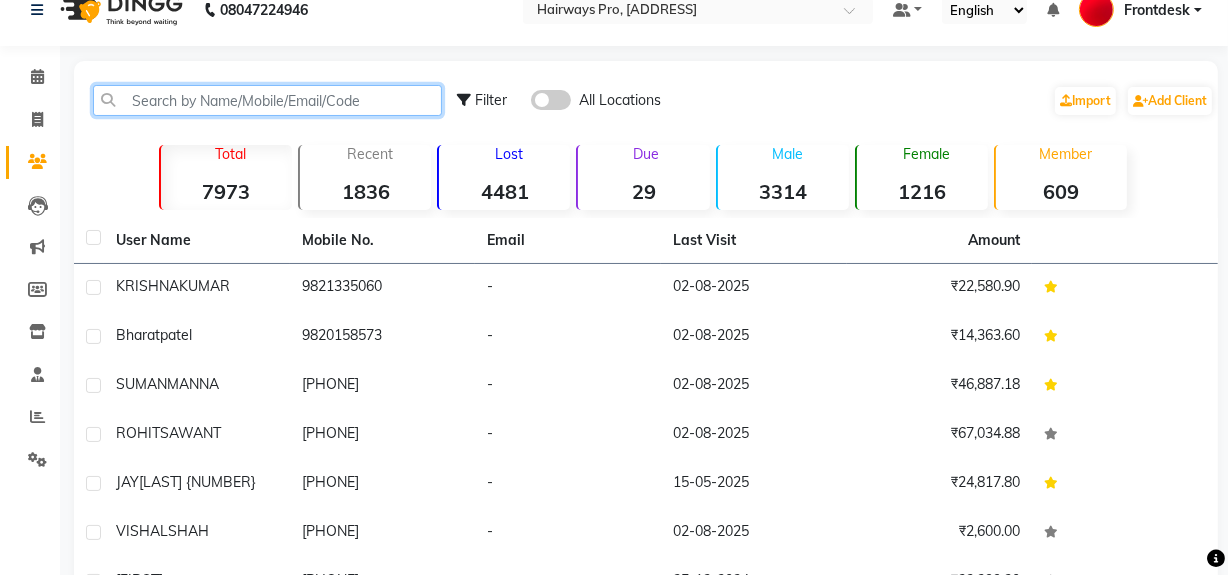 paste on "[PHONE]" 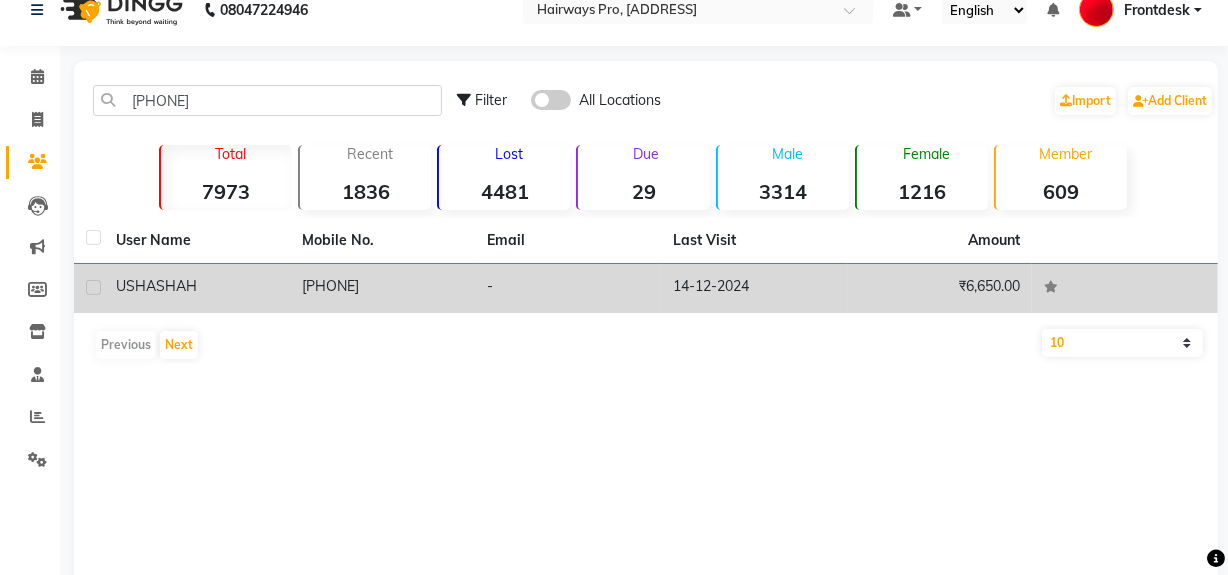 click on "[PHONE]" 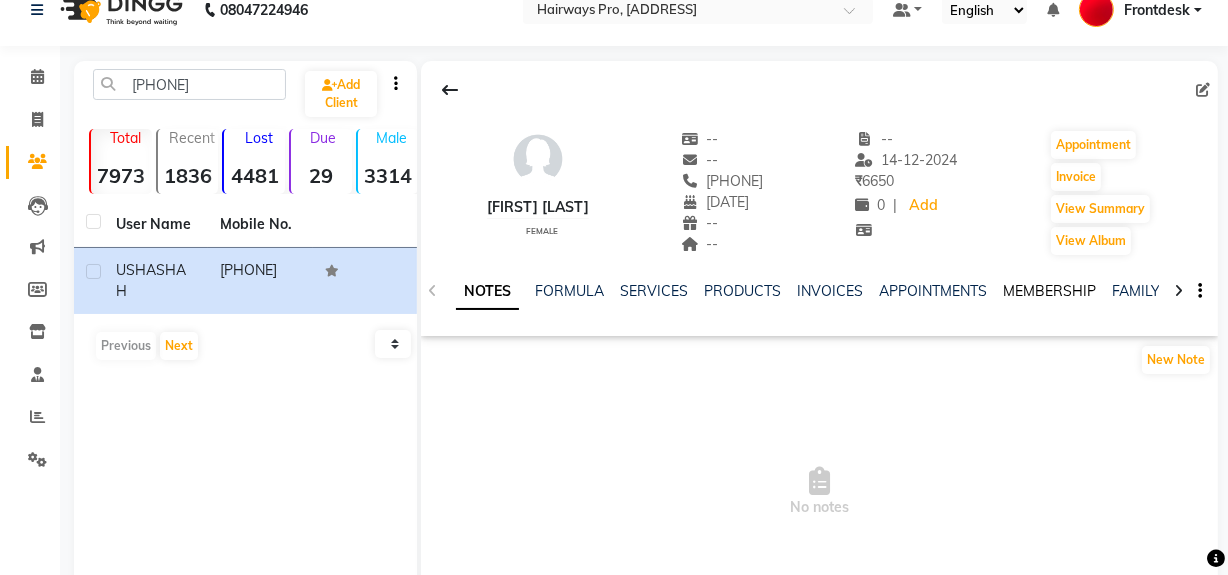 click on "MEMBERSHIP" 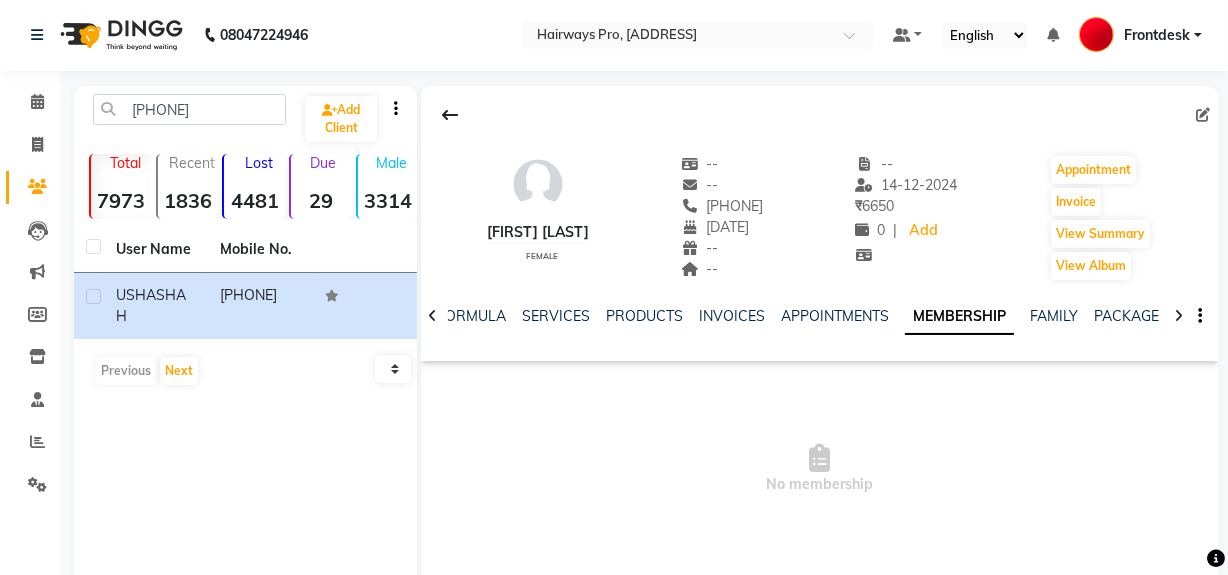 scroll, scrollTop: 0, scrollLeft: 0, axis: both 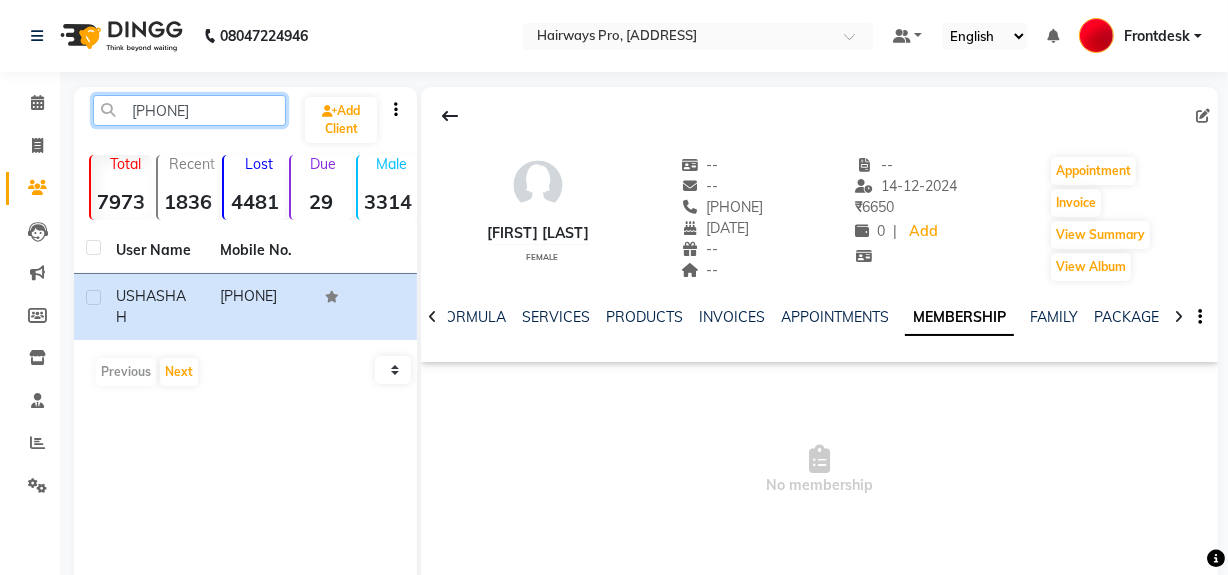click on "[PHONE]" 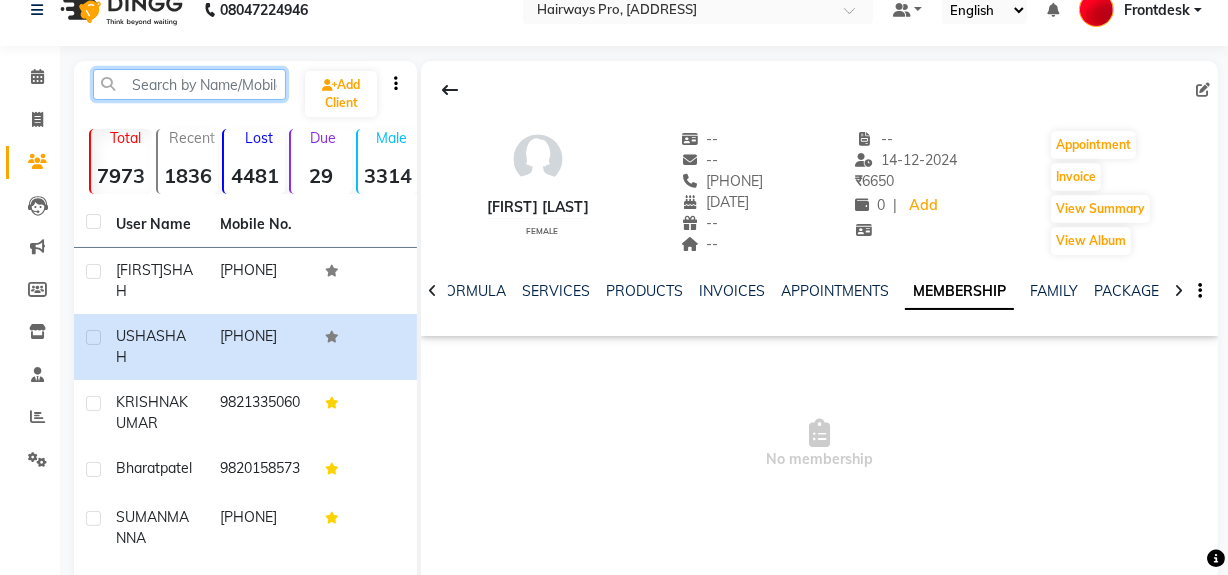 scroll, scrollTop: 0, scrollLeft: 0, axis: both 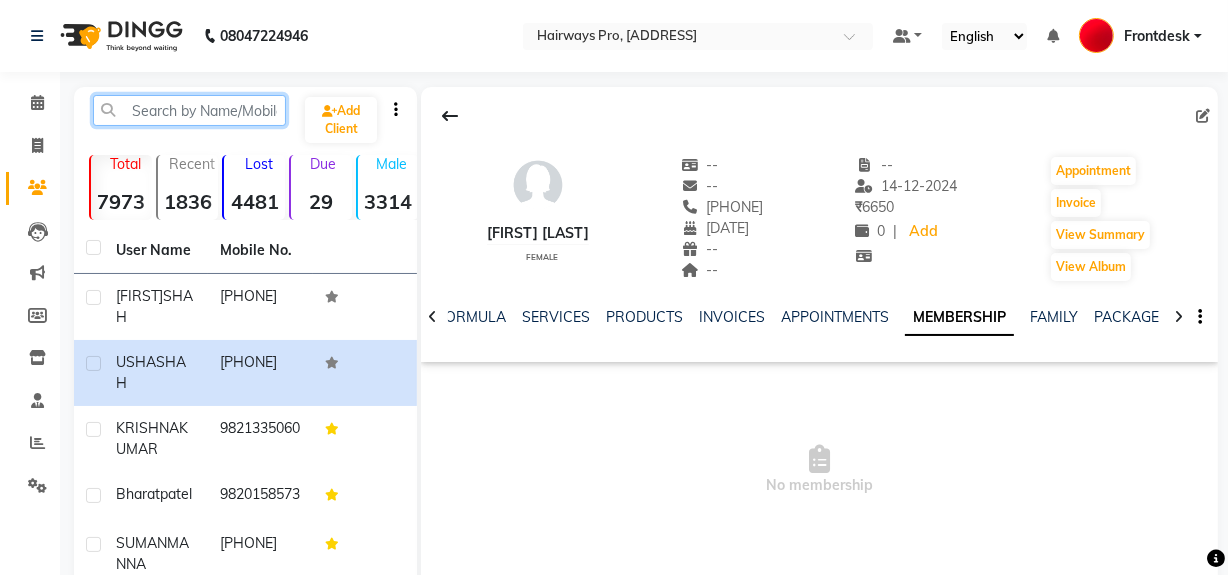 click 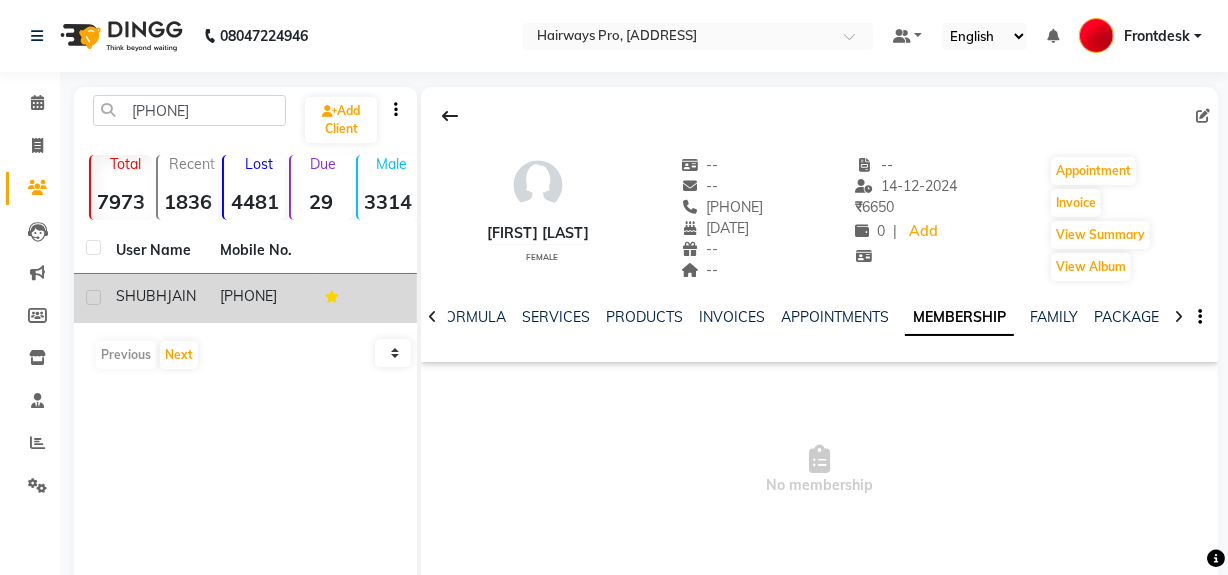 click on "[PHONE]" 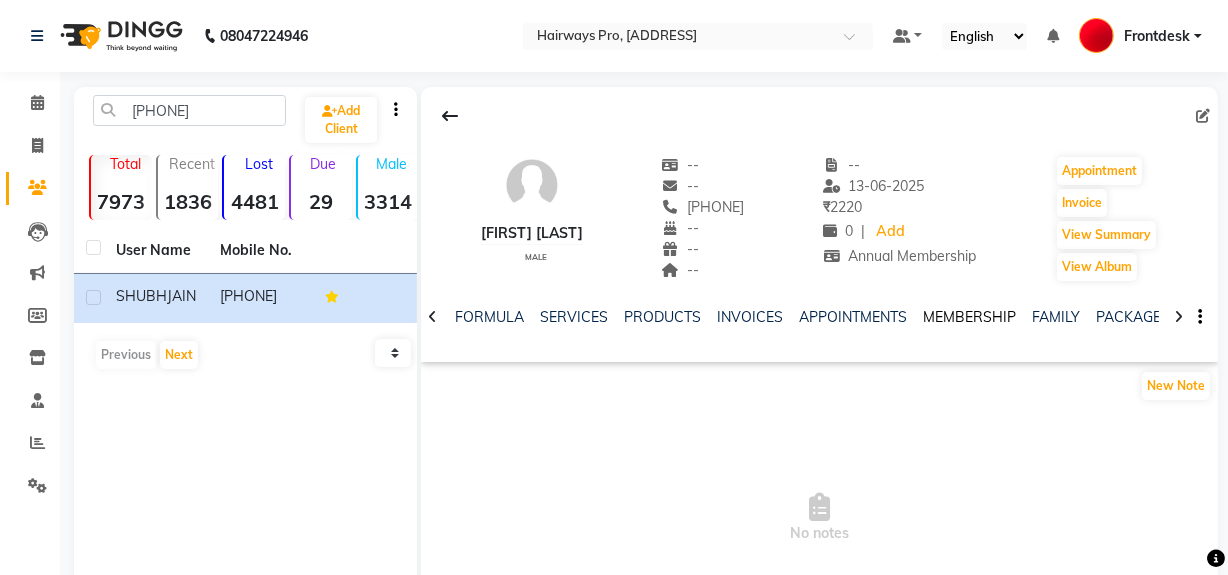 click on "MEMBERSHIP" 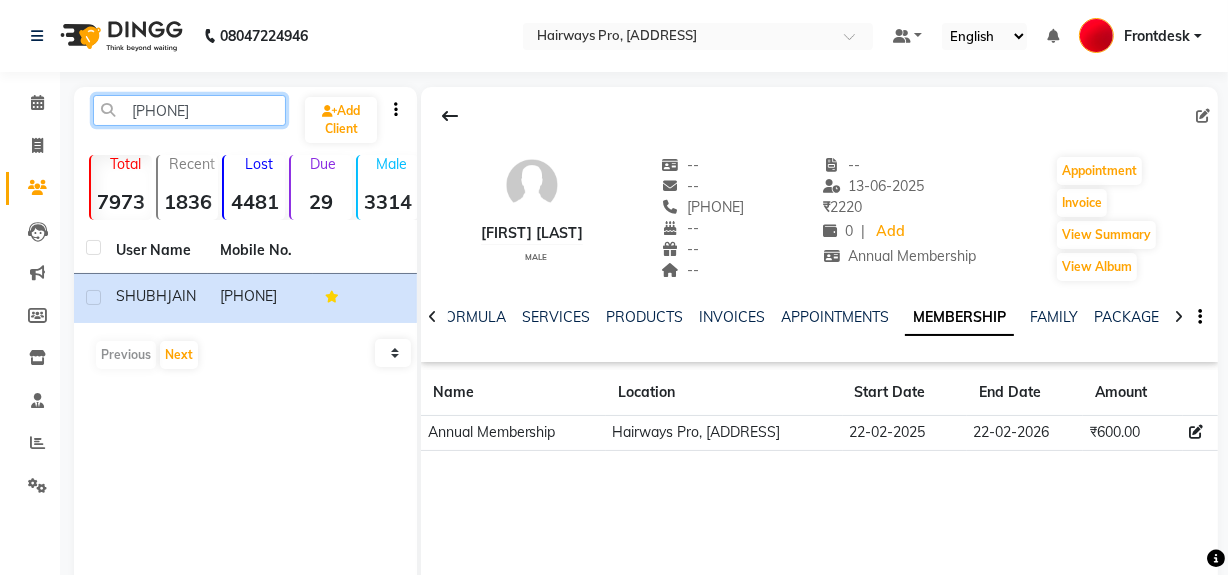 click on "[PHONE]" 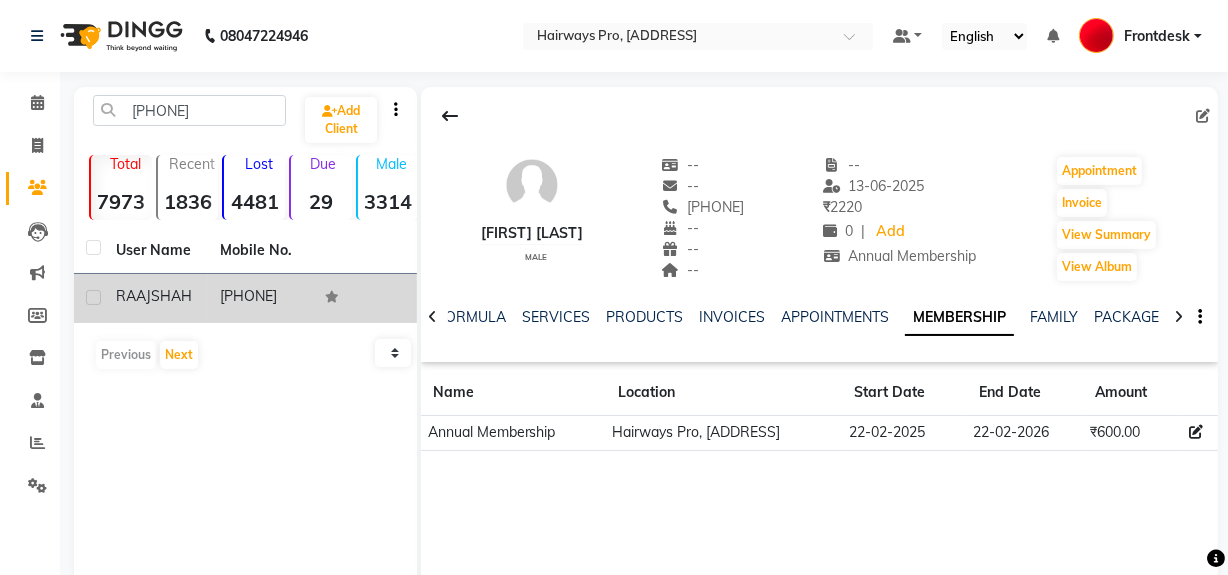 drag, startPoint x: 284, startPoint y: 299, endPoint x: 328, endPoint y: 291, distance: 44.72136 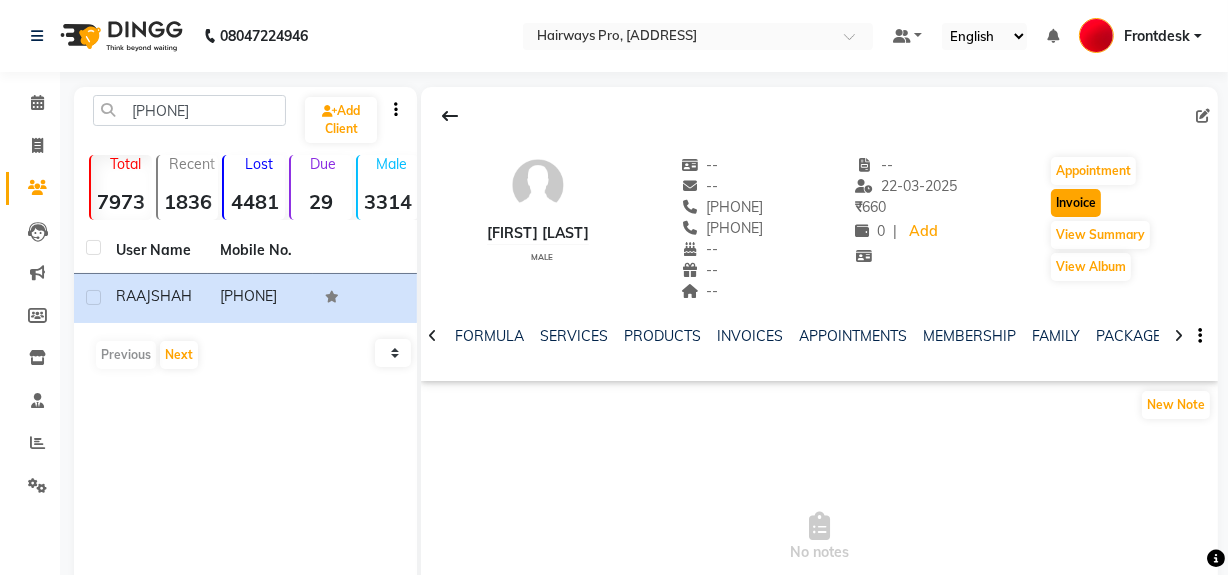 click on "Invoice" 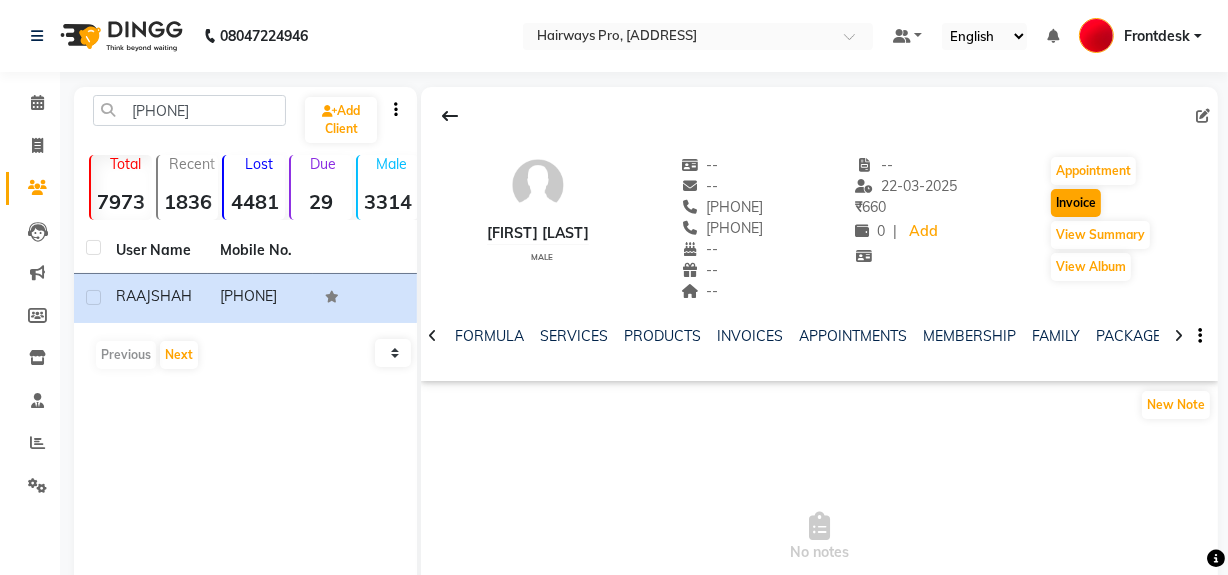 scroll, scrollTop: 26, scrollLeft: 0, axis: vertical 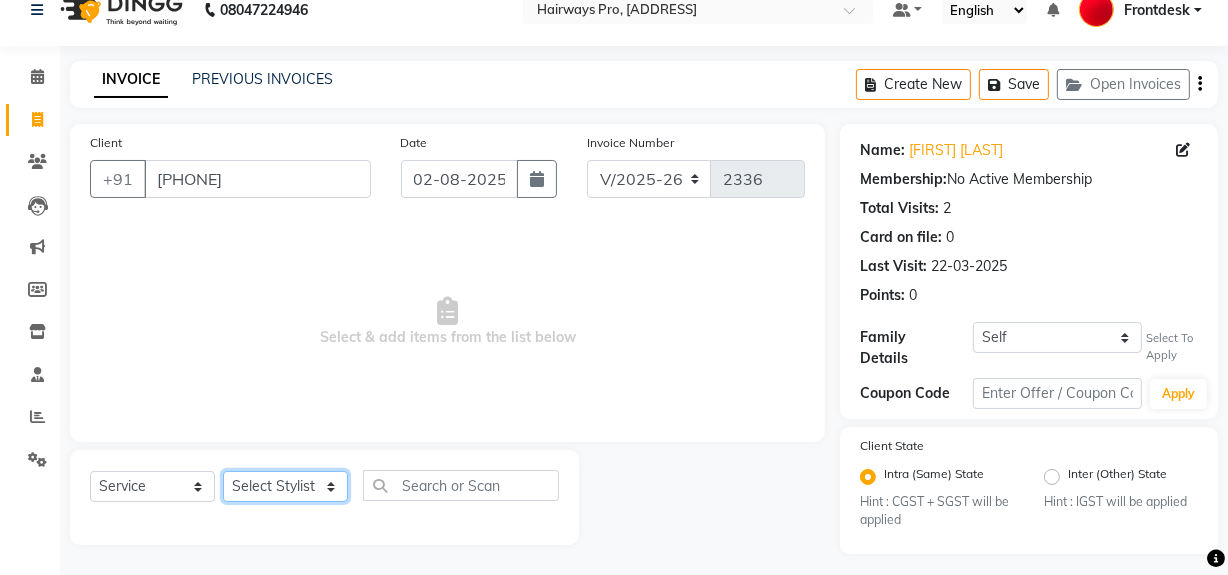 drag, startPoint x: 262, startPoint y: 488, endPoint x: 260, endPoint y: 477, distance: 11.18034 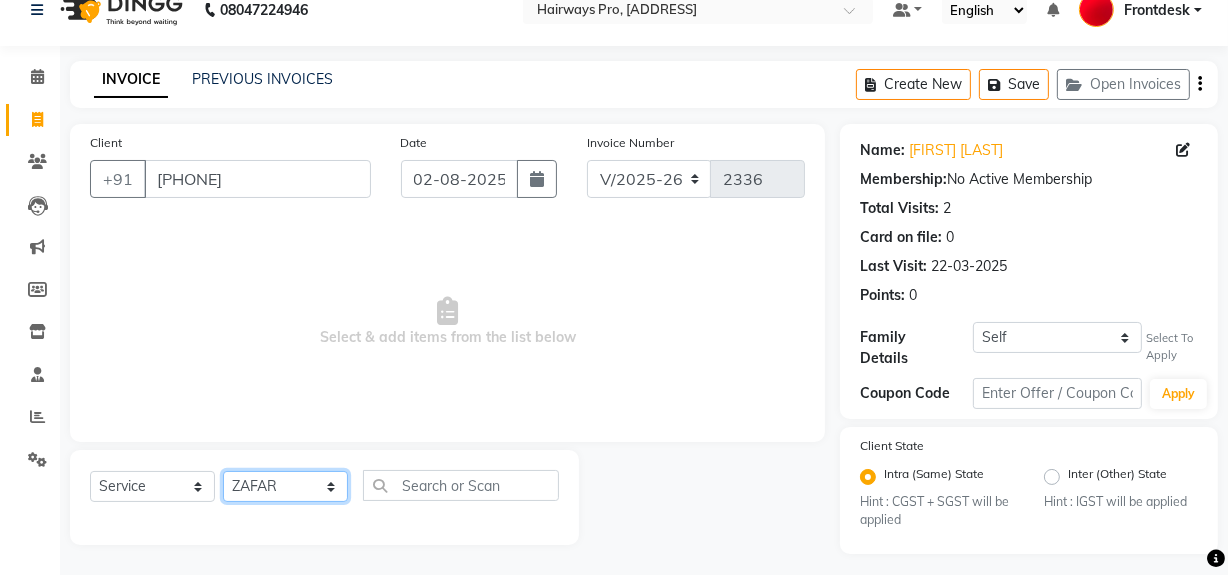click on "Select Stylist ABID DANISH Faiz shaikh Frontdesk INTEZAR SALMANI JYOTI Kamal Salmani KAVITA MUSTAFA RAFIQUE Sonal SONU WAQAR ZAFAR" 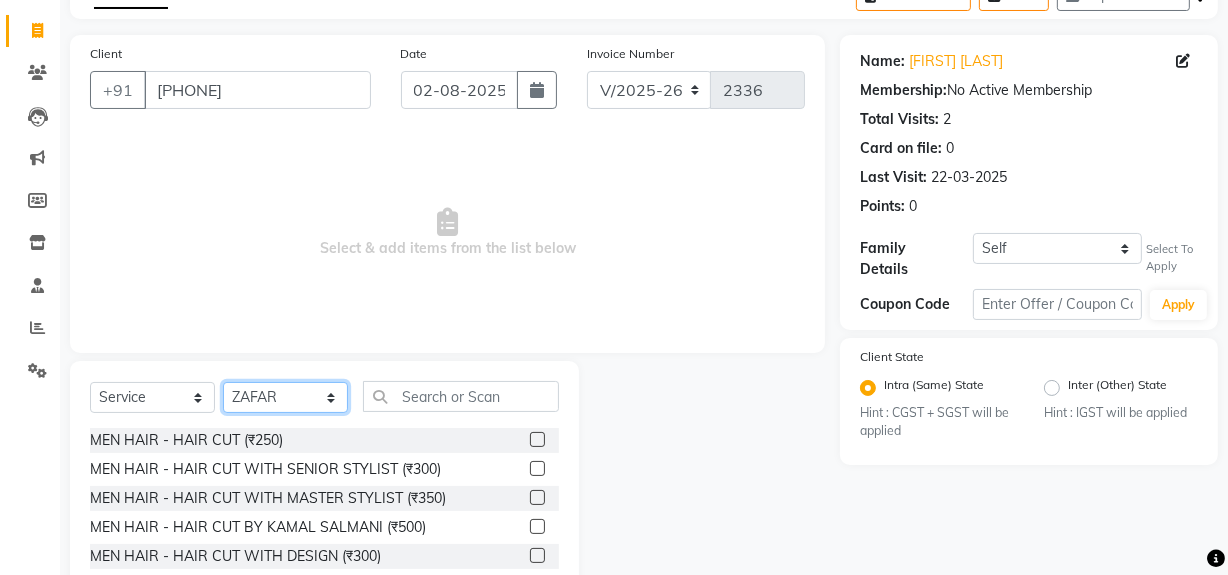 scroll, scrollTop: 226, scrollLeft: 0, axis: vertical 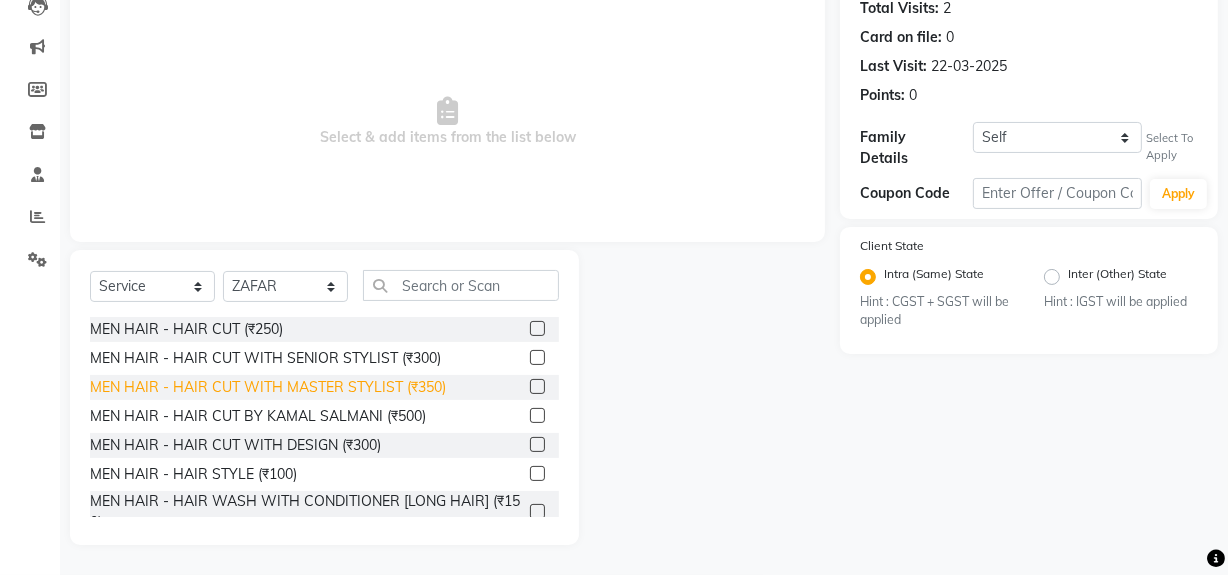 click on "MEN HAIR - HAIR CUT WITH MASTER STYLIST (₹350)" 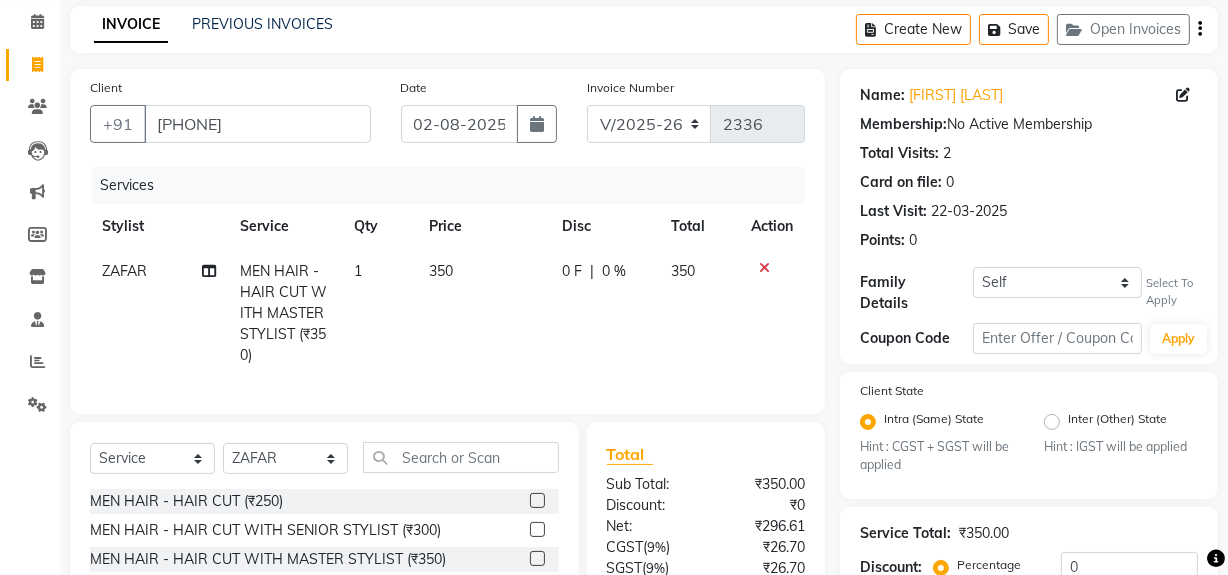 scroll, scrollTop: 0, scrollLeft: 0, axis: both 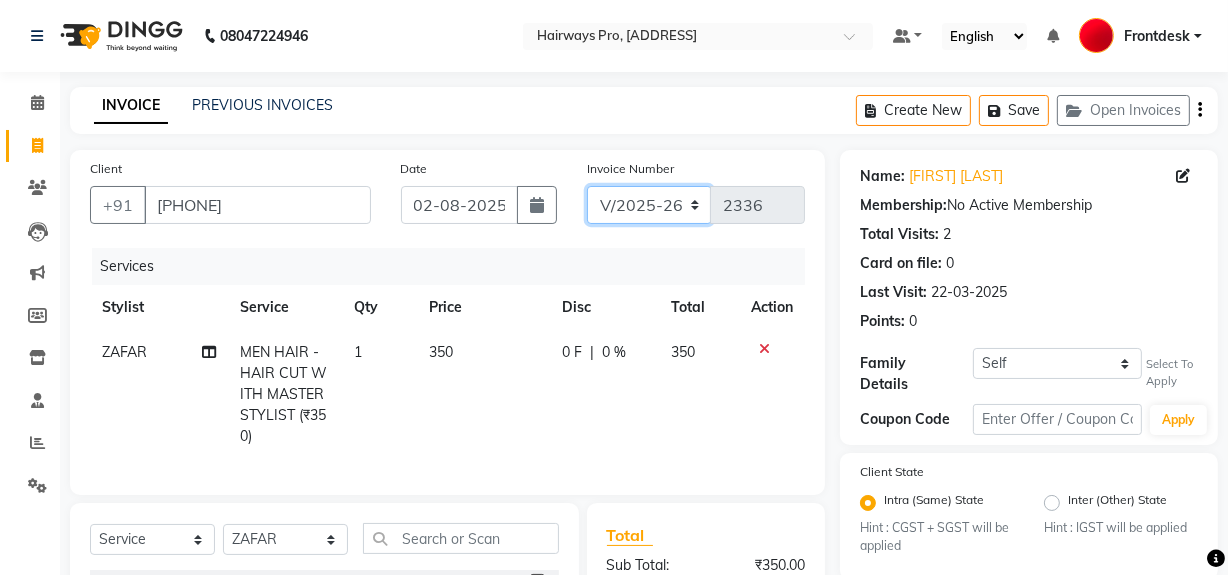 click on "INV/25-26 V/2025-26" 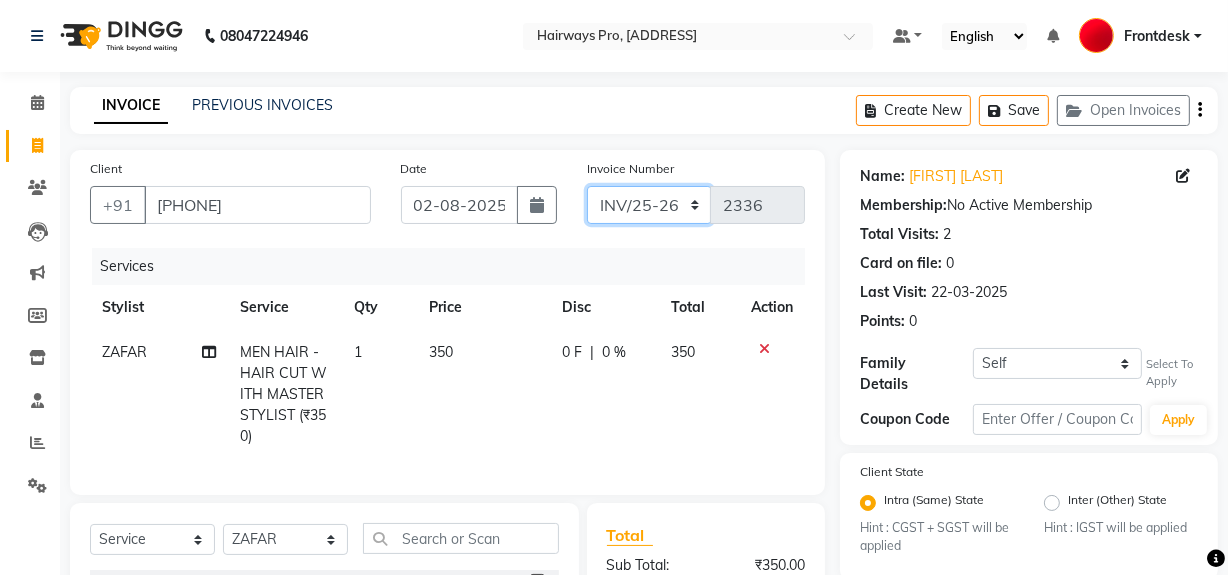 click on "INV/25-26 V/2025-26" 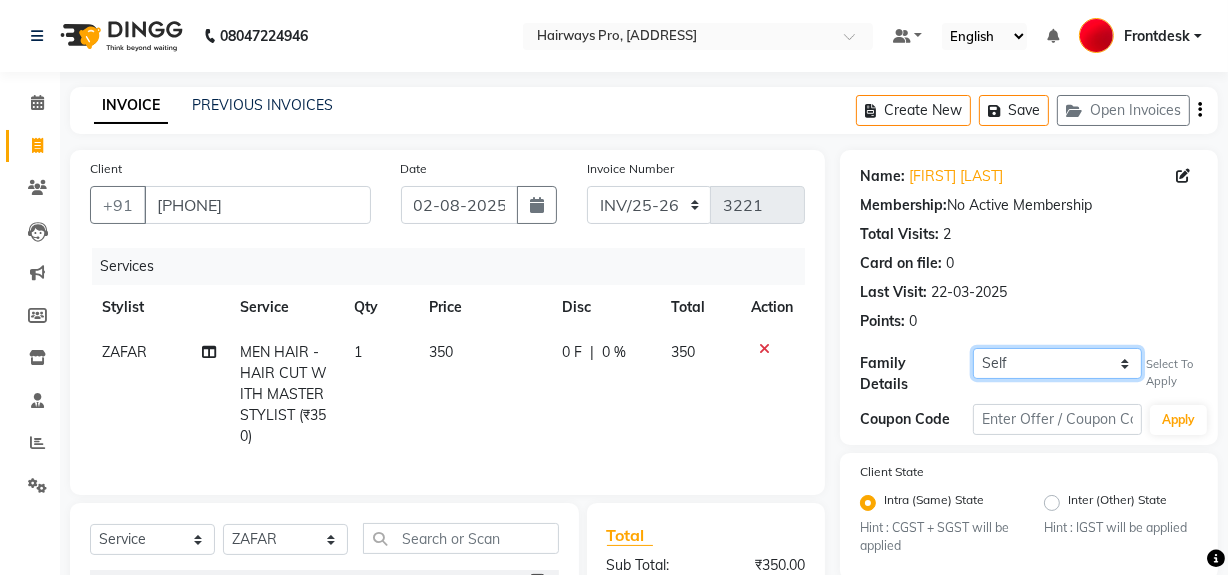click on "Self KEVAL KARIA {1196}" 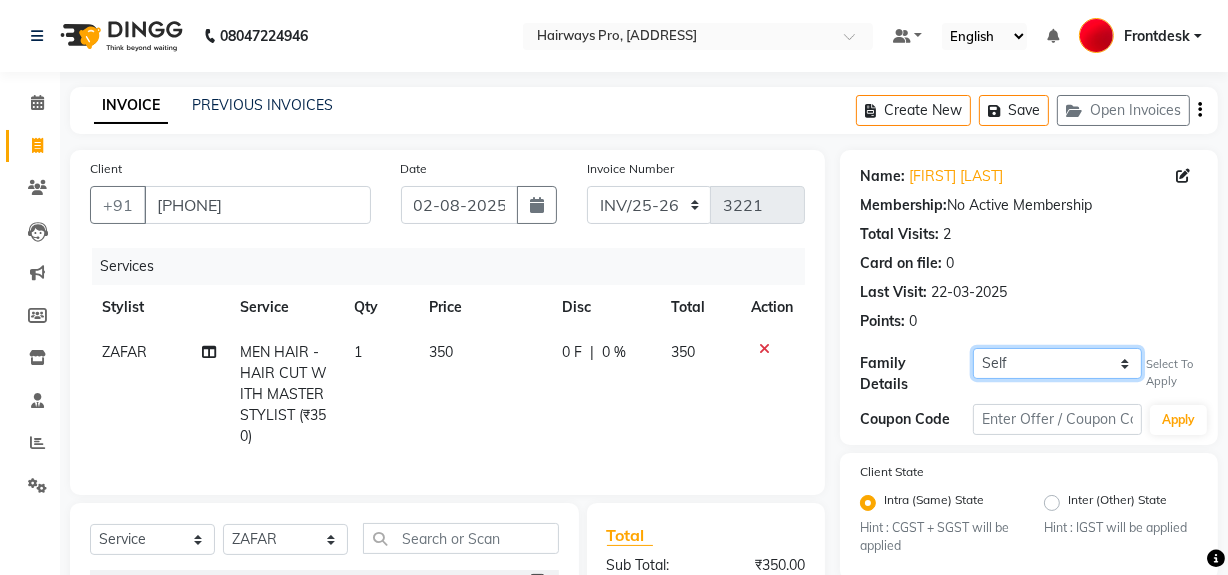 click on "Self KEVAL KARIA {1196}" 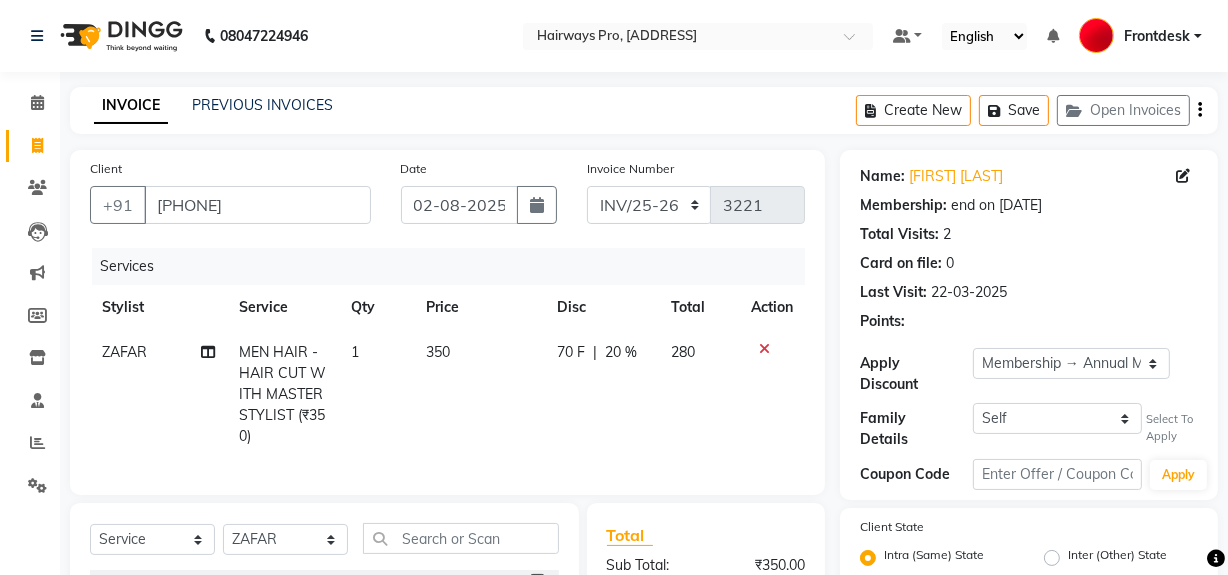click 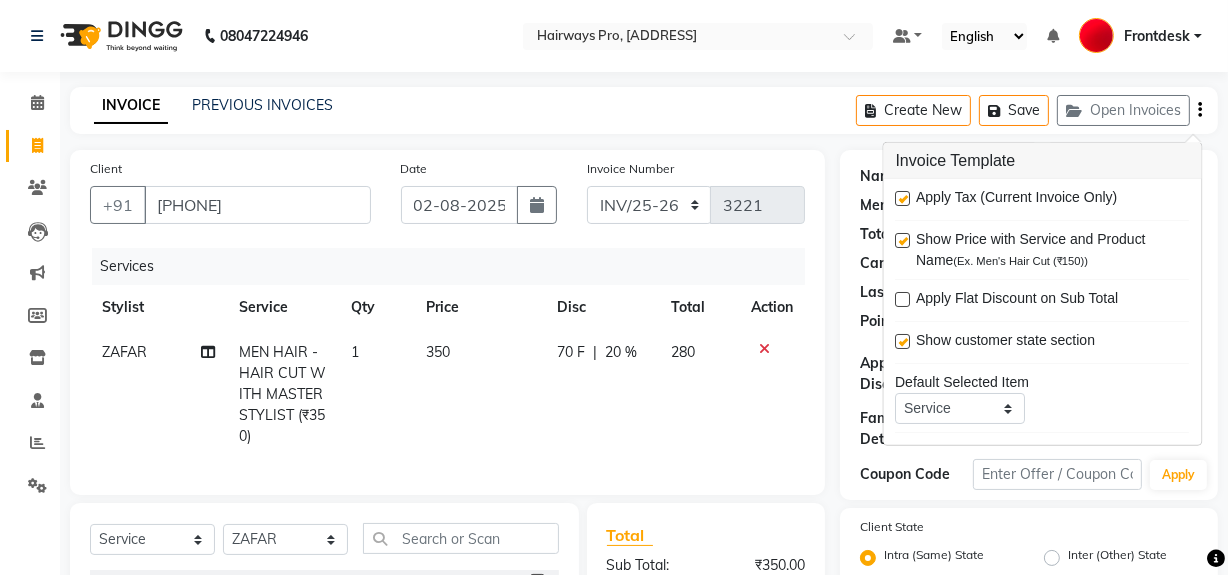 click at bounding box center [903, 198] 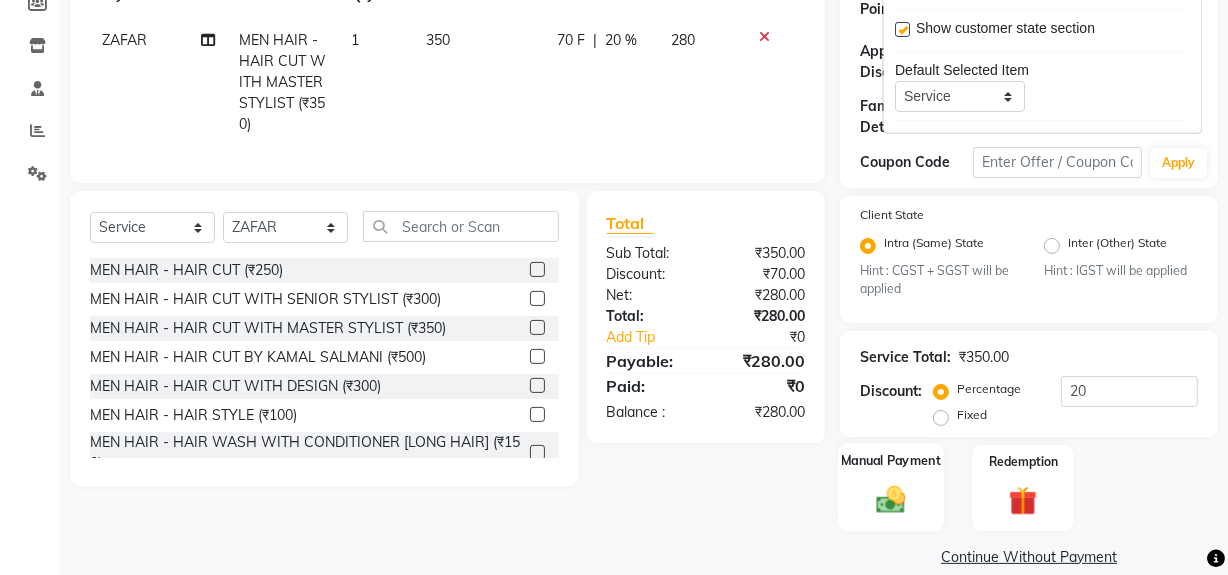 scroll, scrollTop: 334, scrollLeft: 0, axis: vertical 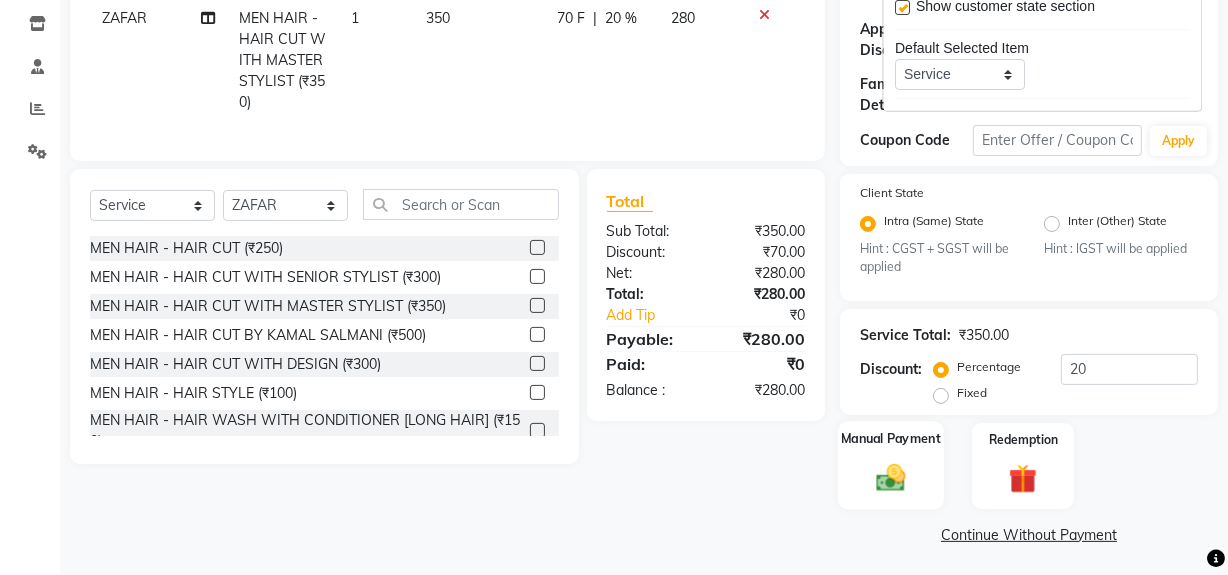 click 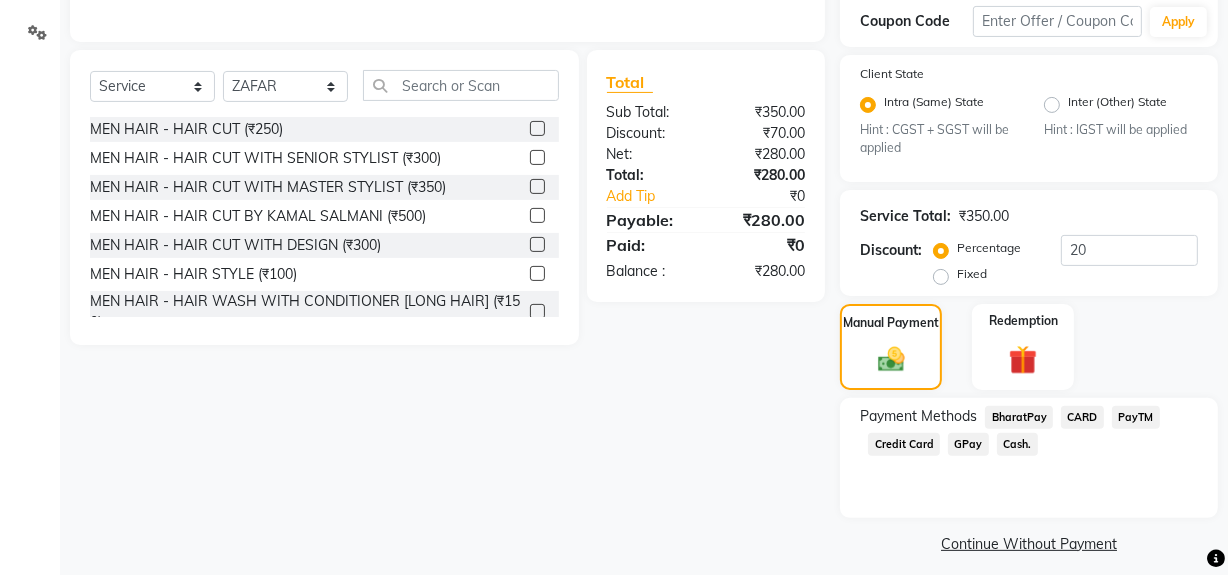 scroll, scrollTop: 462, scrollLeft: 0, axis: vertical 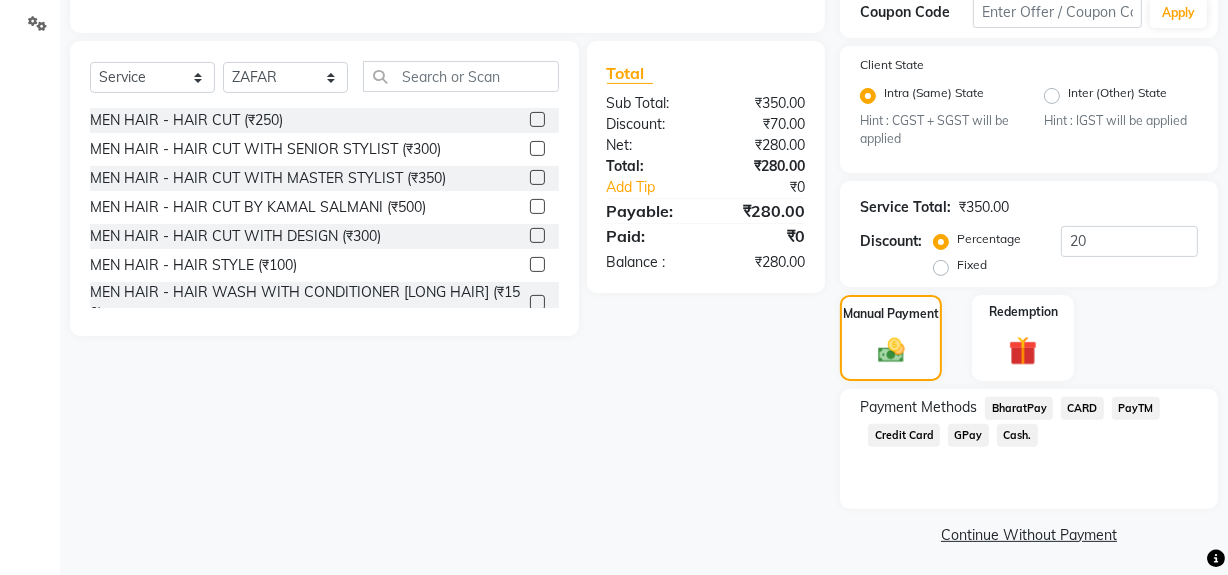 click on "Cash." 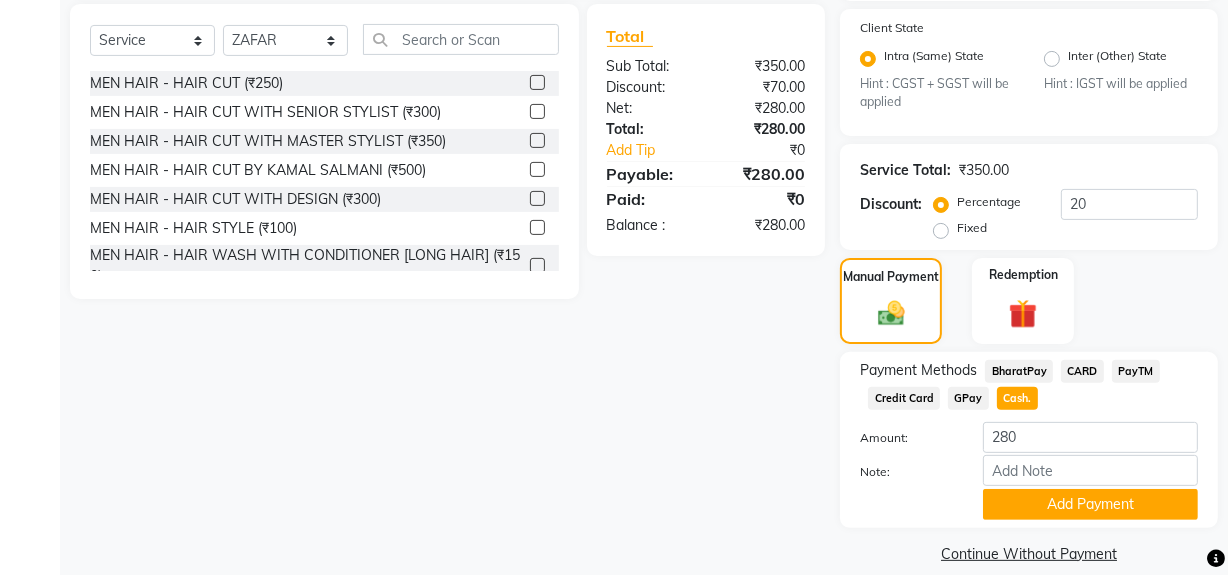 scroll, scrollTop: 519, scrollLeft: 0, axis: vertical 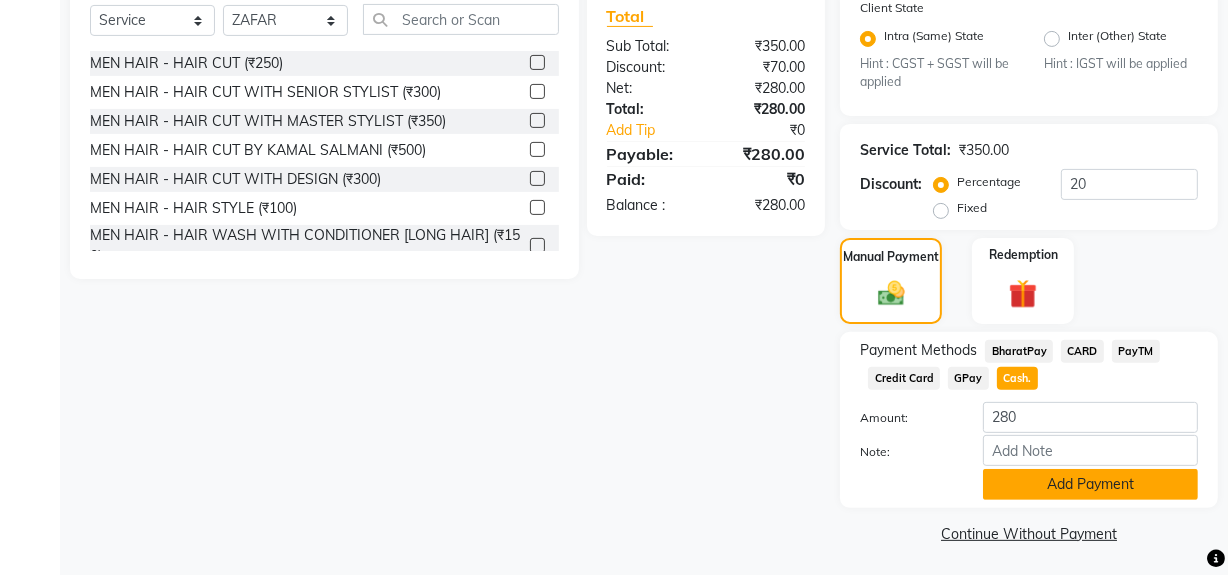 click on "Add Payment" 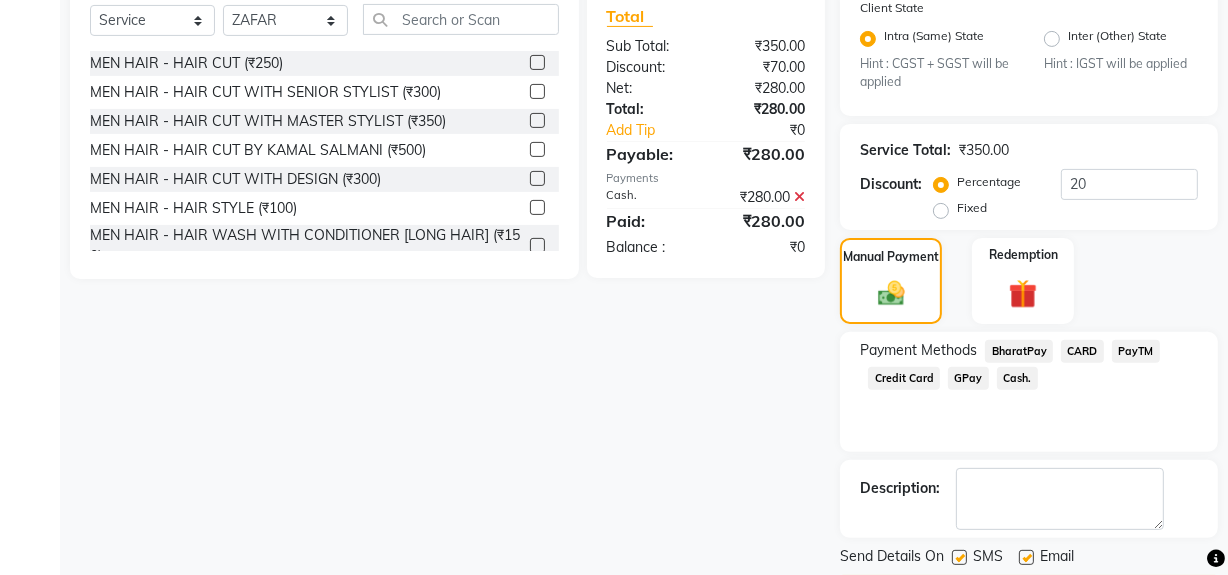 scroll, scrollTop: 575, scrollLeft: 0, axis: vertical 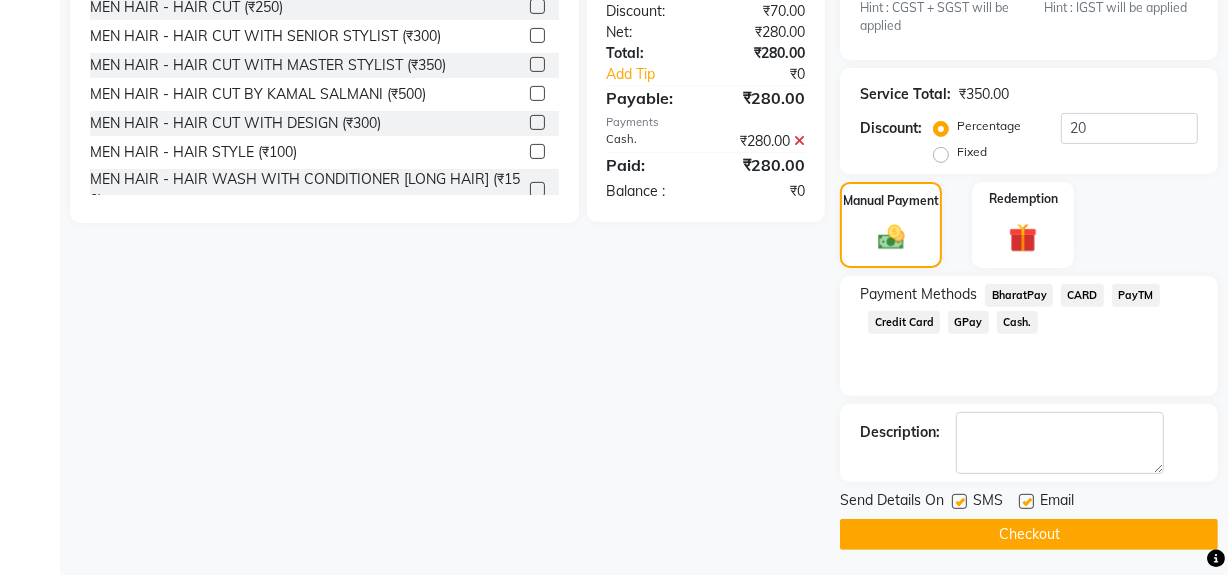 click 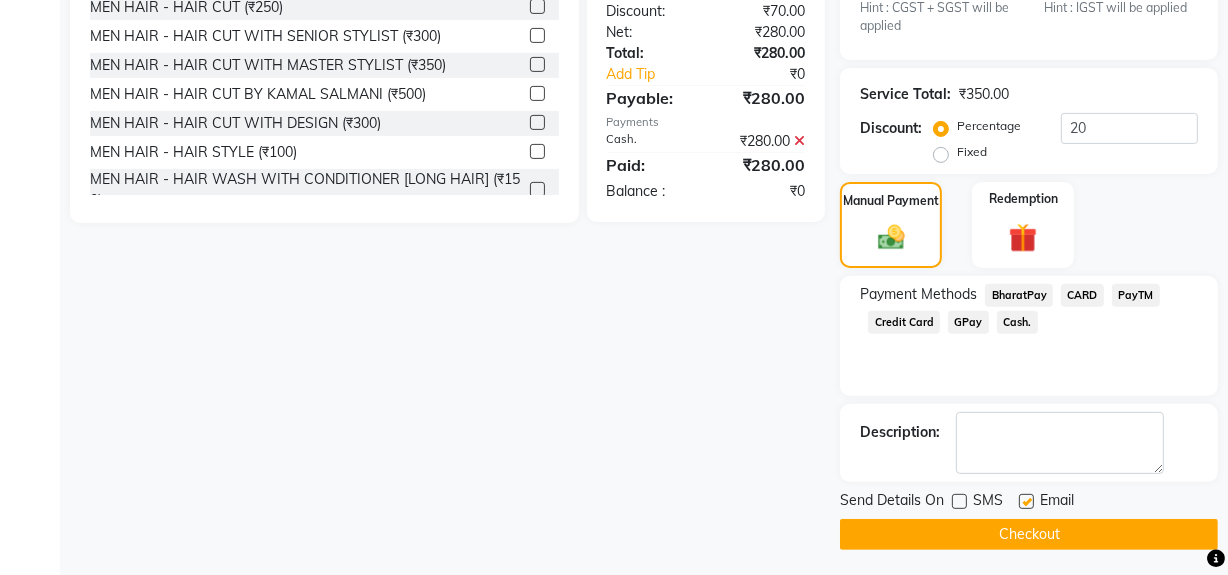 click on "Checkout" 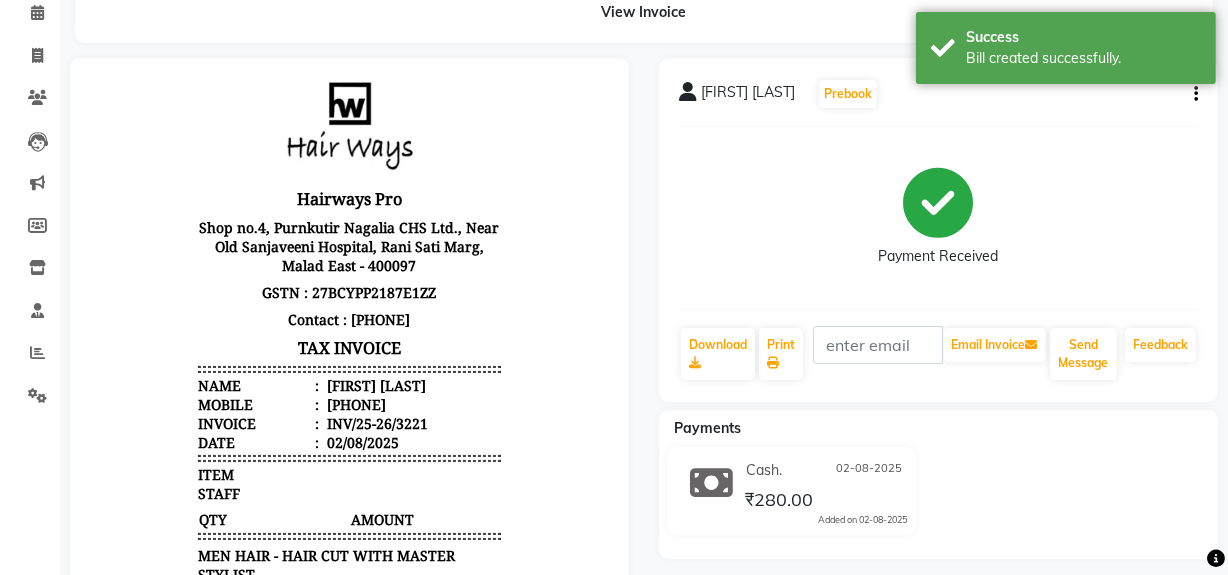 scroll, scrollTop: 0, scrollLeft: 0, axis: both 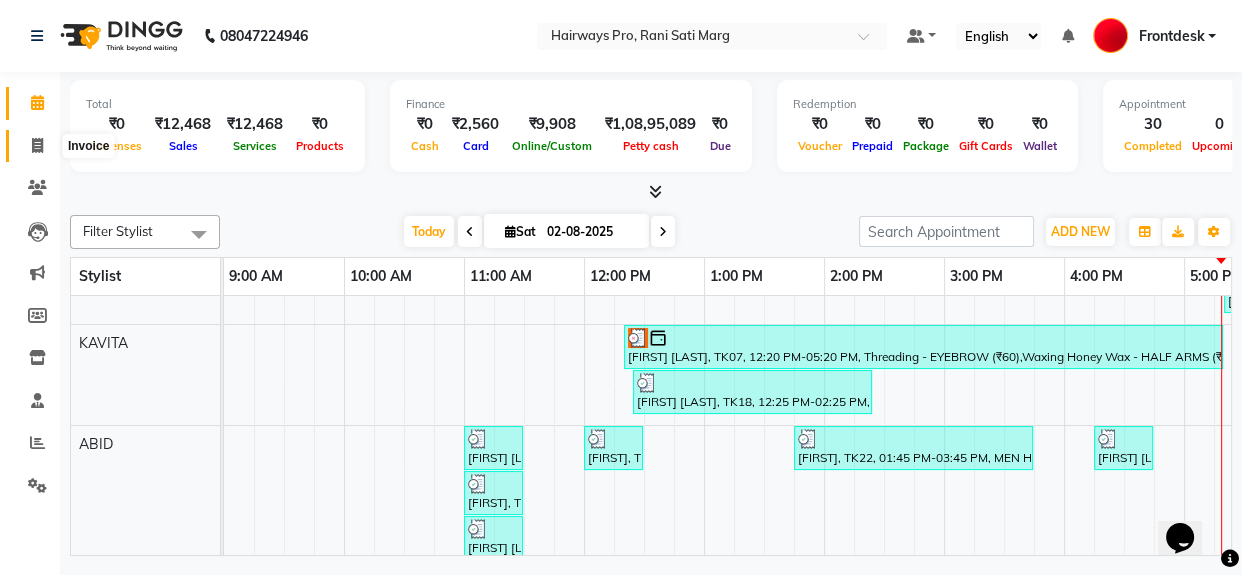 click 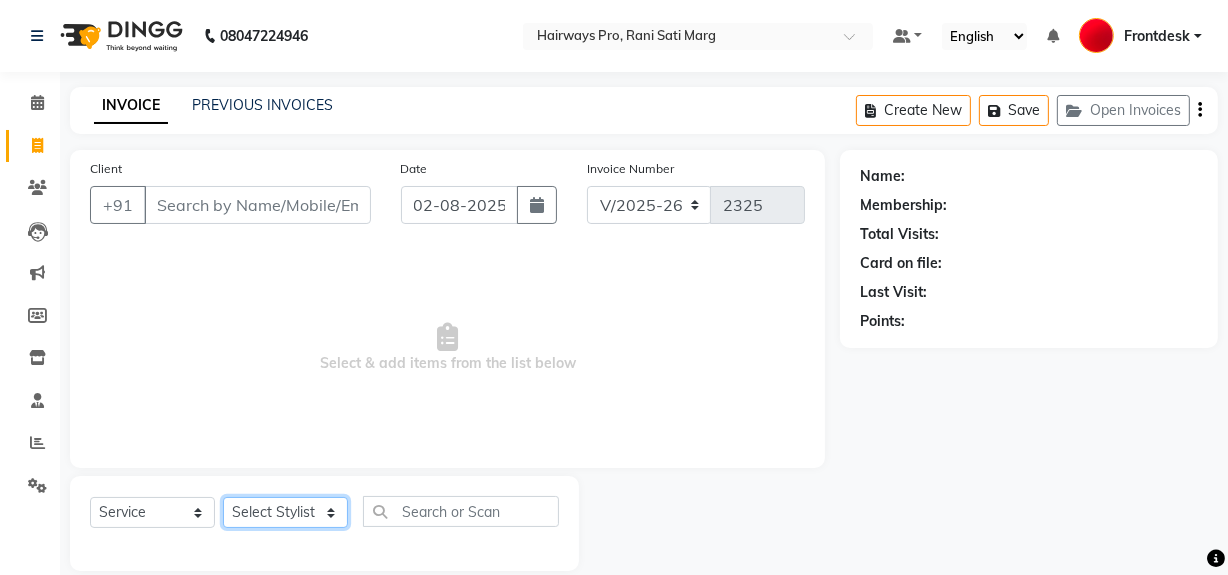 click on "Select Stylist ABID DANISH Faiz shaikh Frontdesk INTEZAR SALMANI JYOTI Kamal Salmani KAVITA MUSTAFA RAFIQUE Sonal SONU WAQAR ZAFAR" 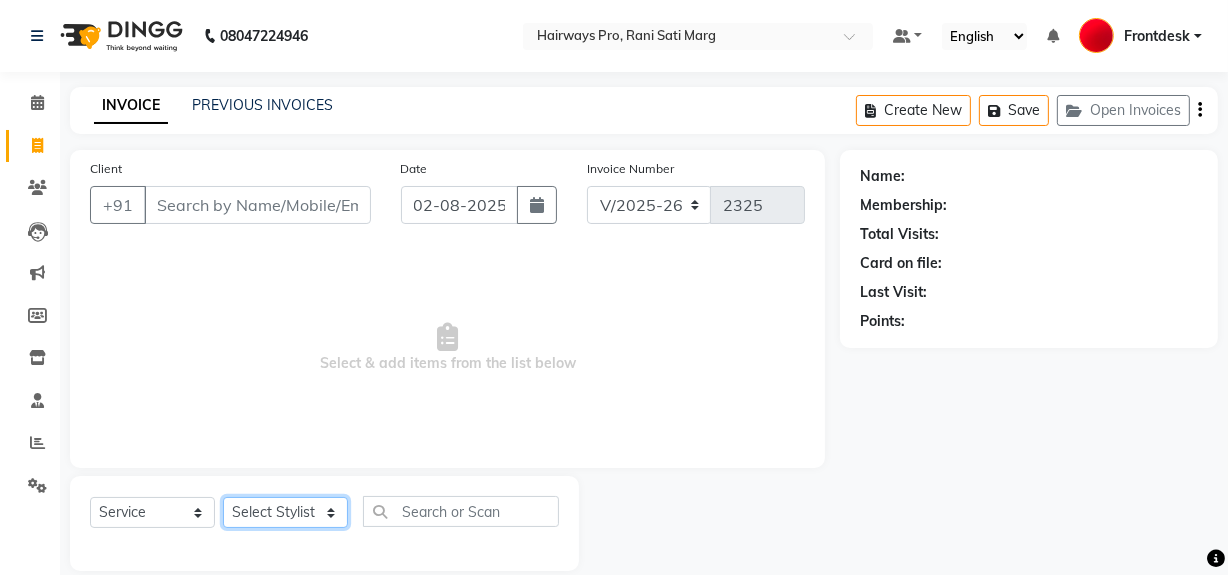 select on "13187" 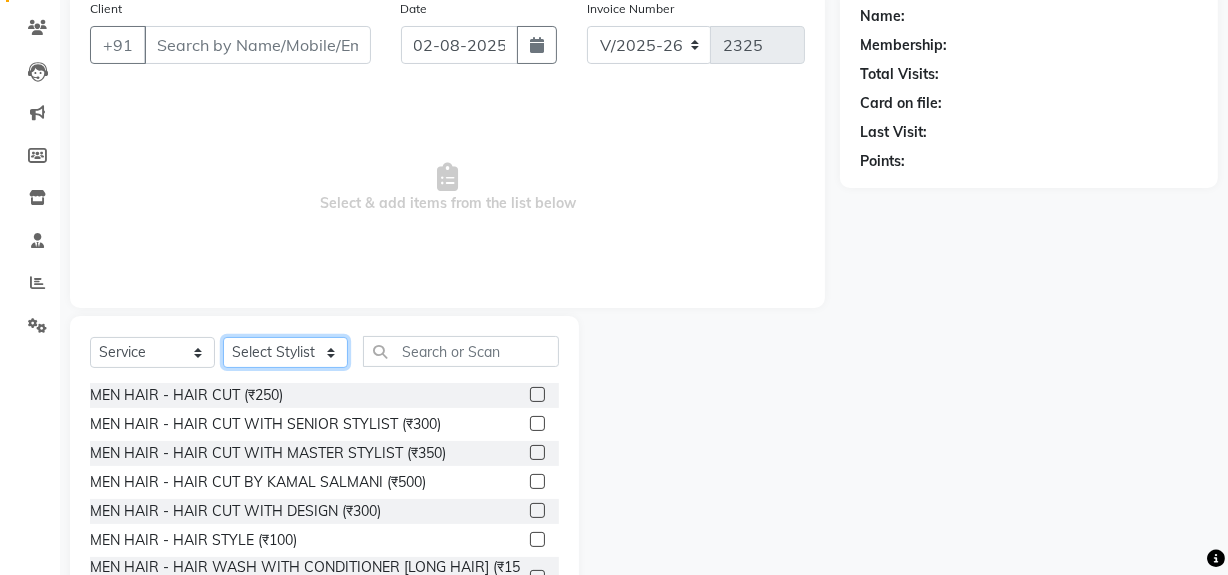 scroll, scrollTop: 181, scrollLeft: 0, axis: vertical 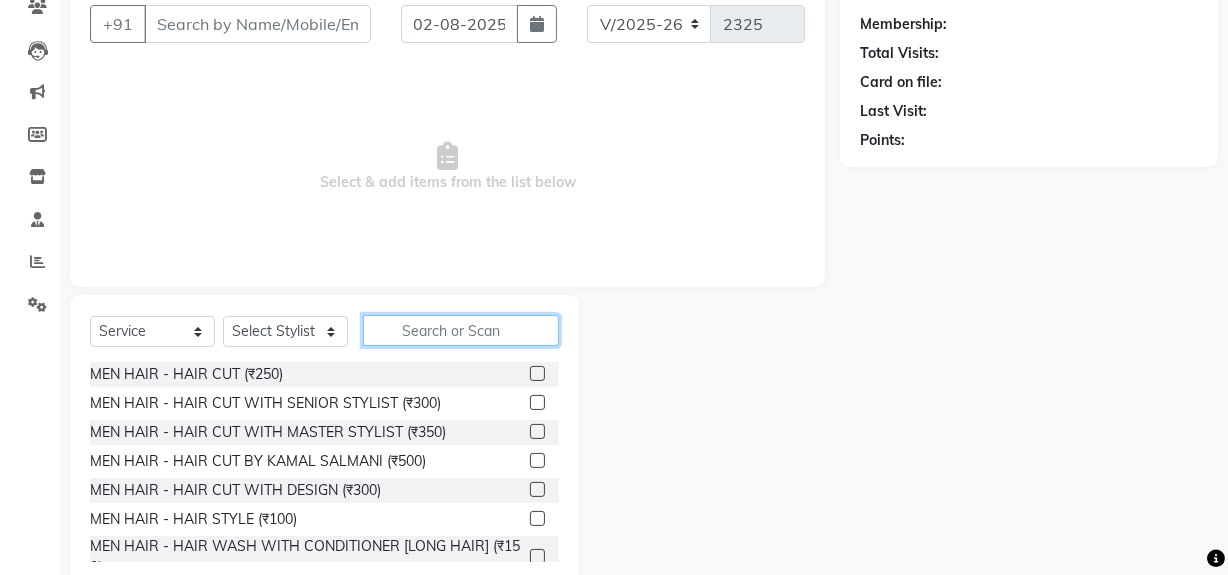 click 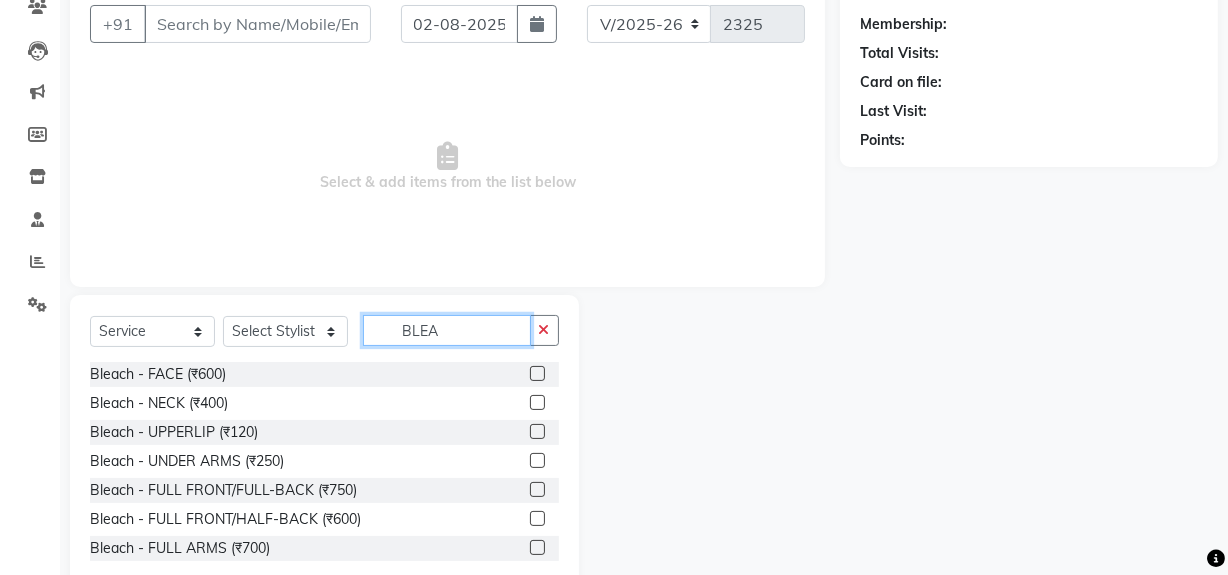 type on "BLEA" 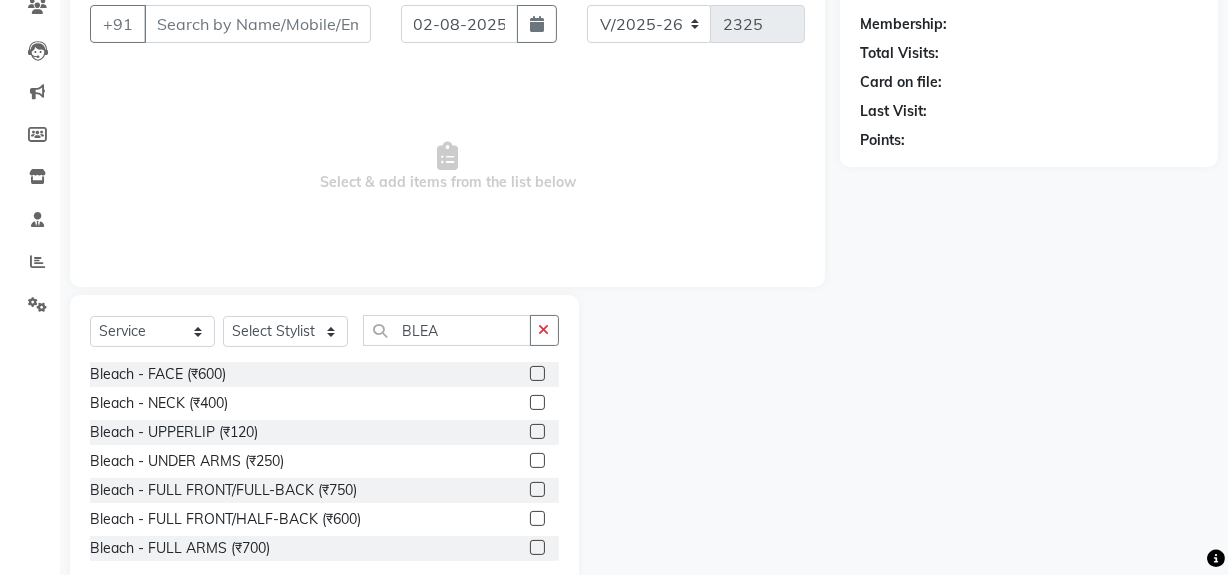 click on "Bleach - FACE (₹600)" 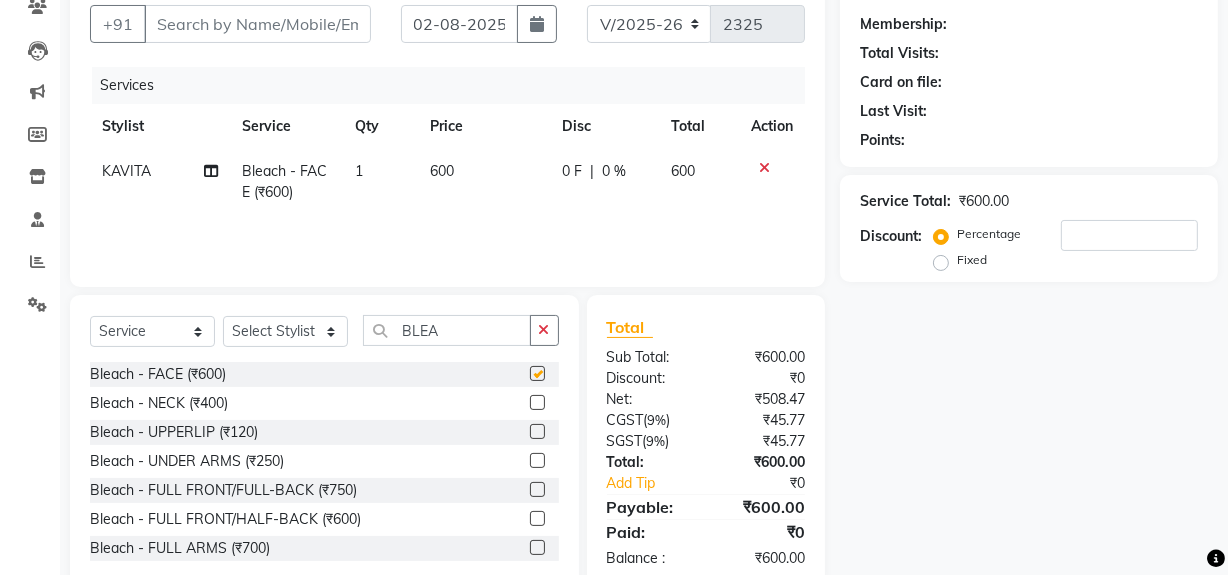 checkbox on "false" 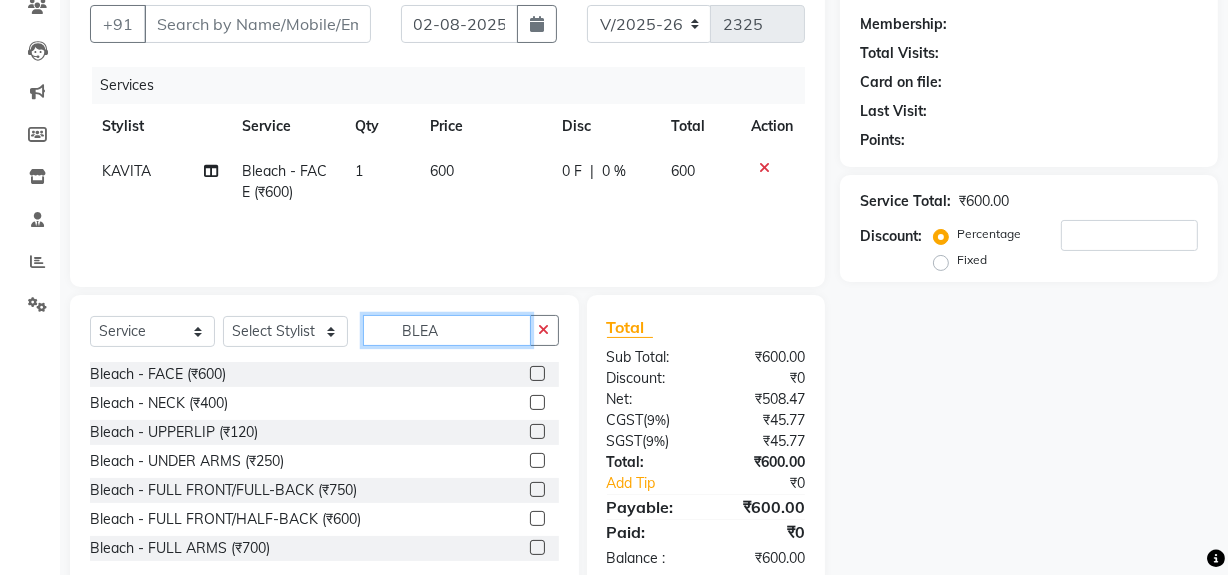 click on "BLEA" 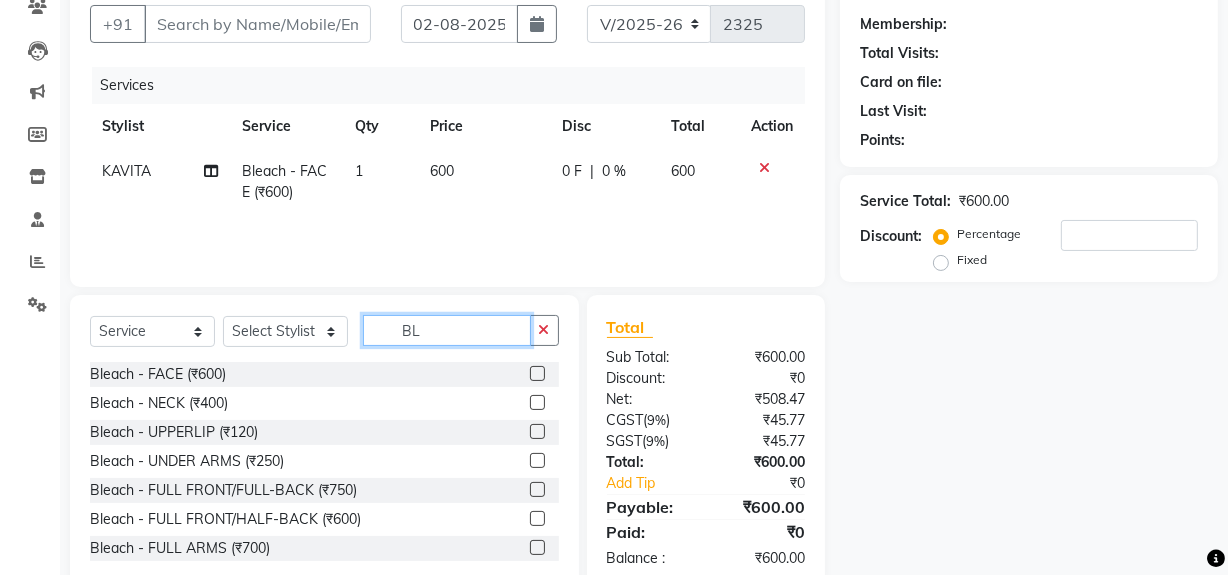 type on "B" 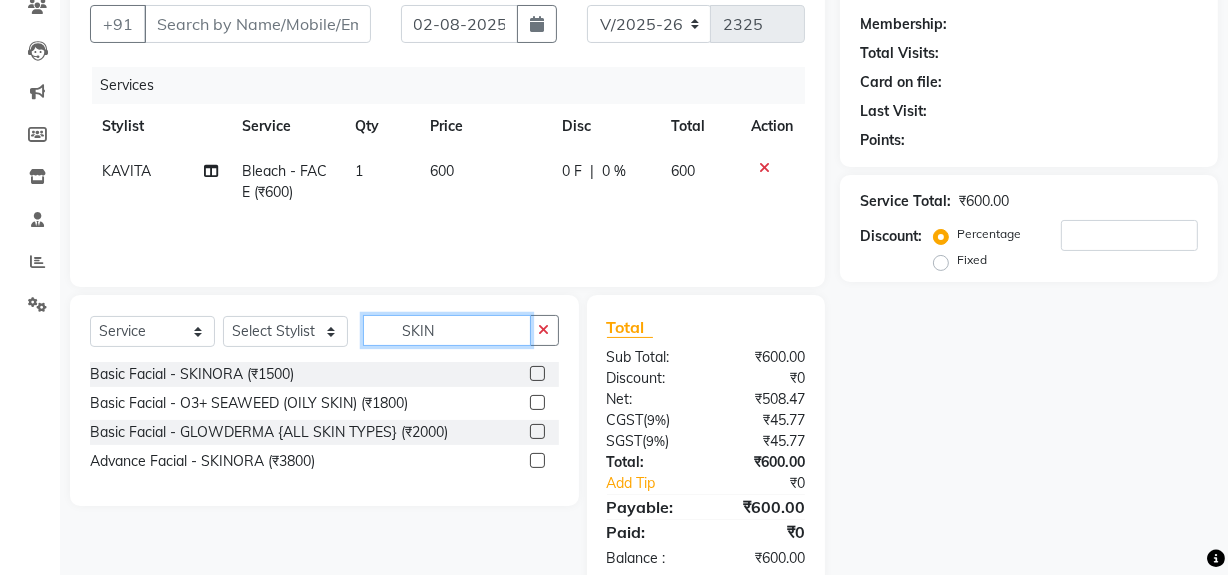 type on "SKIN" 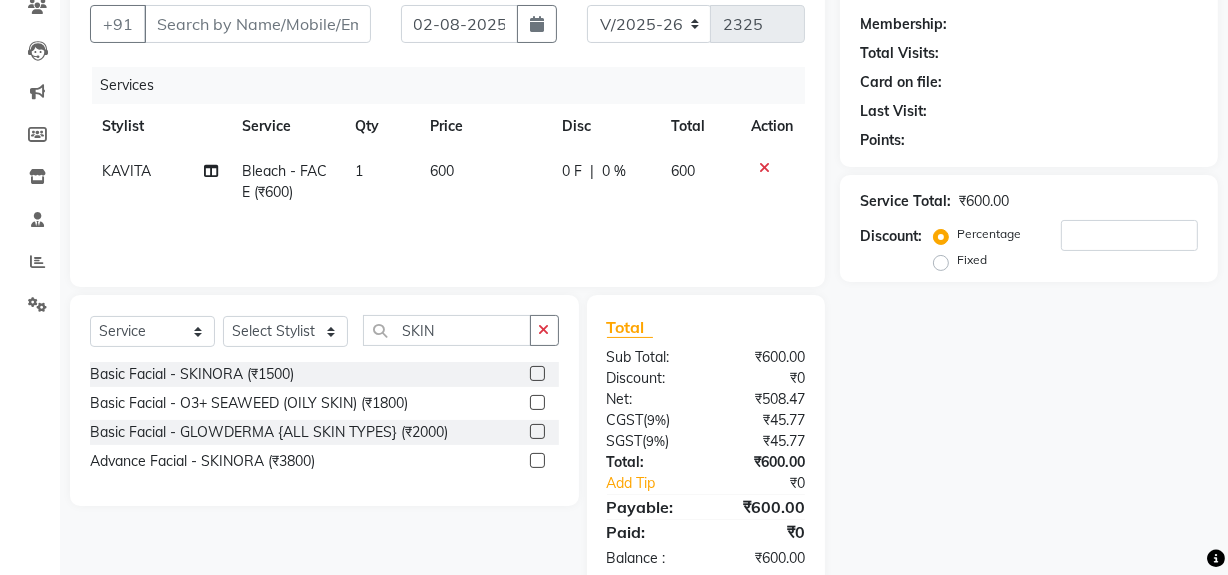 click 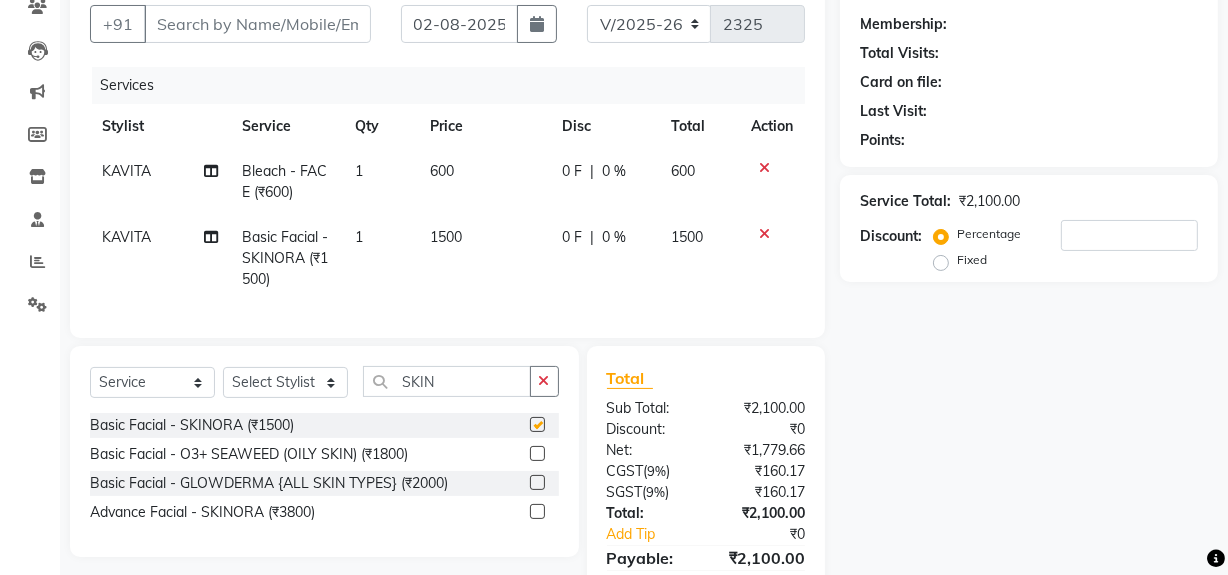 checkbox on "false" 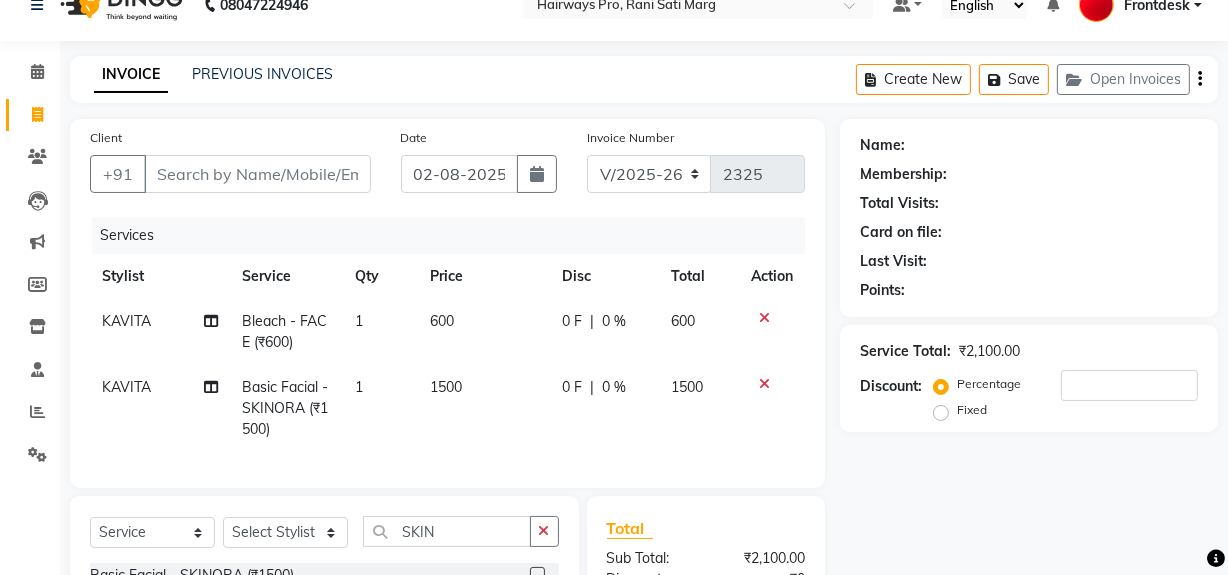 scroll, scrollTop: 0, scrollLeft: 0, axis: both 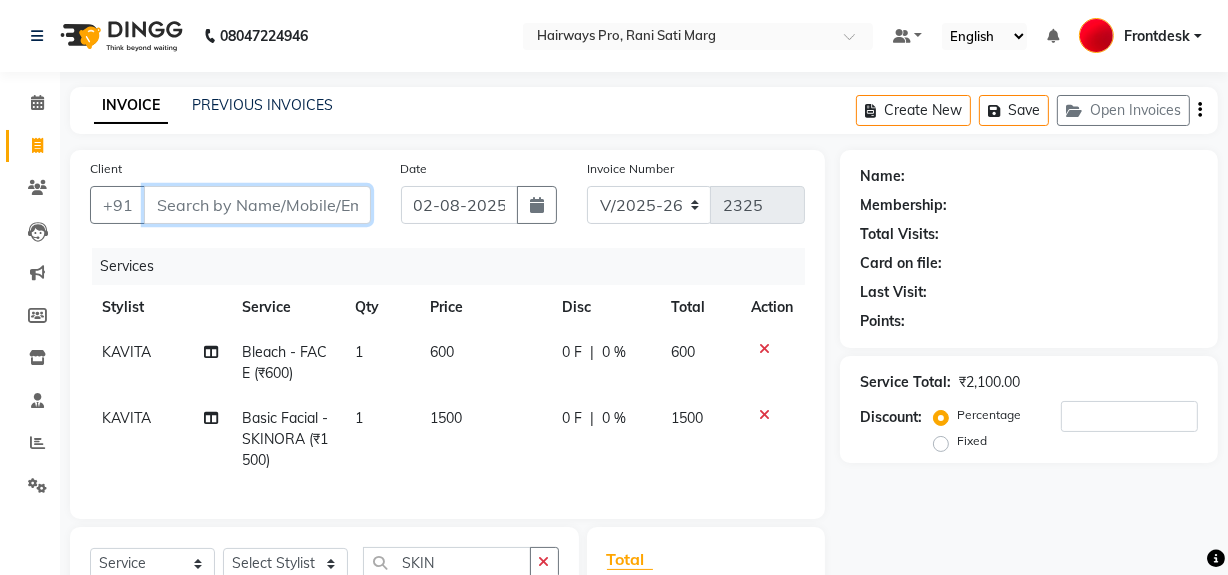 click on "Client" at bounding box center [257, 205] 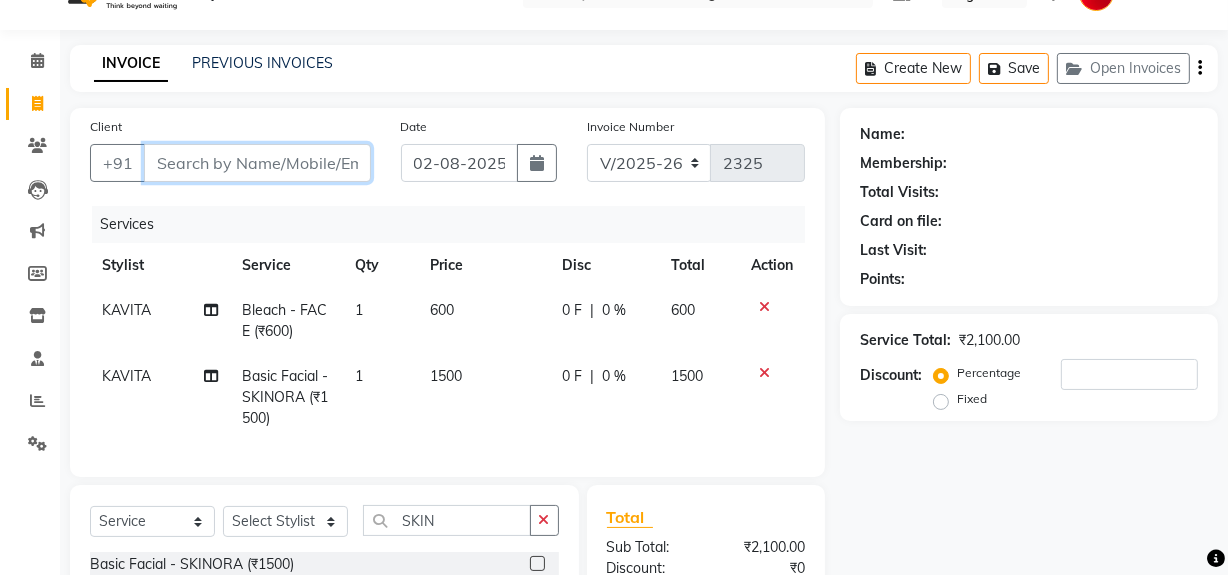 scroll, scrollTop: 17, scrollLeft: 0, axis: vertical 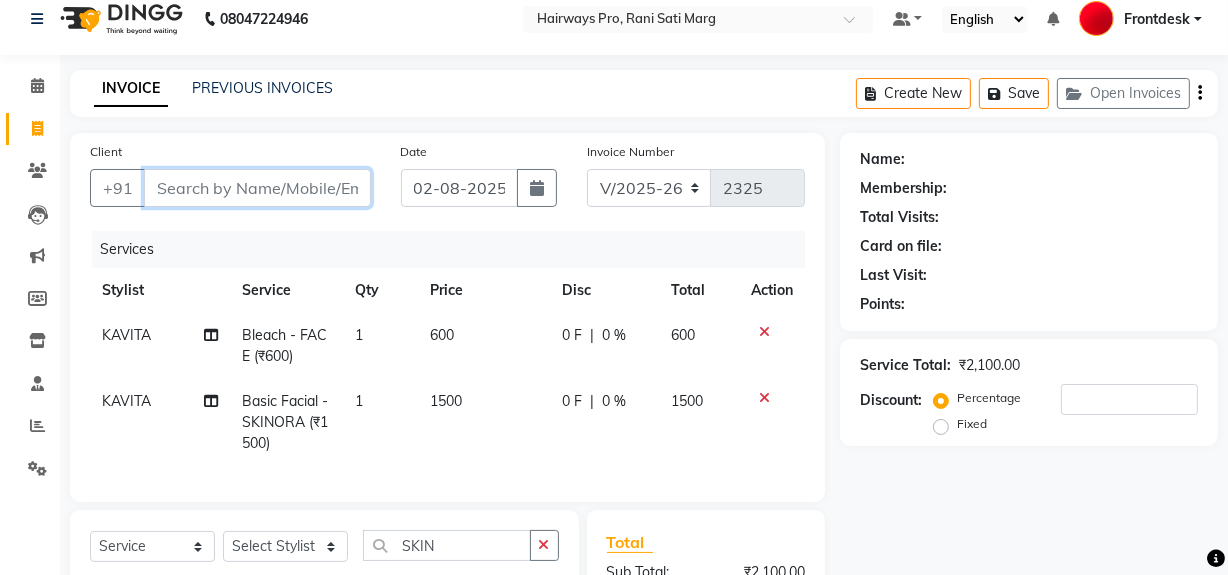 click on "Client" at bounding box center [257, 188] 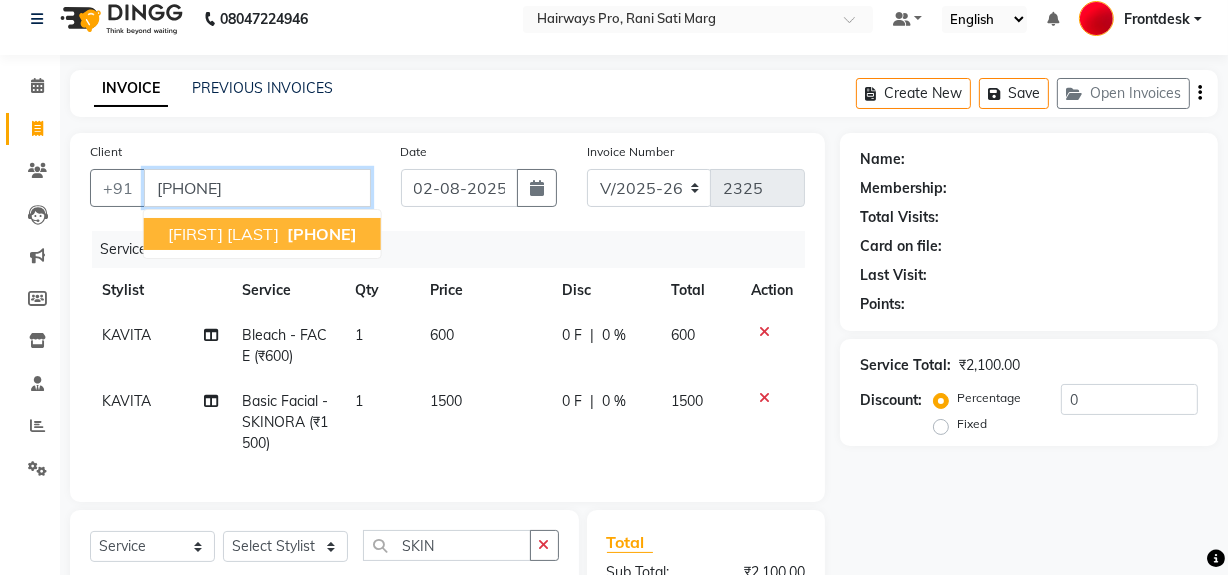 type on "9619313639" 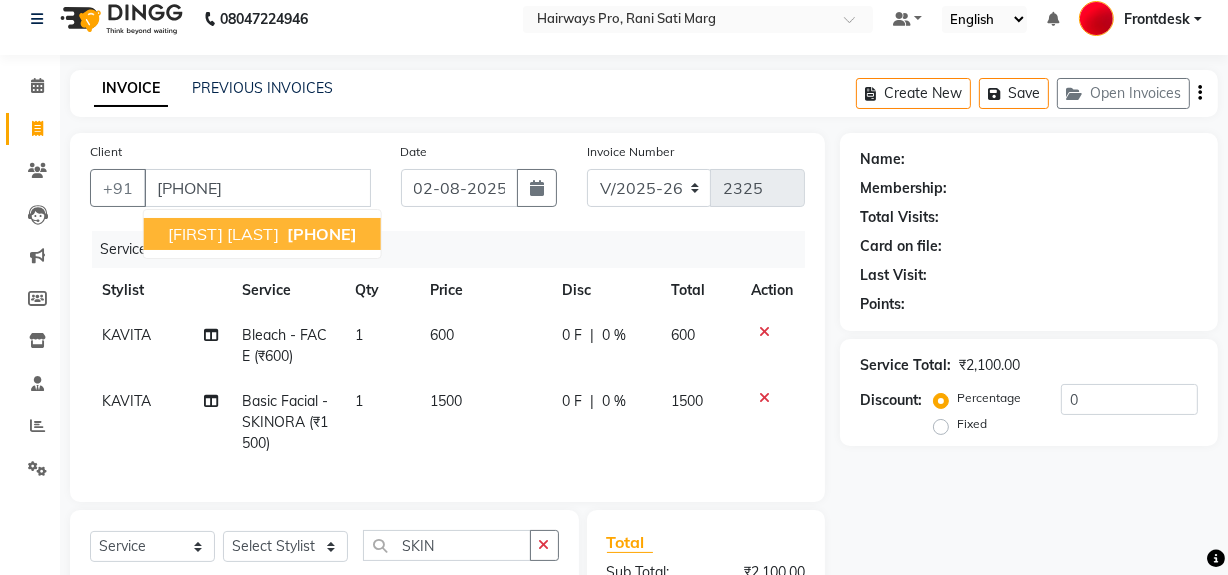 select on "1: Object" 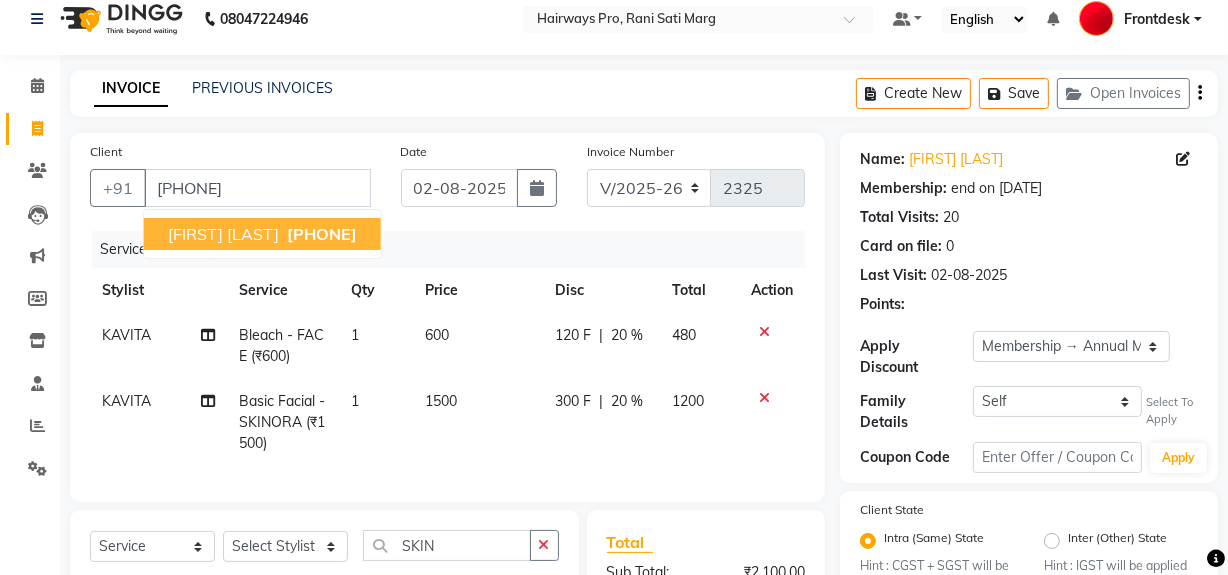 type on "20" 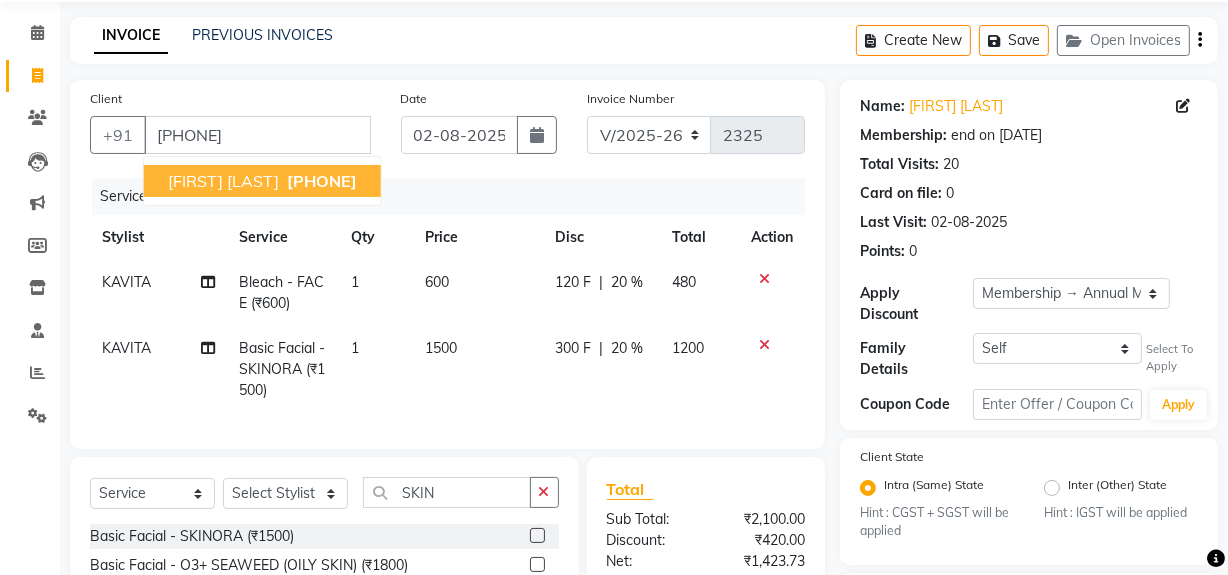 scroll, scrollTop: 61, scrollLeft: 0, axis: vertical 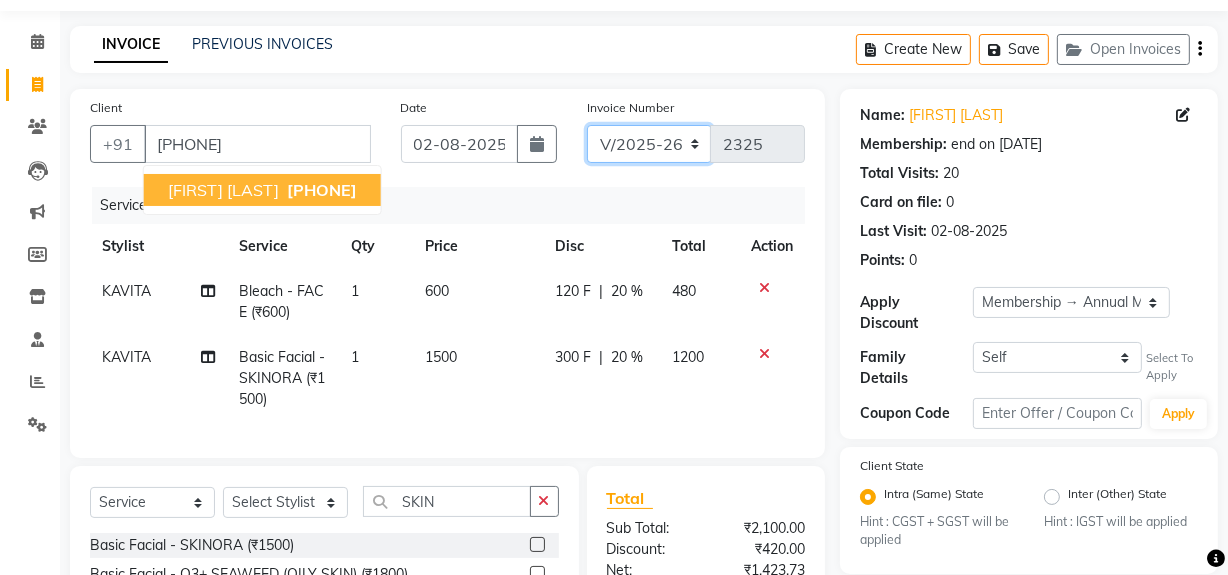 click on "INV/25-26 V/2025-26" 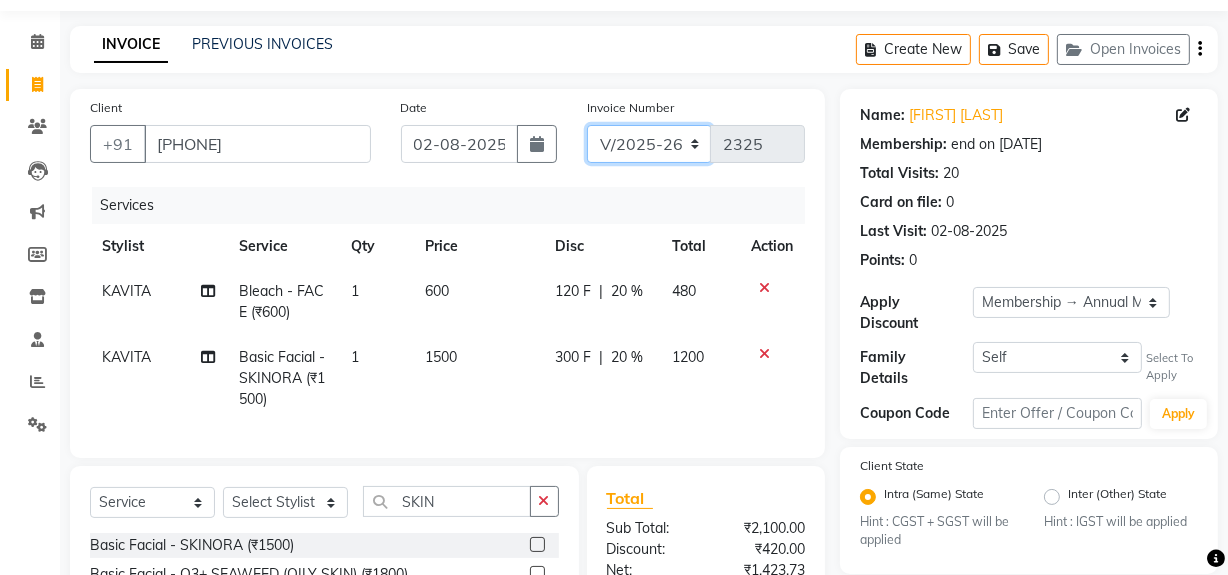 select on "6960" 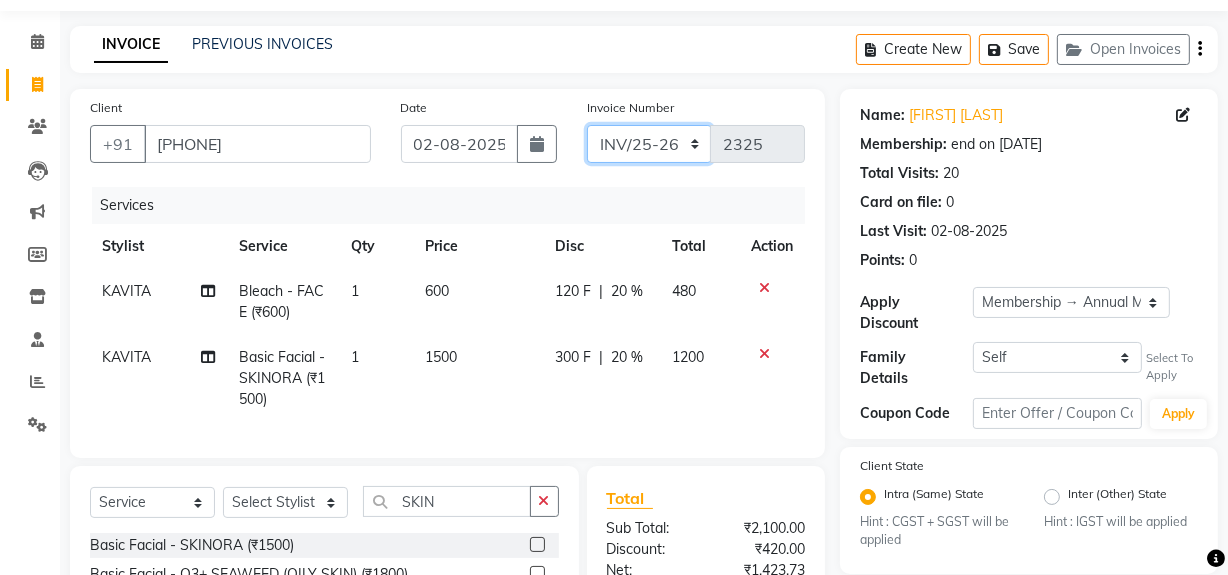 click on "INV/25-26 V/2025-26" 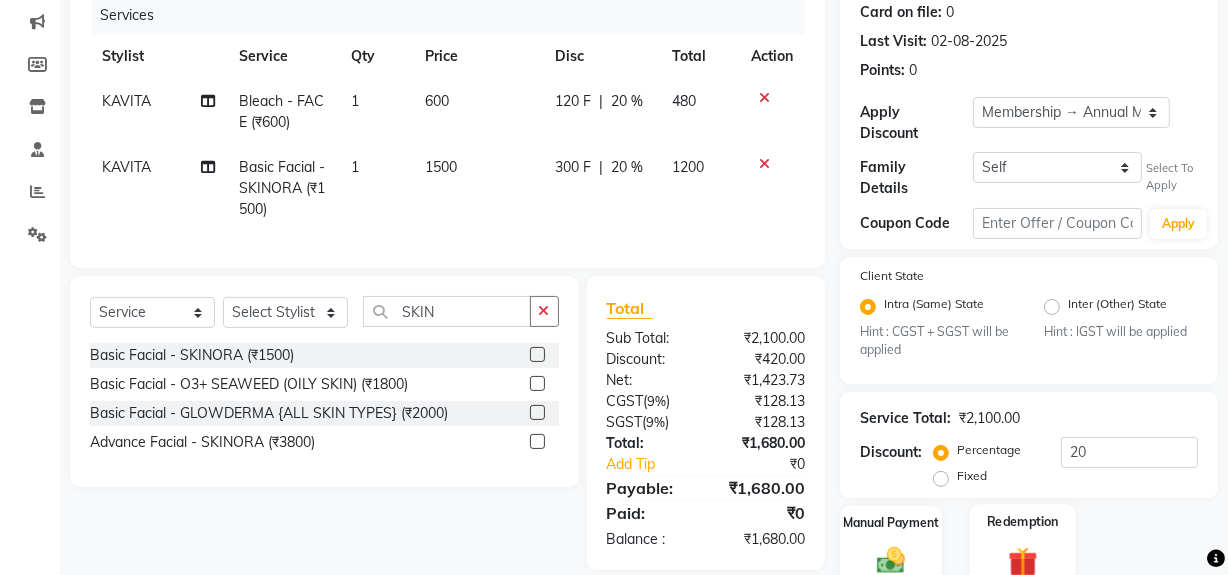 scroll, scrollTop: 334, scrollLeft: 0, axis: vertical 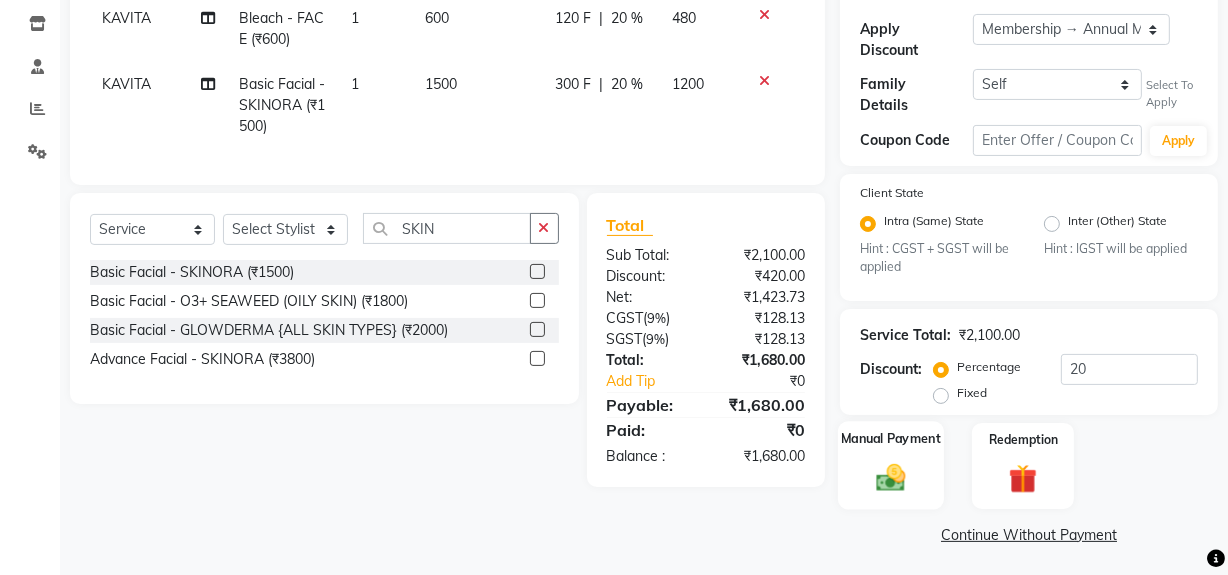 click 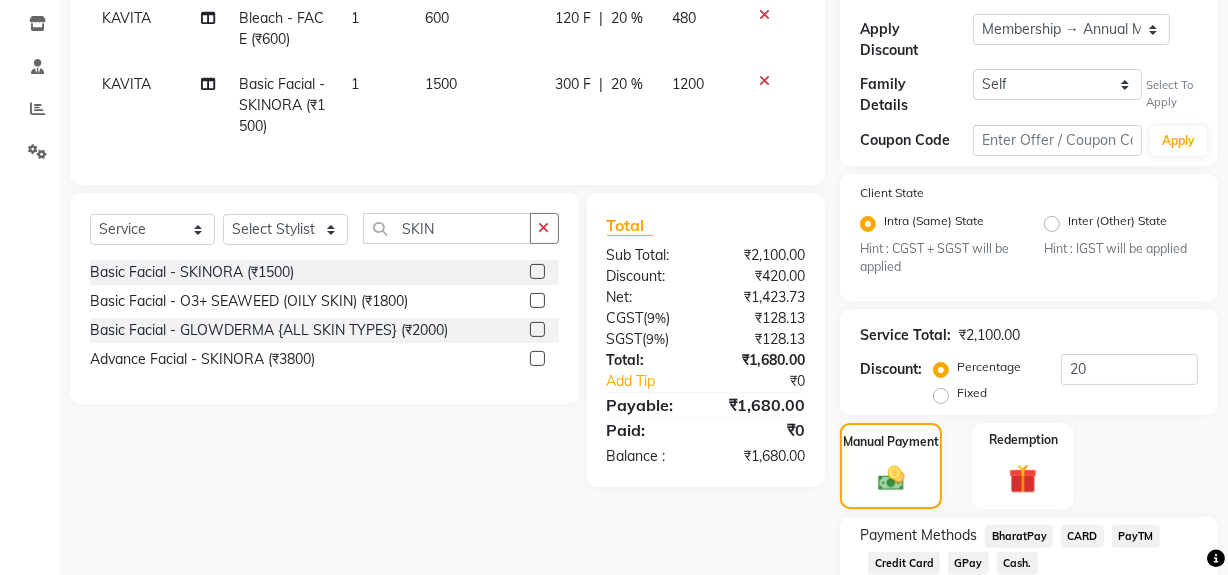 click on "Cash." 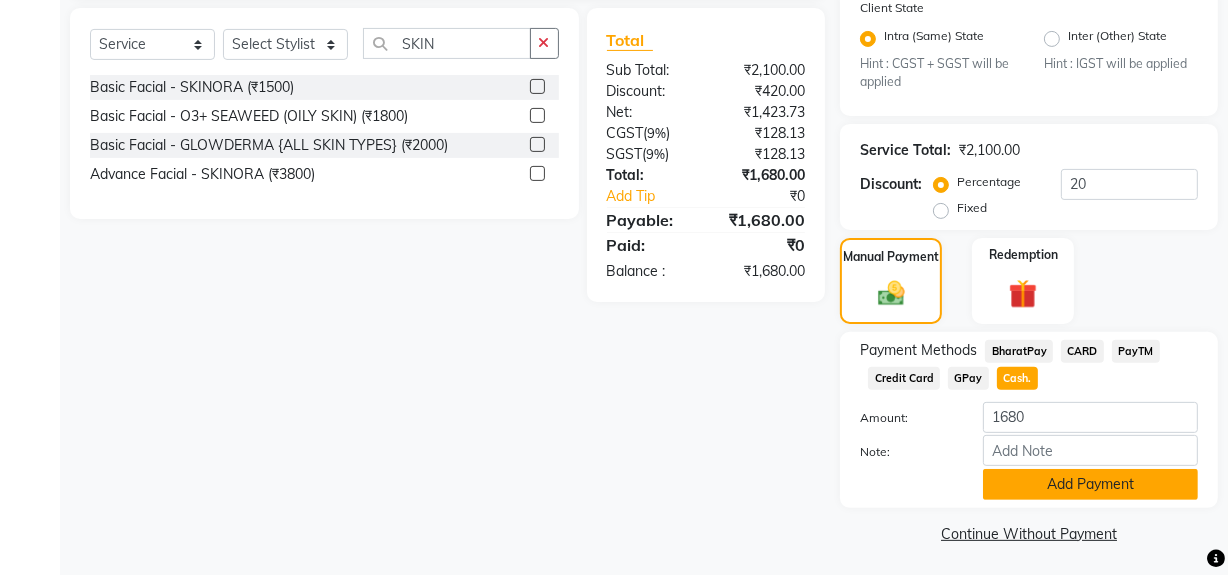 click on "Add Payment" 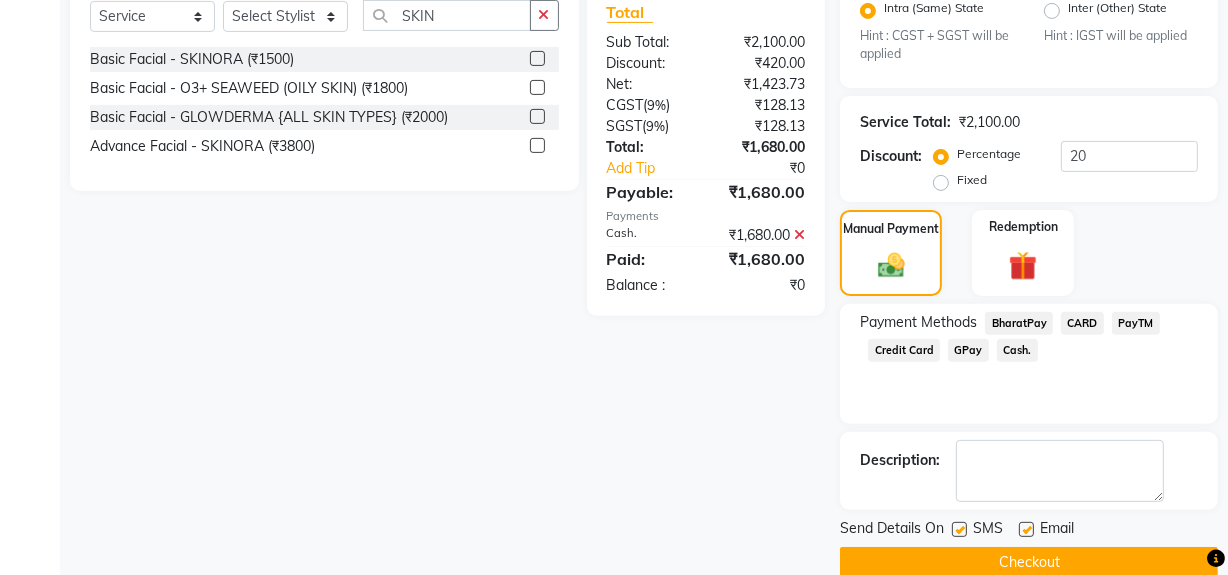scroll, scrollTop: 575, scrollLeft: 0, axis: vertical 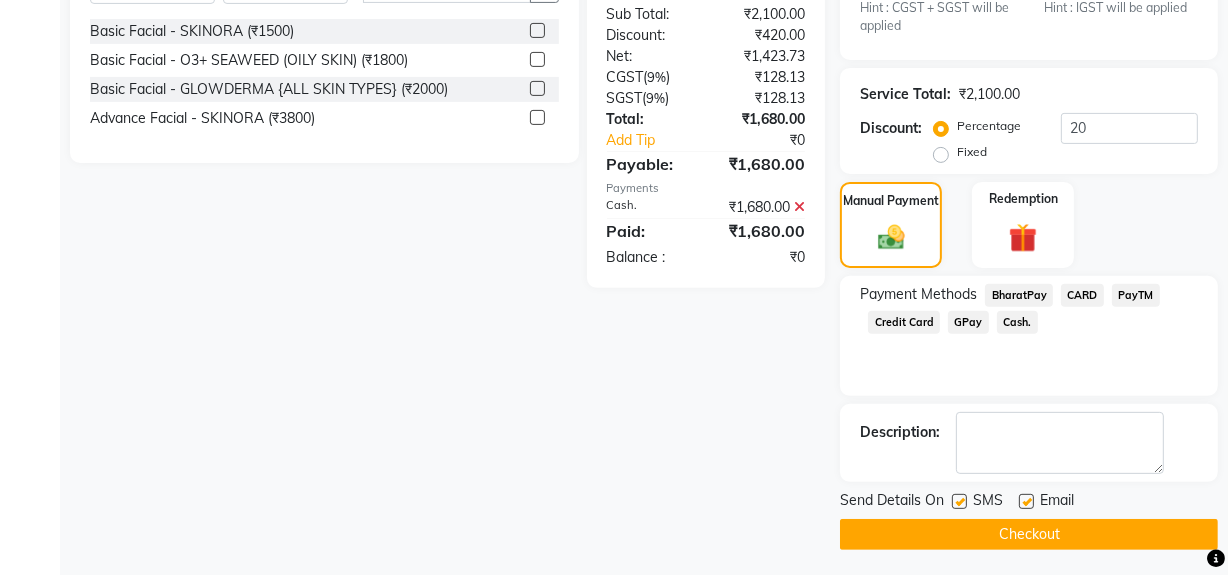 click 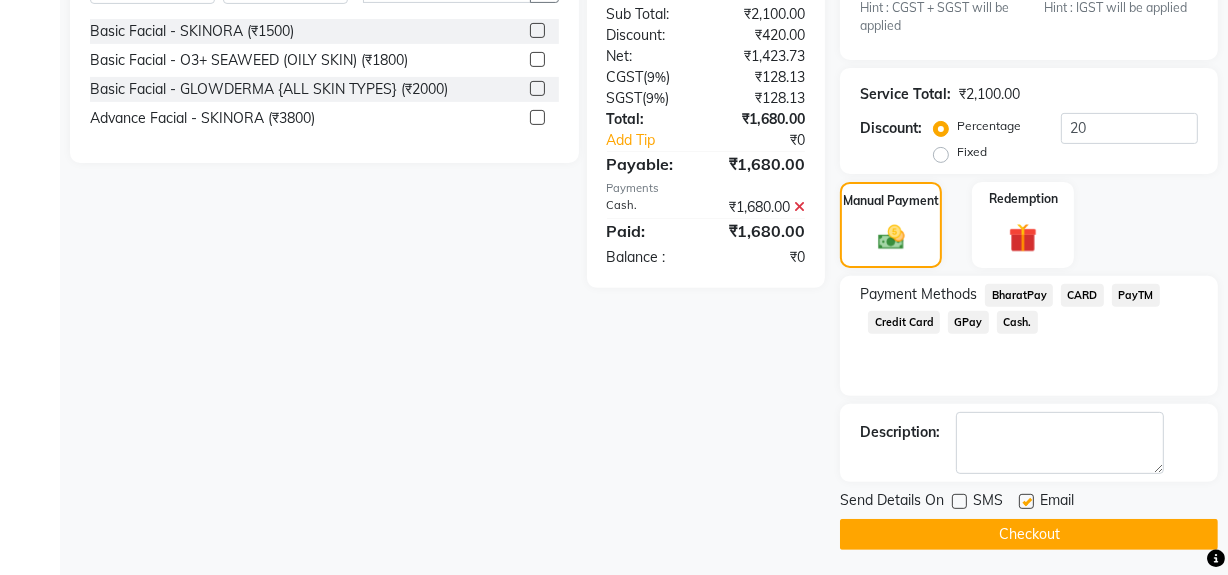 click on "Checkout" 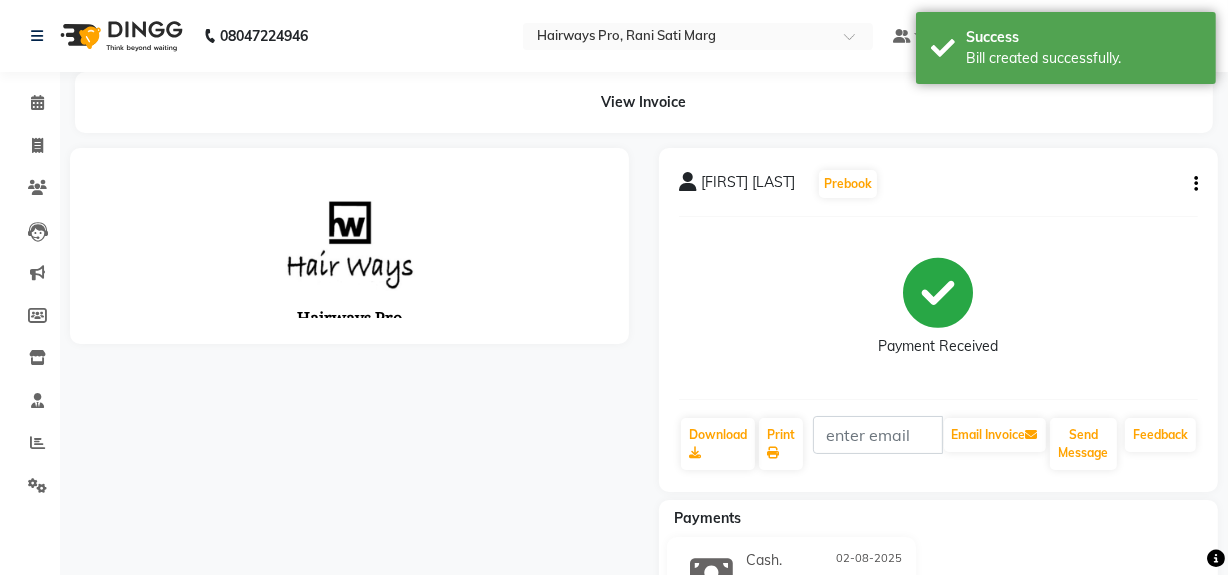 scroll, scrollTop: 0, scrollLeft: 0, axis: both 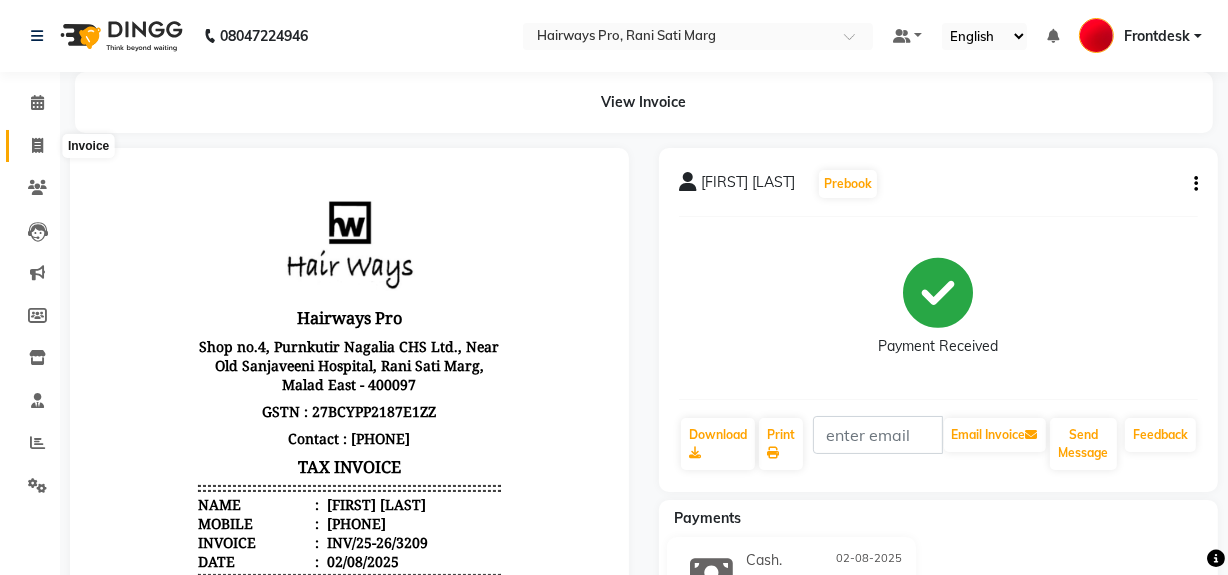 click 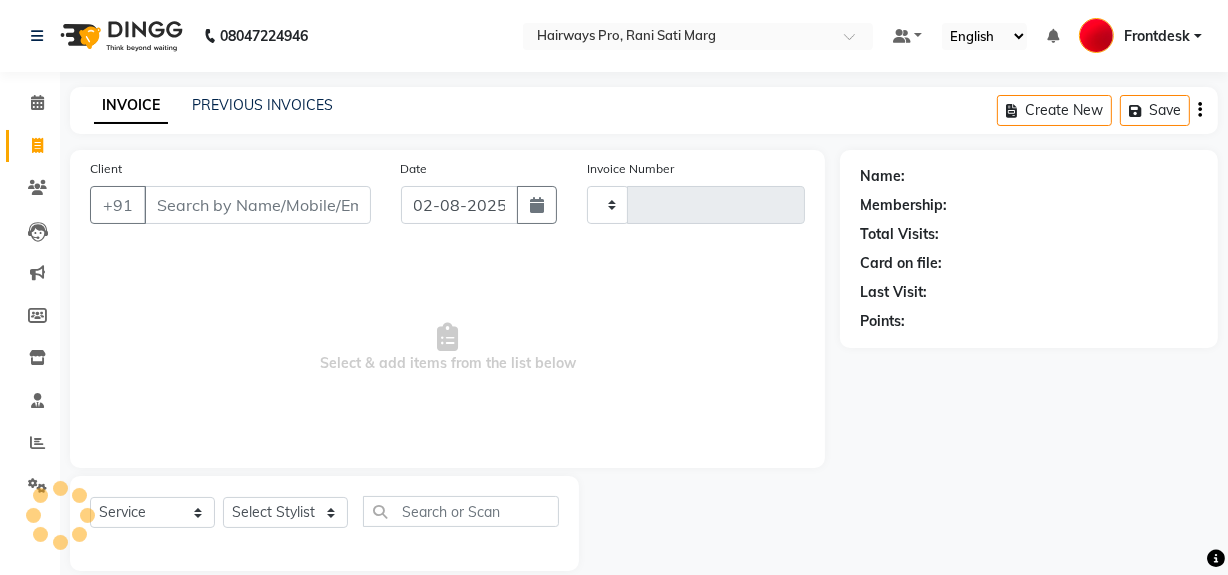 scroll, scrollTop: 26, scrollLeft: 0, axis: vertical 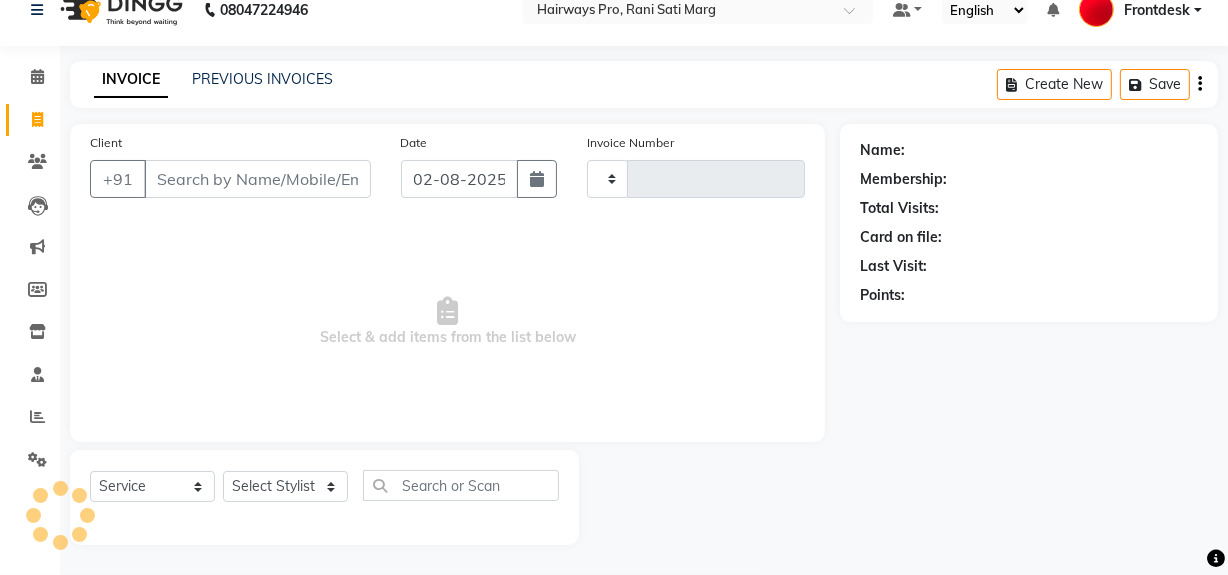 type on "2325" 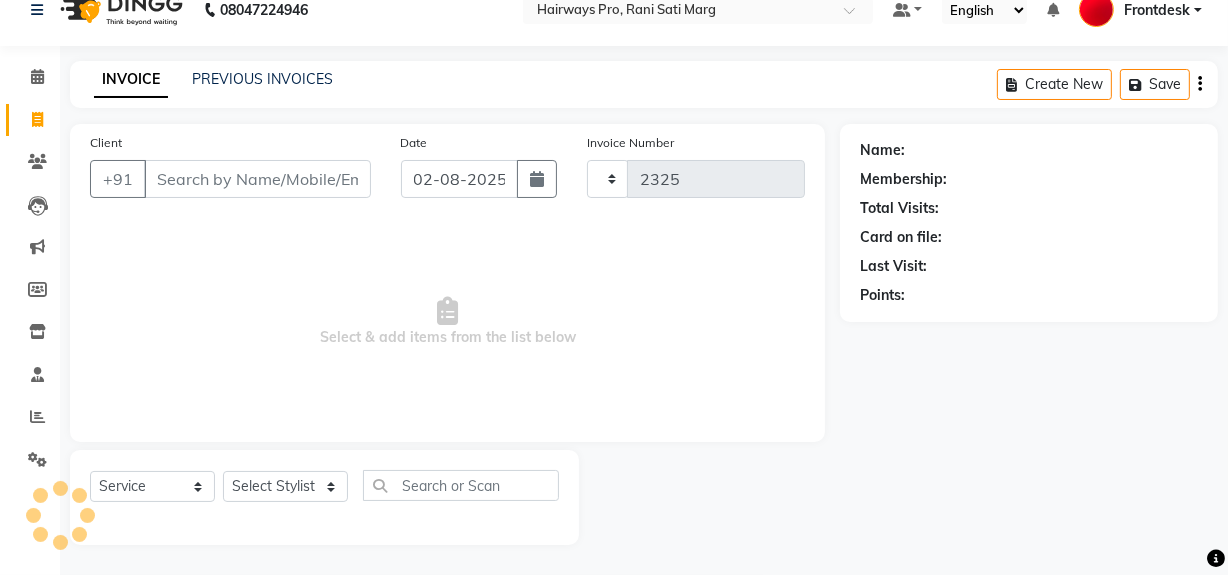 select on "787" 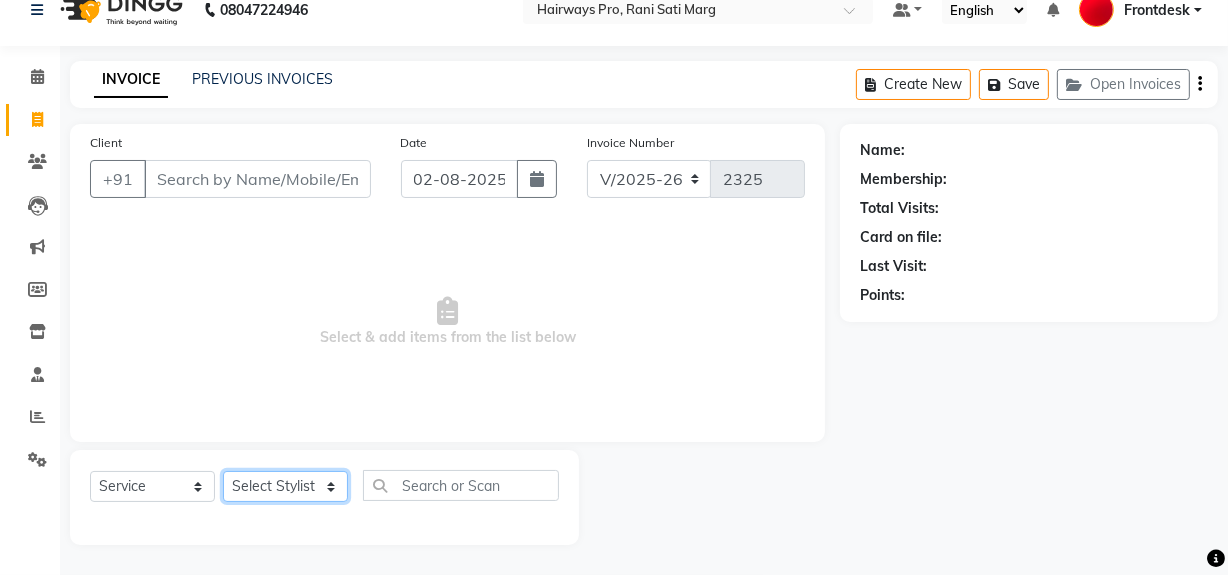 click on "Select Stylist ABID DANISH Faiz shaikh Frontdesk INTEZAR SALMANI JYOTI Kamal Salmani KAVITA MUSTAFA RAFIQUE Sonal SONU WAQAR ZAFAR" 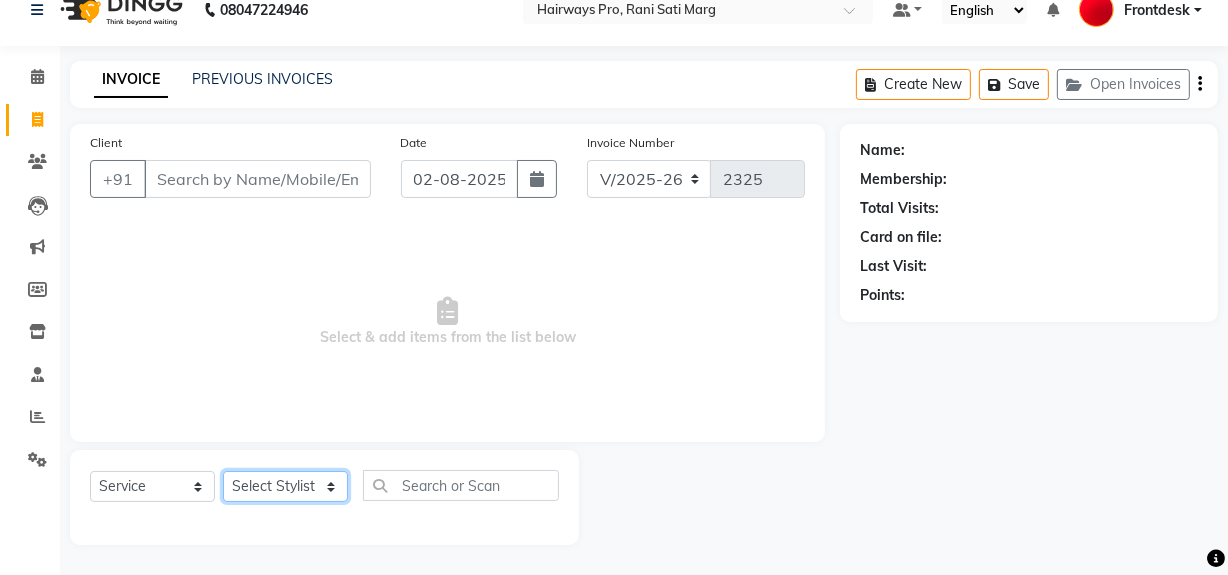 click on "Select Stylist ABID DANISH Faiz shaikh Frontdesk INTEZAR SALMANI JYOTI Kamal Salmani KAVITA MUSTAFA RAFIQUE Sonal SONU WAQAR ZAFAR" 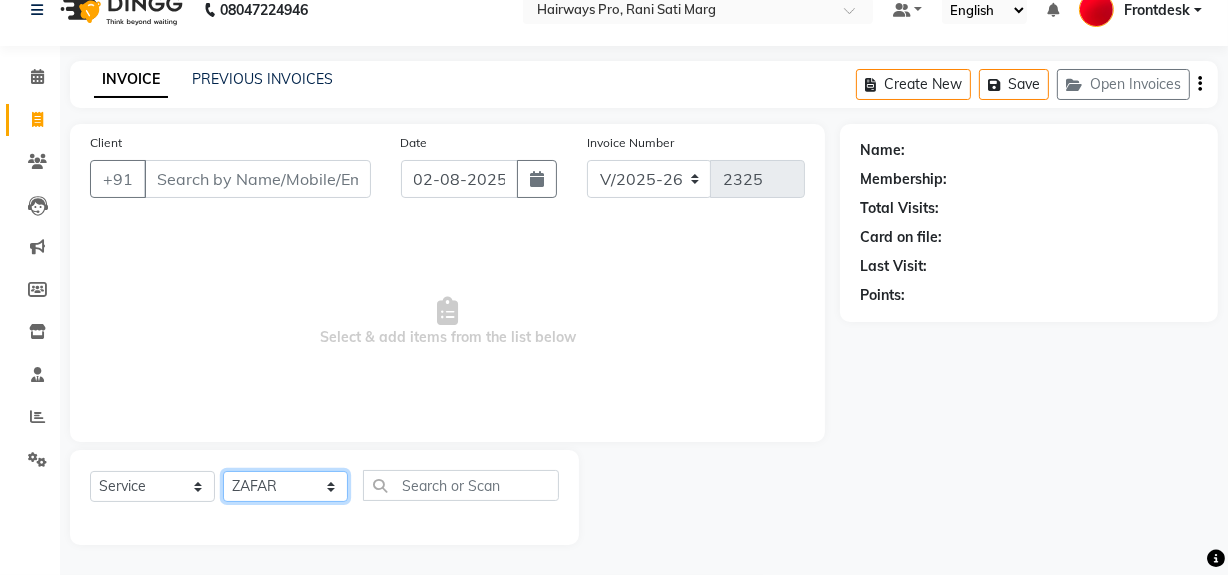 click on "Select Stylist ABID DANISH Faiz shaikh Frontdesk INTEZAR SALMANI JYOTI Kamal Salmani KAVITA MUSTAFA RAFIQUE Sonal SONU WAQAR ZAFAR" 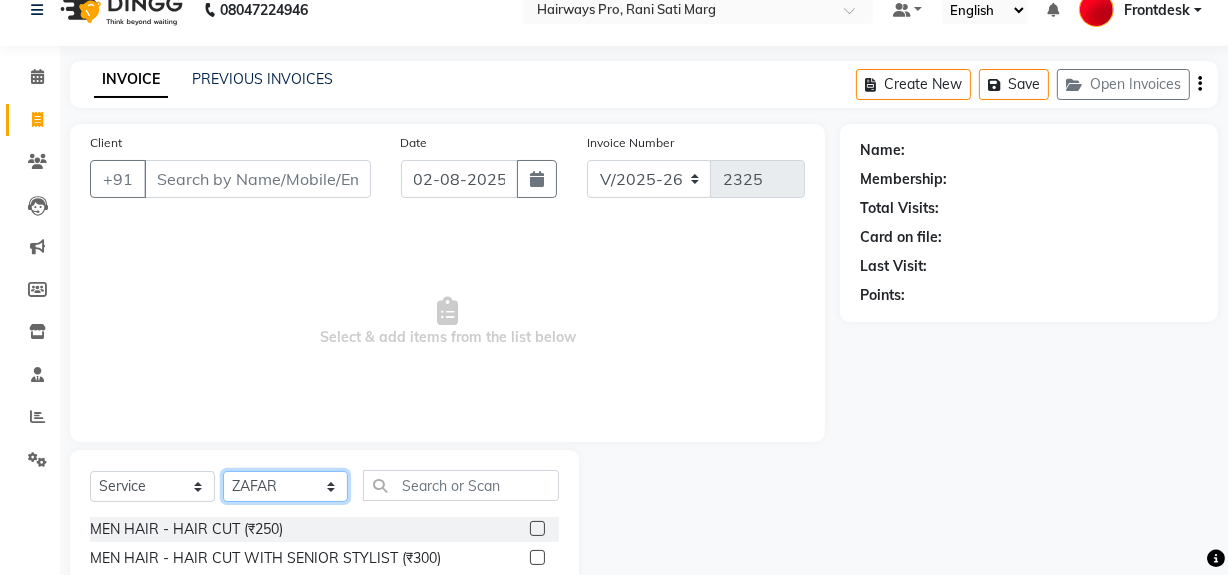scroll, scrollTop: 117, scrollLeft: 0, axis: vertical 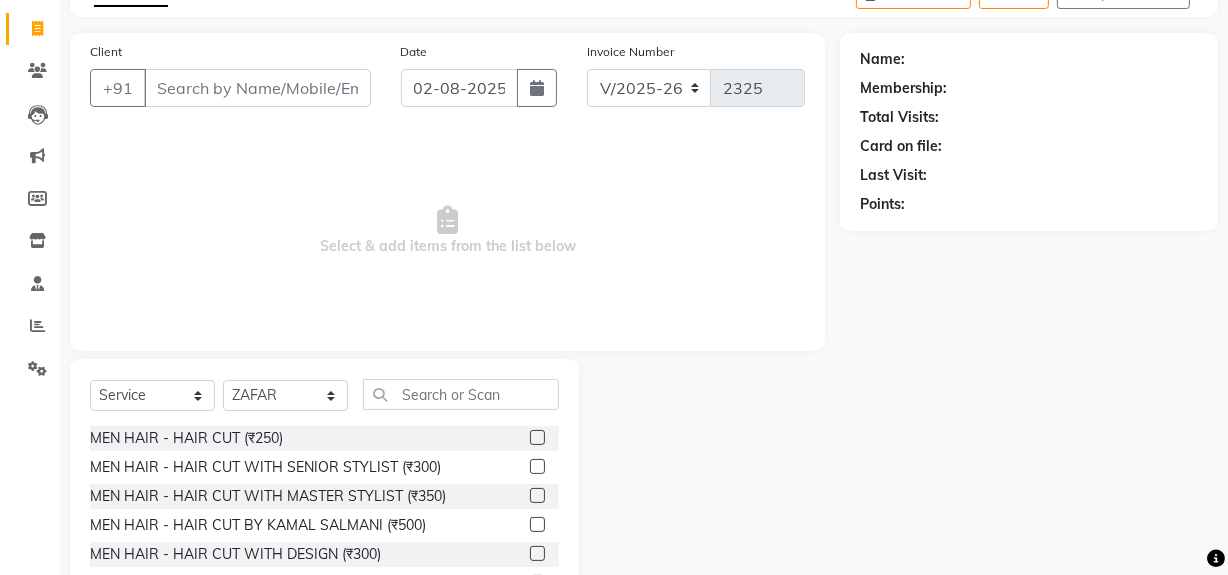 click 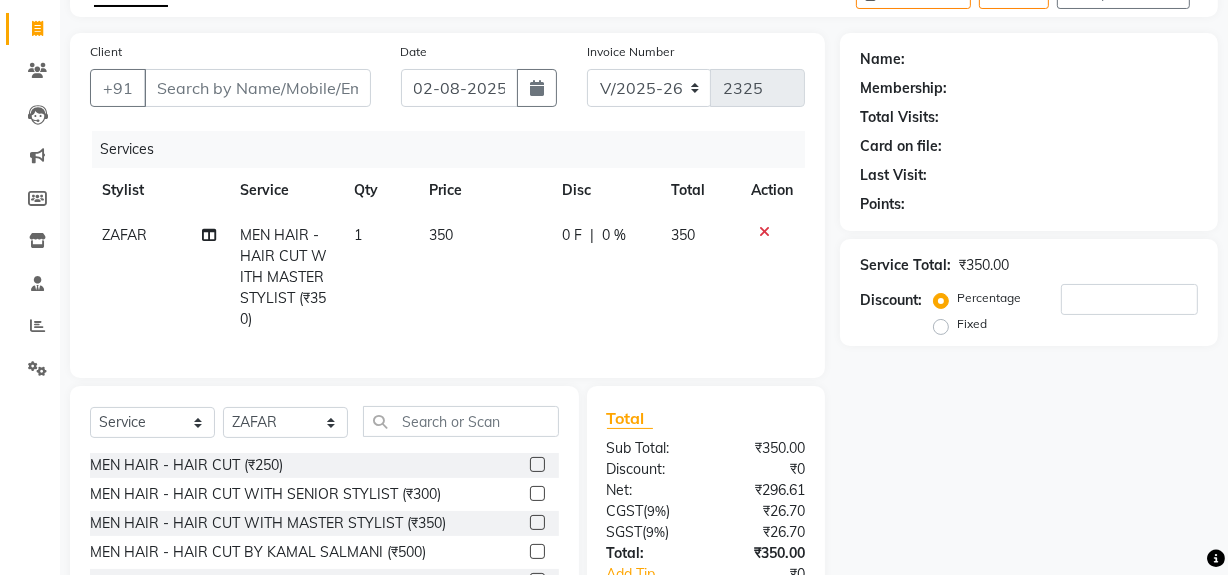 click 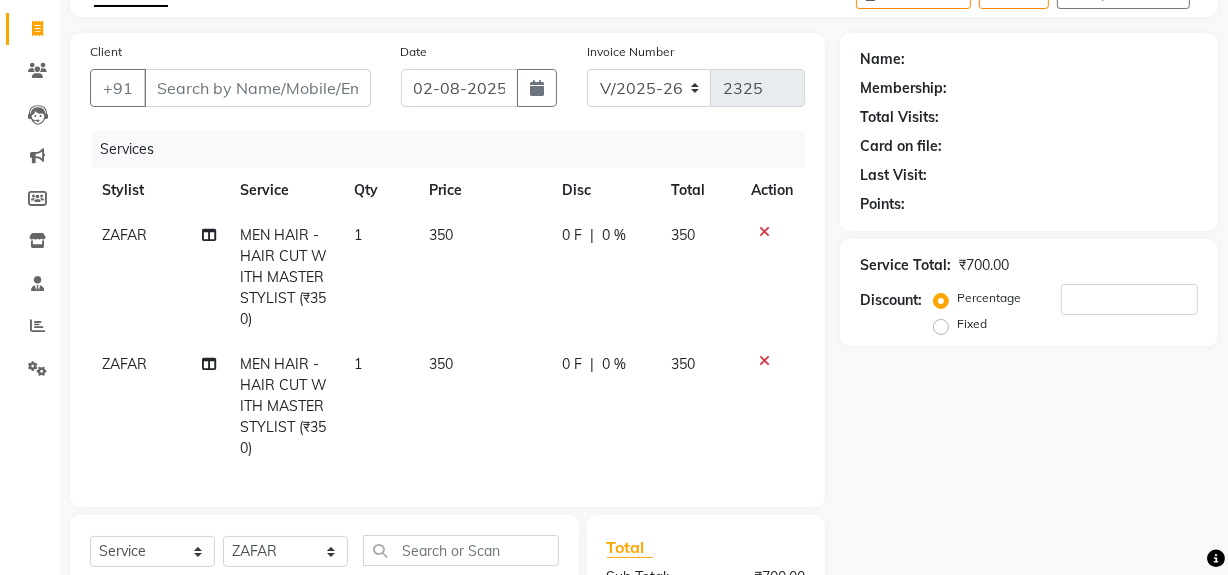 checkbox on "false" 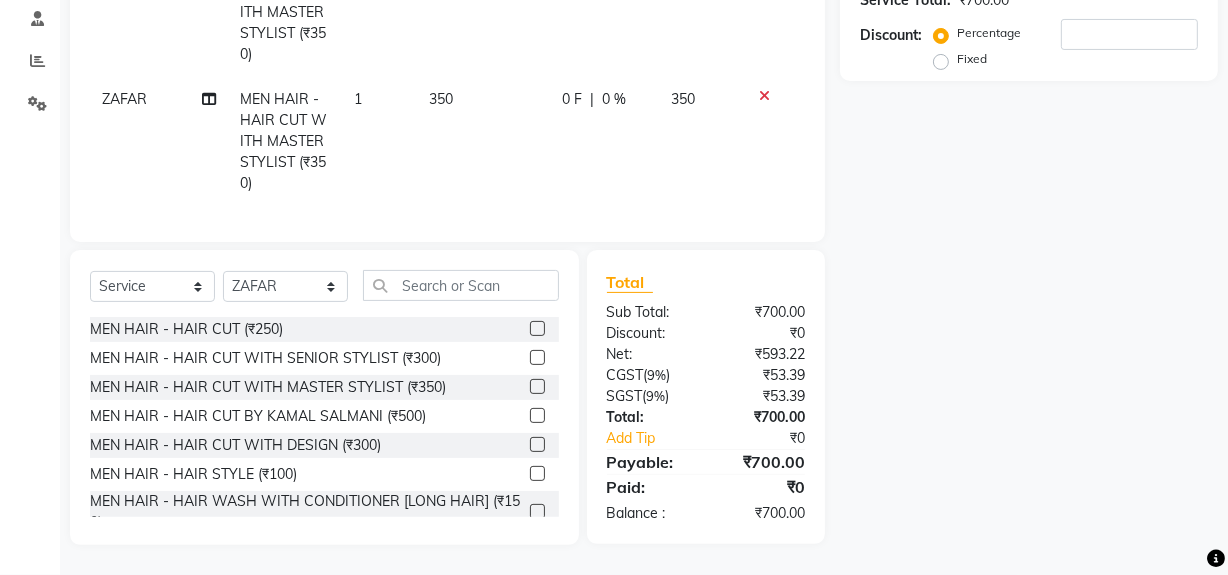 scroll, scrollTop: 395, scrollLeft: 0, axis: vertical 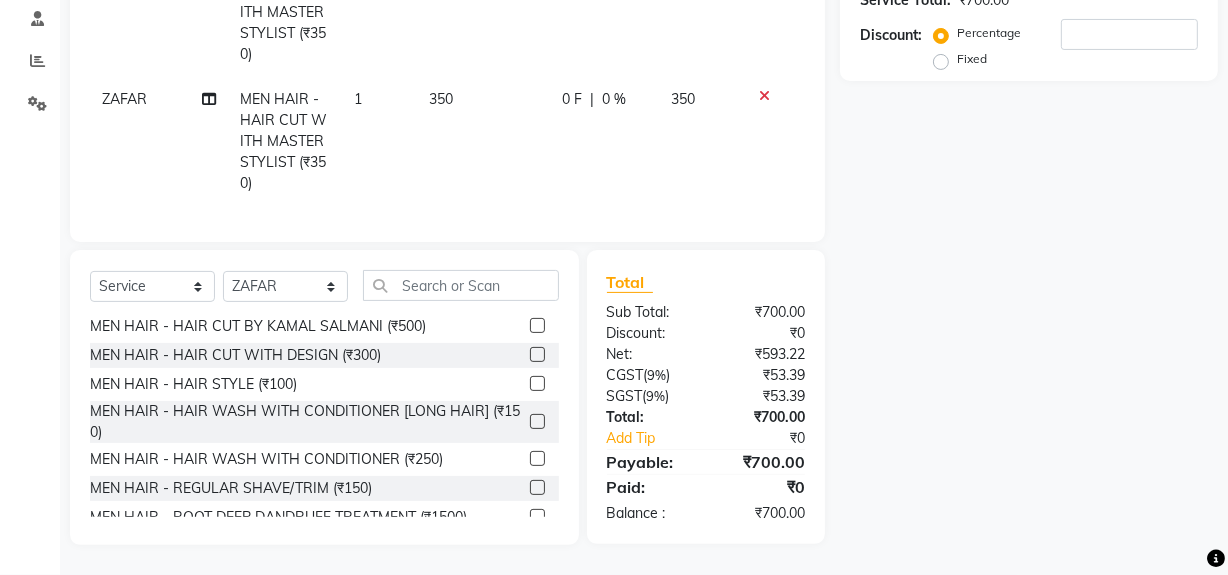 click 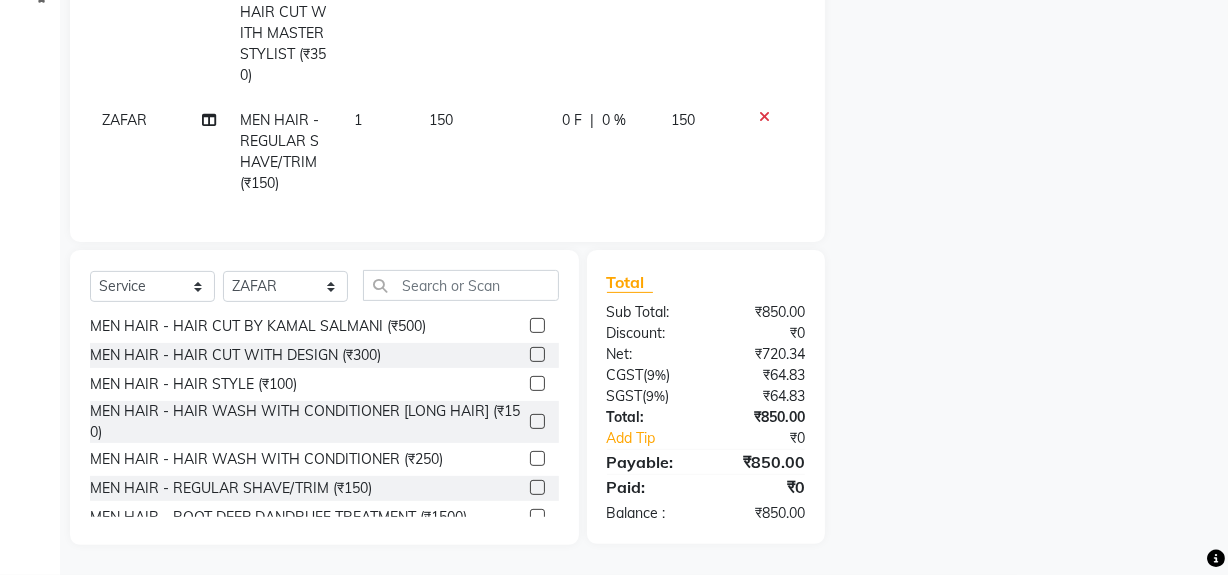 scroll, scrollTop: 503, scrollLeft: 0, axis: vertical 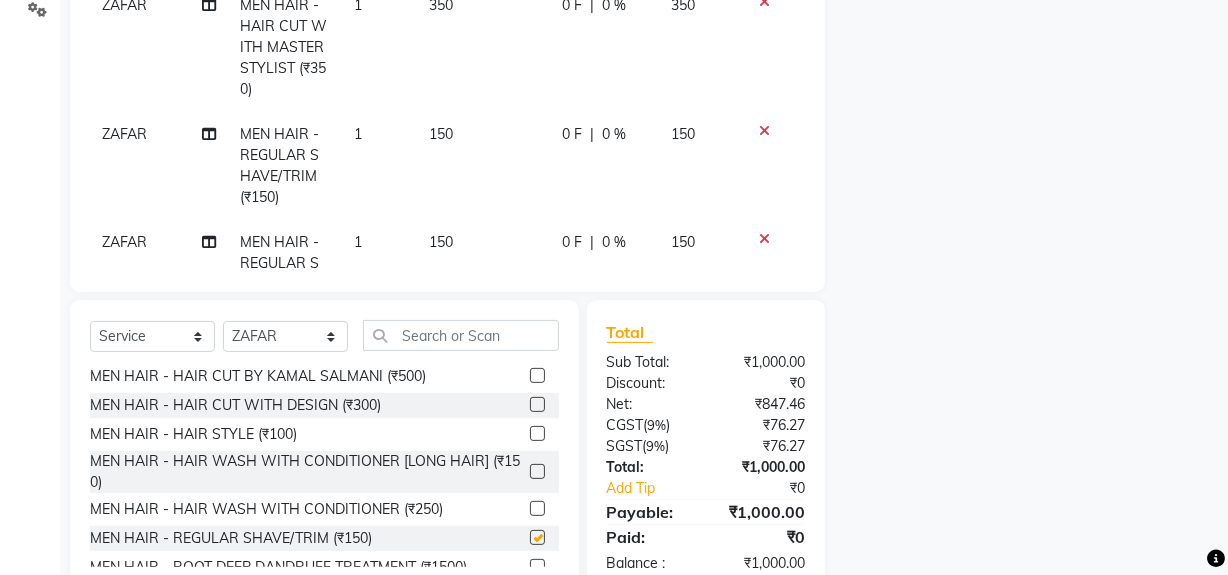 checkbox on "false" 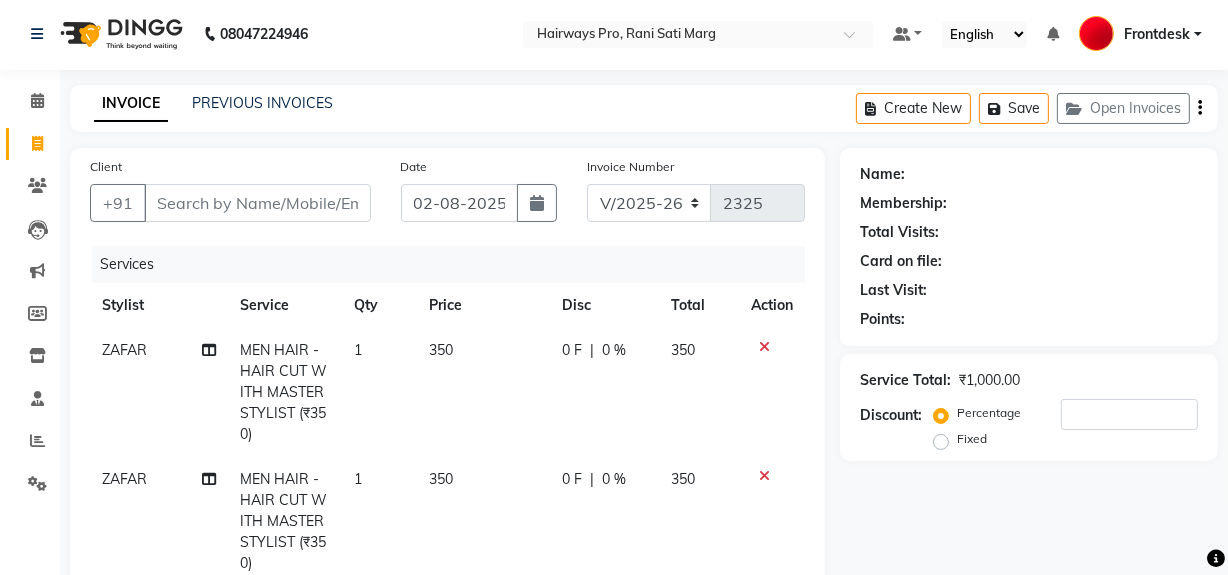 scroll, scrollTop: 0, scrollLeft: 0, axis: both 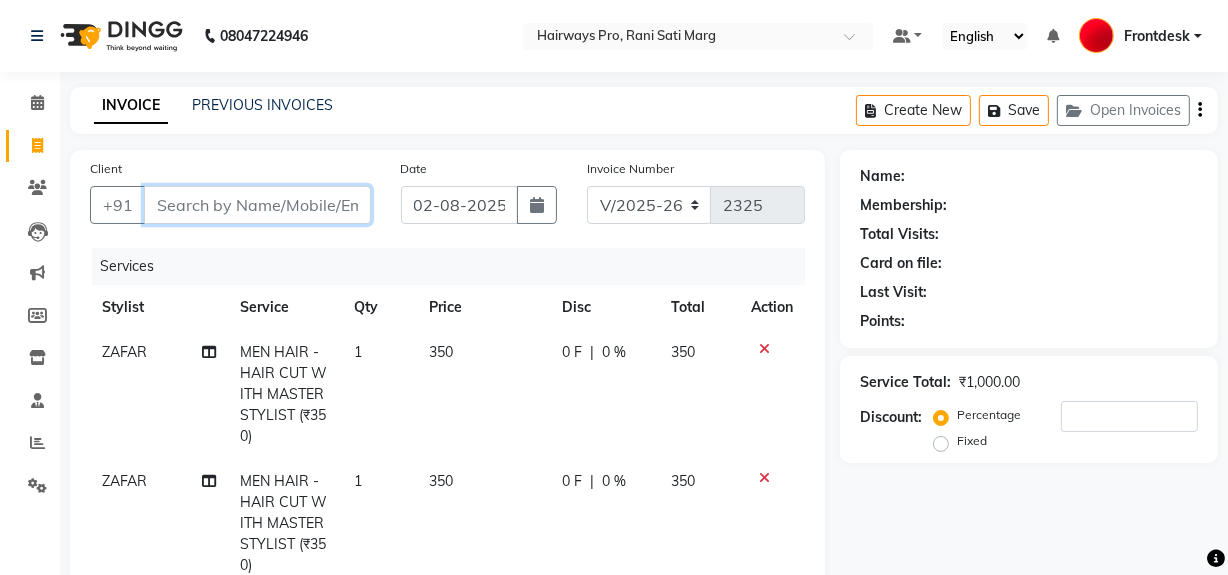 click on "Client" at bounding box center [257, 205] 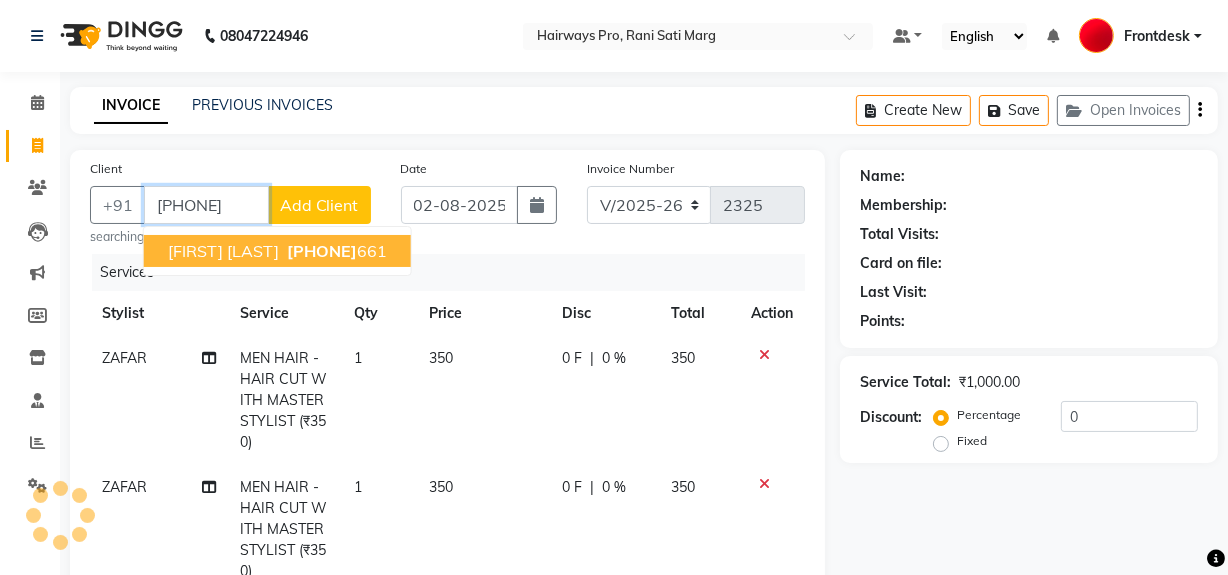 type on "9920062661" 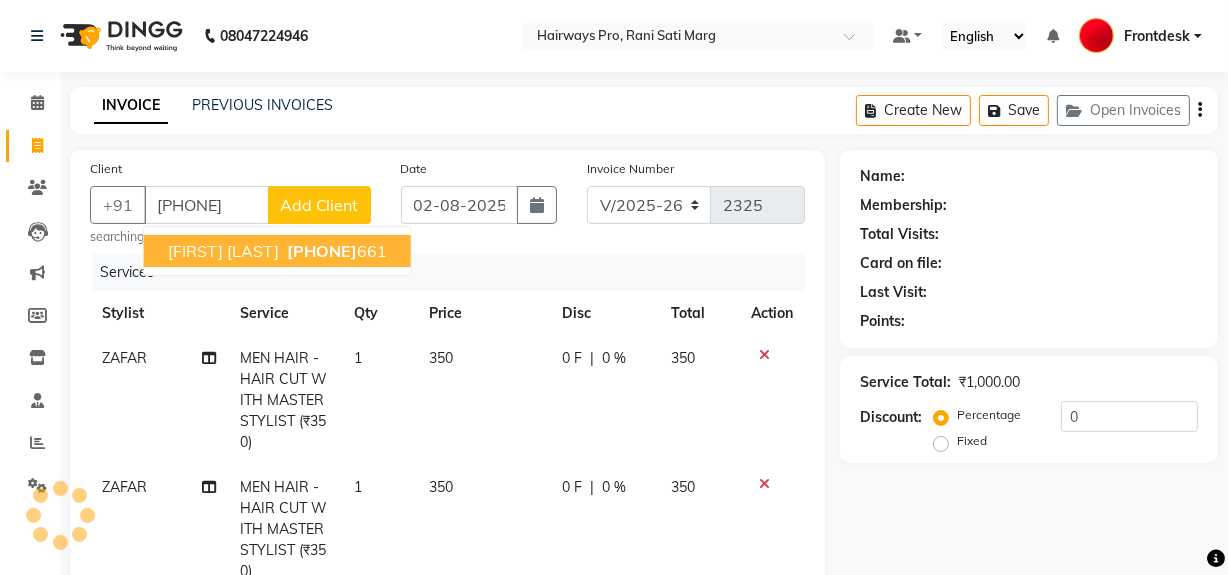 select on "1: Object" 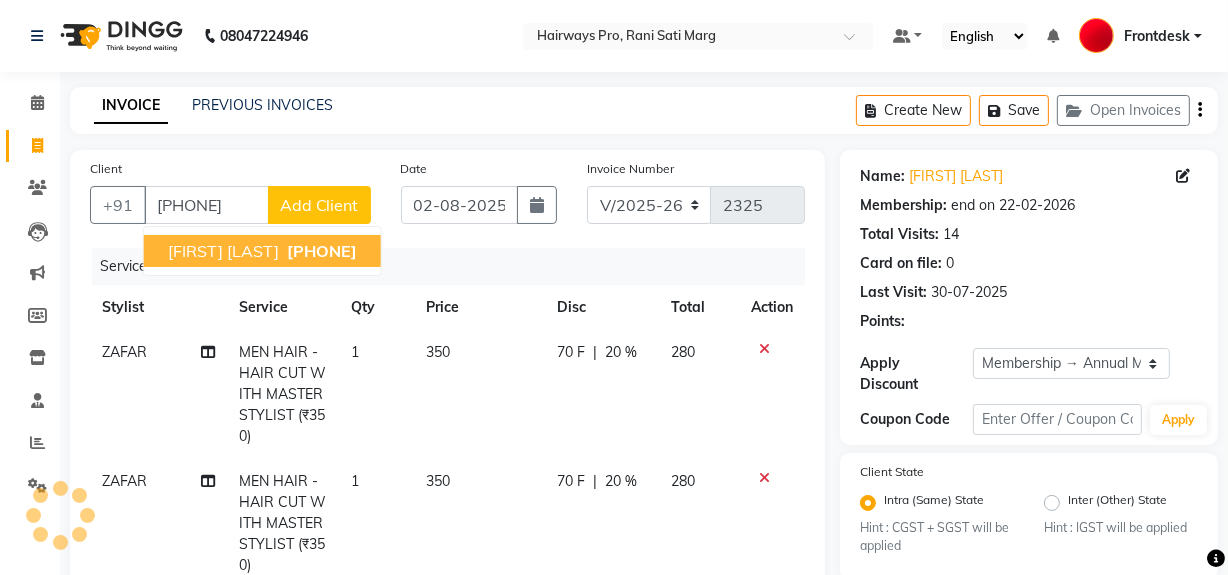type on "20" 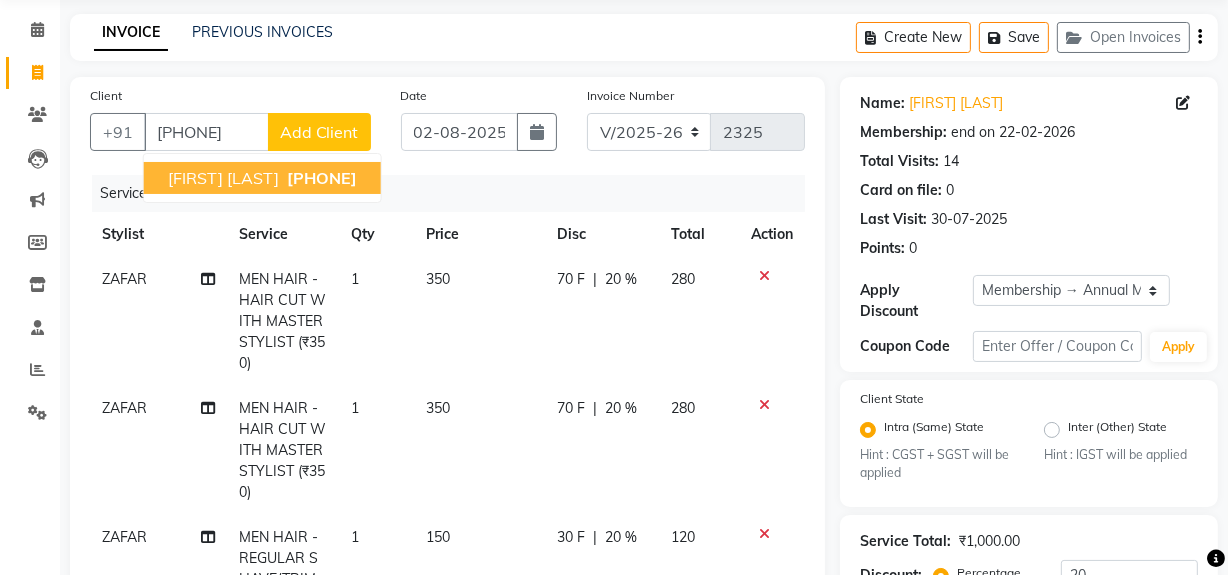 scroll, scrollTop: 71, scrollLeft: 0, axis: vertical 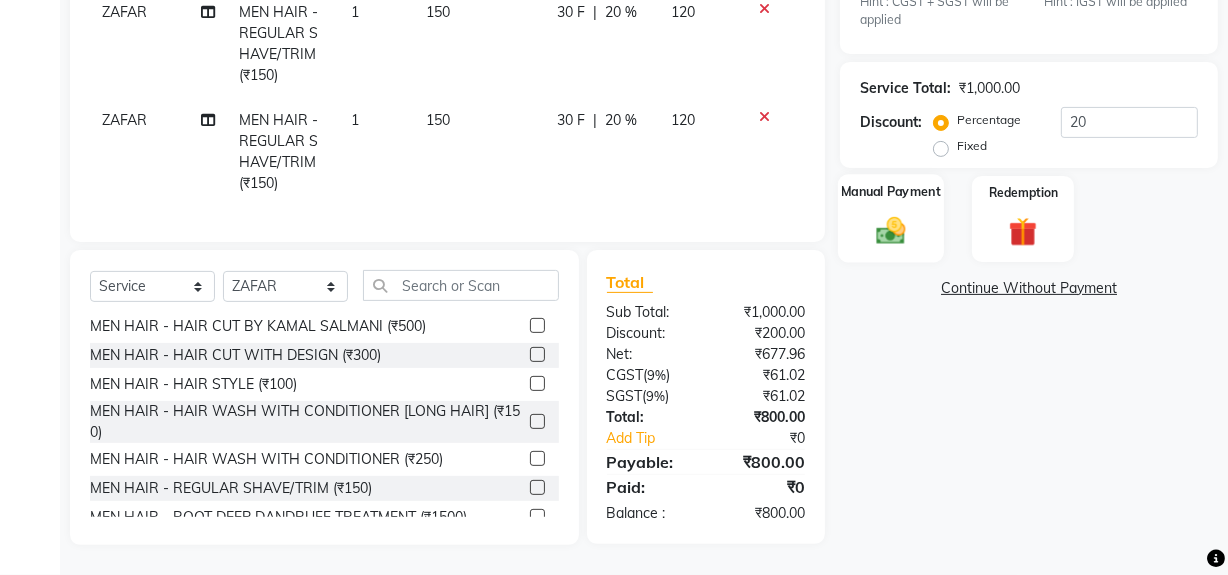 click 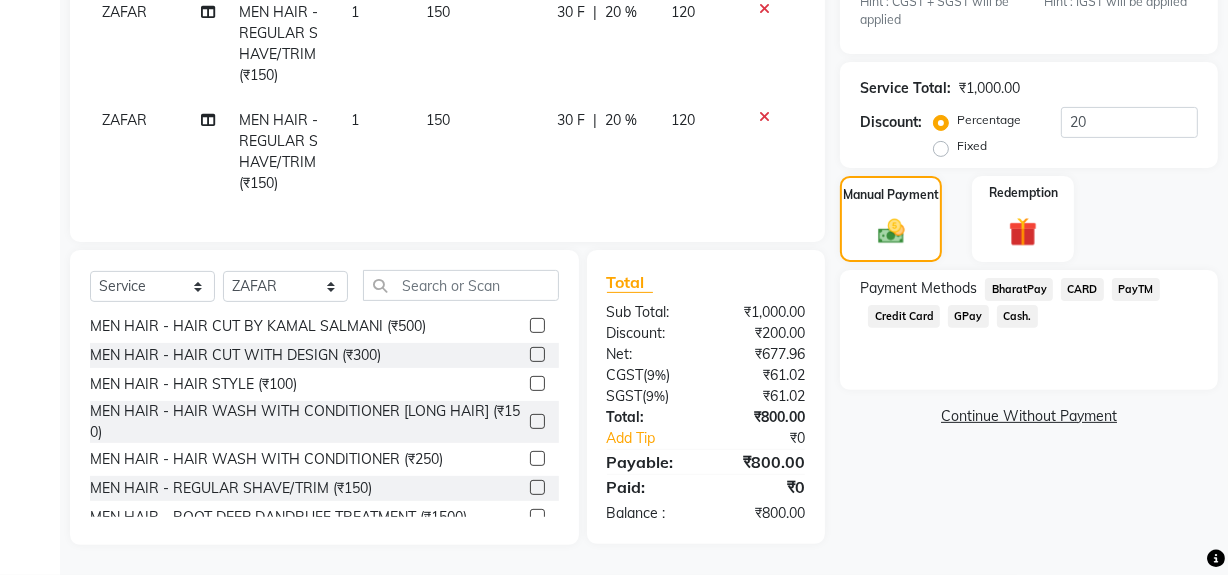 click on "Payment Methods  BharatPay   CARD   PayTM   Credit Card   GPay   Cash." 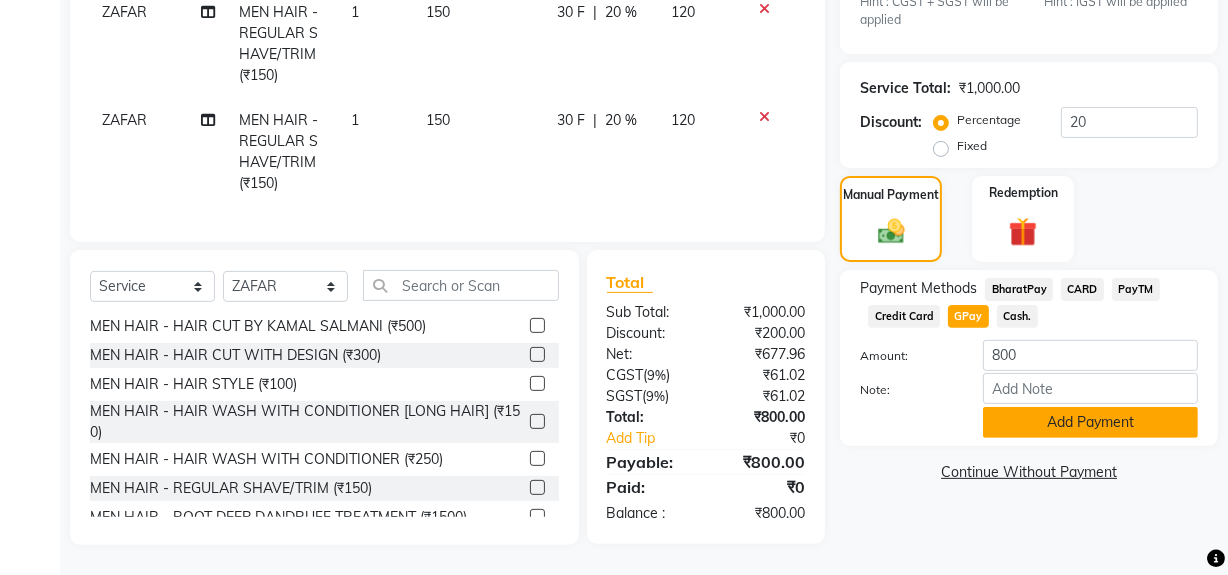 click on "Add Payment" 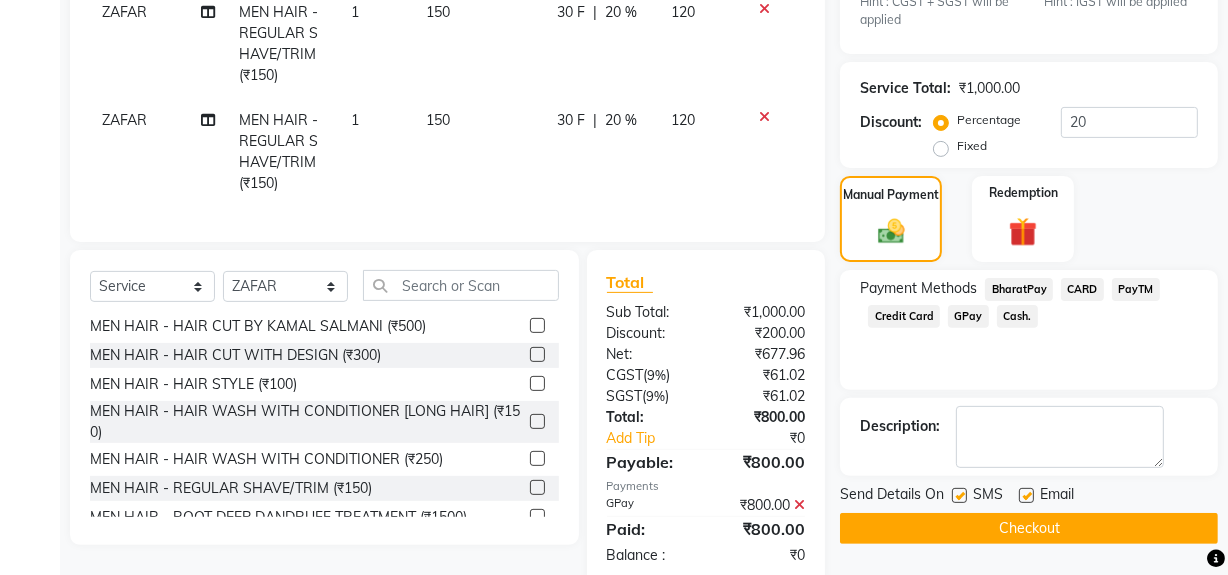 scroll, scrollTop: 567, scrollLeft: 0, axis: vertical 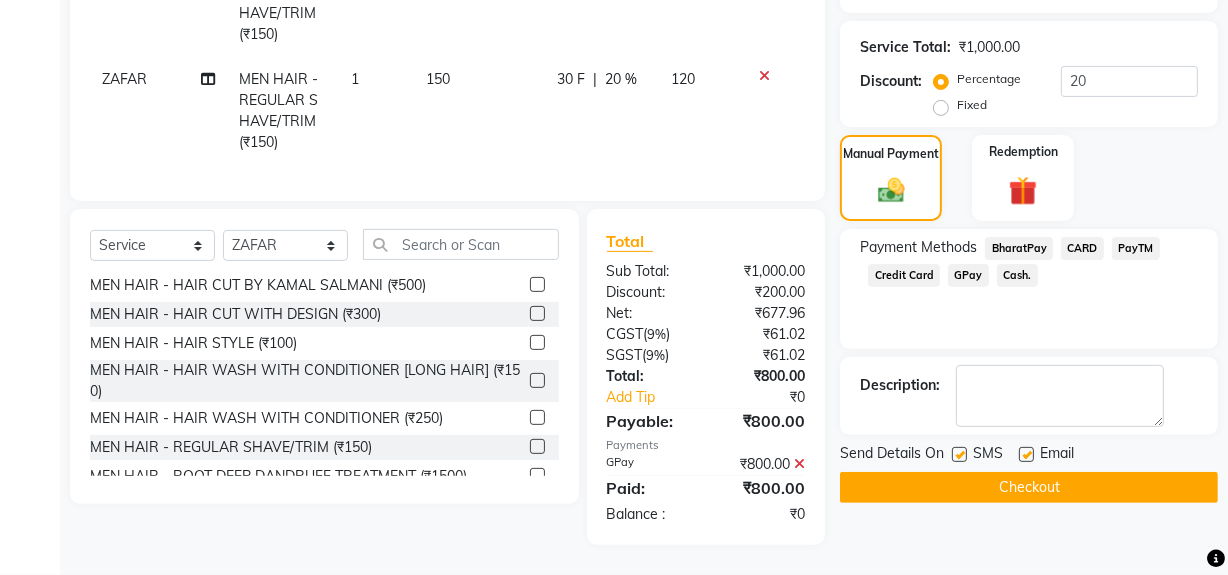 click on "Checkout" 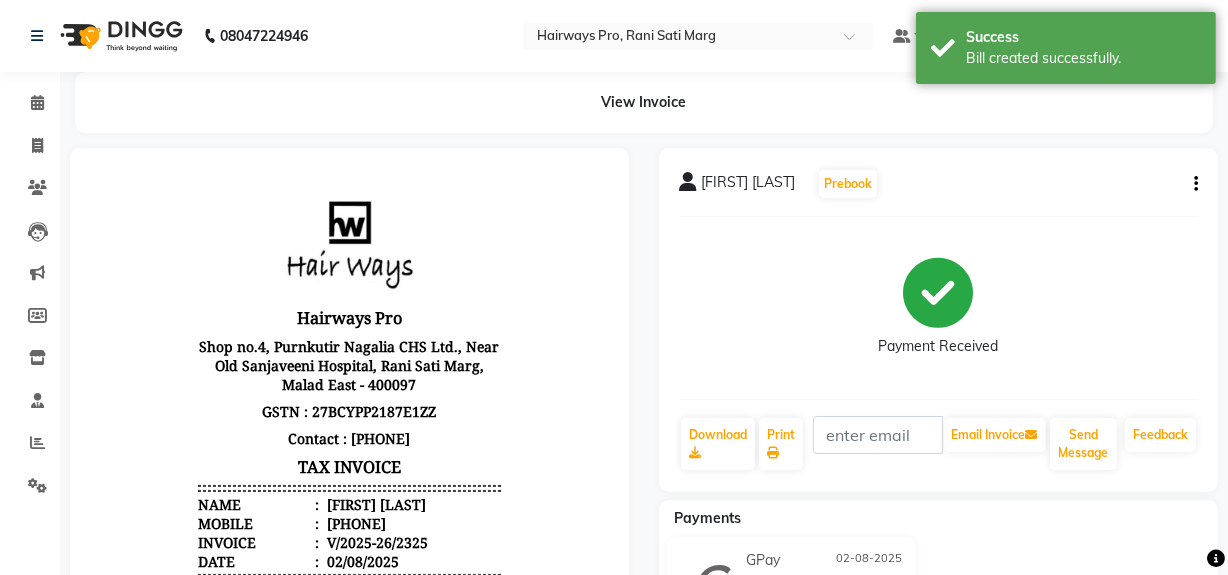 scroll, scrollTop: 0, scrollLeft: 0, axis: both 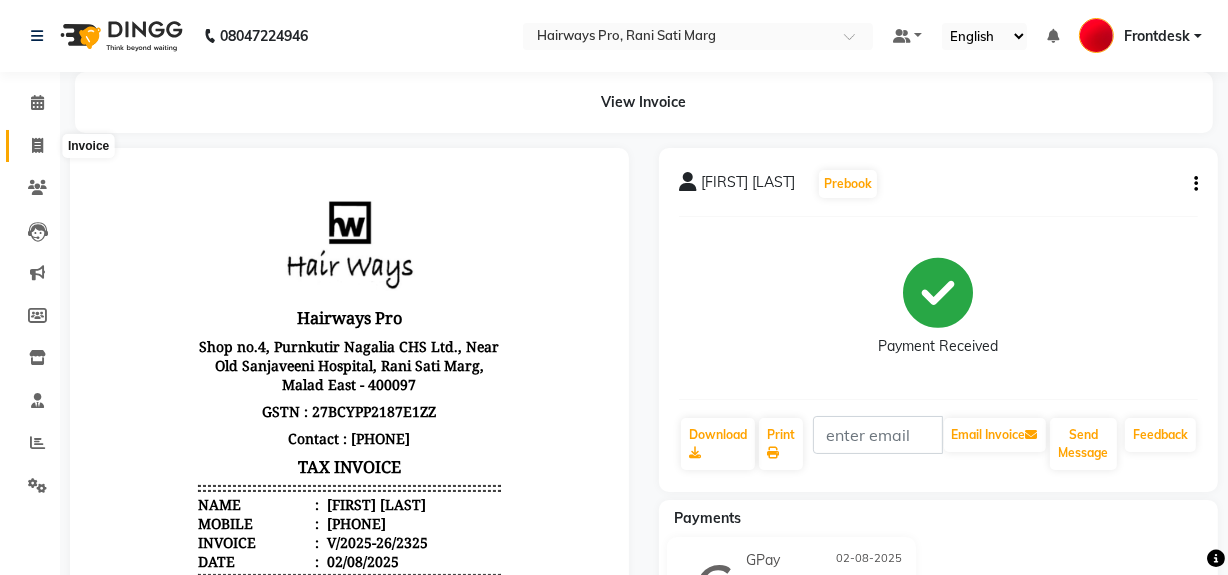 click 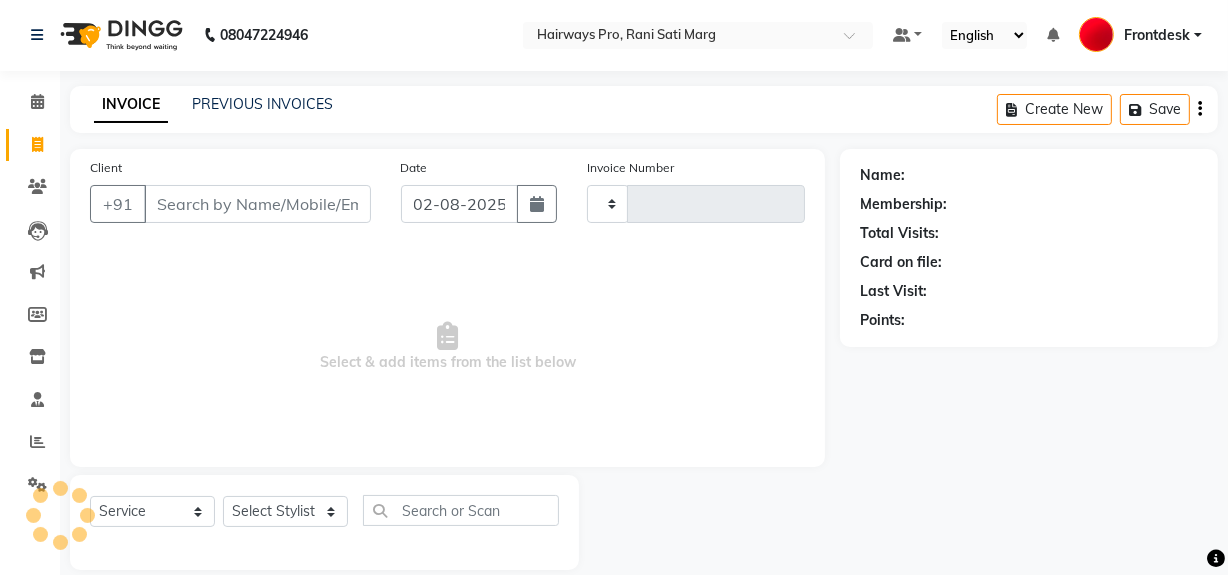 type on "2326" 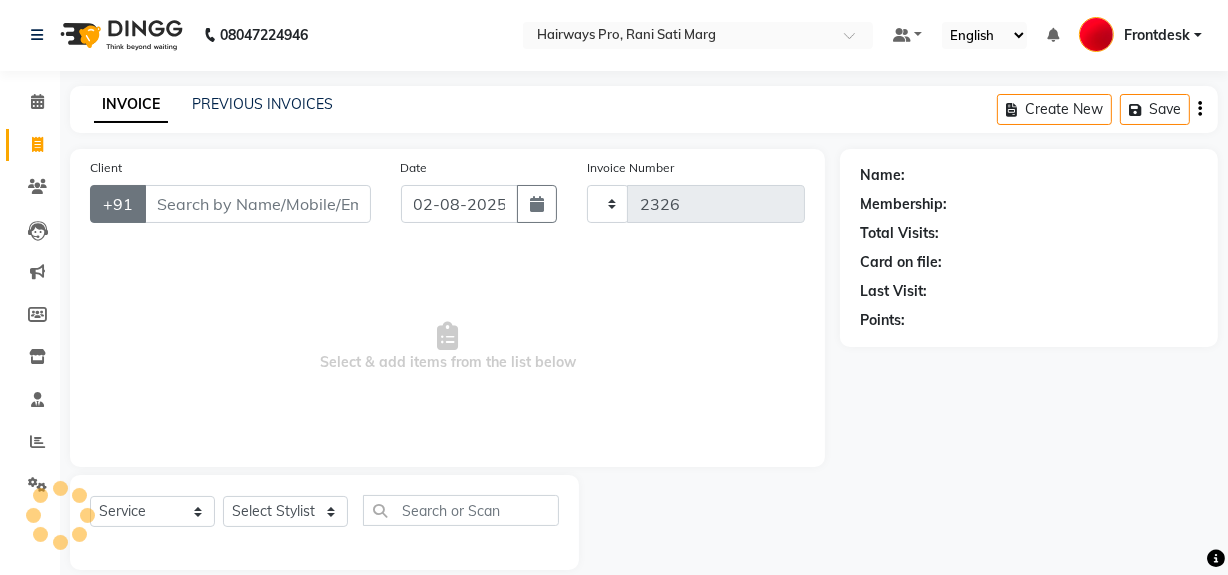 scroll, scrollTop: 26, scrollLeft: 0, axis: vertical 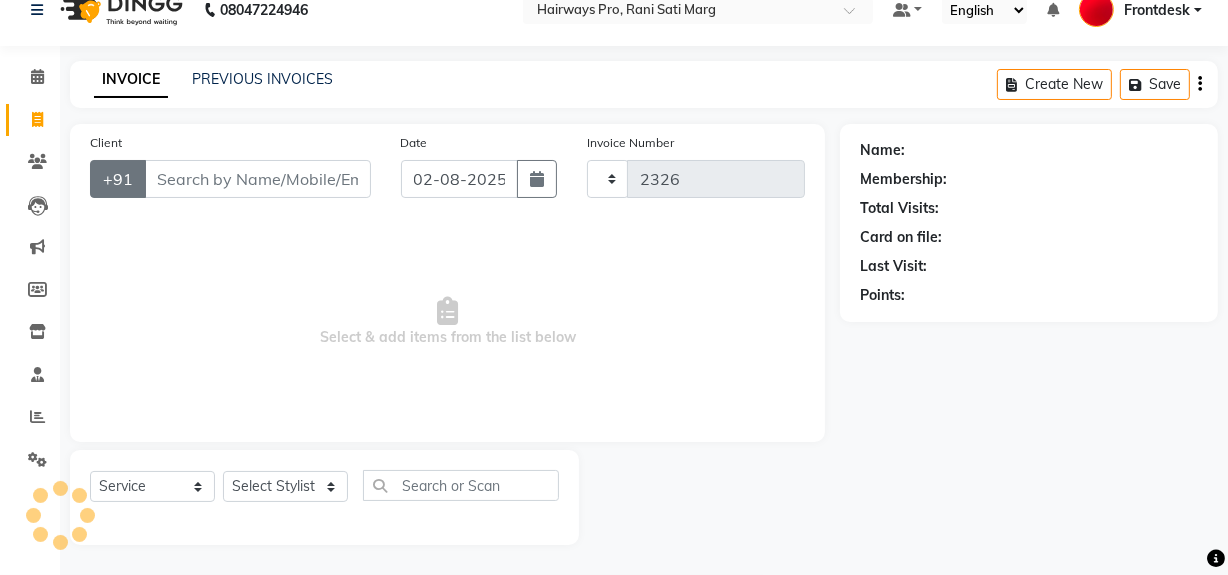 select on "787" 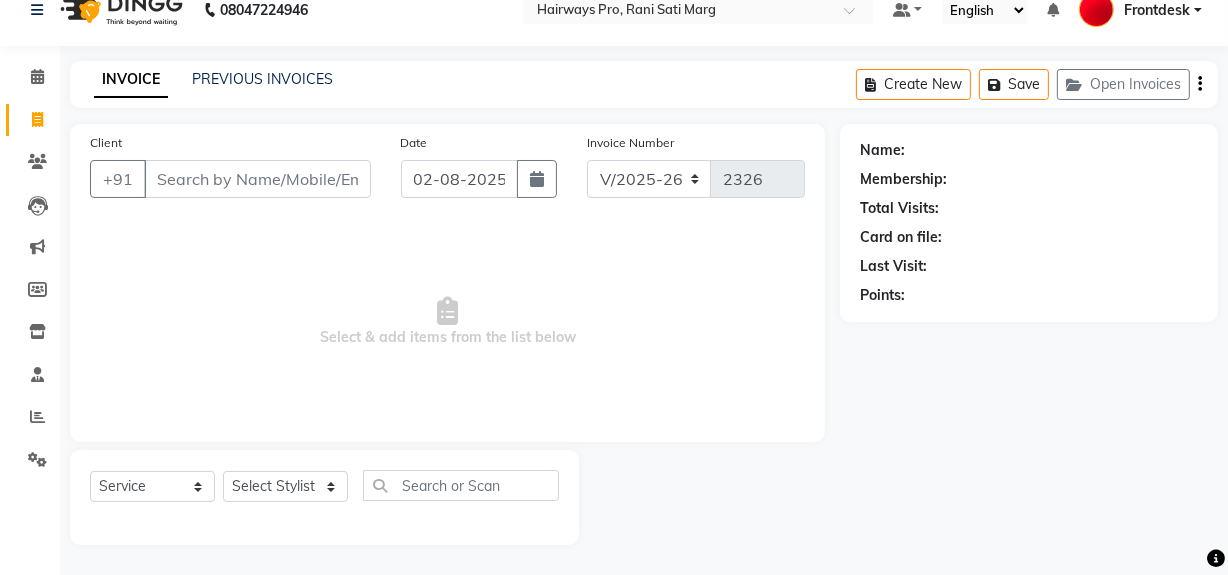 scroll, scrollTop: 0, scrollLeft: 0, axis: both 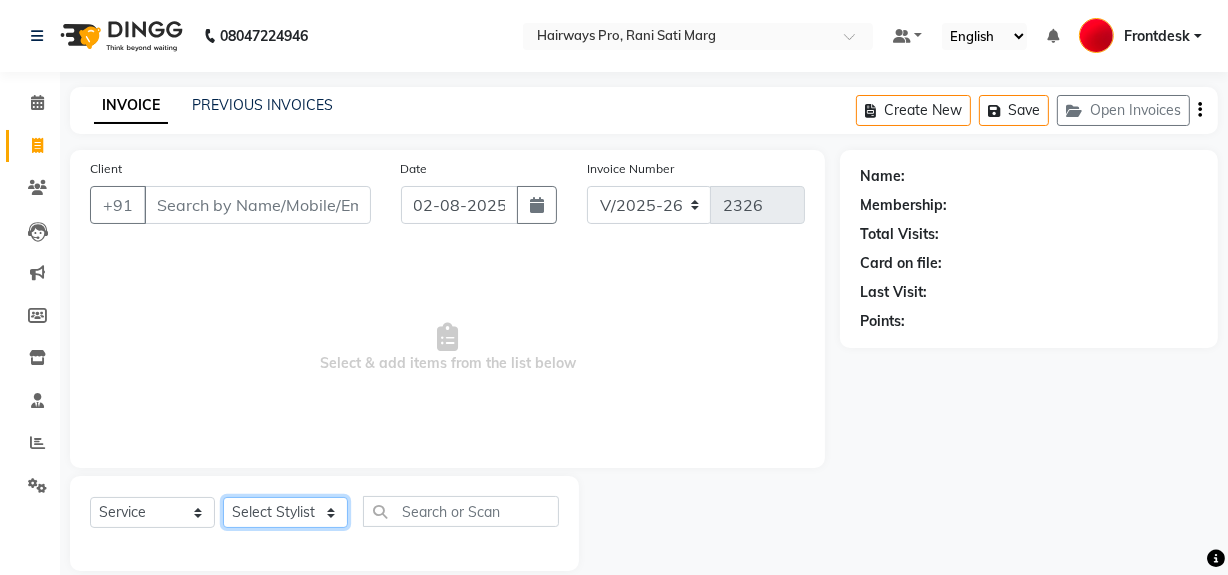click on "Select Stylist ABID DANISH Faiz shaikh Frontdesk INTEZAR SALMANI JYOTI Kamal Salmani KAVITA MUSTAFA RAFIQUE Sonal SONU WAQAR ZAFAR" 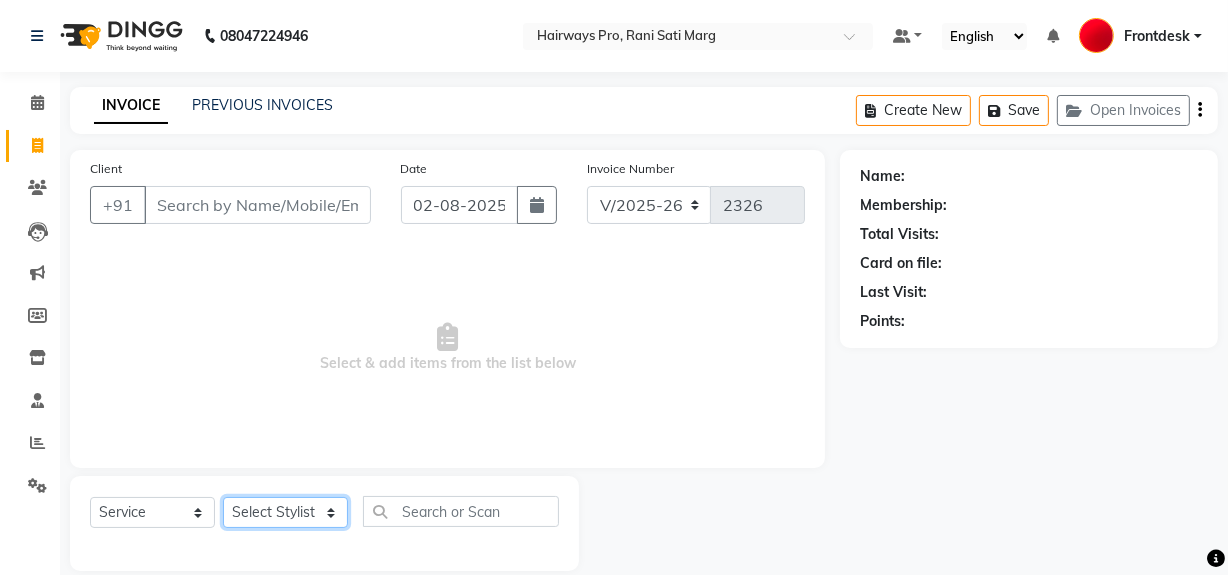 select on "13188" 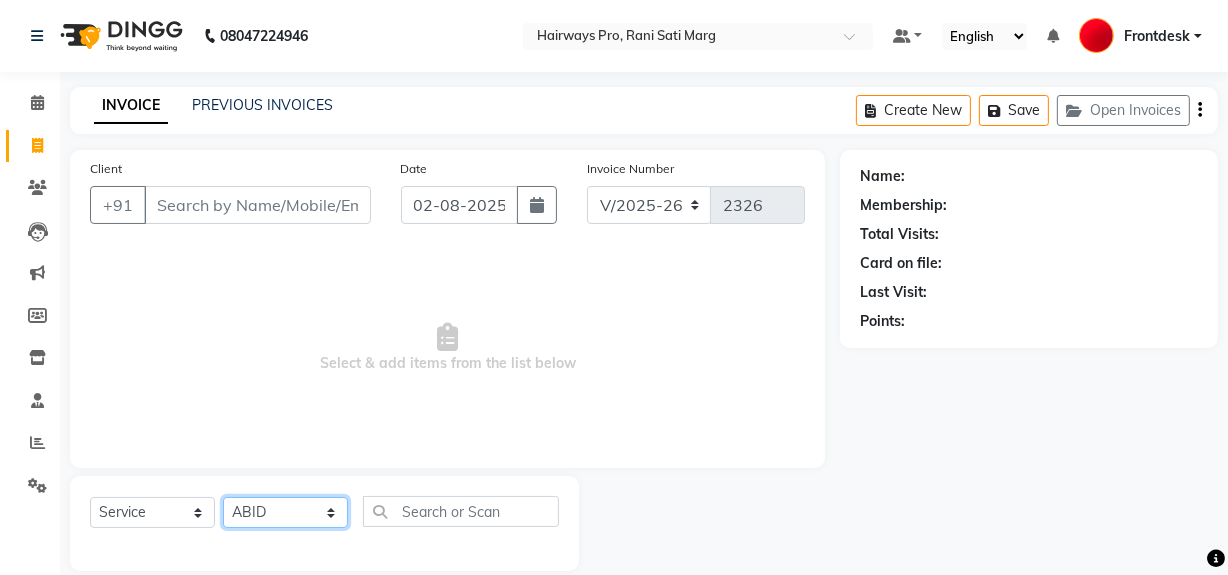 click on "Select Stylist ABID DANISH Faiz shaikh Frontdesk INTEZAR SALMANI JYOTI Kamal Salmani KAVITA MUSTAFA RAFIQUE Sonal SONU WAQAR ZAFAR" 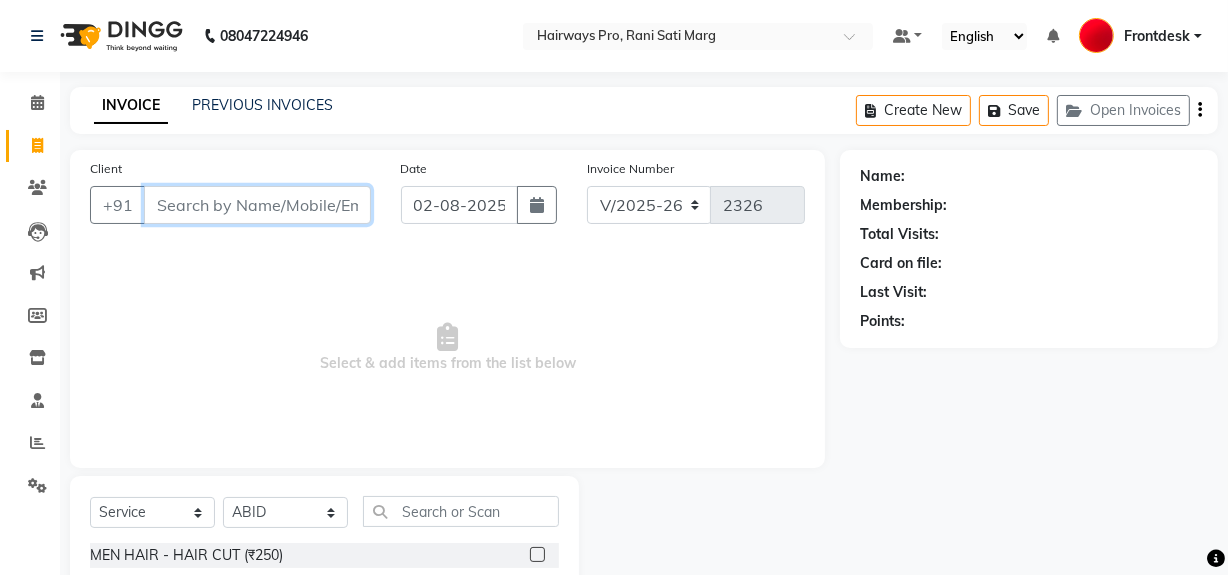 click on "Client" at bounding box center (257, 205) 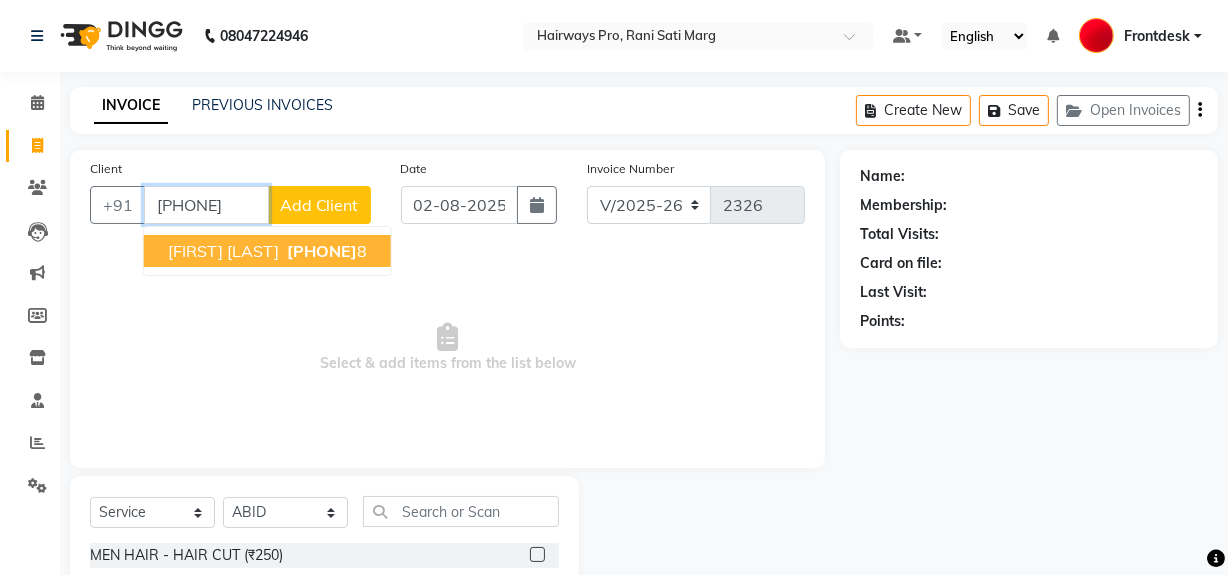click on "ROMIL SHAH   750613171 8" at bounding box center [267, 251] 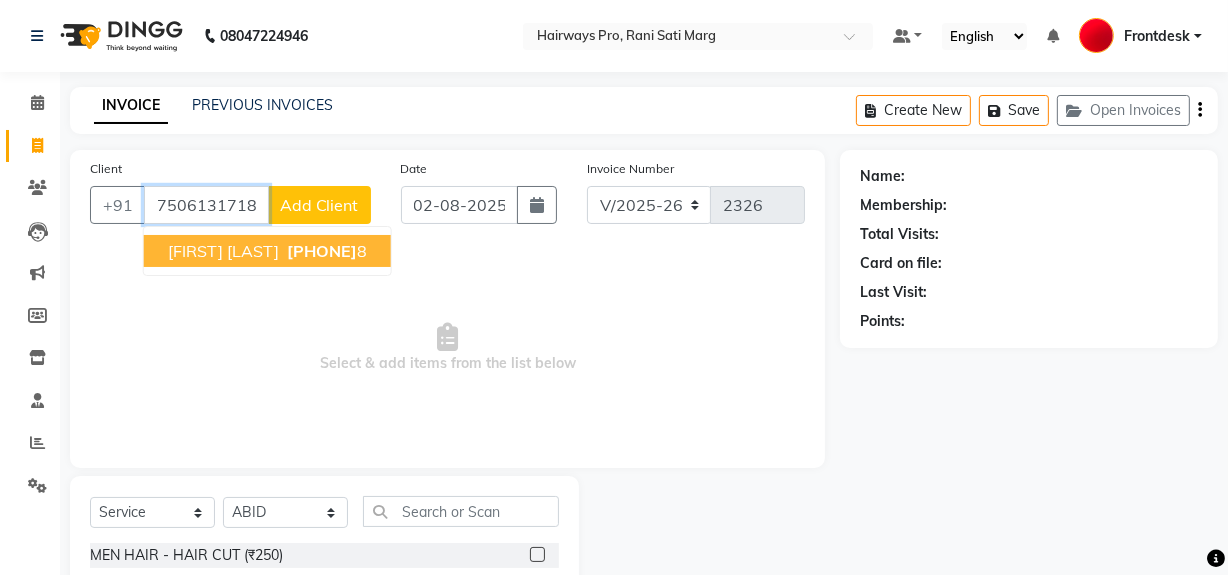 type on "7506131718" 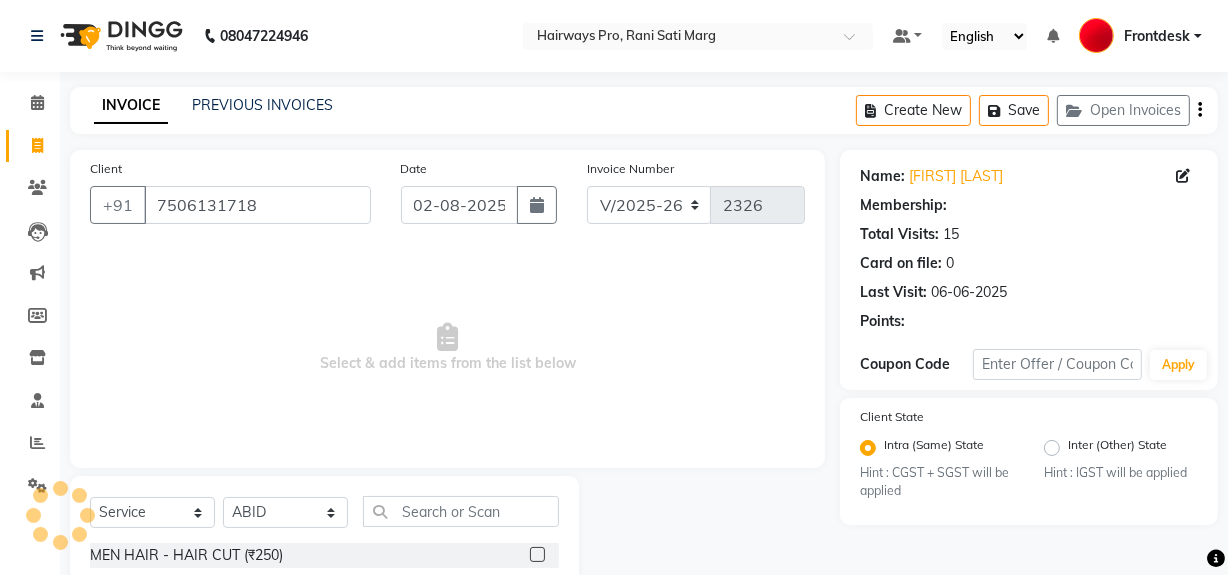 select on "1: Object" 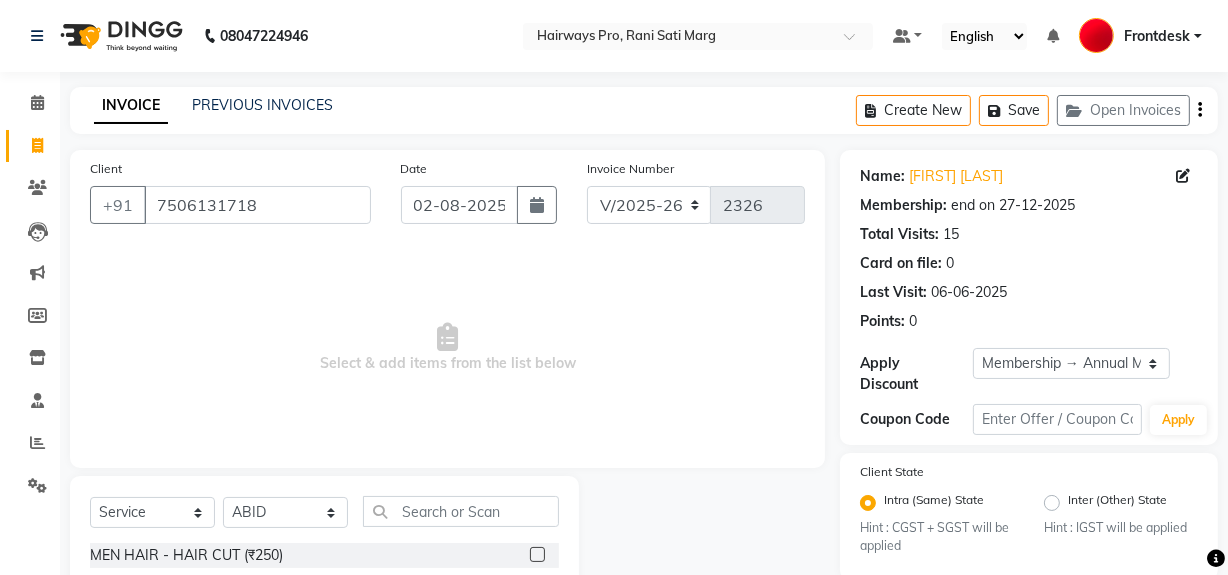 scroll, scrollTop: 90, scrollLeft: 0, axis: vertical 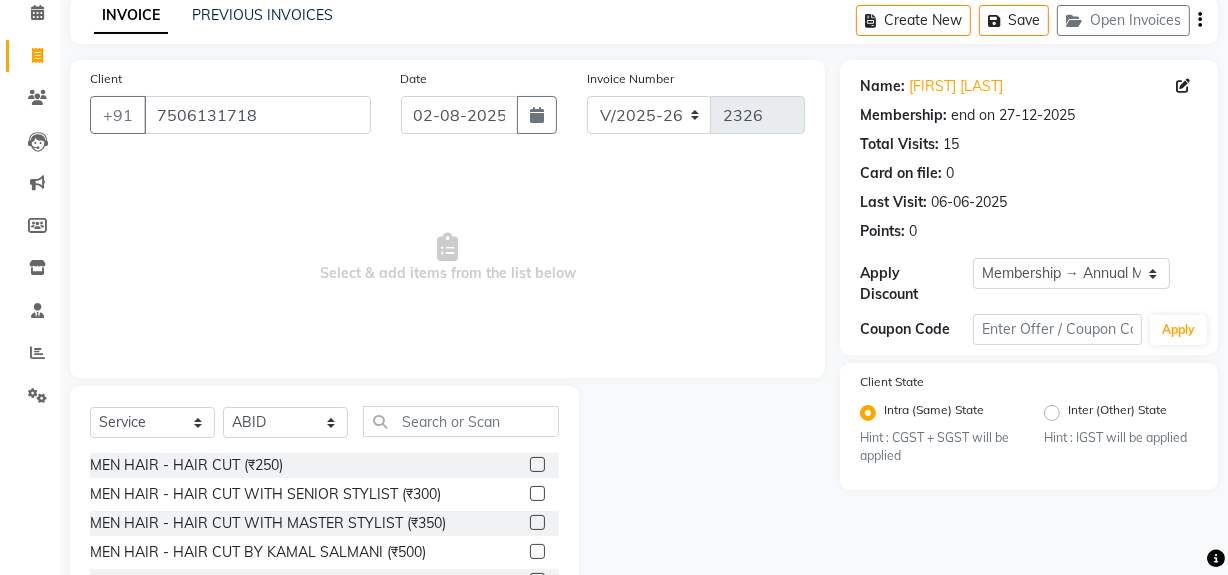 click 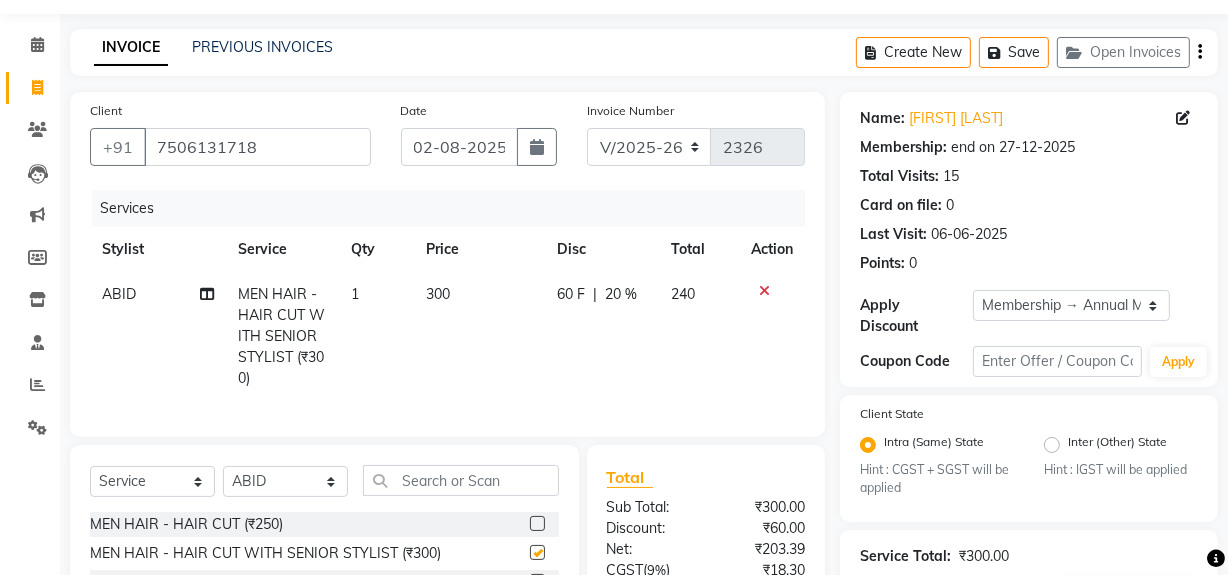 scroll, scrollTop: 0, scrollLeft: 0, axis: both 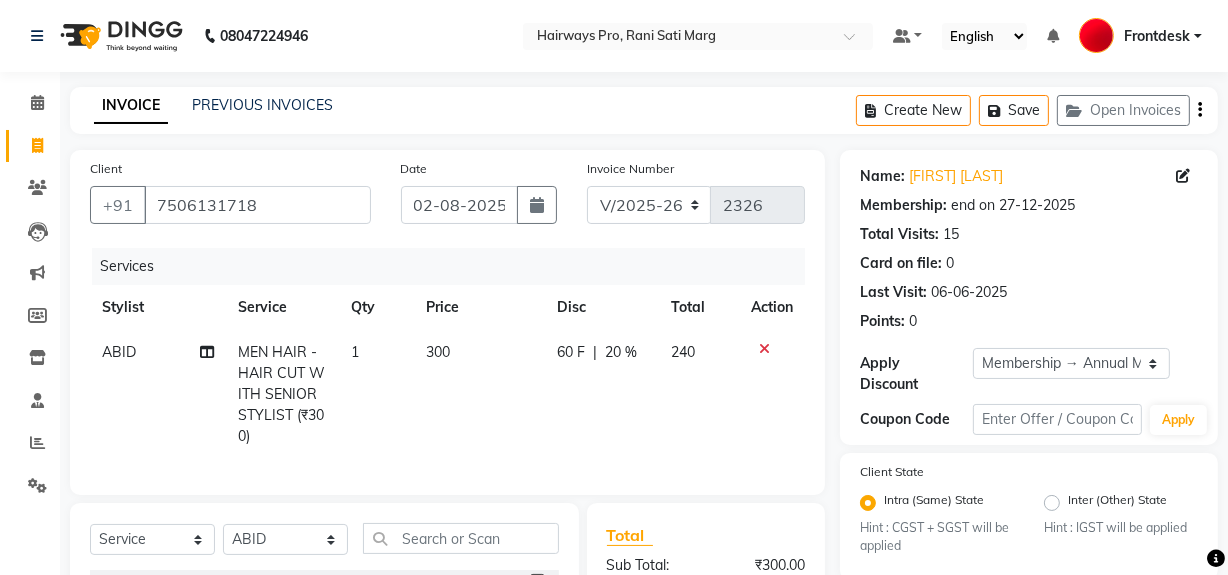 checkbox on "false" 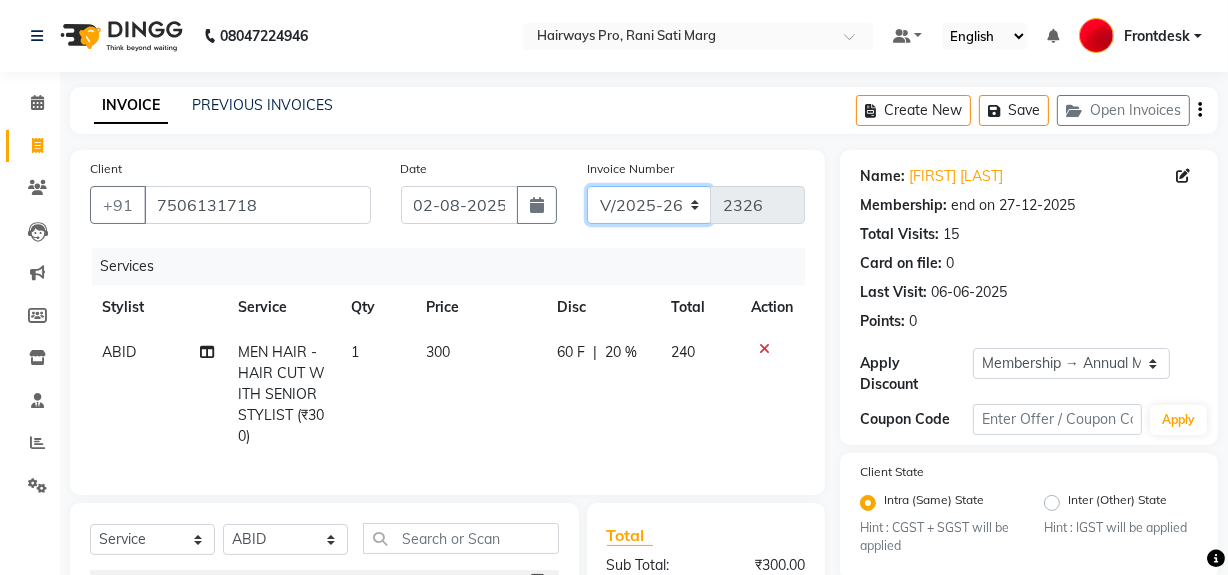 click on "INV/25-26 V/2025-26" 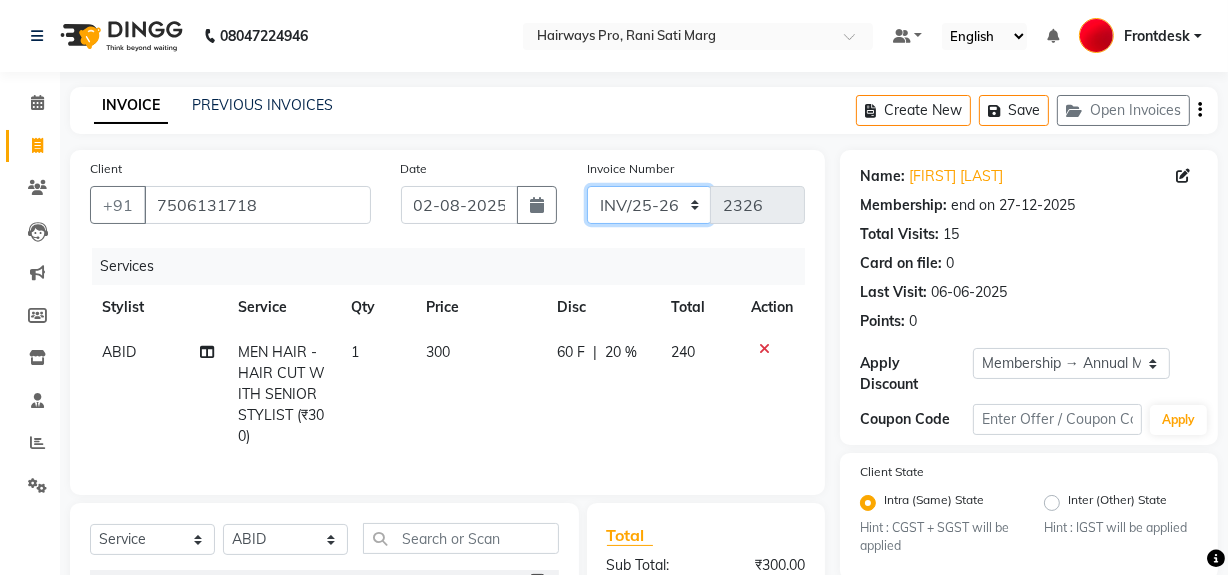 click on "INV/25-26 V/2025-26" 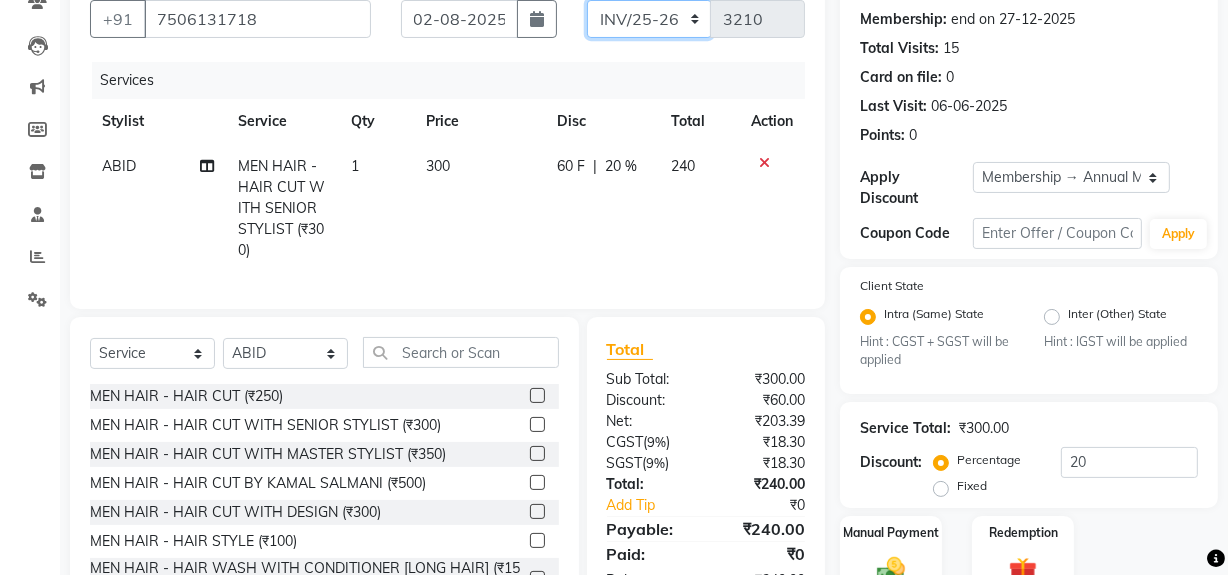 scroll, scrollTop: 284, scrollLeft: 0, axis: vertical 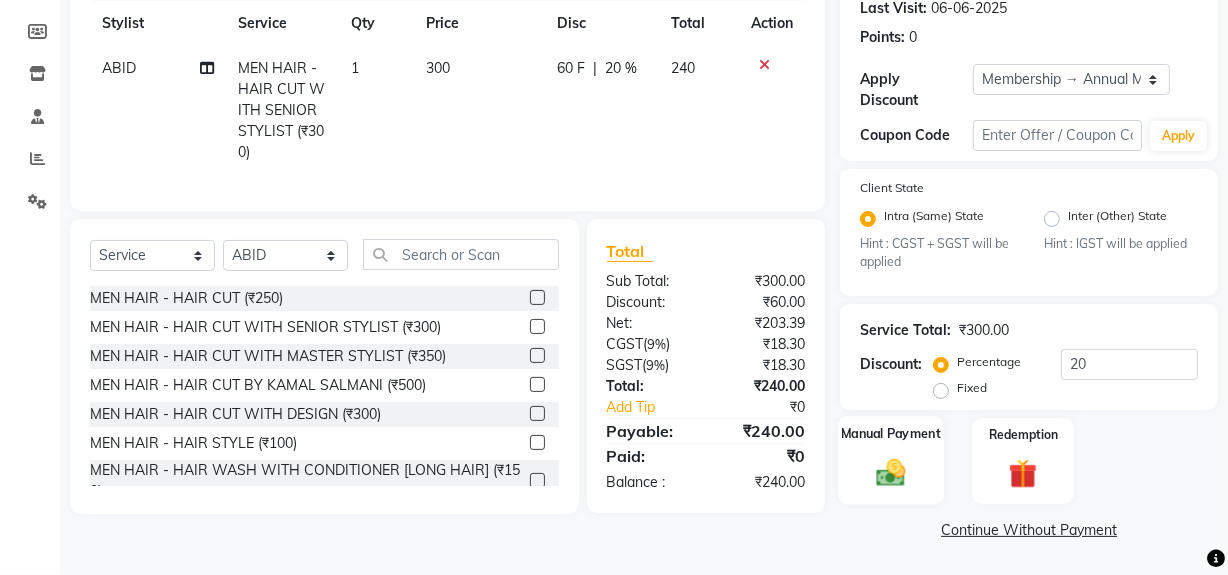 click 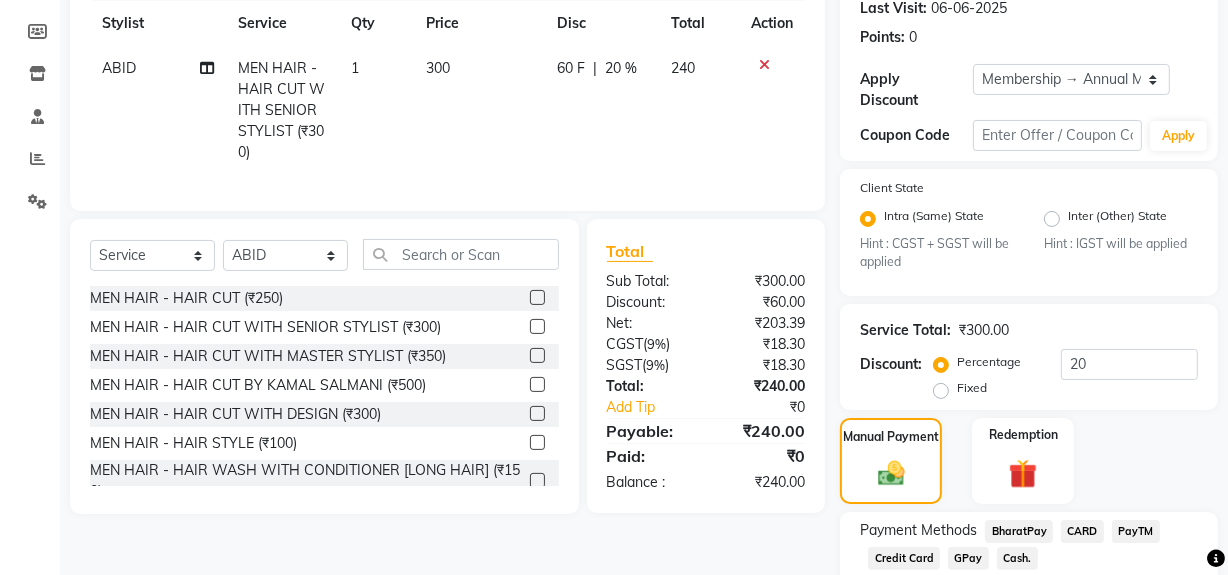 click on "Cash." 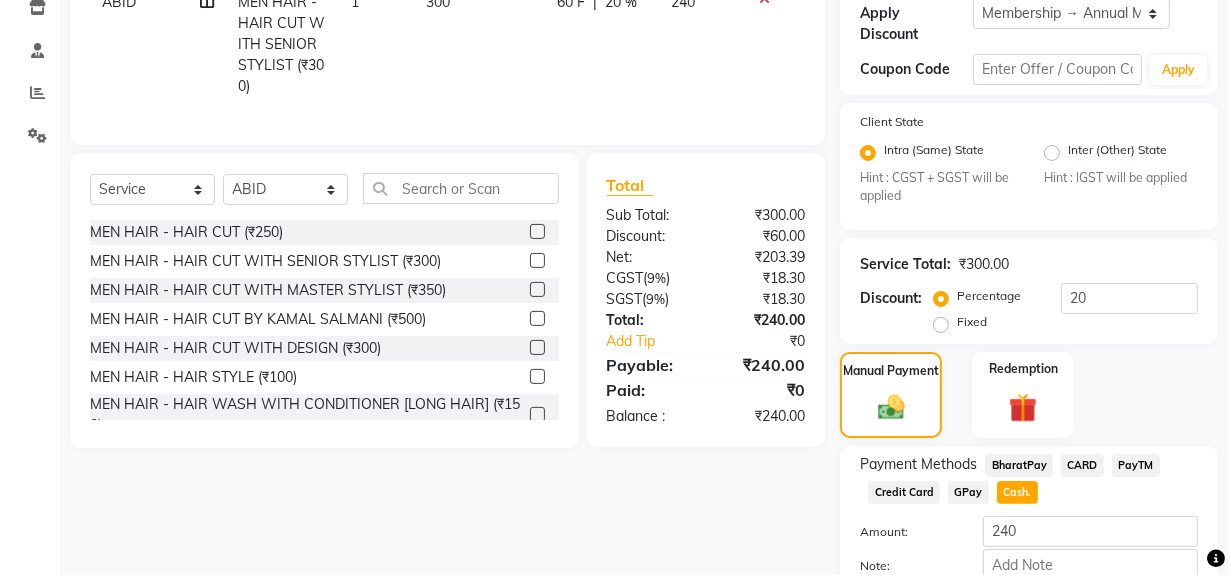 scroll, scrollTop: 469, scrollLeft: 0, axis: vertical 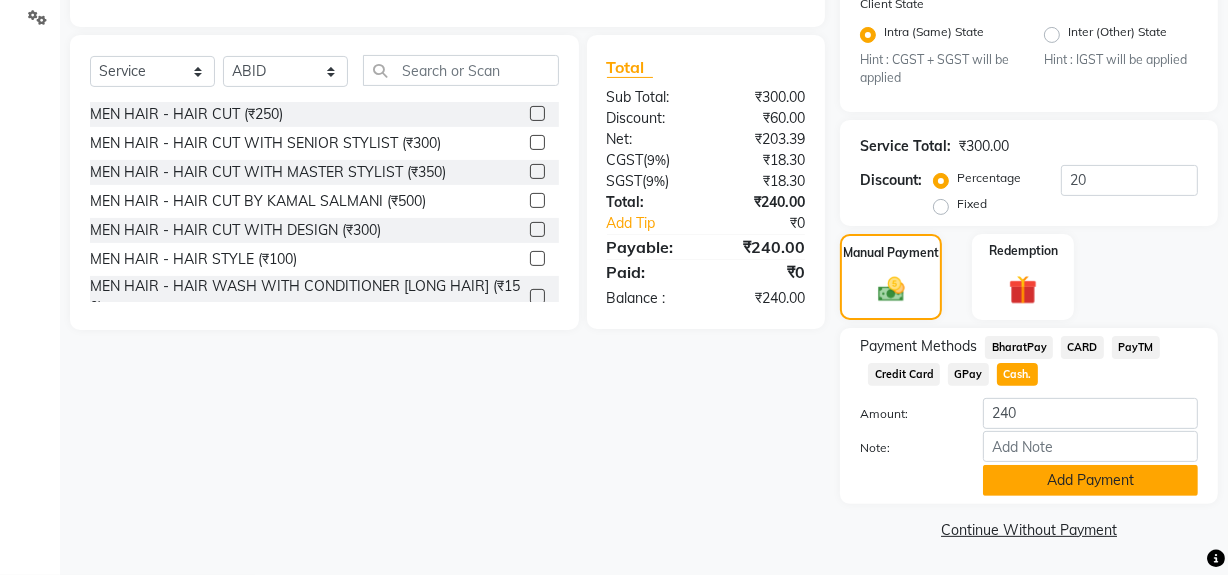 click on "Add Payment" 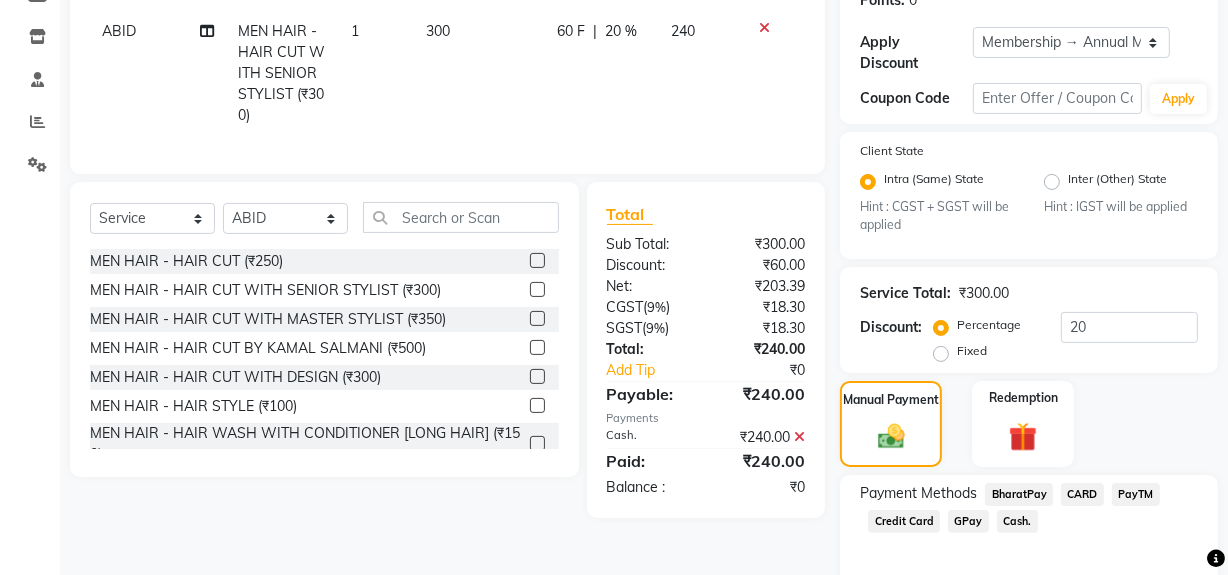 scroll, scrollTop: 524, scrollLeft: 0, axis: vertical 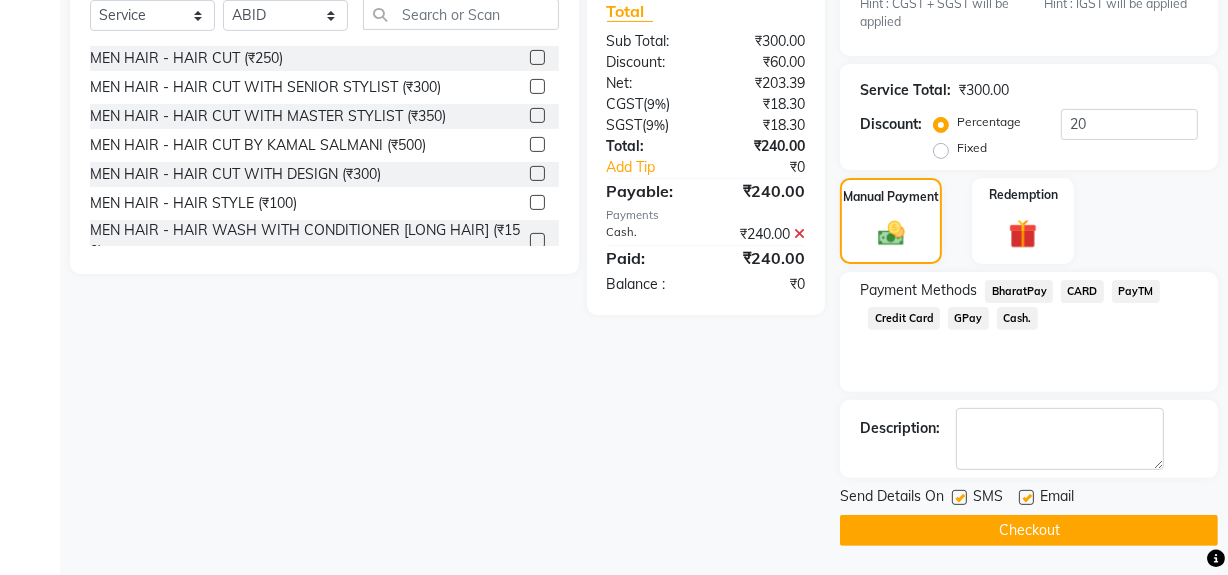 click 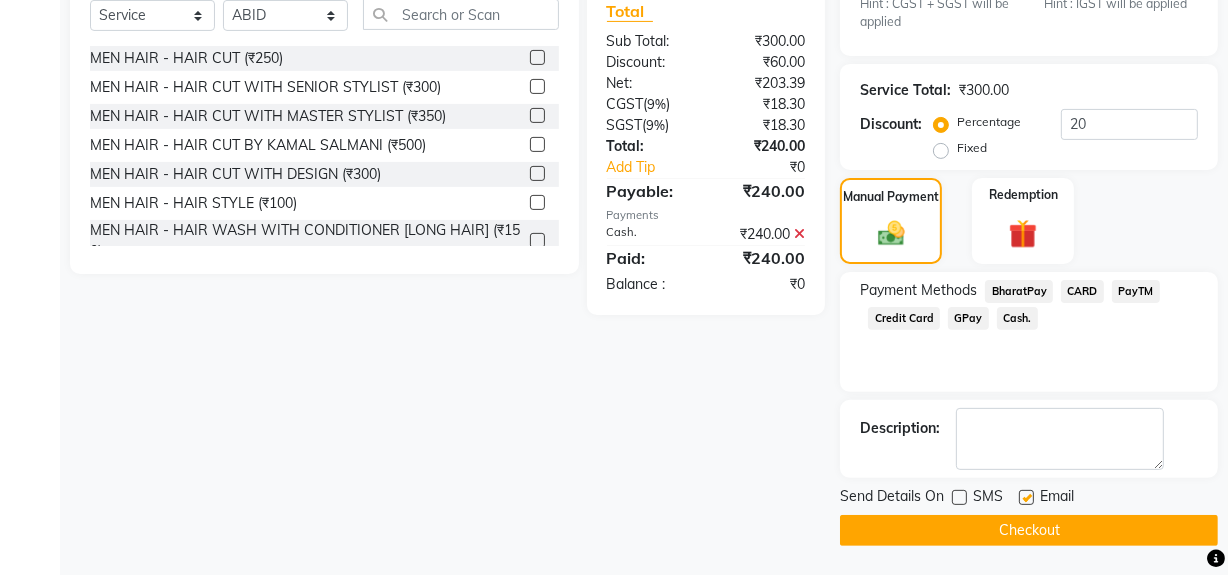 click on "Checkout" 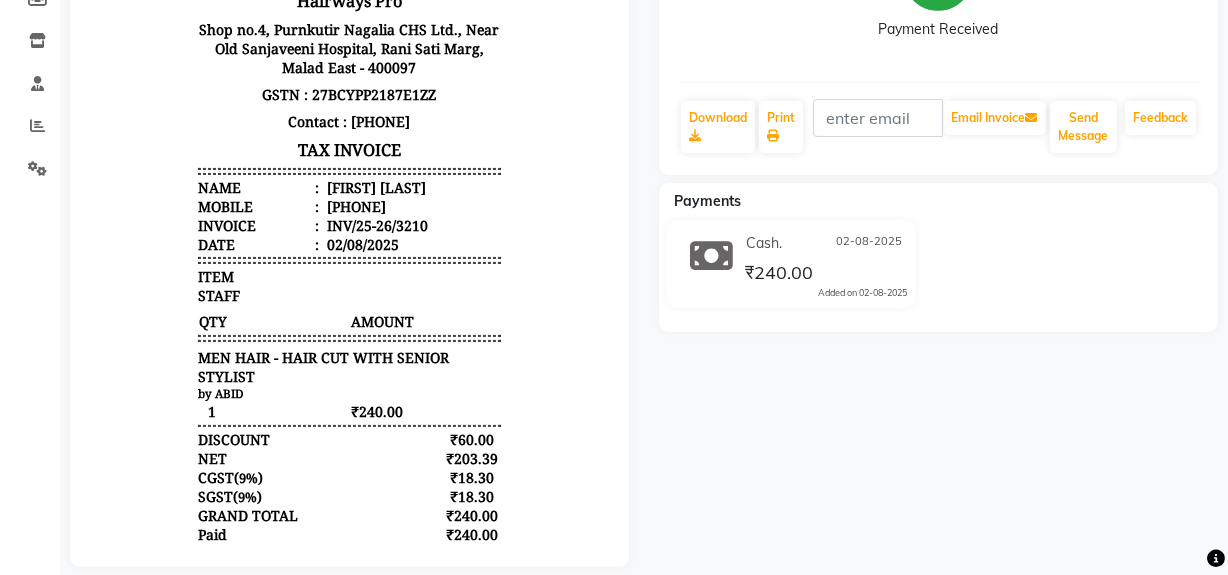 scroll, scrollTop: 351, scrollLeft: 0, axis: vertical 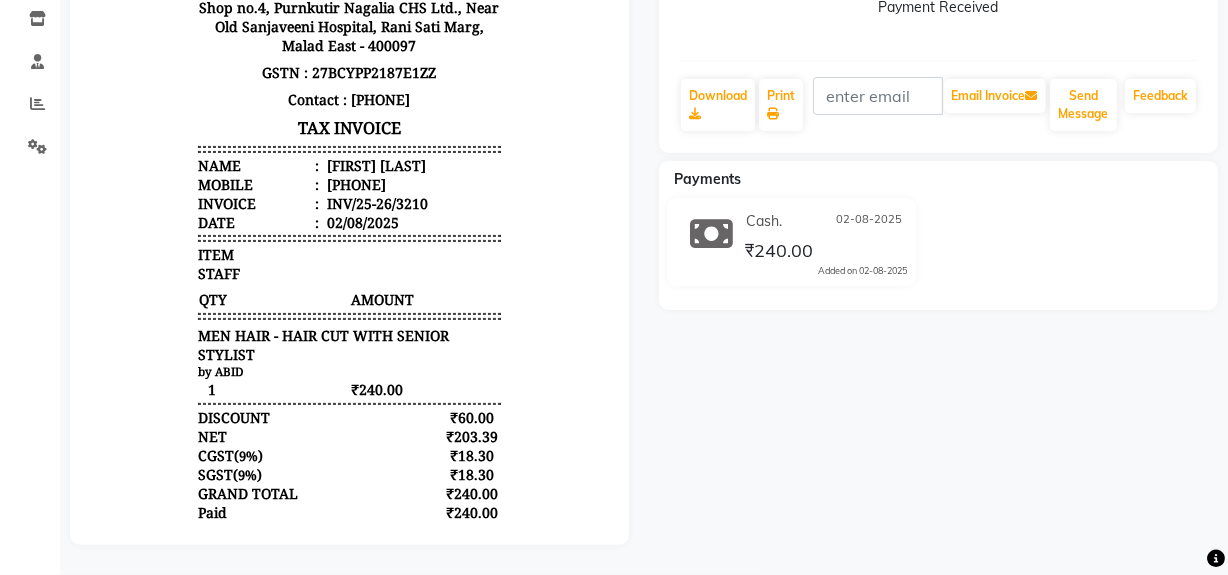 click on "917506131718" at bounding box center [353, 185] 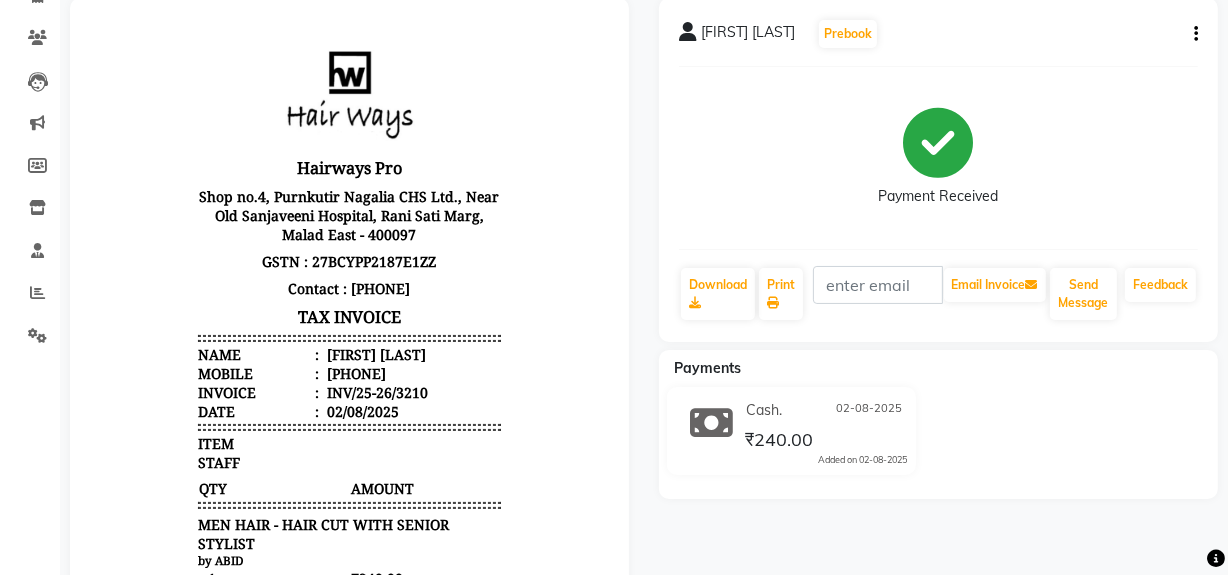 scroll, scrollTop: 0, scrollLeft: 0, axis: both 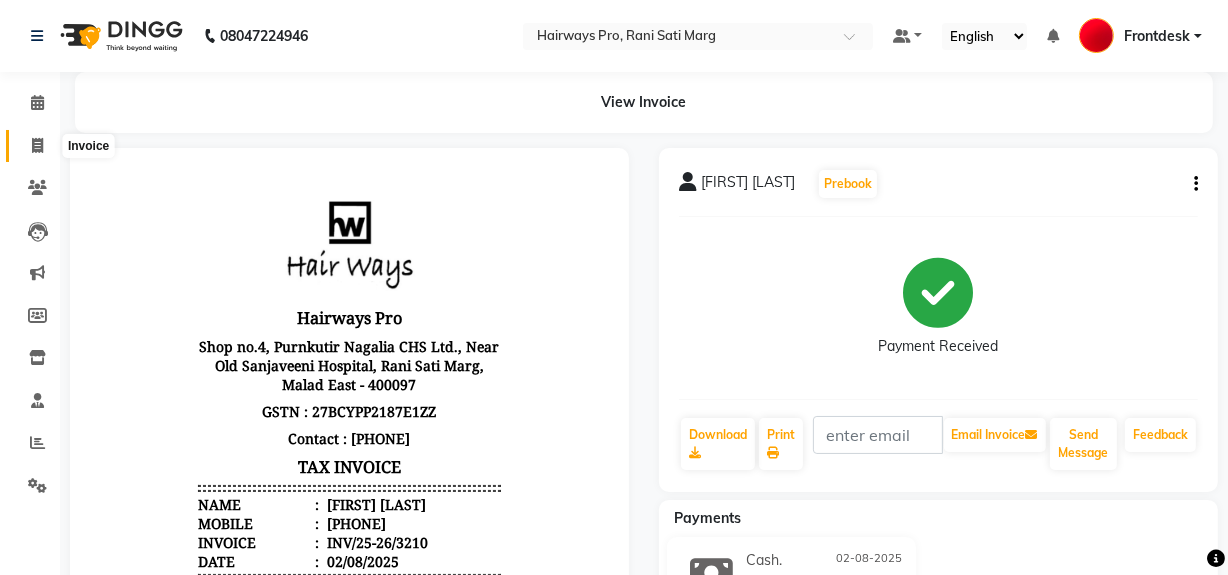 click 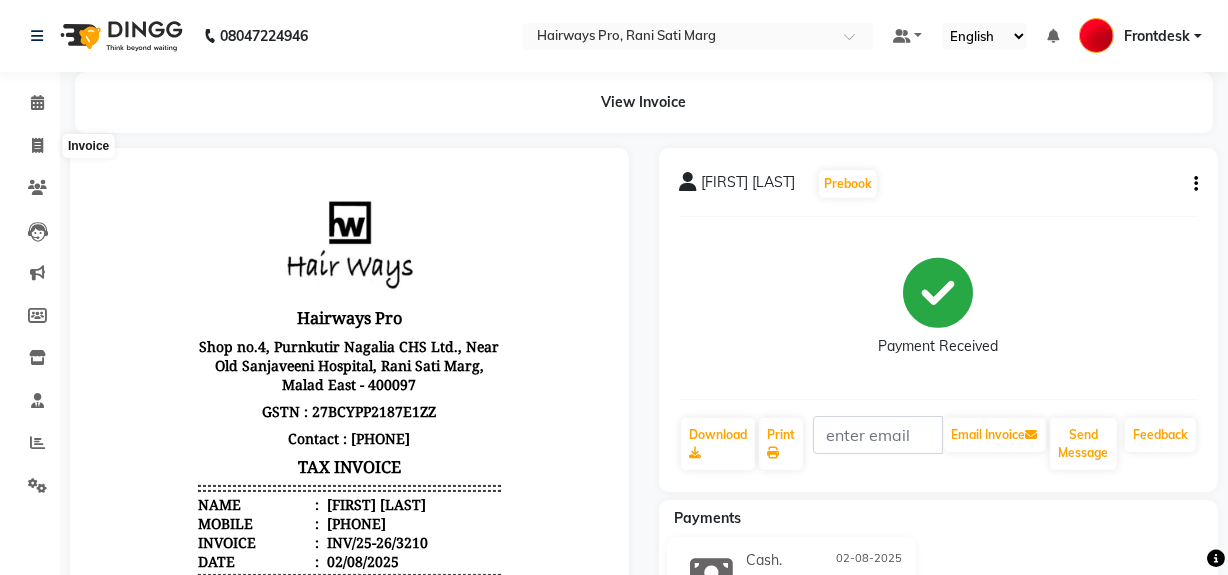 select on "service" 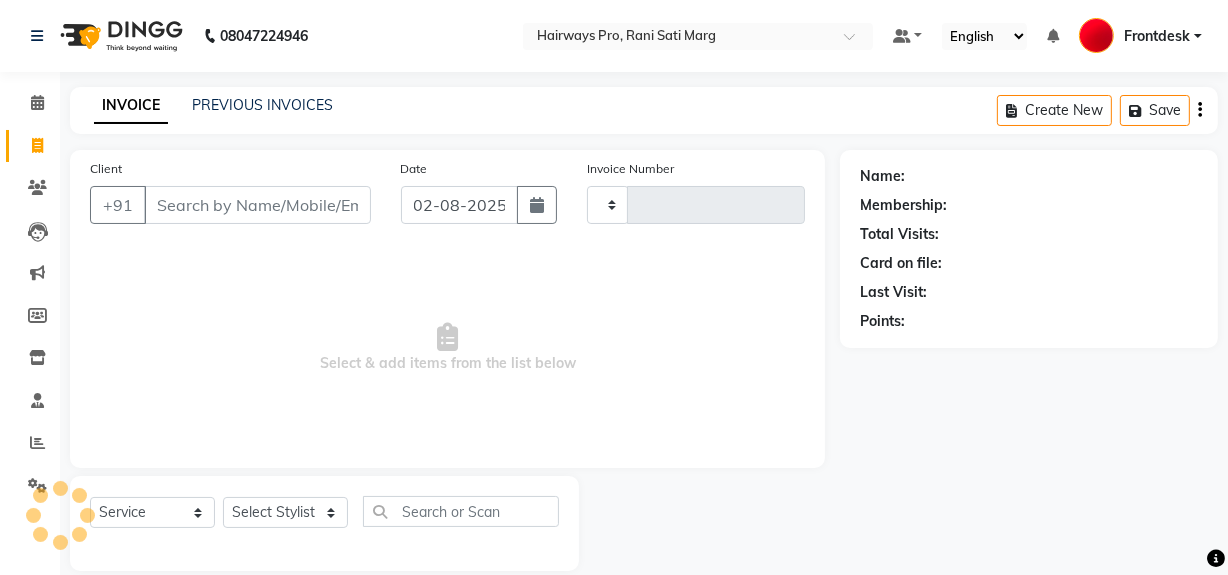 scroll, scrollTop: 26, scrollLeft: 0, axis: vertical 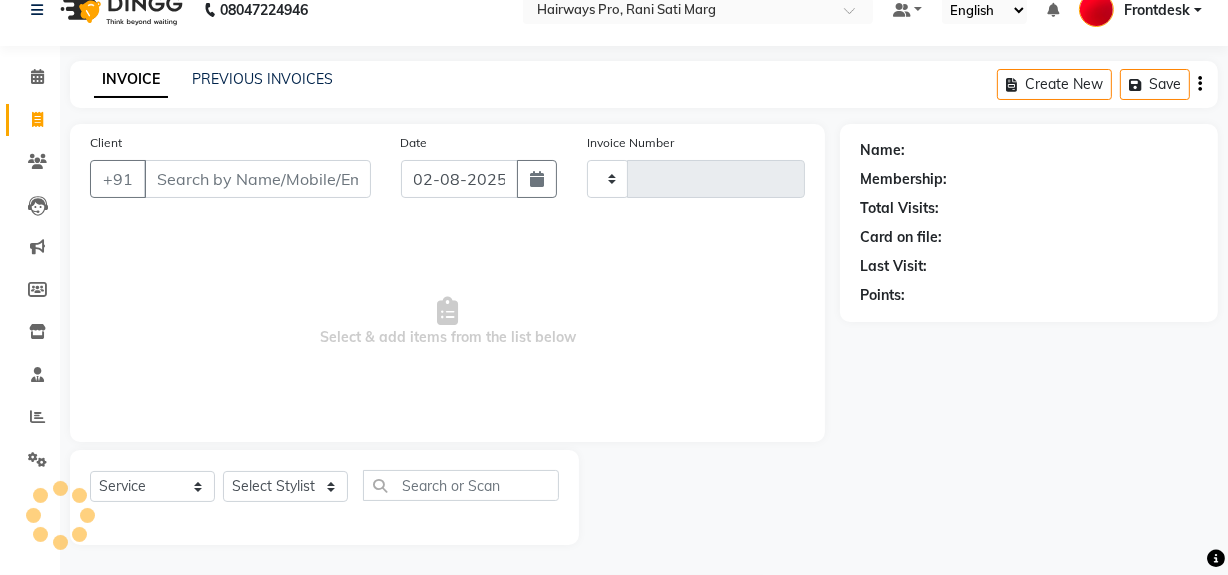 click on "Client" at bounding box center (257, 179) 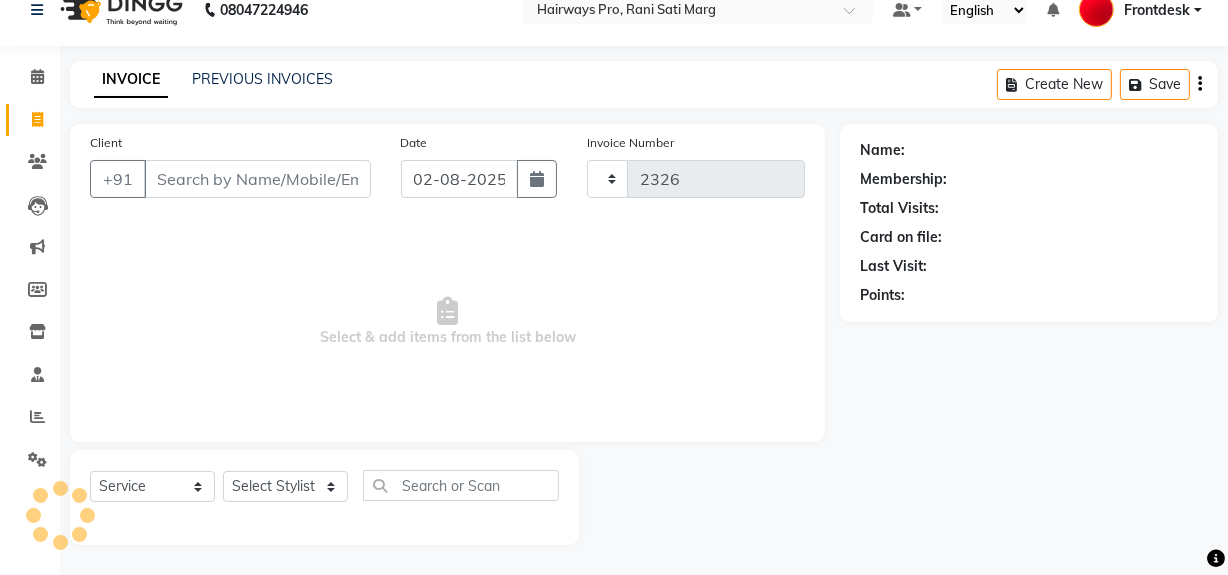 select on "787" 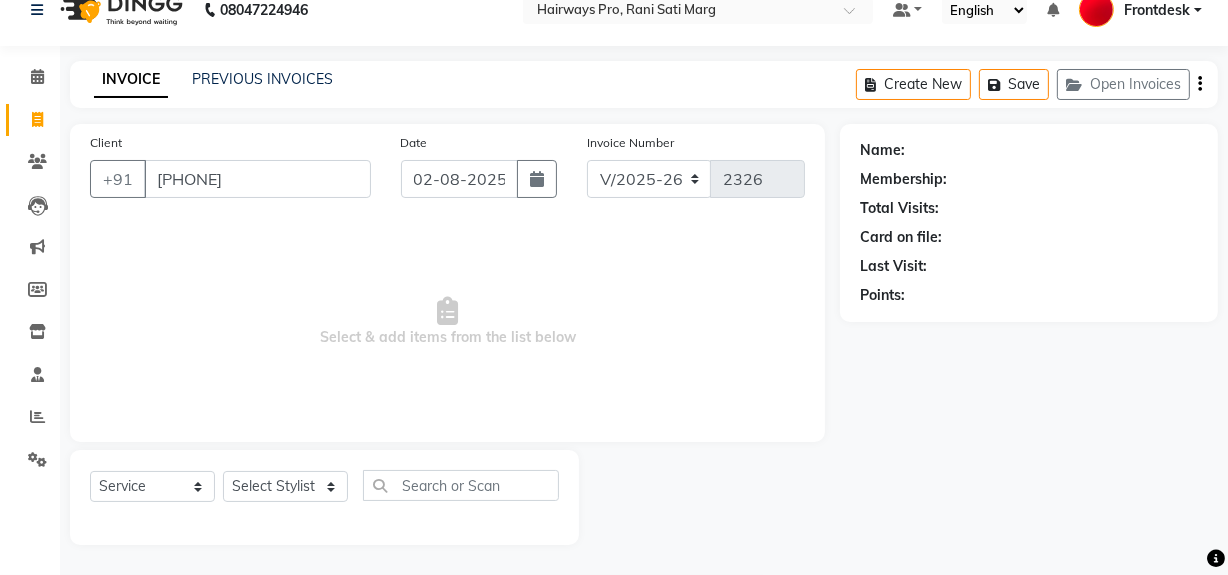 type on "917506131718" 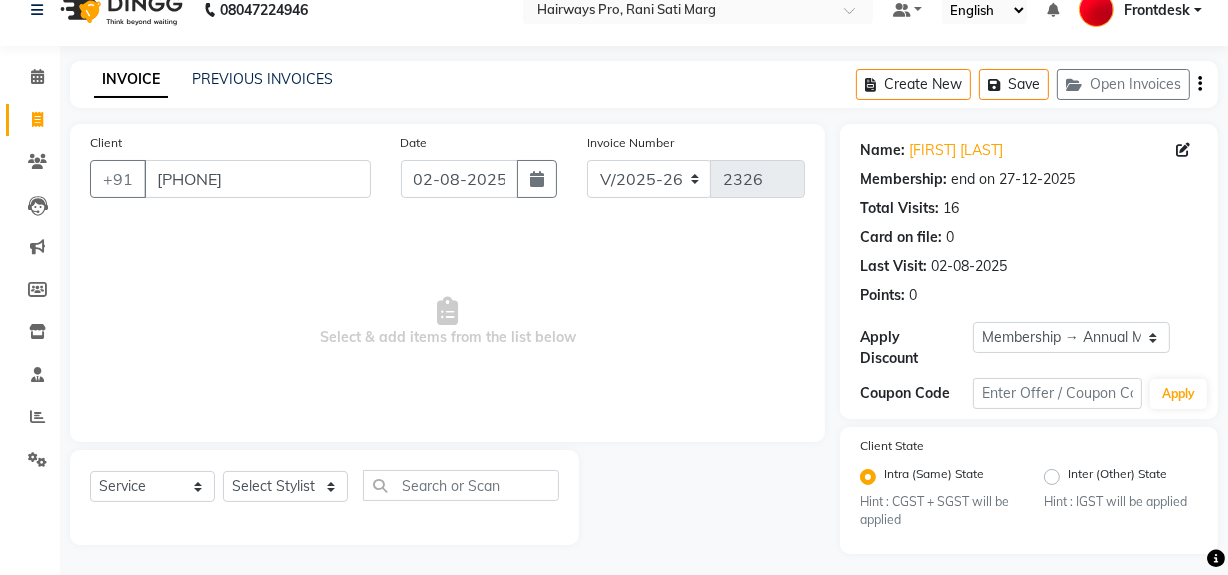 click on "Invoice" 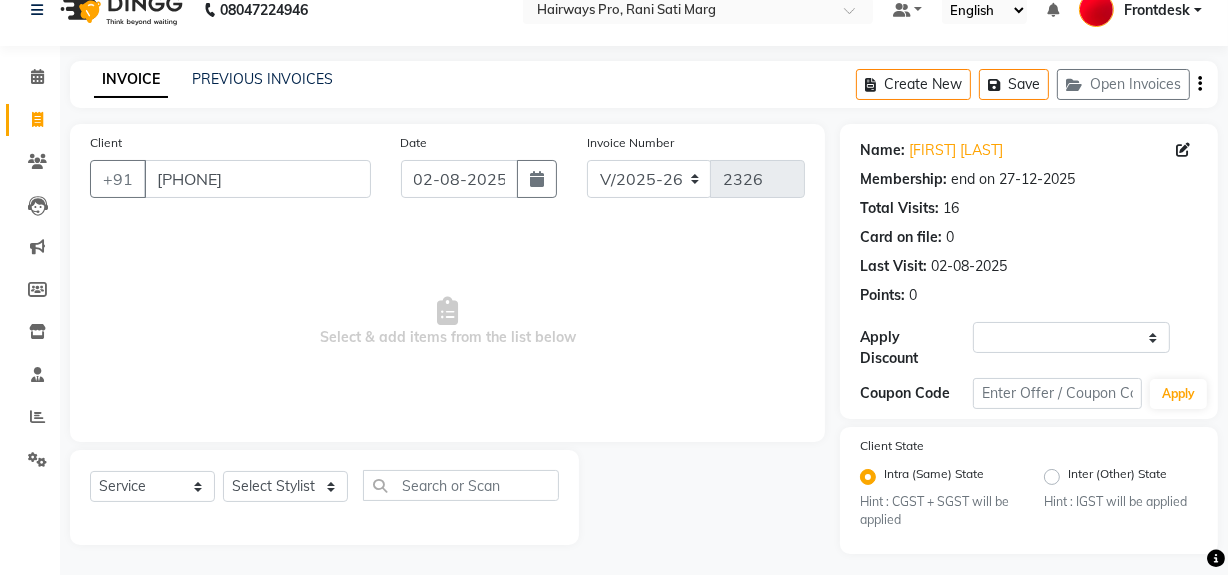 select on "service" 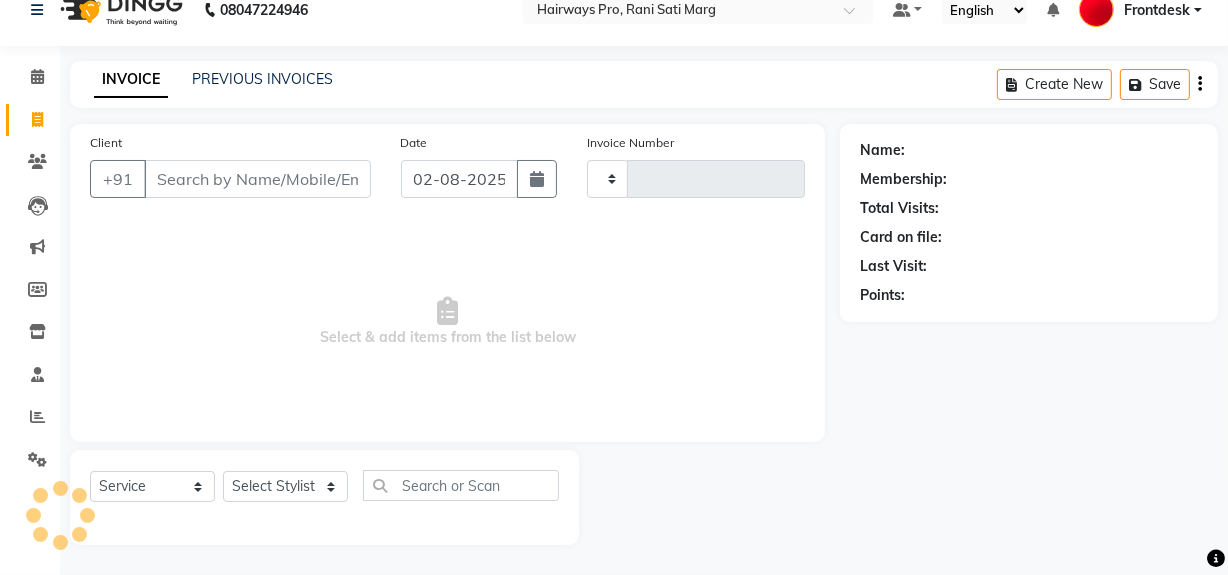 type on "2326" 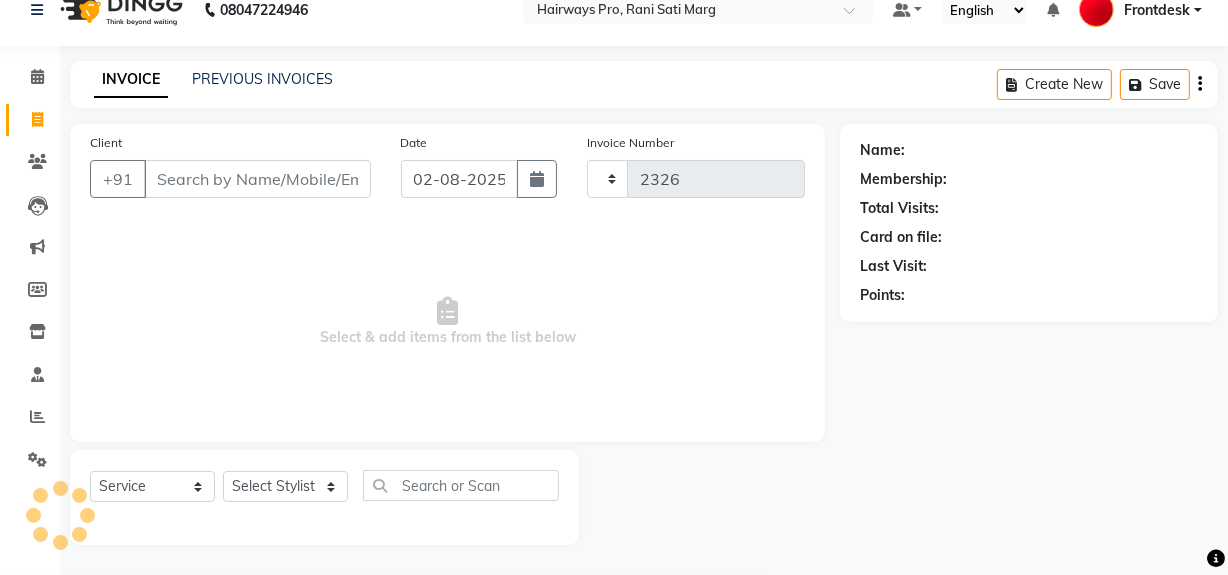 select on "787" 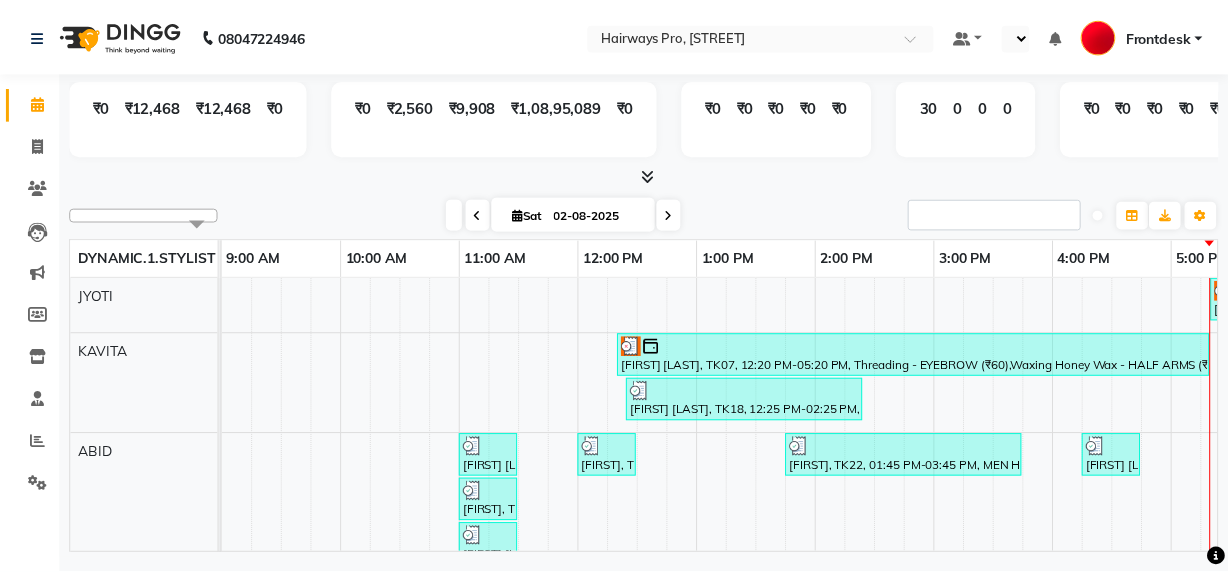 scroll, scrollTop: 0, scrollLeft: 0, axis: both 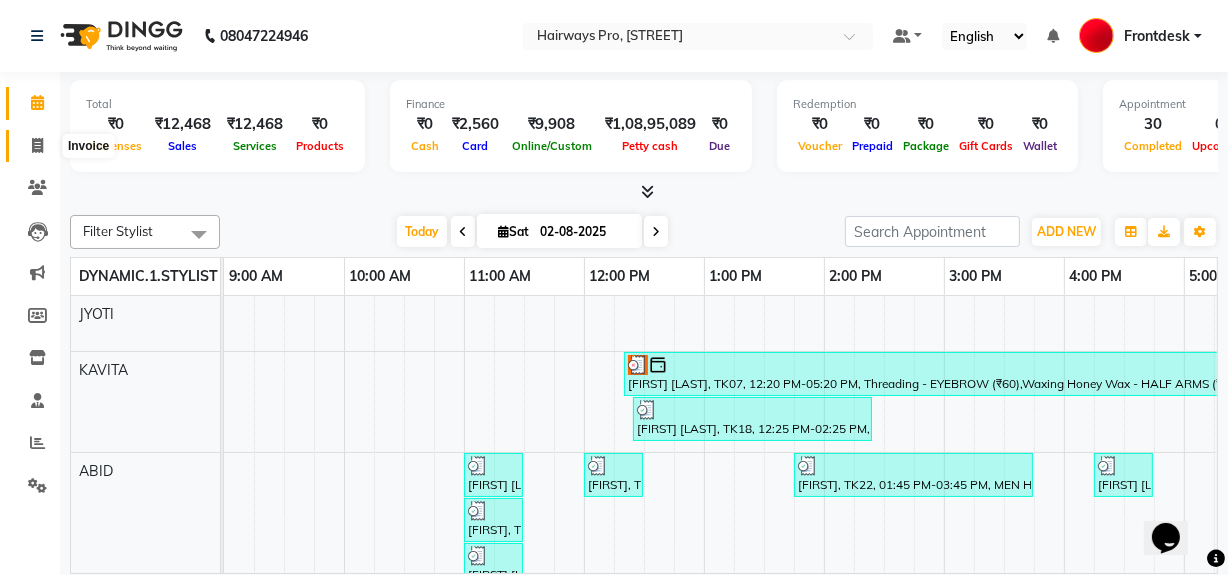 click 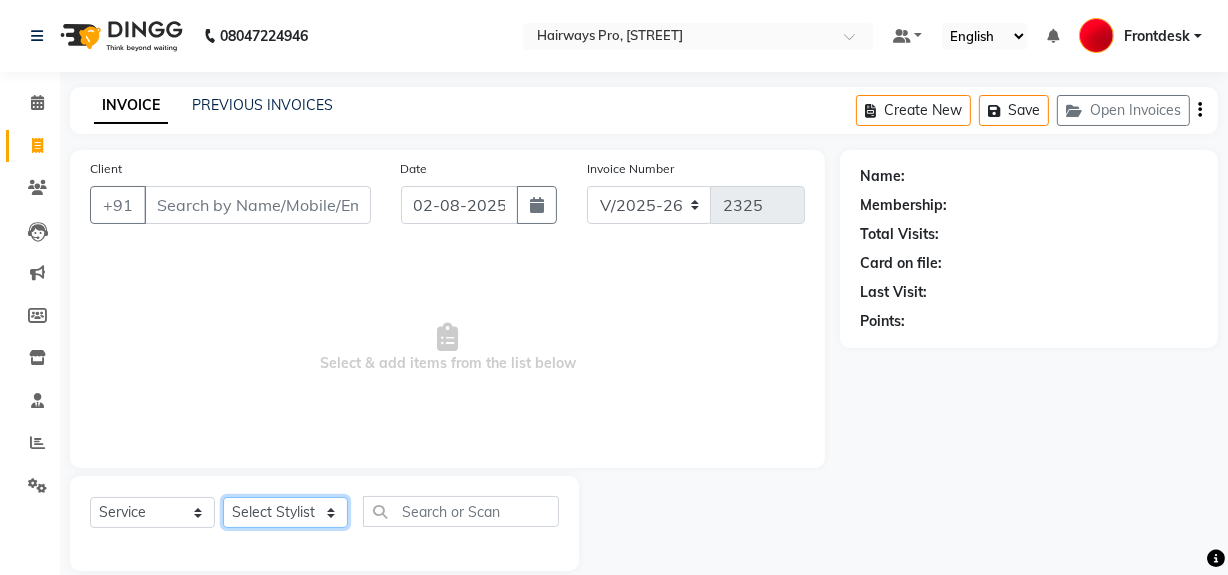 click on "Select Stylist ABID DANISH Faiz shaikh Frontdesk INTEZAR SALMANI JYOTI Kamal Salmani KAVITA MUSTAFA RAFIQUE Sonal SONU WAQAR ZAFAR" 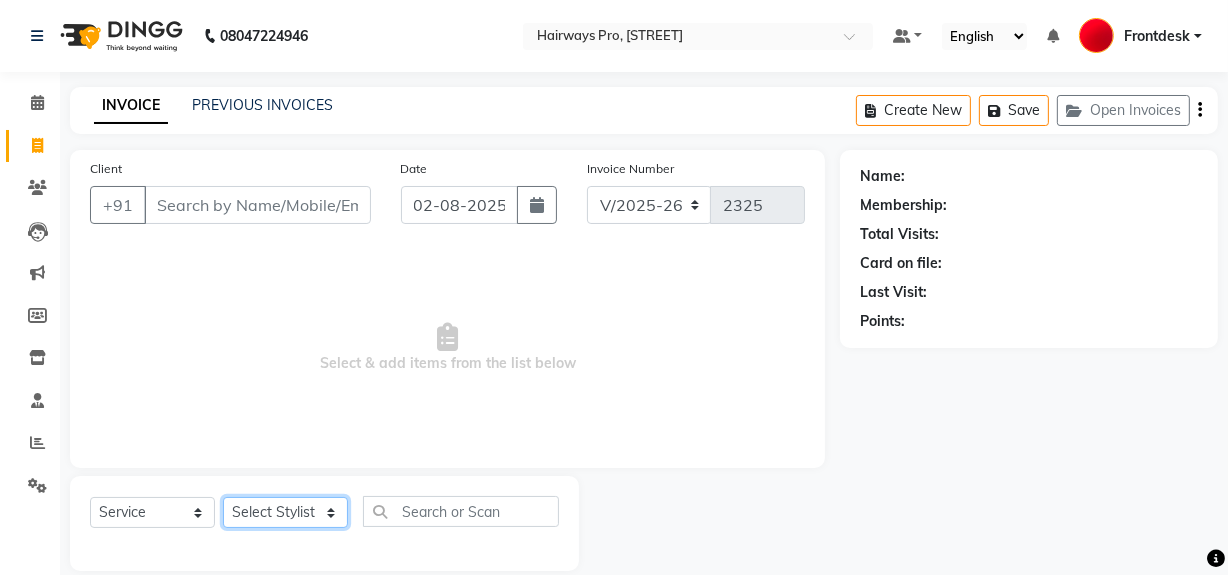 select on "13186" 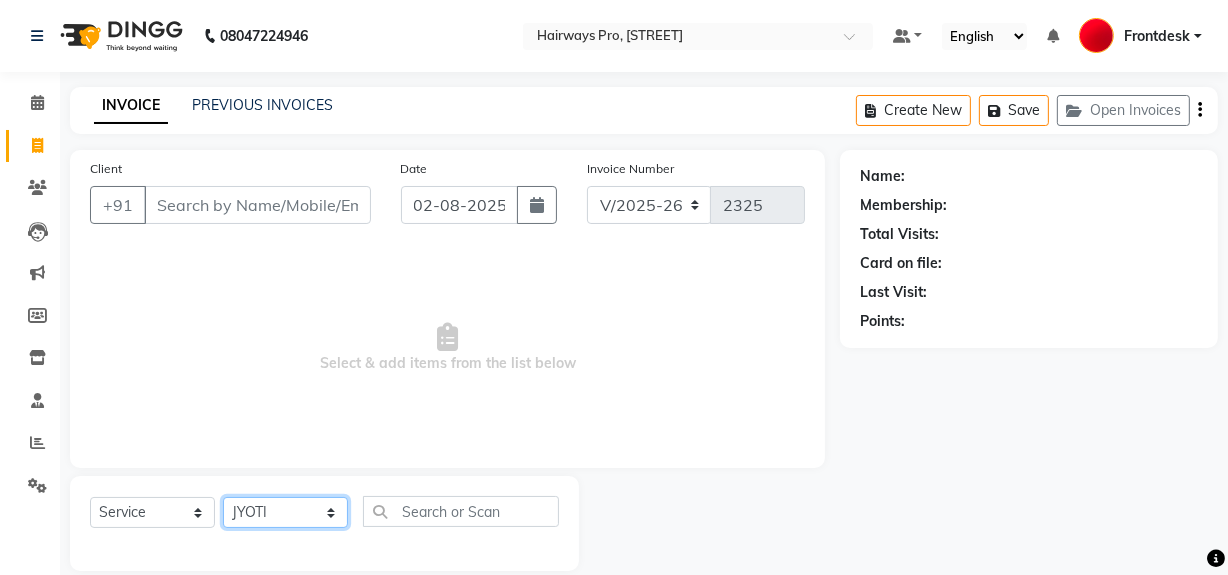 click on "Select Stylist ABID DANISH Faiz shaikh Frontdesk INTEZAR SALMANI JYOTI Kamal Salmani KAVITA MUSTAFA RAFIQUE Sonal SONU WAQAR ZAFAR" 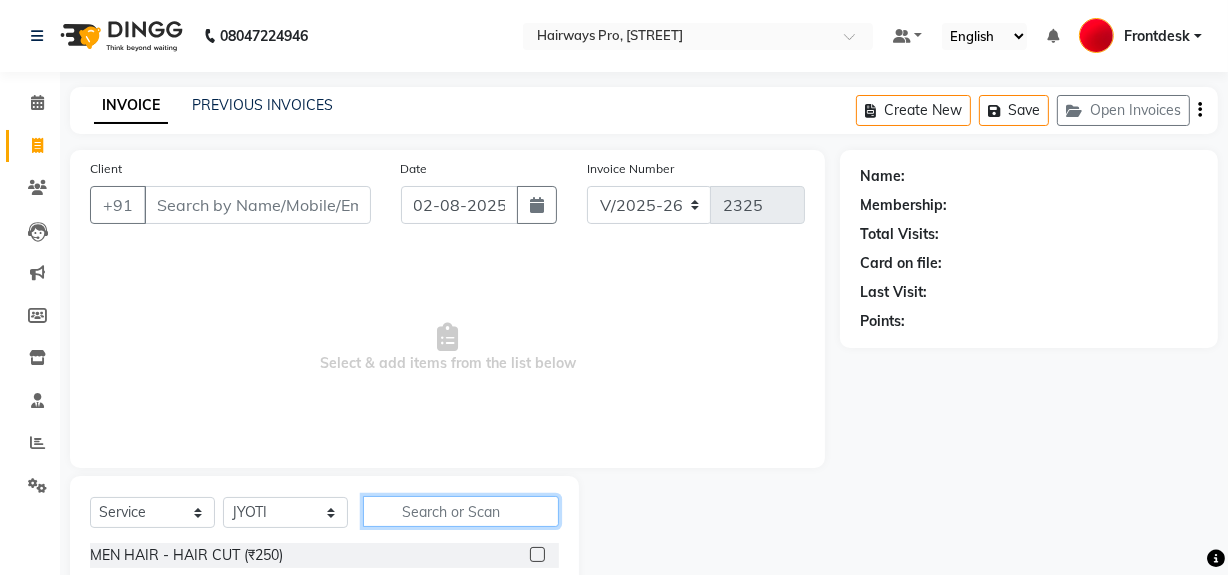 click 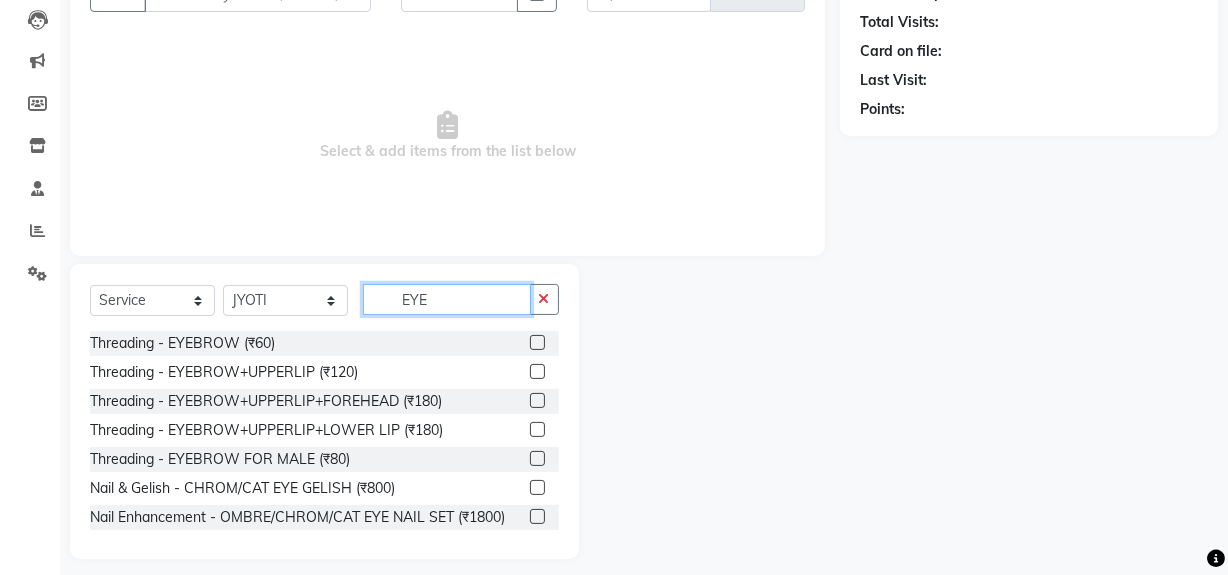 scroll, scrollTop: 226, scrollLeft: 0, axis: vertical 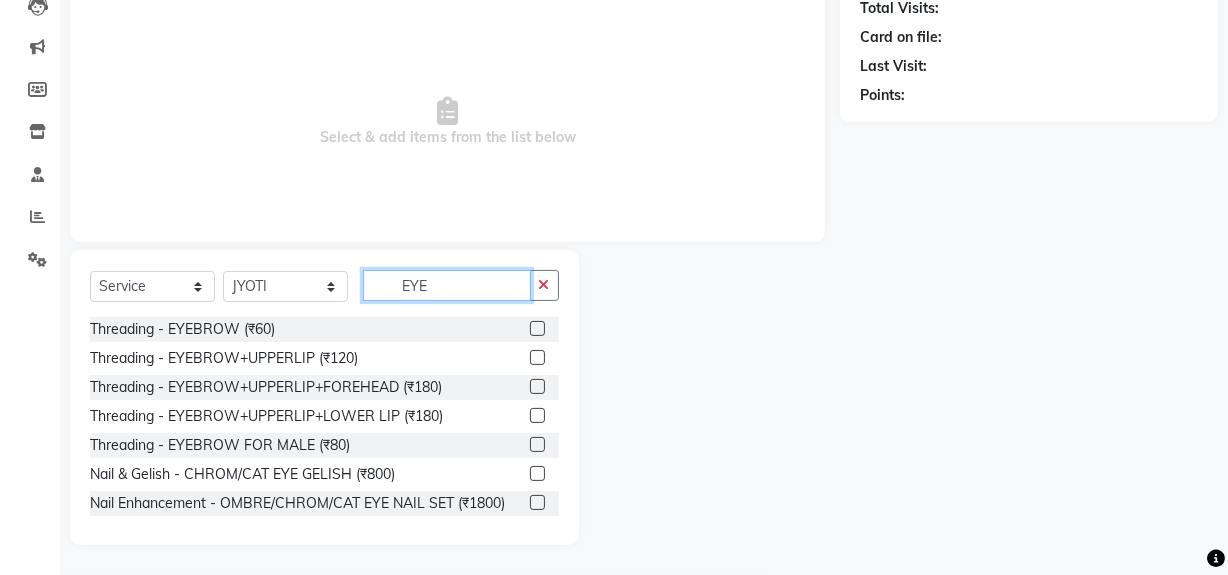 type on "EYE" 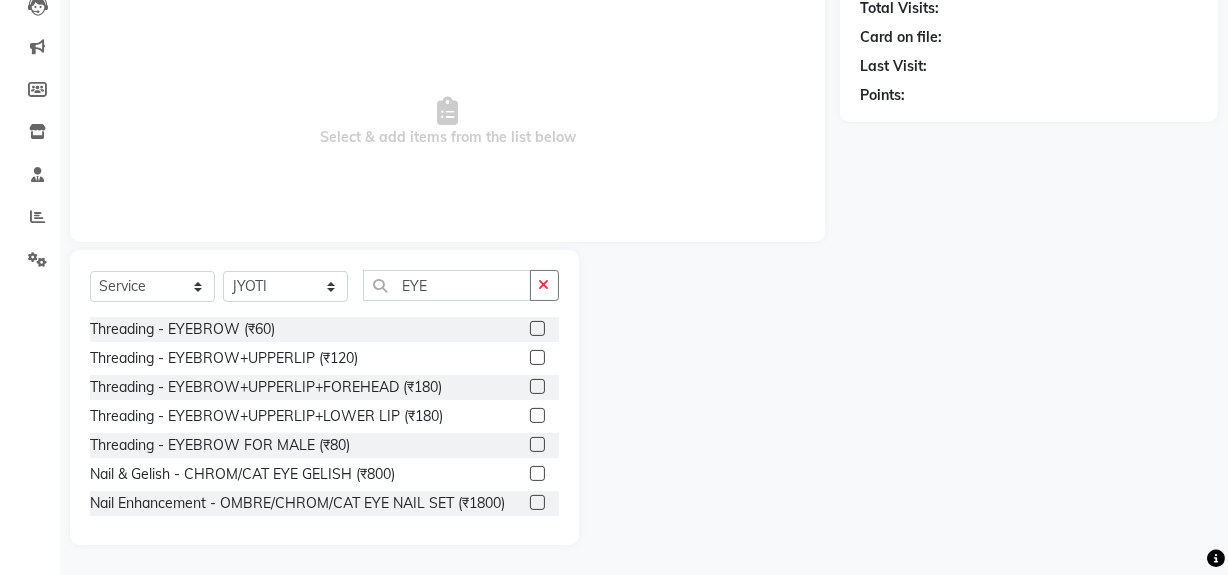 click 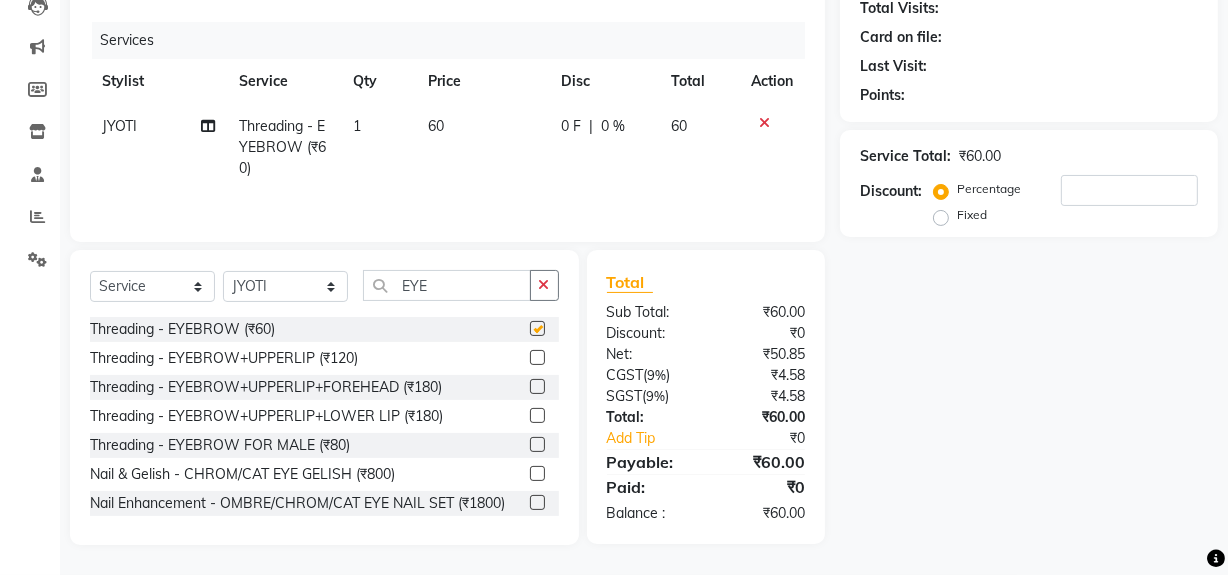 checkbox on "false" 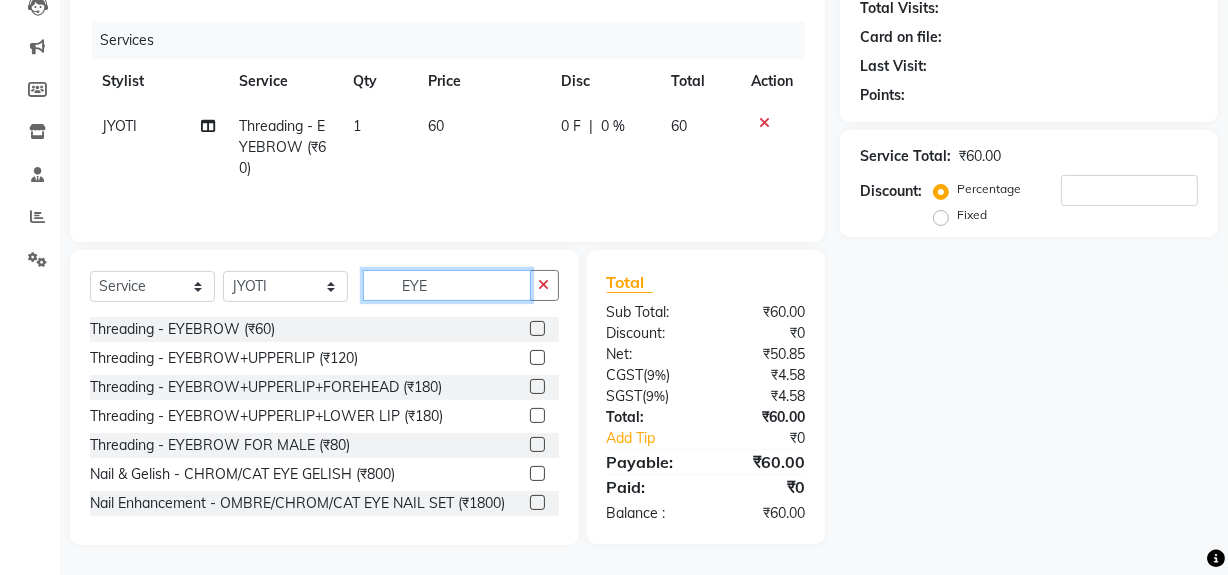 click on "EYE" 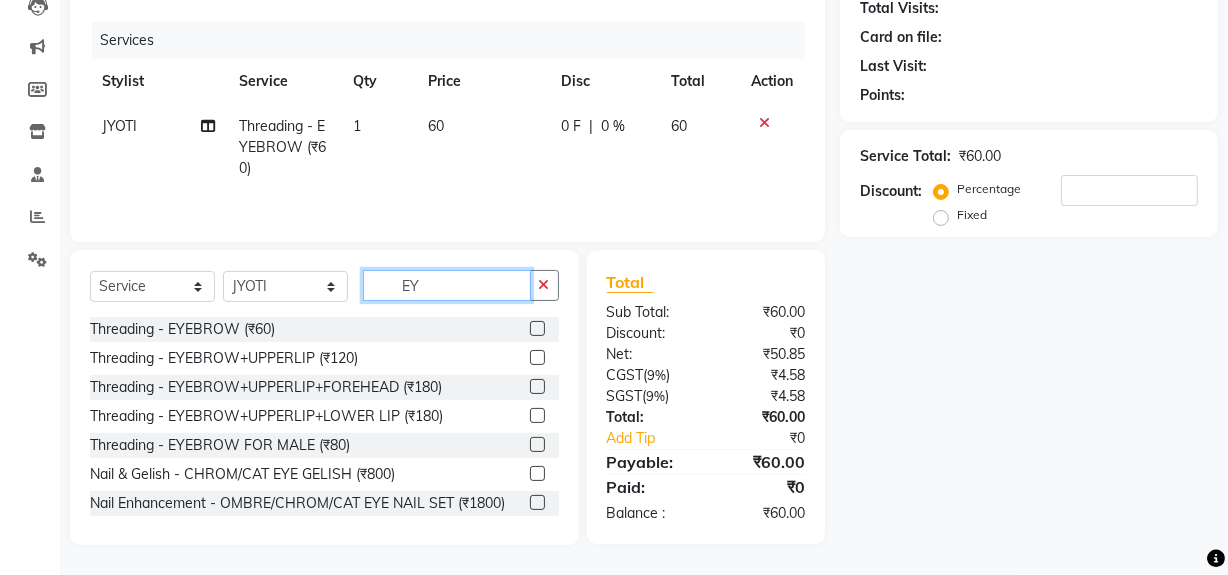 type on "E" 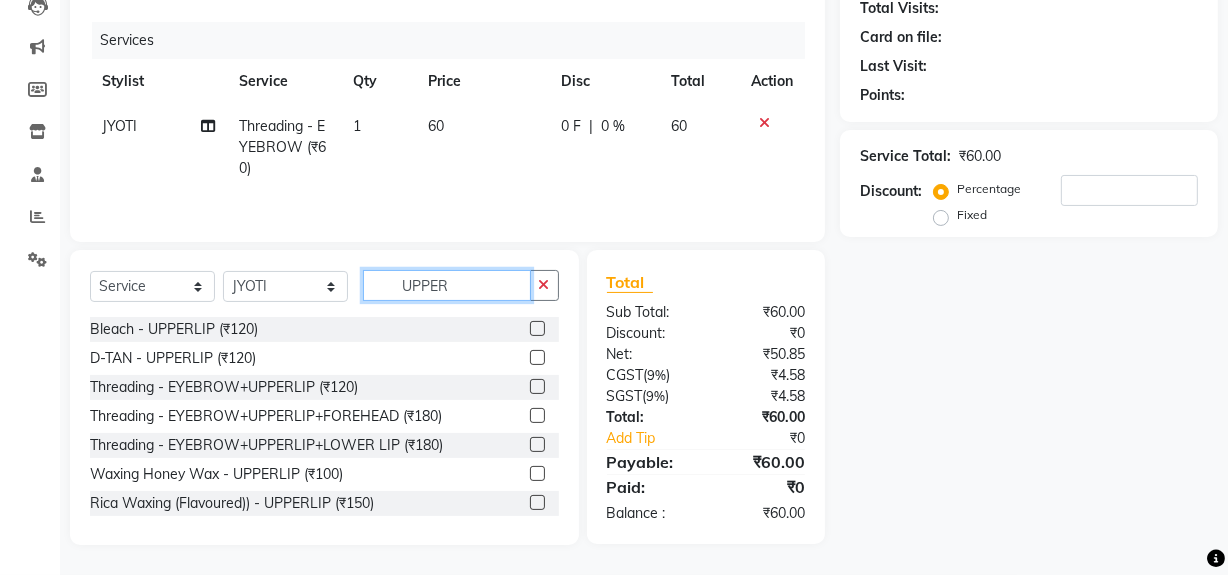 type on "UPPER" 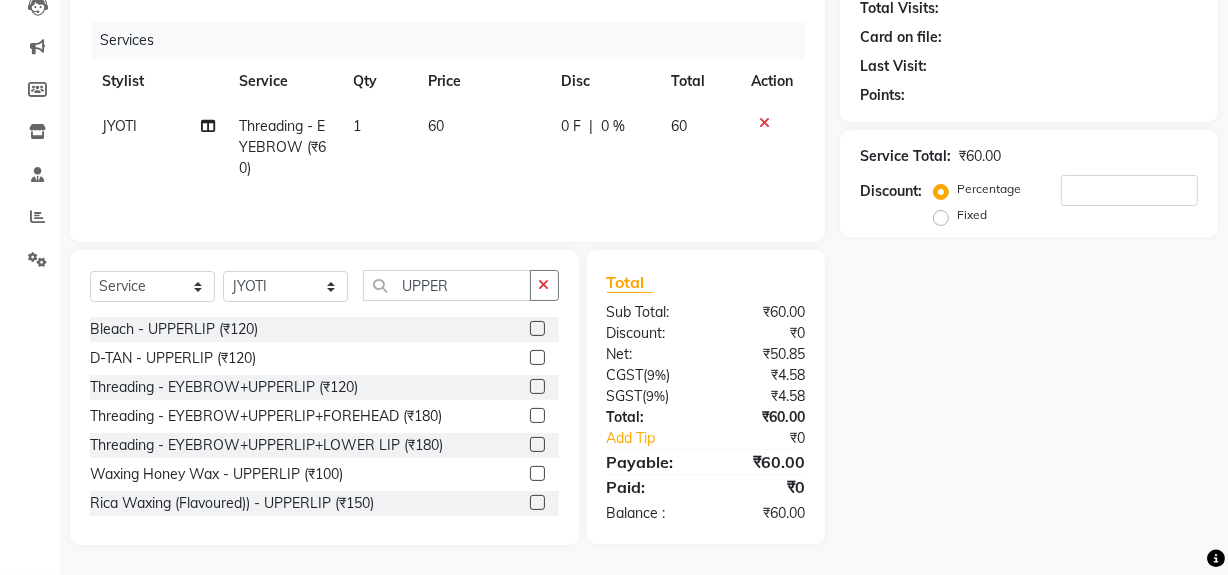 click 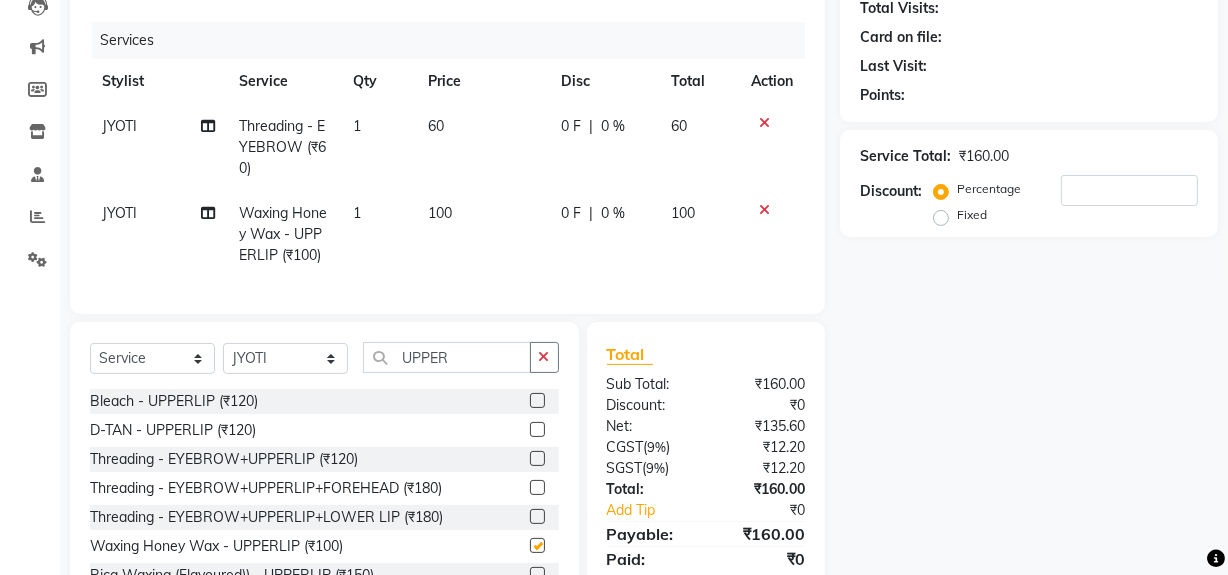 checkbox on "false" 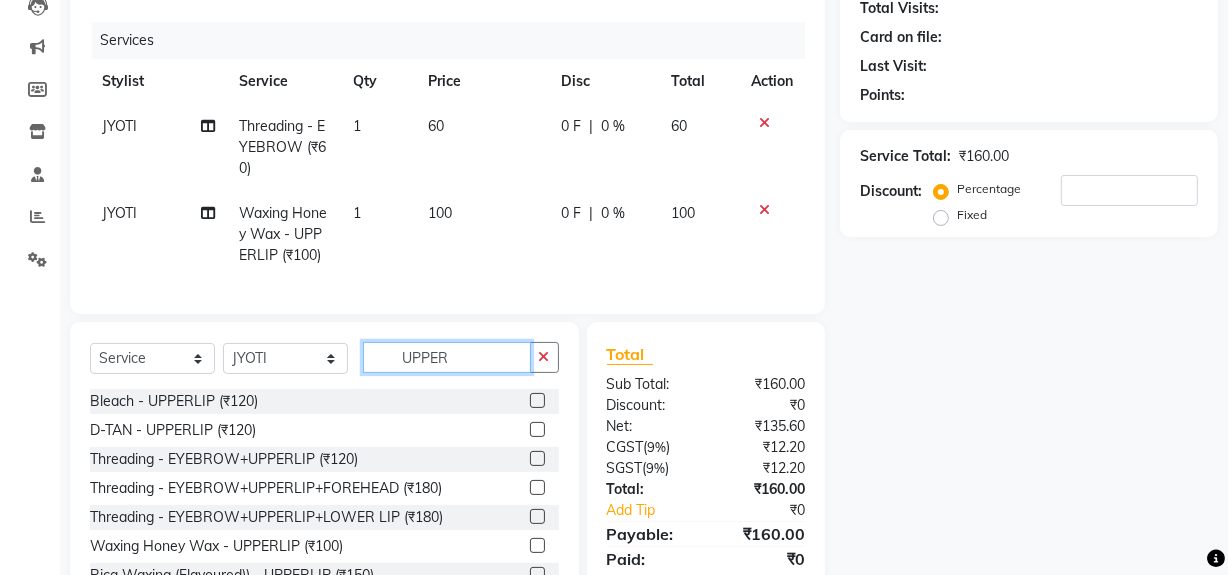 click on "UPPER" 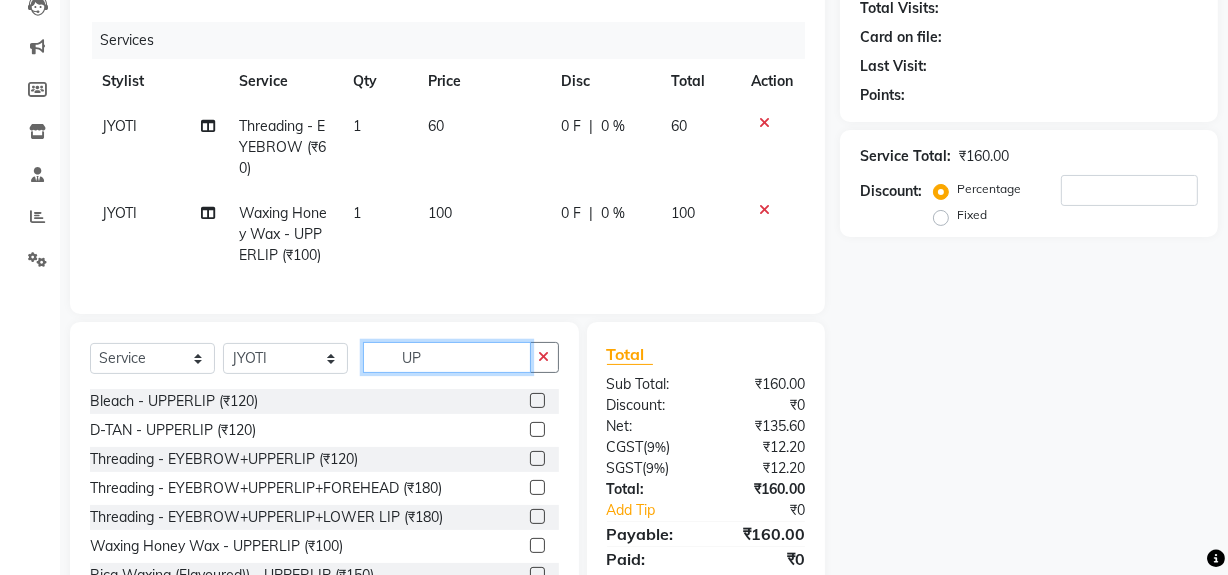 type on "U" 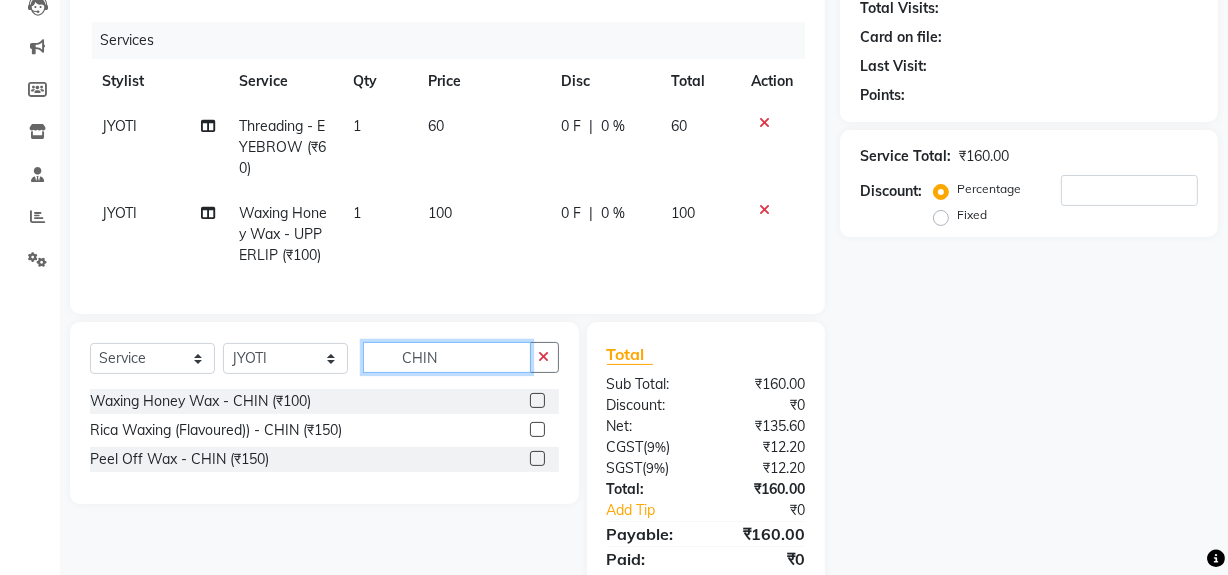 type on "CHIN" 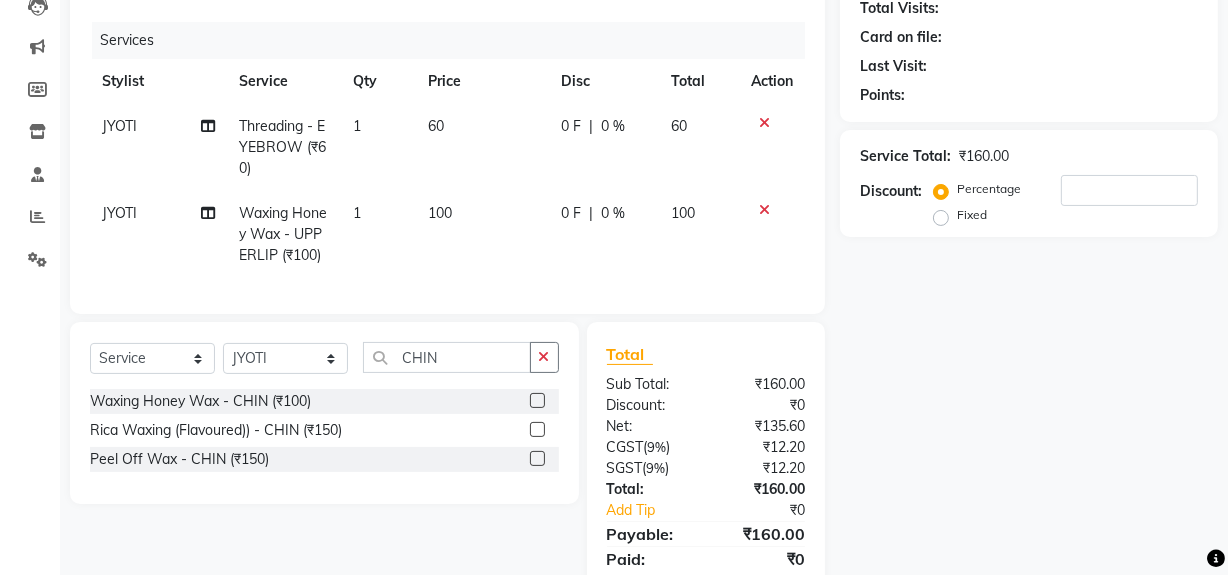 click 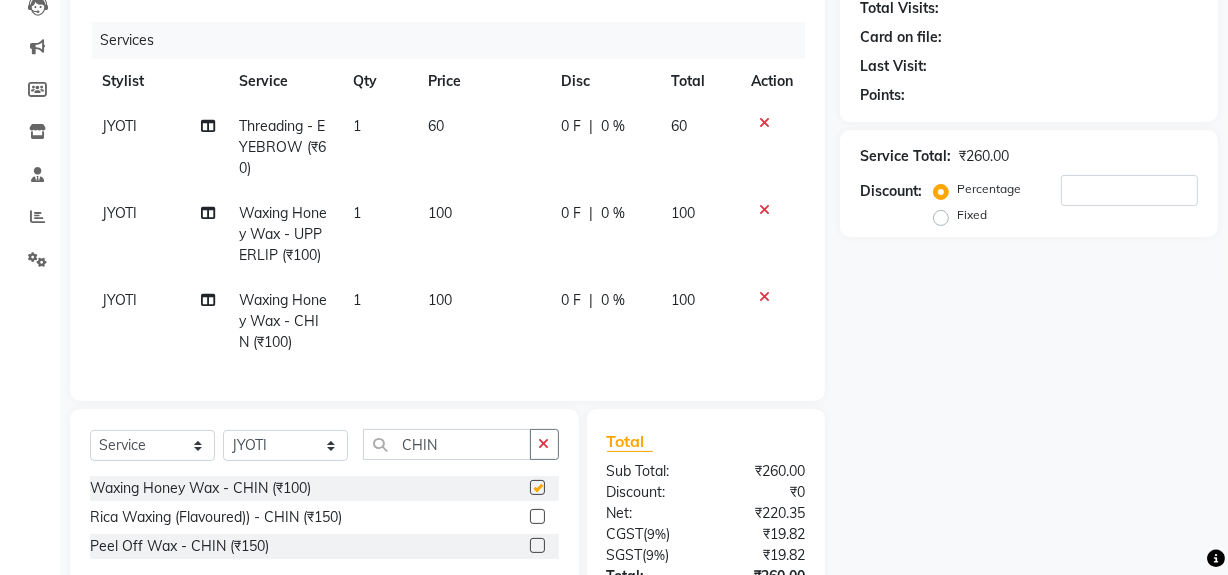 checkbox on "false" 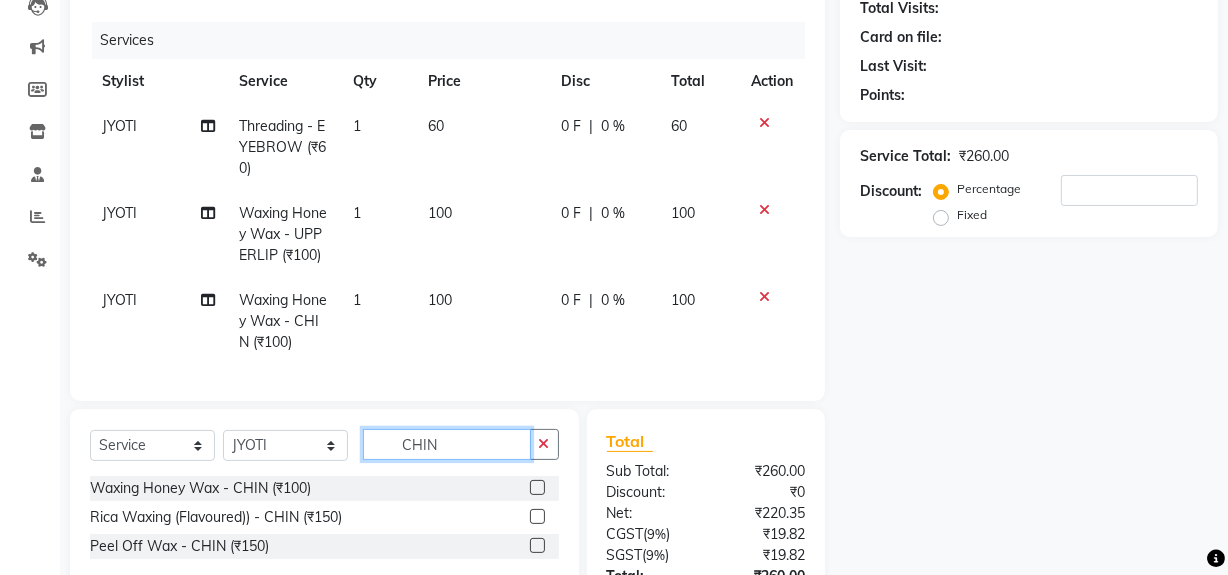 click on "CHIN" 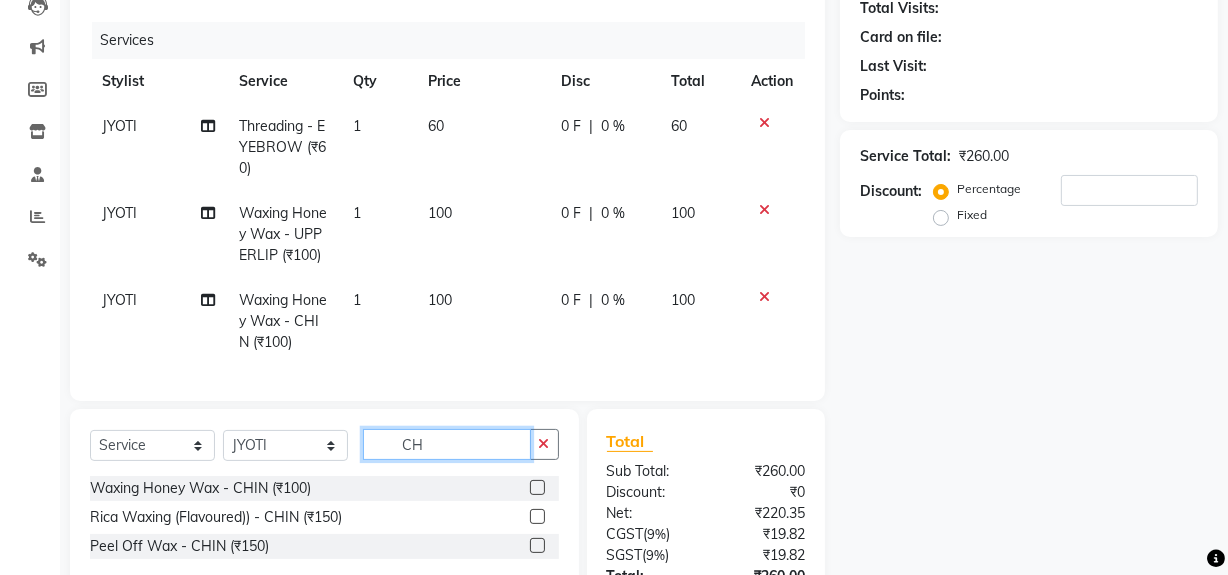 type on "C" 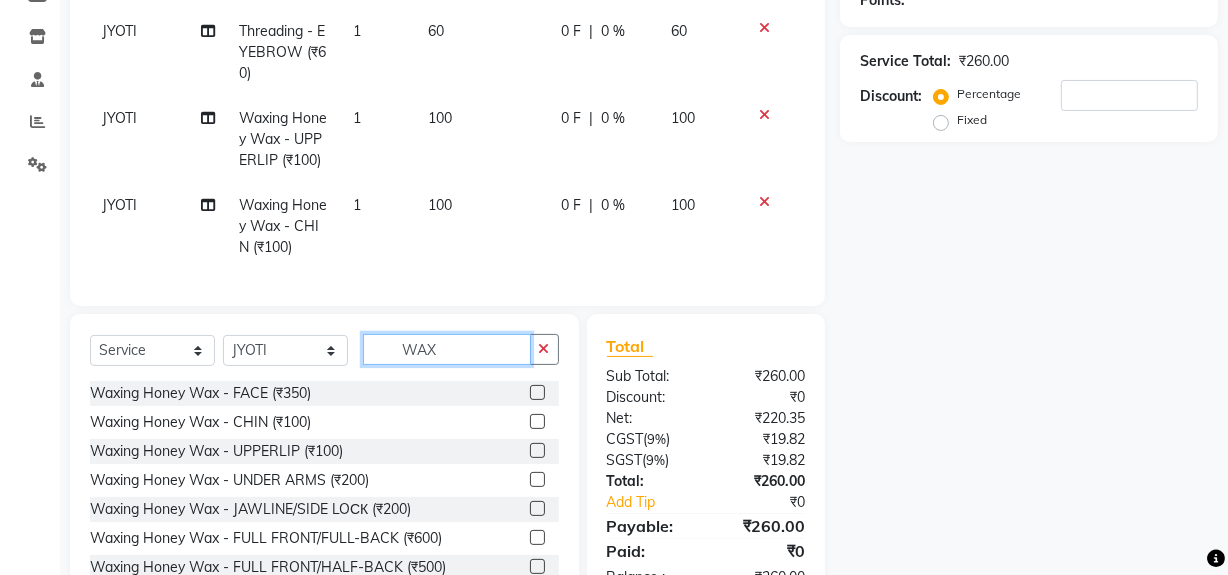 scroll, scrollTop: 399, scrollLeft: 0, axis: vertical 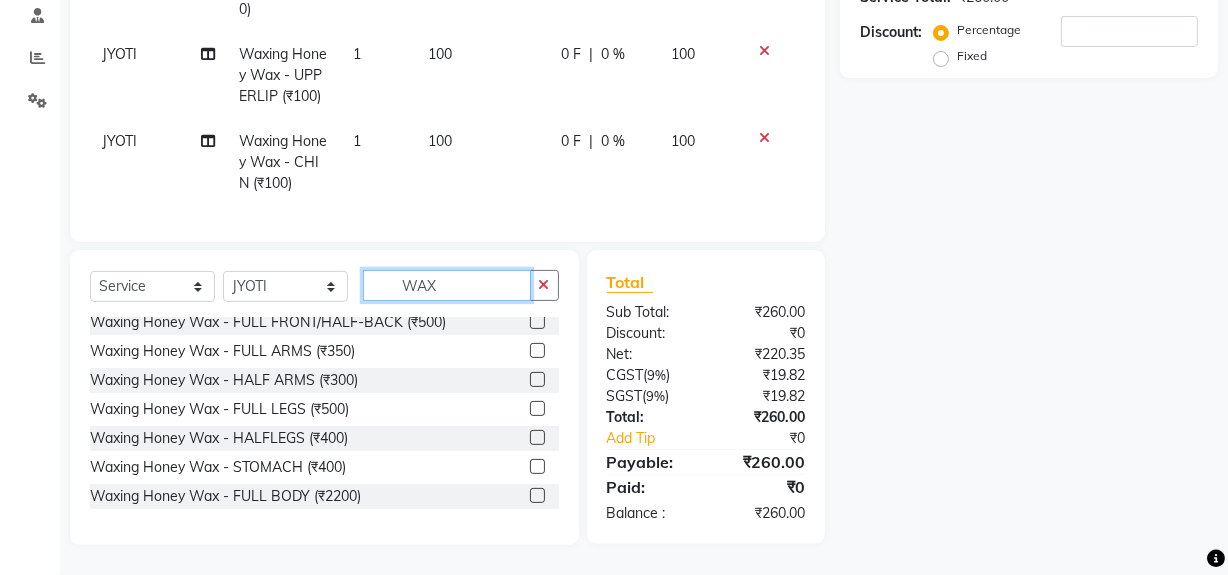 type on "WAX" 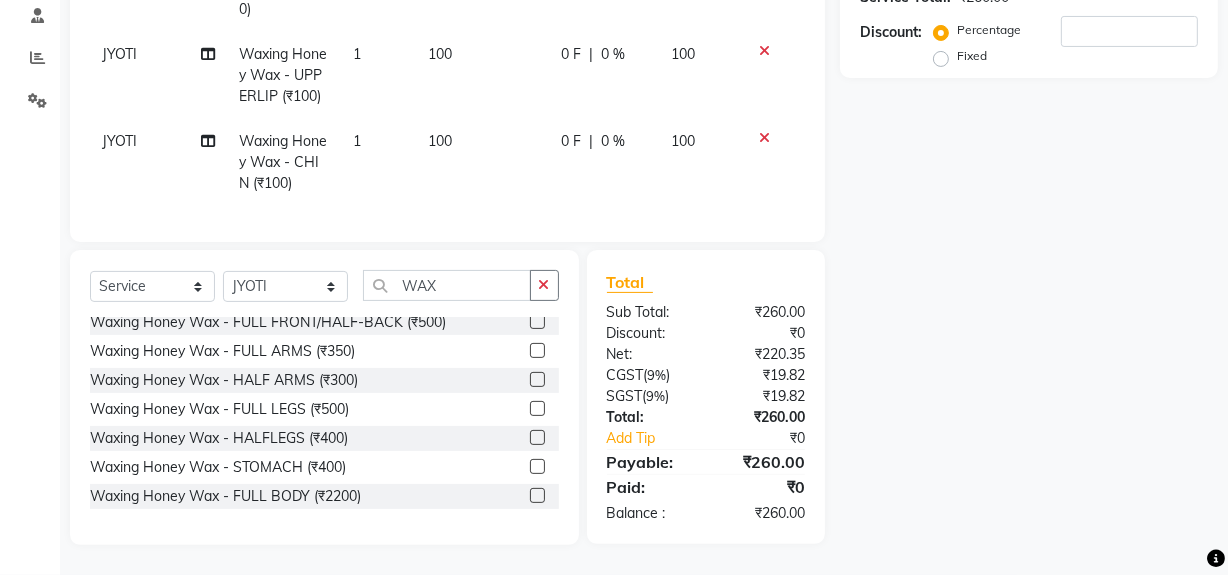 click 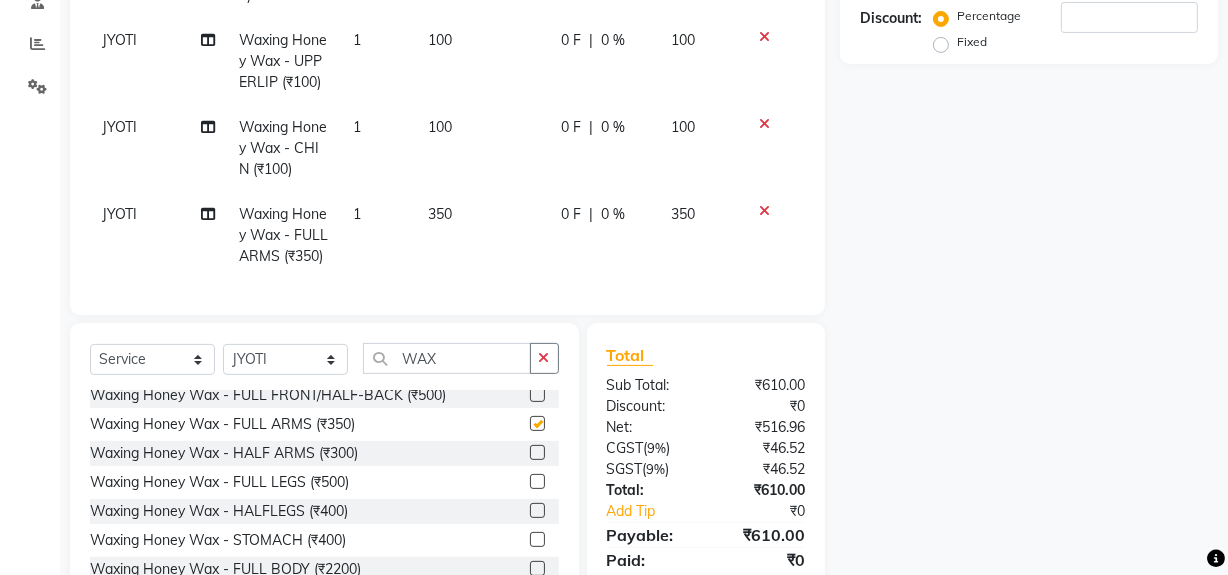 checkbox on "false" 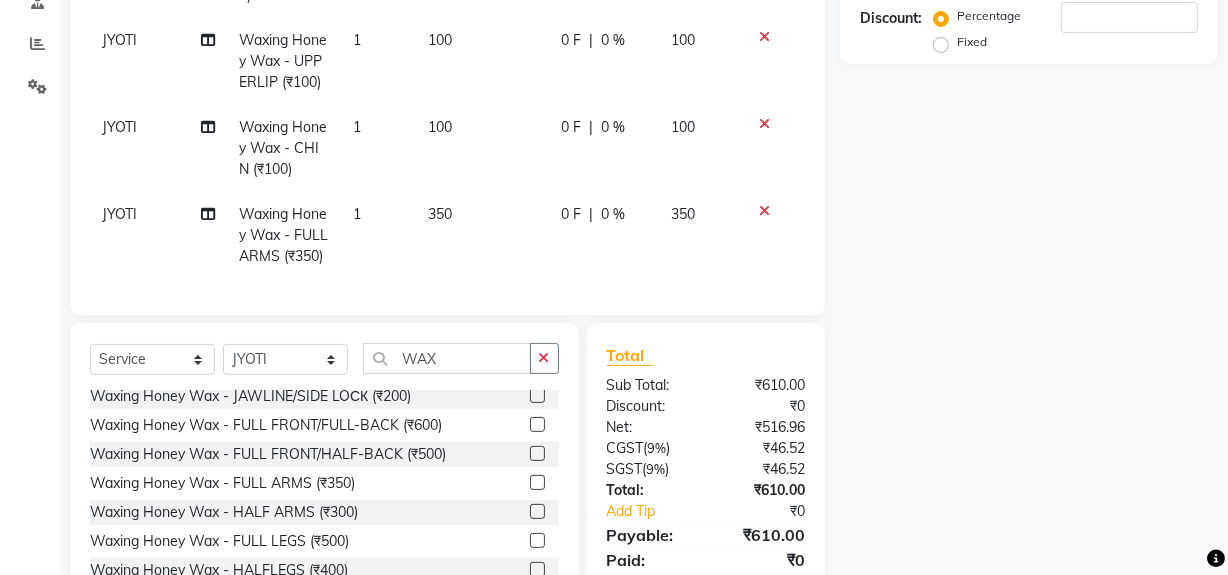 scroll, scrollTop: 90, scrollLeft: 0, axis: vertical 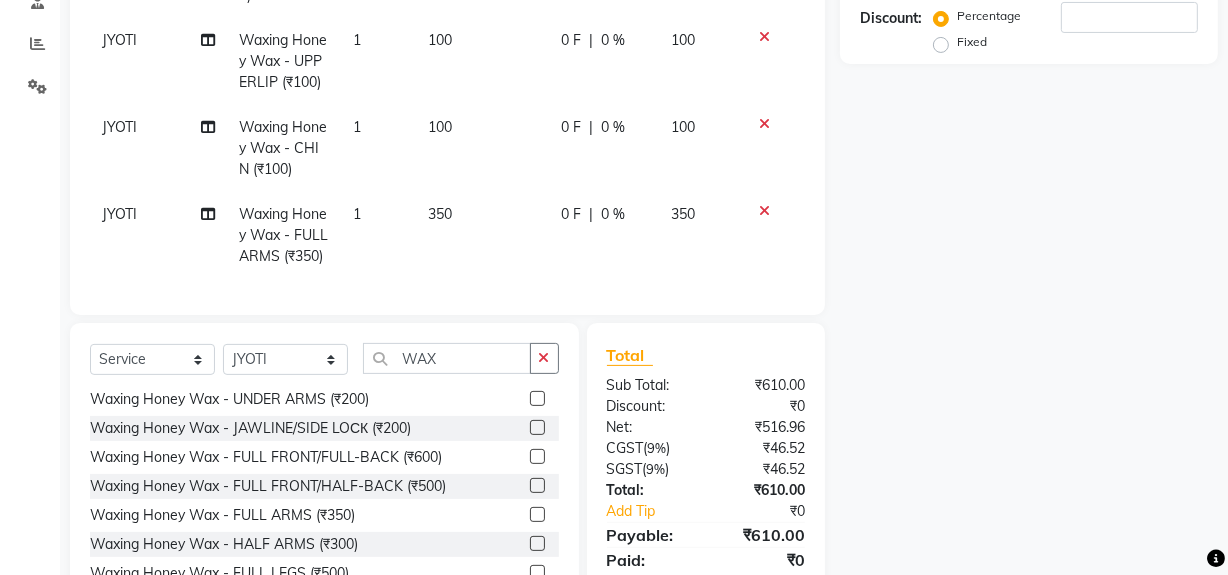 click 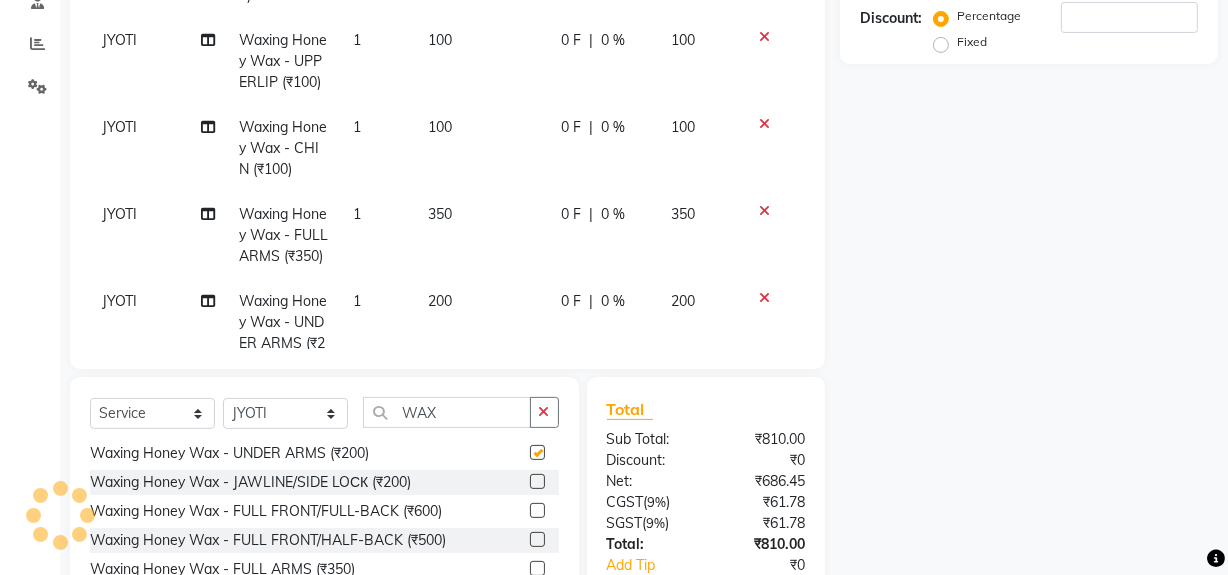 checkbox on "false" 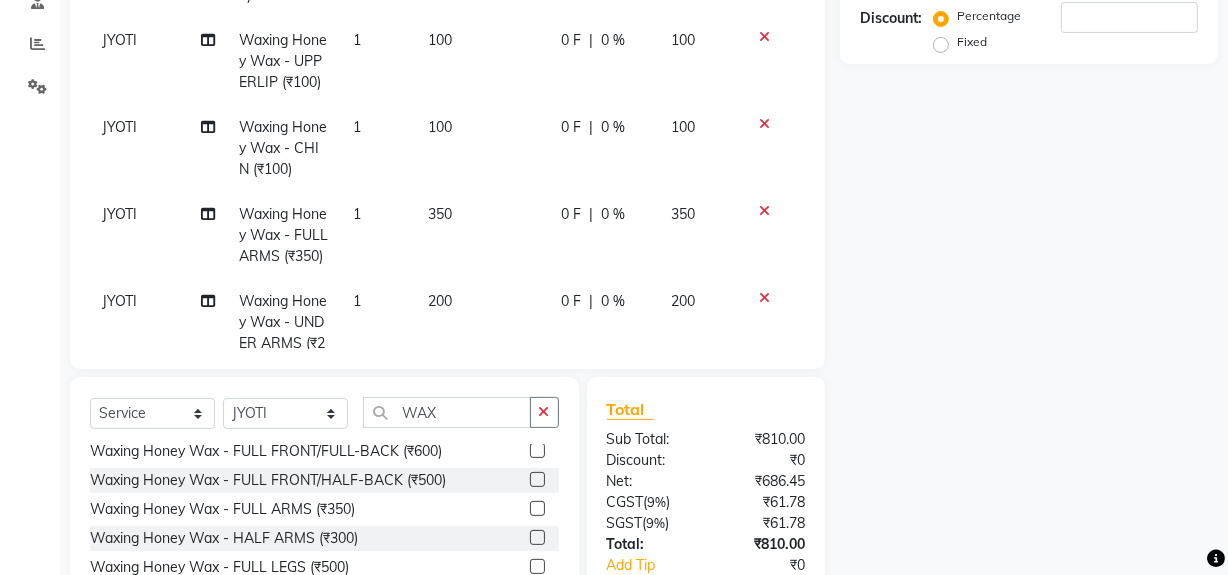 scroll, scrollTop: 181, scrollLeft: 0, axis: vertical 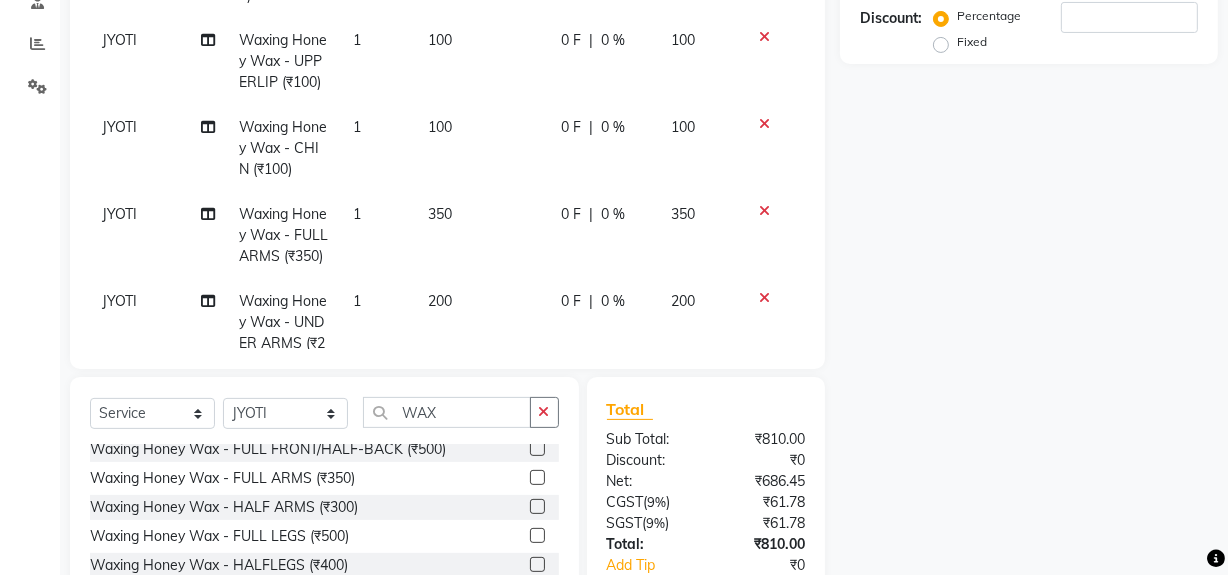 click 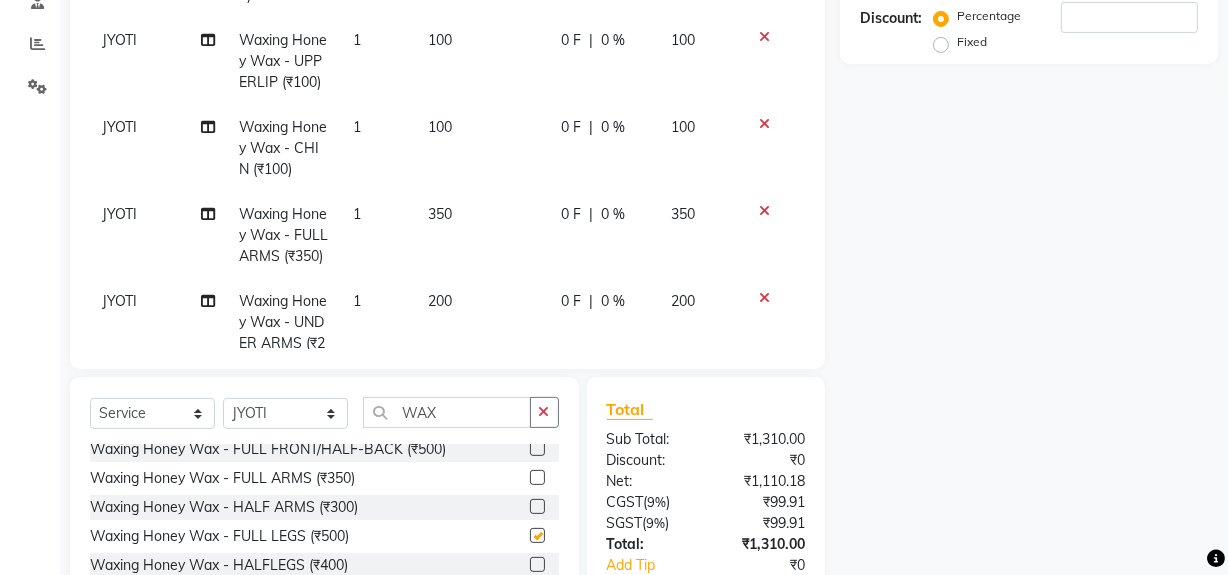 checkbox on "false" 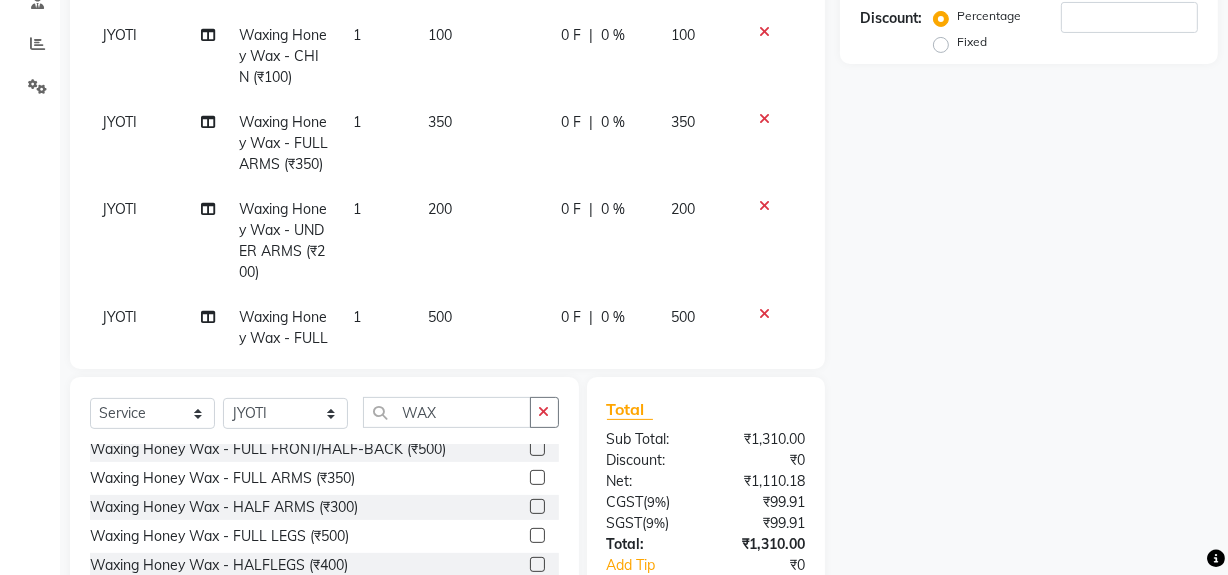 scroll, scrollTop: 217, scrollLeft: 0, axis: vertical 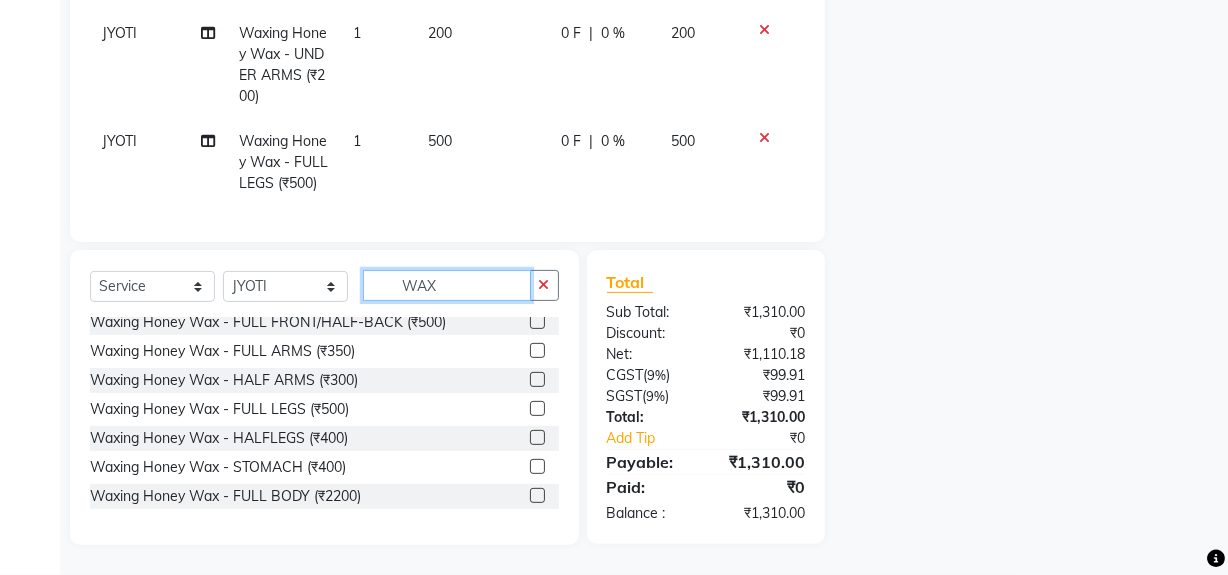 click on "WAX" 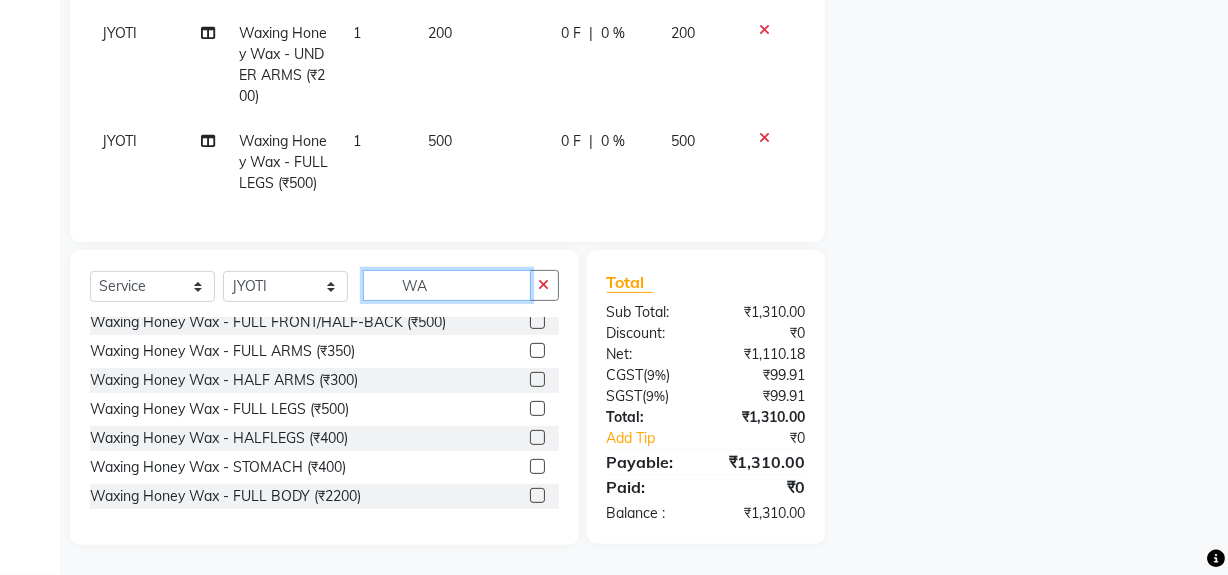 type on "W" 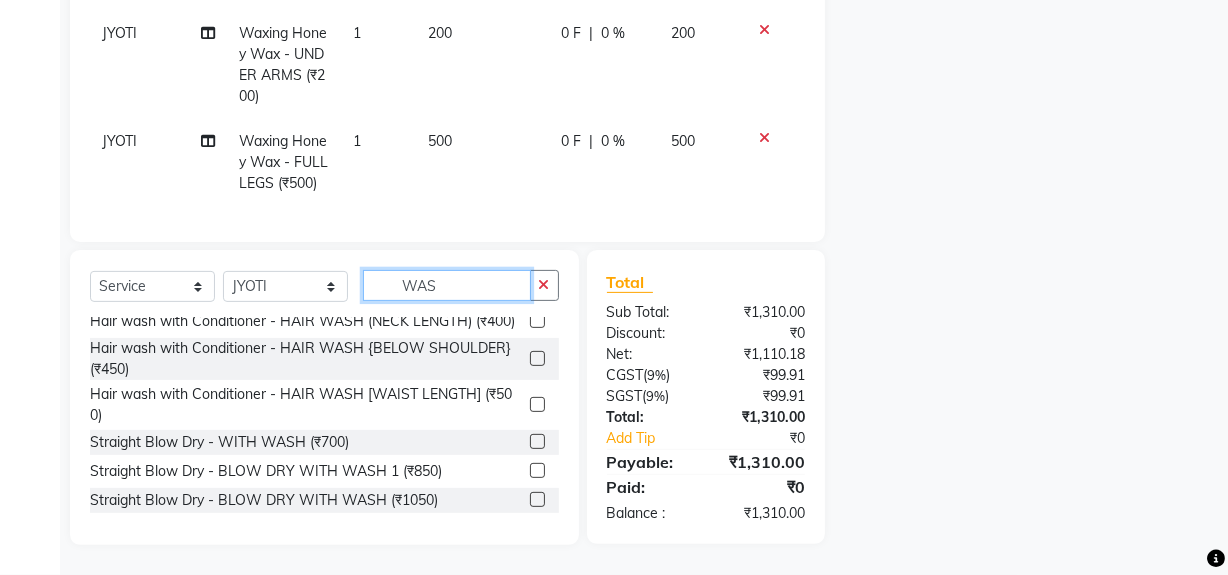 scroll, scrollTop: 129, scrollLeft: 0, axis: vertical 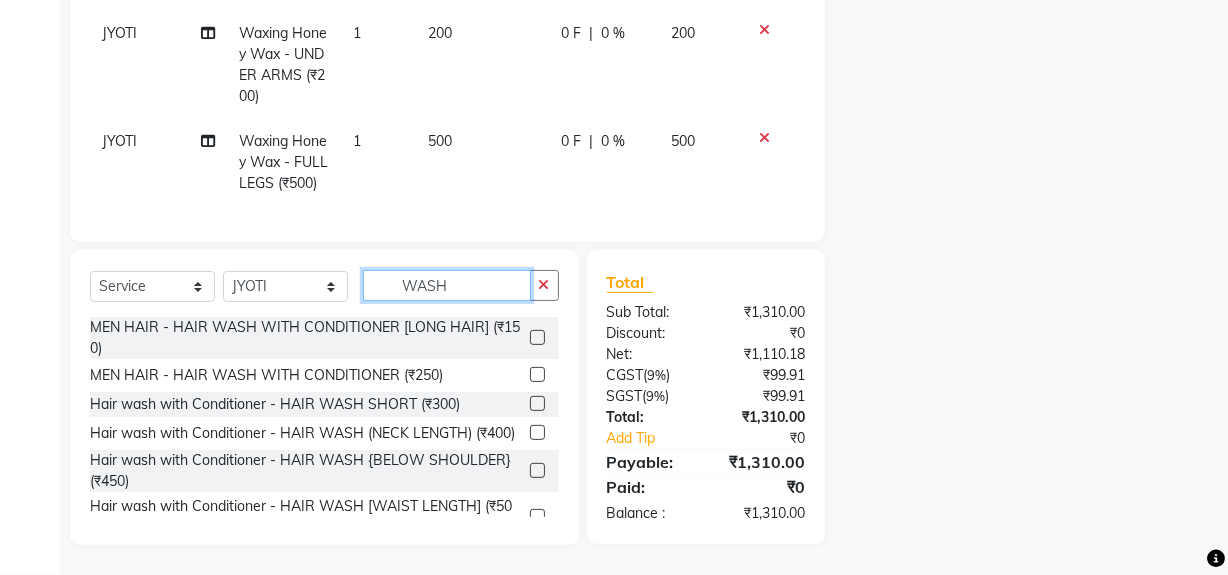 type on "WASH" 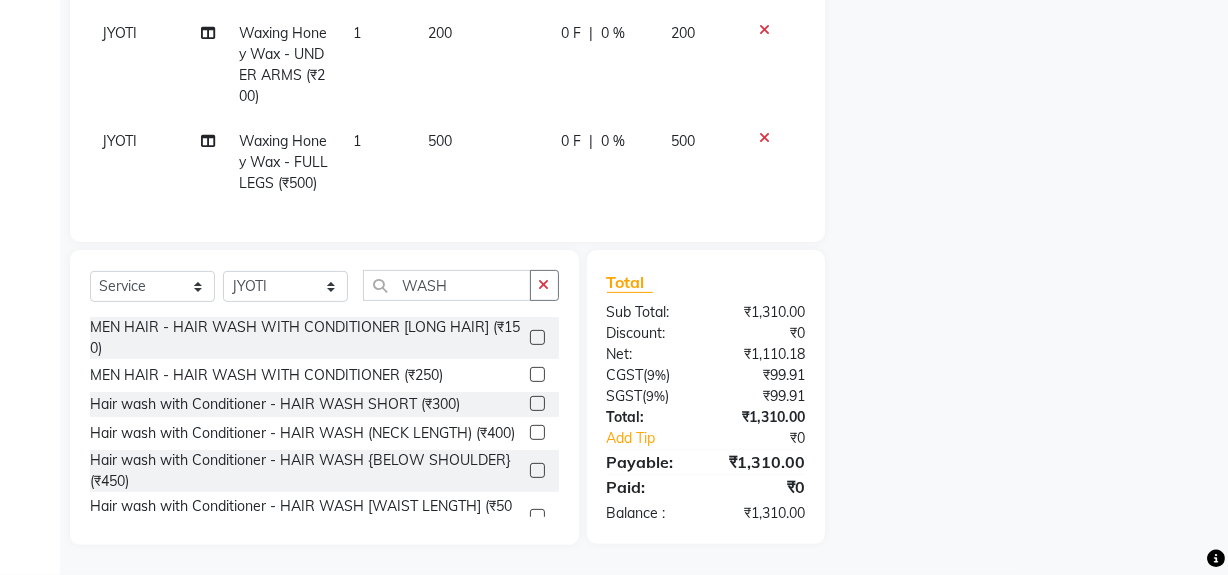 click 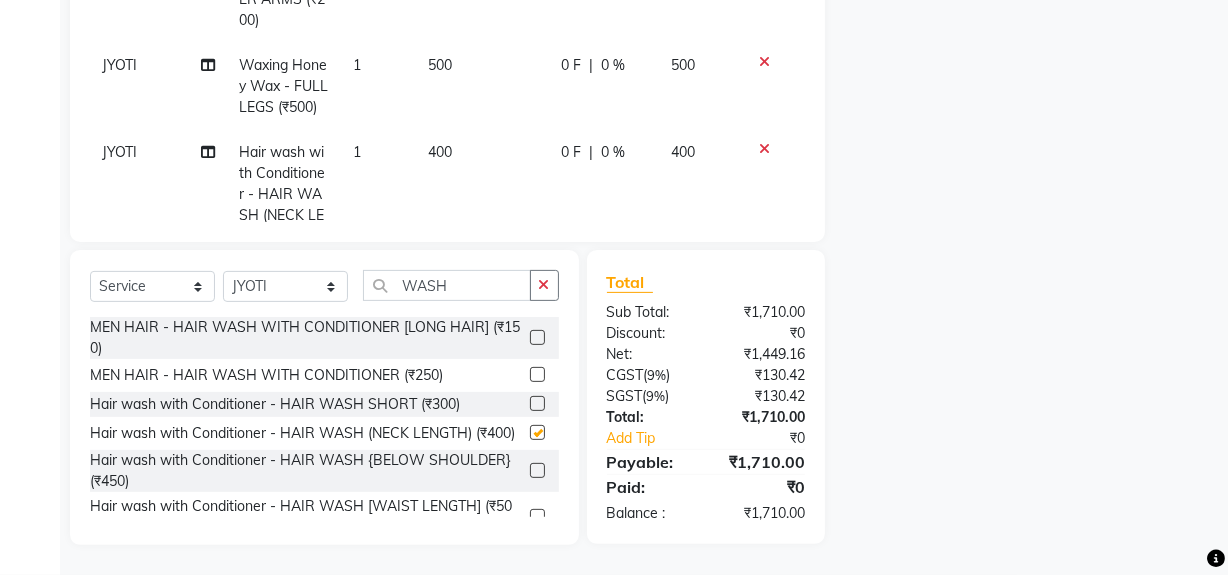 checkbox on "false" 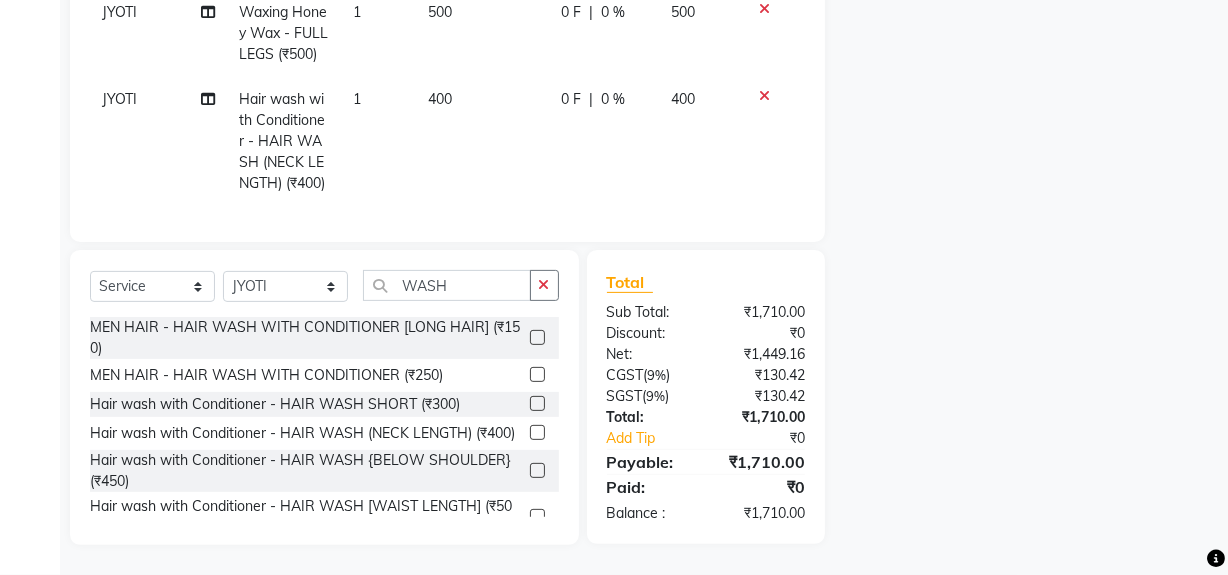 scroll, scrollTop: 367, scrollLeft: 0, axis: vertical 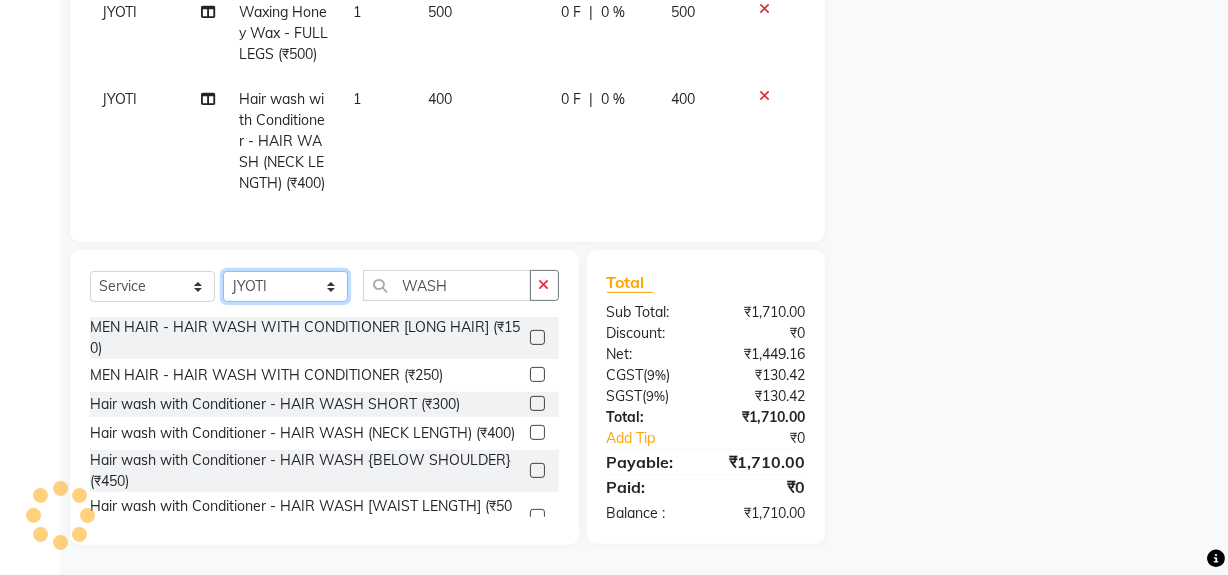 click on "Select Stylist ABID DANISH Faiz shaikh Frontdesk INTEZAR SALMANI JYOTI Kamal Salmani KAVITA MUSTAFA RAFIQUE Sonal SONU WAQAR ZAFAR" 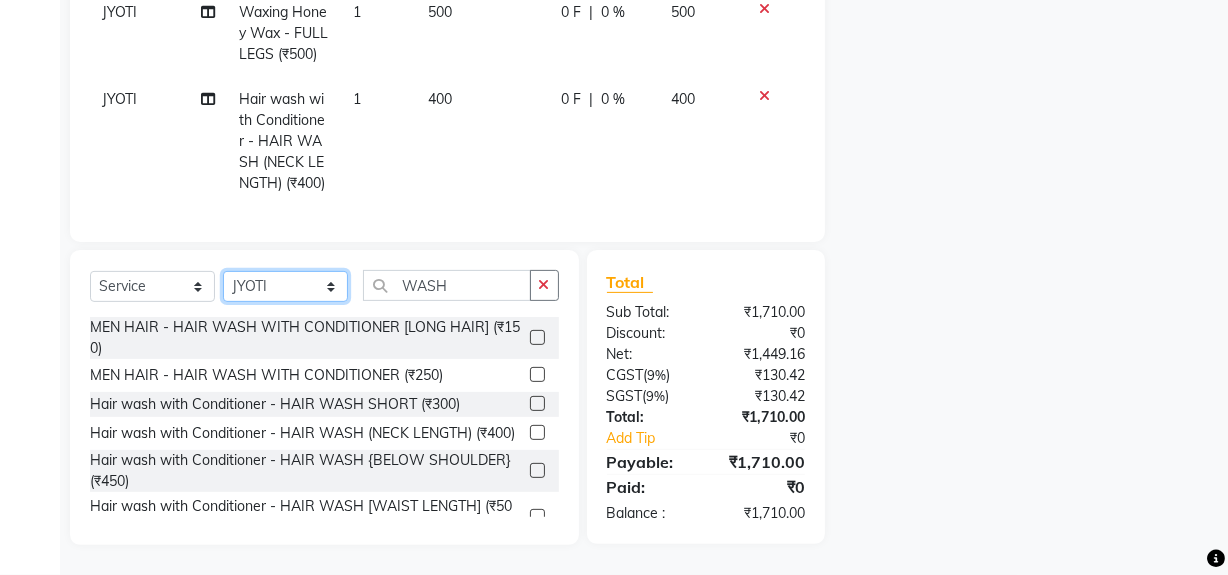 select on "45602" 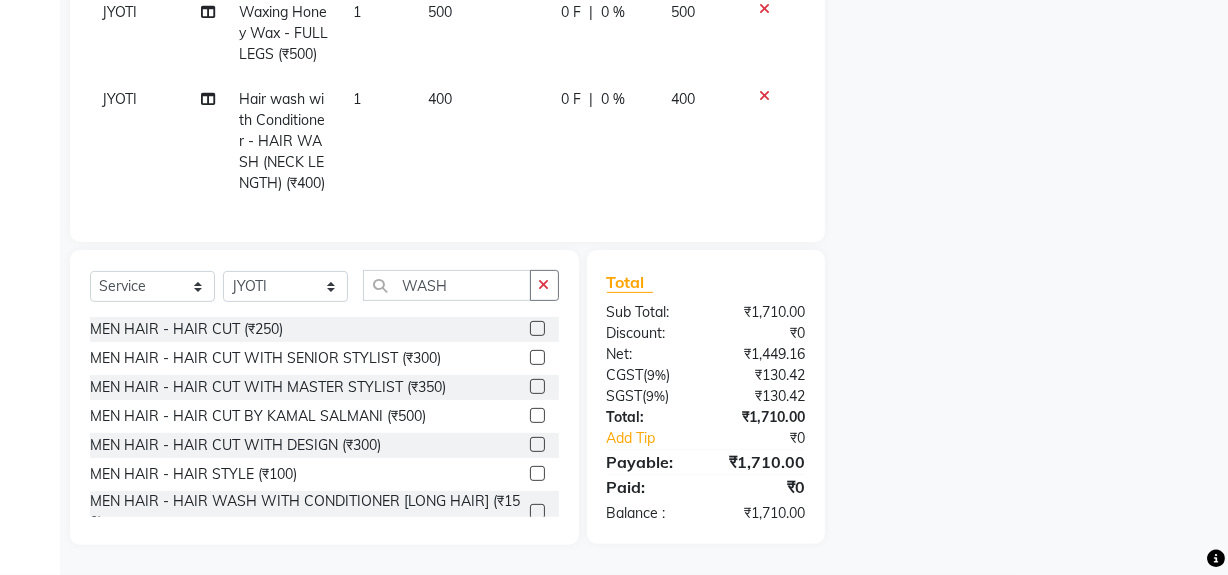 click on "Select  Service  Product  Membership  Package Voucher Prepaid Gift Card  Select Stylist ABID DANISH Faiz shaikh Frontdesk INTEZAR SALMANI JYOTI Kamal Salmani KAVITA MUSTAFA RAFIQUE Sonal SONU WAQAR ZAFAR WASH" 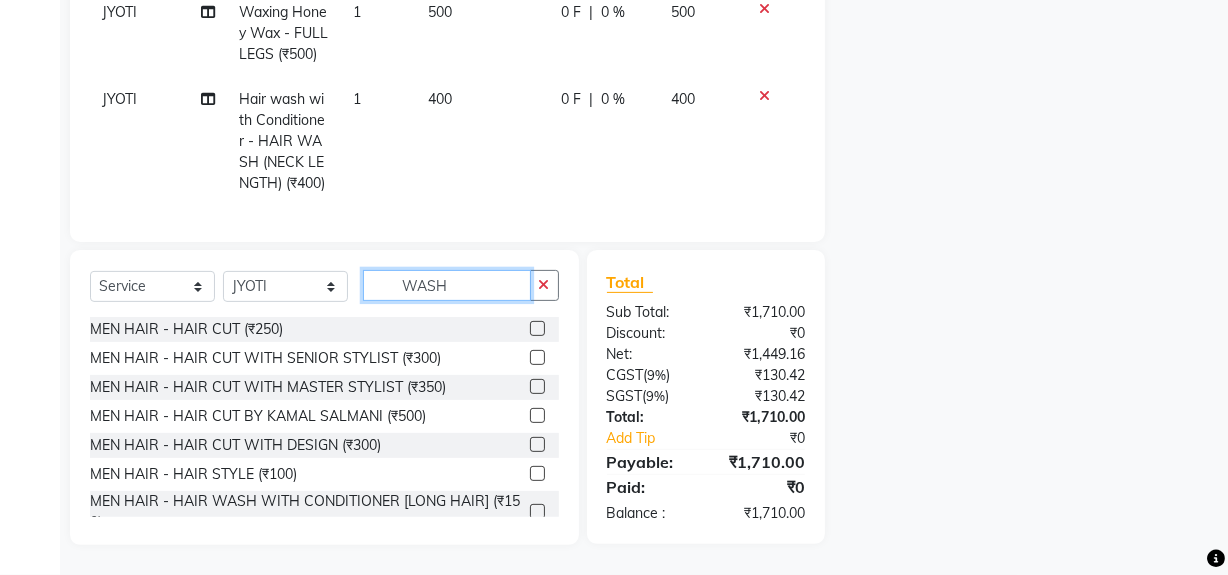 click on "WASH" 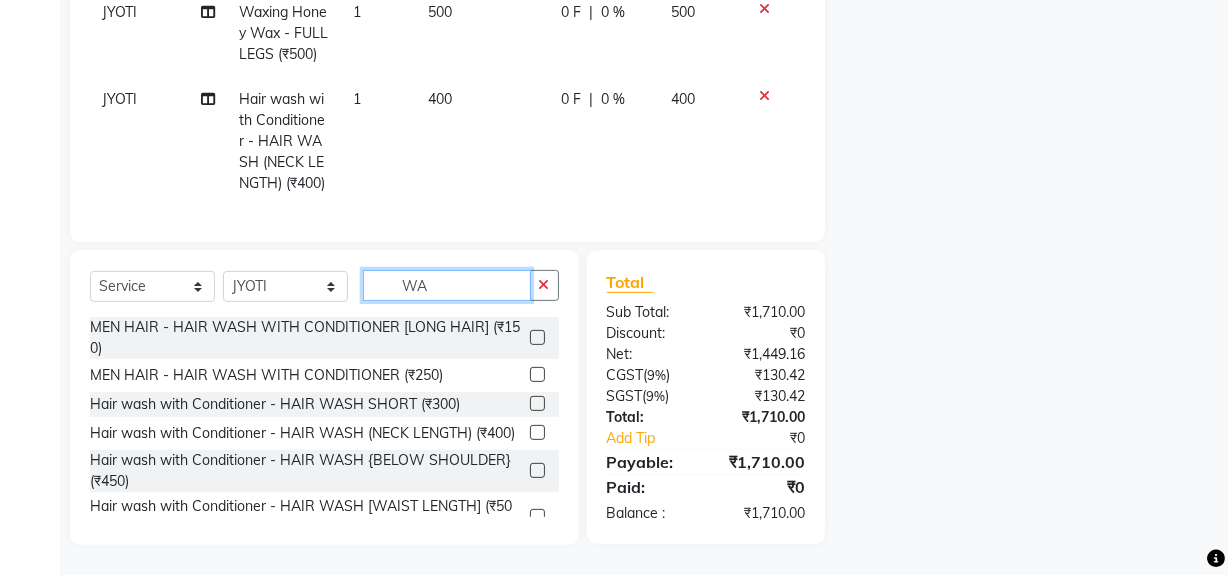 type on "W" 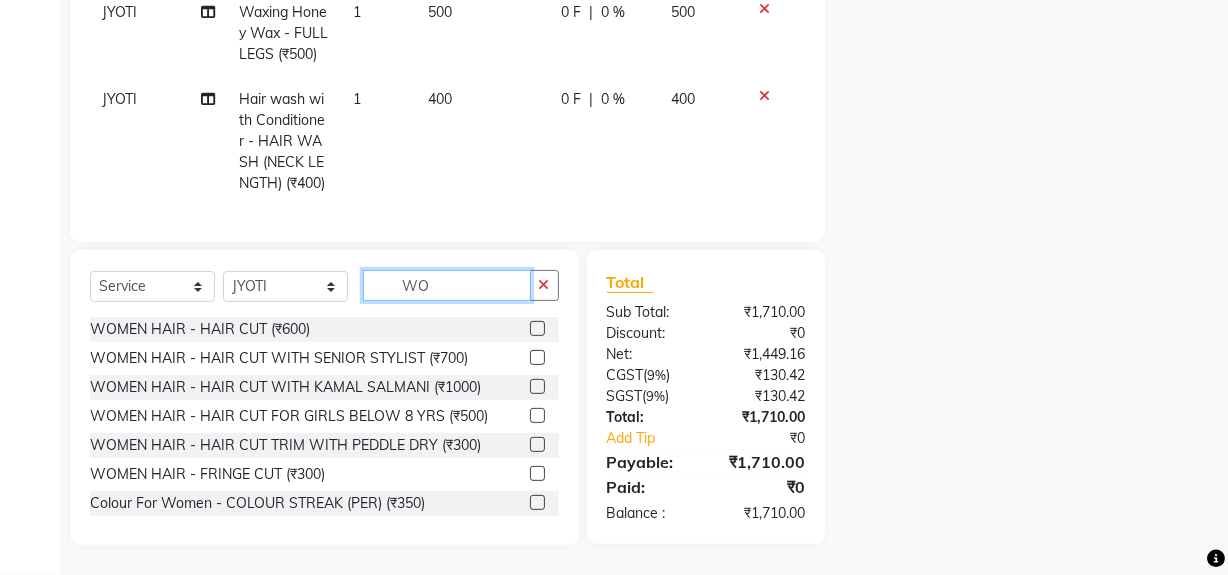 type on "WO" 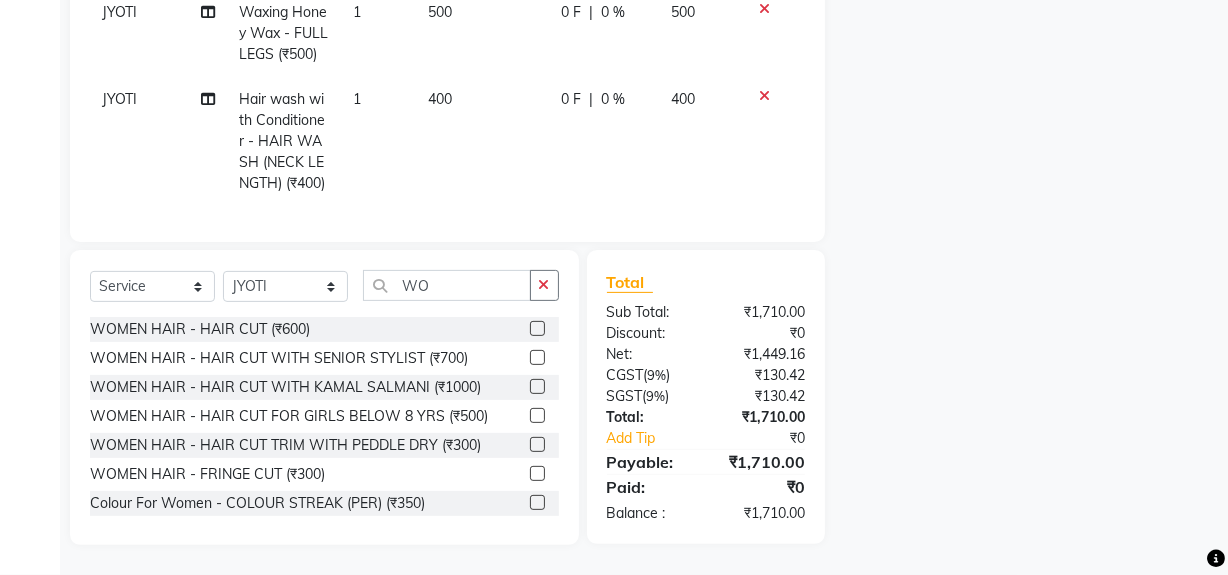 click 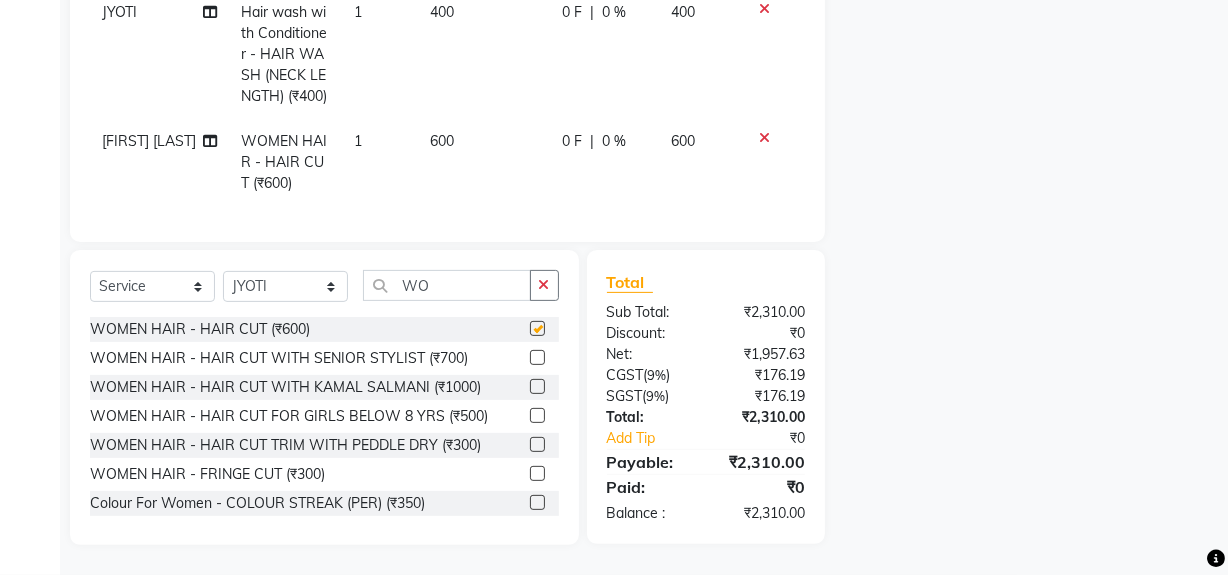 checkbox on "false" 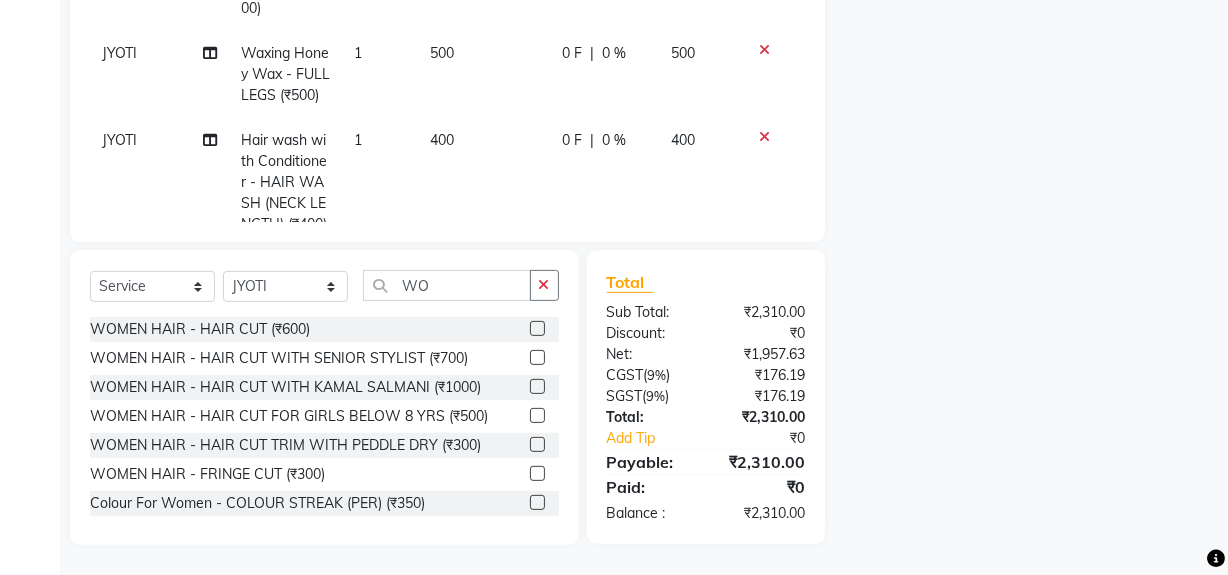 scroll, scrollTop: 0, scrollLeft: 0, axis: both 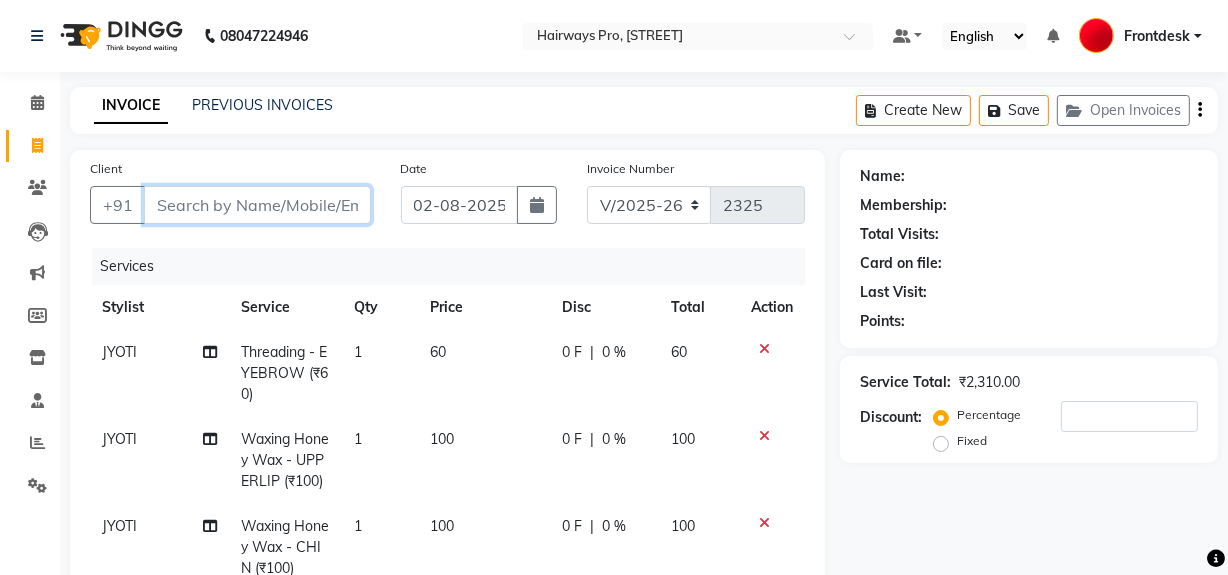 click on "Client" at bounding box center [257, 205] 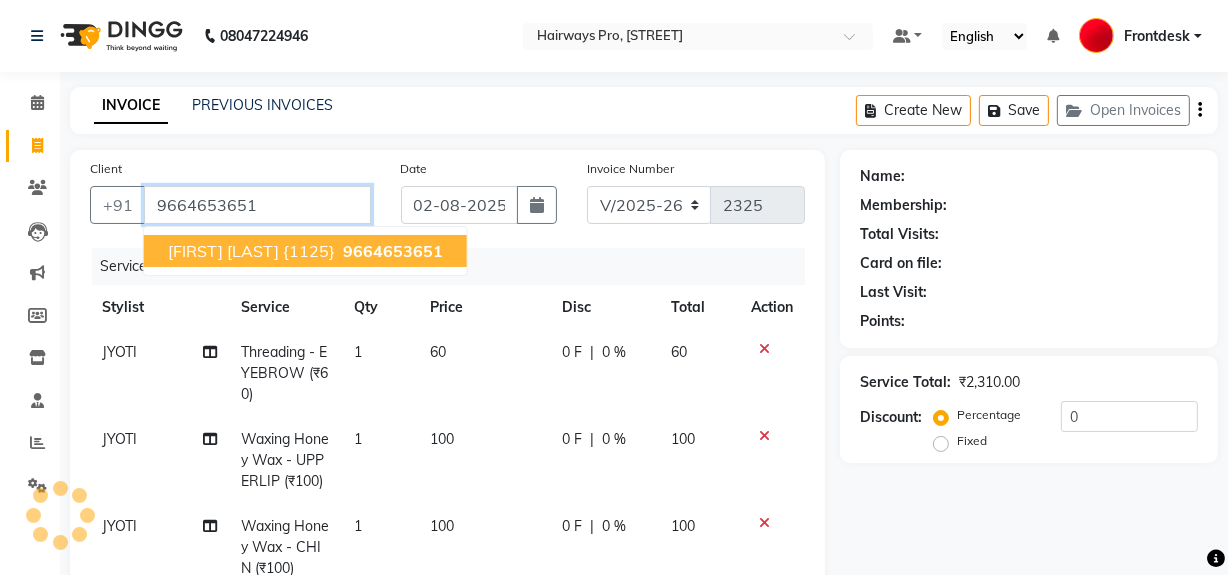 type on "9664653651" 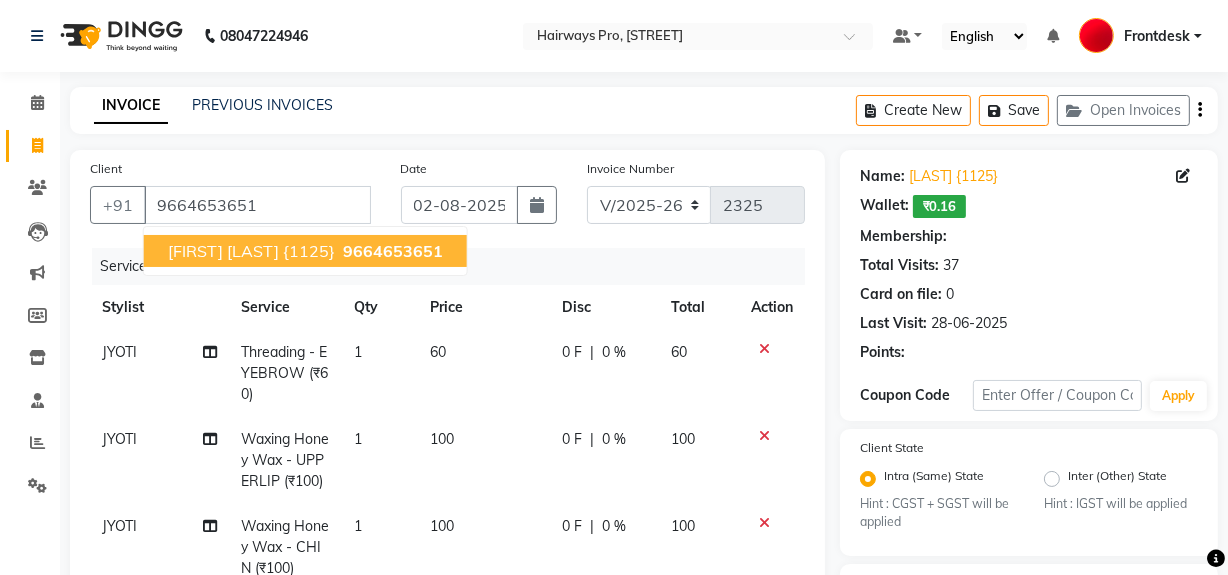 select on "1: Object" 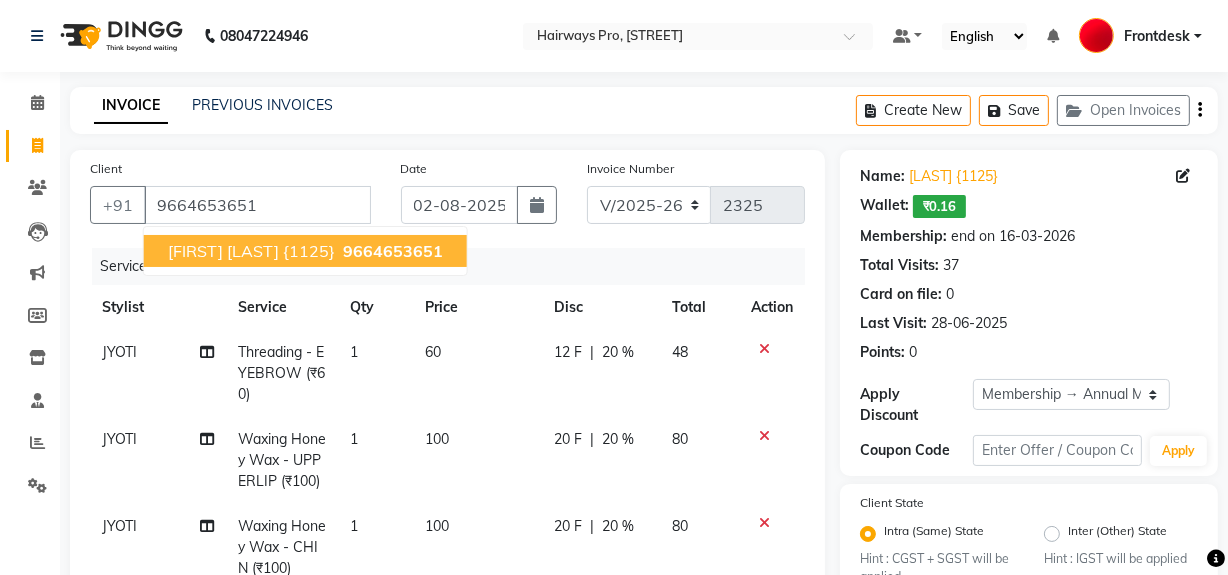 type on "20" 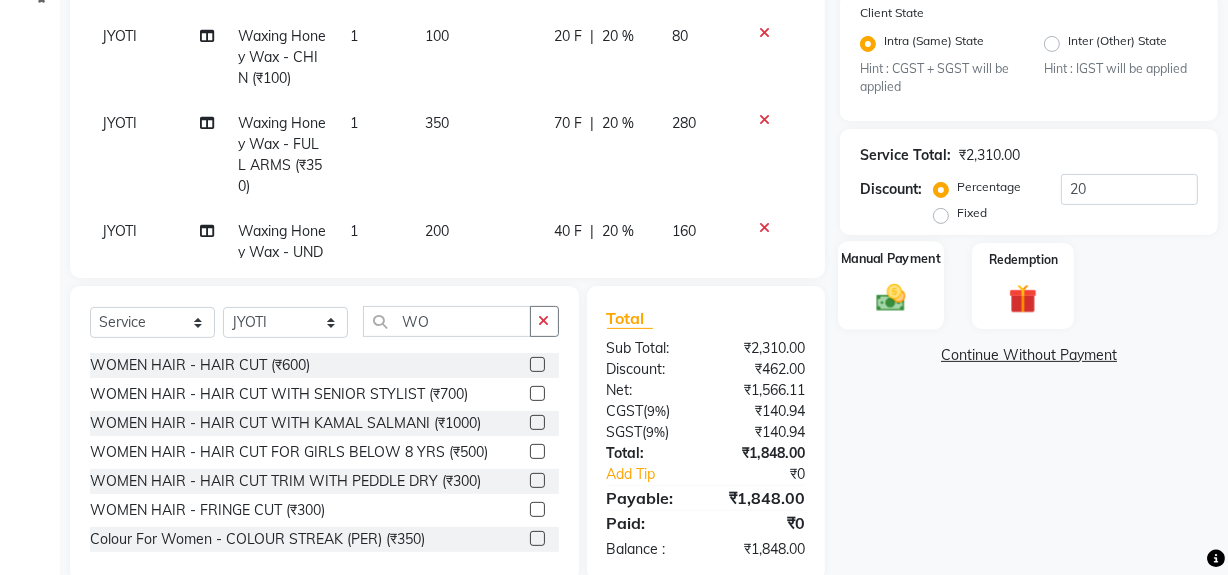 scroll, scrollTop: 526, scrollLeft: 0, axis: vertical 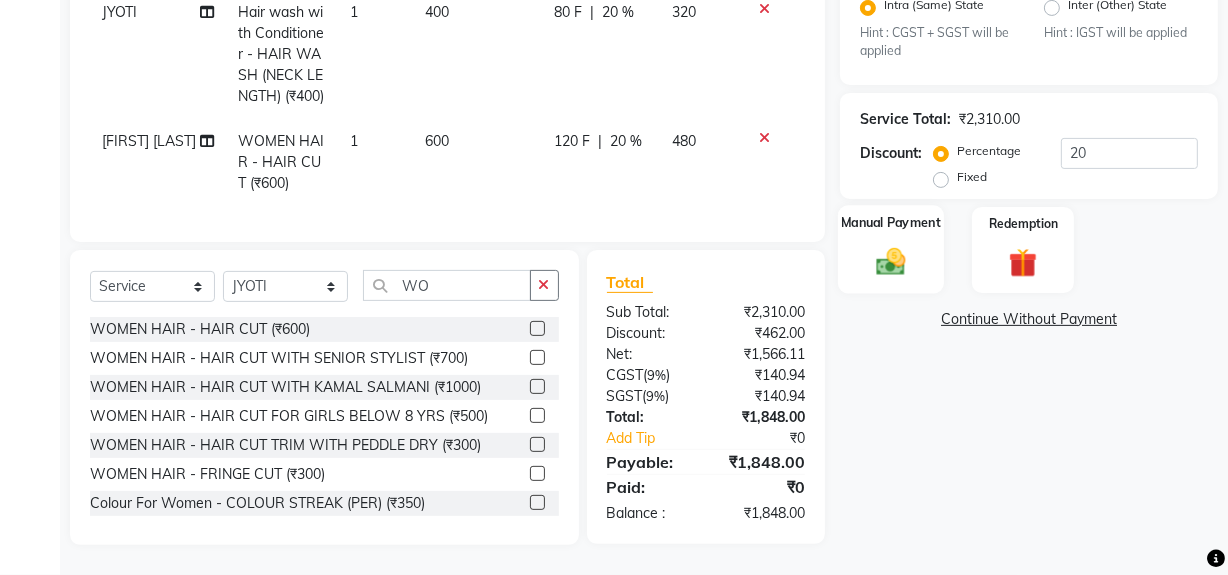 click 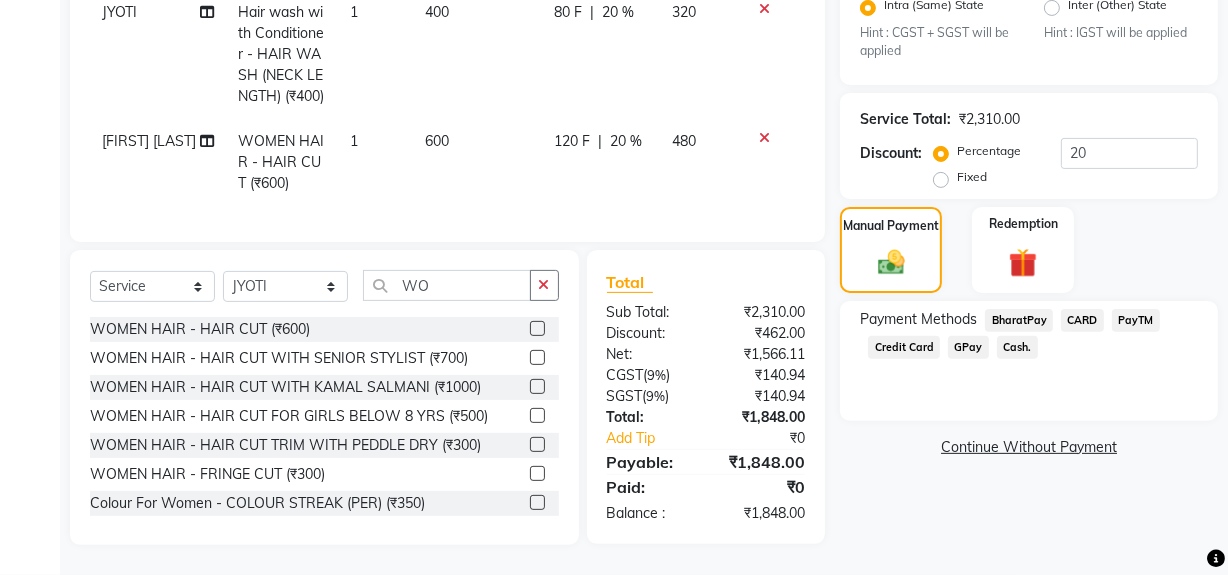 click on "GPay" 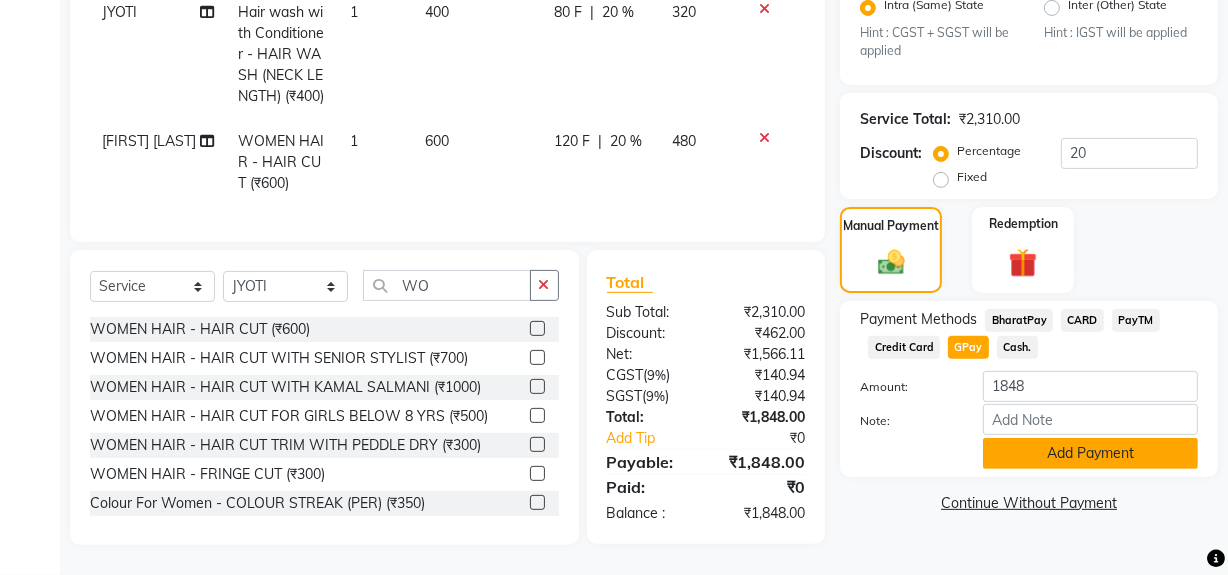 click on "Add Payment" 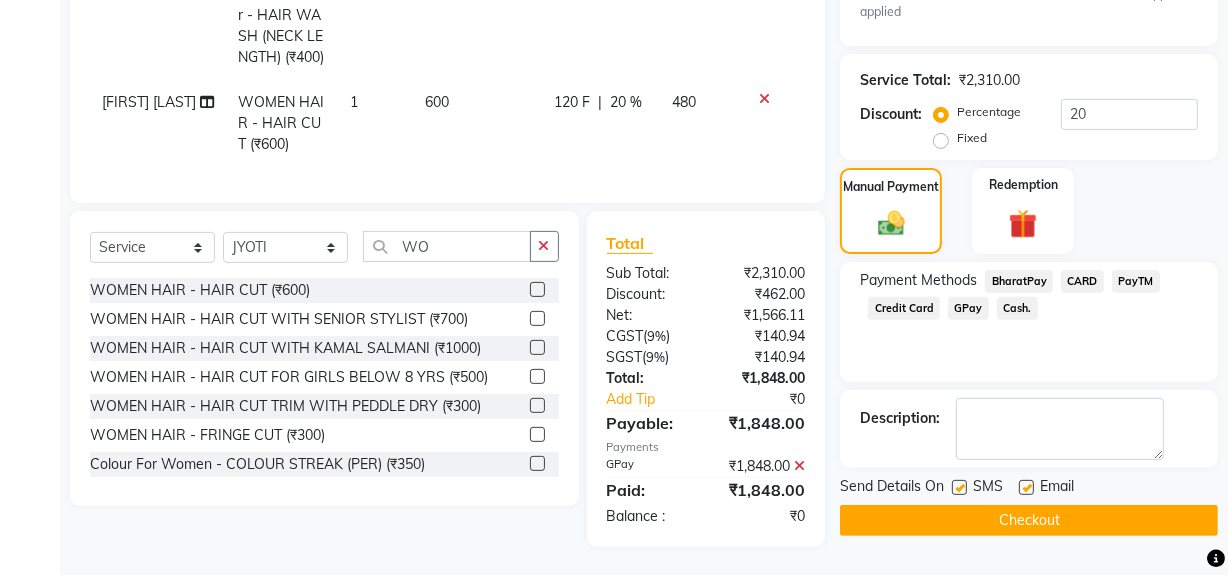 scroll, scrollTop: 567, scrollLeft: 0, axis: vertical 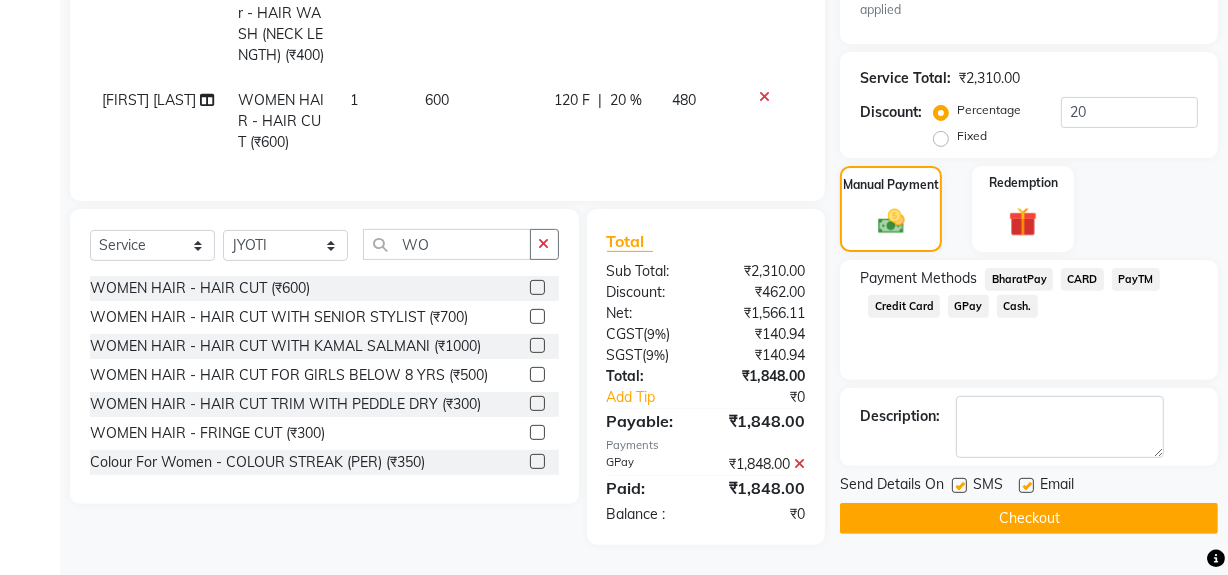 click on "Checkout" 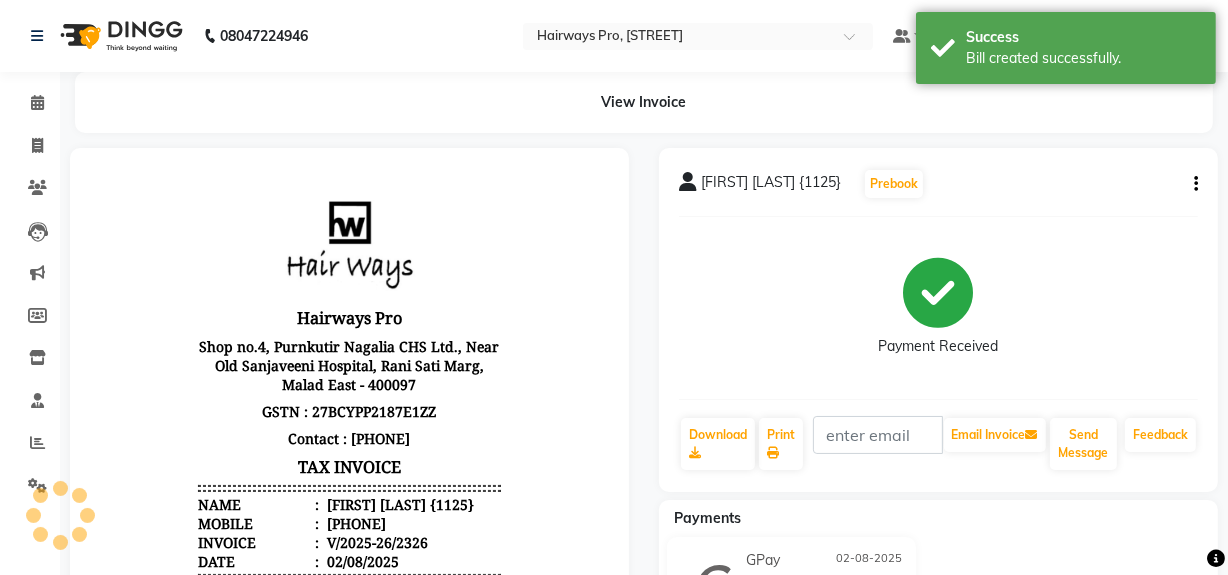 scroll, scrollTop: 0, scrollLeft: 0, axis: both 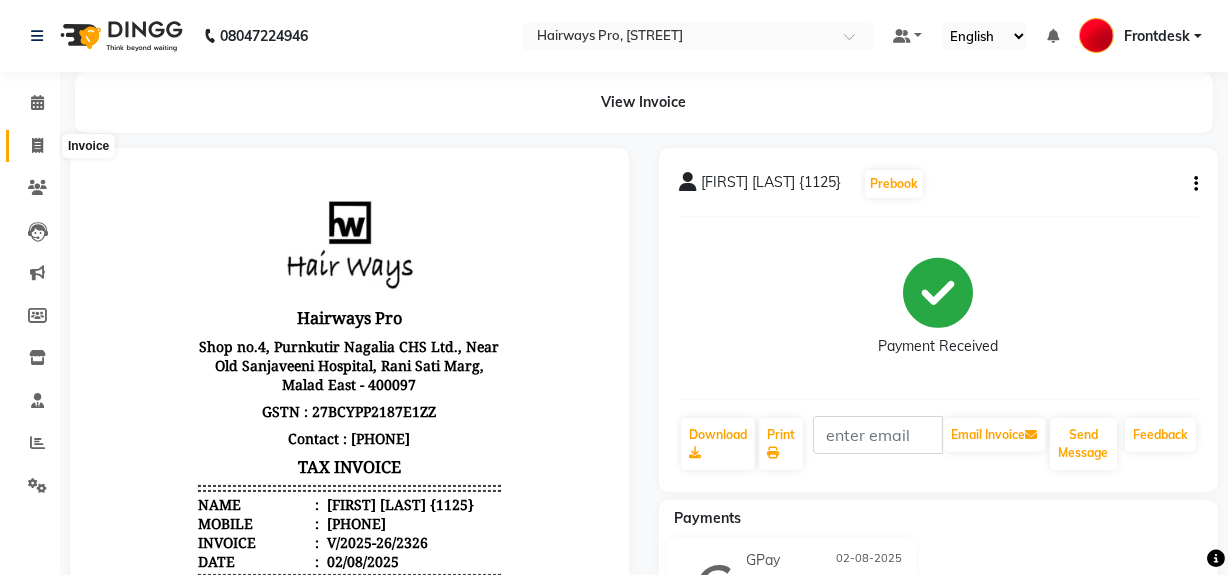 click 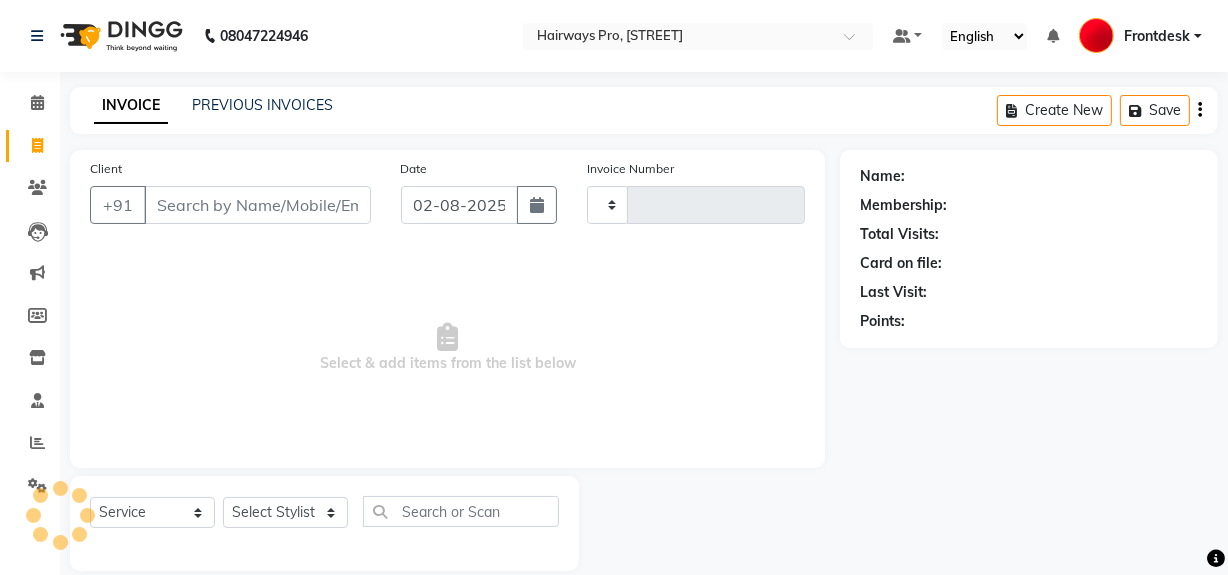 scroll, scrollTop: 26, scrollLeft: 0, axis: vertical 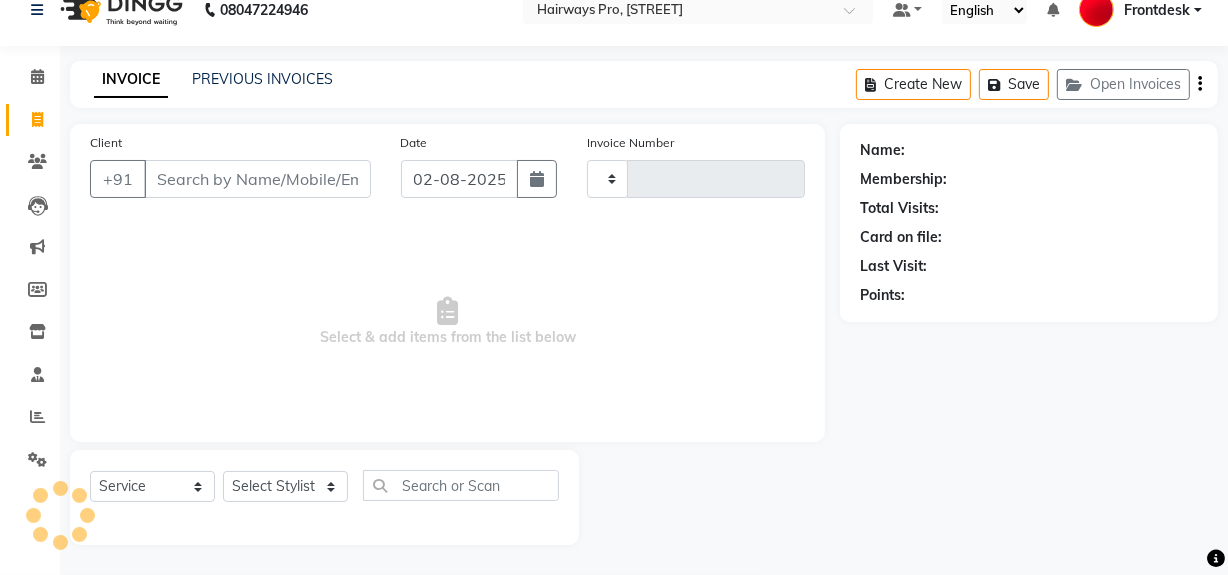 type on "2327" 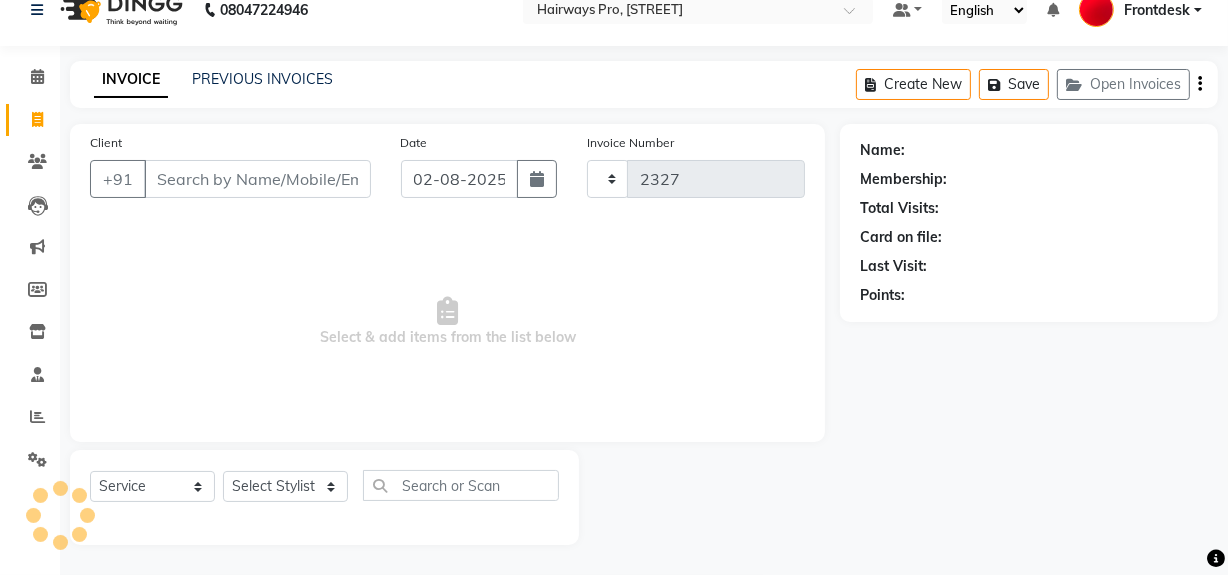 select on "787" 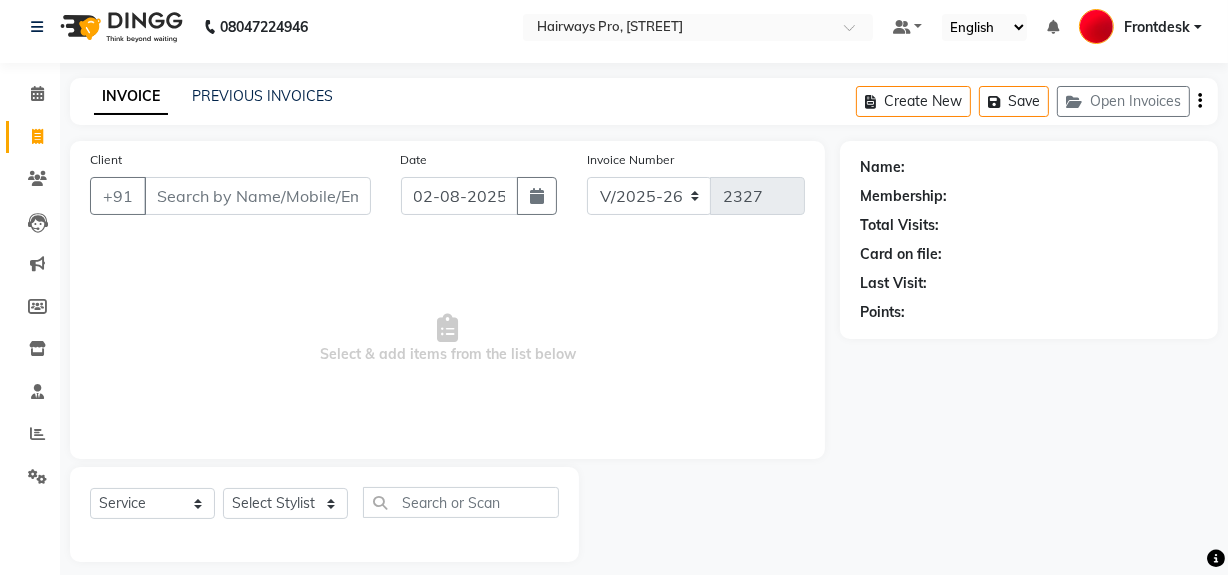 scroll, scrollTop: 0, scrollLeft: 0, axis: both 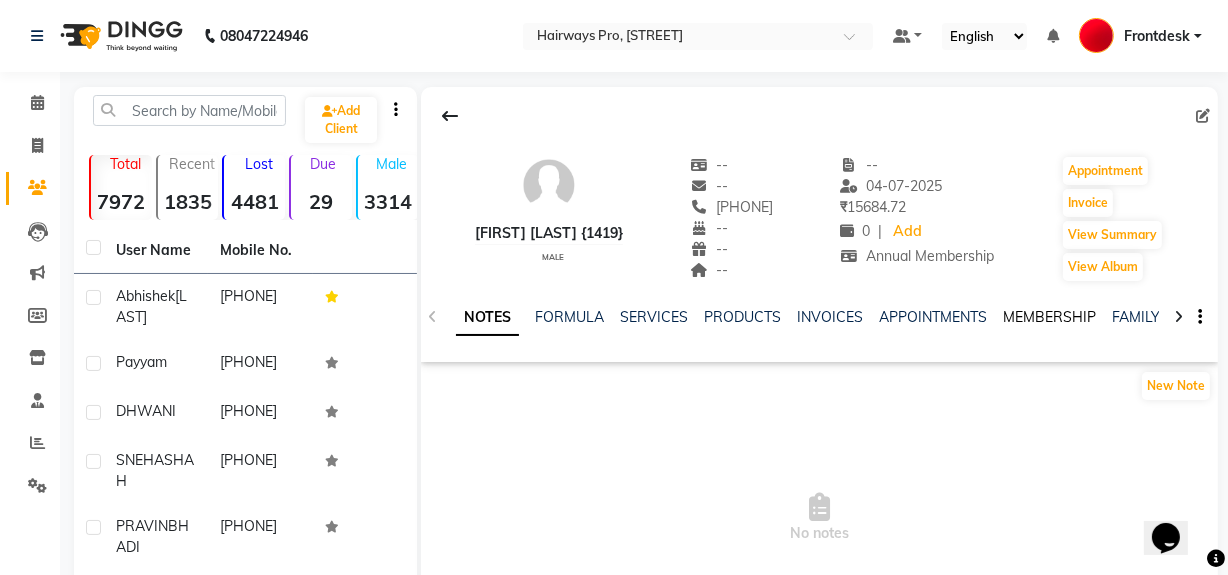 click on "MEMBERSHIP" 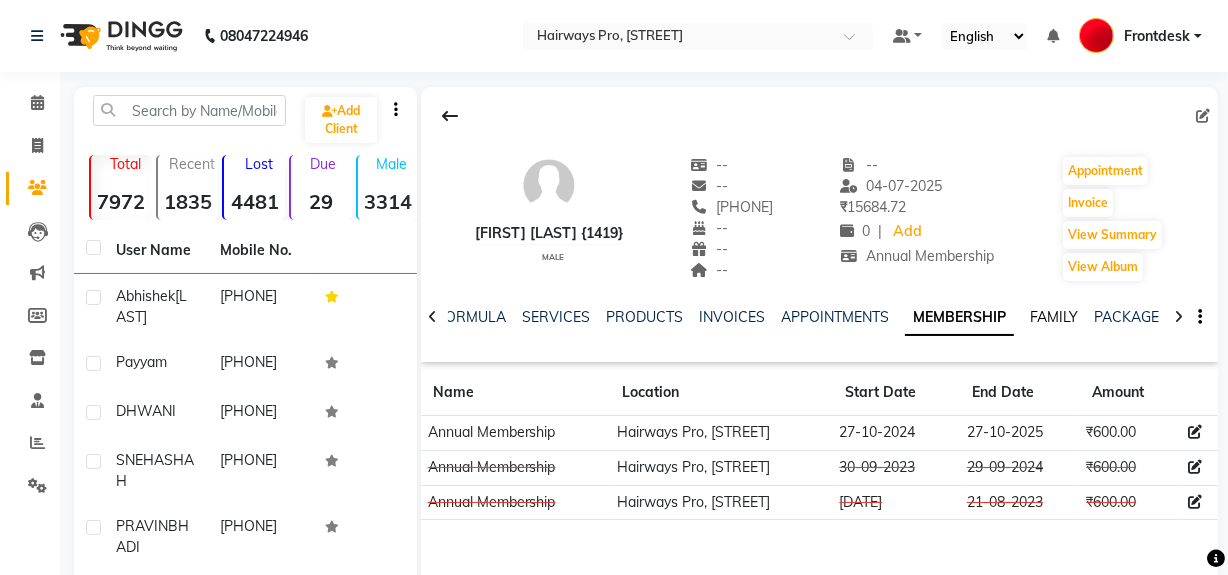 click on "FAMILY" 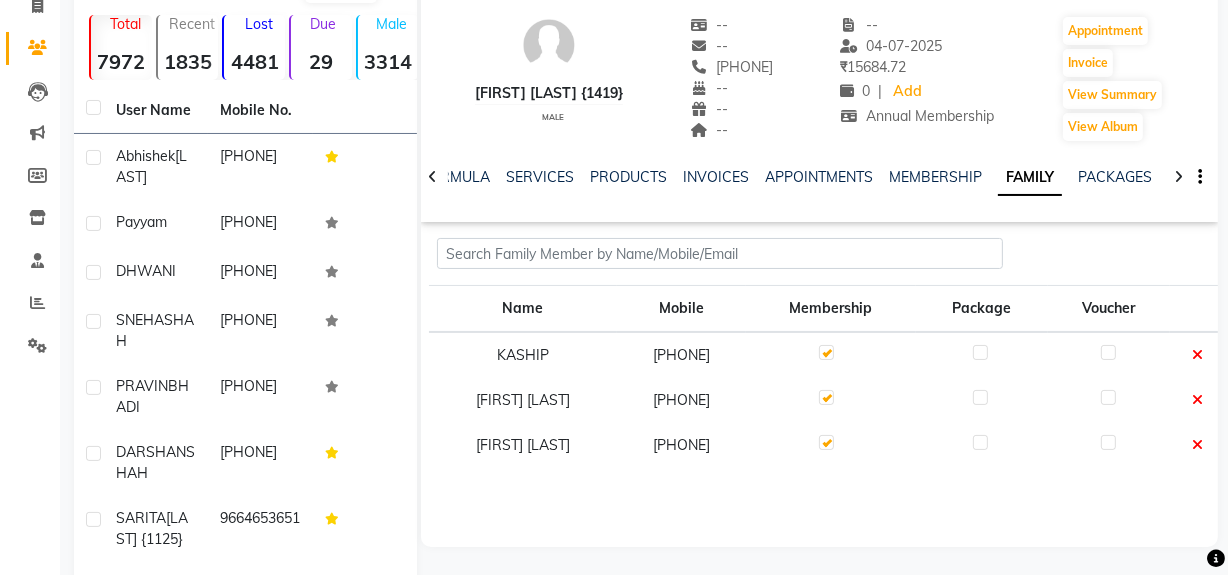 scroll, scrollTop: 0, scrollLeft: 0, axis: both 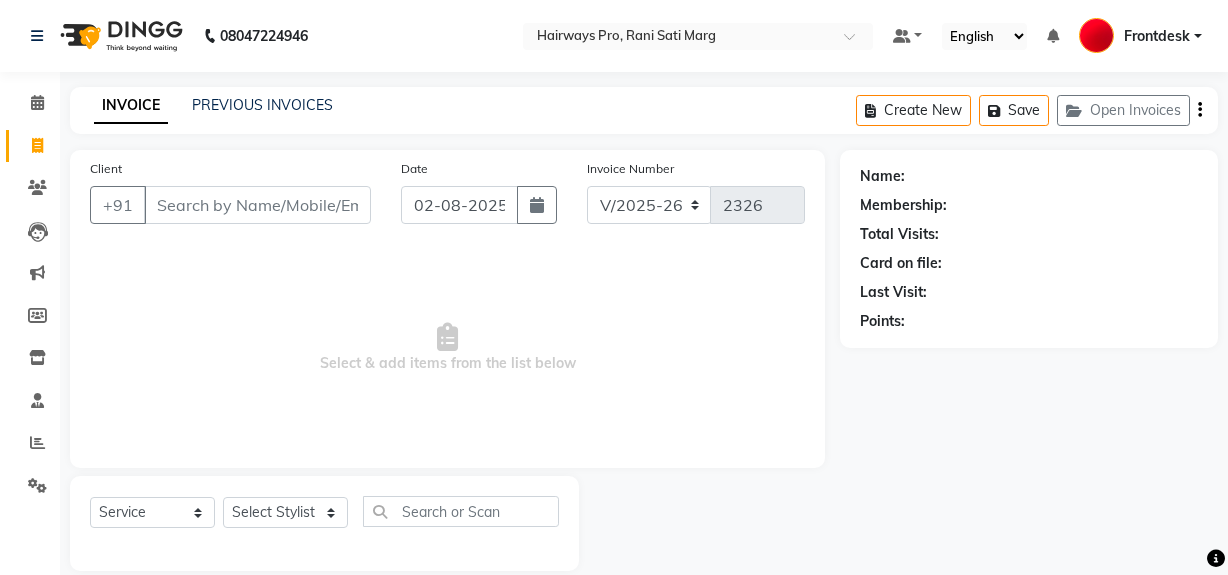 select on "787" 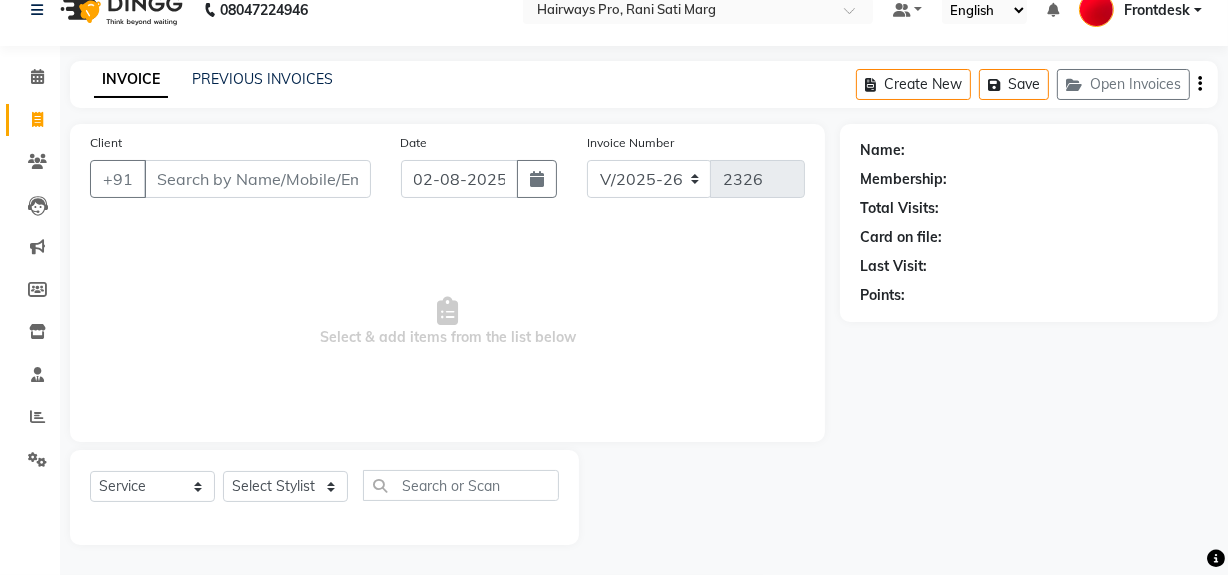 scroll, scrollTop: 0, scrollLeft: 0, axis: both 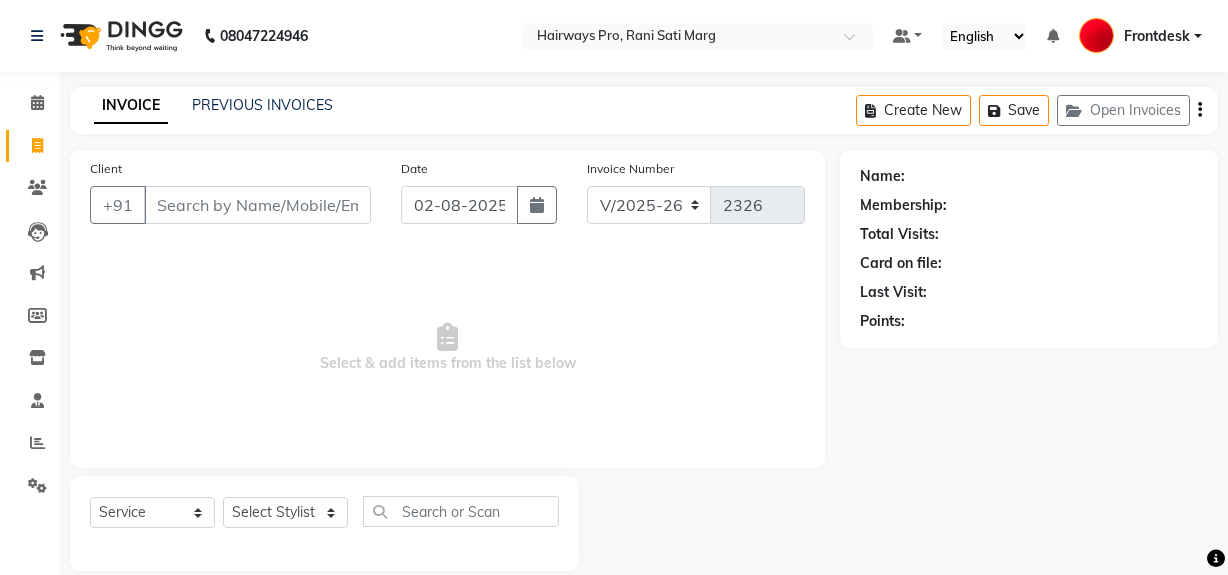 select on "787" 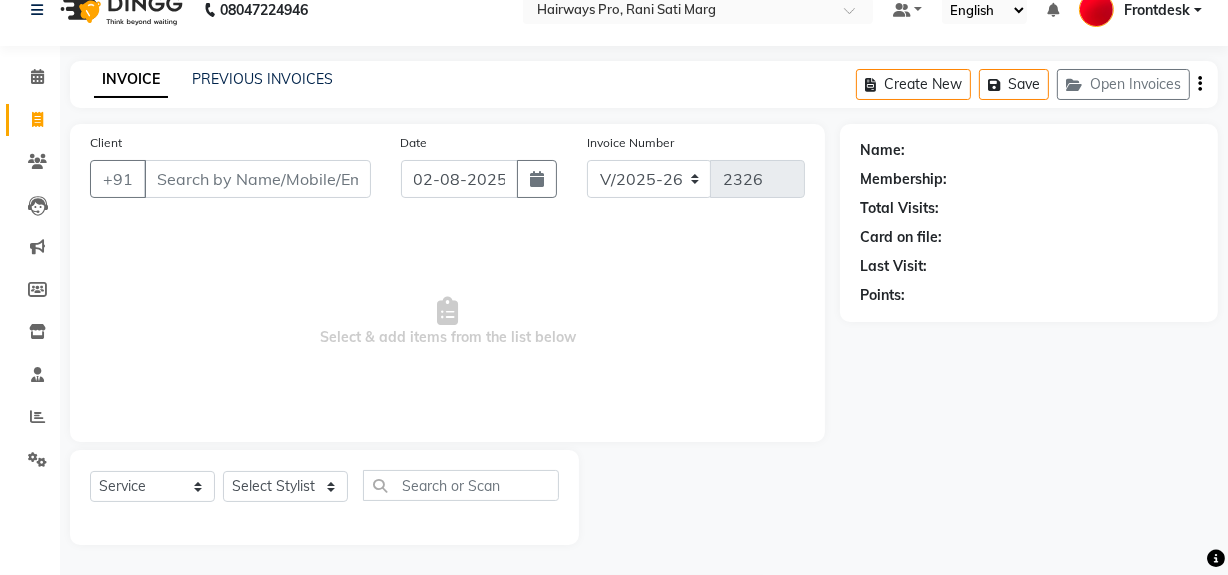 scroll, scrollTop: 0, scrollLeft: 0, axis: both 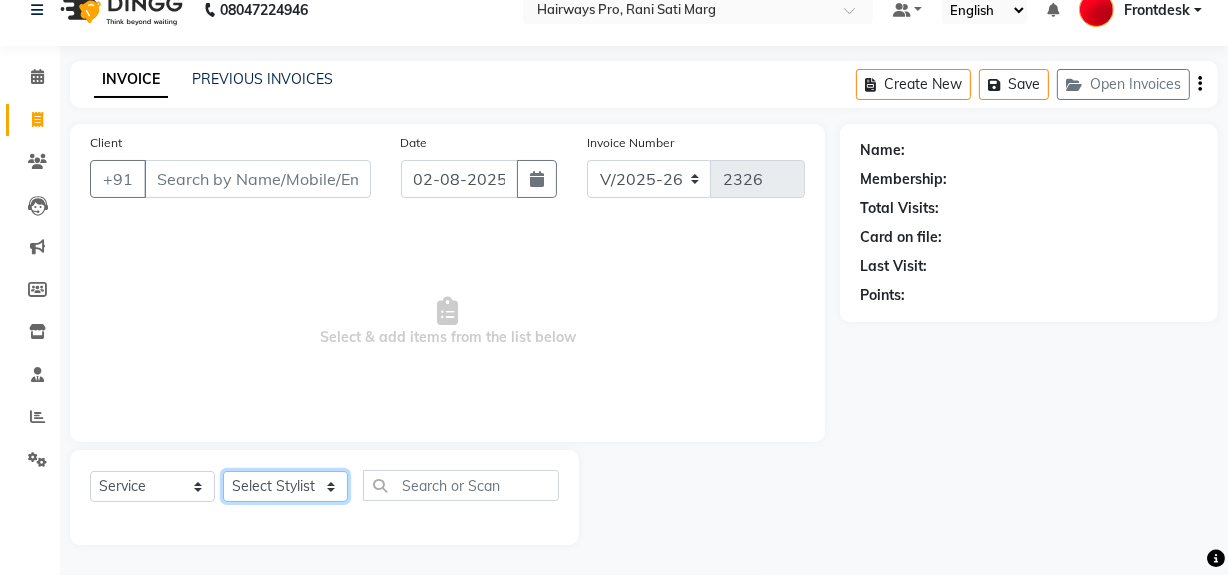 click on "Select Stylist ABID DANISH Faiz shaikh Frontdesk INTEZAR SALMANI JYOTI Kamal Salmani KAVITA MUSTAFA RAFIQUE Sonal SONU WAQAR ZAFAR" 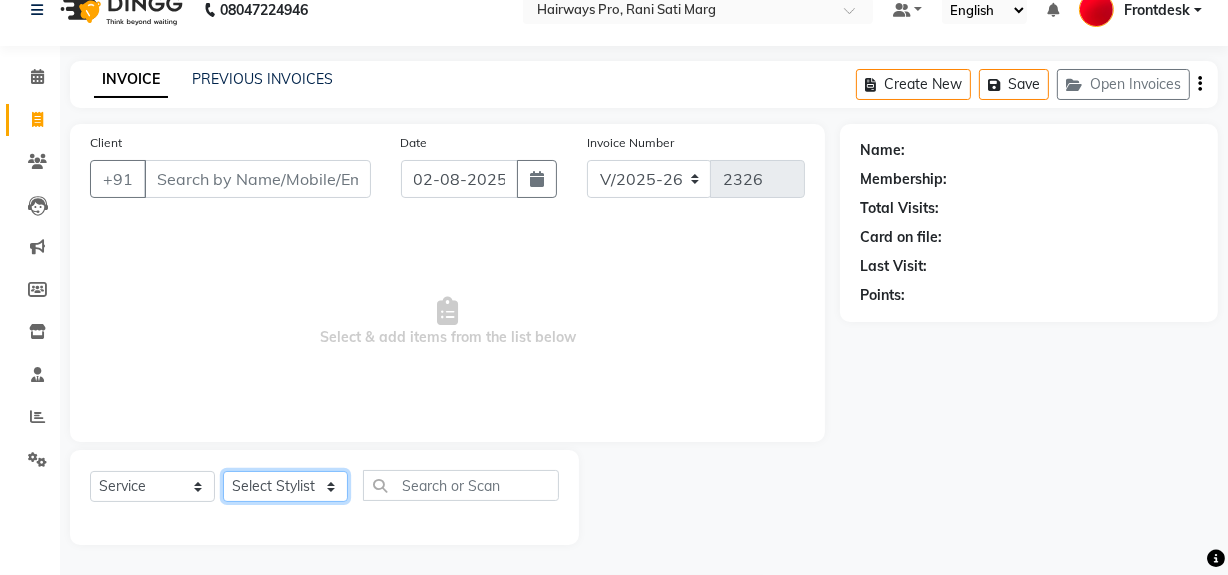 select on "[POSTAL_CODE]" 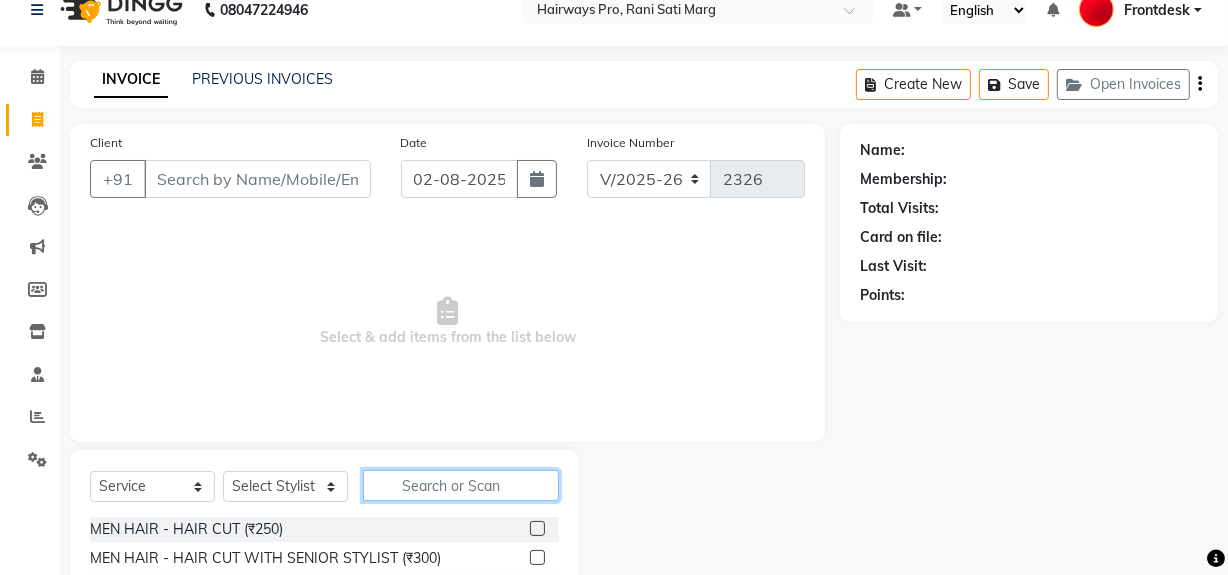 click 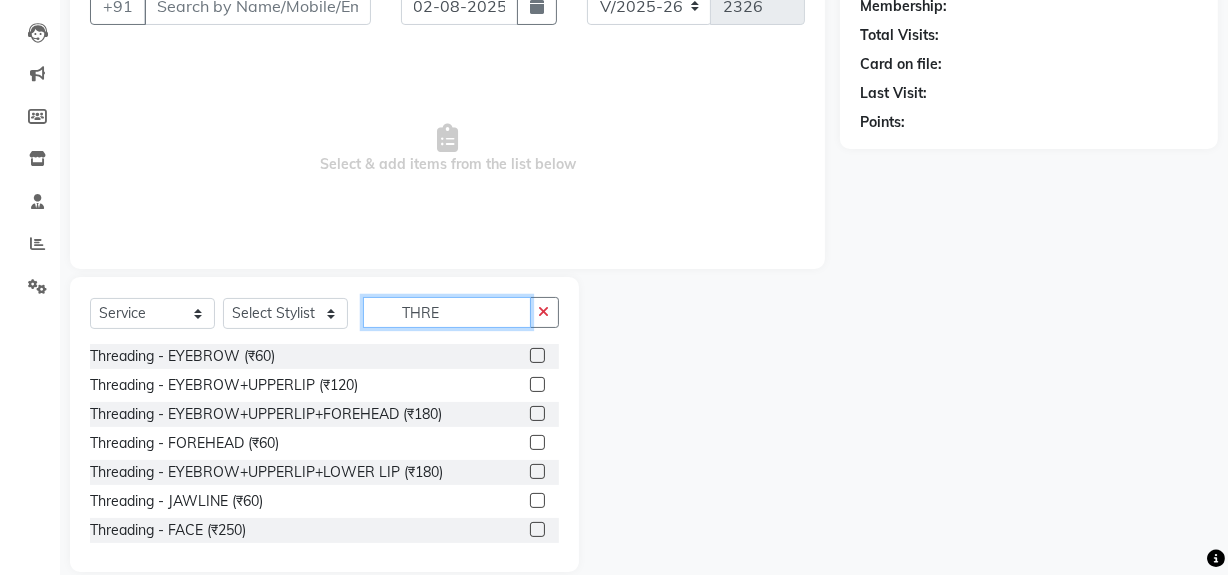 scroll, scrollTop: 226, scrollLeft: 0, axis: vertical 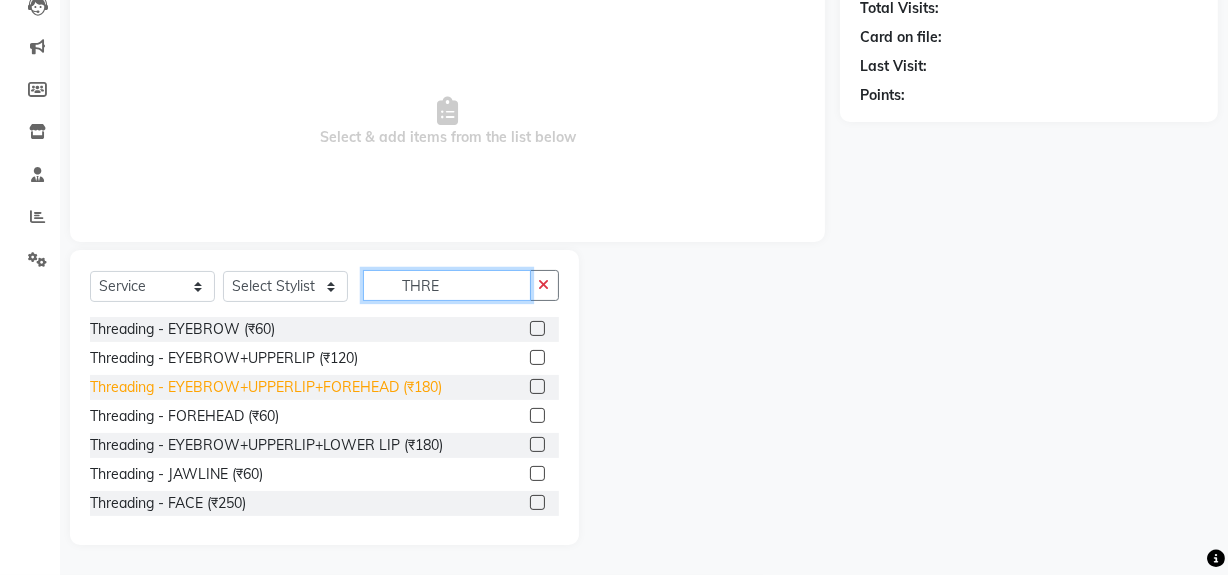 type on "THRE" 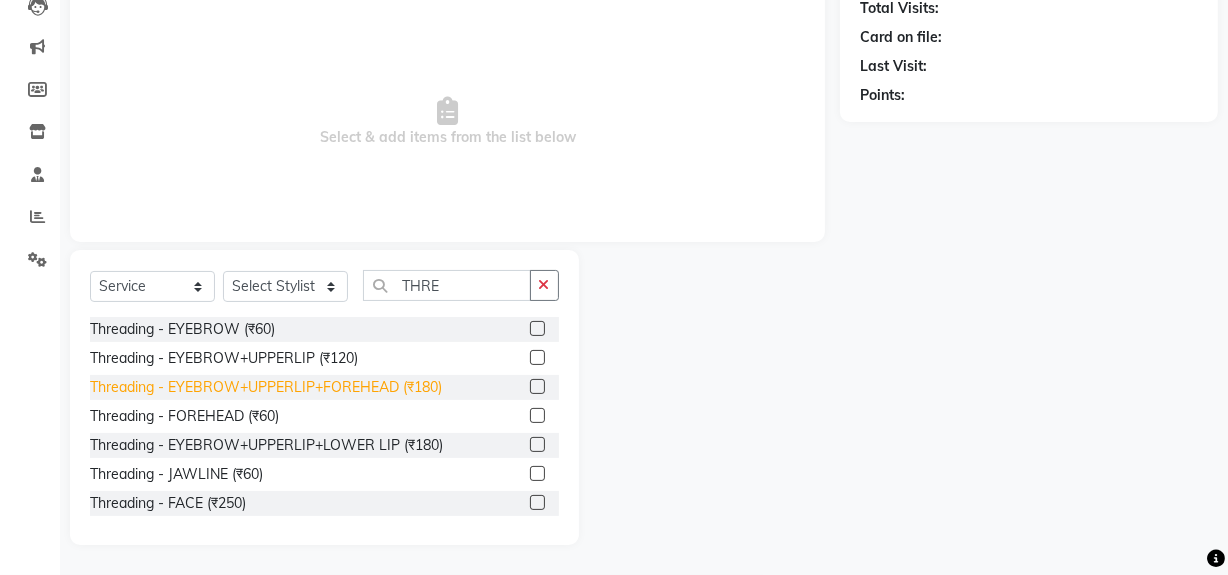 click on "Threading - EYEBROW+UPPERLIP+FOREHEAD (₹180)" 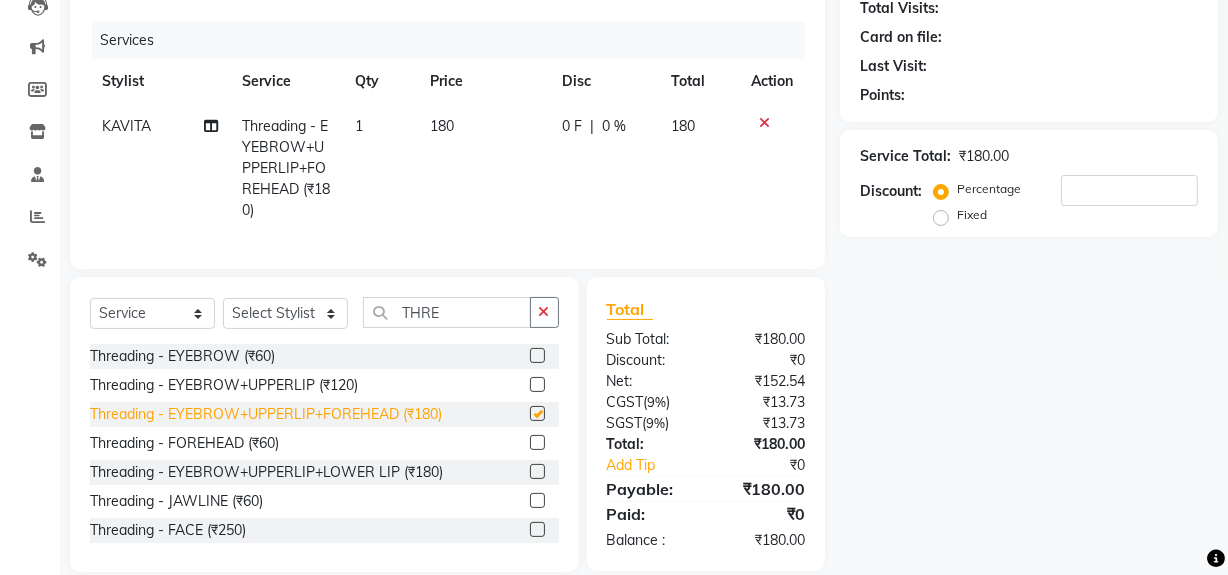 checkbox on "false" 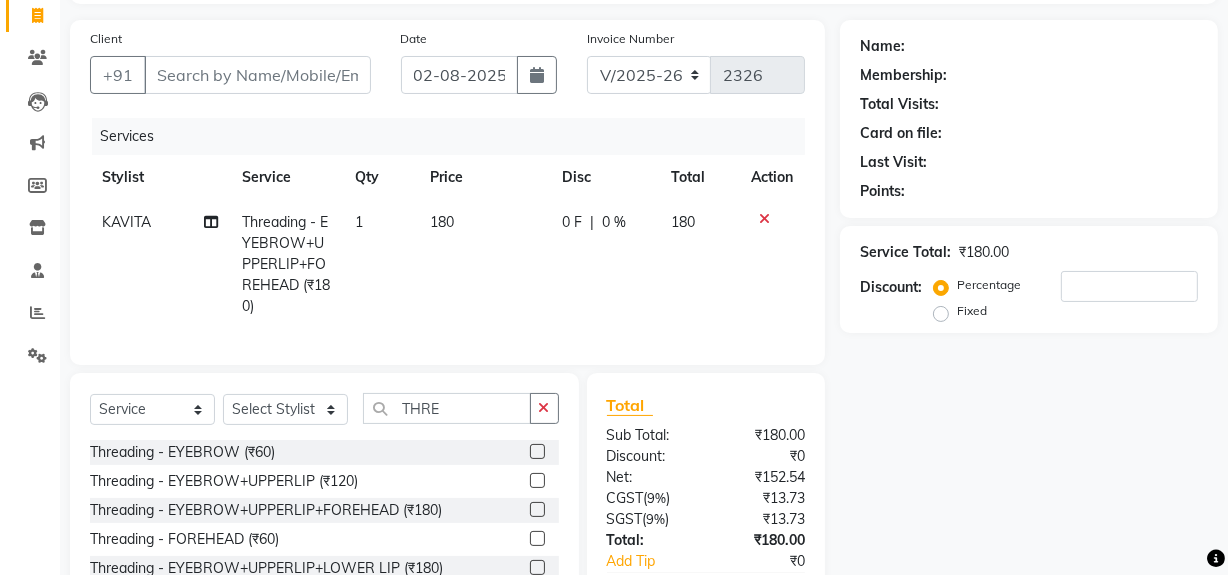 scroll, scrollTop: 266, scrollLeft: 0, axis: vertical 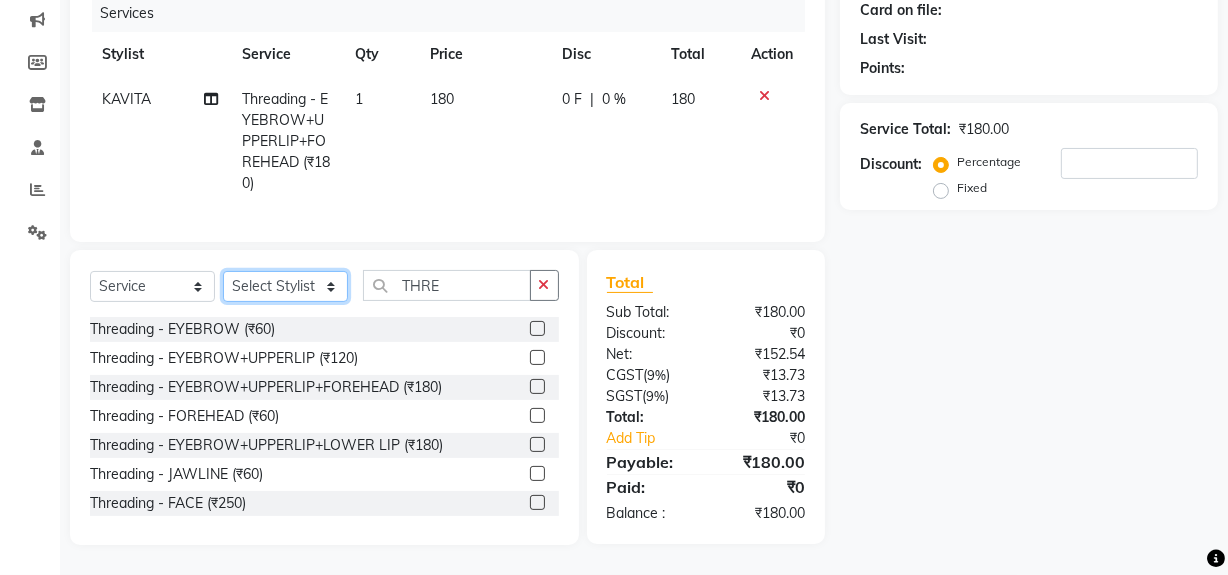 click on "Select Stylist ABID DANISH Faiz shaikh Frontdesk INTEZAR SALMANI JYOTI Kamal Salmani KAVITA MUSTAFA RAFIQUE Sonal SONU WAQAR ZAFAR" 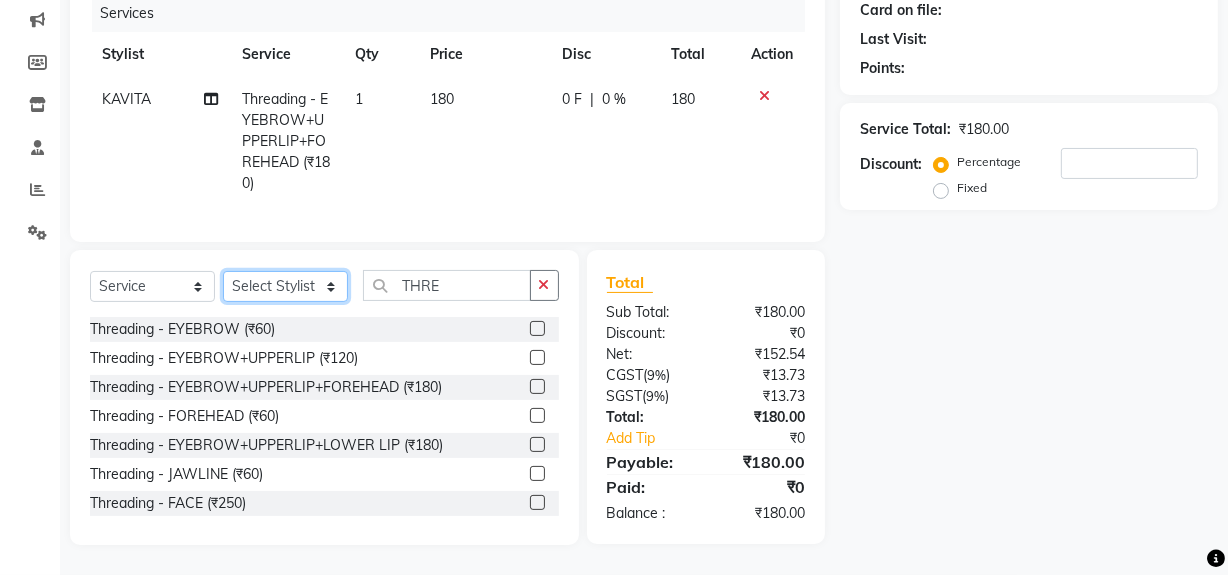 select on "[POSTAL_CODE]" 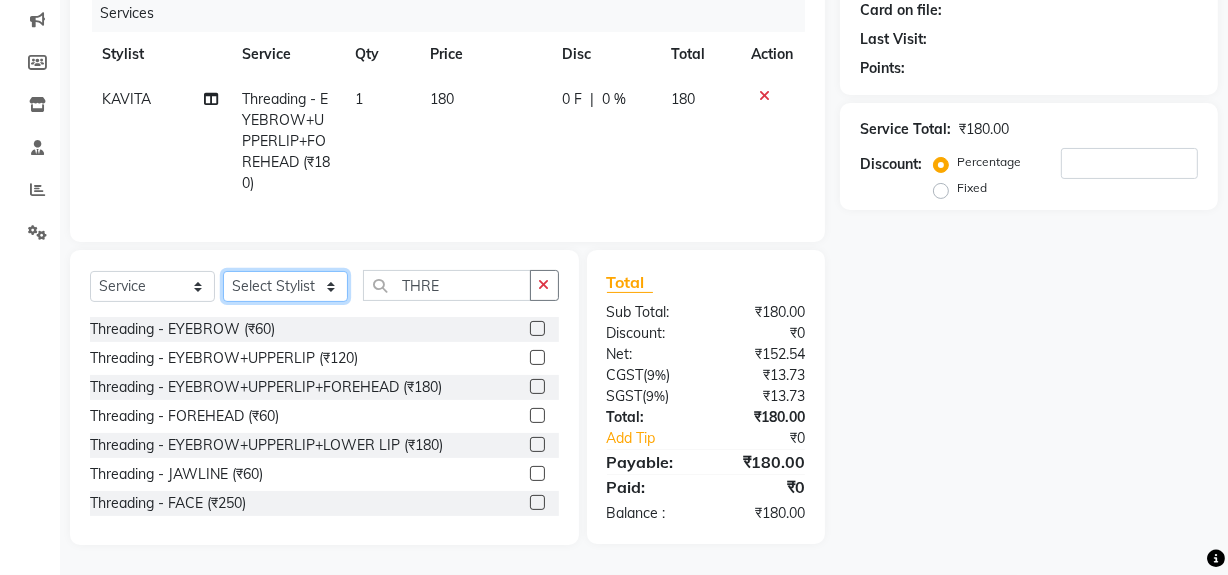 click on "Select Stylist ABID DANISH Faiz shaikh Frontdesk INTEZAR SALMANI JYOTI Kamal Salmani KAVITA MUSTAFA RAFIQUE Sonal SONU WAQAR ZAFAR" 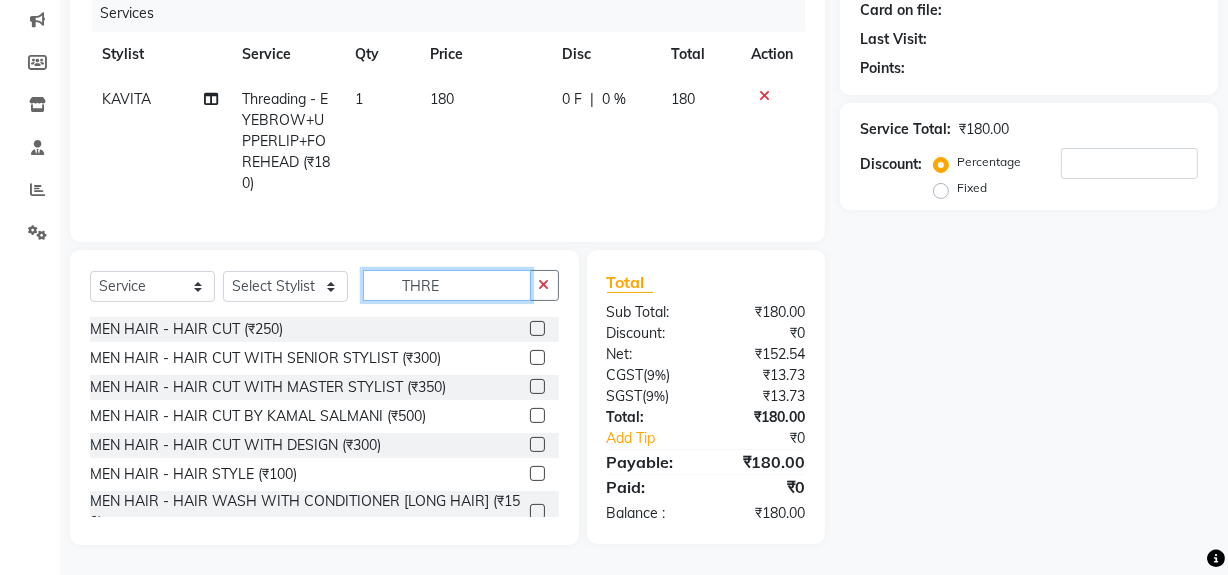 click on "THRE" 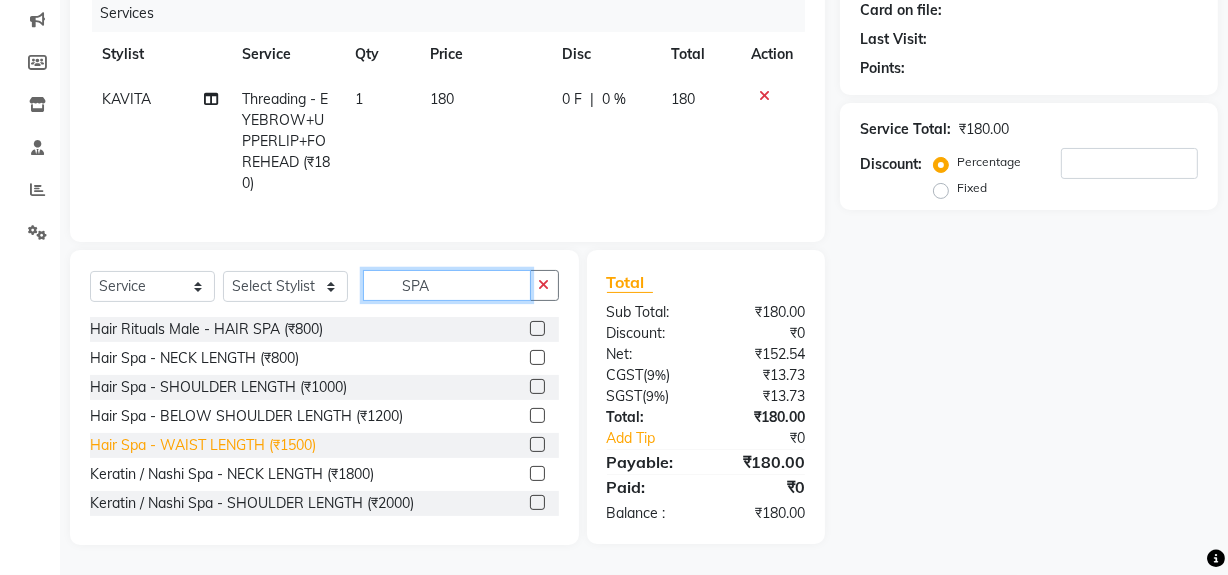 type on "SPA" 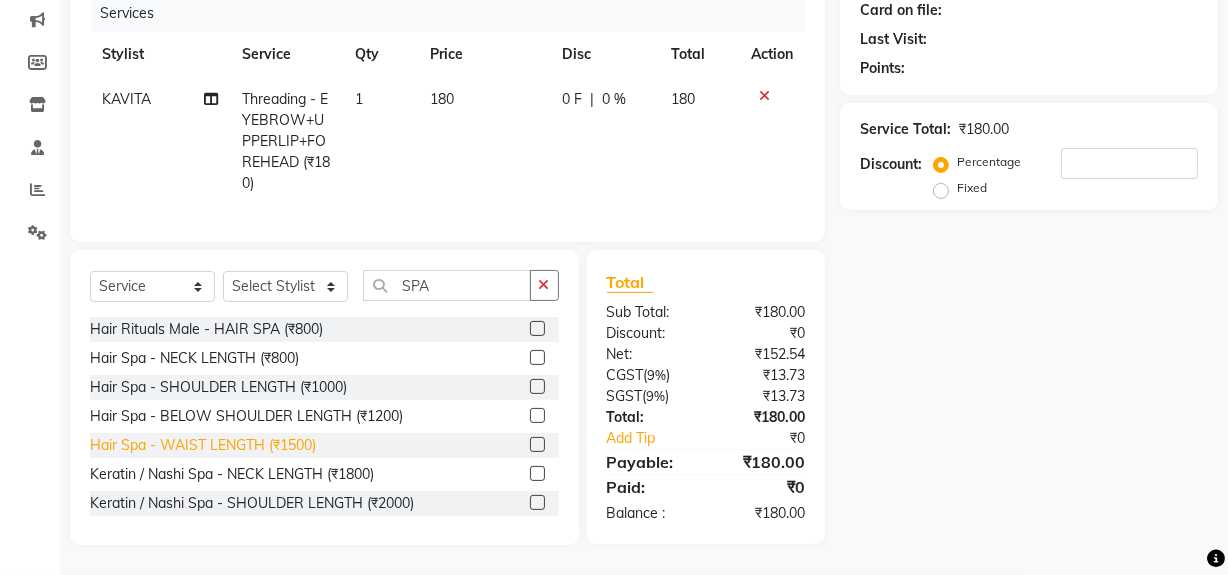click on "Hair Spa - WAIST LENGTH (₹1500)" 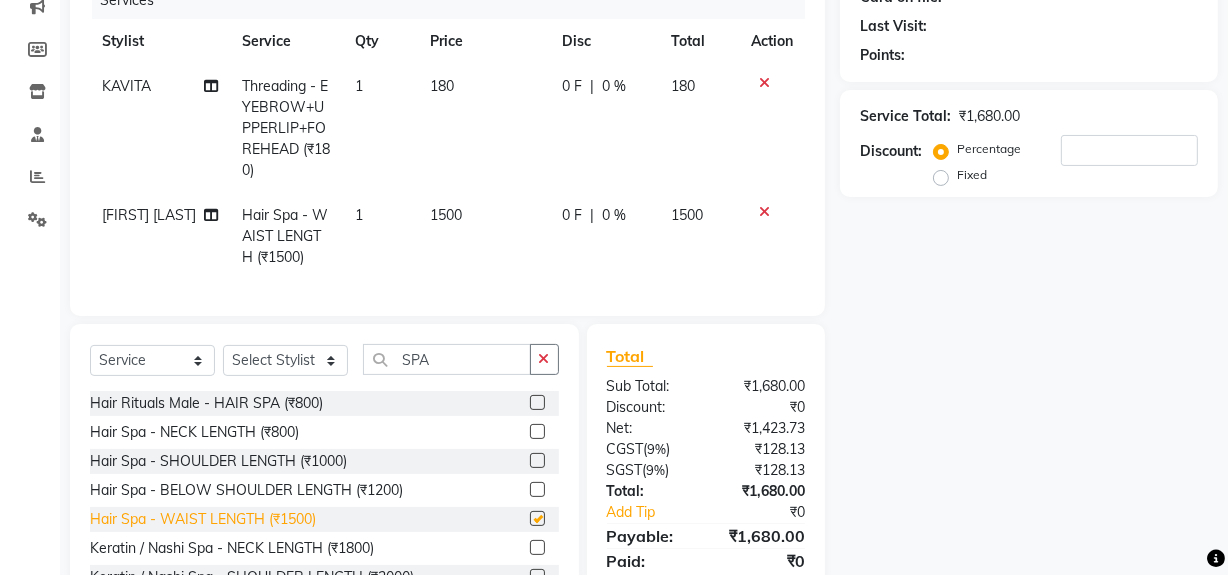 checkbox on "false" 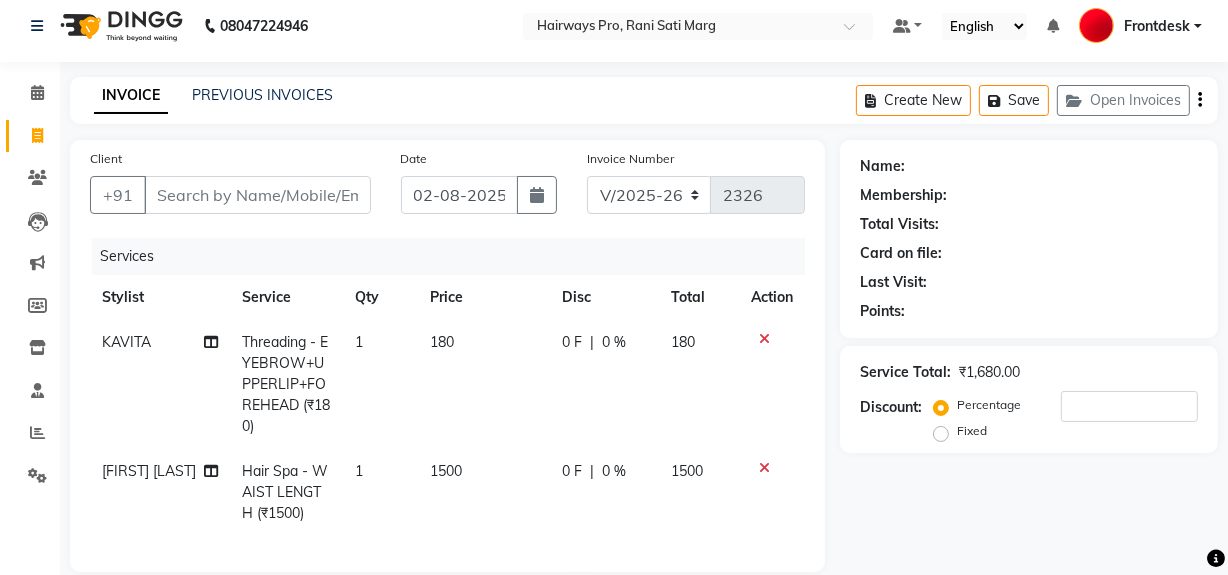 scroll, scrollTop: 0, scrollLeft: 0, axis: both 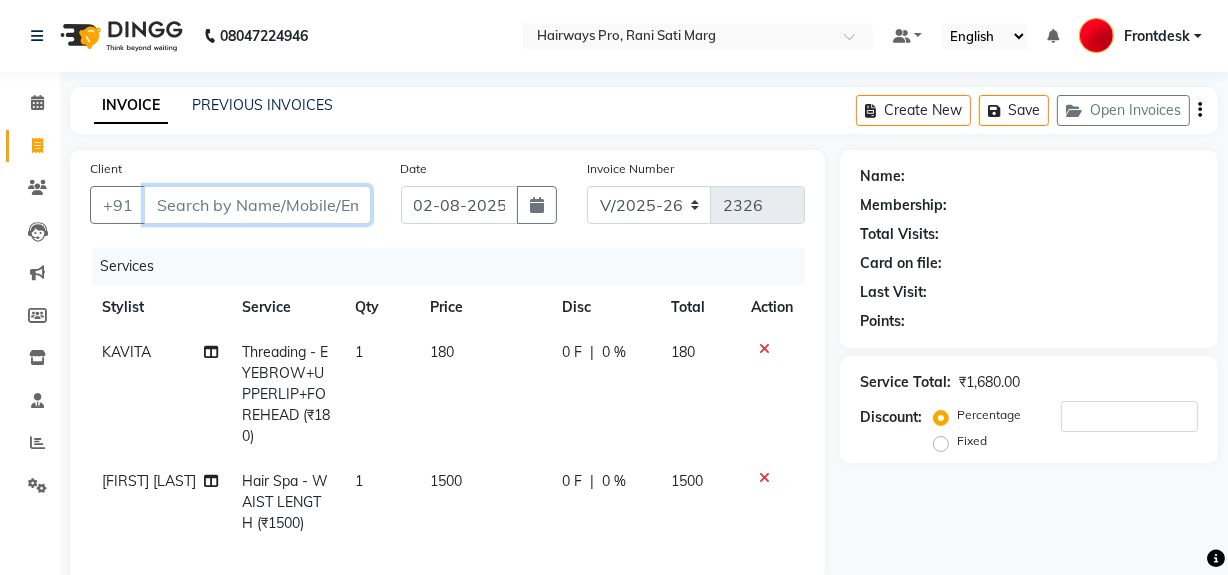 click on "Client" at bounding box center [257, 205] 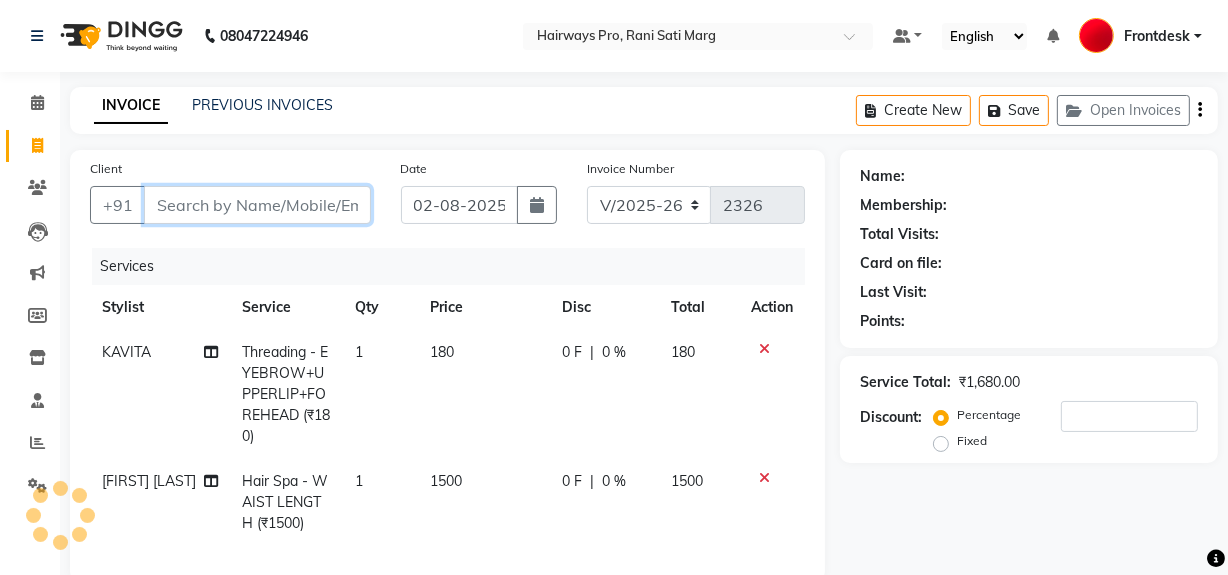click on "Client" at bounding box center (257, 205) 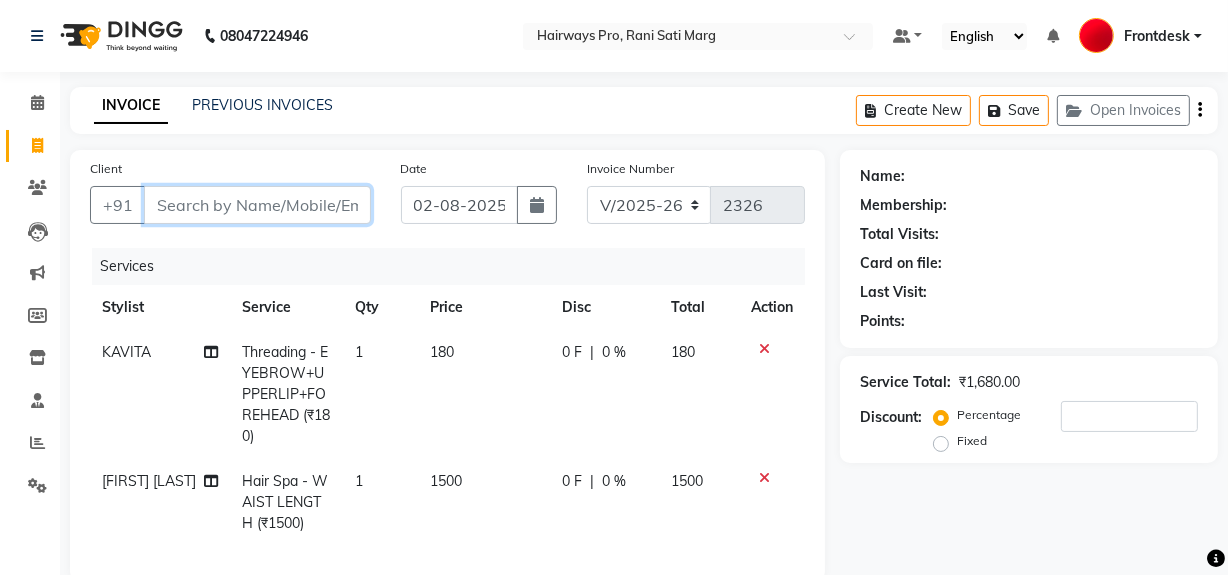 click on "Client" at bounding box center (257, 205) 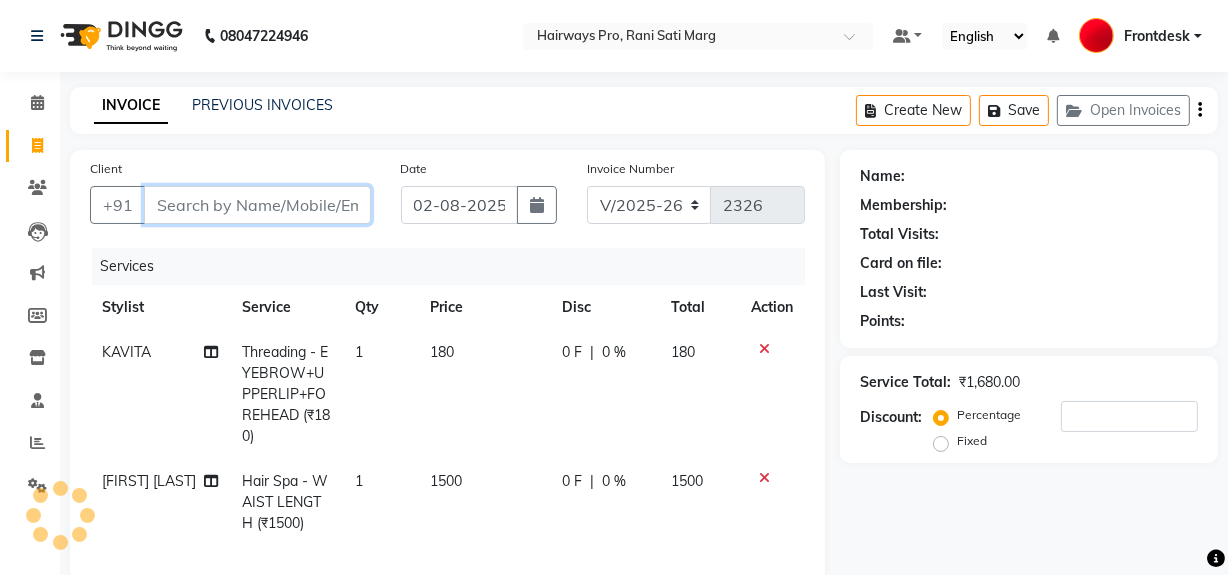 click on "Client" at bounding box center [257, 205] 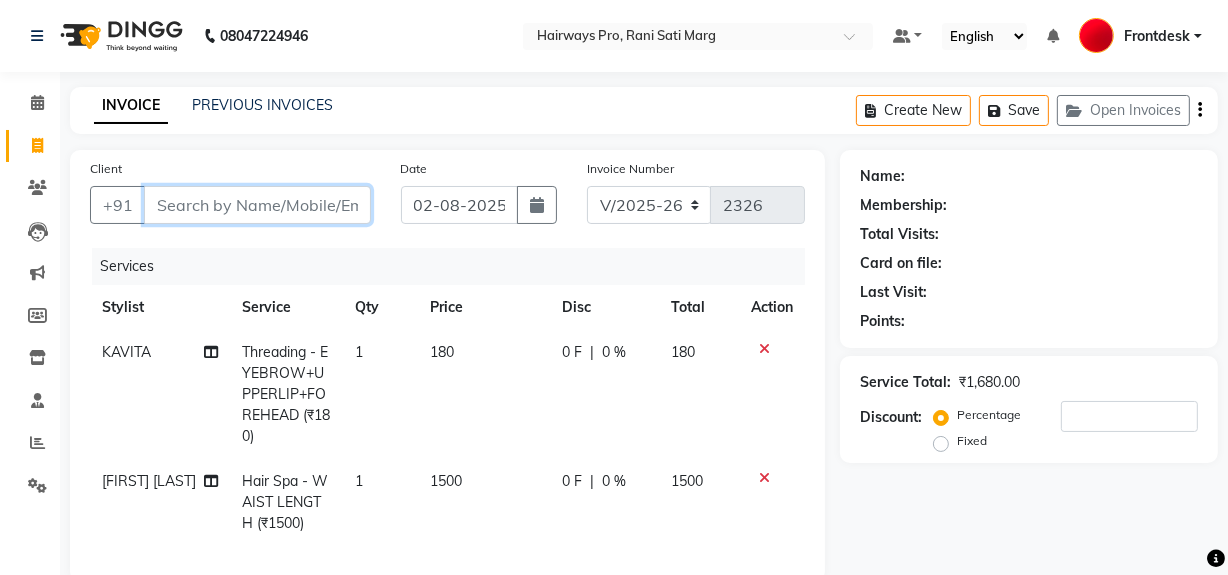 type on "7" 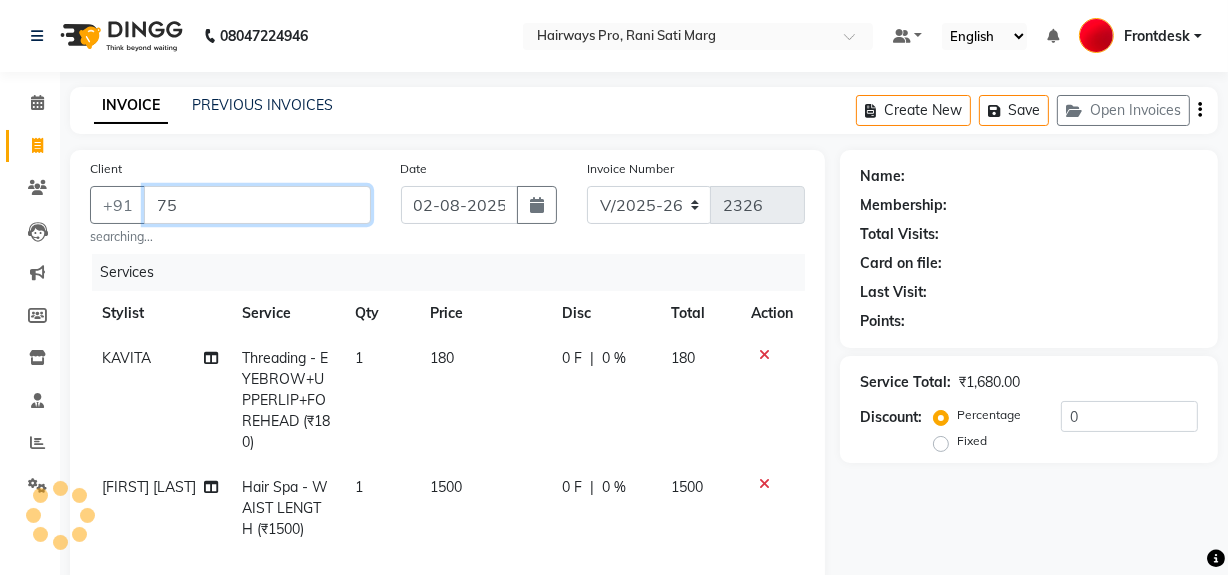 type on "7" 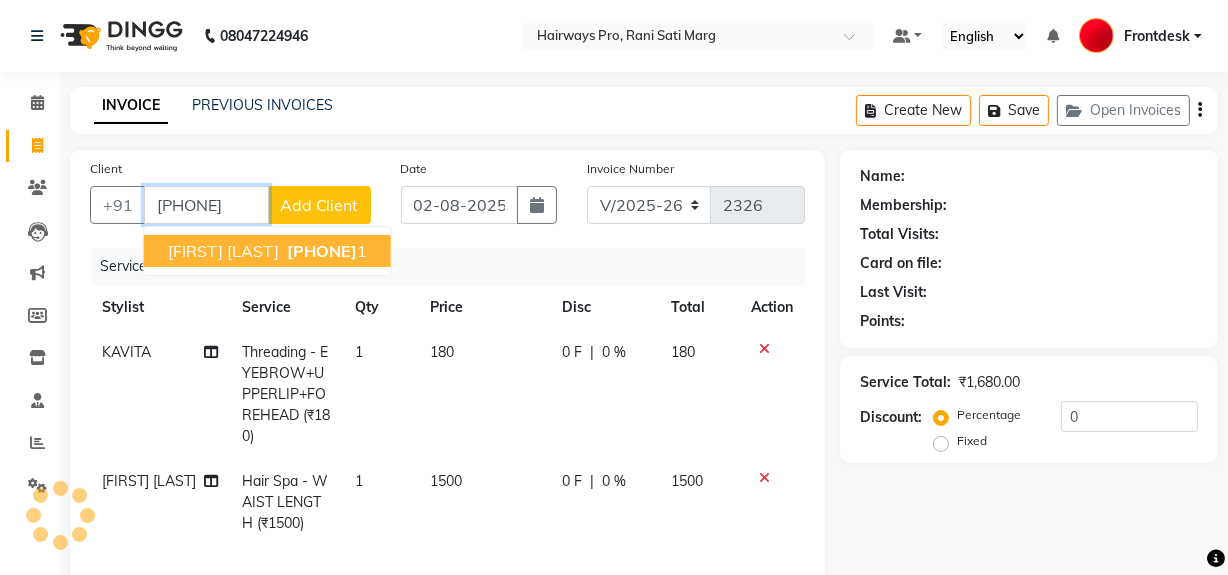 type on "[PHONE]" 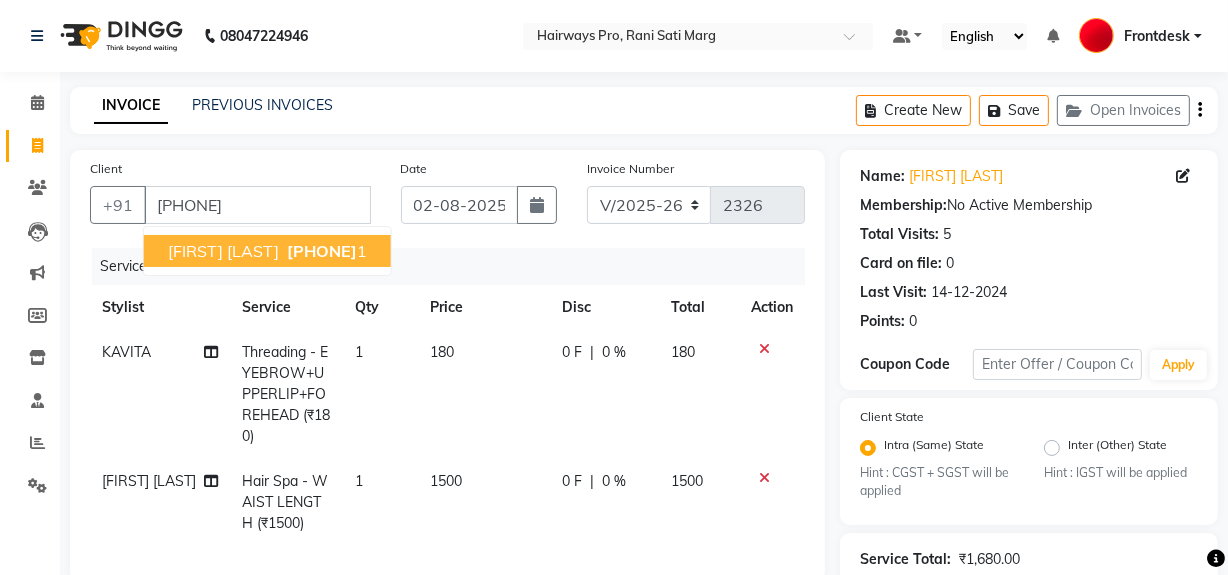 click on "[PHONE]" at bounding box center [322, 251] 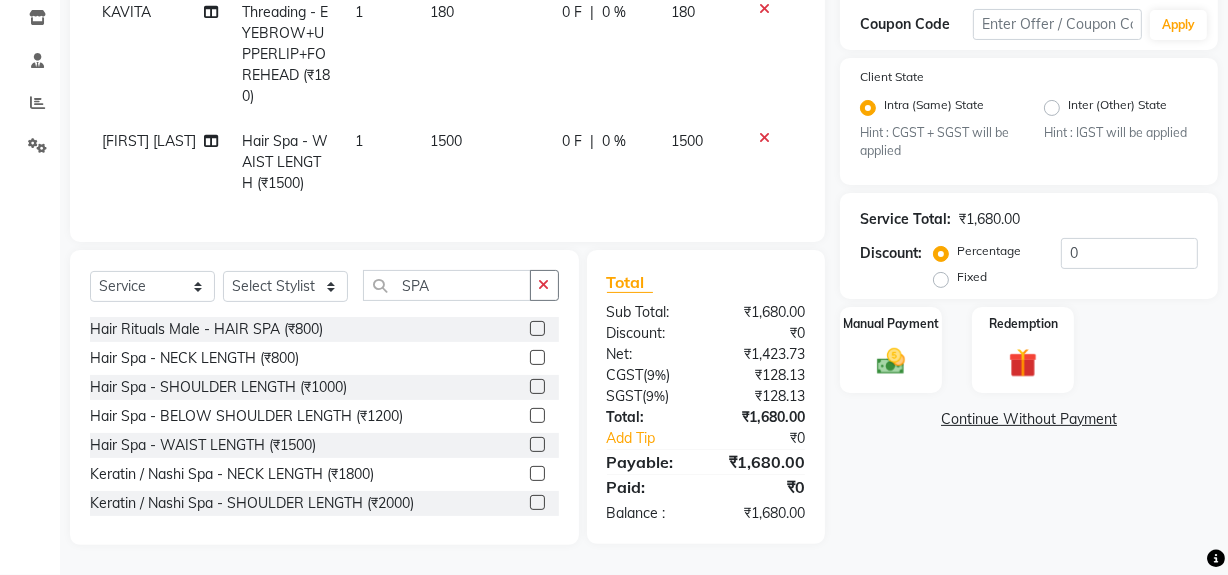 scroll, scrollTop: 0, scrollLeft: 0, axis: both 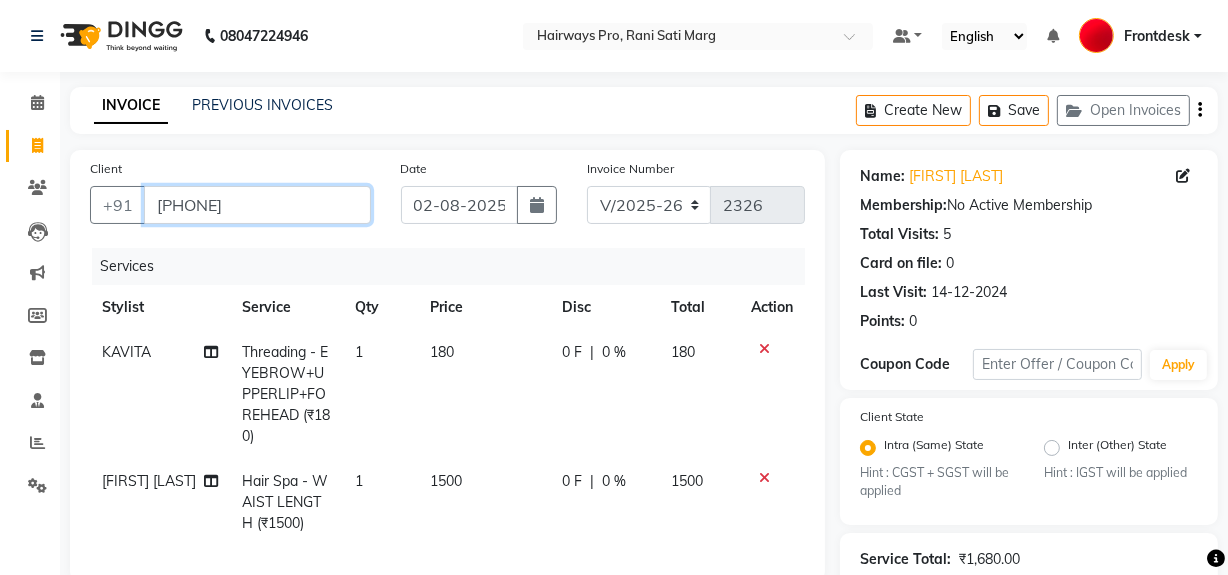 click on "[PHONE]" at bounding box center (257, 205) 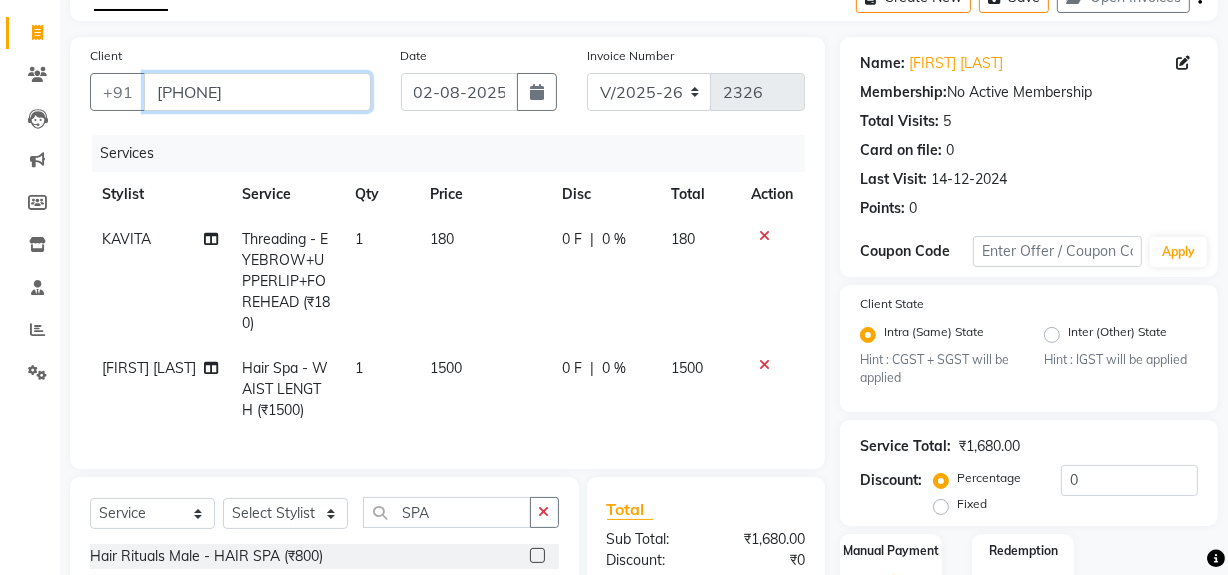 scroll, scrollTop: 0, scrollLeft: 0, axis: both 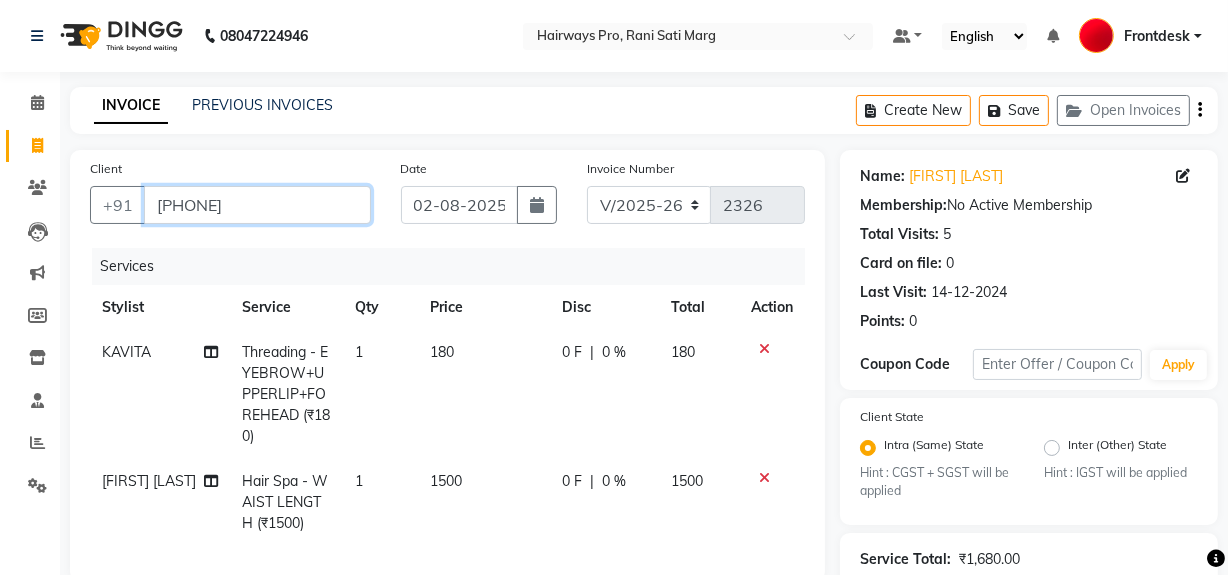 click on "[PHONE]" at bounding box center (257, 205) 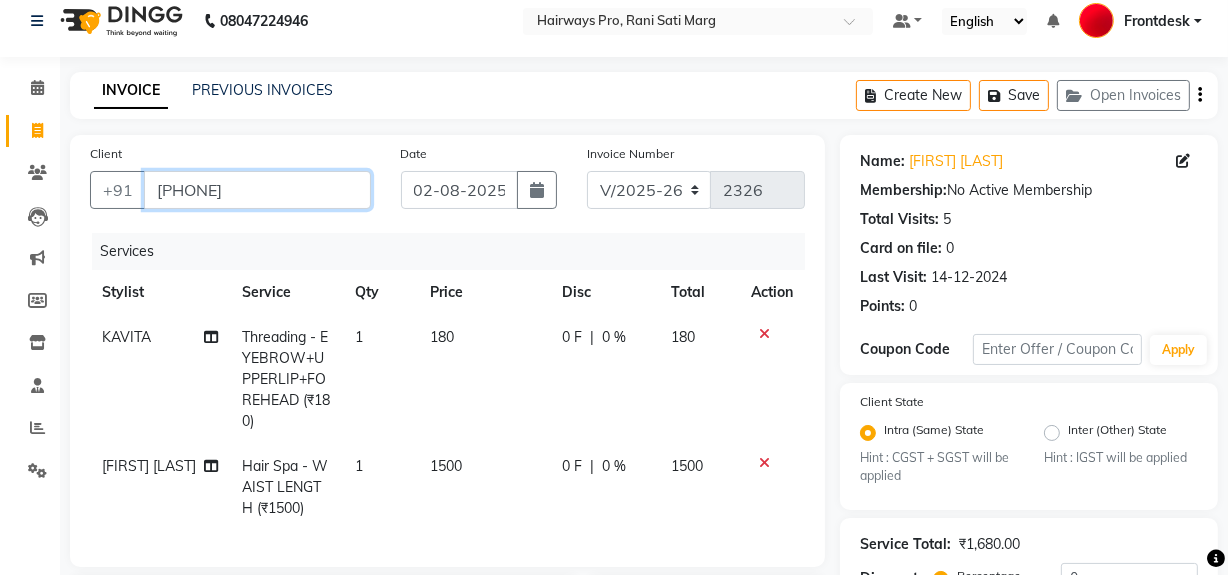 scroll, scrollTop: 353, scrollLeft: 0, axis: vertical 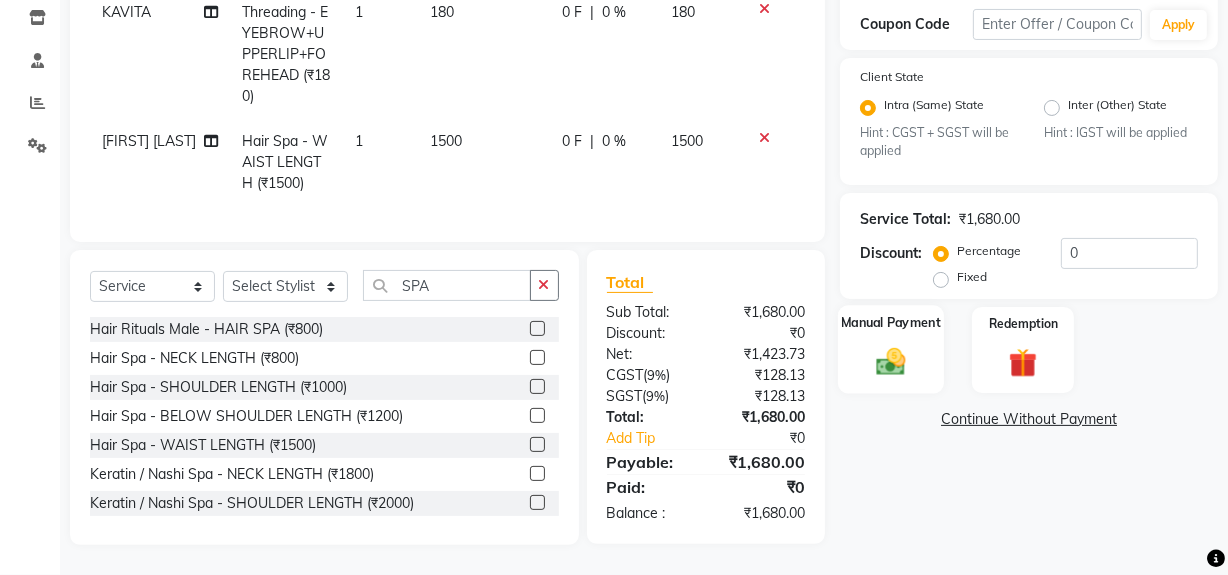 click 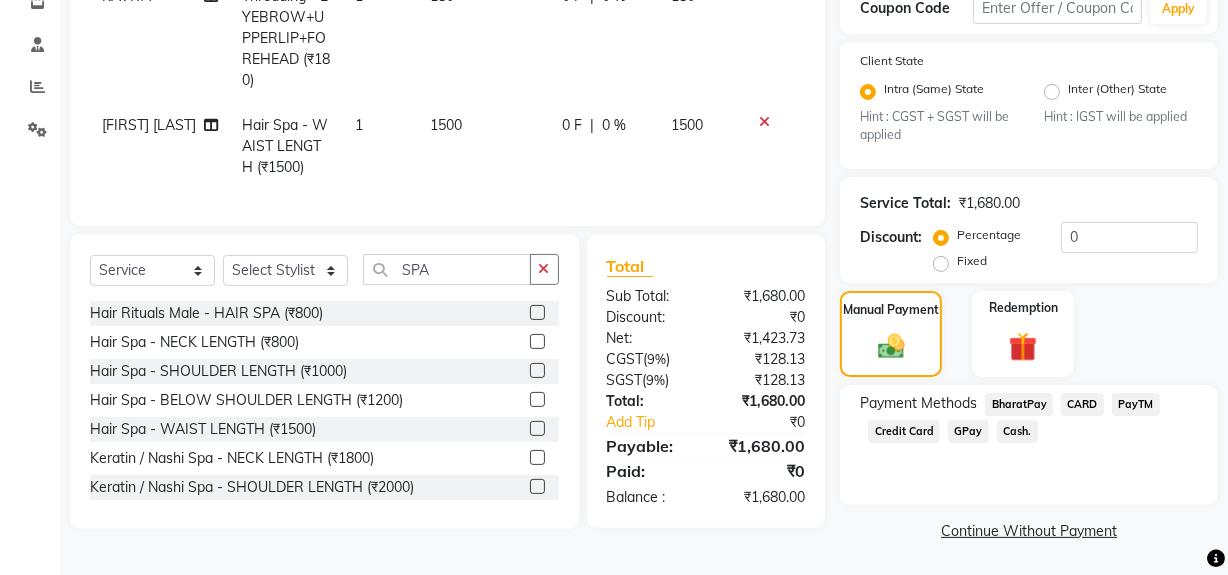scroll, scrollTop: 357, scrollLeft: 0, axis: vertical 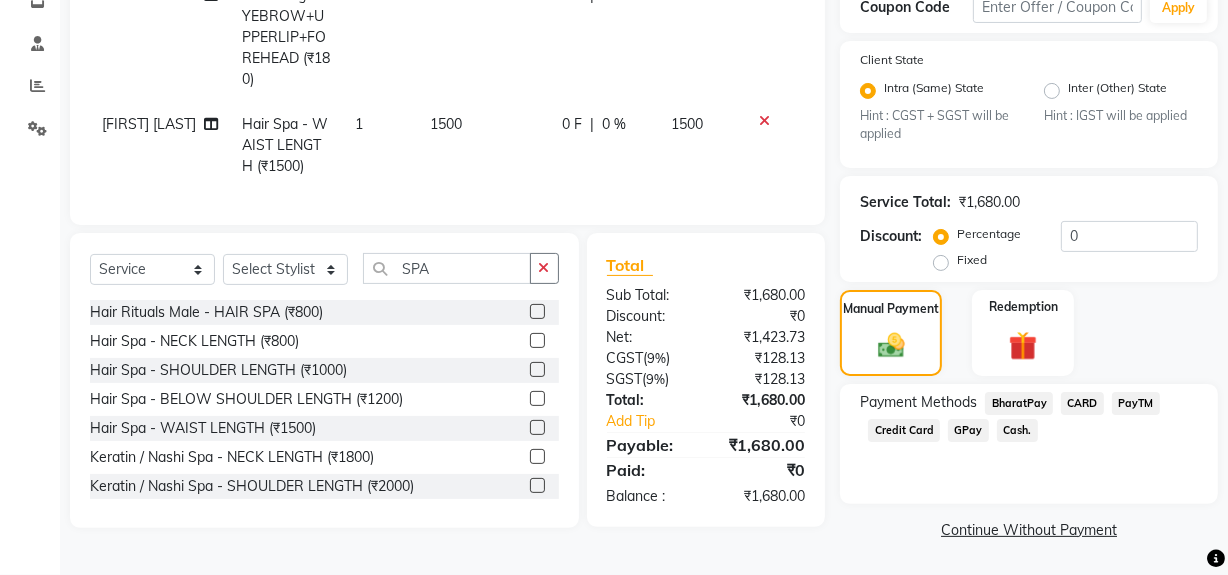 click on "CARD" 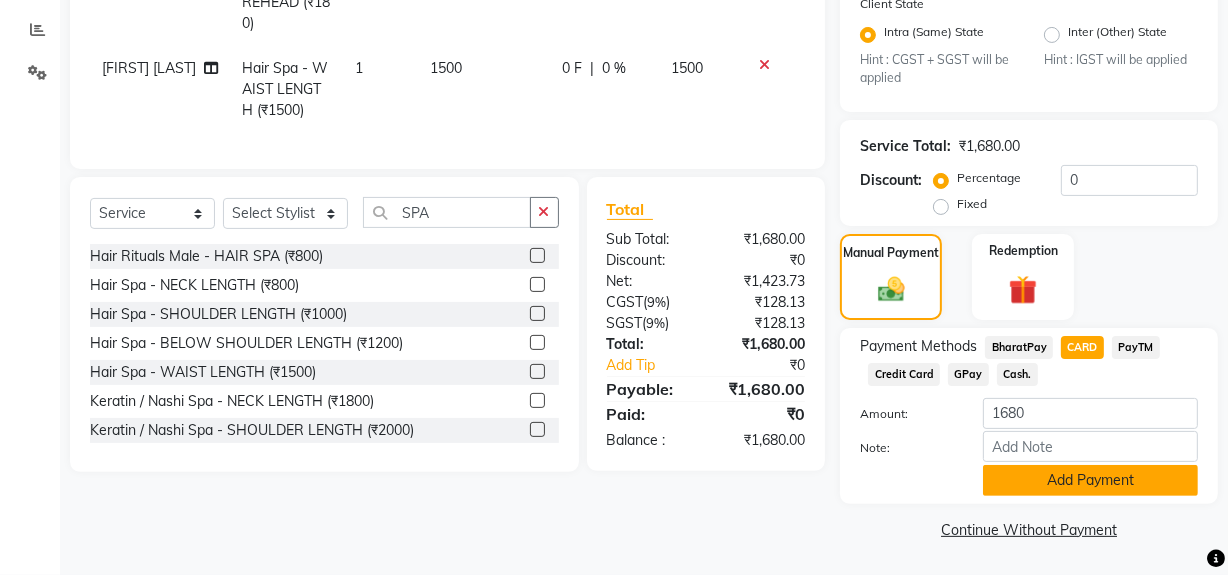 click on "Add Payment" 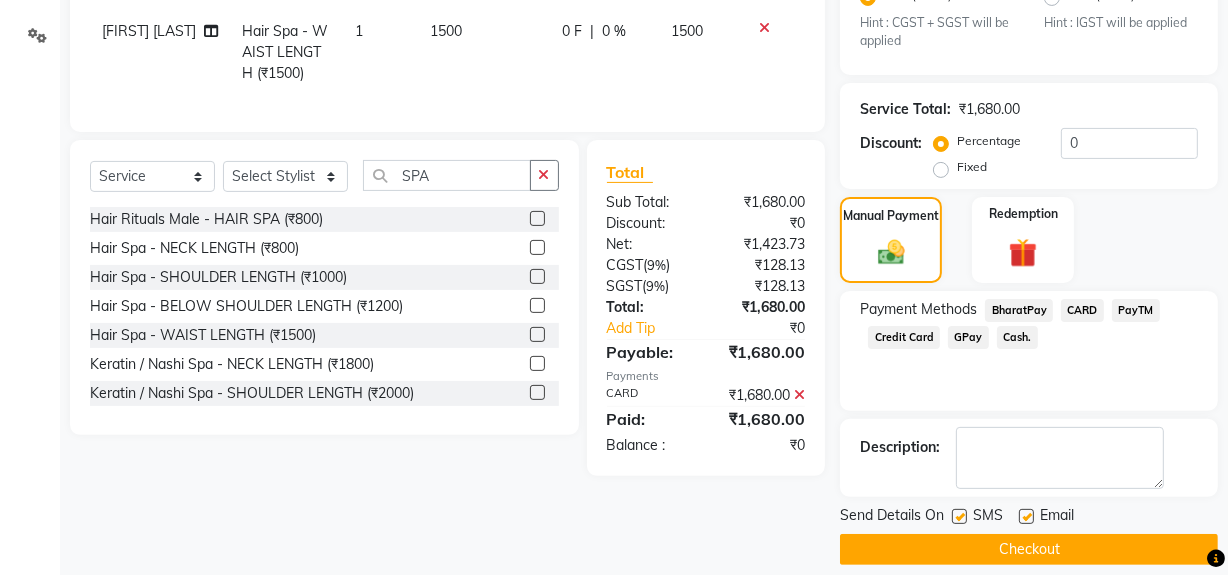 scroll, scrollTop: 470, scrollLeft: 0, axis: vertical 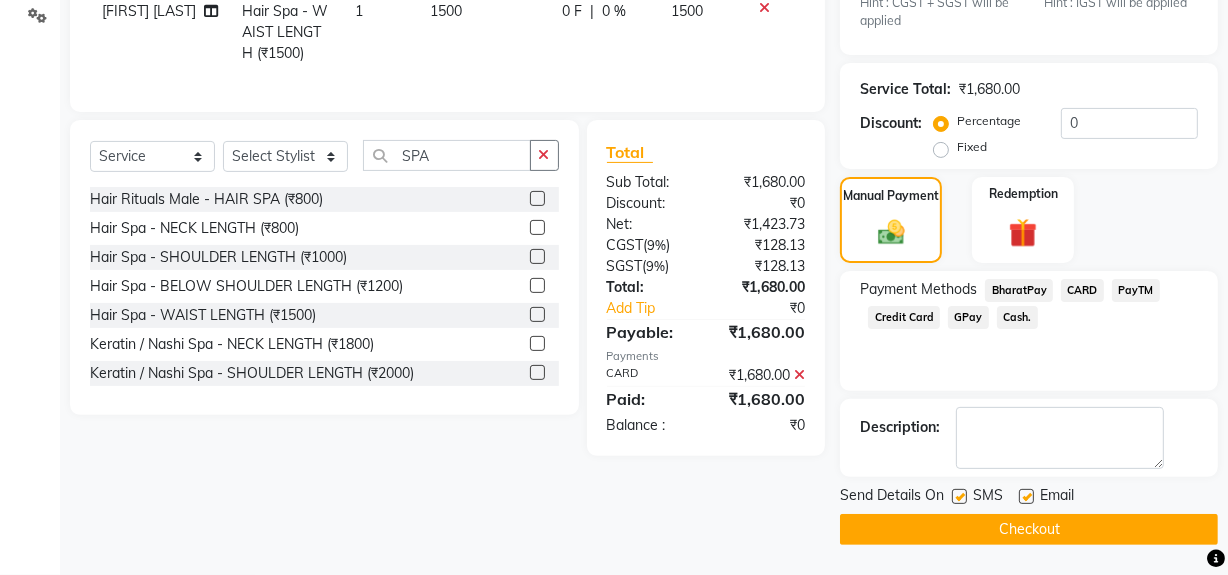 click on "Checkout" 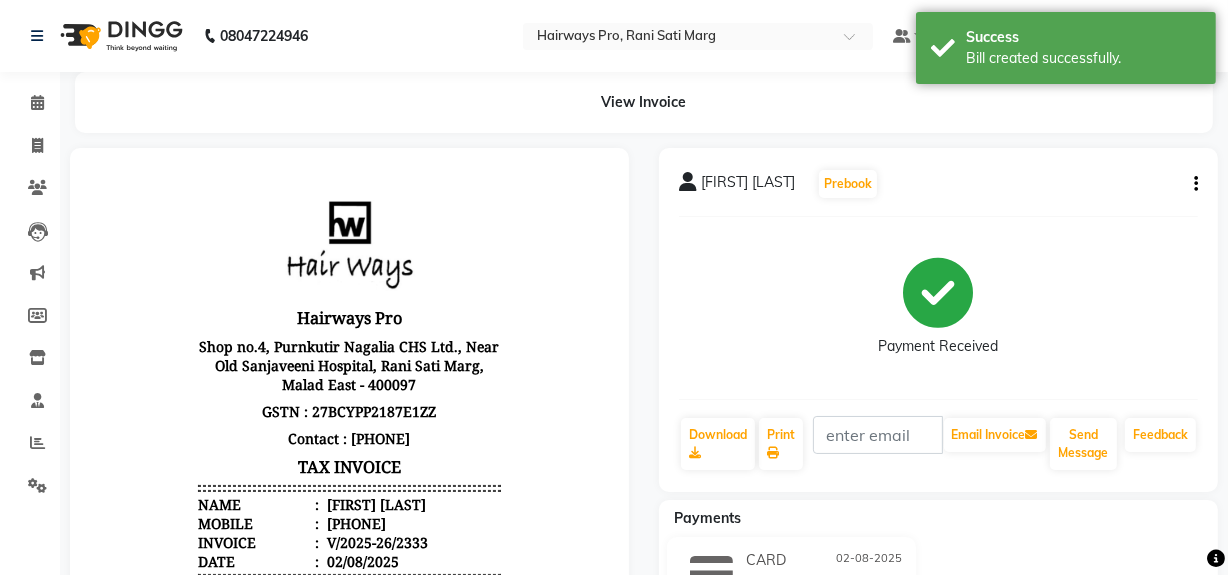scroll, scrollTop: 0, scrollLeft: 0, axis: both 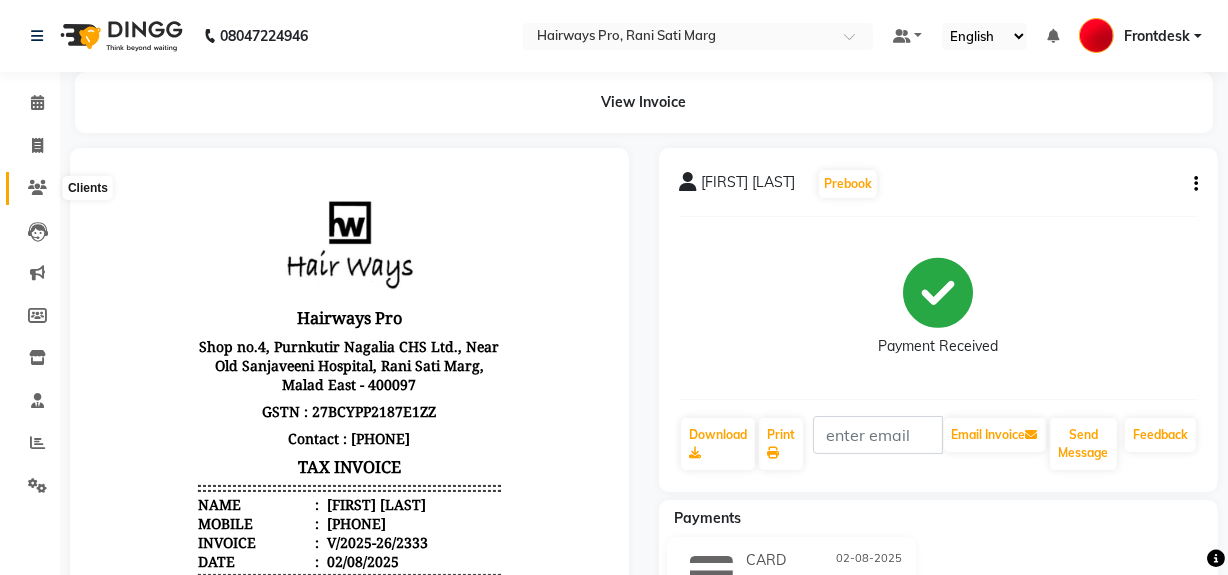 click 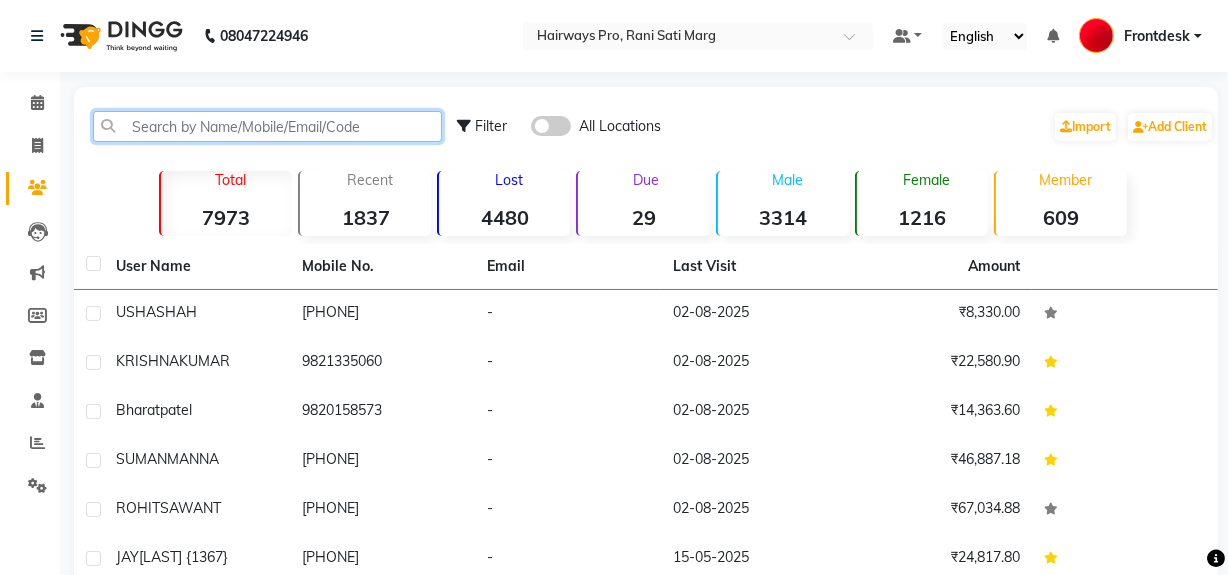 click 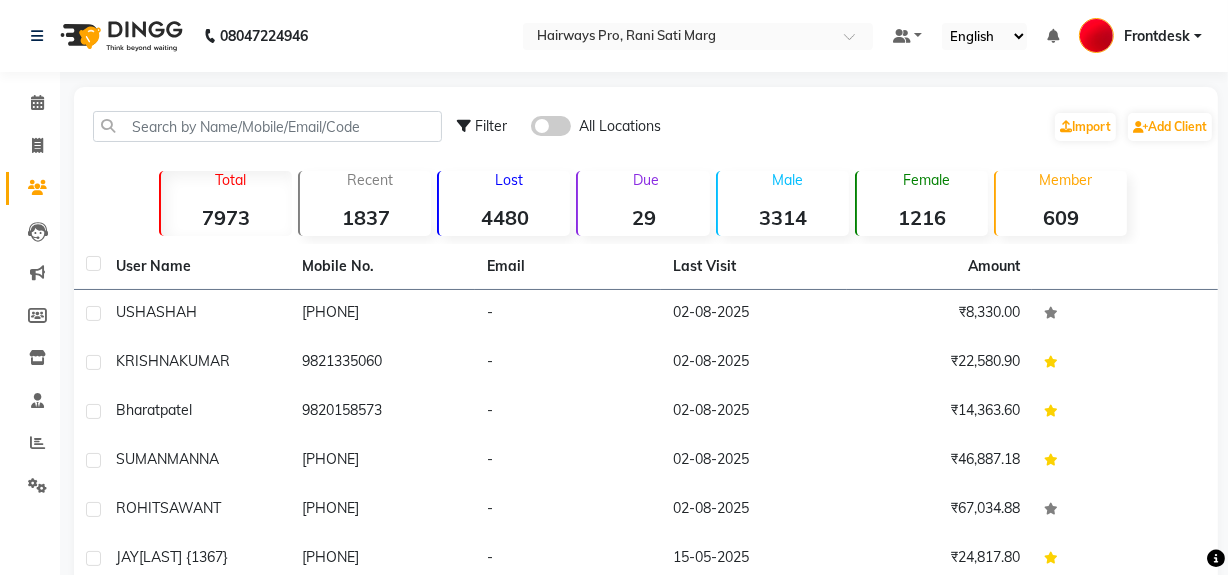 click 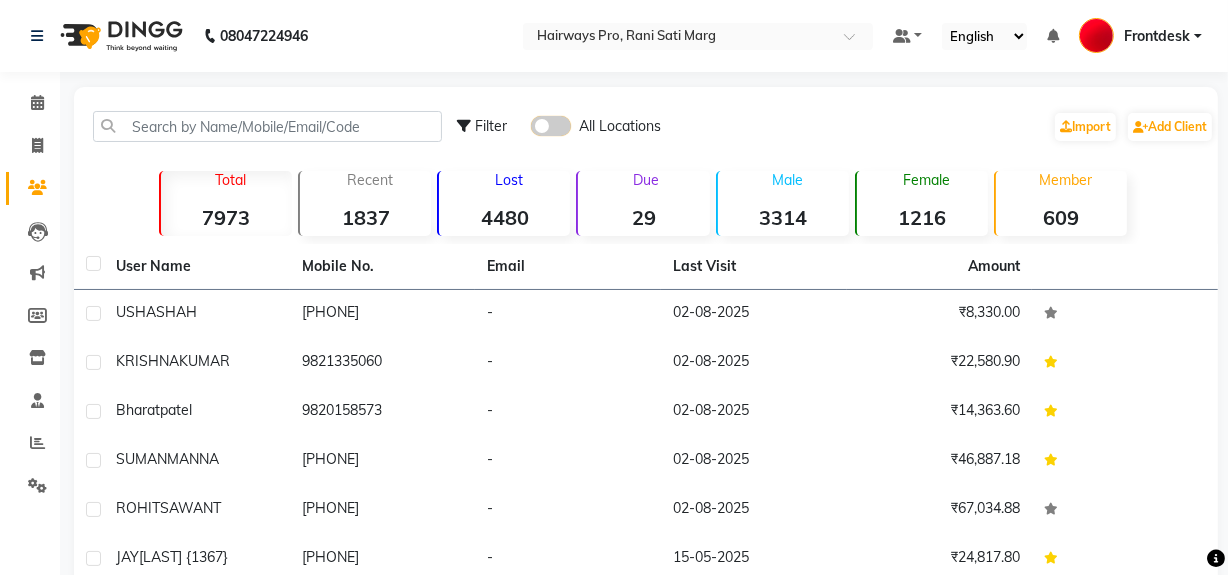 click 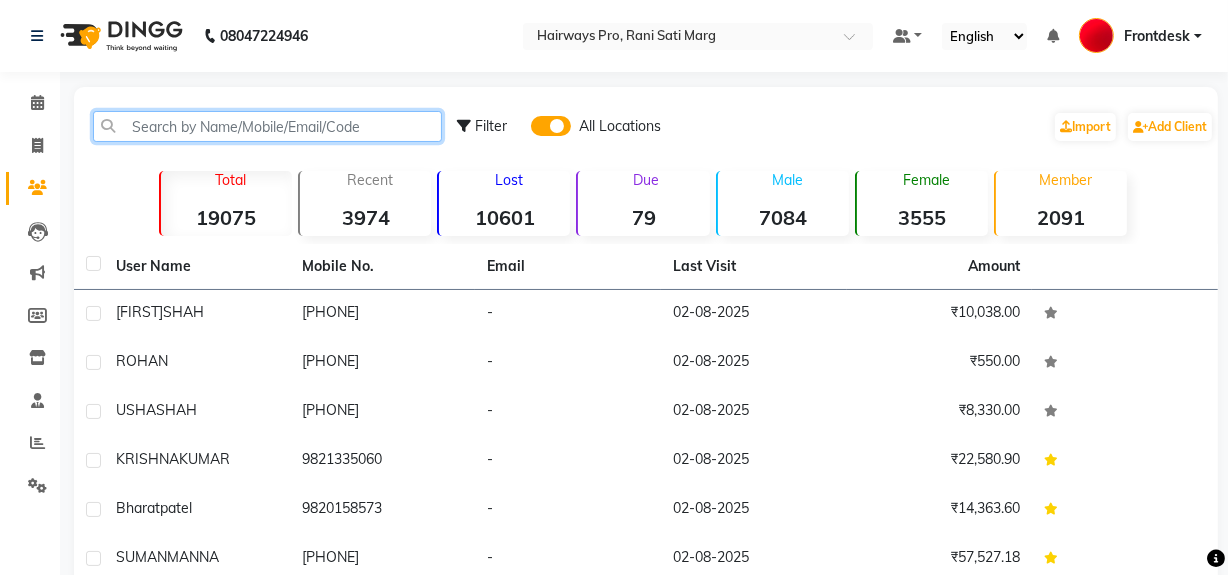 click 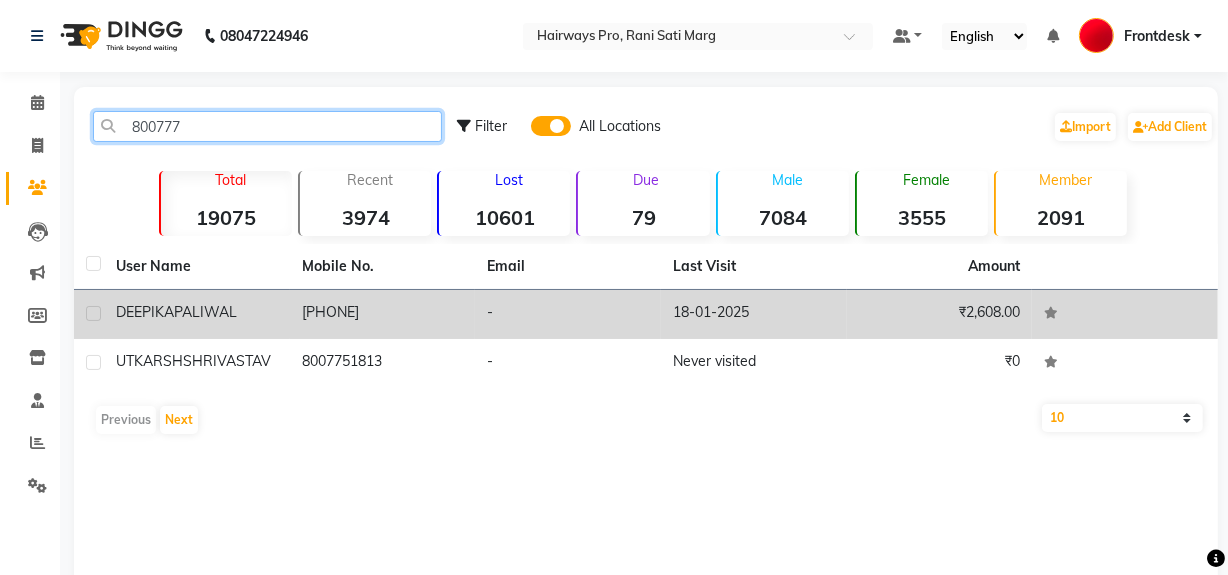 type on "800777" 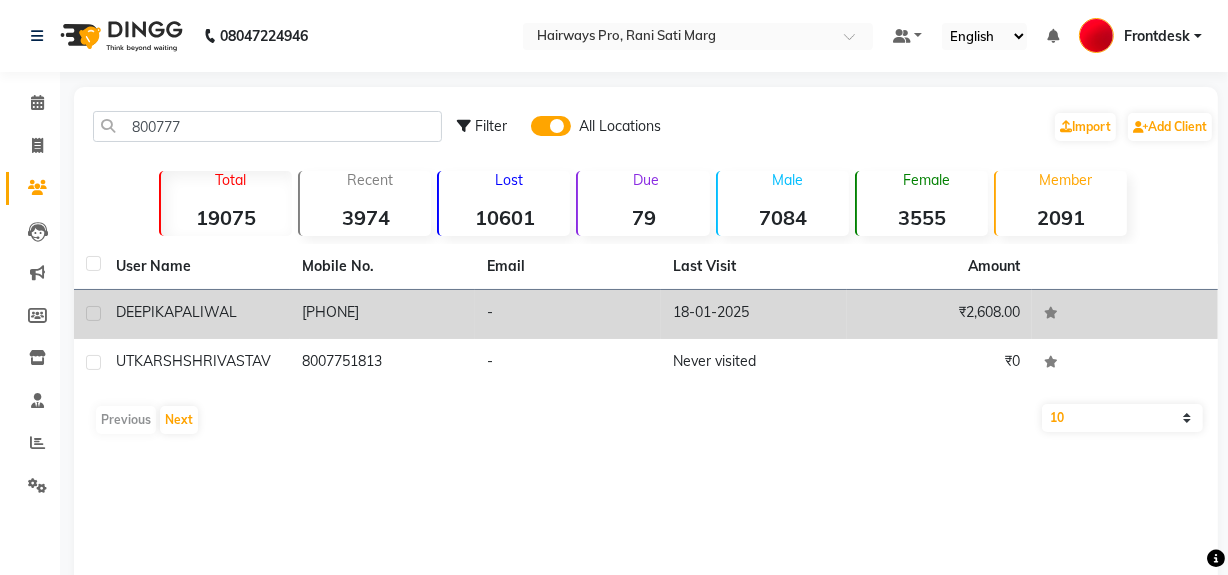 click on "PALIWAL" 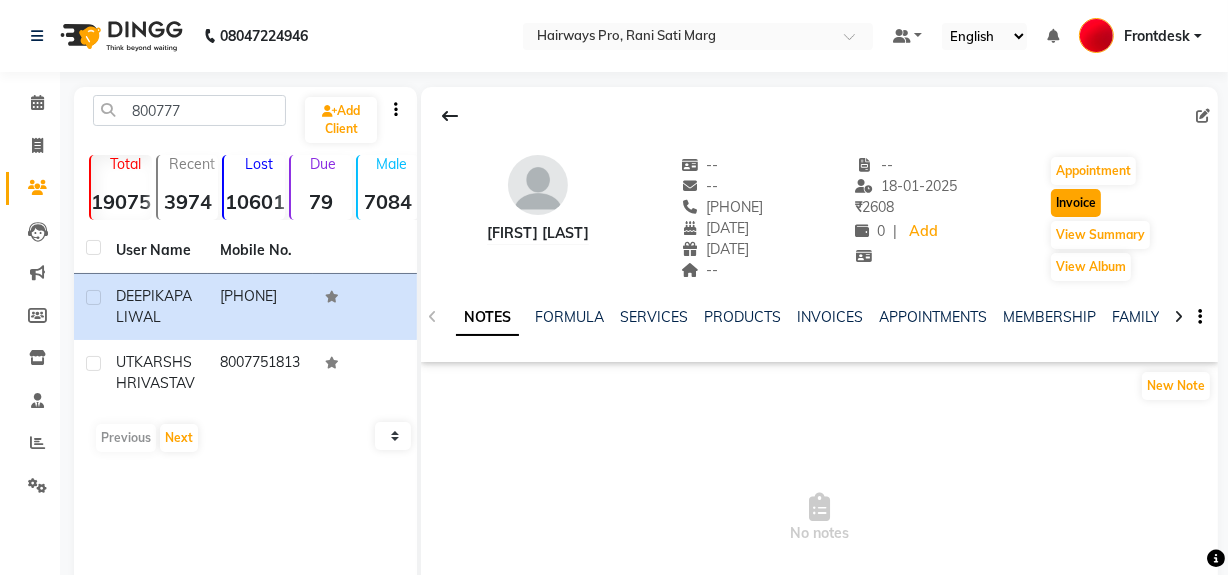 click on "Invoice" 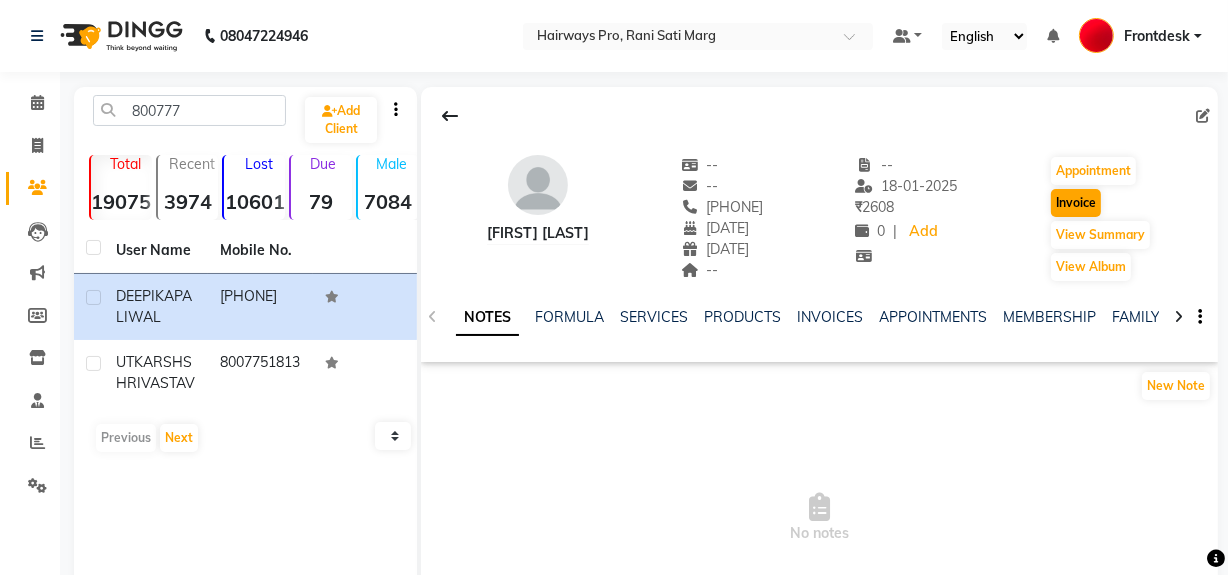 select on "787" 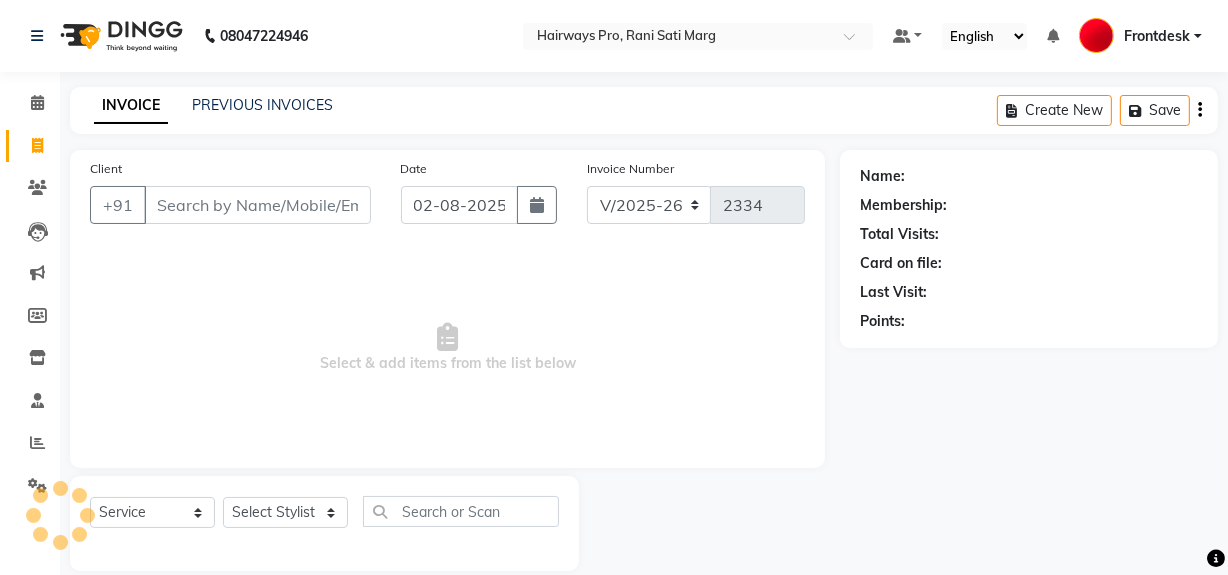 scroll, scrollTop: 26, scrollLeft: 0, axis: vertical 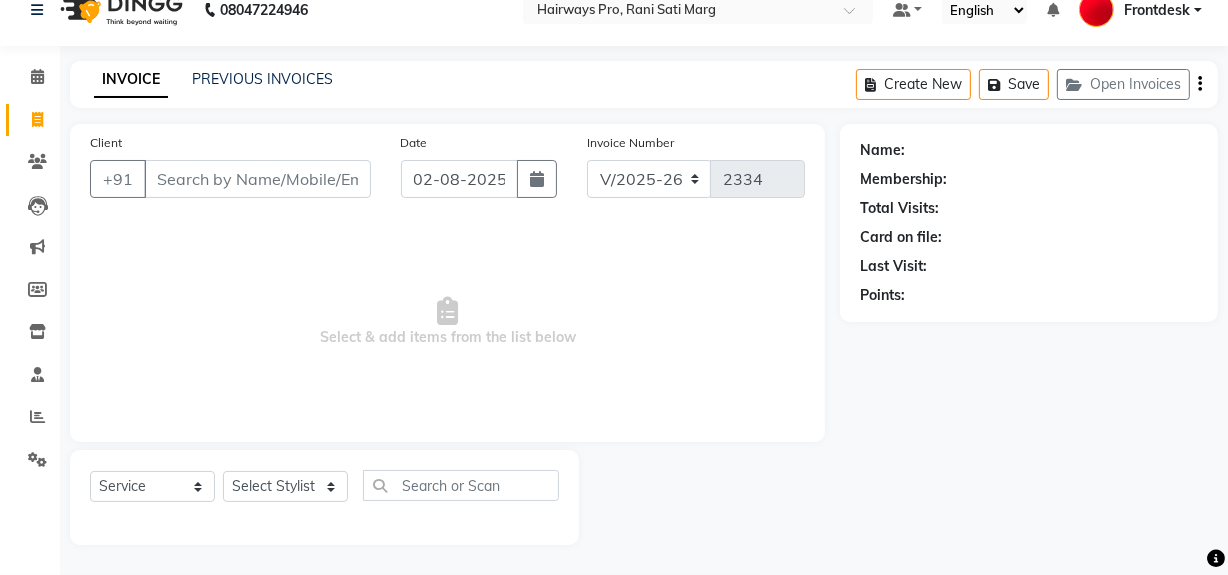 type on "[PHONE]" 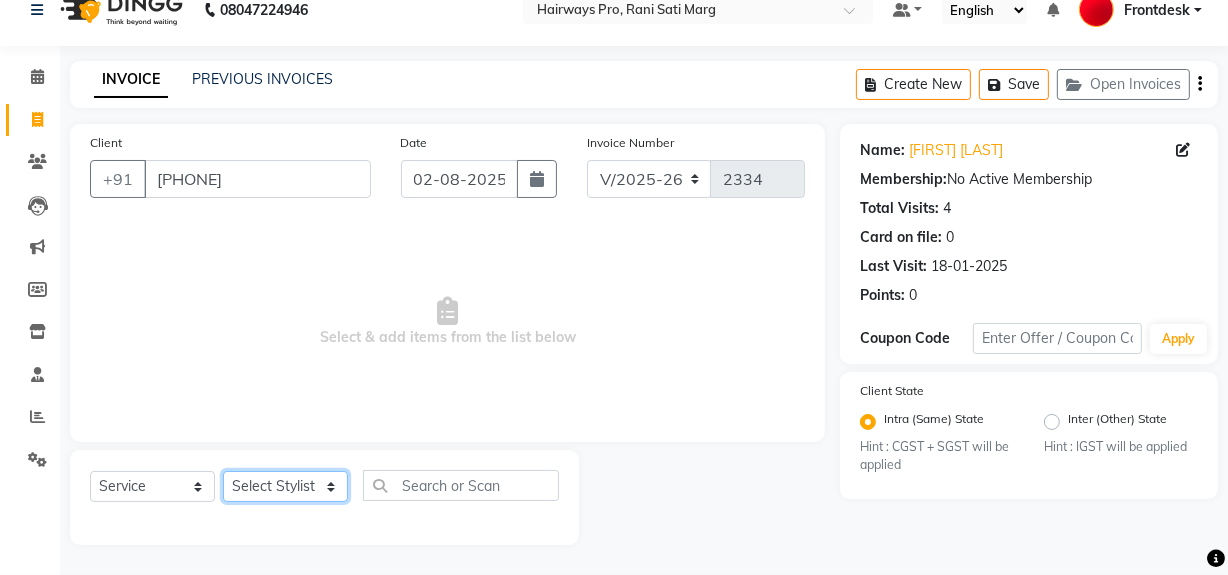drag, startPoint x: 266, startPoint y: 488, endPoint x: 268, endPoint y: 475, distance: 13.152946 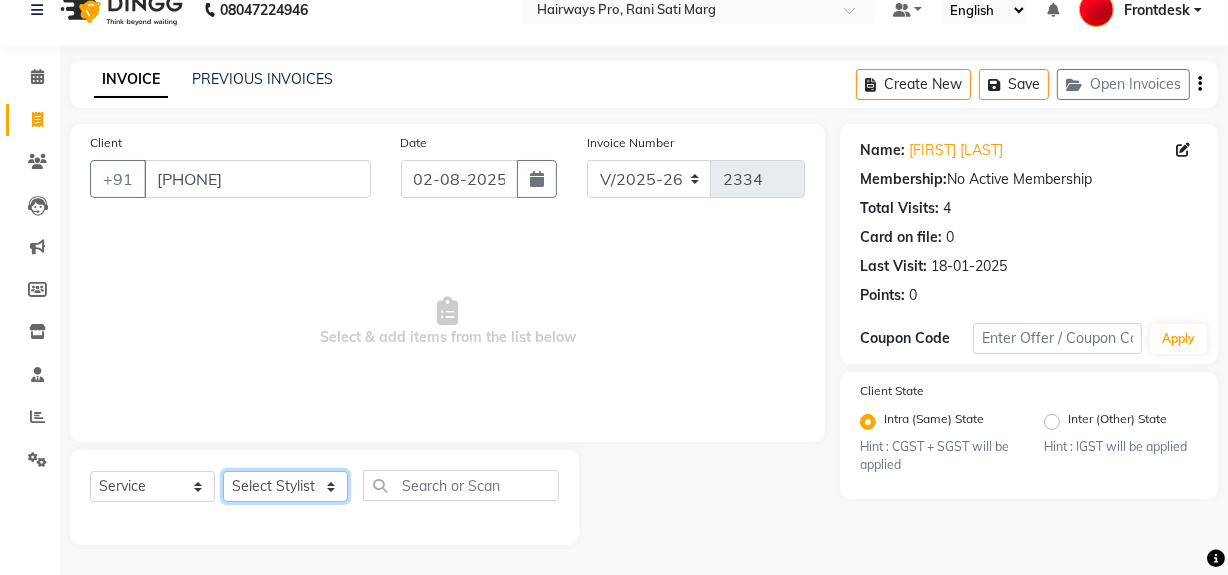 select on "[POSTAL_CODE]" 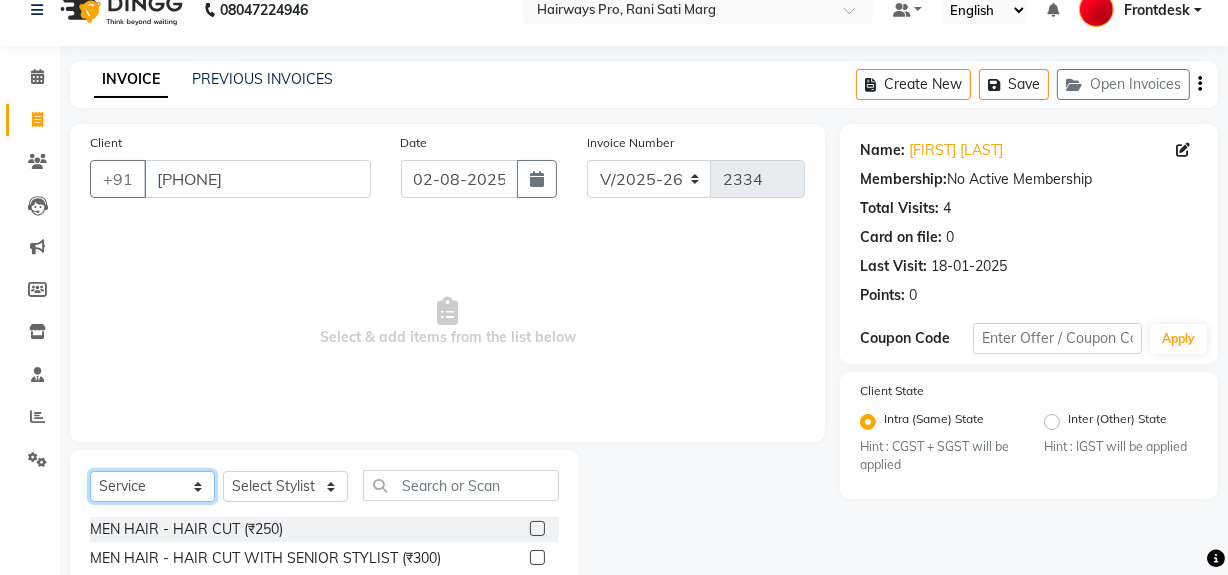 click on "Select  Service  Product  Membership  Package Voucher Prepaid Gift Card" 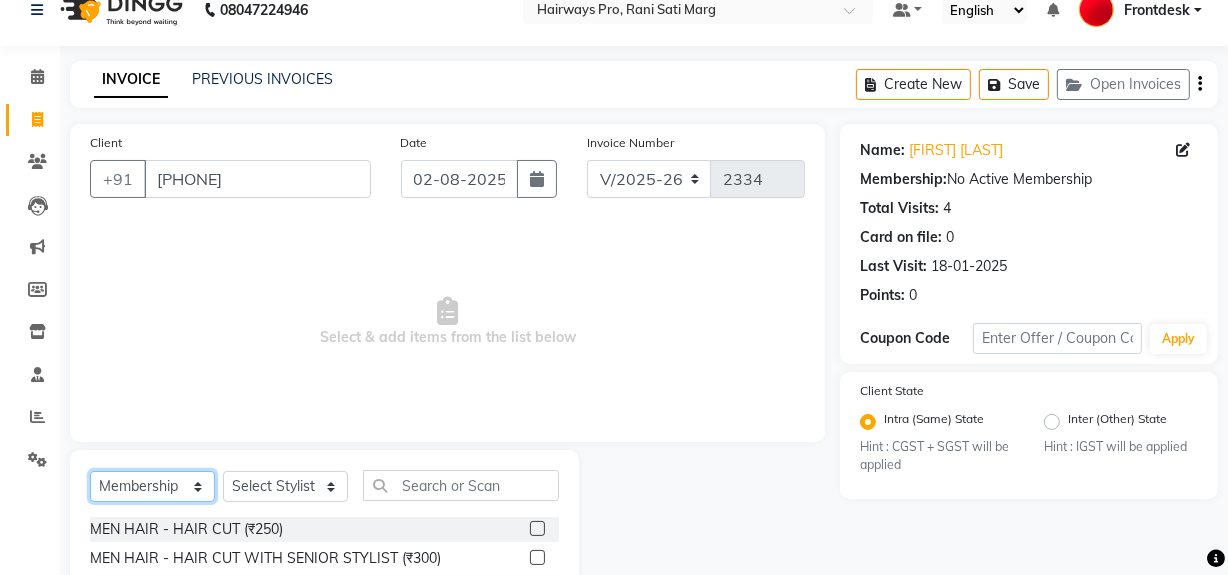 click on "Select  Service  Product  Membership  Package Voucher Prepaid Gift Card" 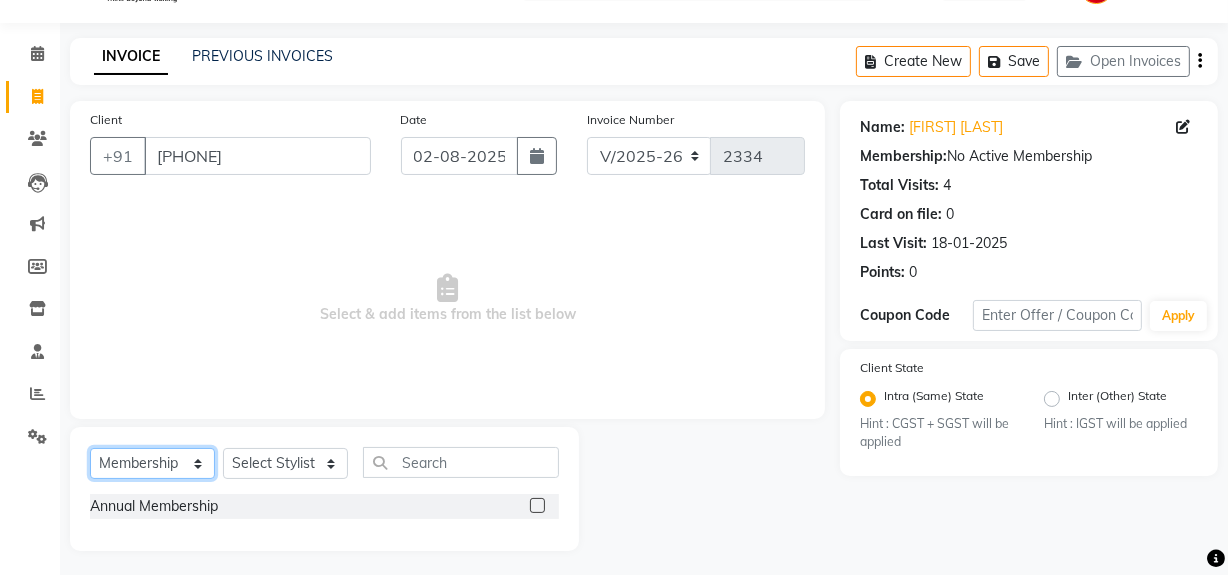 scroll, scrollTop: 55, scrollLeft: 0, axis: vertical 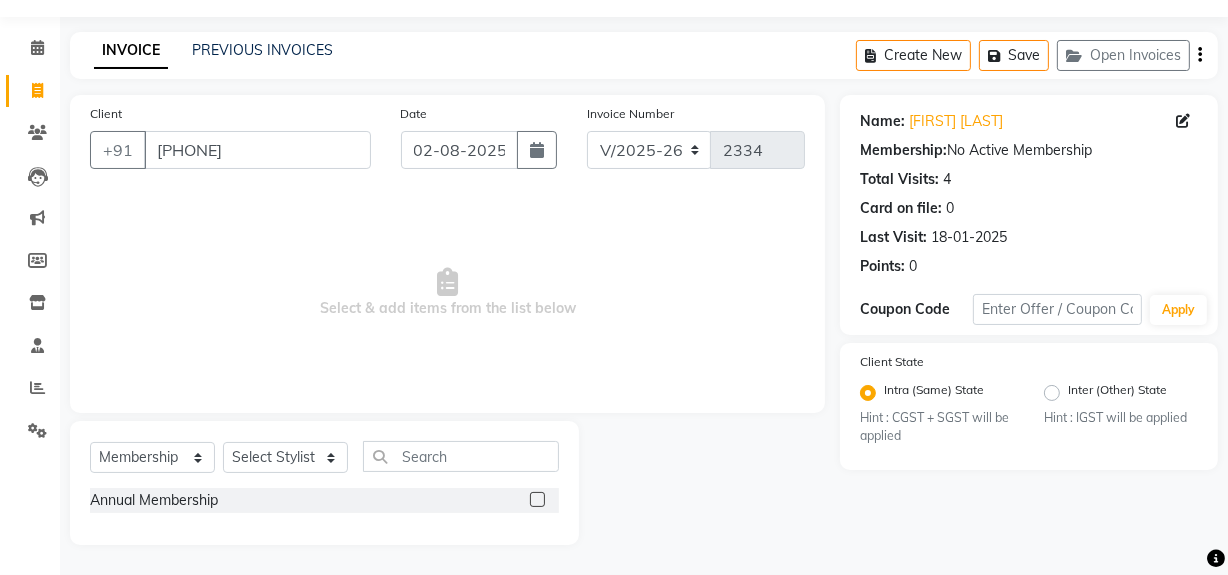 click 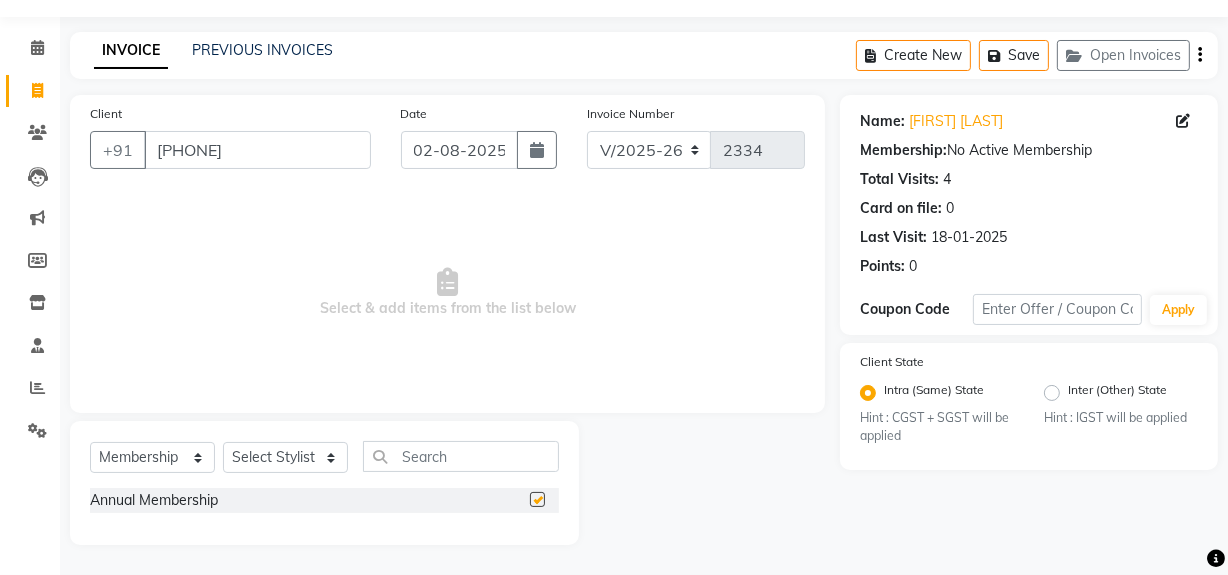 select on "select" 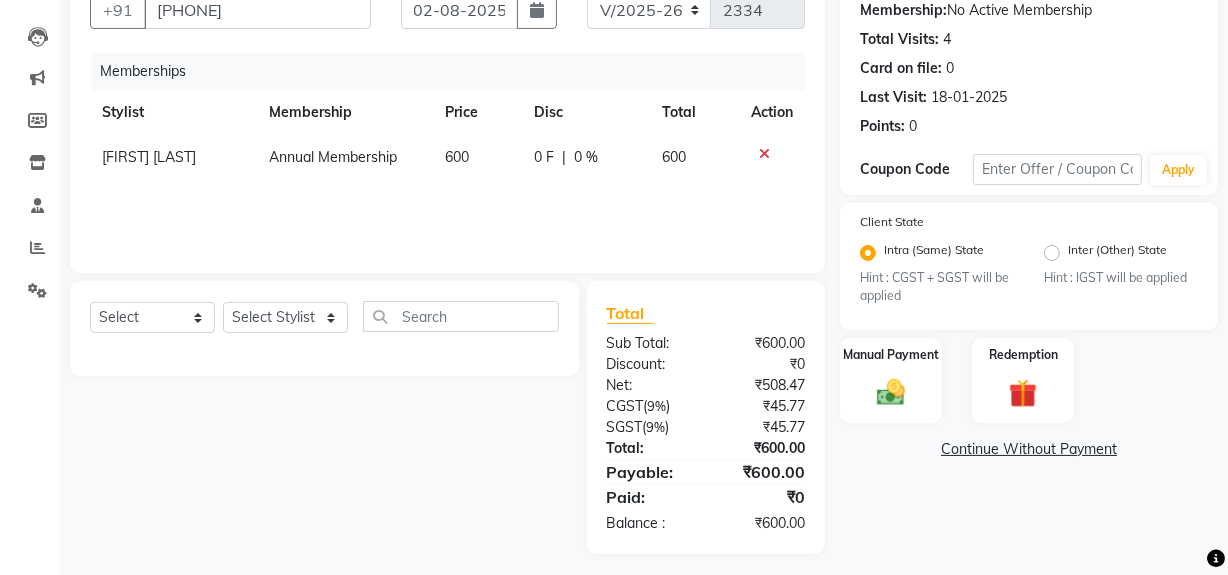 scroll, scrollTop: 204, scrollLeft: 0, axis: vertical 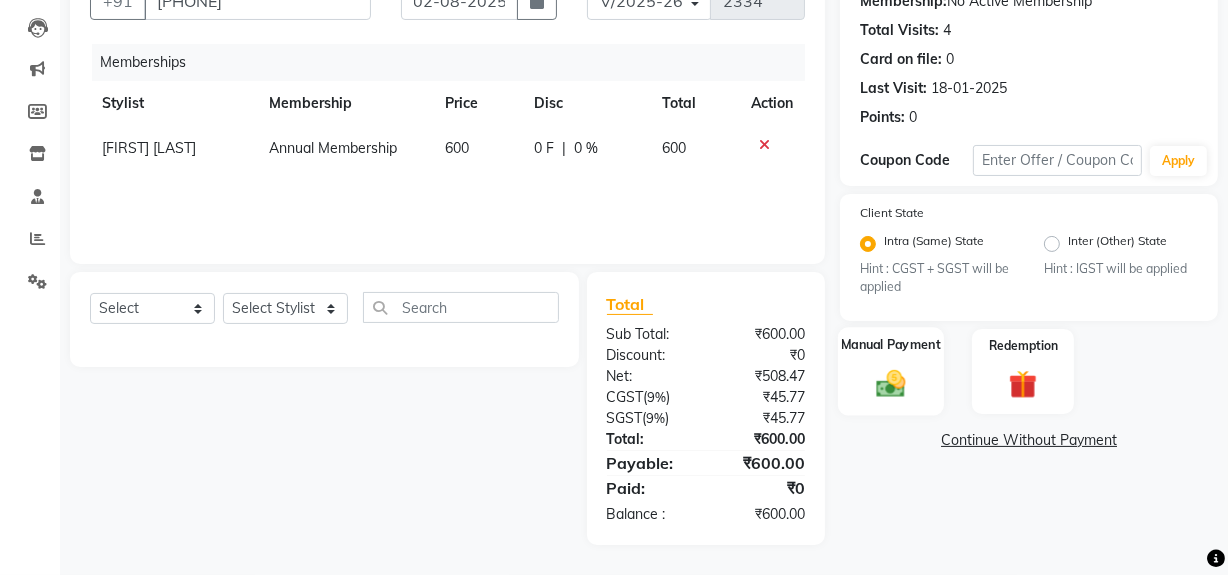 click 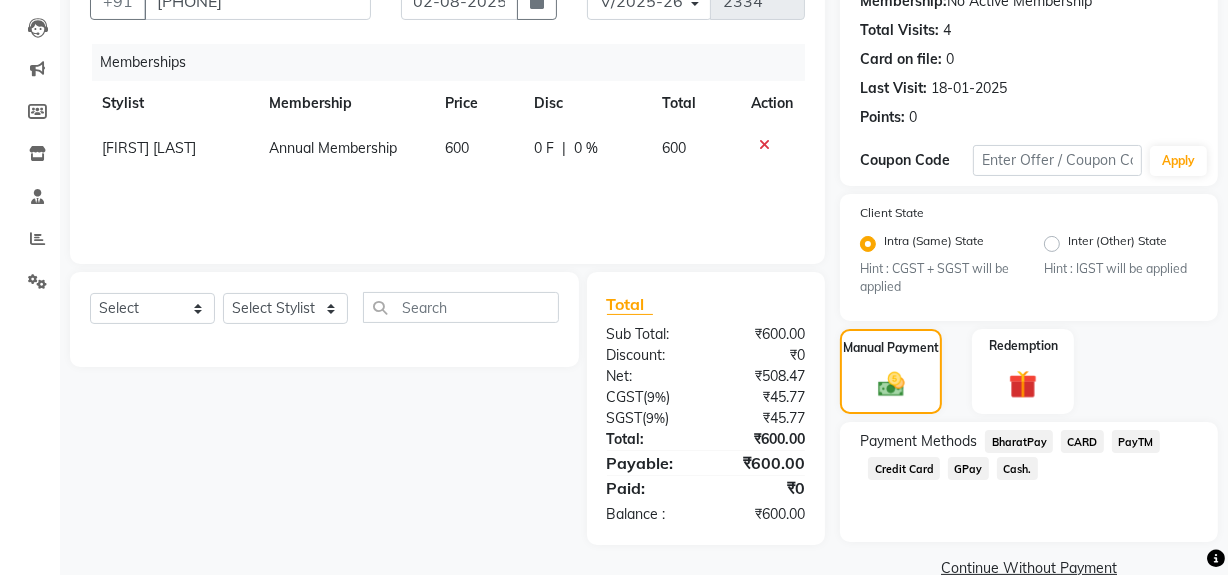 click on "GPay" 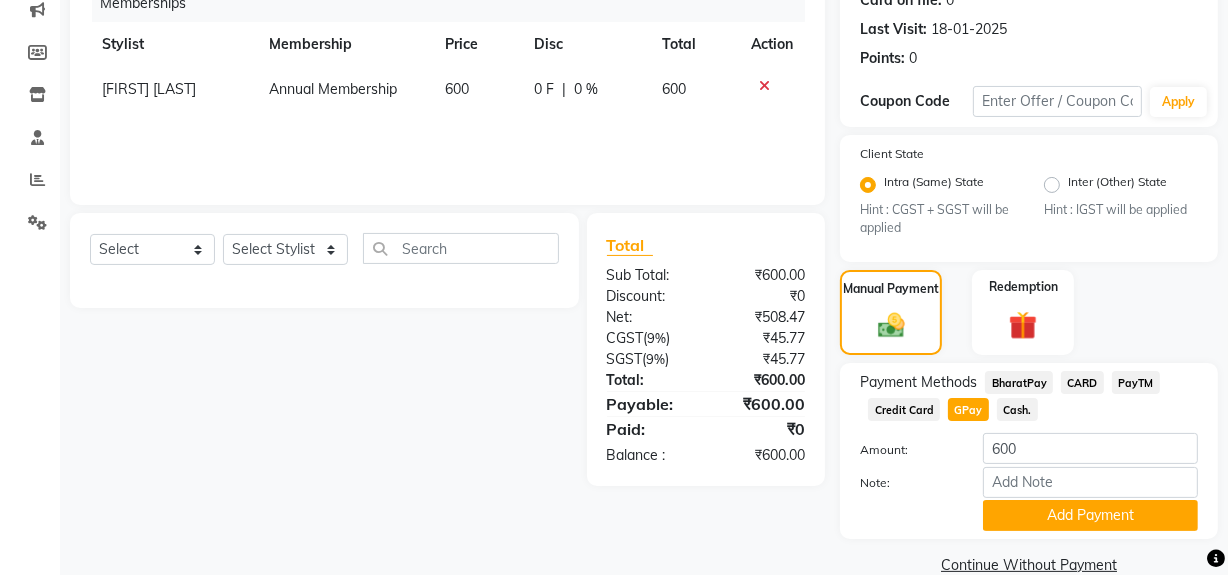 scroll, scrollTop: 295, scrollLeft: 0, axis: vertical 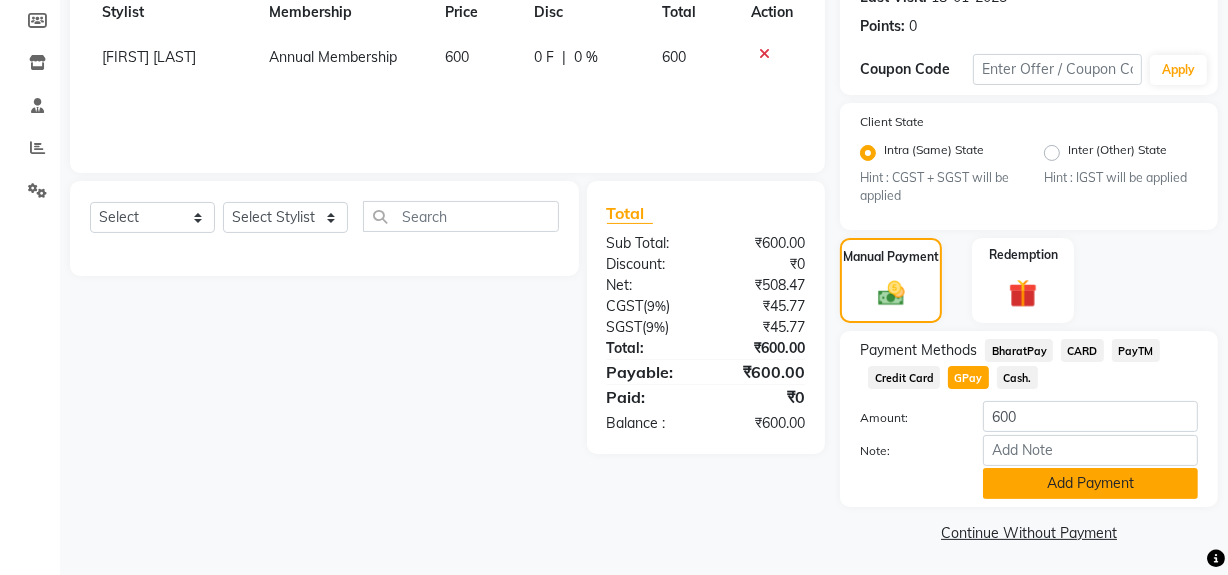 click on "Add Payment" 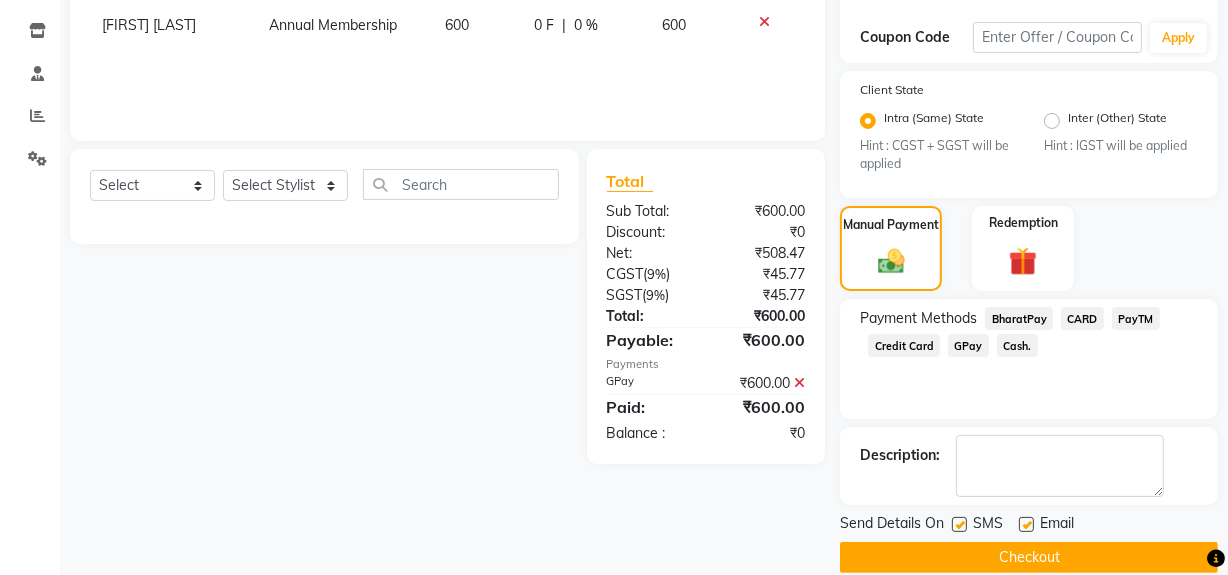 scroll, scrollTop: 355, scrollLeft: 0, axis: vertical 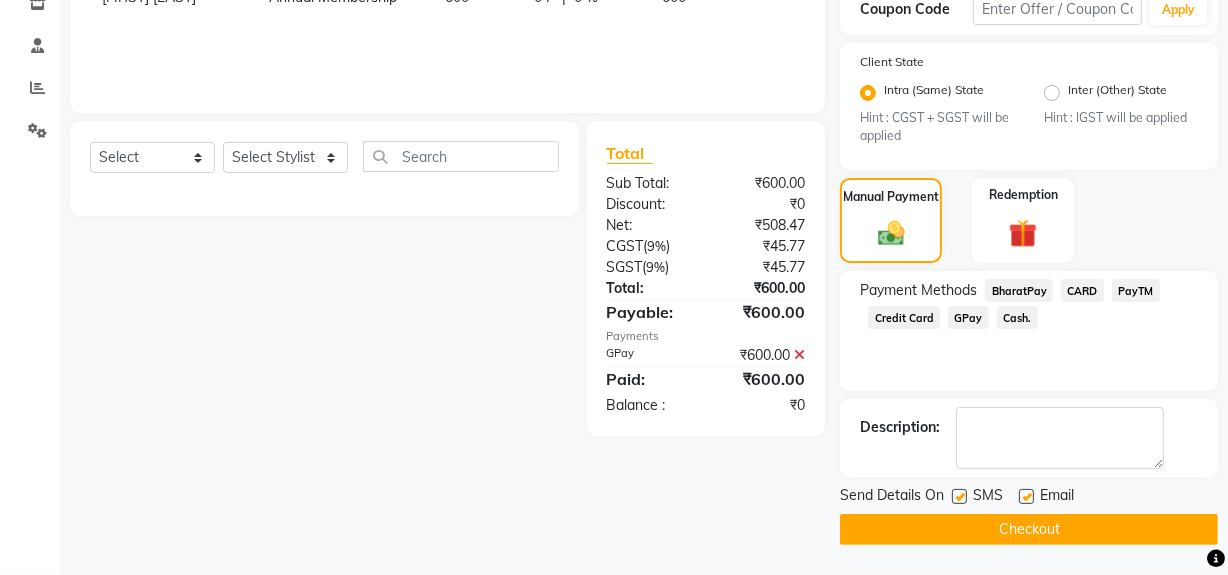 click on "Checkout" 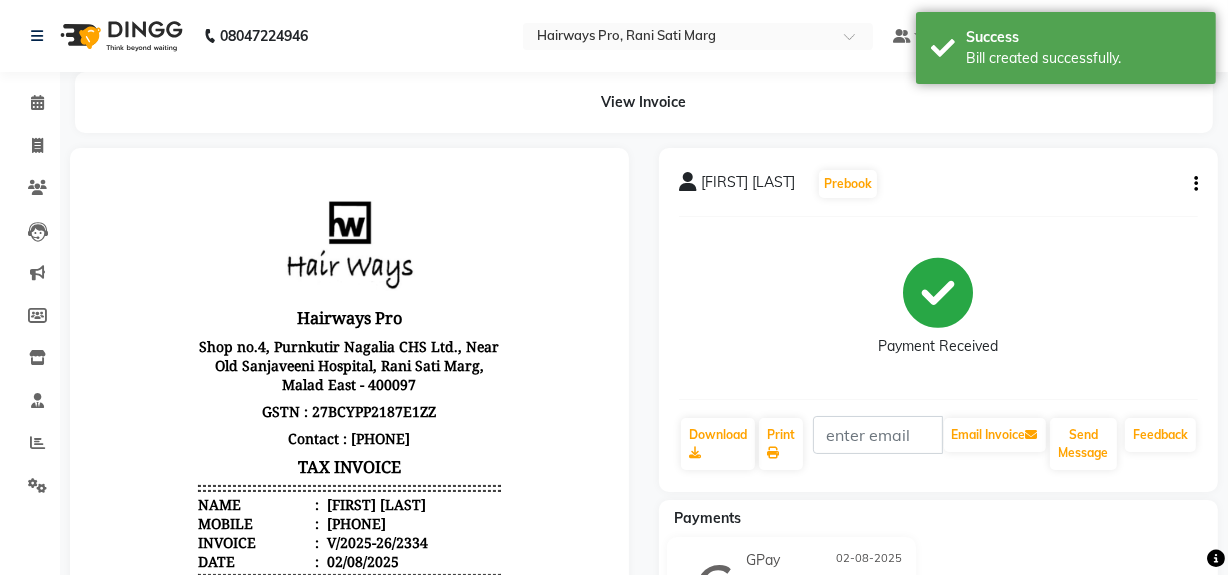 scroll, scrollTop: 0, scrollLeft: 0, axis: both 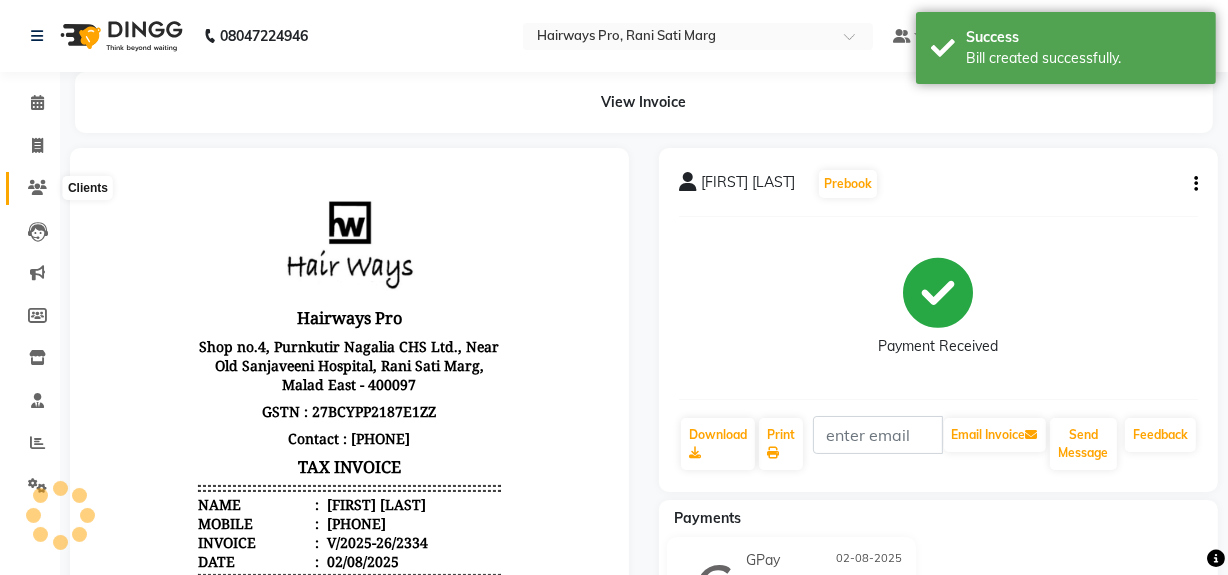 click 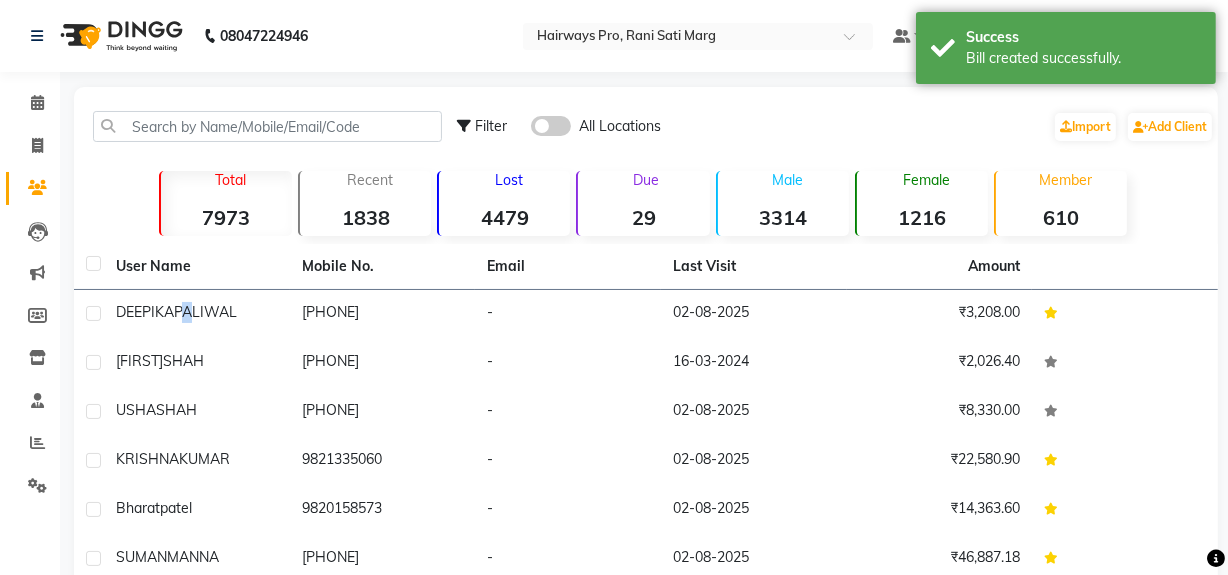 drag, startPoint x: 181, startPoint y: 319, endPoint x: 288, endPoint y: 302, distance: 108.34205 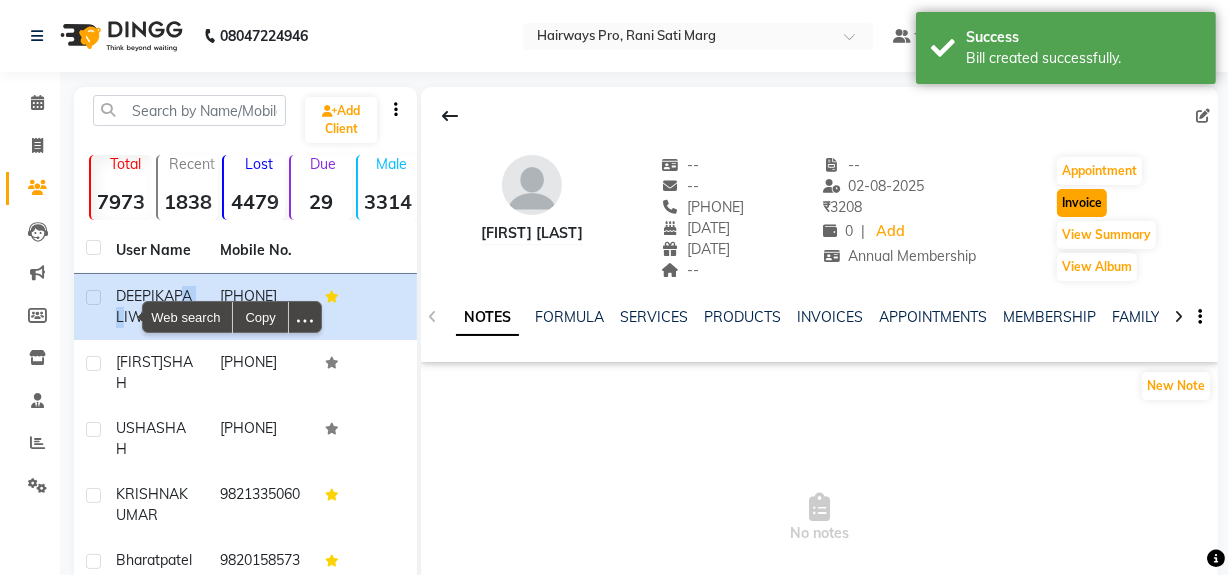 click on "Invoice" 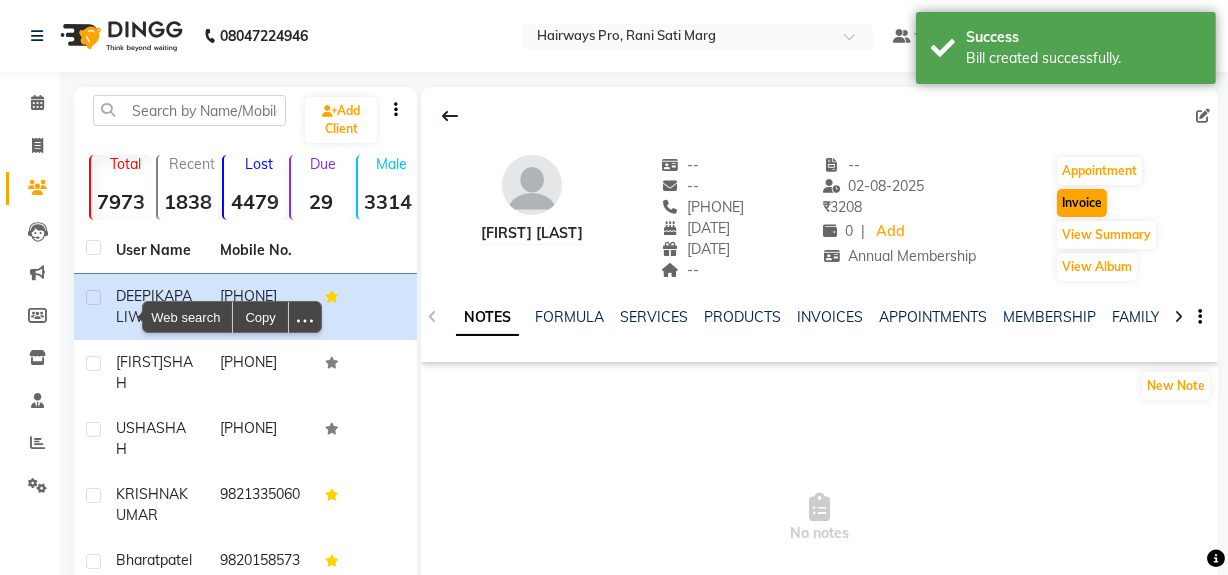select on "787" 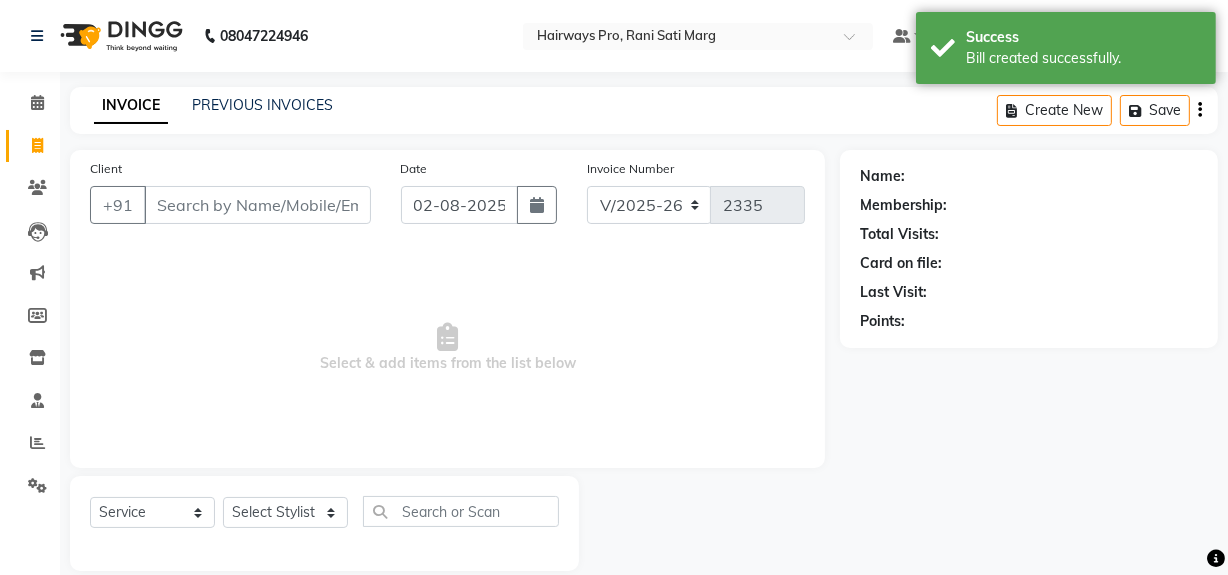 scroll, scrollTop: 26, scrollLeft: 0, axis: vertical 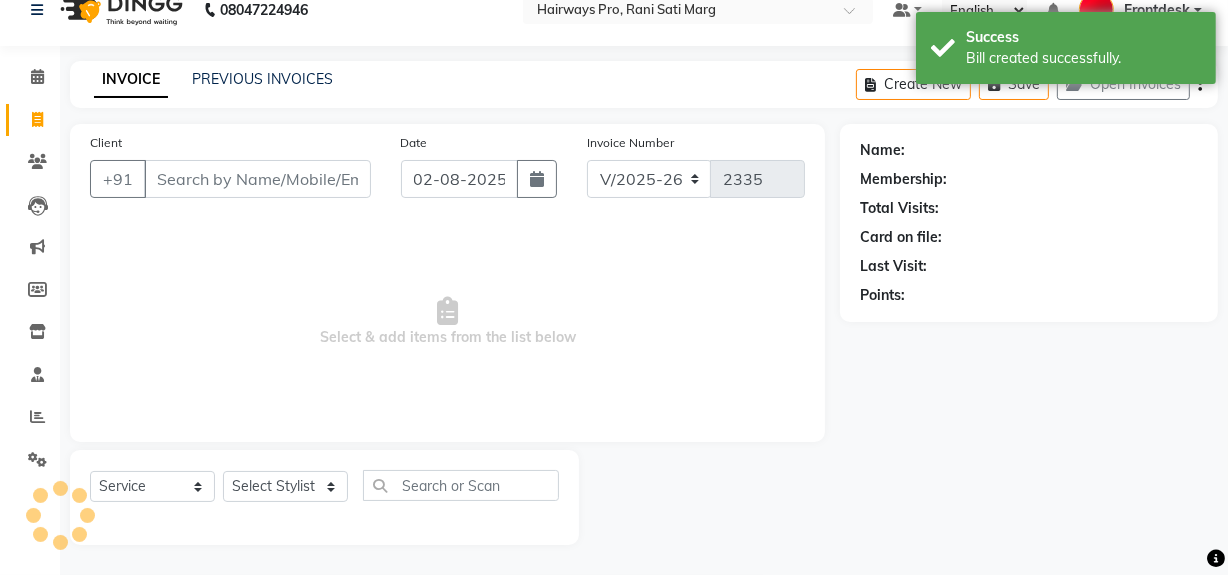 type on "[PHONE]" 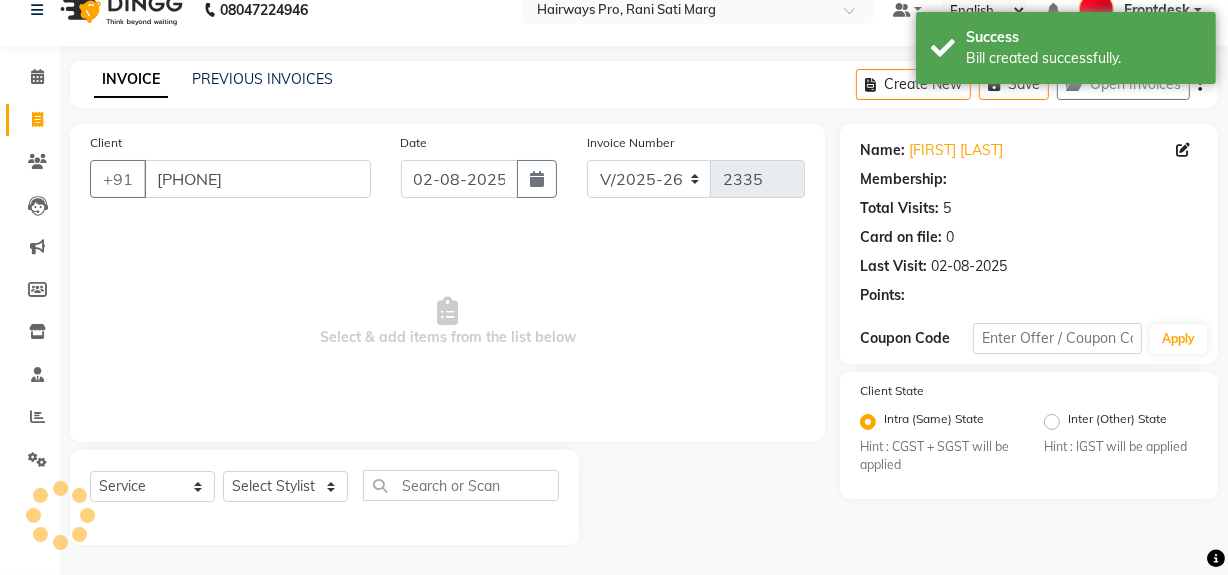 select on "1: Object" 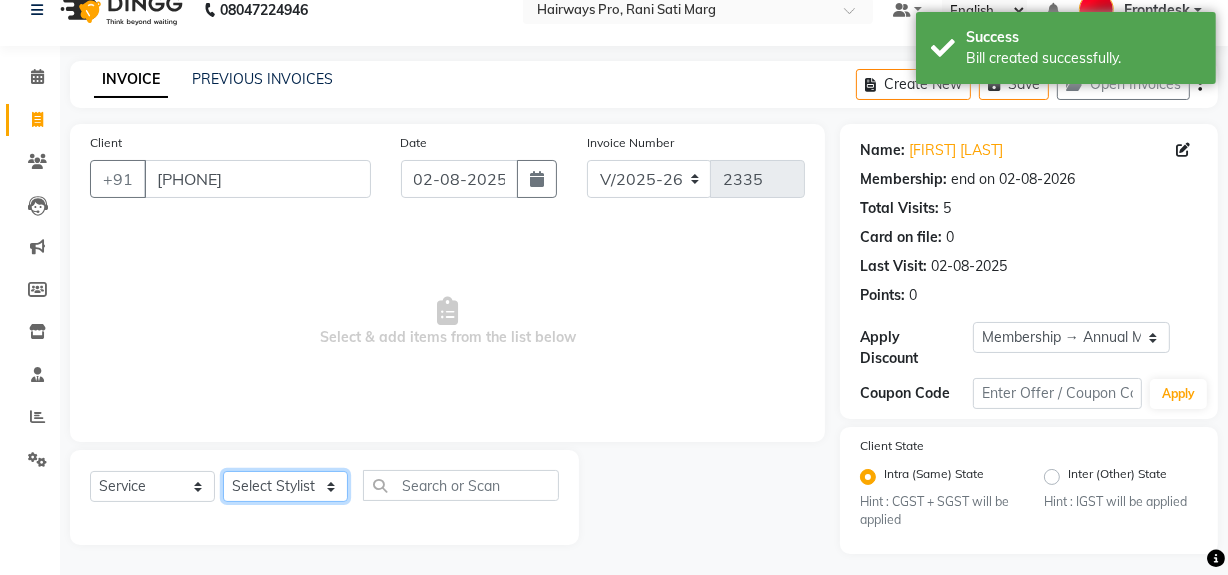 click on "Select Stylist ABID DANISH Faiz shaikh Frontdesk INTEZAR SALMANI JYOTI Kamal Salmani KAVITA MUSTAFA RAFIQUE Sonal SONU WAQAR ZAFAR" 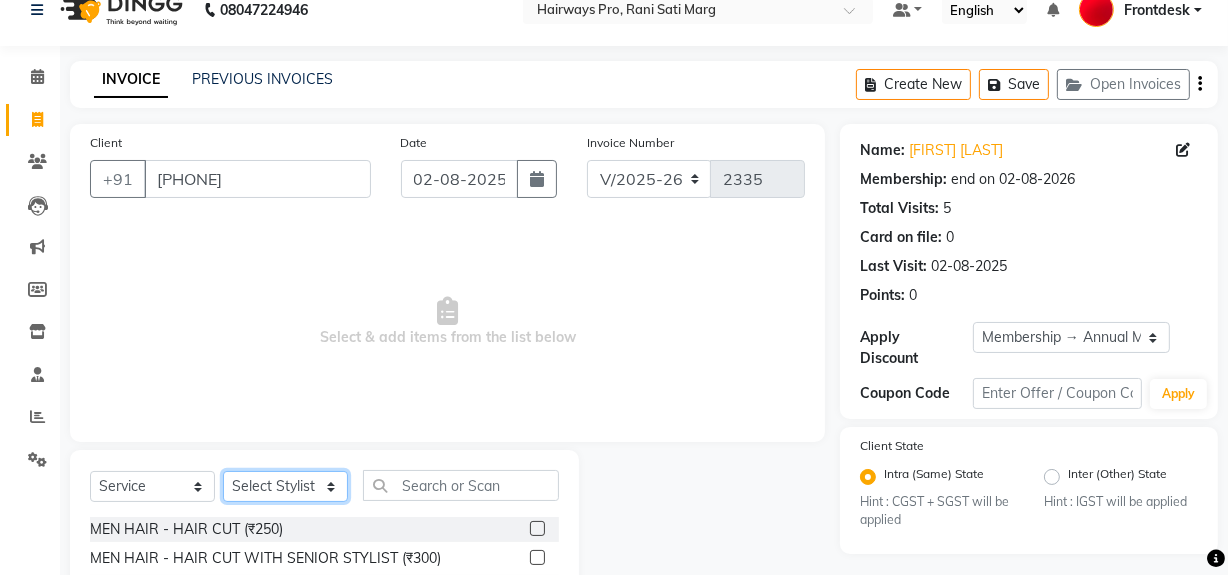scroll, scrollTop: 117, scrollLeft: 0, axis: vertical 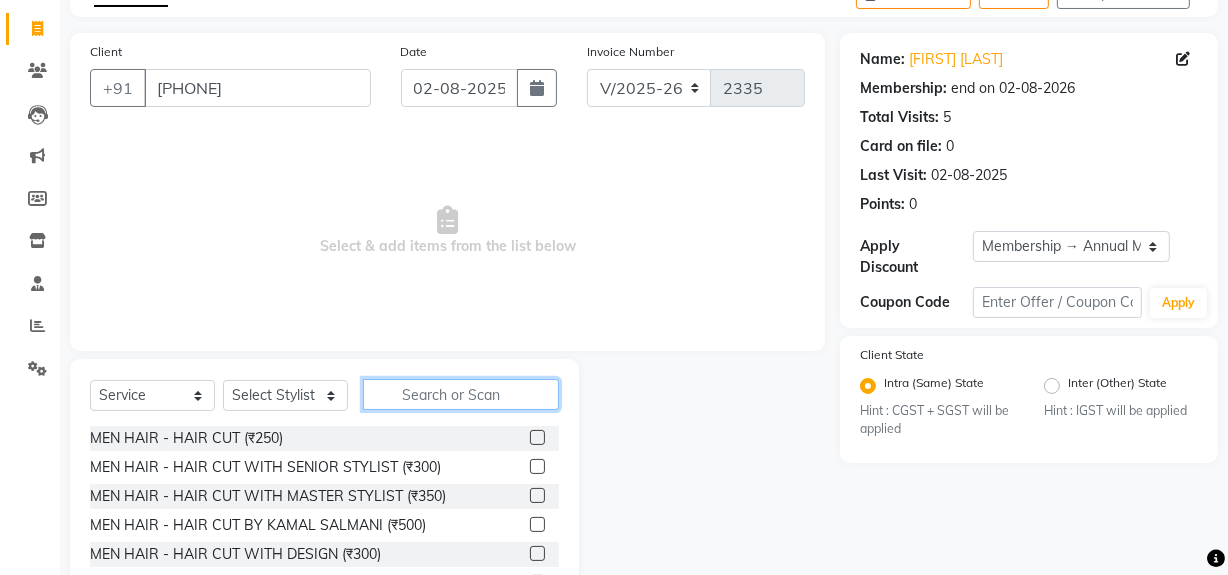 click 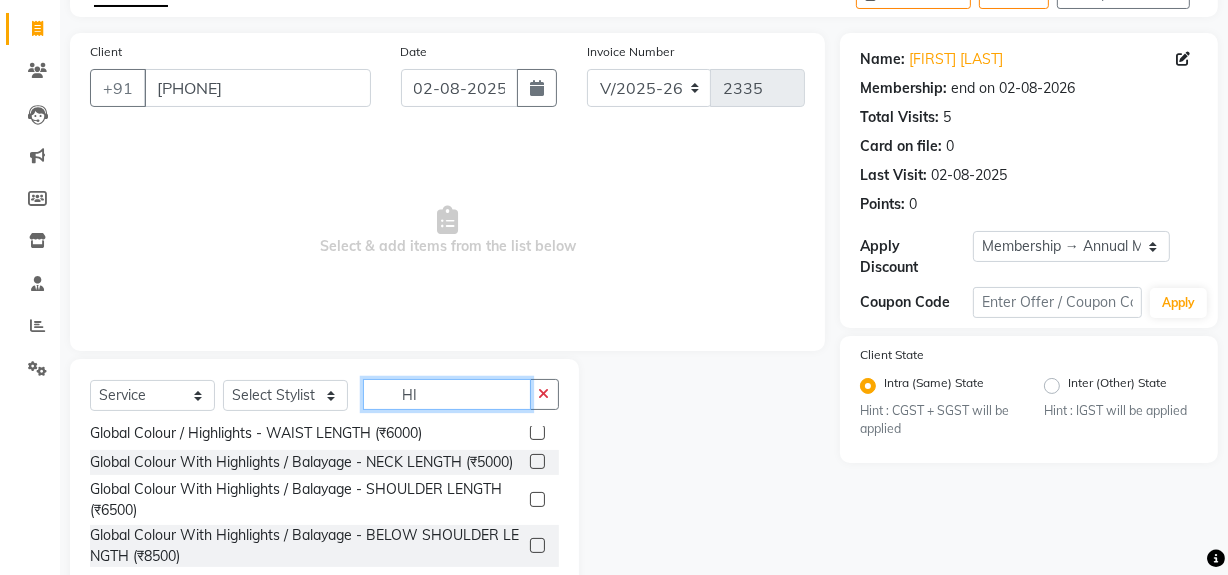 scroll, scrollTop: 181, scrollLeft: 0, axis: vertical 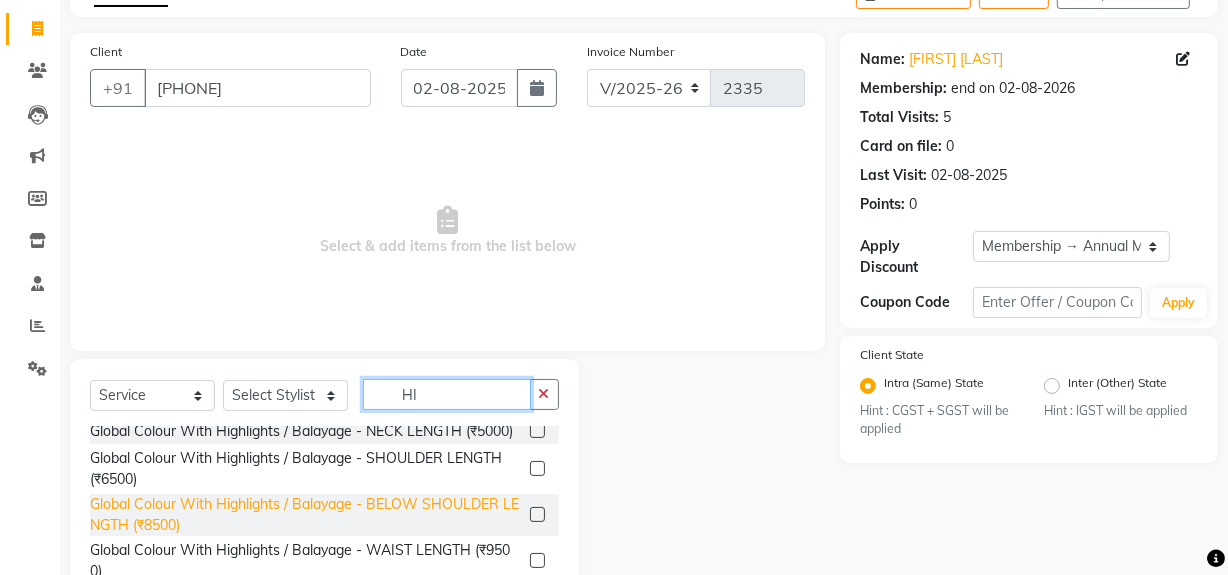 type on "HI" 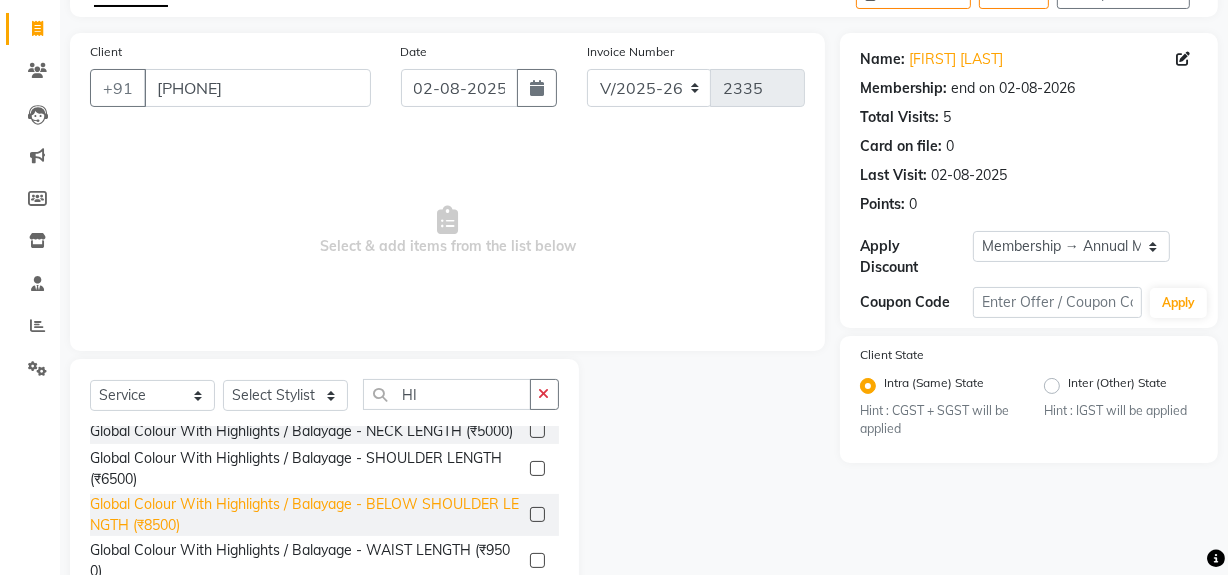 click on "Global Colour With Highlights / Balayage - BELOW SHOULDER LENGTH (₹8500)" 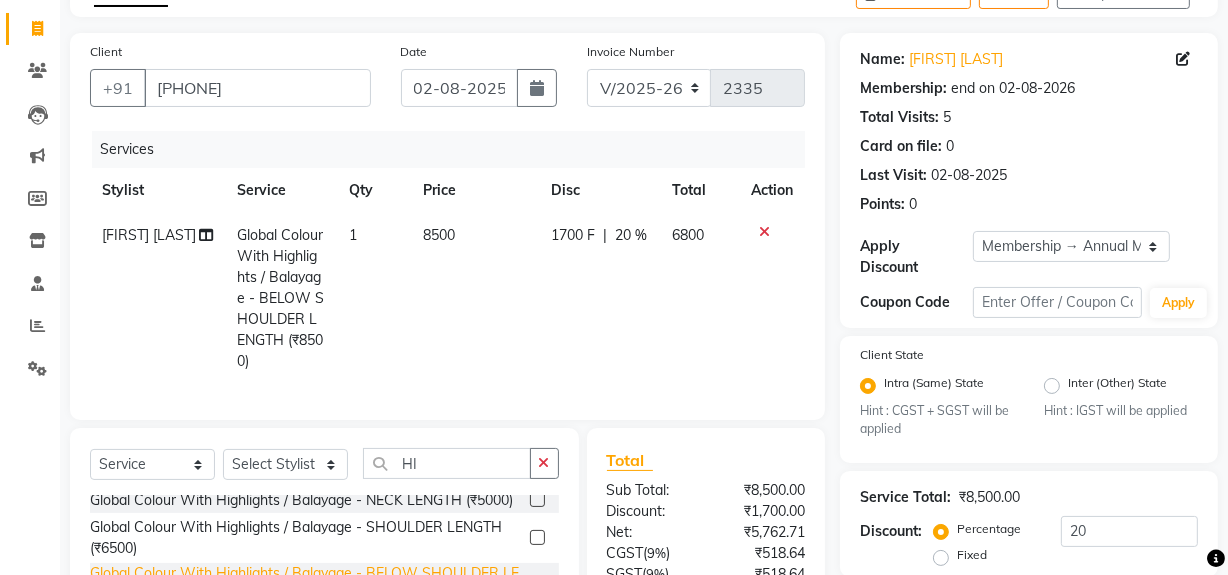 checkbox on "false" 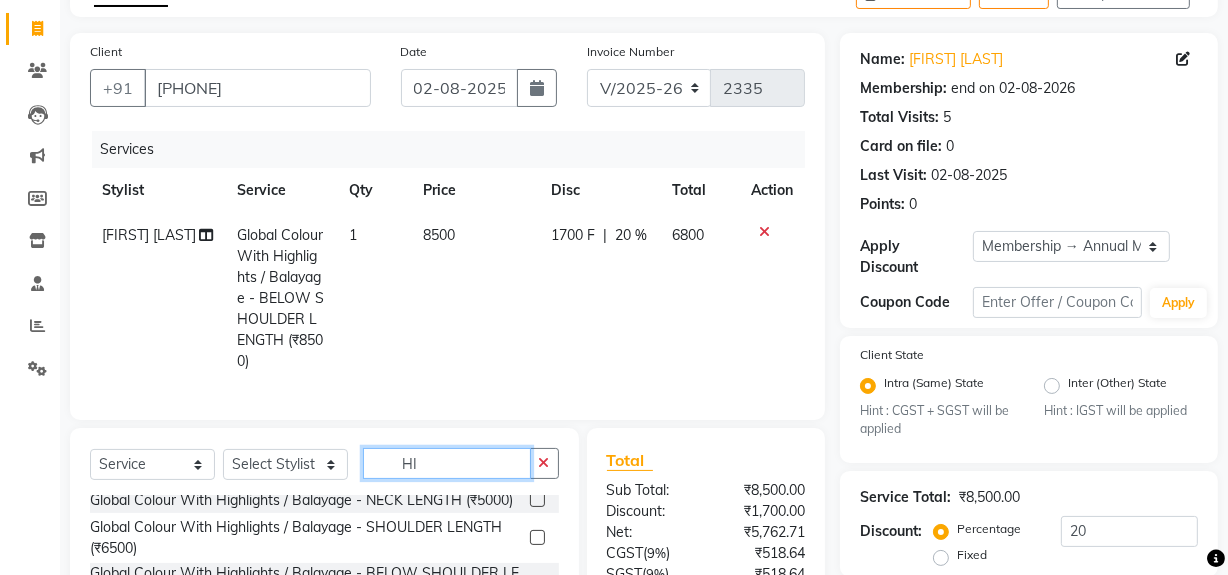 click on "HI" 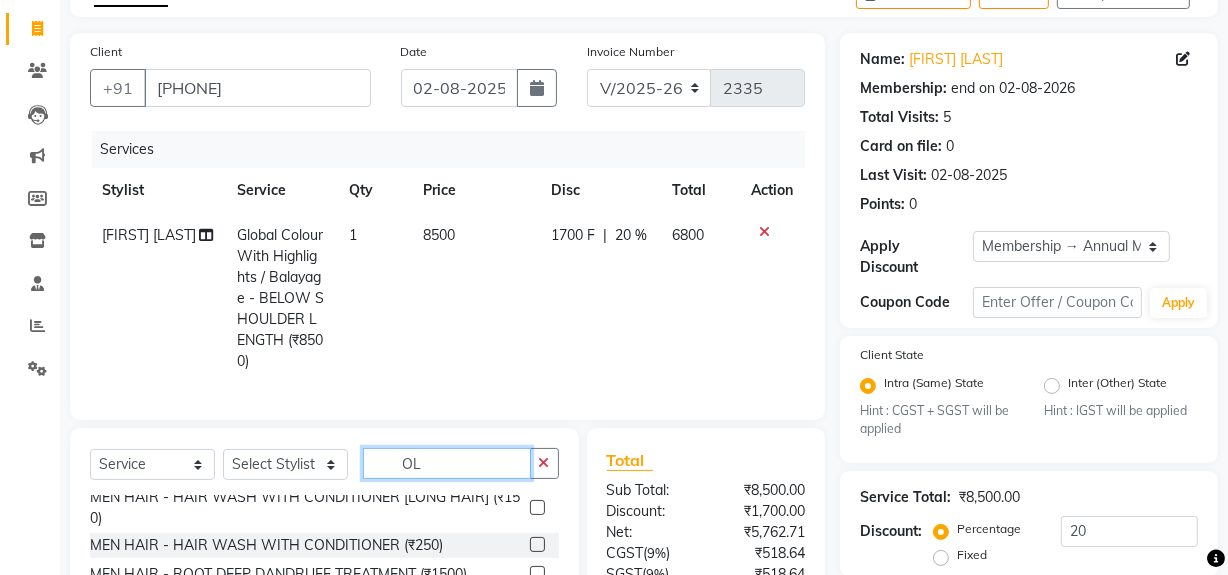 scroll, scrollTop: 0, scrollLeft: 0, axis: both 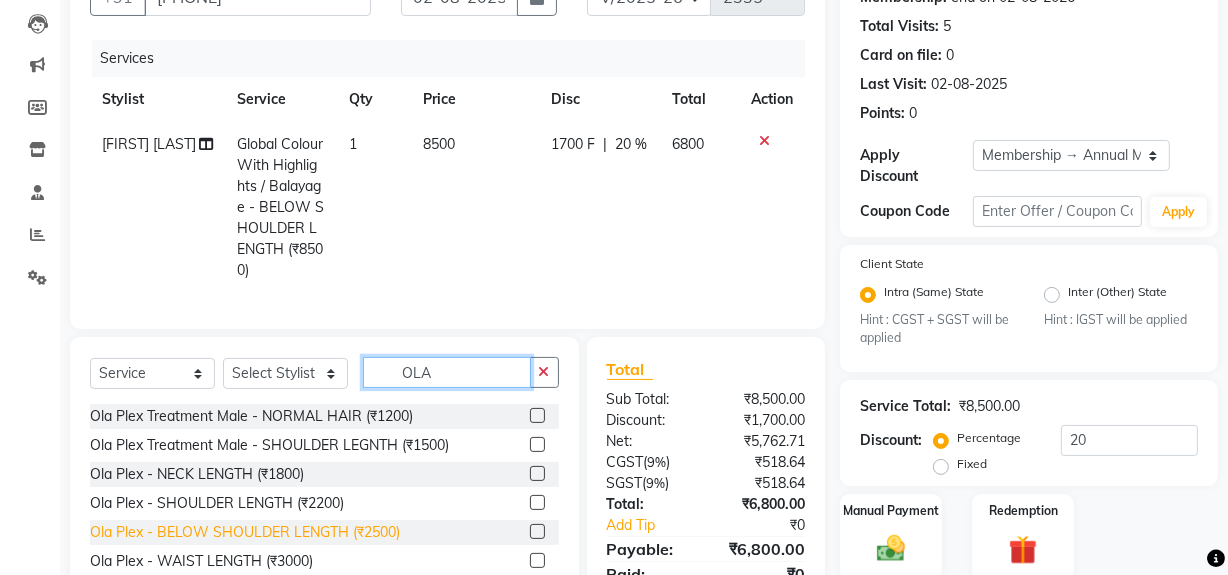 type on "OLA" 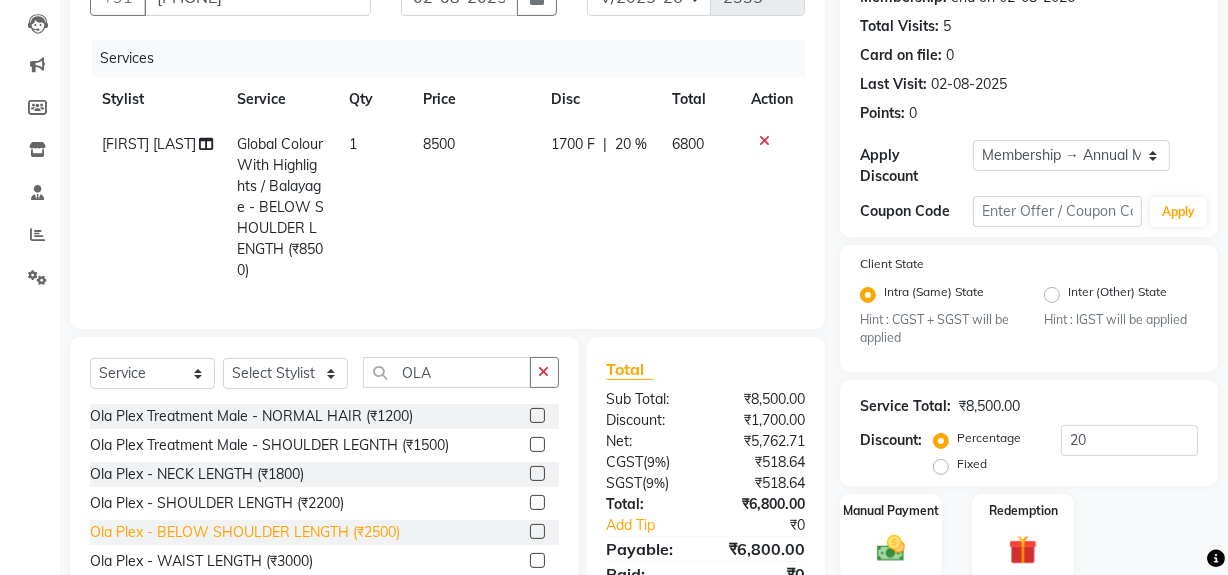 click on "Ola Plex - BELOW SHOULDER LENGTH (₹2500)" 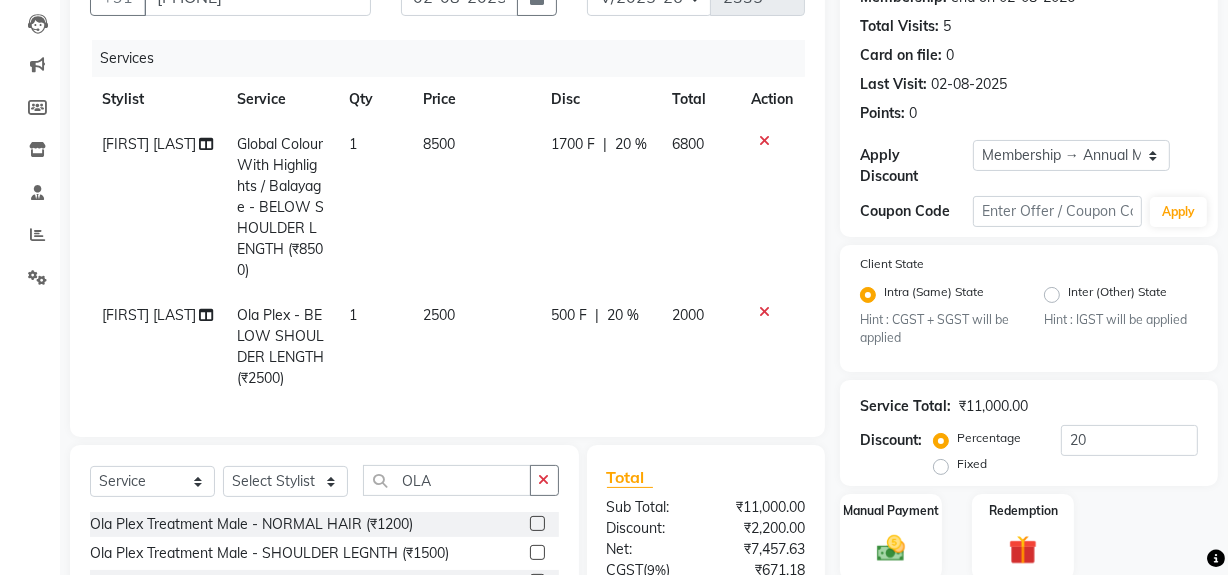 checkbox on "false" 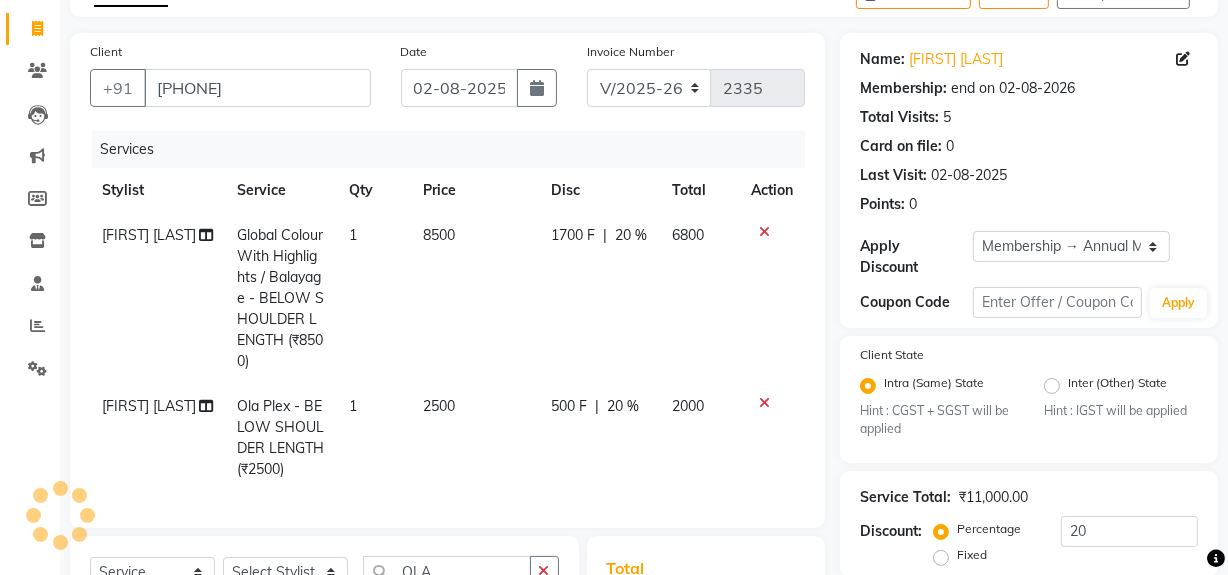 scroll, scrollTop: 390, scrollLeft: 0, axis: vertical 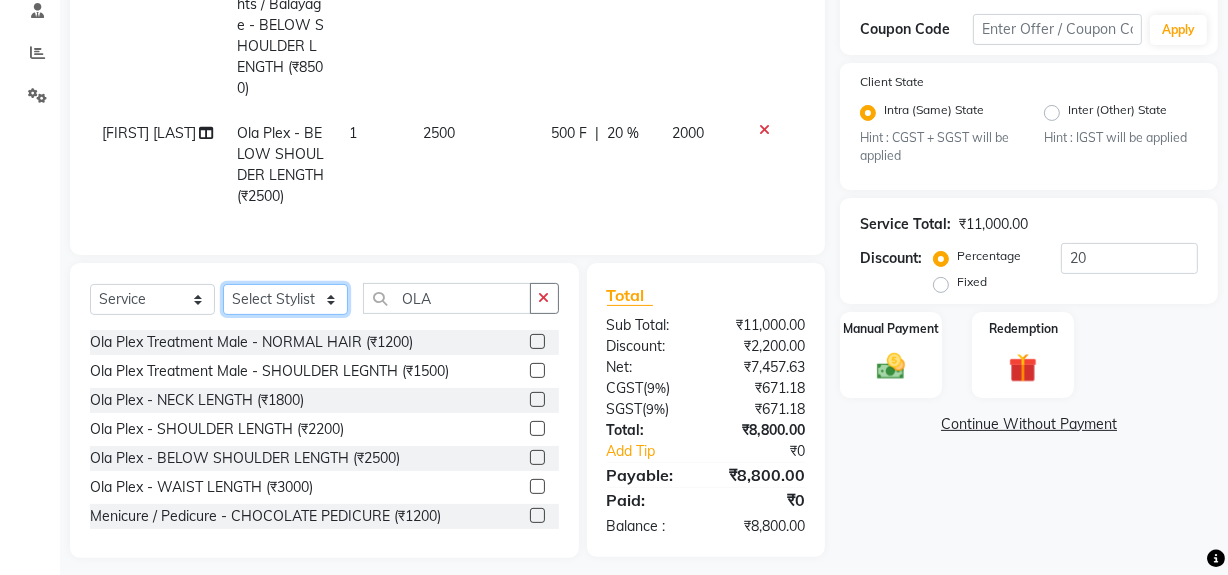 click on "Select Stylist ABID DANISH Faiz shaikh Frontdesk INTEZAR SALMANI JYOTI Kamal Salmani KAVITA MUSTAFA RAFIQUE Sonal SONU WAQAR ZAFAR" 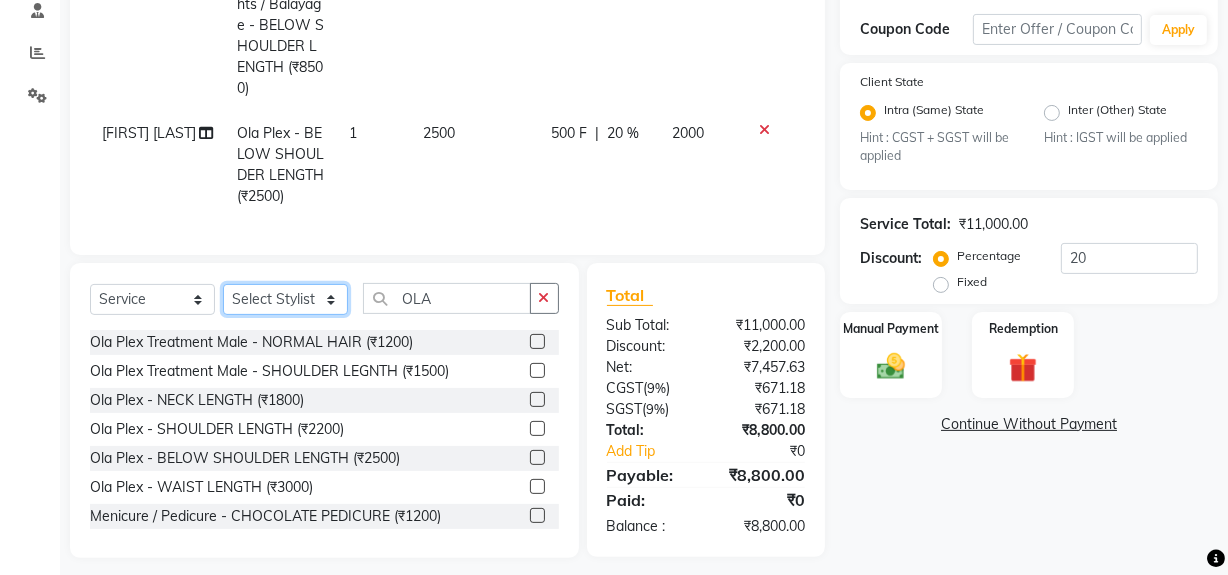 select on "[POSTAL_CODE]" 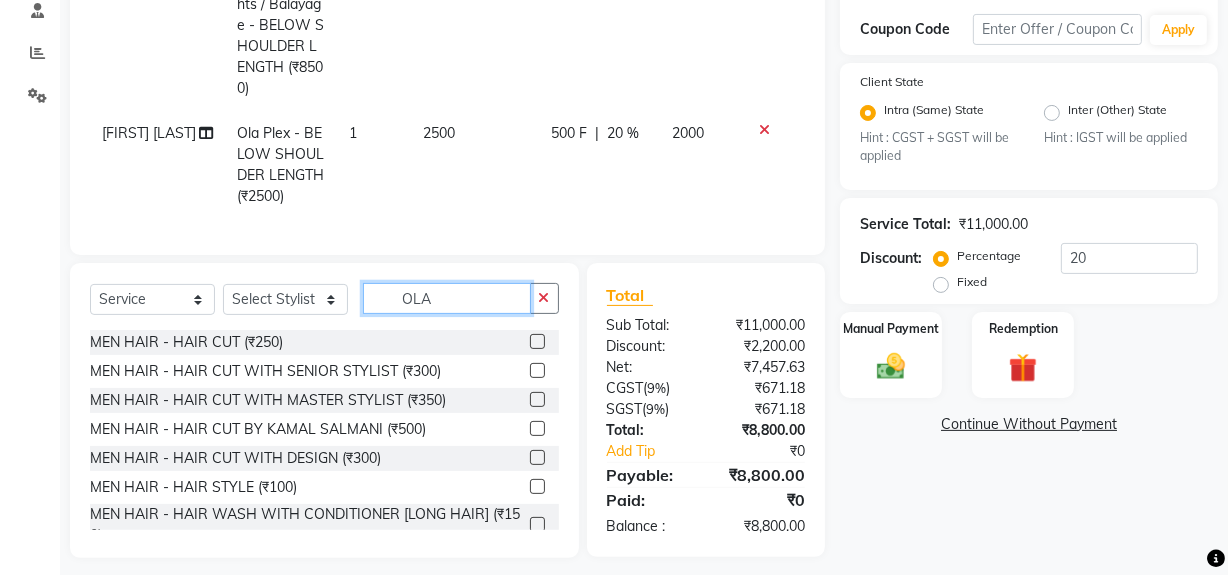 click on "OLA" 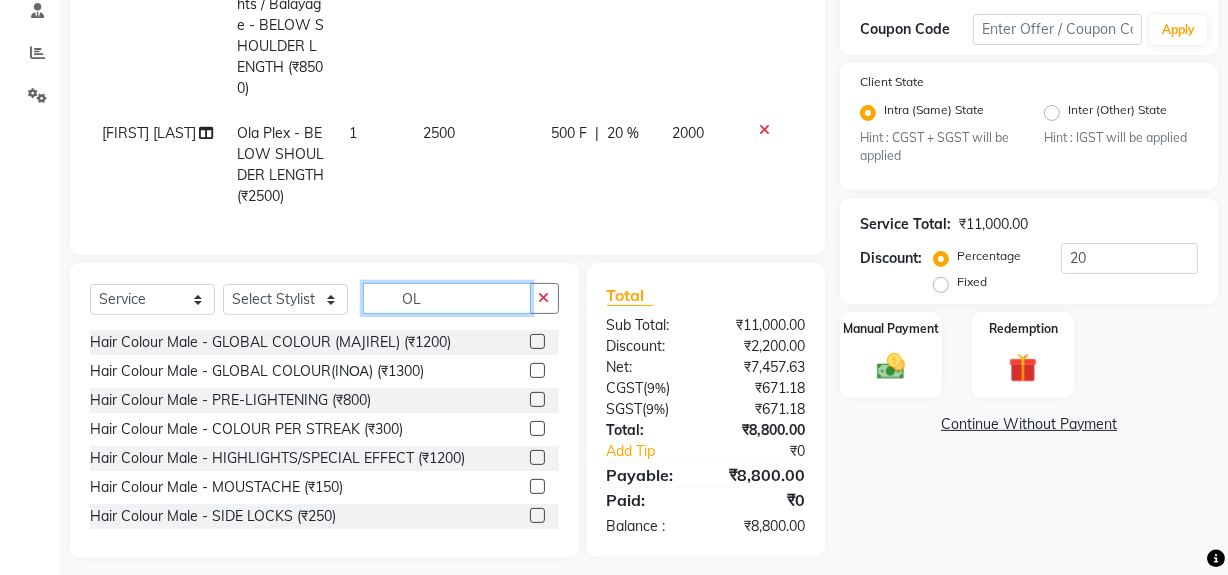 type on "O" 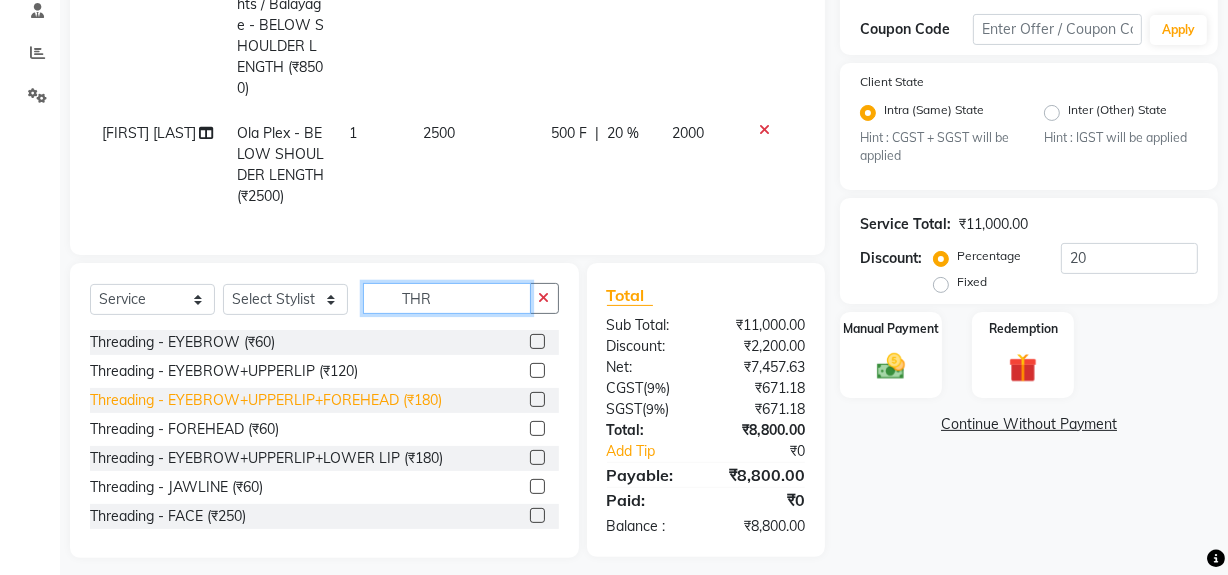 type on "THR" 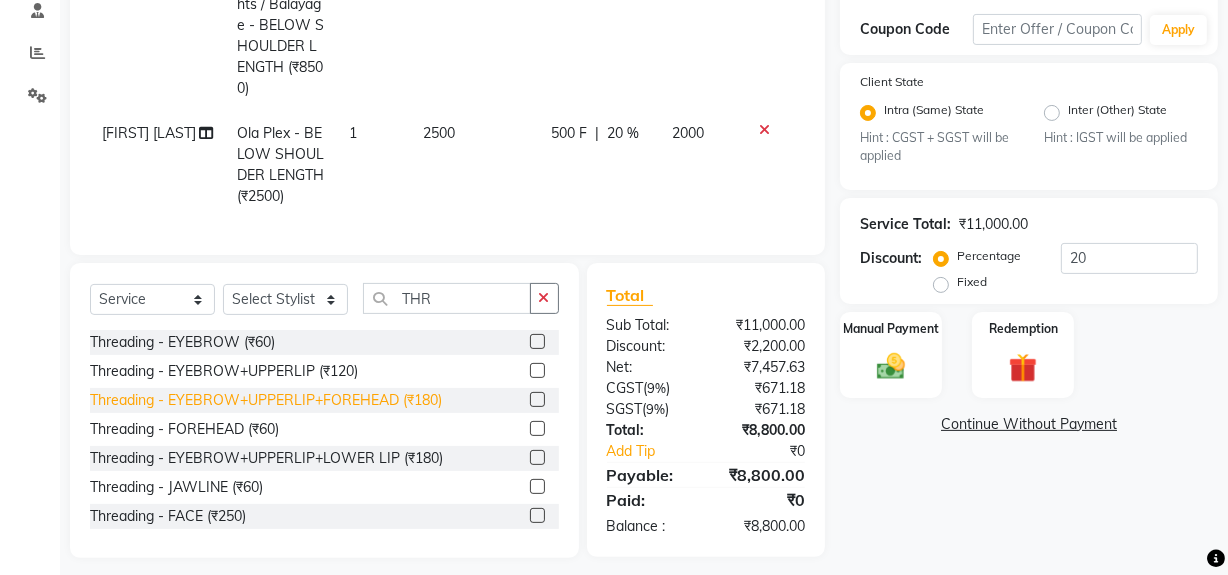 click on "Threading - EYEBROW+UPPERLIP+FOREHEAD (₹180)" 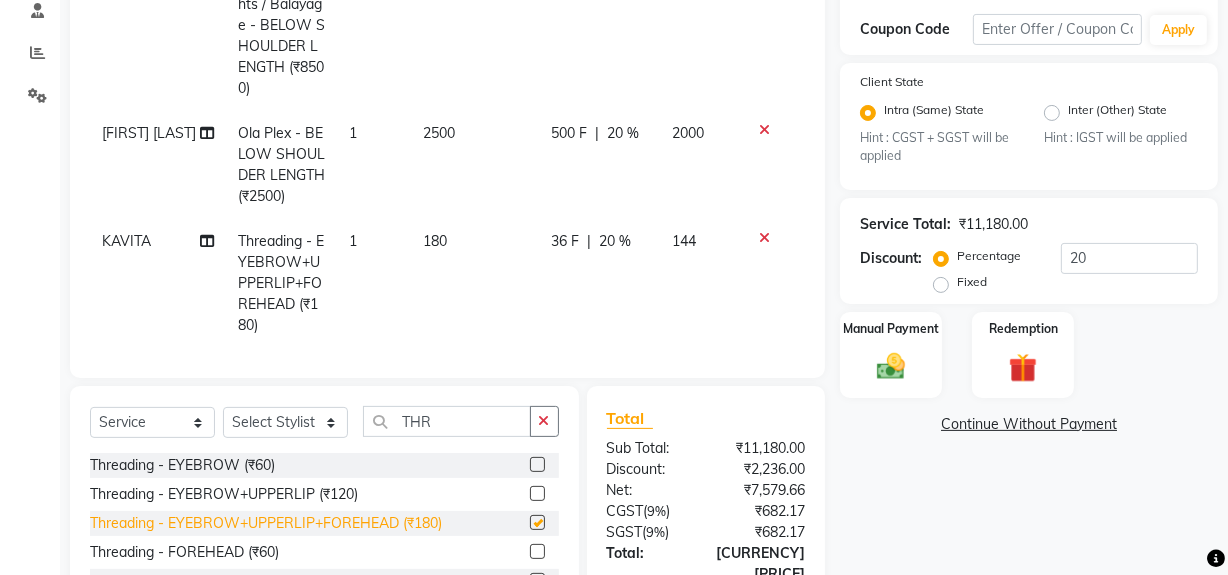 checkbox on "false" 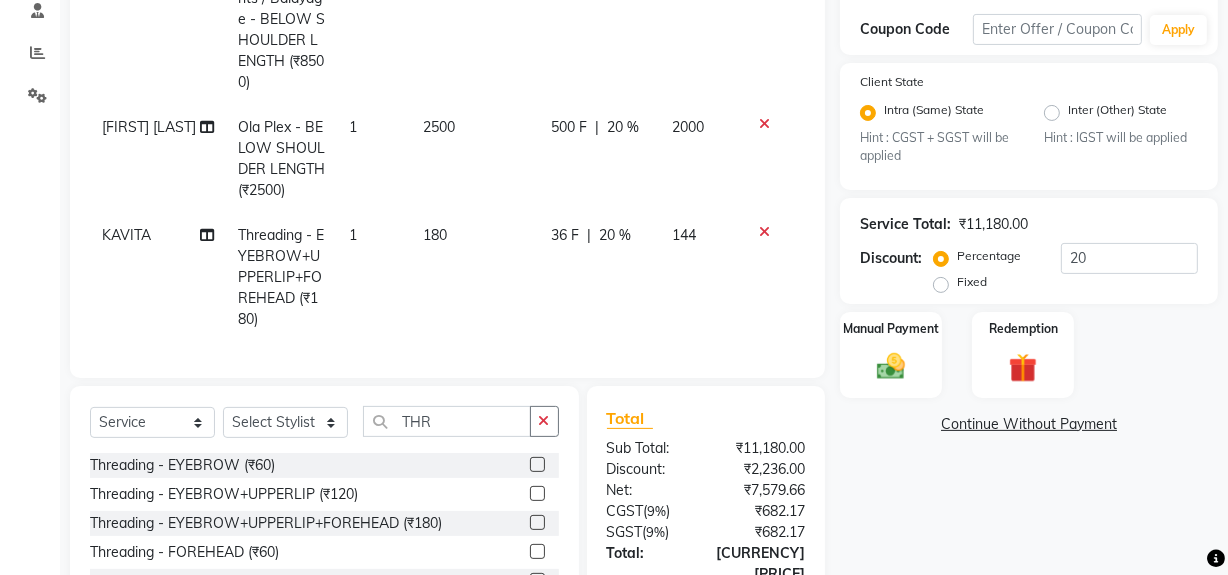 scroll, scrollTop: 20, scrollLeft: 0, axis: vertical 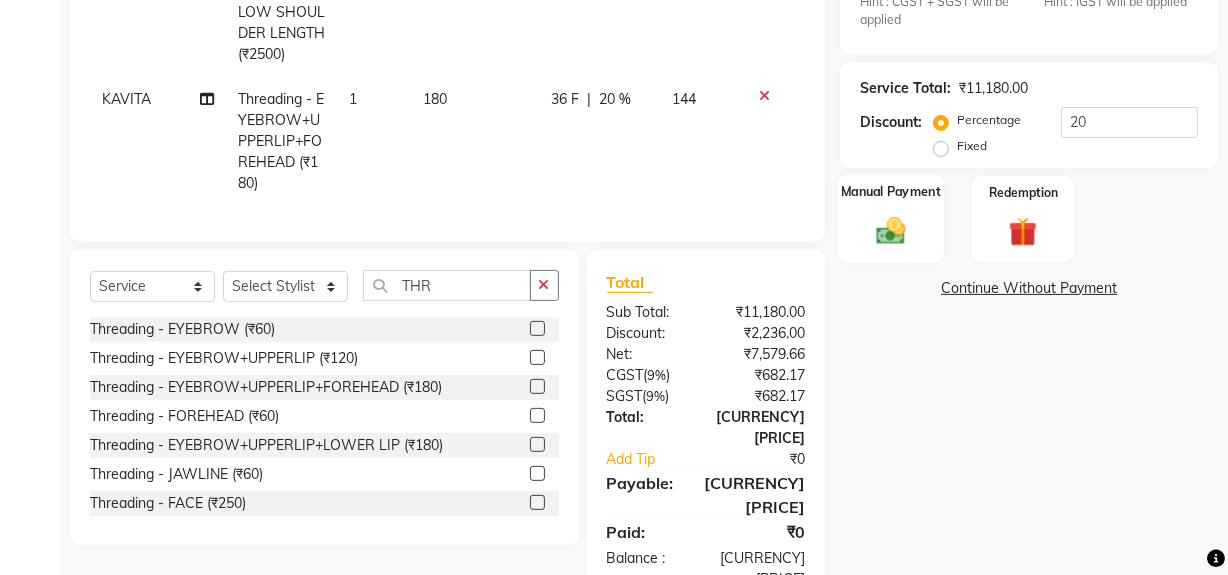 click 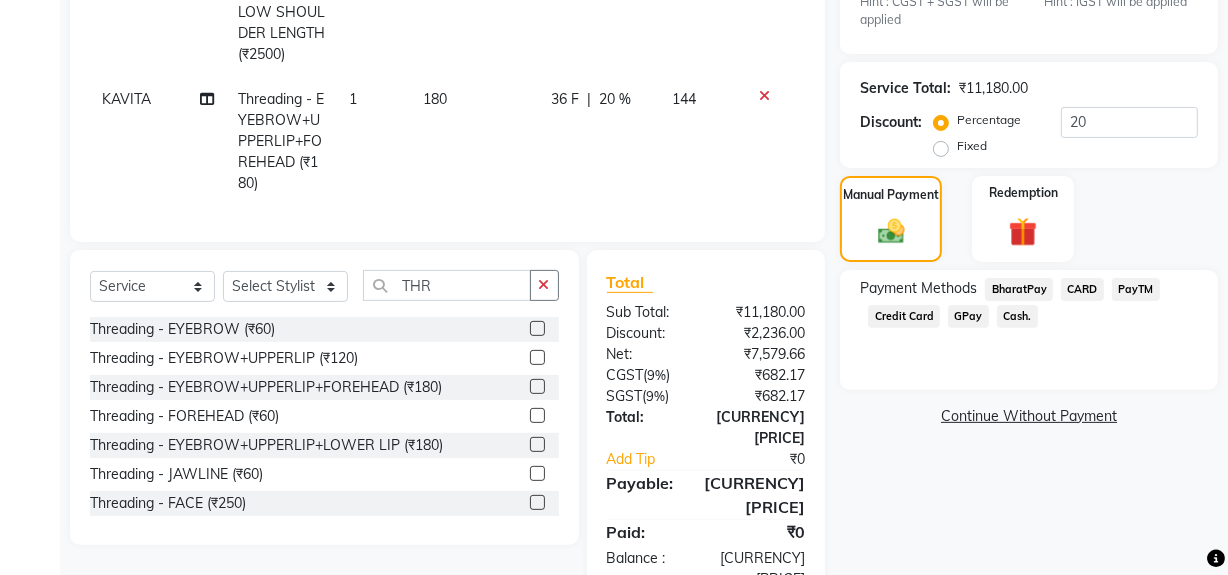 click on "GPay" 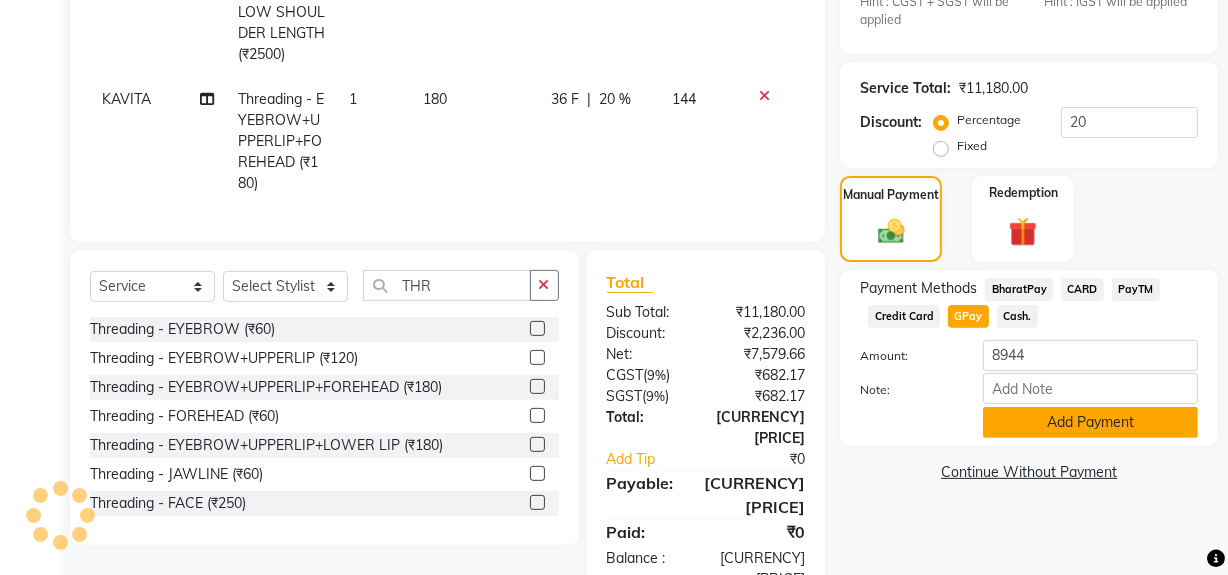 click on "Add Payment" 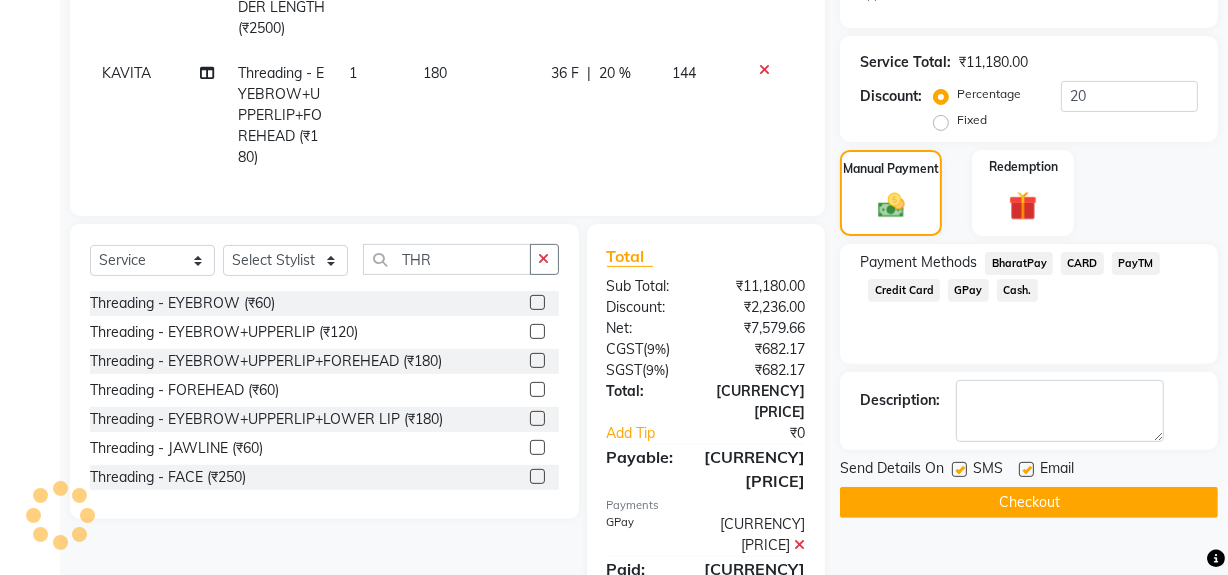 scroll, scrollTop: 567, scrollLeft: 0, axis: vertical 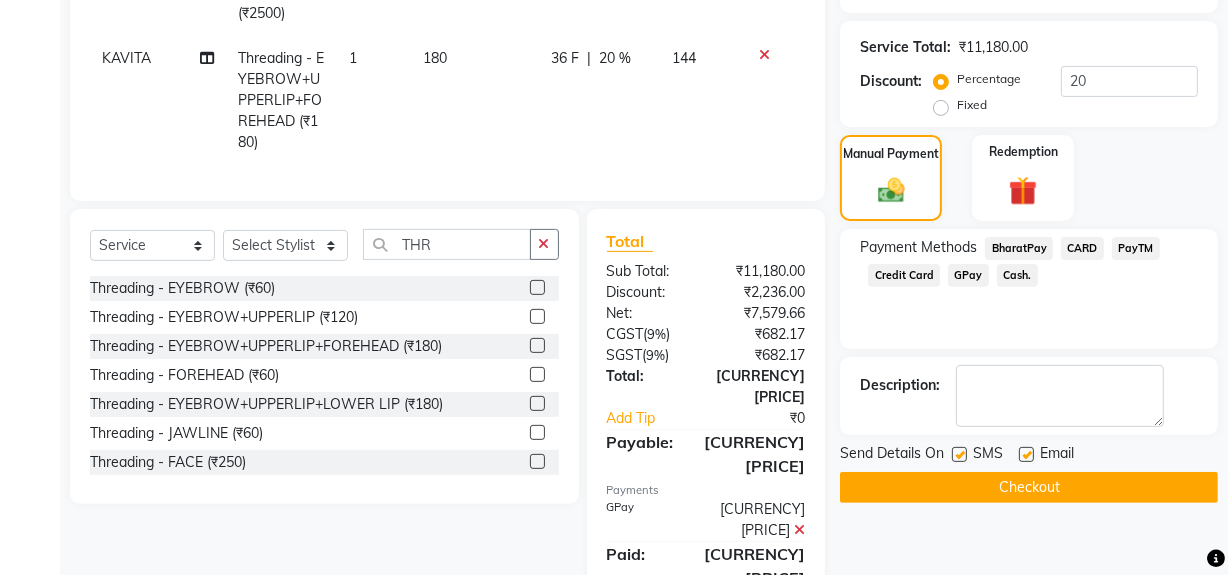 click on "Checkout" 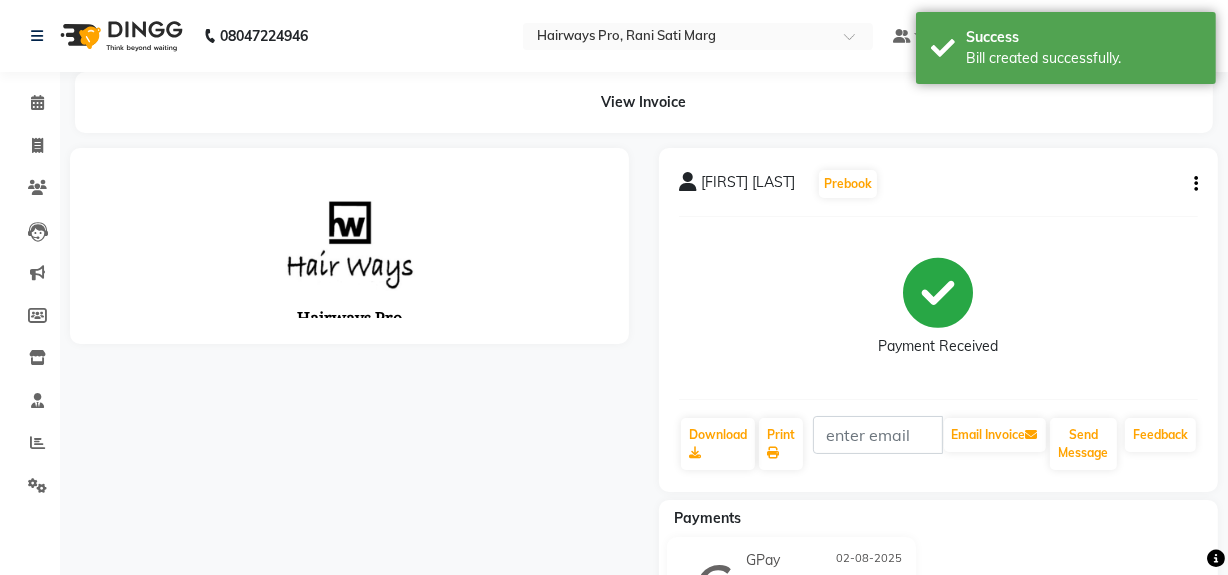 scroll, scrollTop: 0, scrollLeft: 0, axis: both 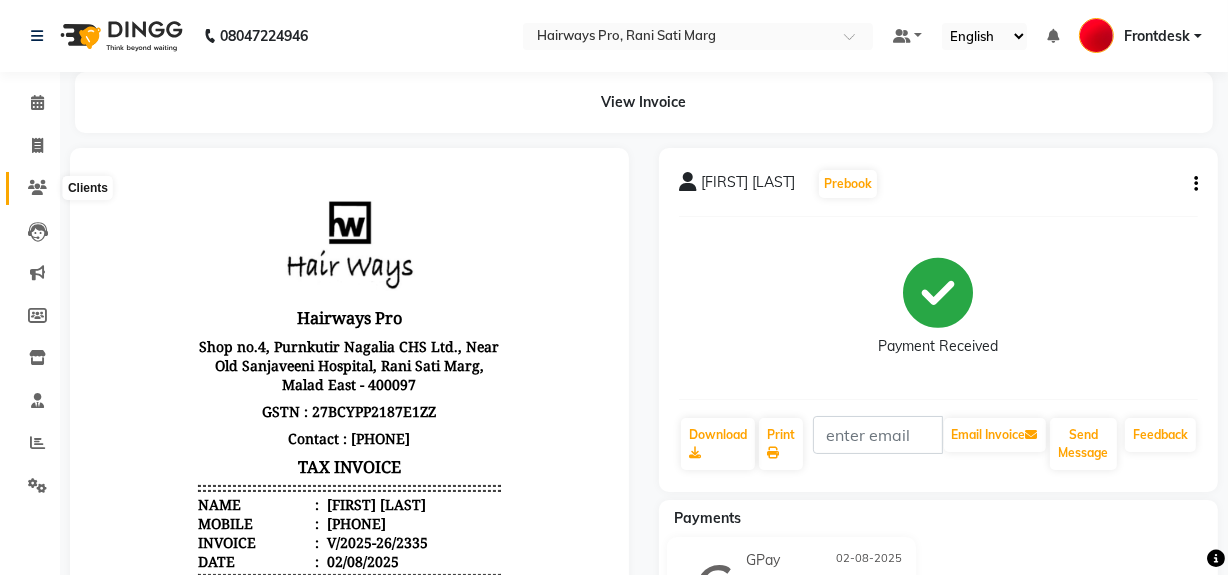 click 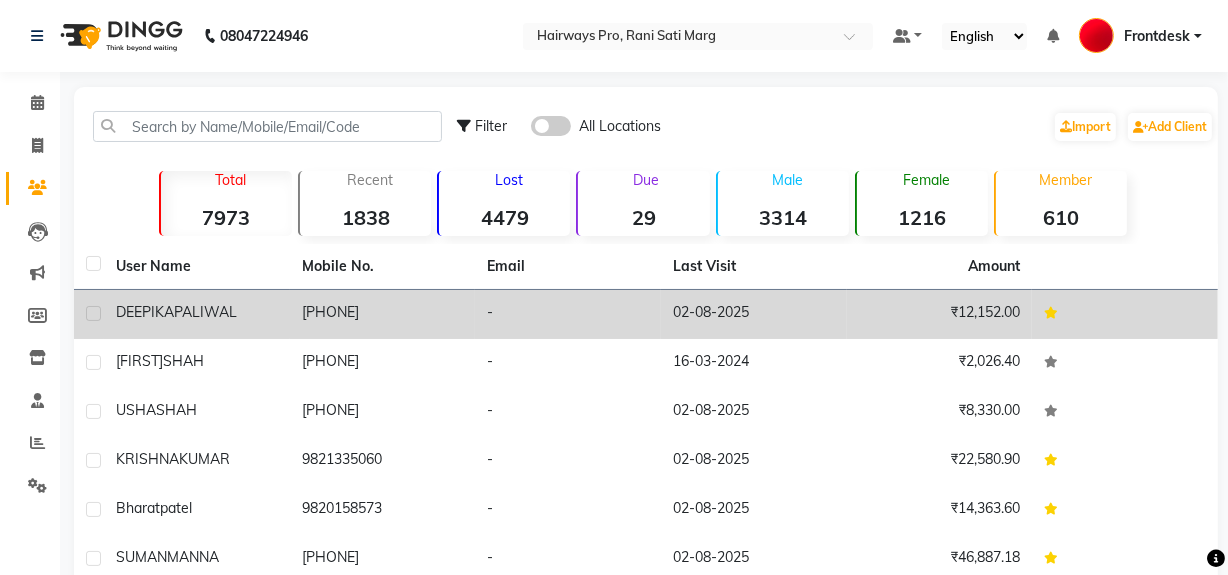 click on "[FIRST] [LAST]" 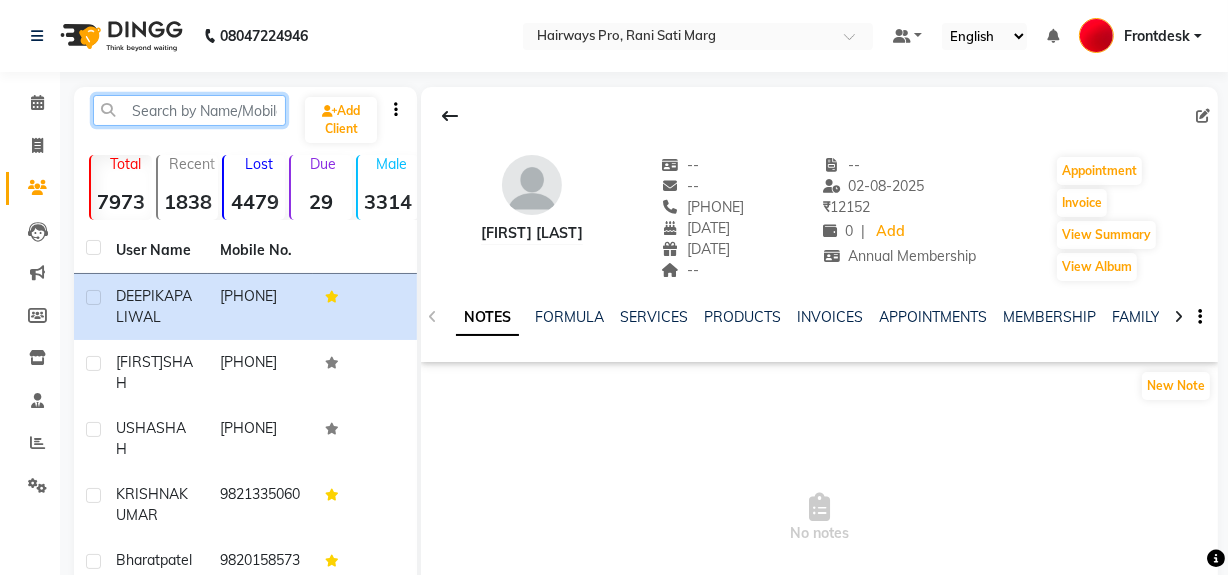 click 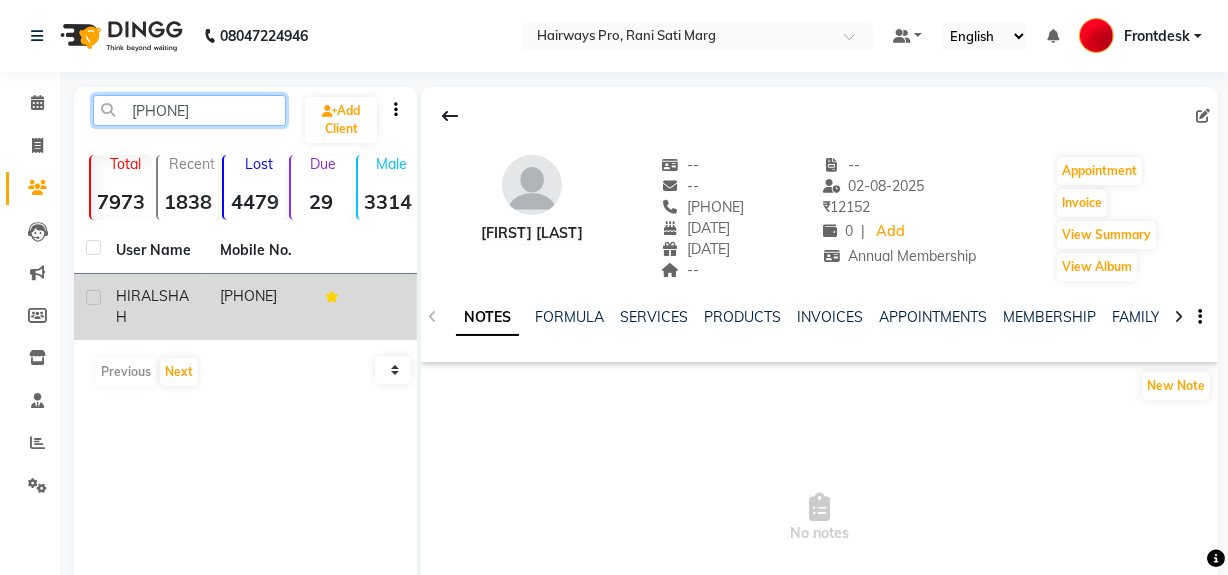 type on "[PHONE]" 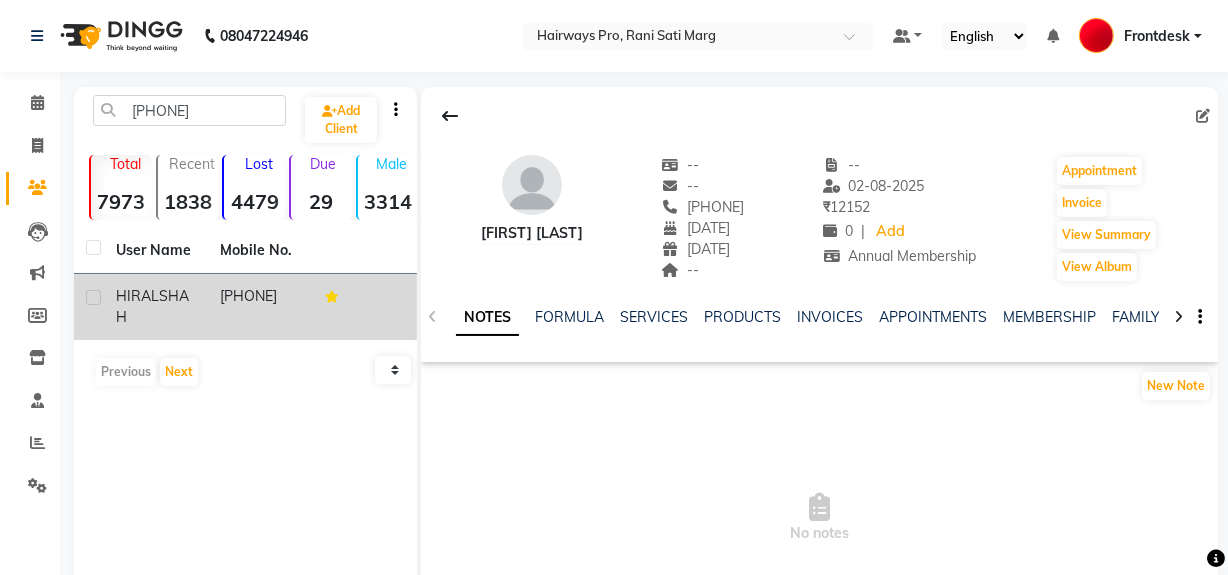 click on "[PHONE]" 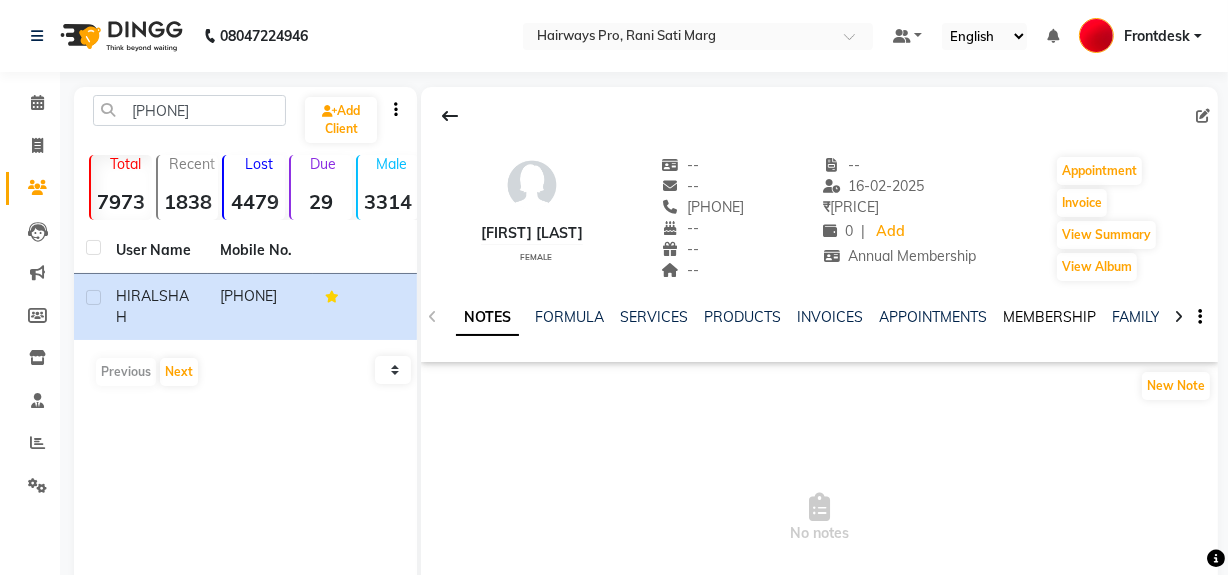 click on "MEMBERSHIP" 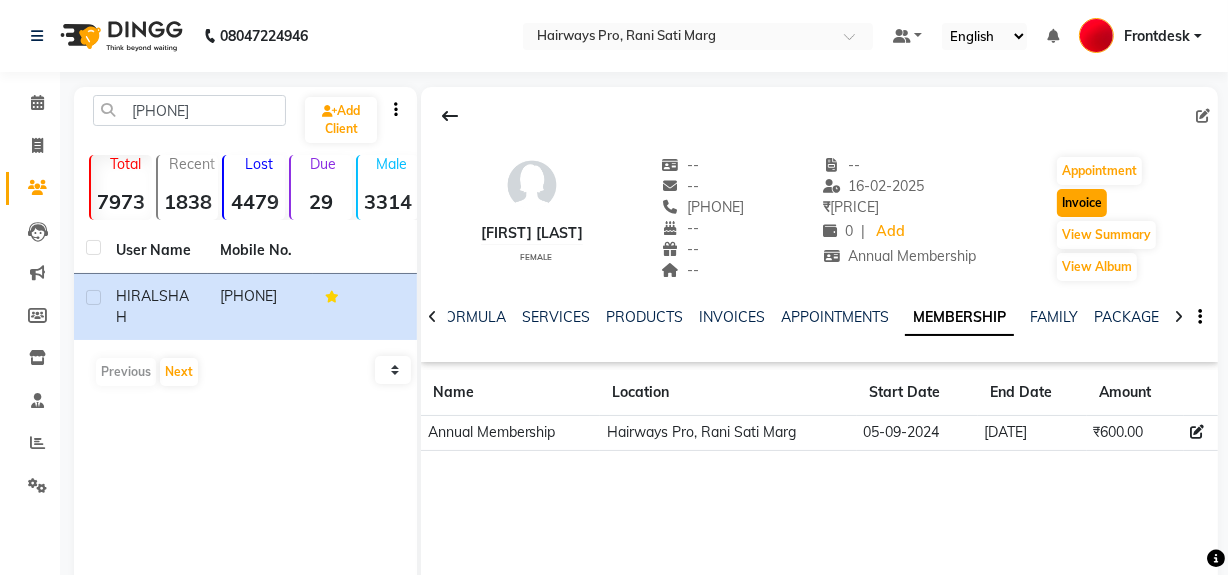 click on "Invoice" 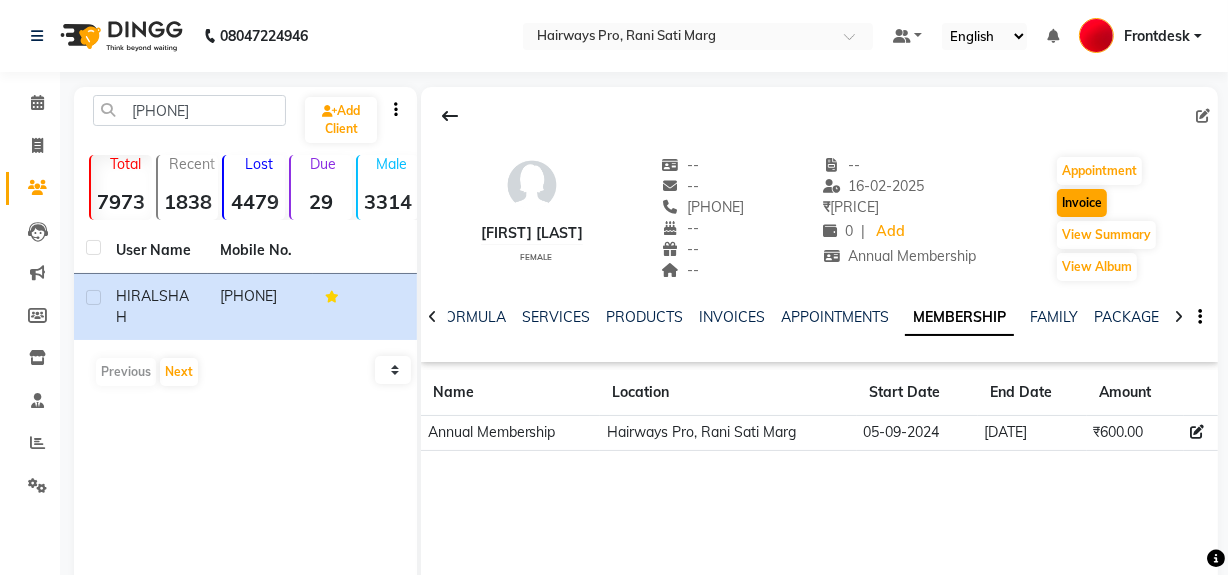 select on "service" 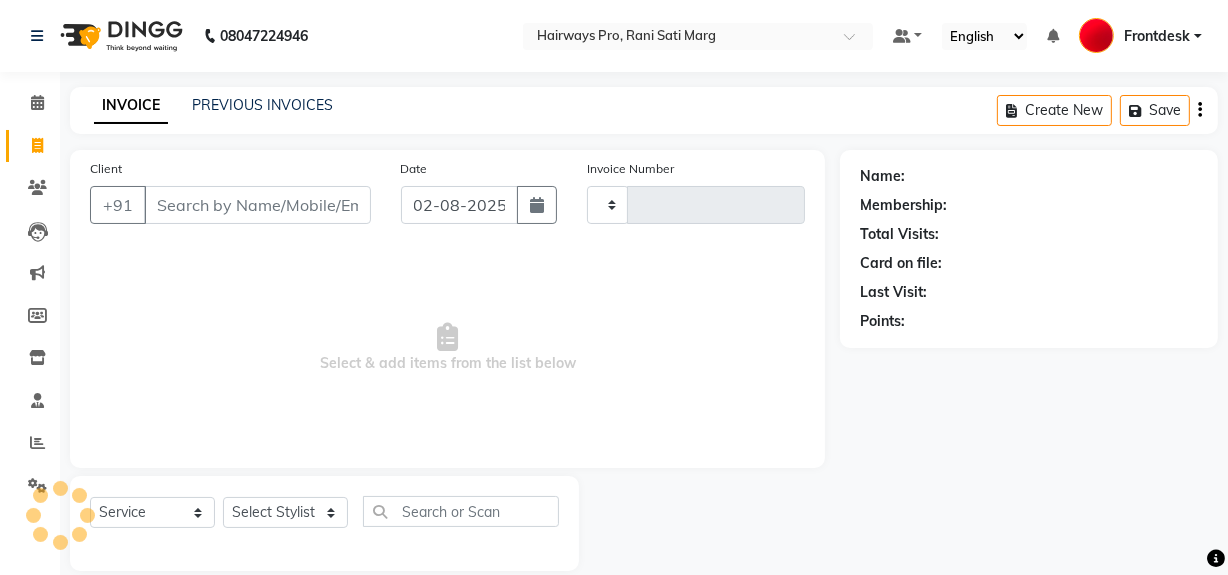scroll, scrollTop: 26, scrollLeft: 0, axis: vertical 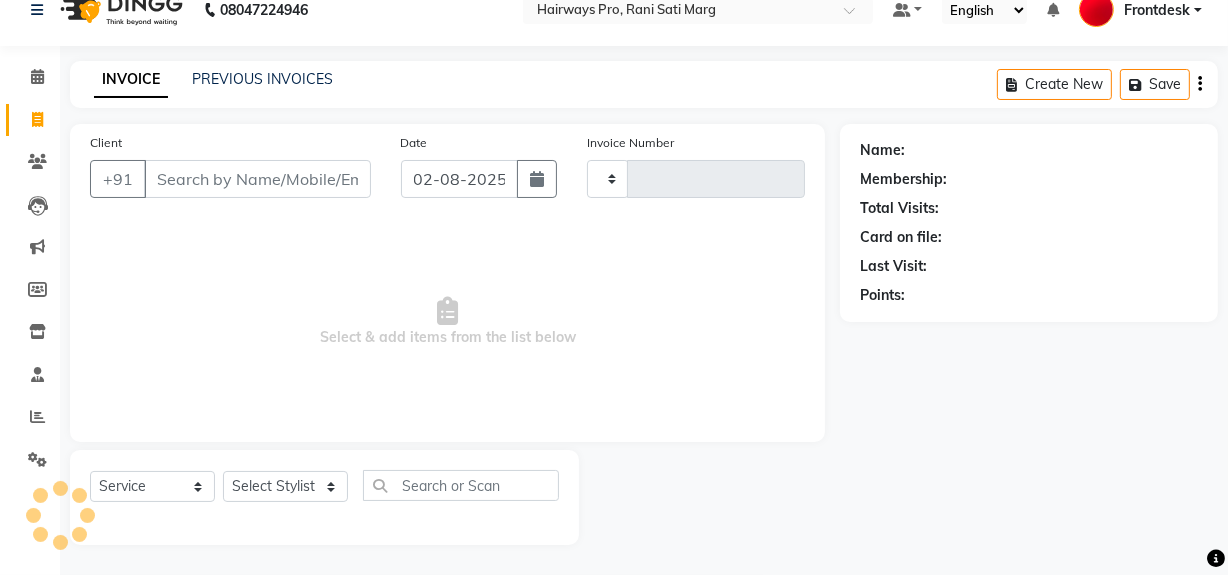 type on "2336" 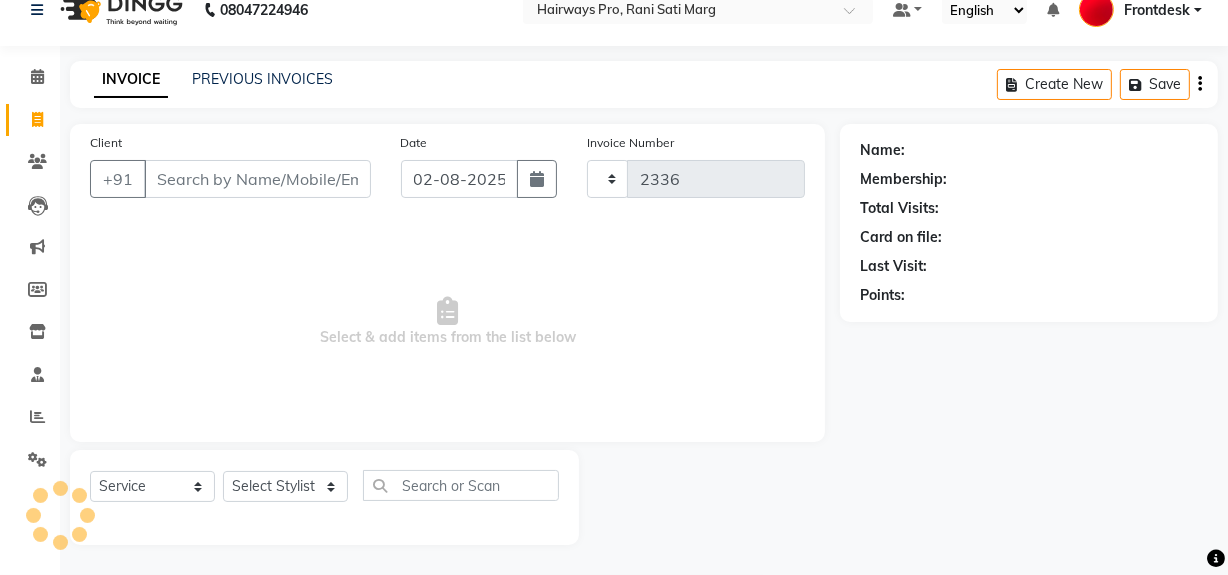 select on "787" 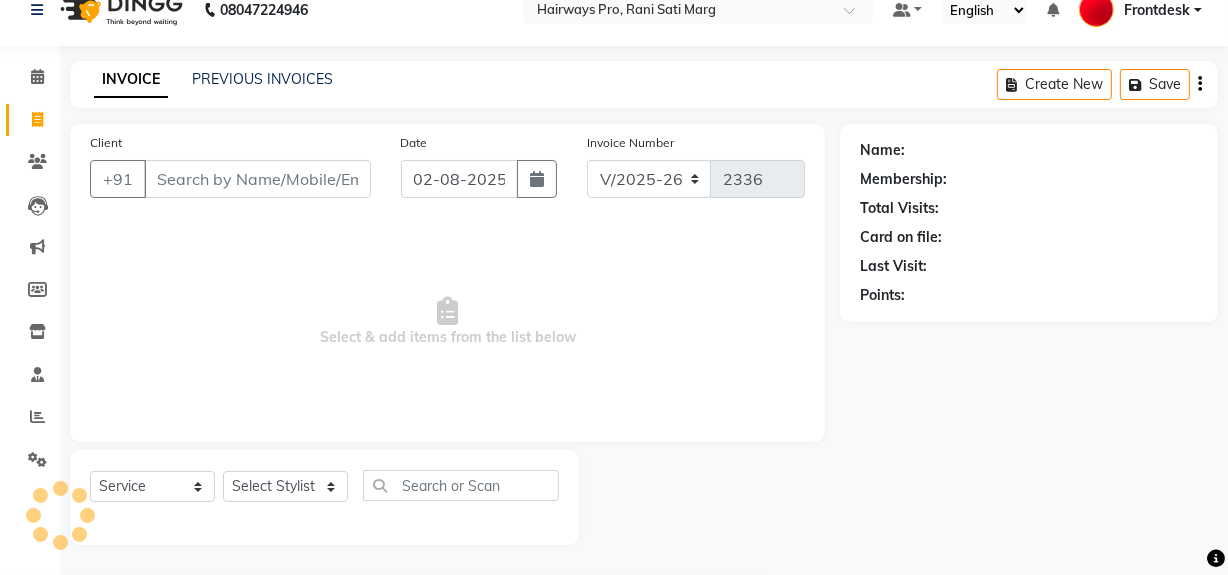 click on "Client" at bounding box center [257, 179] 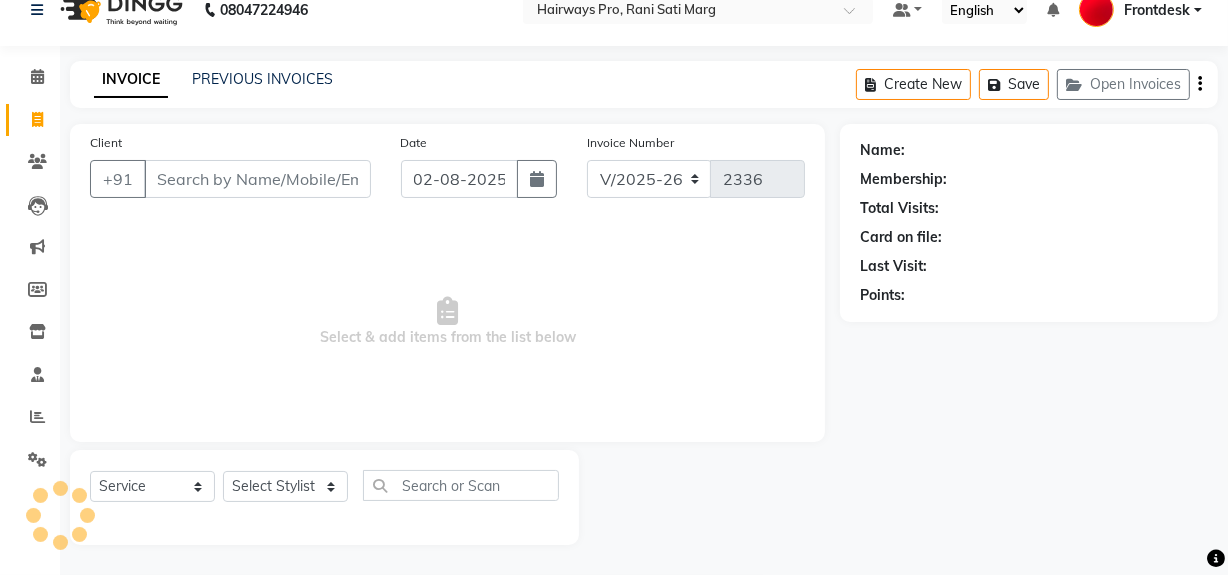 type on "[PHONE]" 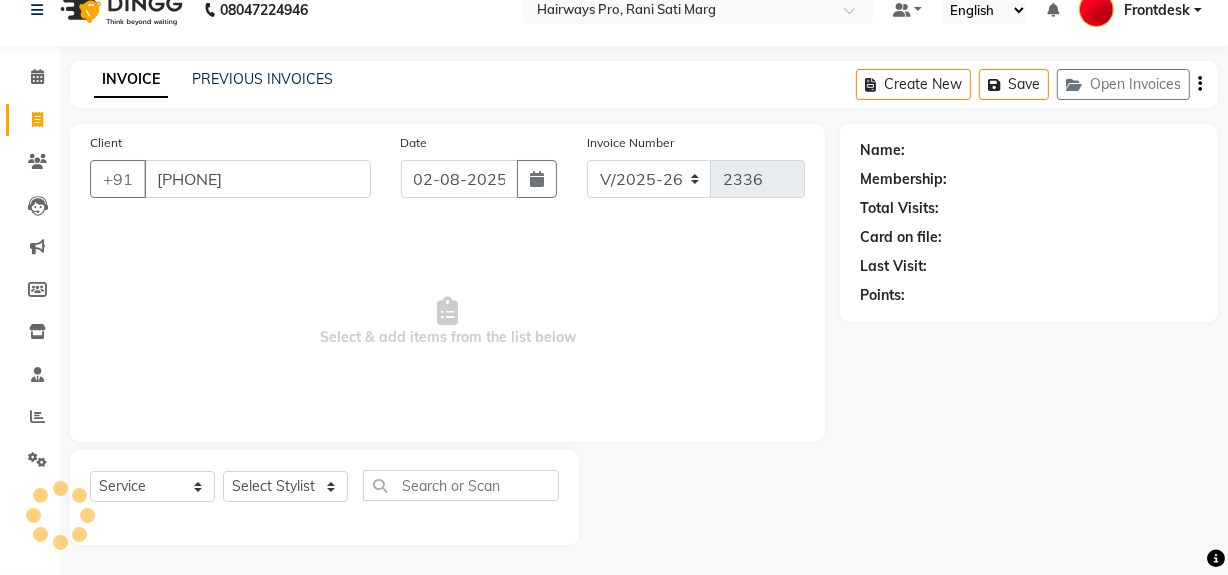 select on "1: Object" 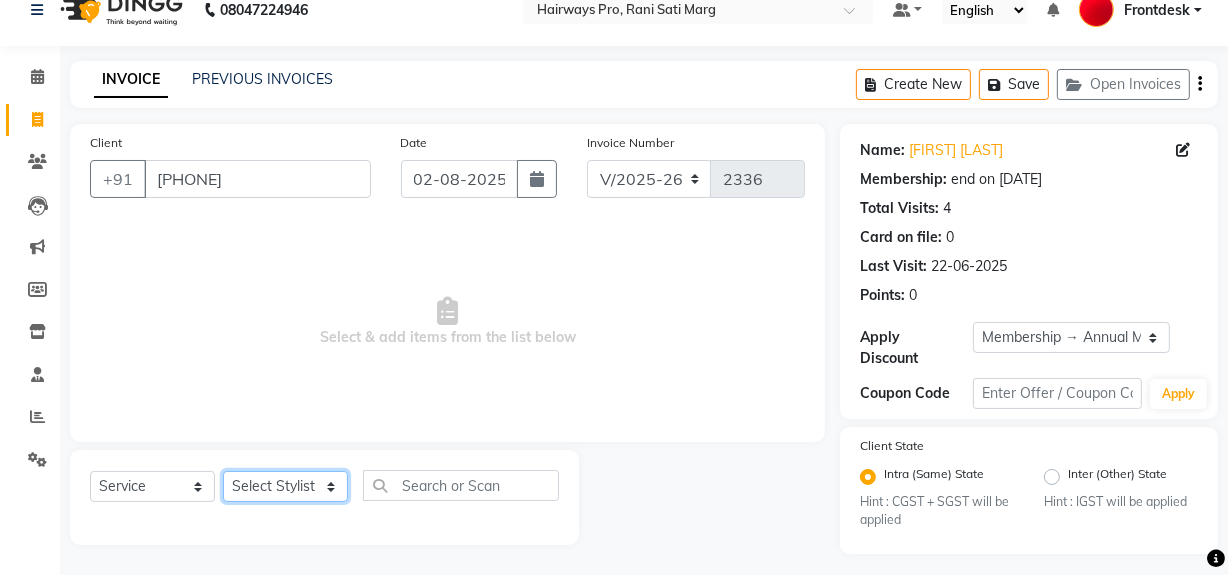 click on "Select Stylist ABID DANISH Faiz shaikh Frontdesk INTEZAR SALMANI JYOTI Kamal Salmani KAVITA MUSTAFA RAFIQUE Sonal SONU WAQAR ZAFAR" 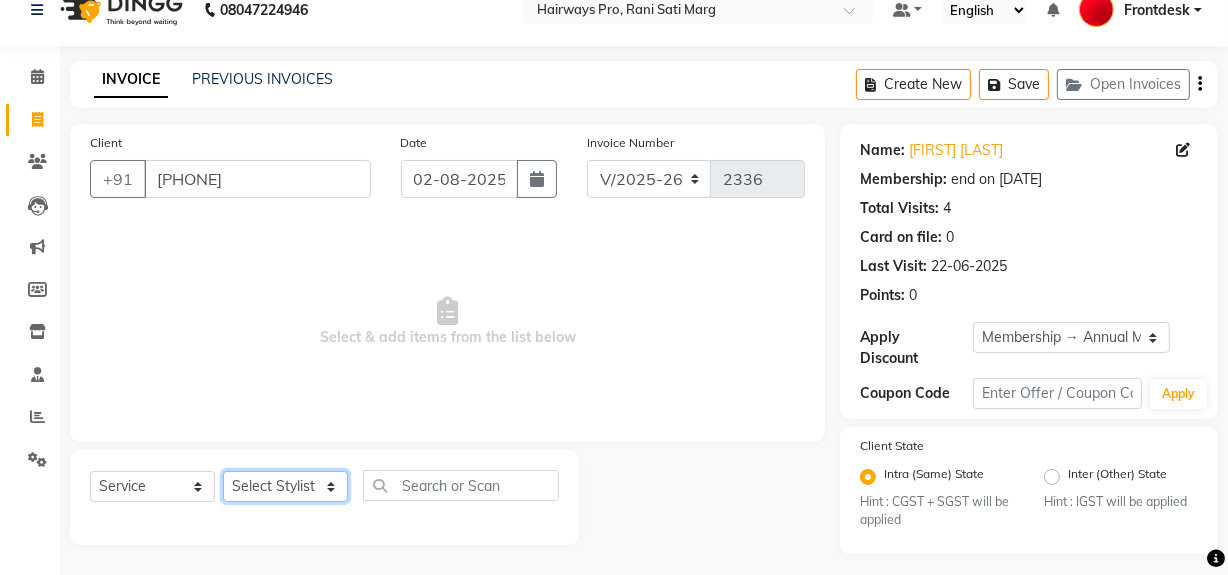 select on "13188" 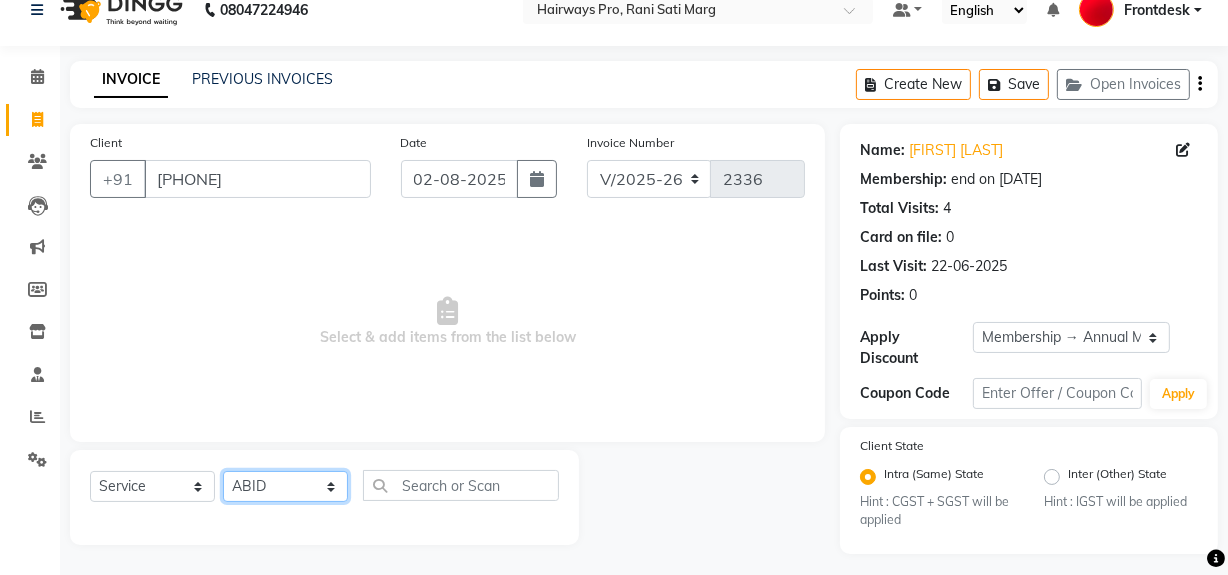 click on "Select Stylist ABID DANISH Faiz shaikh Frontdesk INTEZAR SALMANI JYOTI Kamal Salmani KAVITA MUSTAFA RAFIQUE Sonal SONU WAQAR ZAFAR" 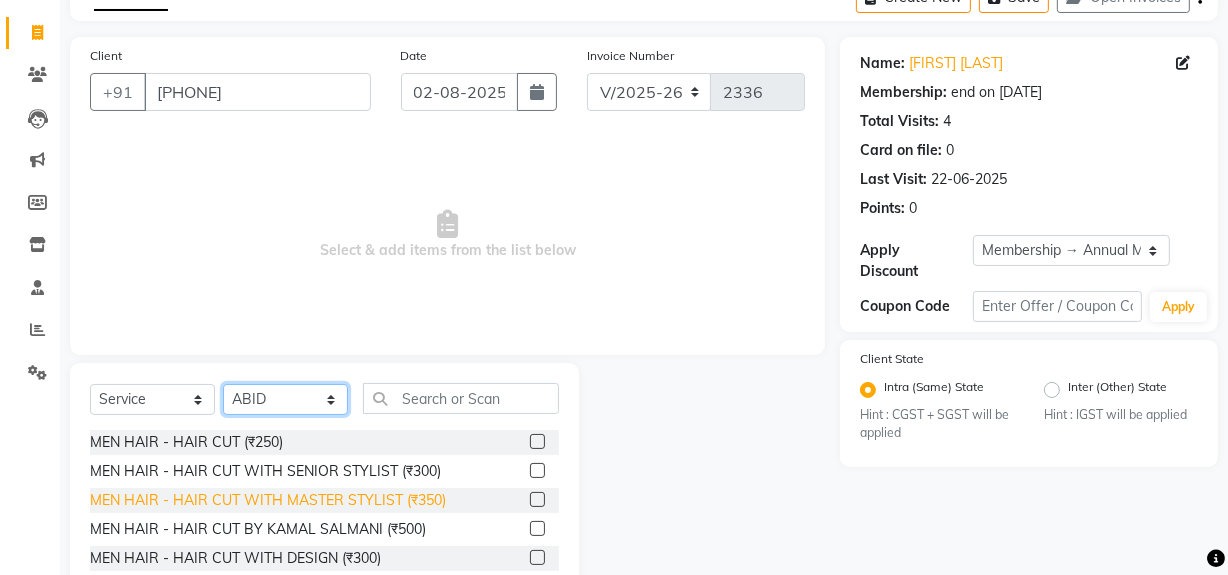 scroll, scrollTop: 208, scrollLeft: 0, axis: vertical 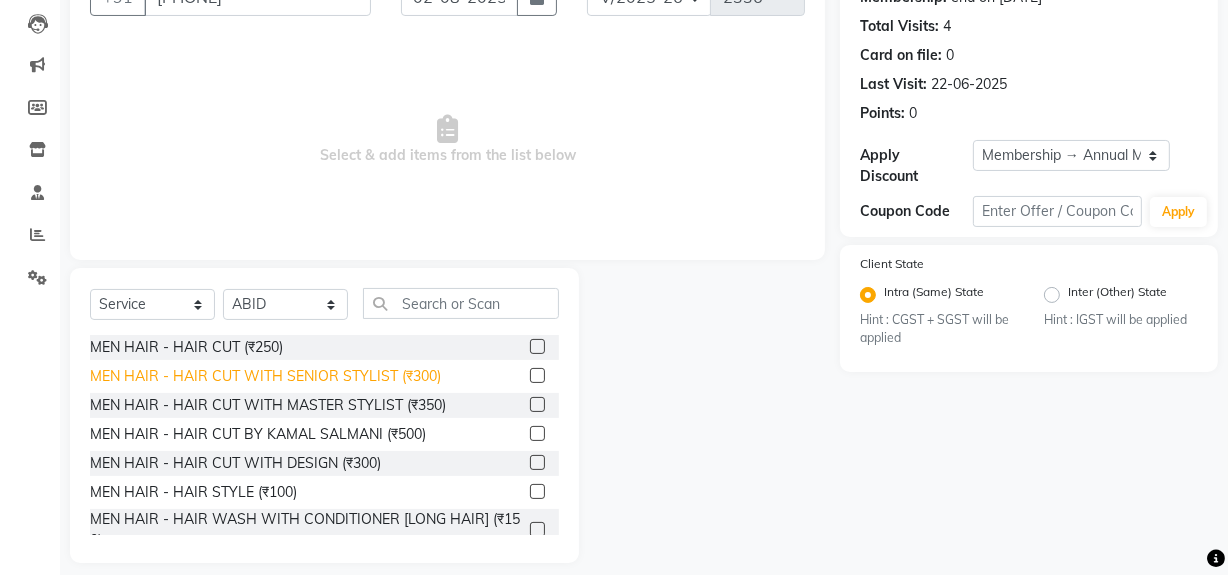 click on "MEN HAIR - HAIR CUT WITH SENIOR STYLIST (₹300)" 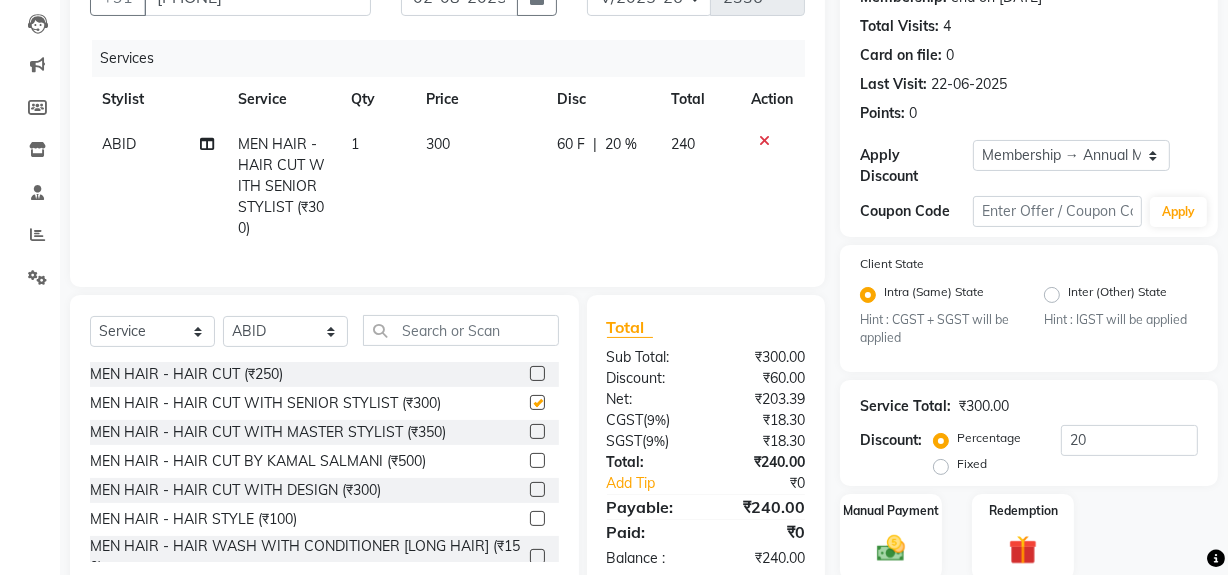 checkbox on "false" 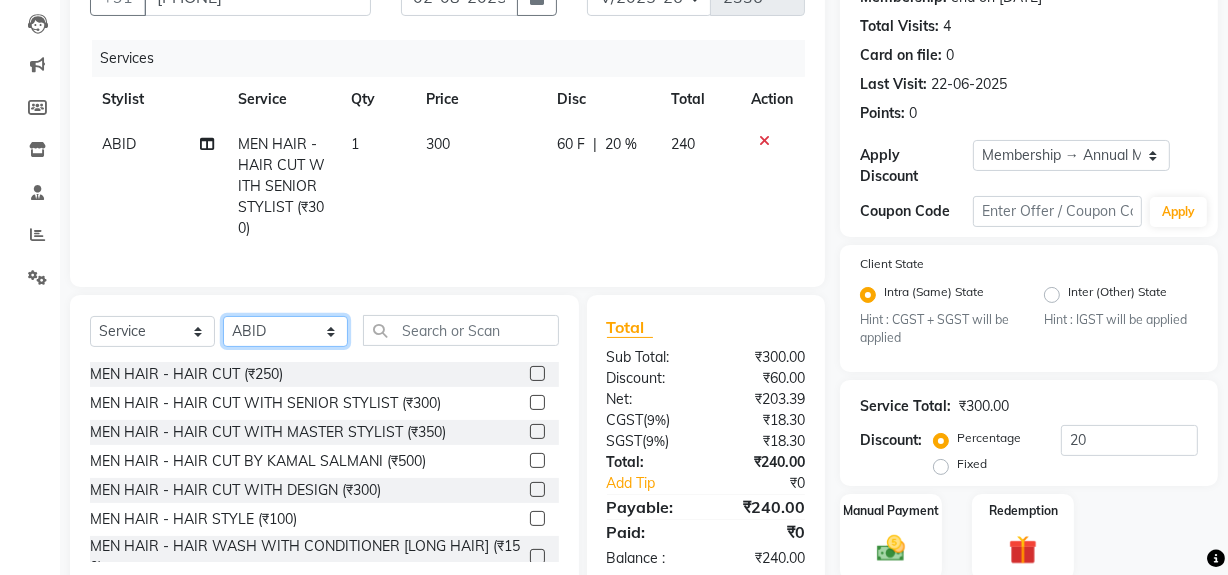 click on "Select Stylist ABID DANISH Faiz shaikh Frontdesk INTEZAR SALMANI JYOTI Kamal Salmani KAVITA MUSTAFA RAFIQUE Sonal SONU WAQAR ZAFAR" 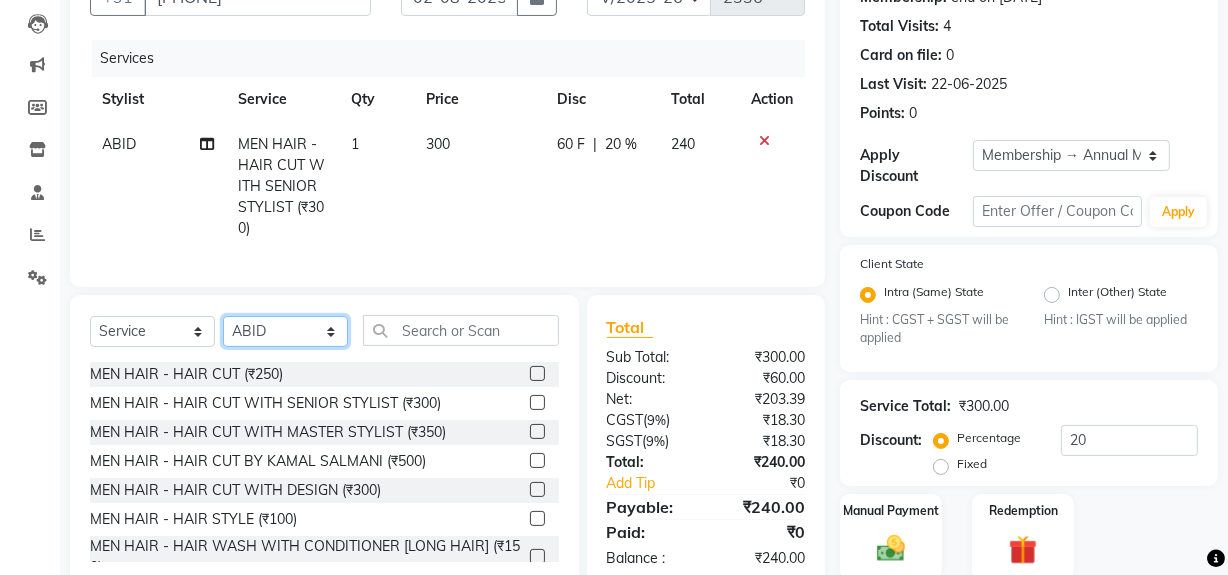 select on "[POSTAL_CODE]" 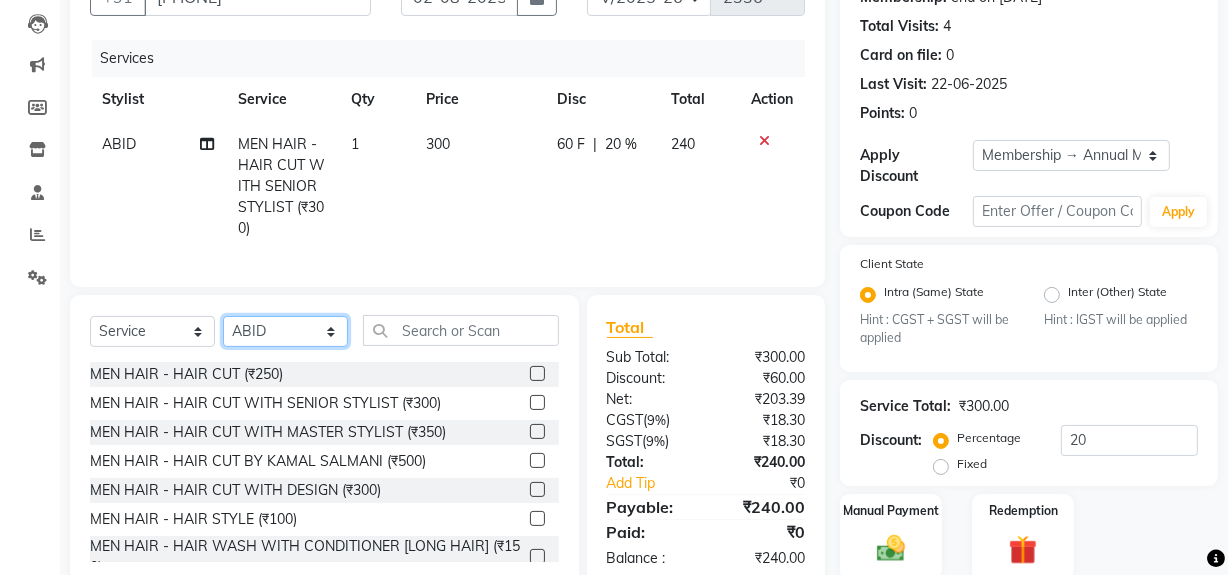click on "Select Stylist ABID DANISH Faiz shaikh Frontdesk INTEZAR SALMANI JYOTI Kamal Salmani KAVITA MUSTAFA RAFIQUE Sonal SONU WAQAR ZAFAR" 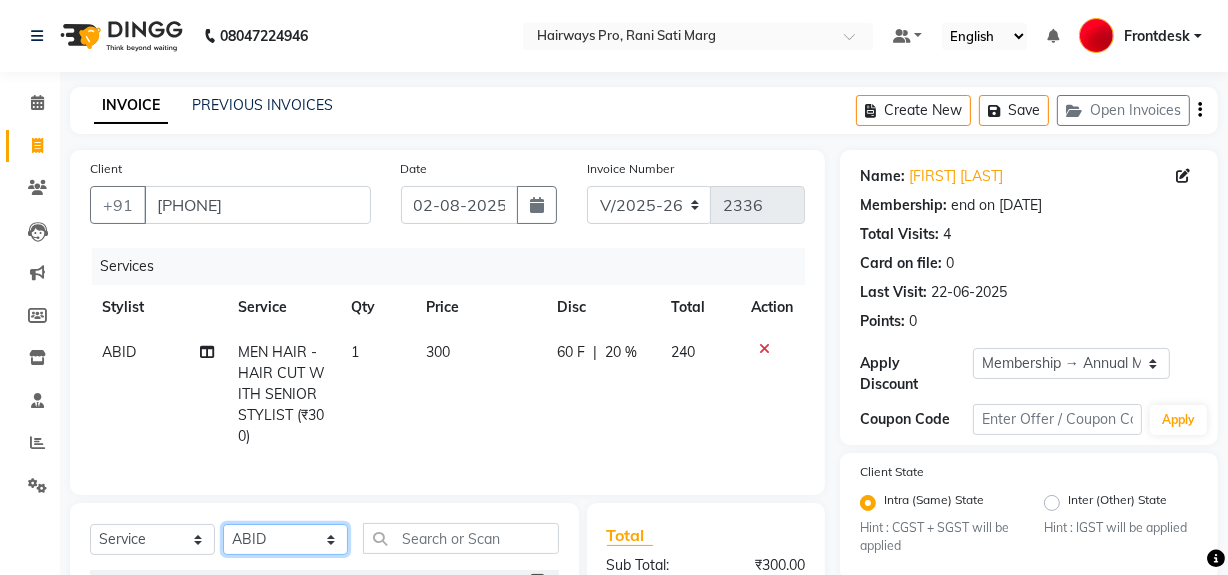 scroll, scrollTop: 272, scrollLeft: 0, axis: vertical 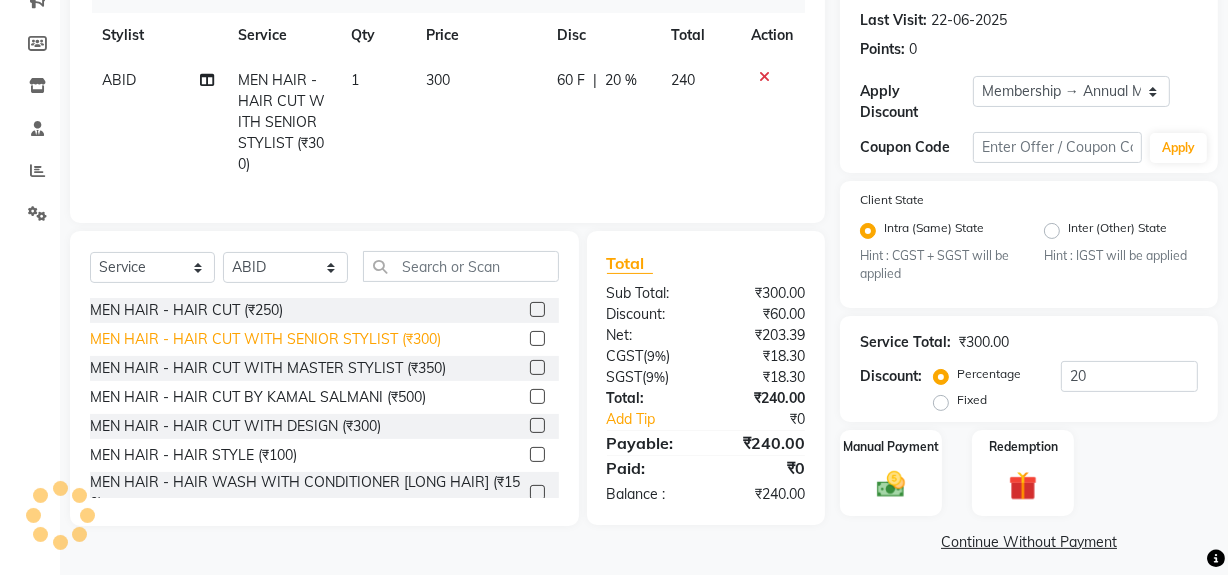 click on "MEN HAIR - HAIR CUT WITH SENIOR STYLIST (₹300)" 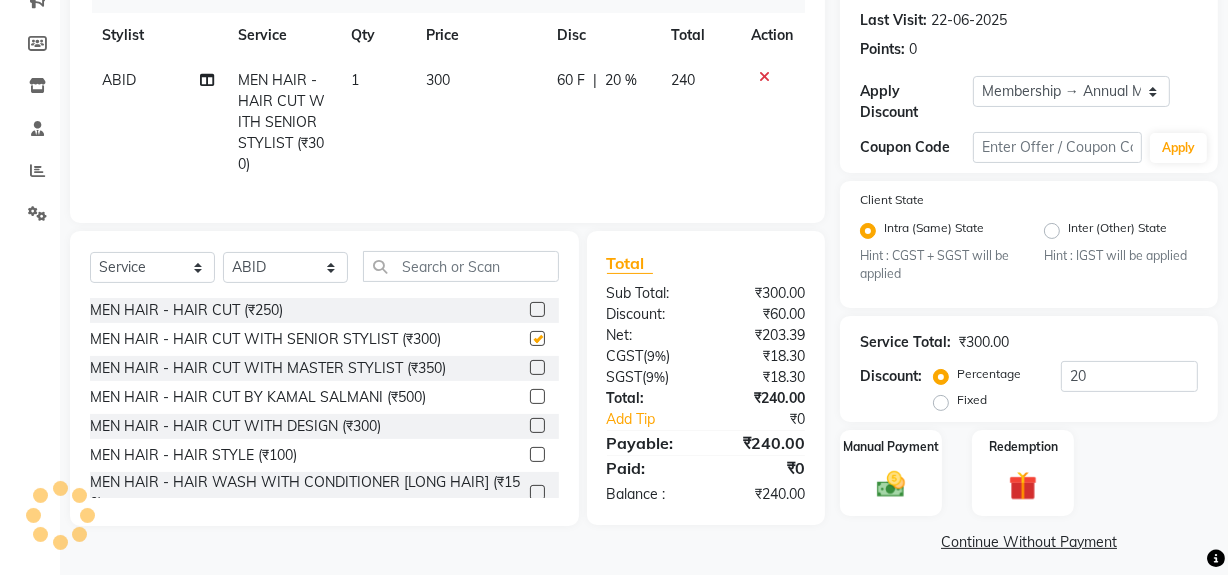 checkbox on "false" 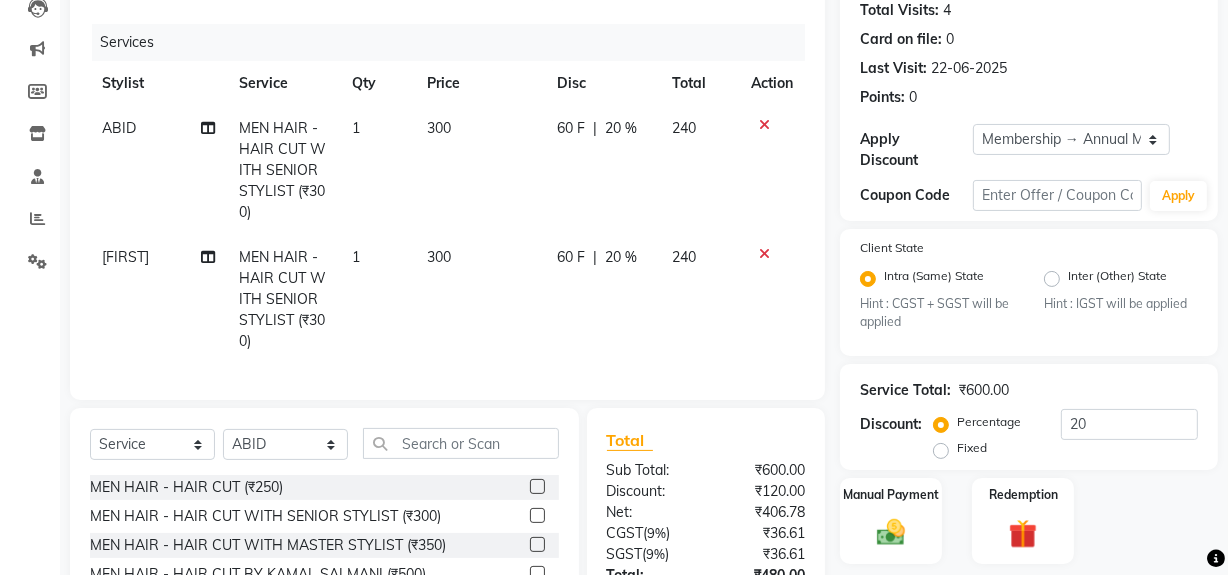 scroll, scrollTop: 181, scrollLeft: 0, axis: vertical 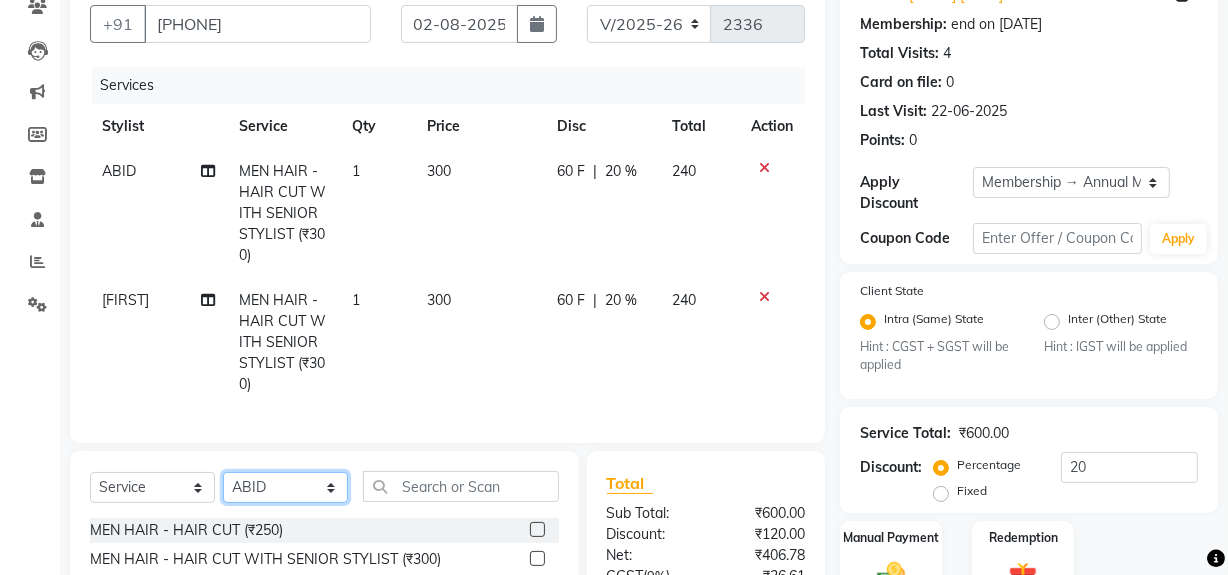click on "Select Stylist ABID DANISH Faiz shaikh Frontdesk INTEZAR SALMANI JYOTI Kamal Salmani KAVITA MUSTAFA RAFIQUE Sonal SONU WAQAR ZAFAR" 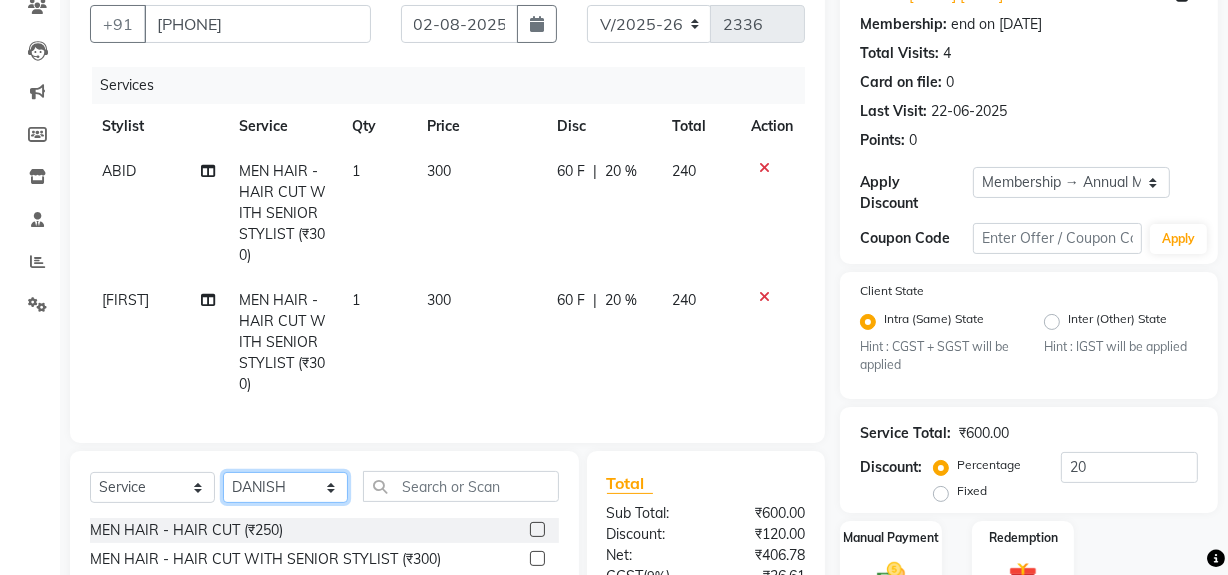 click on "Select Stylist ABID DANISH Faiz shaikh Frontdesk INTEZAR SALMANI JYOTI Kamal Salmani KAVITA MUSTAFA RAFIQUE Sonal SONU WAQAR ZAFAR" 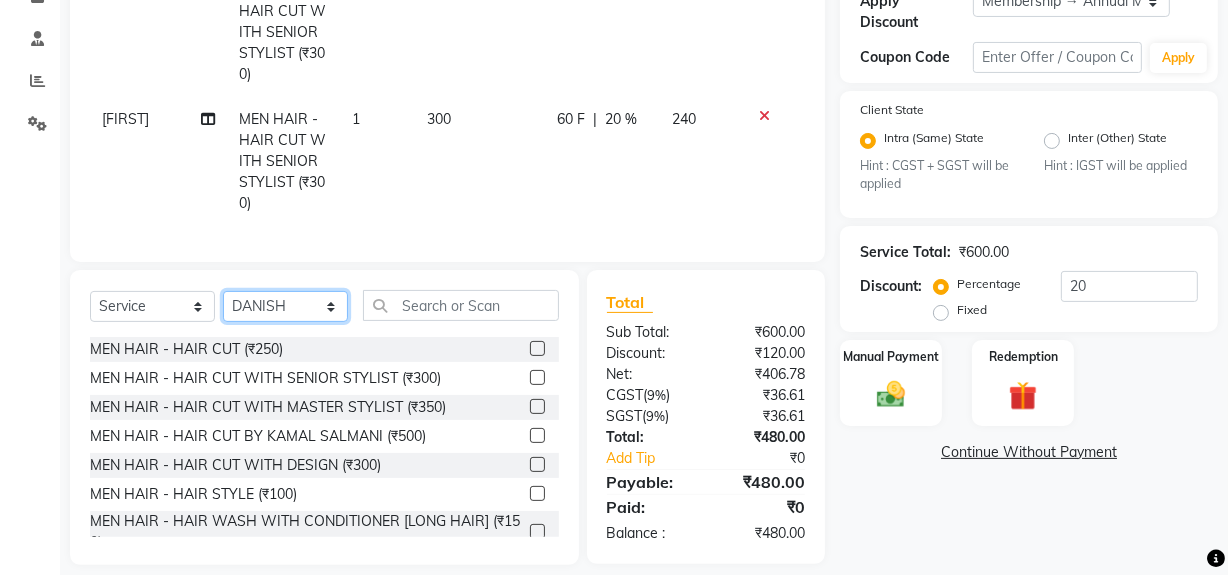 scroll, scrollTop: 363, scrollLeft: 0, axis: vertical 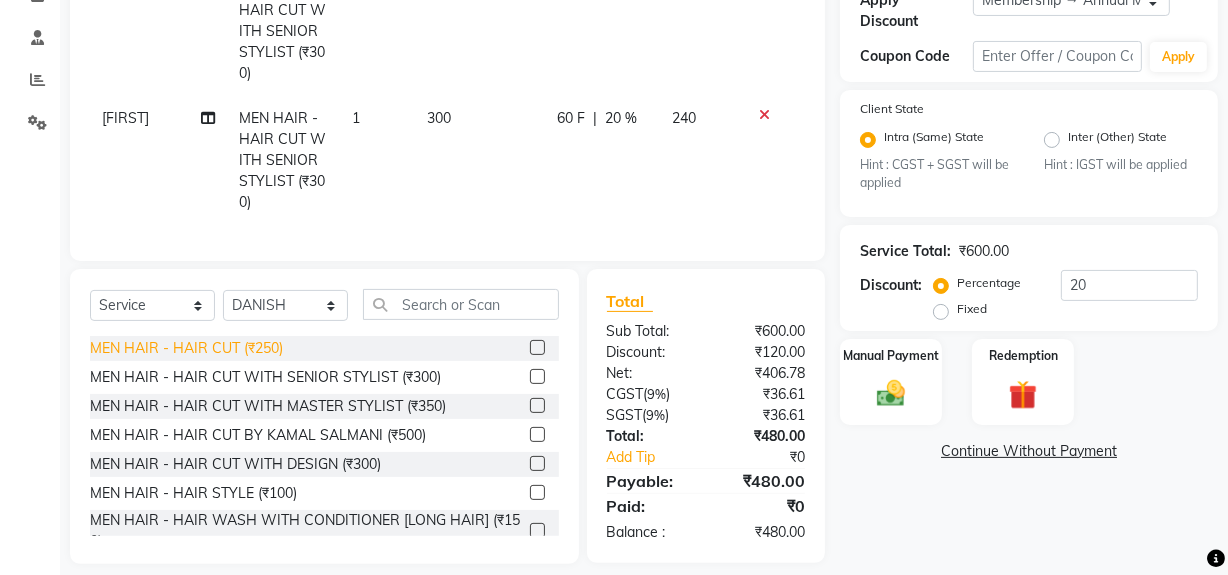 click on "MEN HAIR - HAIR CUT (₹250)" 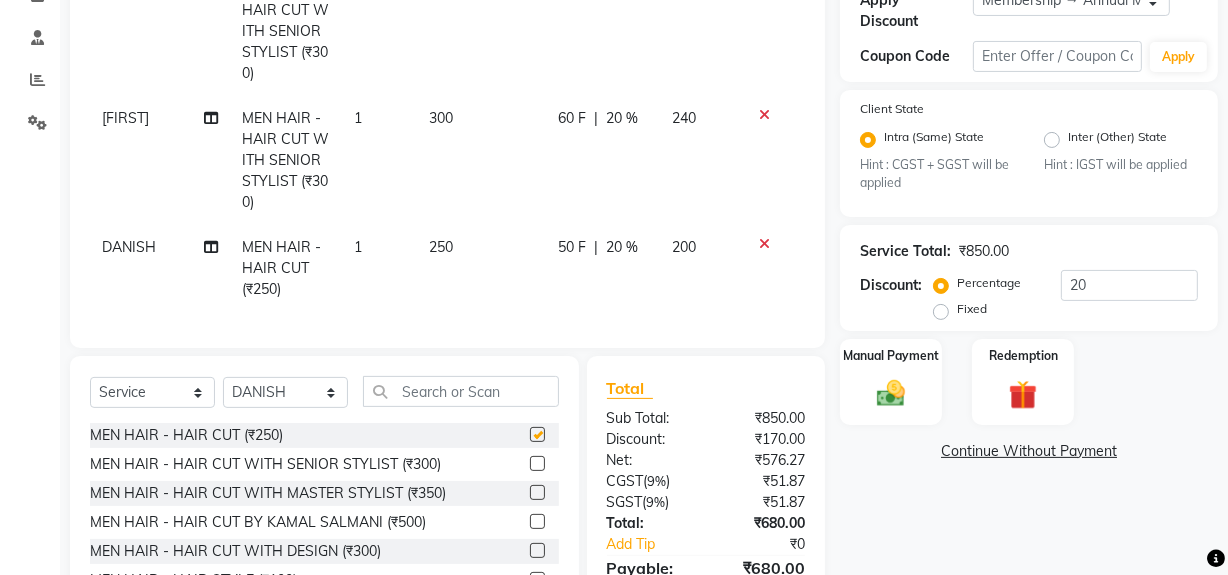 checkbox on "false" 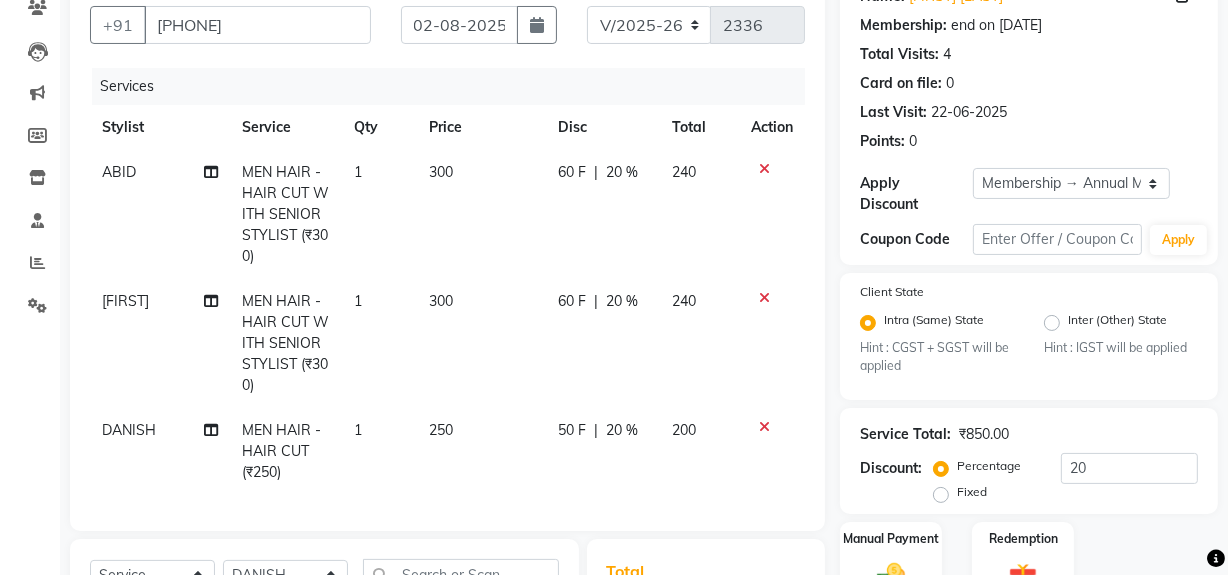 scroll, scrollTop: 0, scrollLeft: 0, axis: both 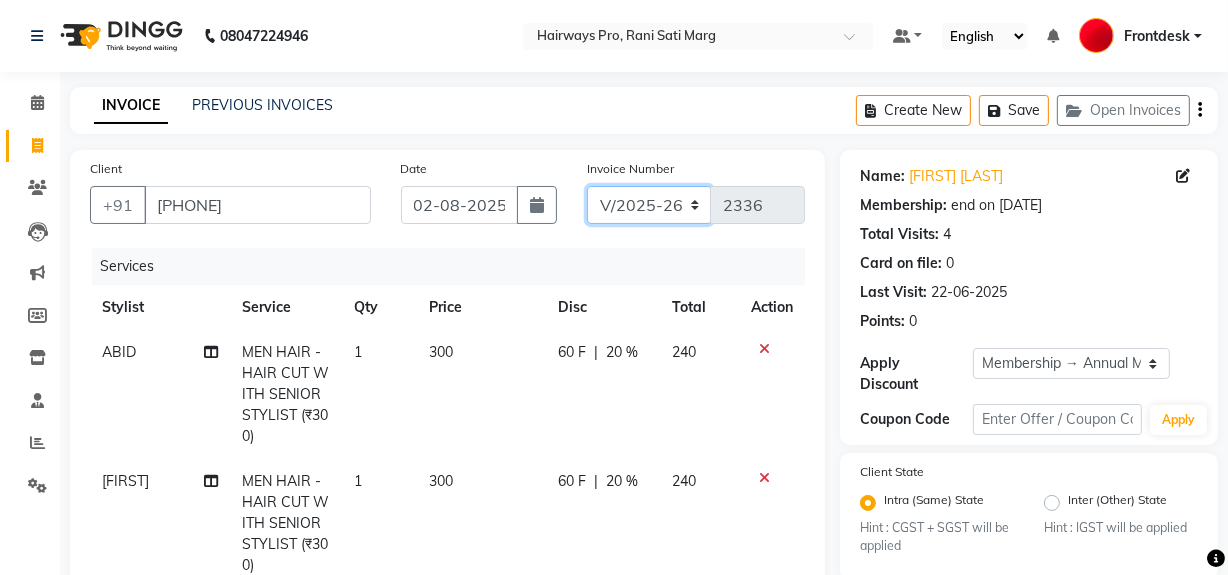 click on "INV/25-26 V/2025-26" 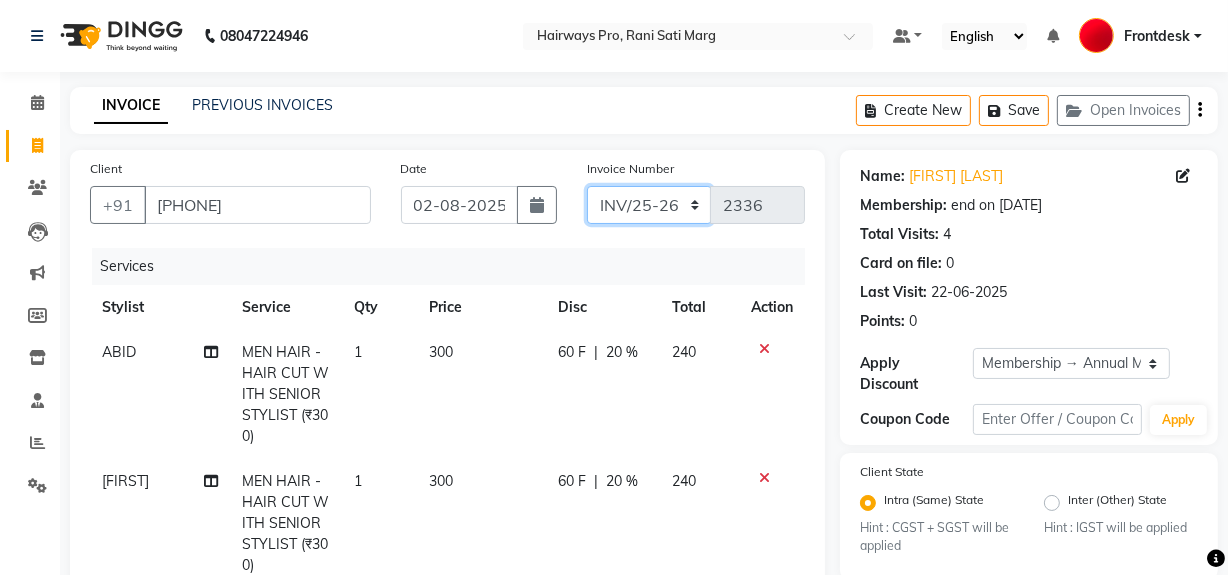 click on "INV/25-26 V/2025-26" 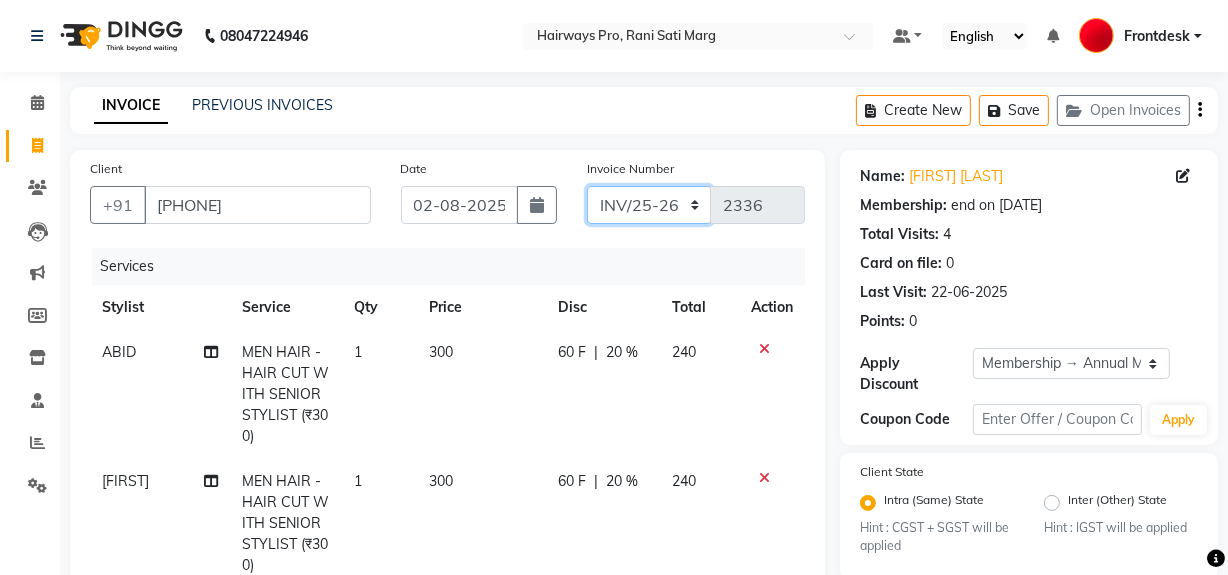 type on "3220" 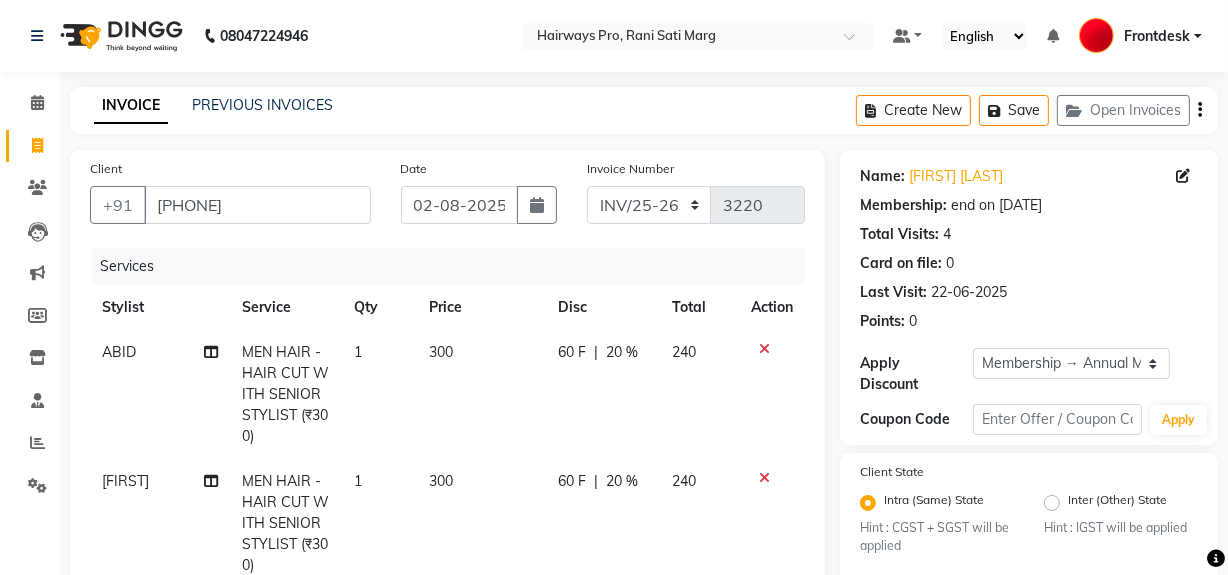 click 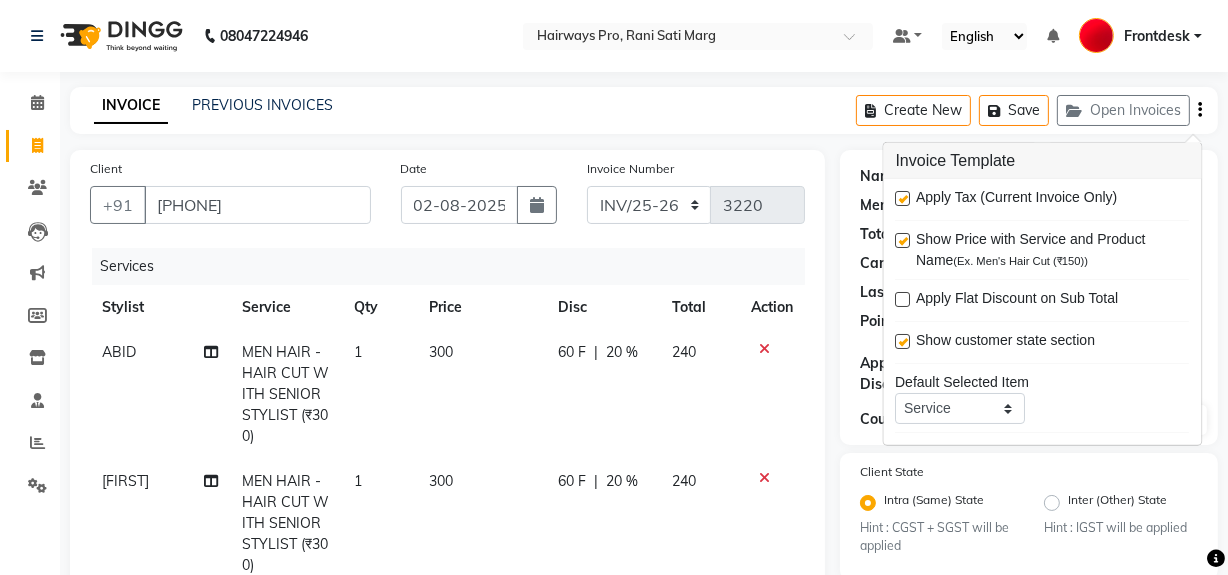 click at bounding box center (903, 198) 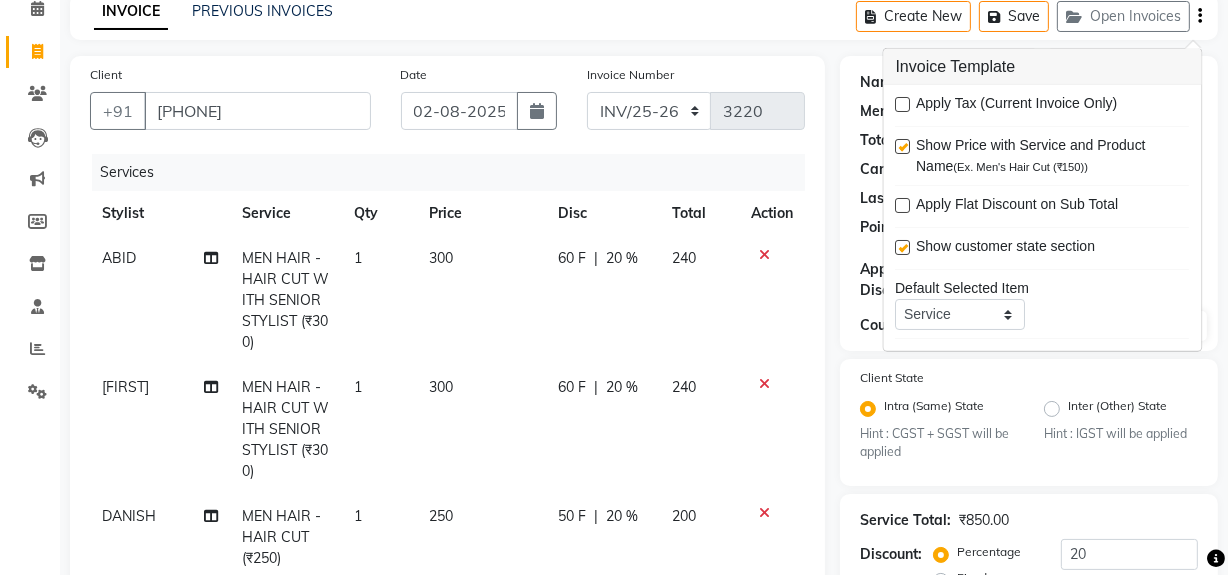 scroll, scrollTop: 363, scrollLeft: 0, axis: vertical 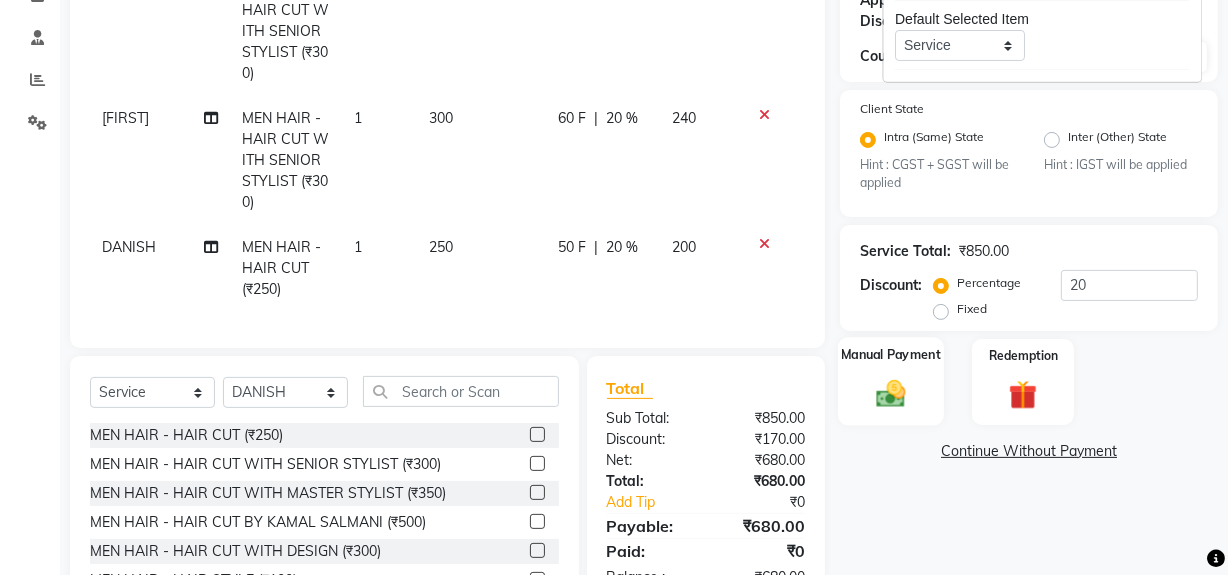 click 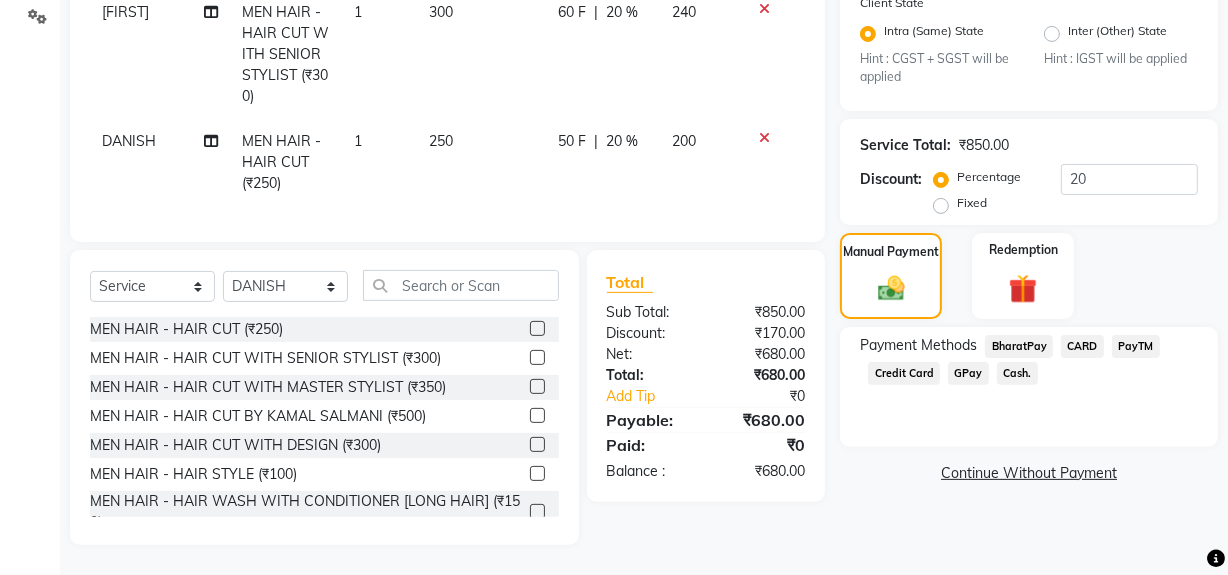 scroll, scrollTop: 482, scrollLeft: 0, axis: vertical 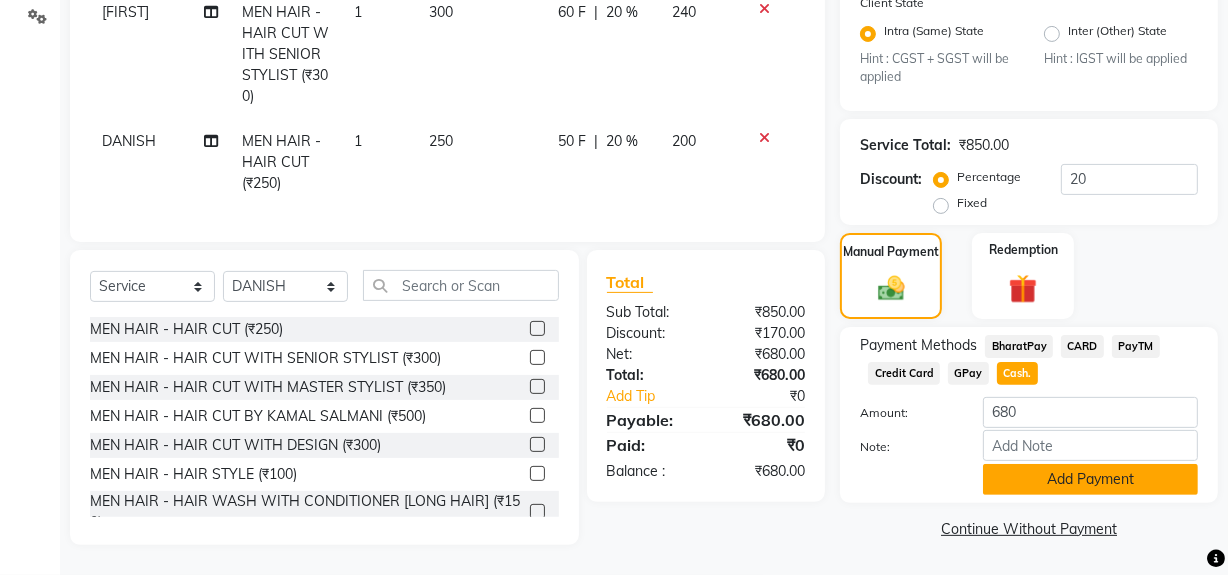 click on "Add Payment" 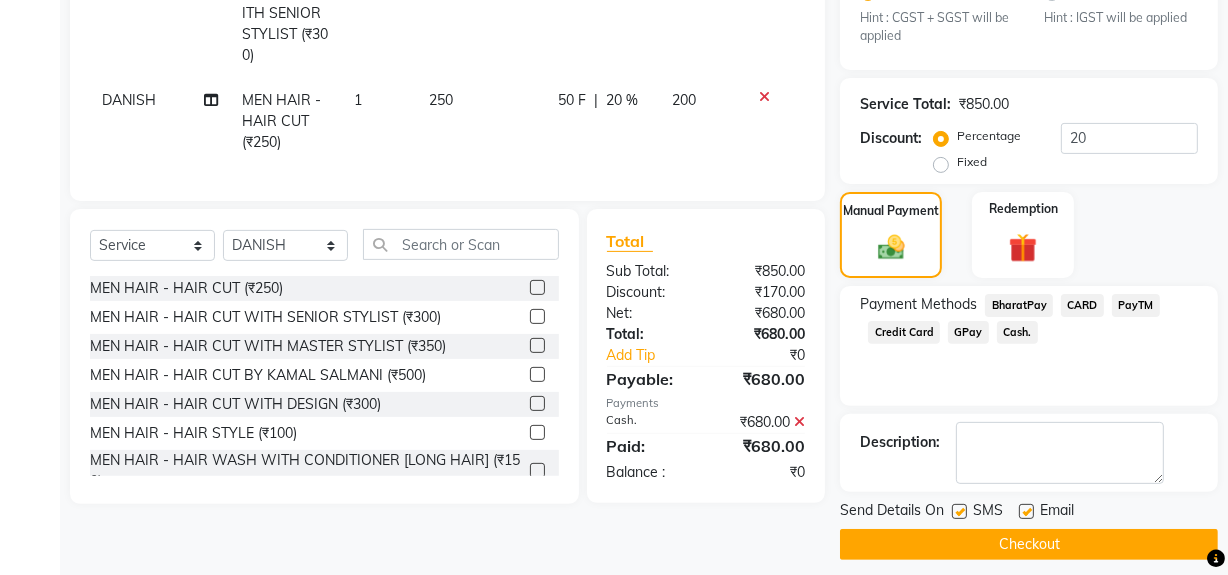scroll, scrollTop: 524, scrollLeft: 0, axis: vertical 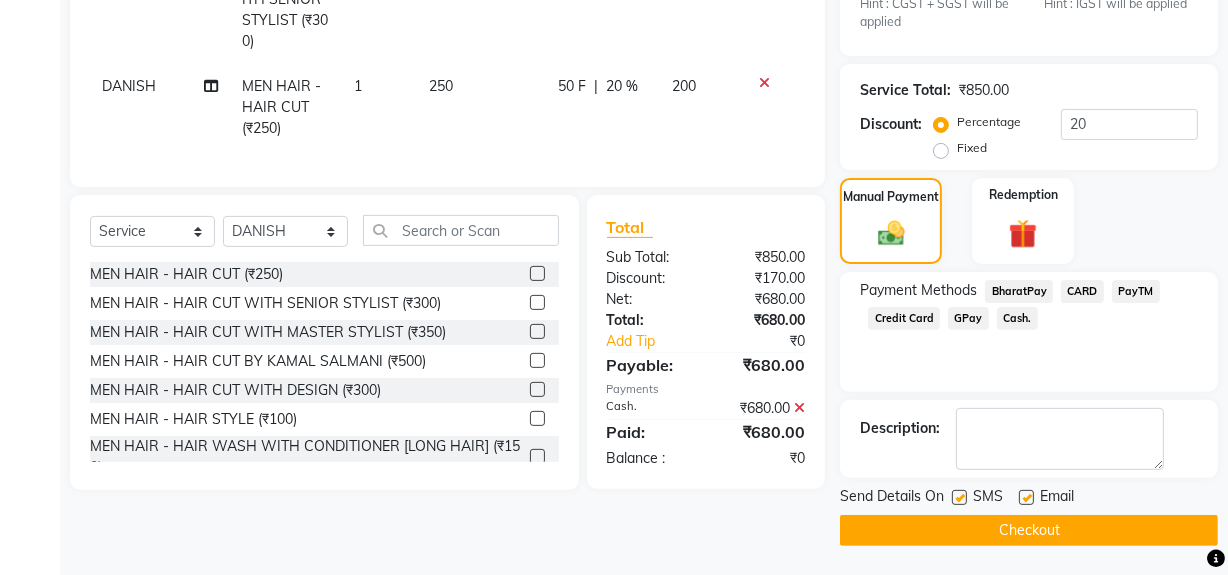 click 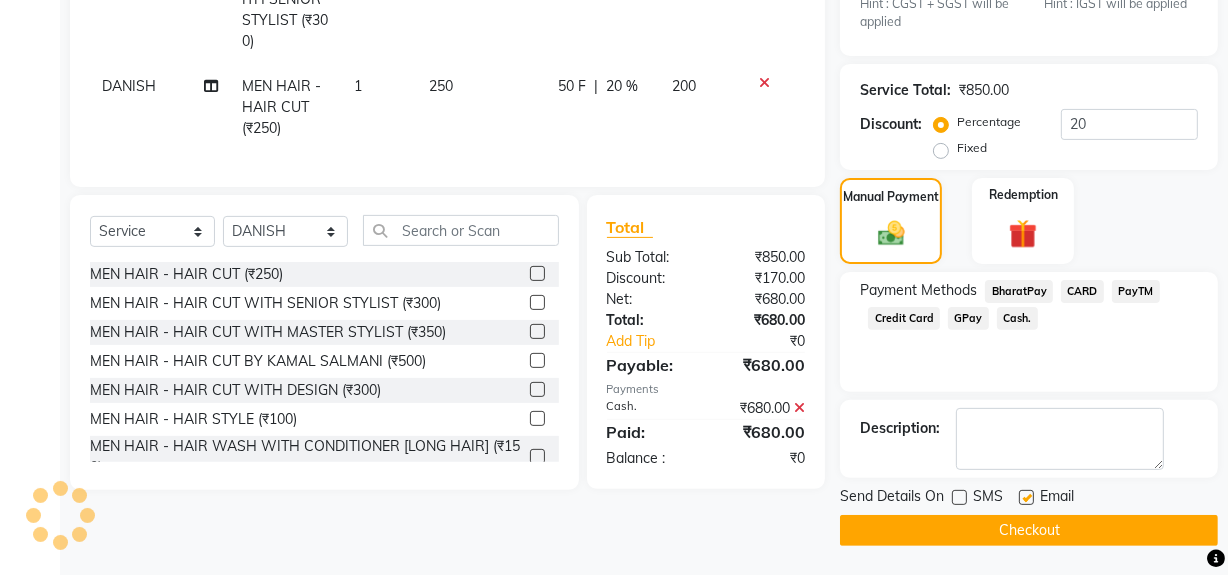 click on "Checkout" 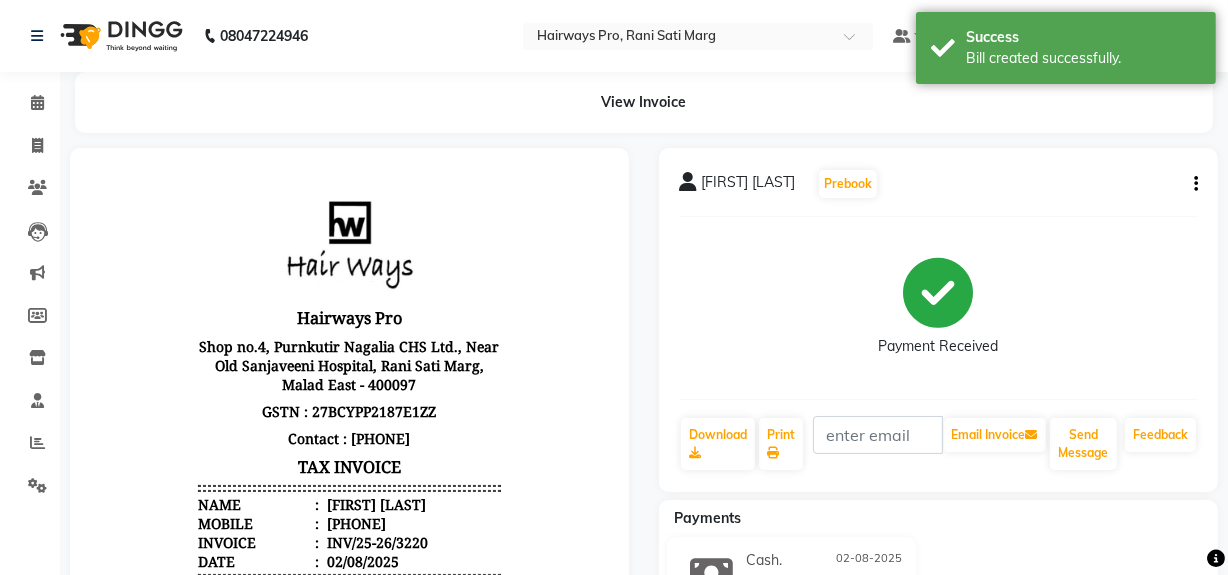 scroll, scrollTop: 0, scrollLeft: 0, axis: both 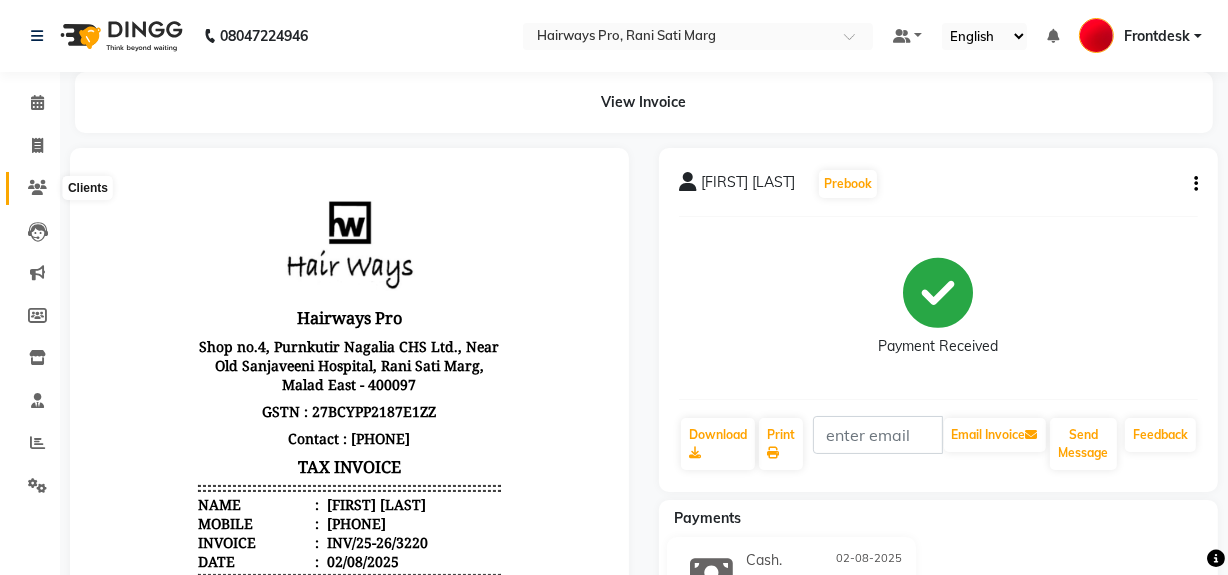 click 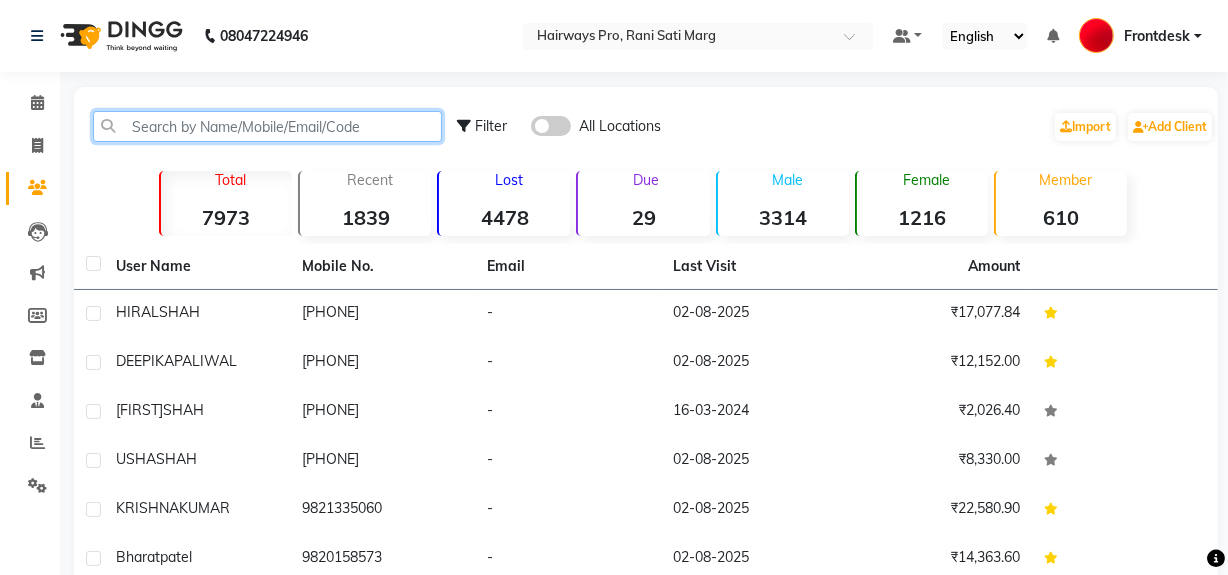 click 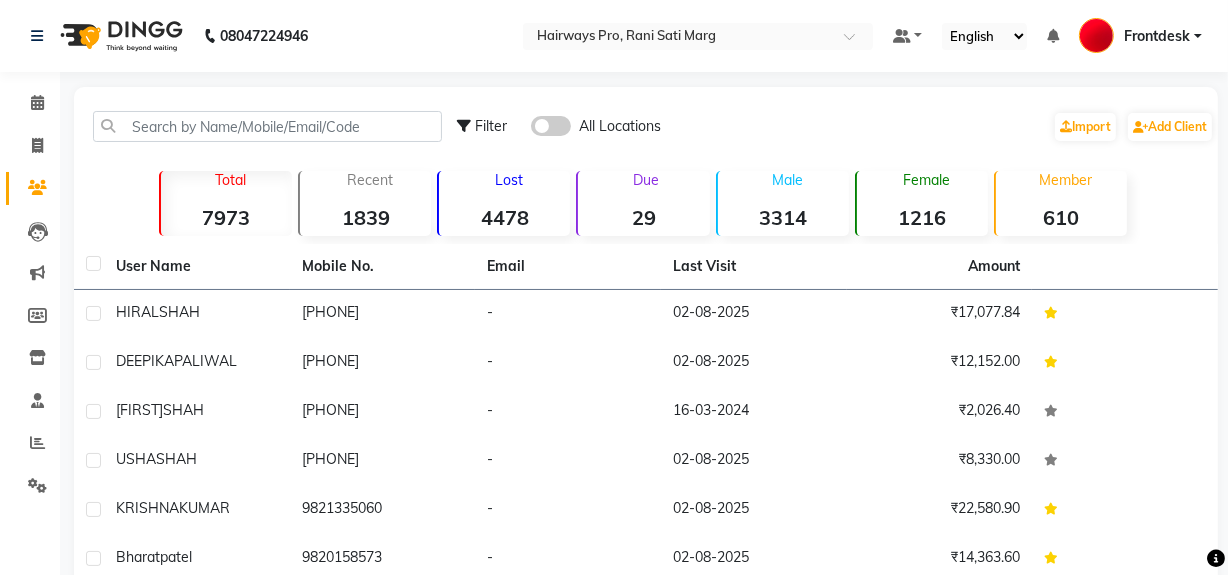 click on "Filter All Locations  Import   Add Client" 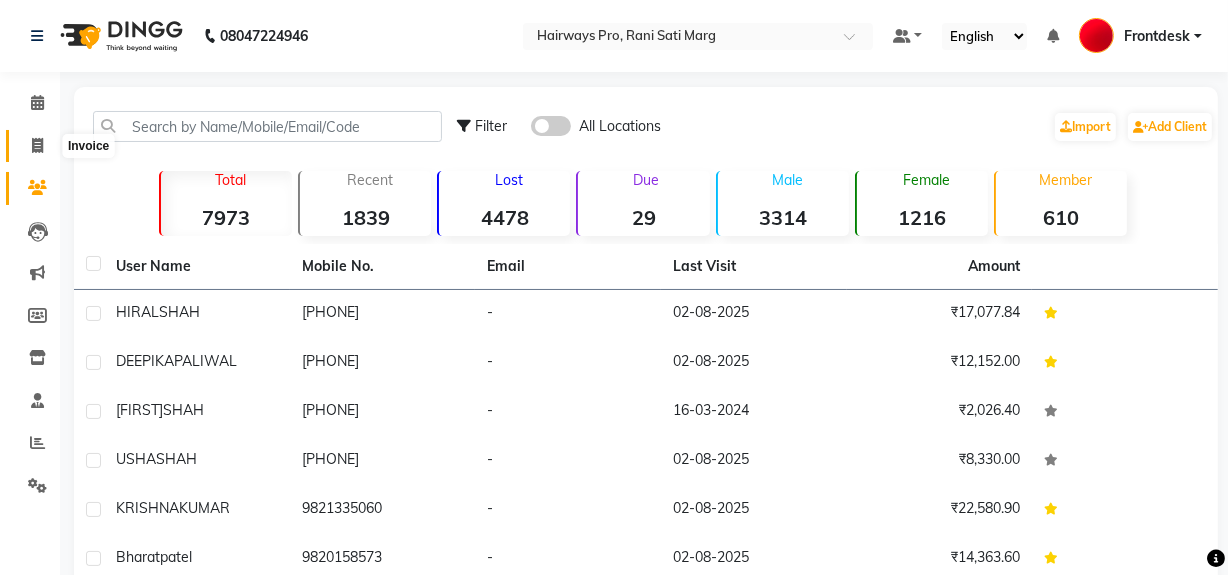 click 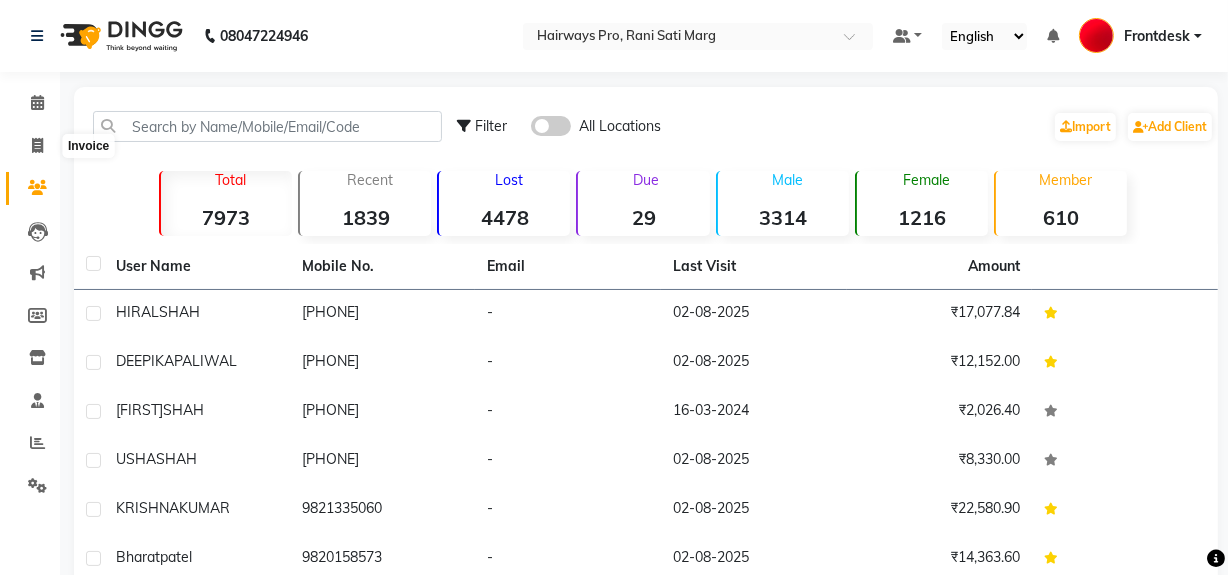 select on "service" 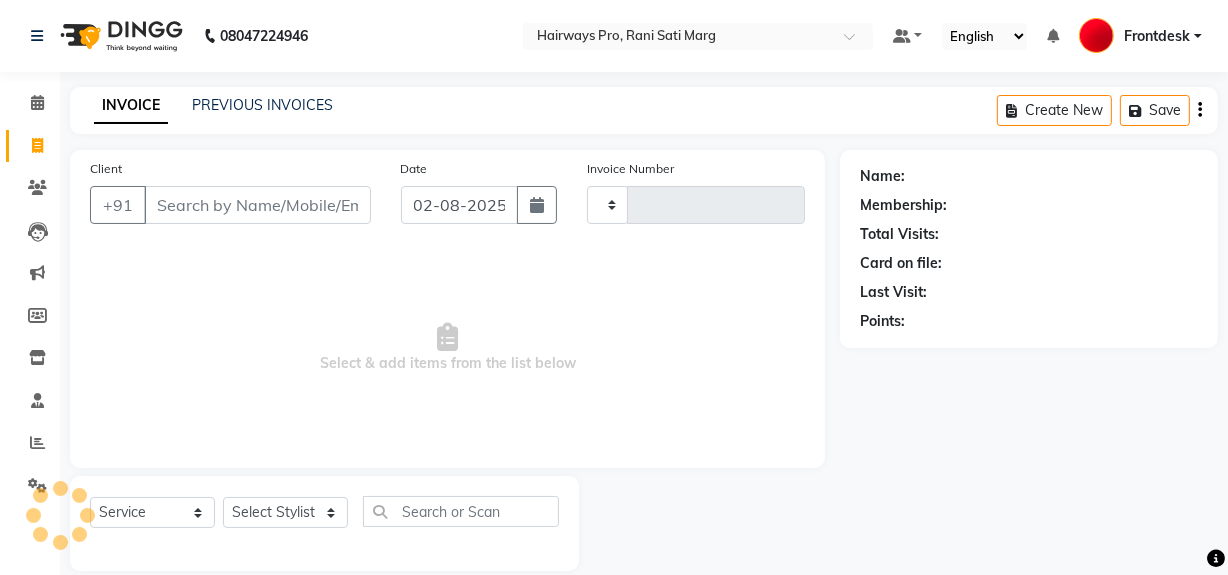 scroll, scrollTop: 26, scrollLeft: 0, axis: vertical 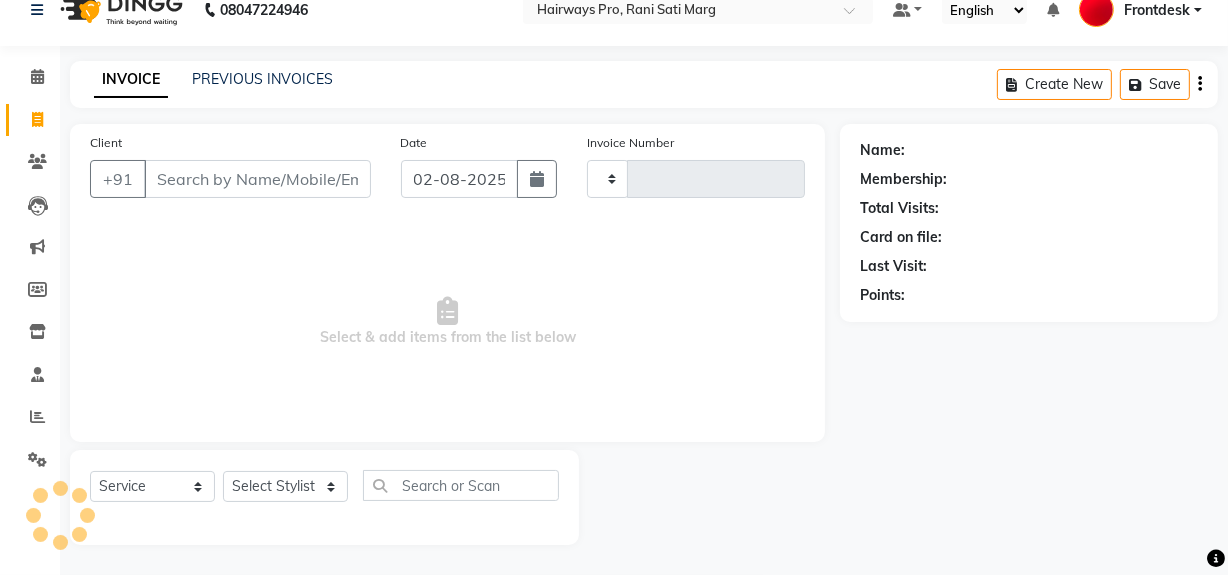 click on "Client" at bounding box center [257, 179] 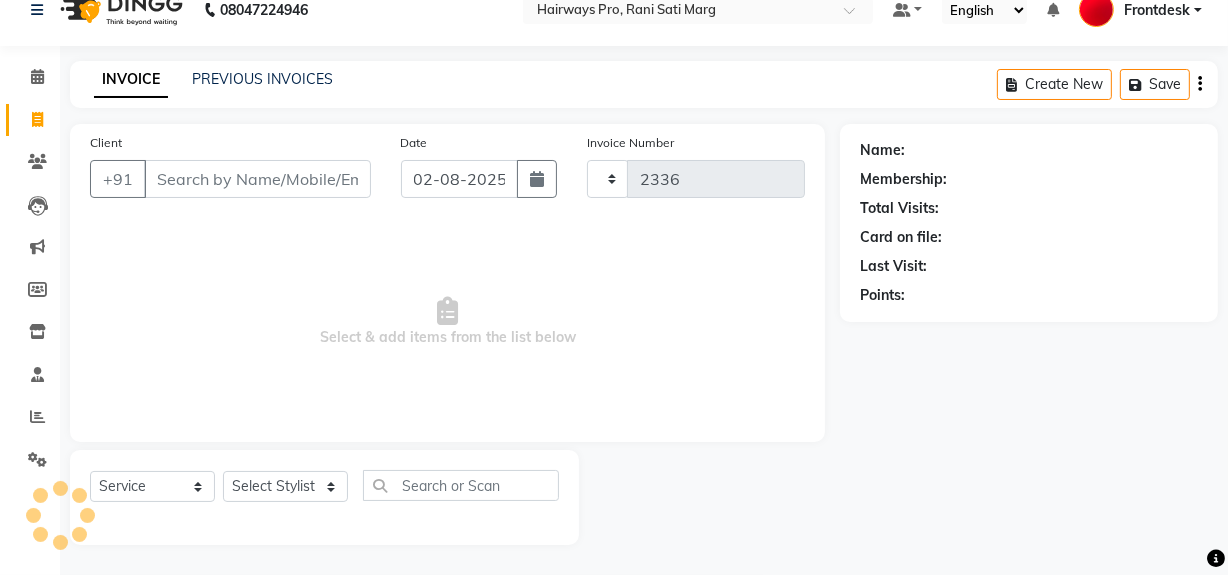 select on "787" 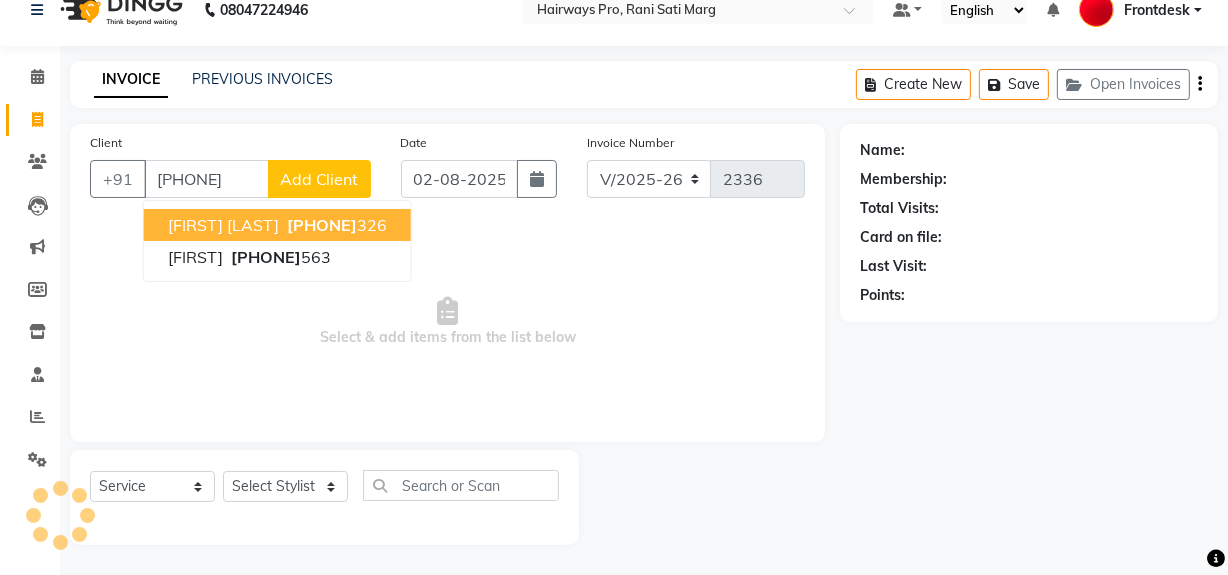 click on "[PHONE]" at bounding box center [335, 225] 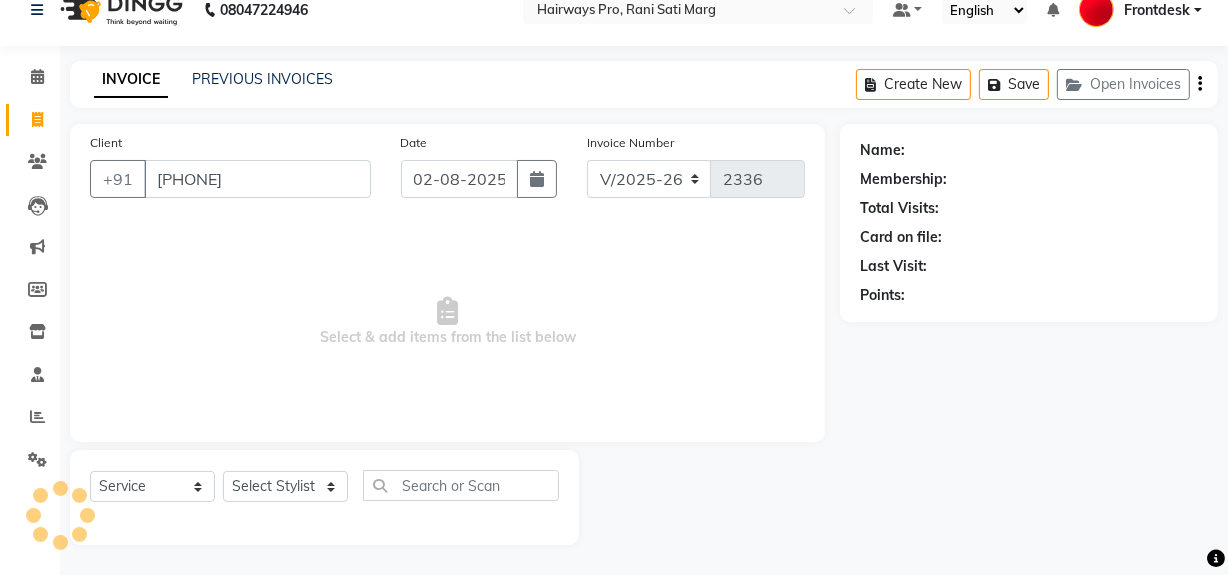 type on "[PHONE]" 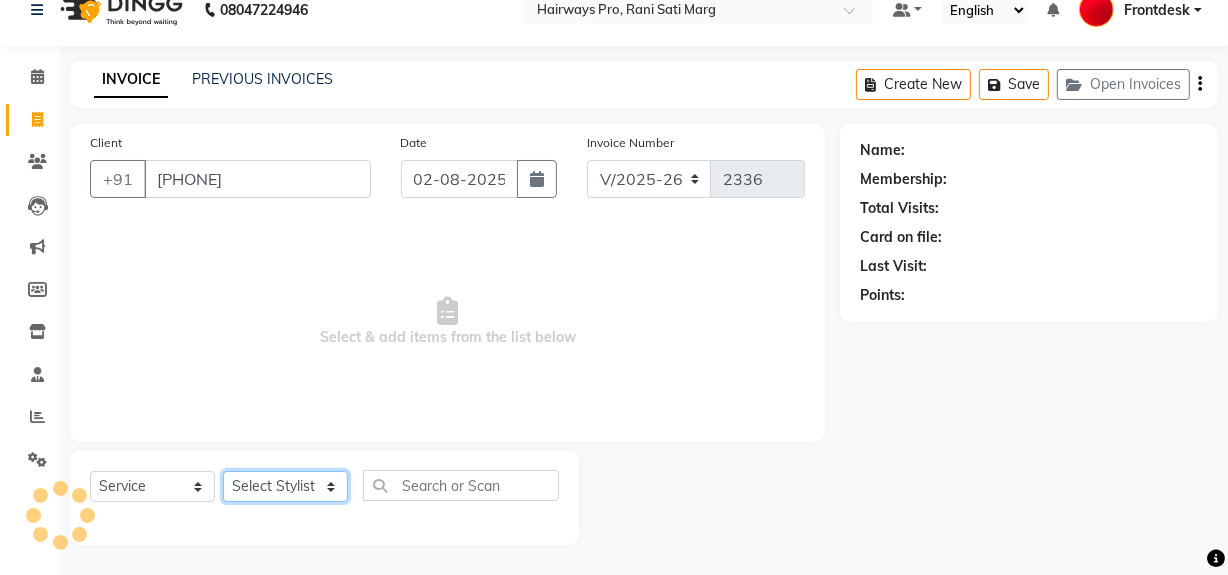 click on "Select Stylist ABID DANISH Faiz shaikh Frontdesk INTEZAR SALMANI JYOTI Kamal Salmani KAVITA MUSTAFA RAFIQUE Sonal SONU WAQAR ZAFAR" 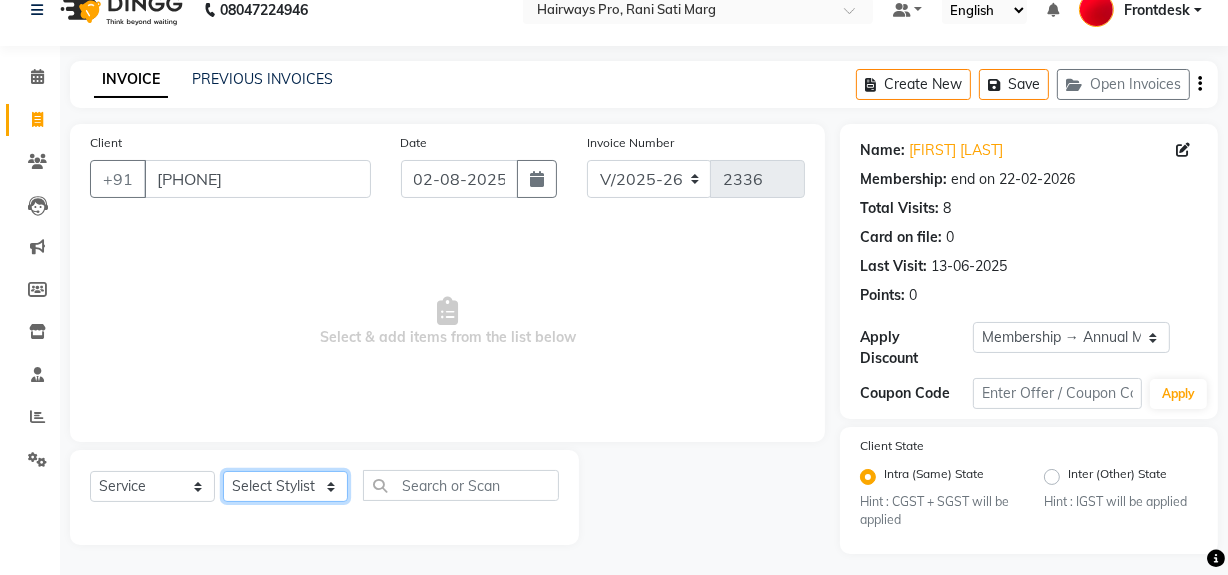 click on "Select Stylist ABID DANISH Faiz shaikh Frontdesk INTEZAR SALMANI JYOTI Kamal Salmani KAVITA MUSTAFA RAFIQUE Sonal SONU WAQAR ZAFAR" 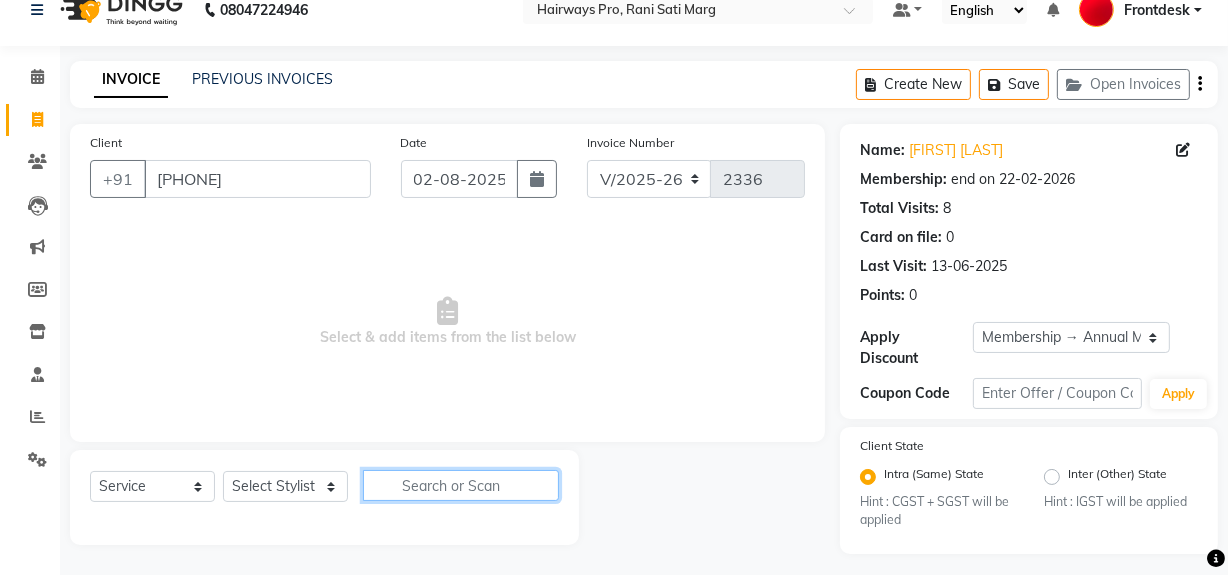 click 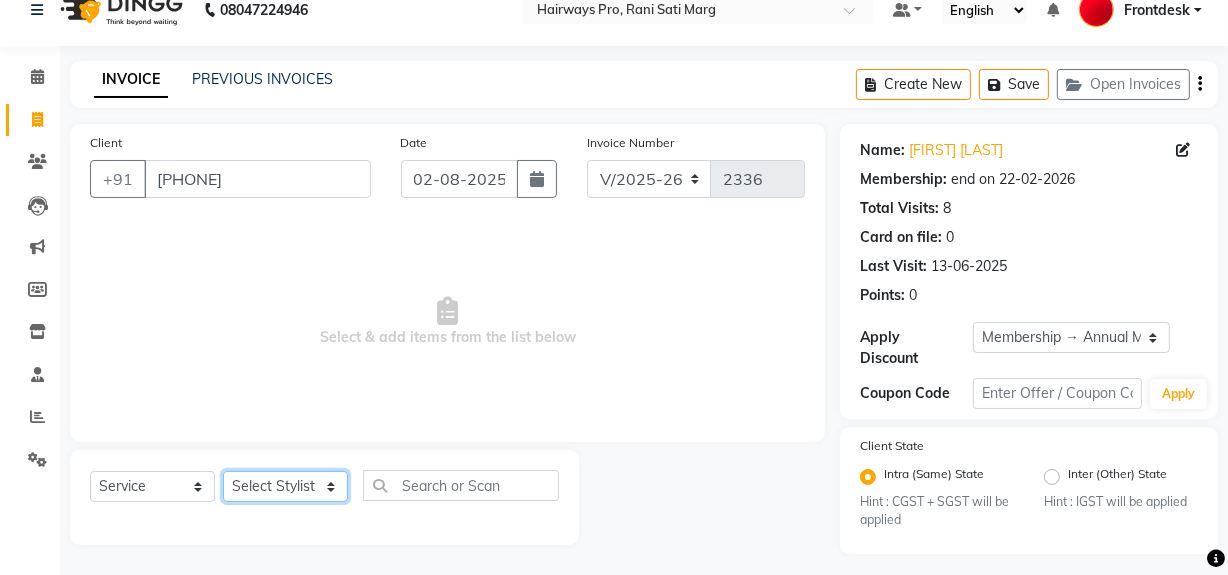 click on "Select Stylist ABID DANISH Faiz shaikh Frontdesk INTEZAR SALMANI JYOTI Kamal Salmani KAVITA MUSTAFA RAFIQUE Sonal SONU WAQAR ZAFAR" 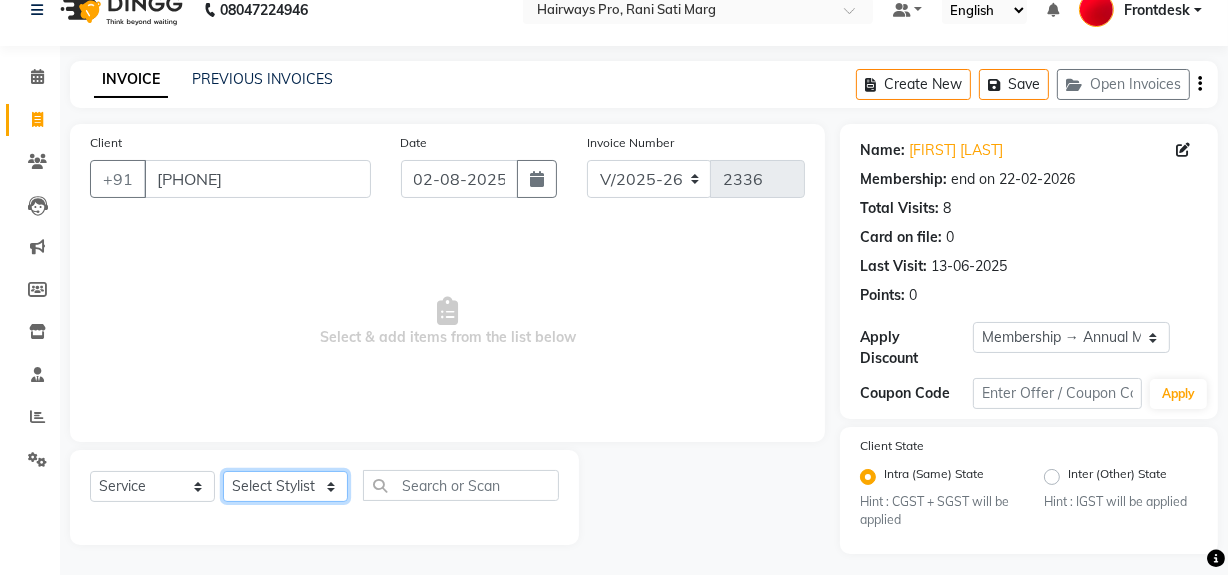 select on "13250" 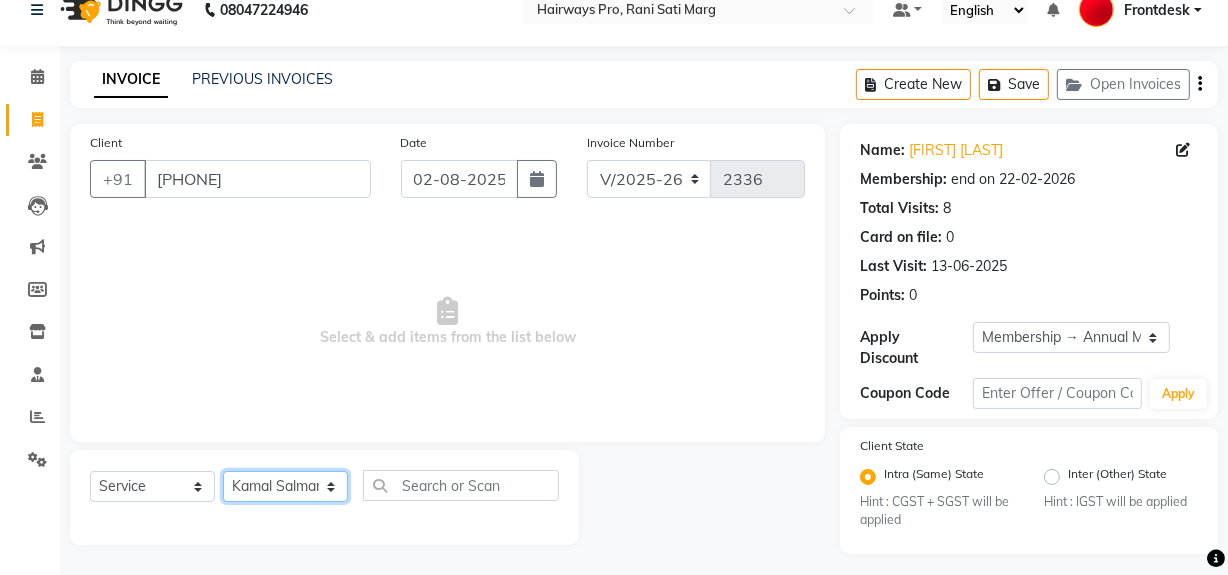 click on "Select Stylist ABID DANISH Faiz shaikh Frontdesk INTEZAR SALMANI JYOTI Kamal Salmani KAVITA MUSTAFA RAFIQUE Sonal SONU WAQAR ZAFAR" 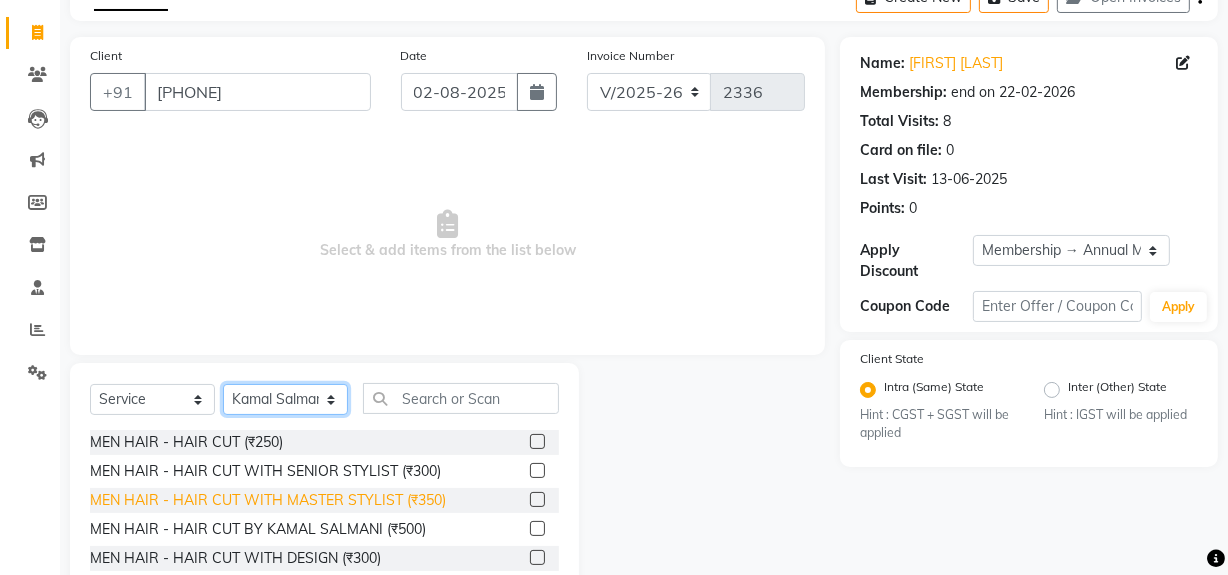 scroll, scrollTop: 117, scrollLeft: 0, axis: vertical 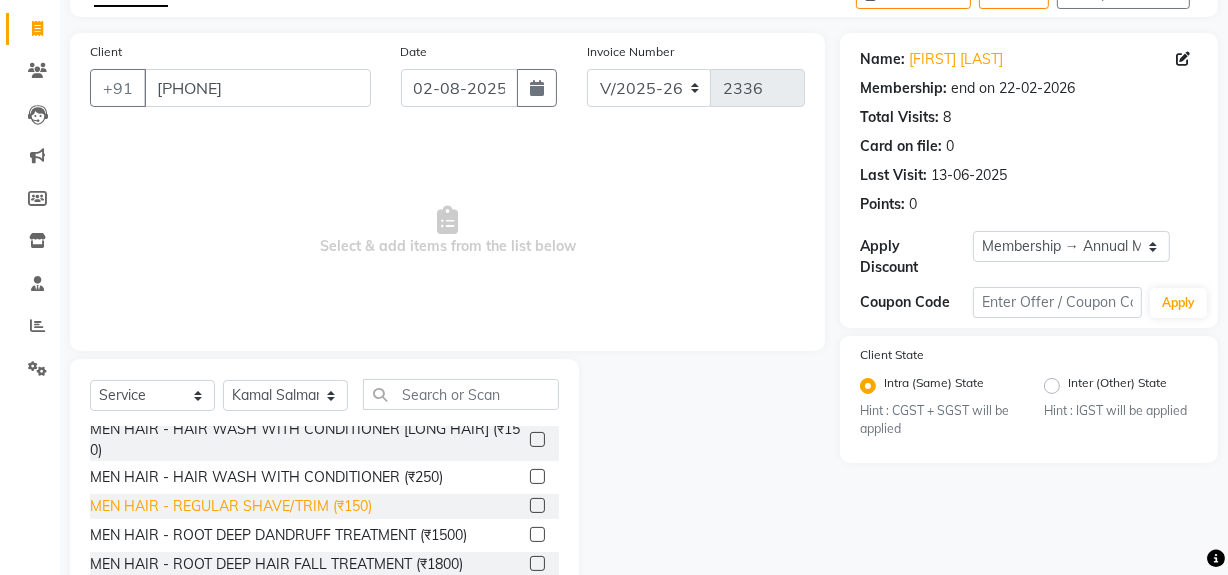 click on "MEN HAIR - REGULAR SHAVE/TRIM (₹150)" 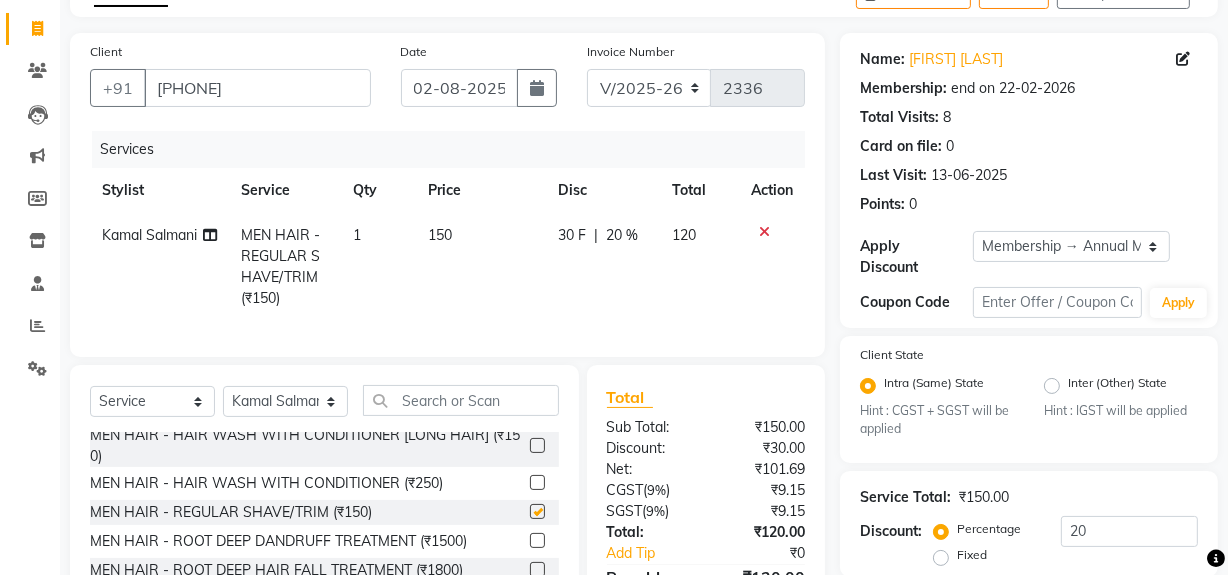 checkbox on "false" 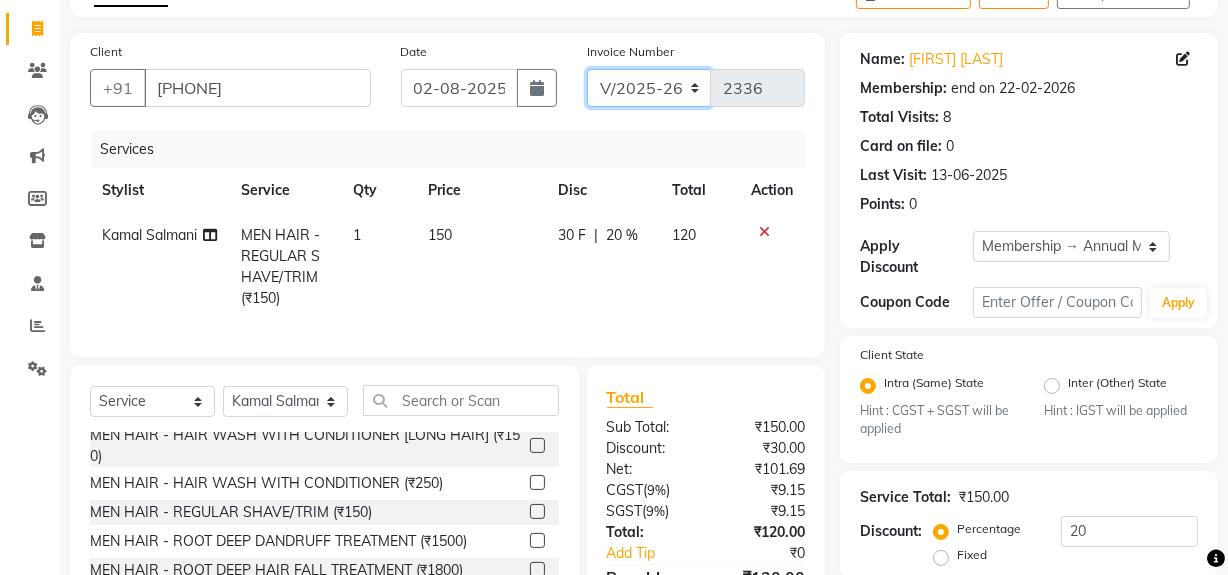 click on "INV/25-26 V/2025-26" 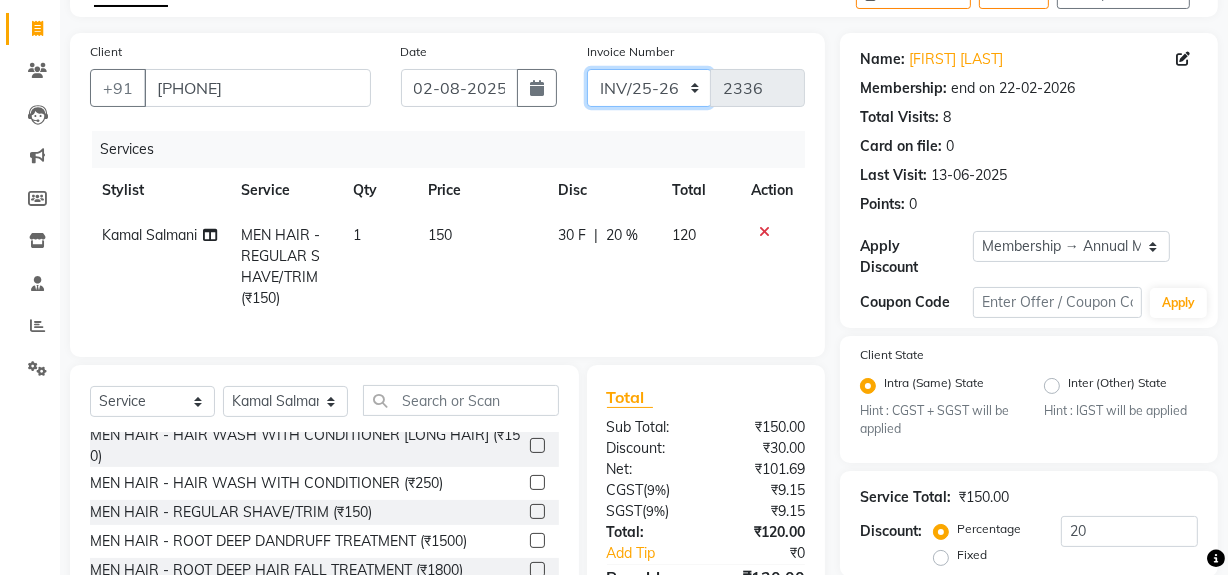 click on "INV/25-26 V/2025-26" 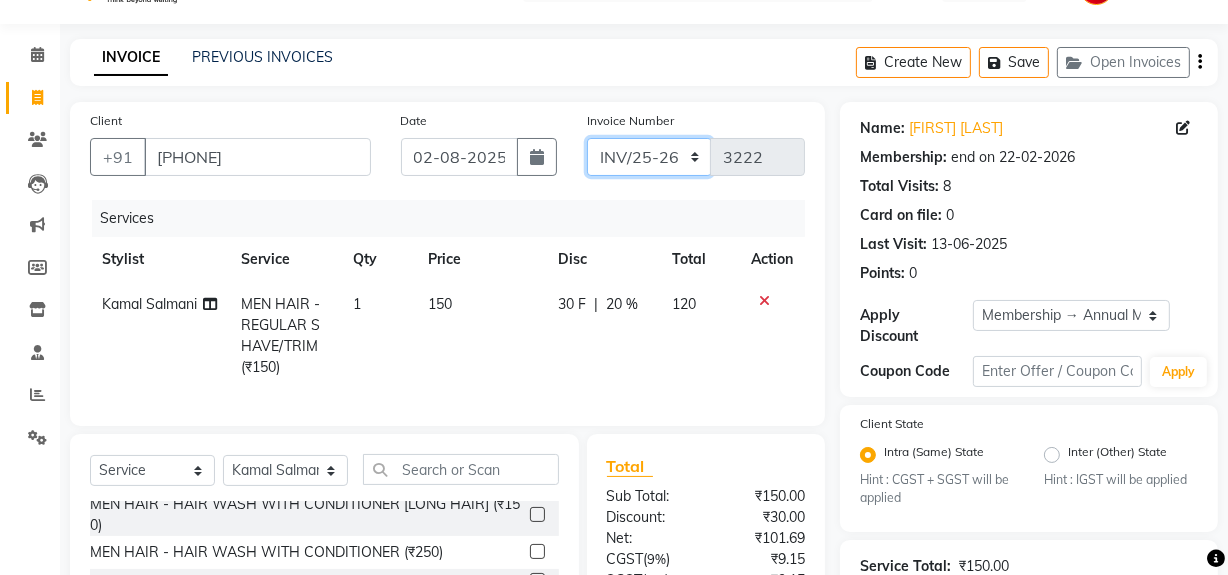 scroll, scrollTop: 0, scrollLeft: 0, axis: both 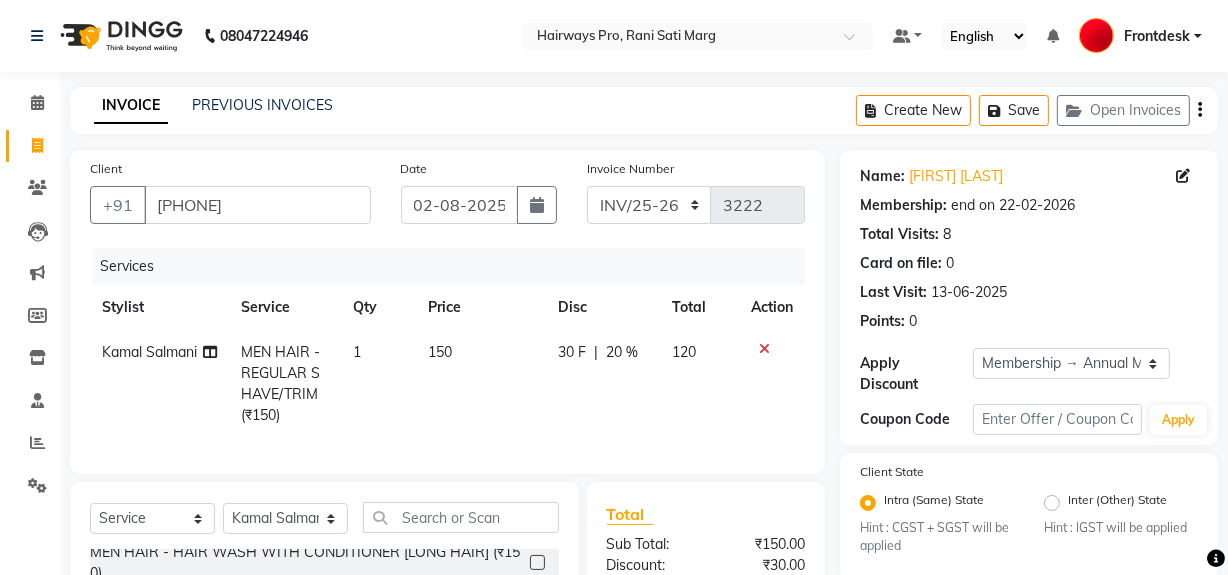 click 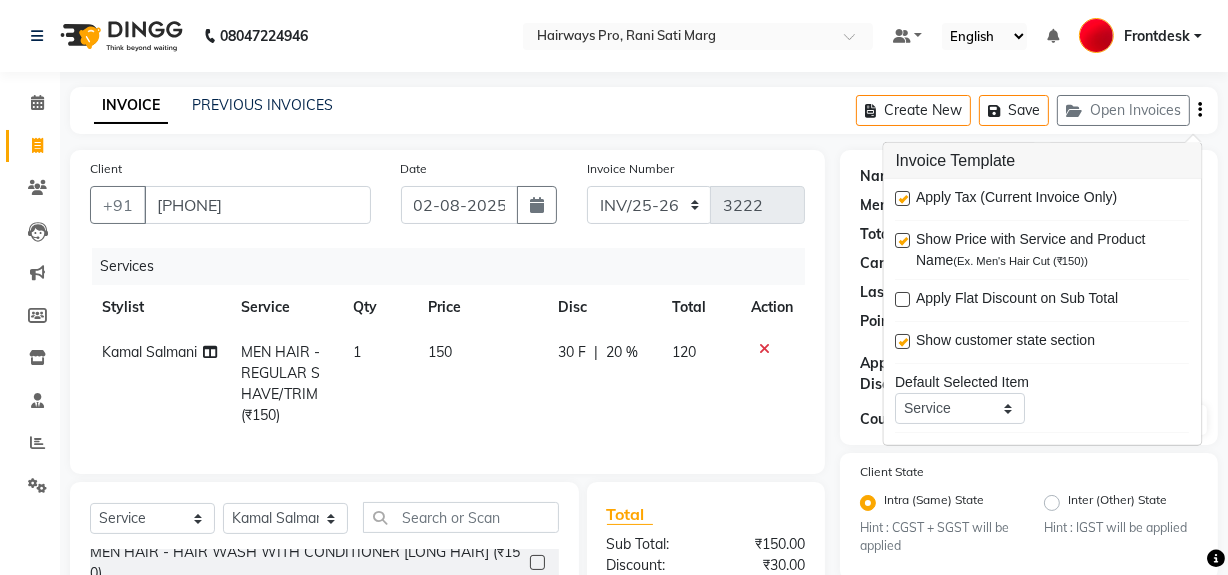 click at bounding box center [903, 198] 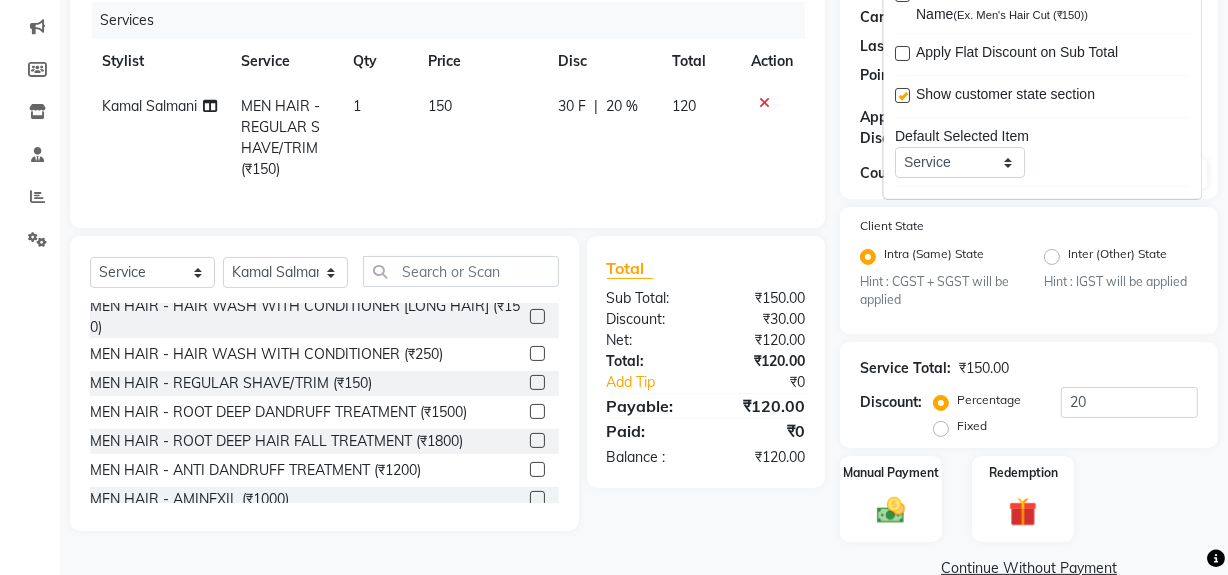 scroll, scrollTop: 272, scrollLeft: 0, axis: vertical 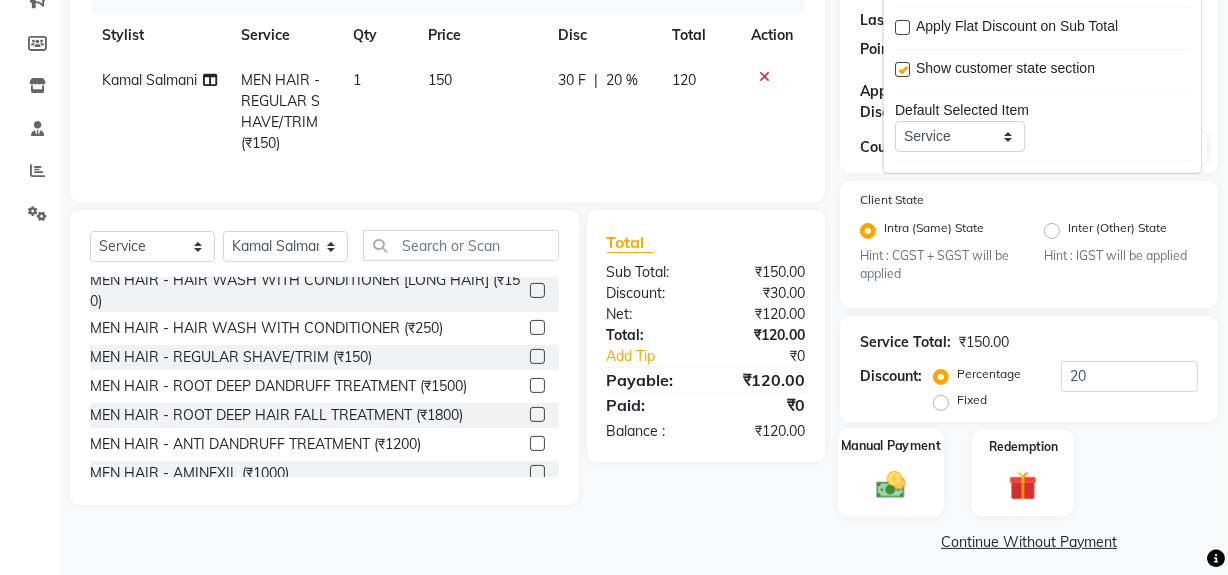 click on "Manual Payment" 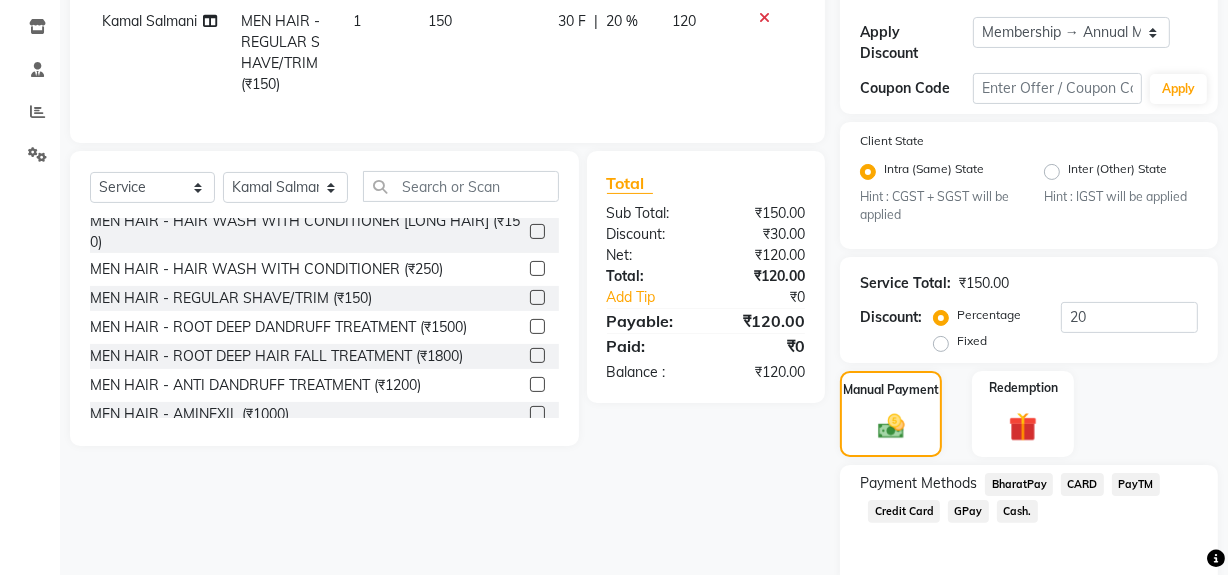 scroll, scrollTop: 363, scrollLeft: 0, axis: vertical 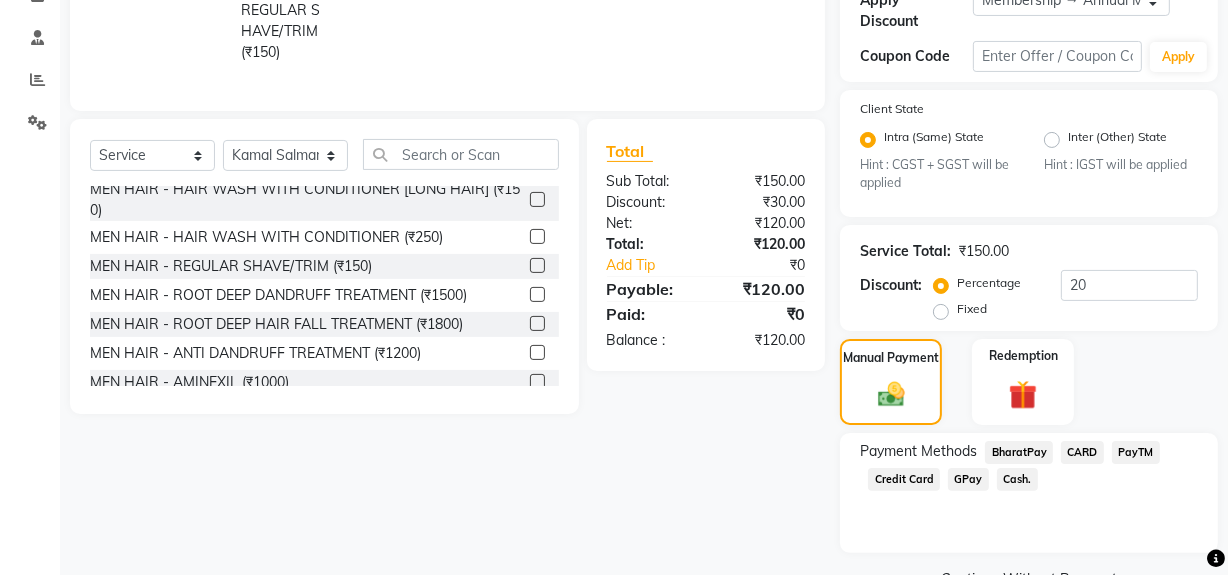 click on "Cash." 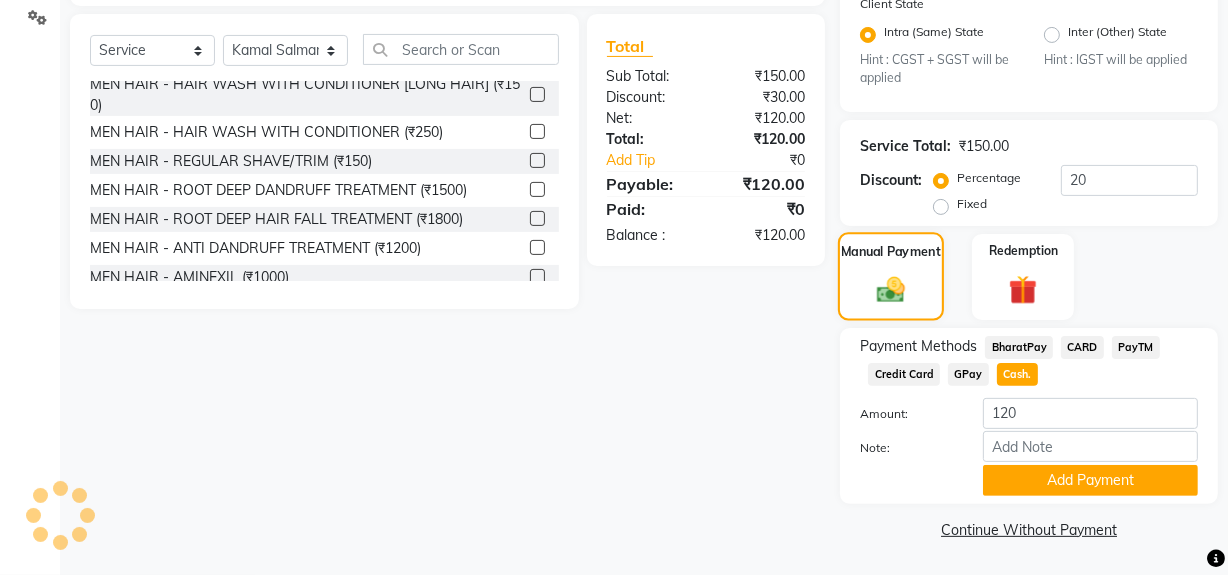 scroll, scrollTop: 469, scrollLeft: 0, axis: vertical 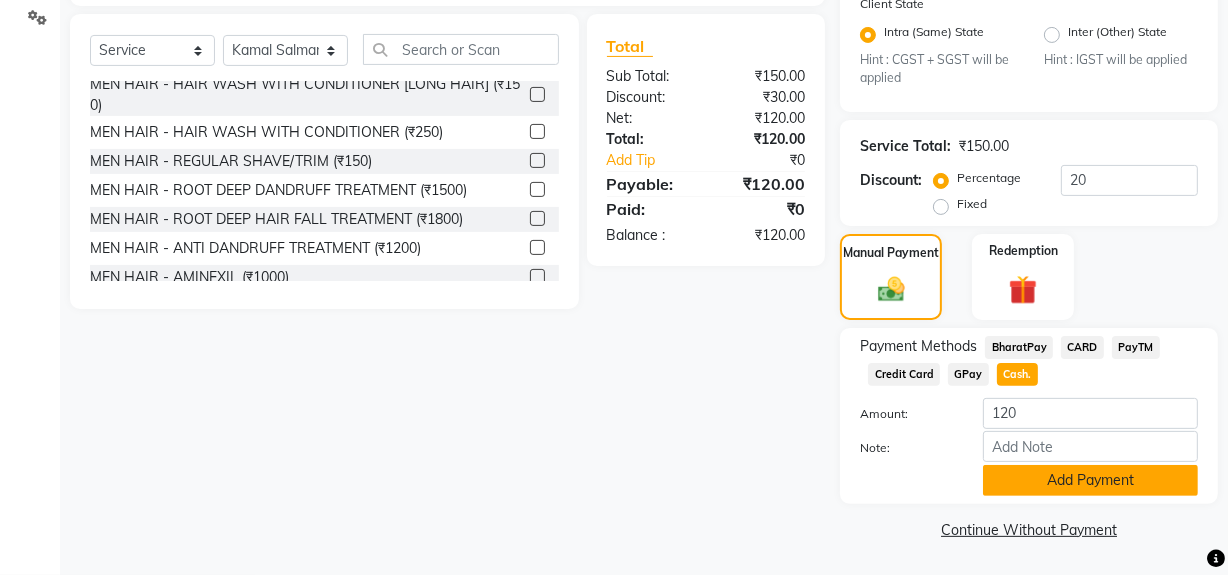 click on "Add Payment" 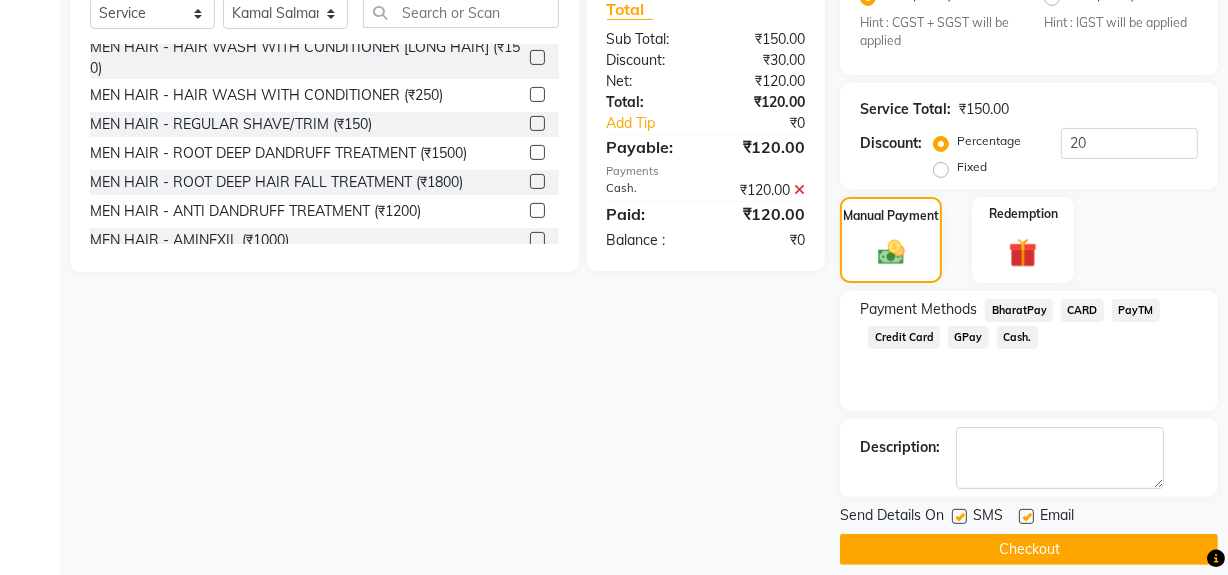 scroll, scrollTop: 524, scrollLeft: 0, axis: vertical 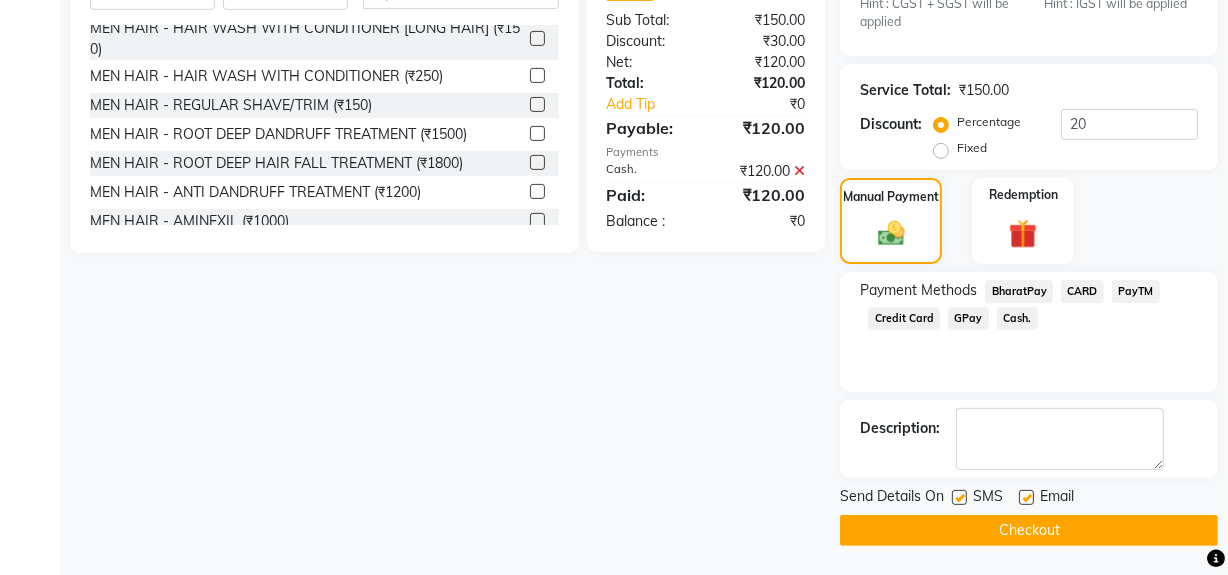 click 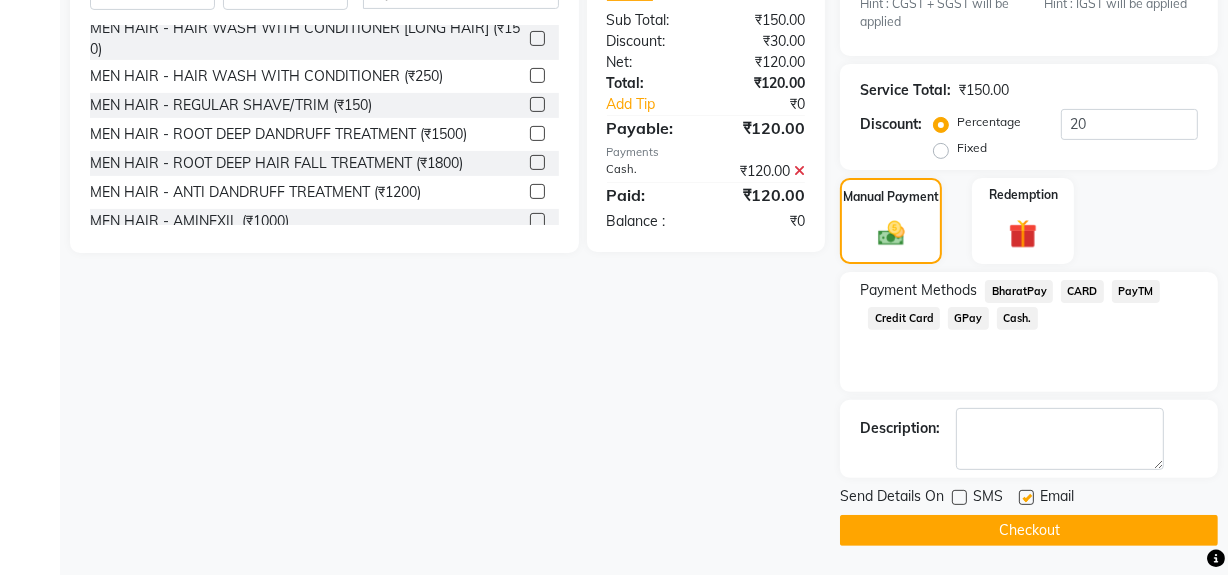 click on "Checkout" 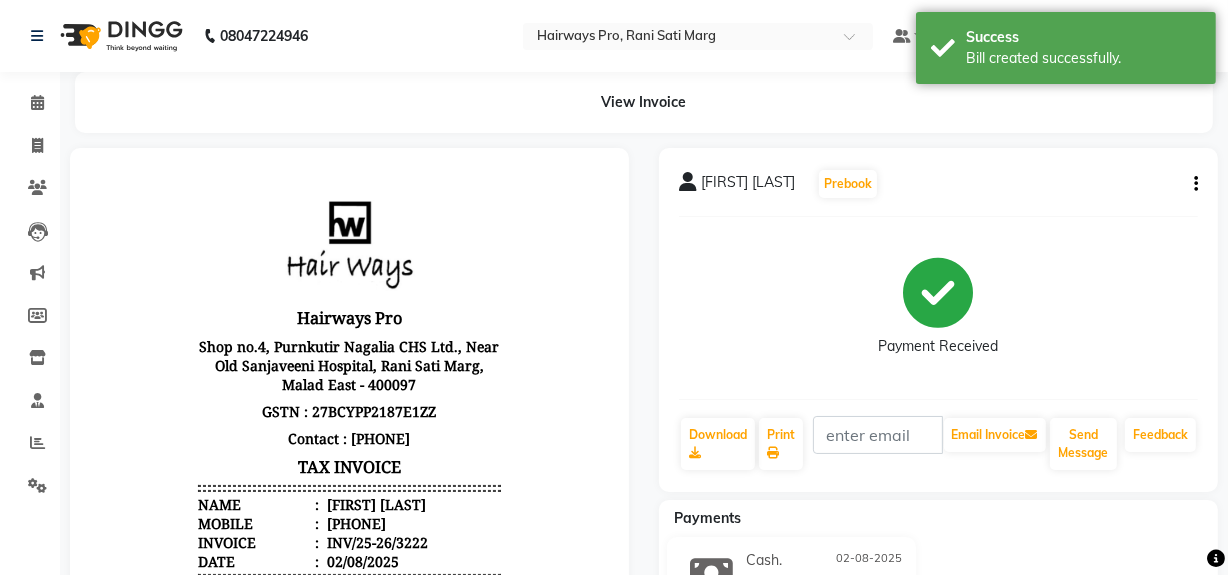 scroll, scrollTop: 0, scrollLeft: 0, axis: both 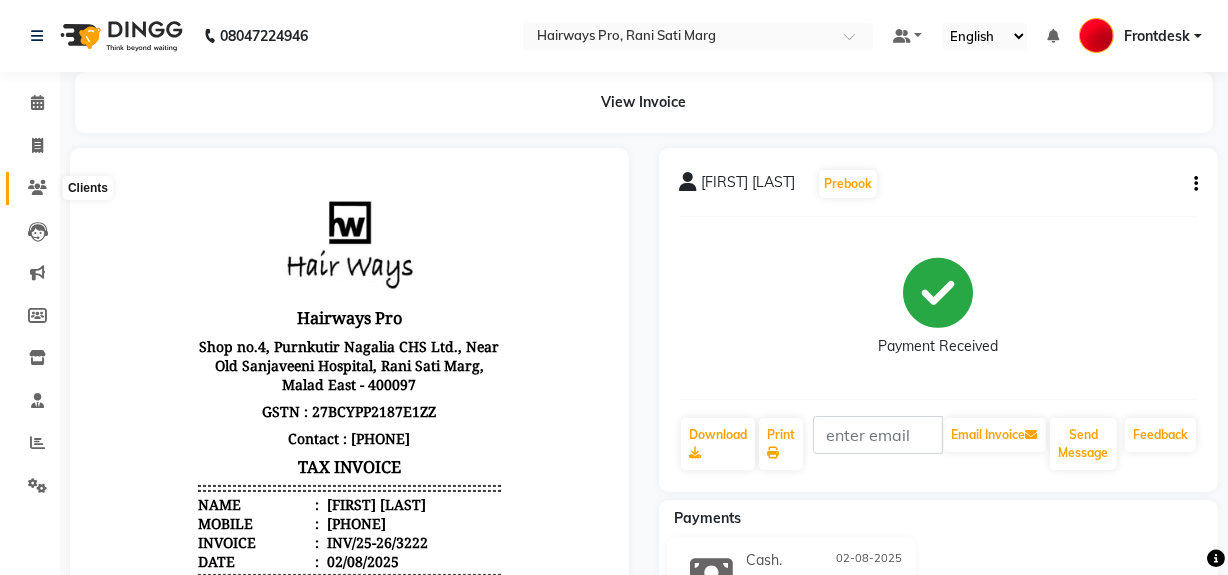 click 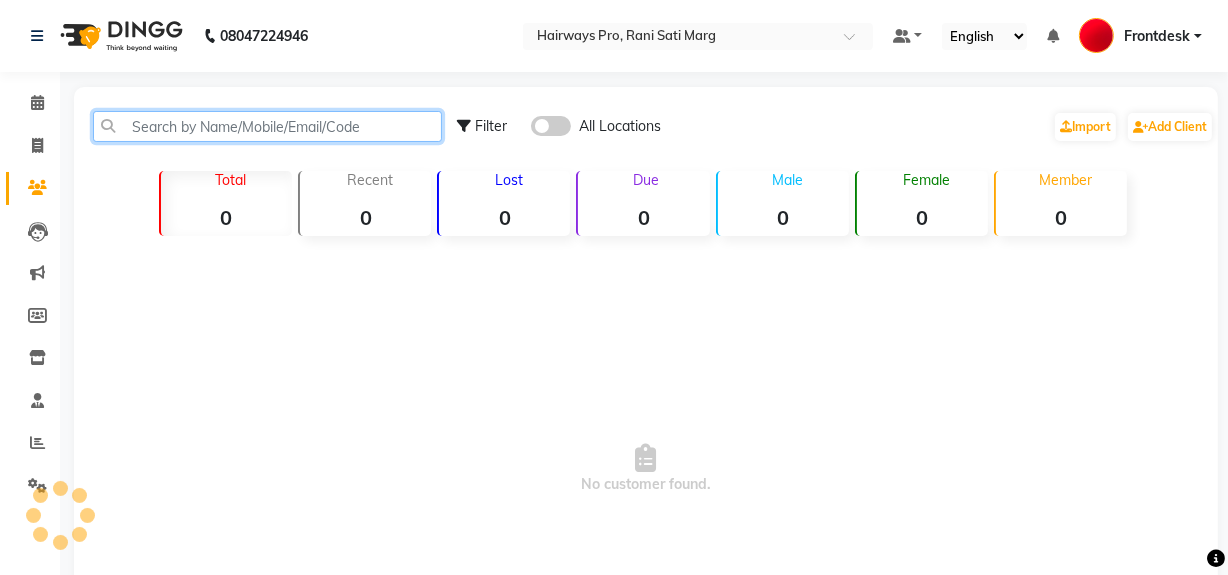click 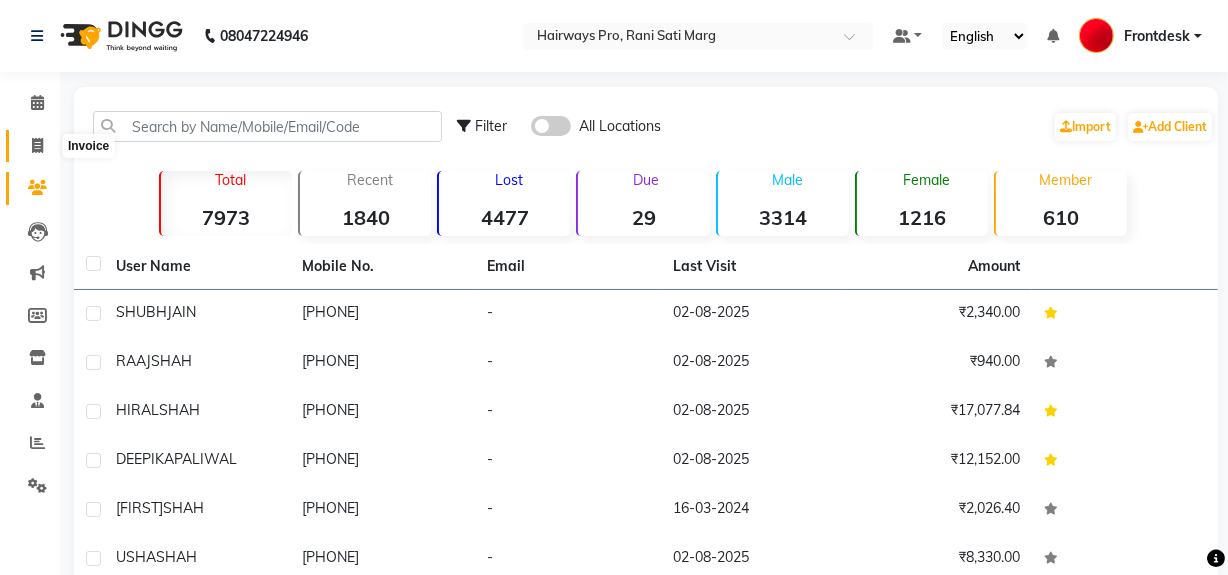 click 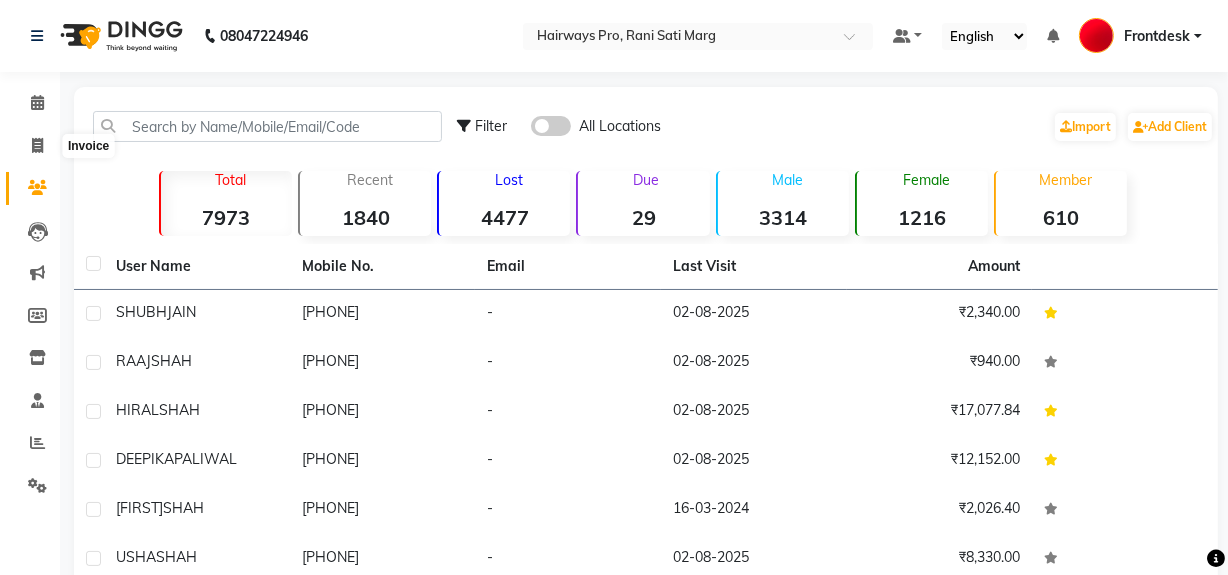 select on "service" 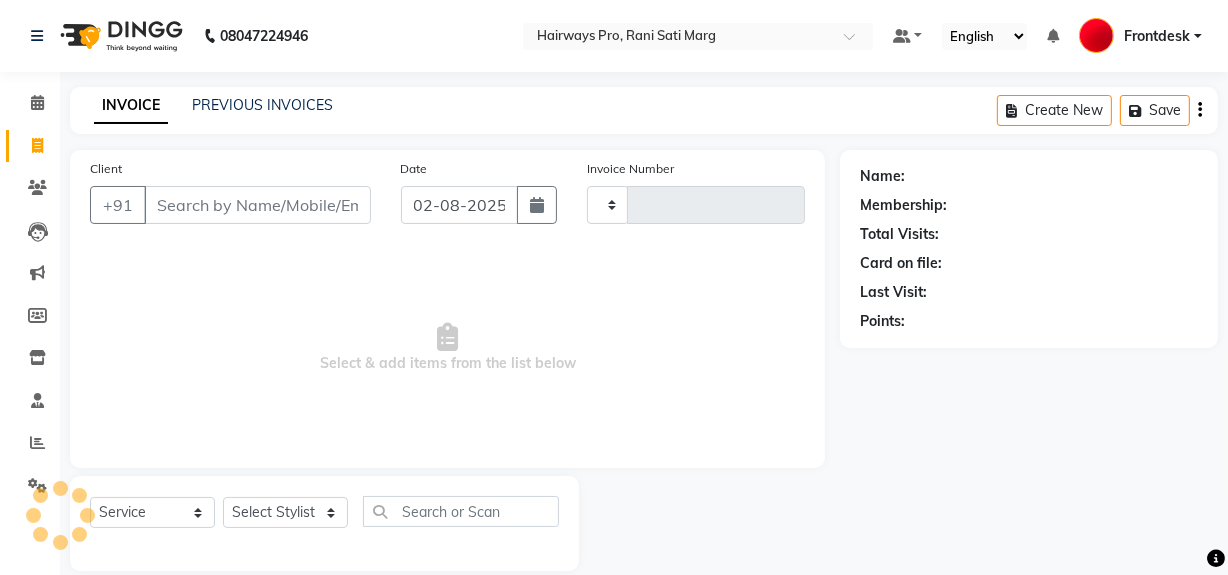 scroll, scrollTop: 26, scrollLeft: 0, axis: vertical 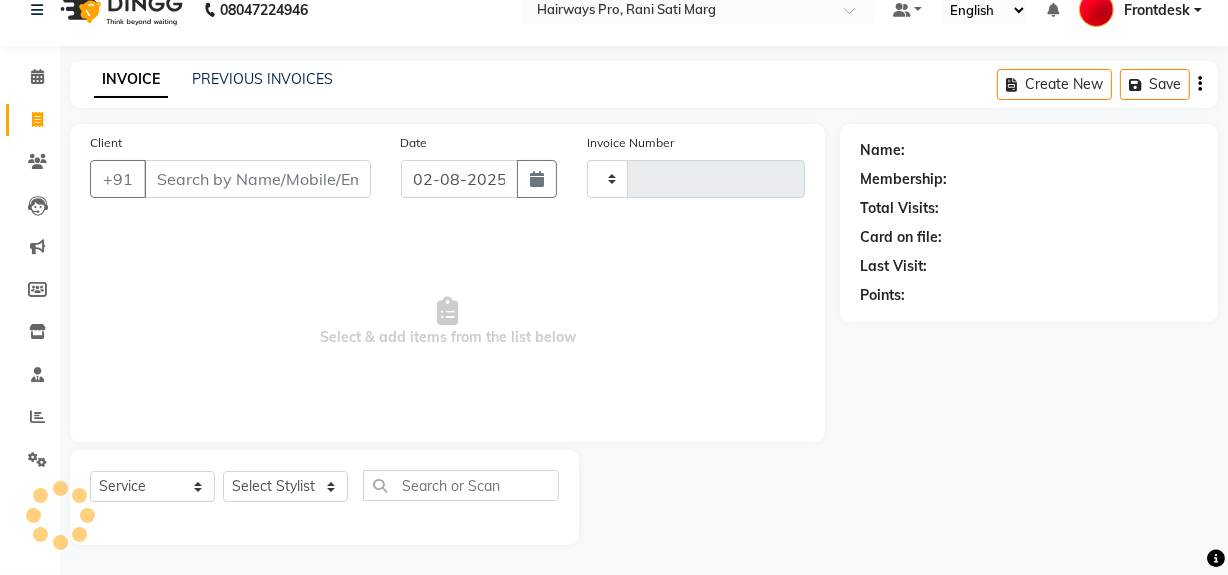 click on "Client" at bounding box center (257, 179) 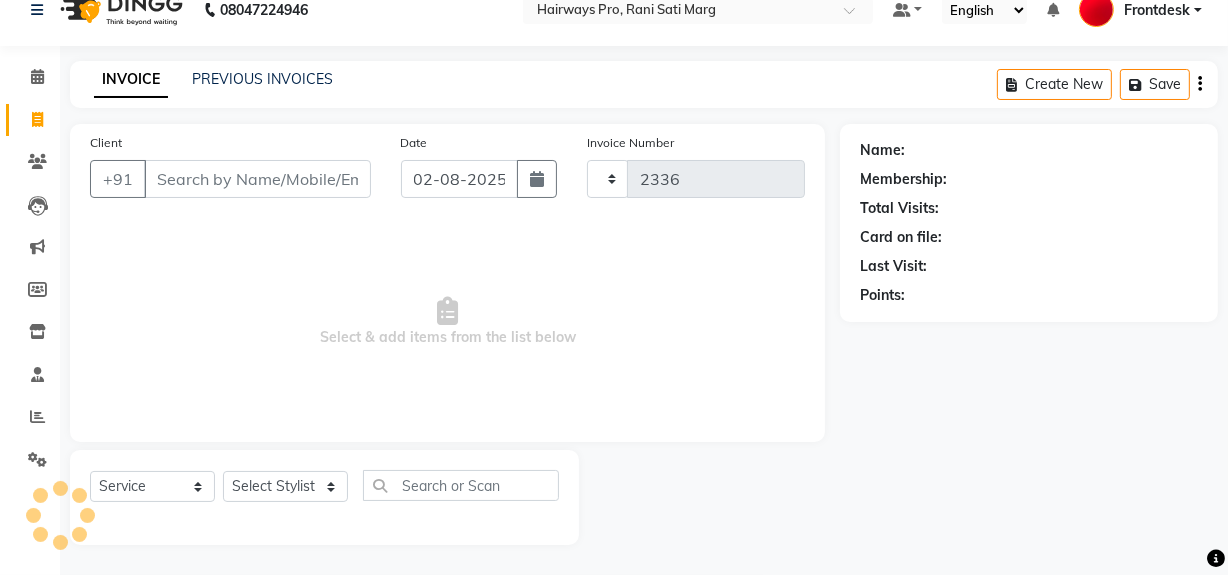 select on "787" 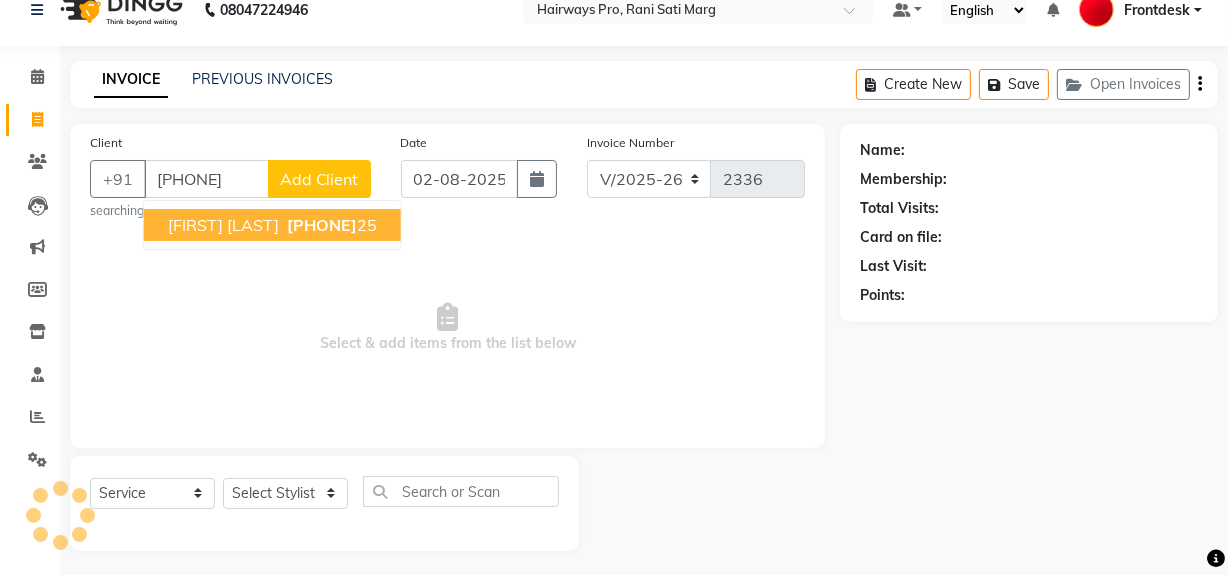type on "[PHONE]" 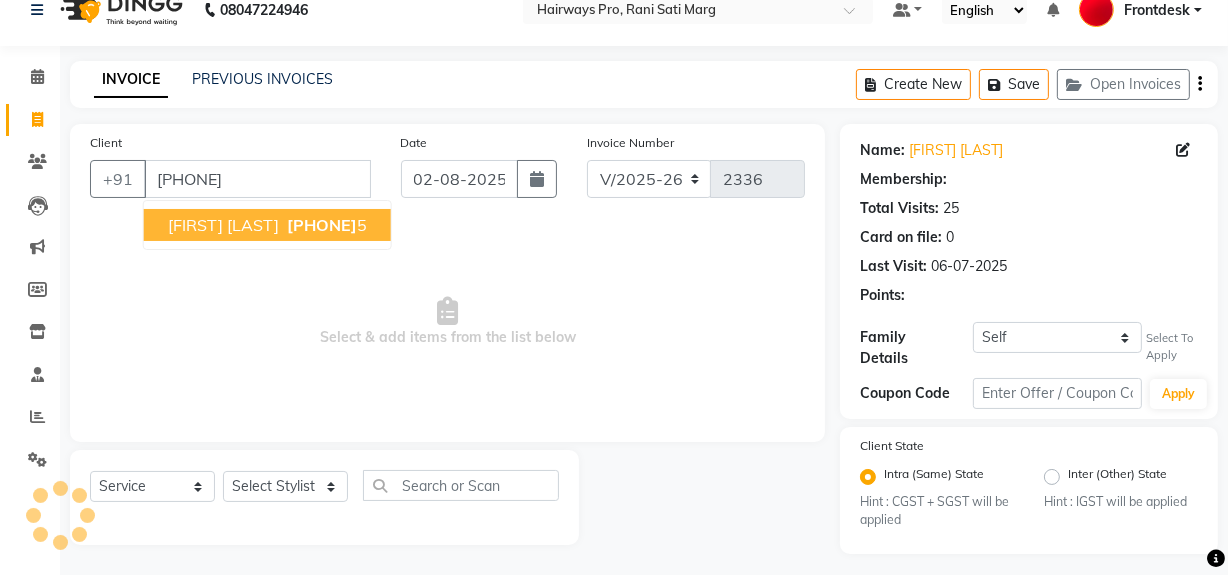 select on "1: Object" 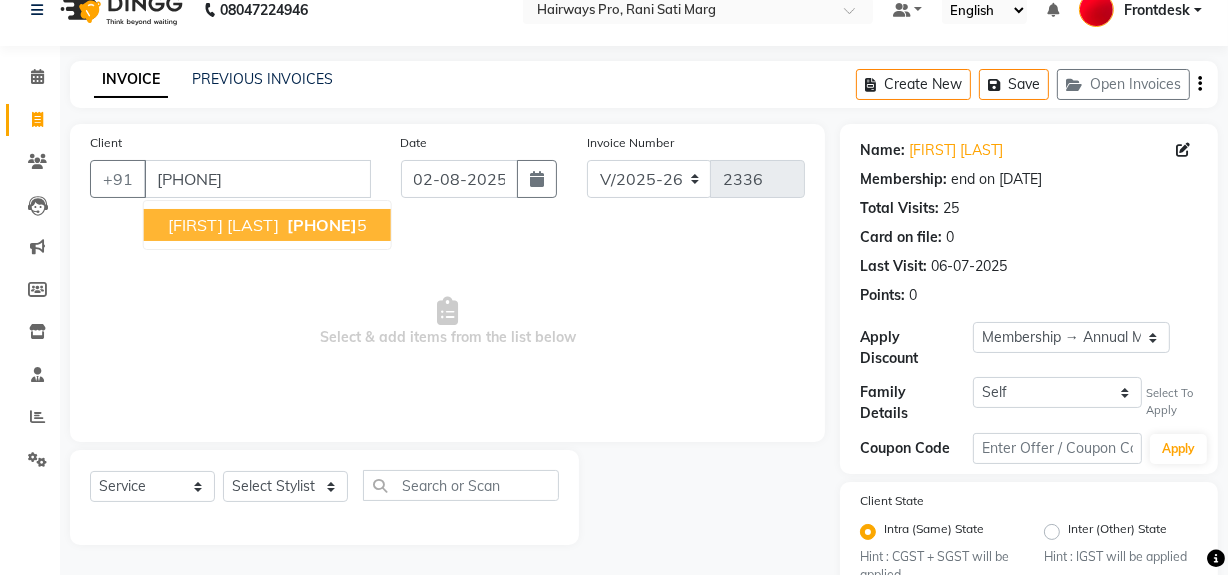 click on "[FIRST] [LAST]" at bounding box center [223, 225] 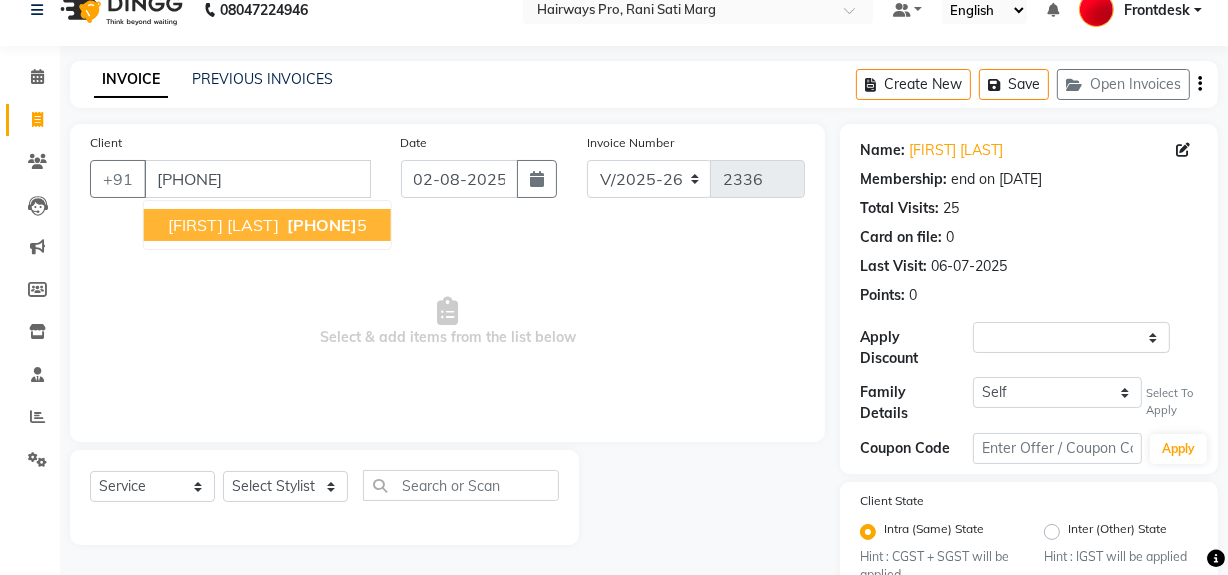 select on "1: Object" 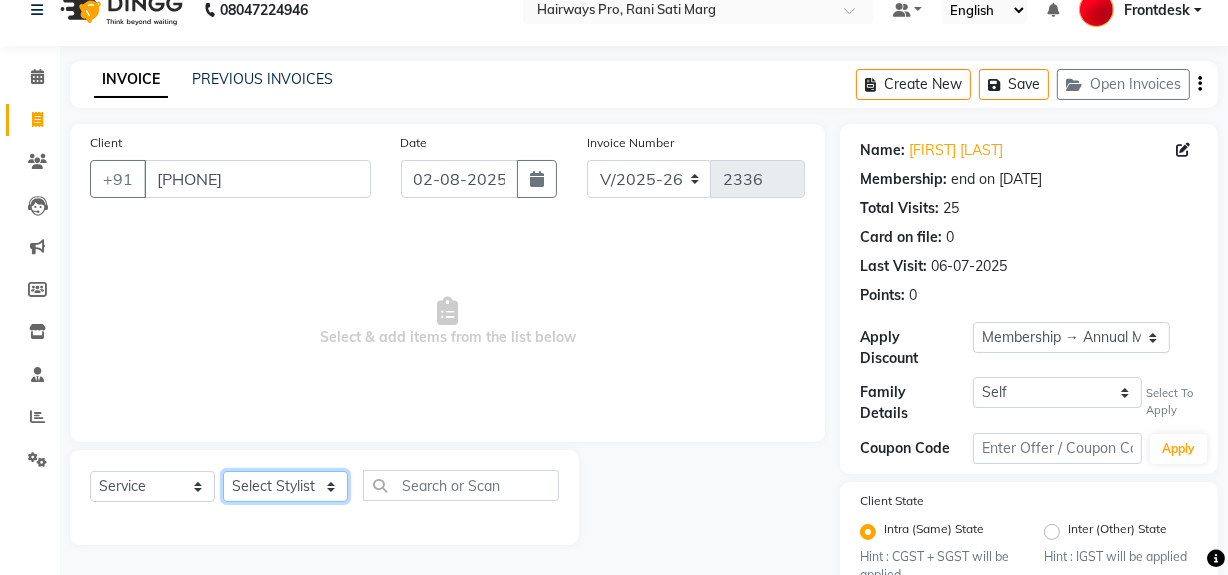 click on "Select Stylist ABID DANISH Faiz shaikh Frontdesk INTEZAR SALMANI JYOTI Kamal Salmani KAVITA MUSTAFA RAFIQUE Sonal SONU WAQAR ZAFAR" 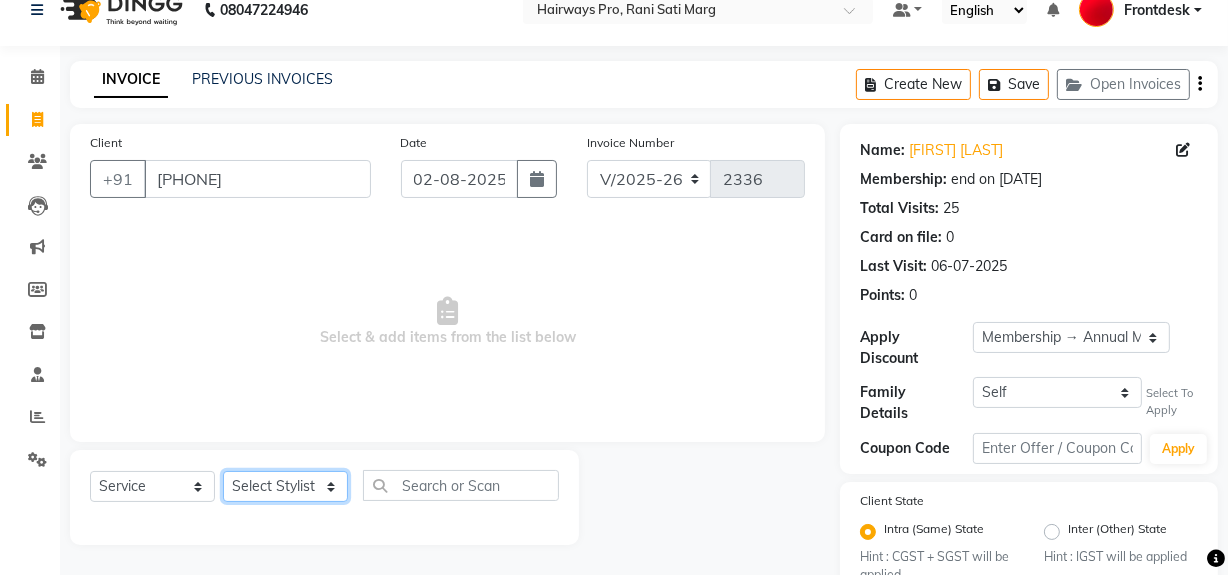 select on "13188" 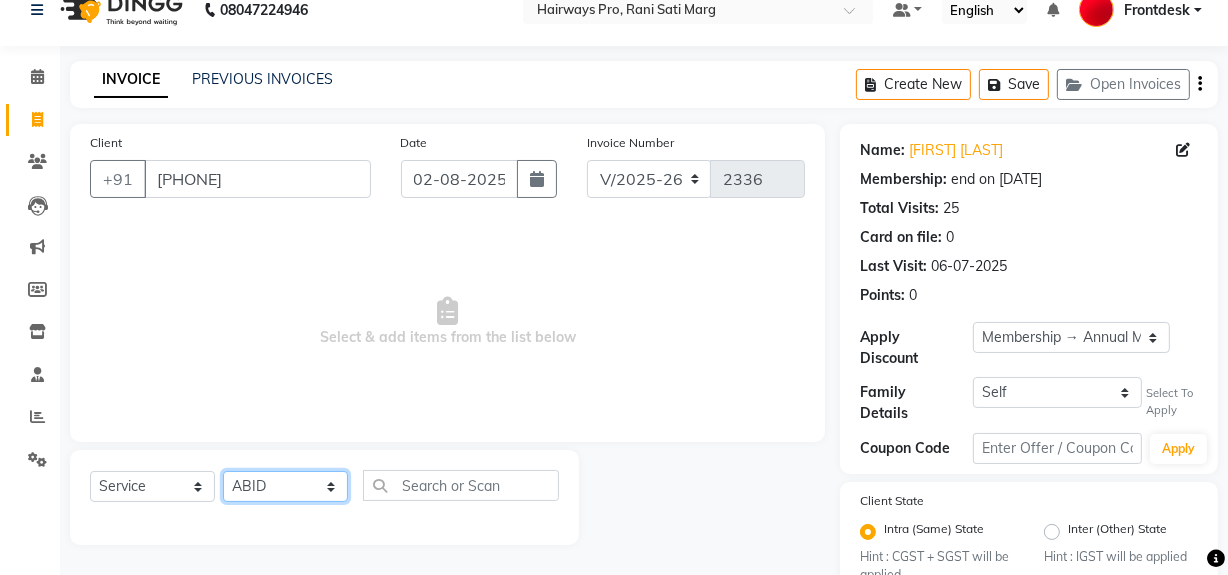 click on "Select Stylist ABID DANISH Faiz shaikh Frontdesk INTEZAR SALMANI JYOTI Kamal Salmani KAVITA MUSTAFA RAFIQUE Sonal SONU WAQAR ZAFAR" 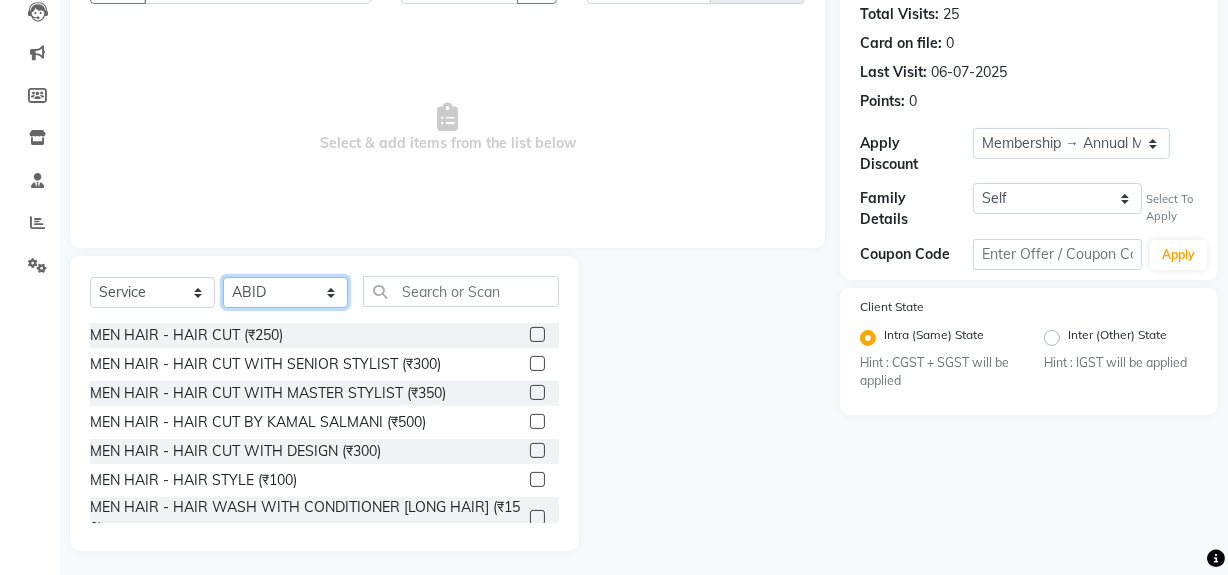 scroll, scrollTop: 226, scrollLeft: 0, axis: vertical 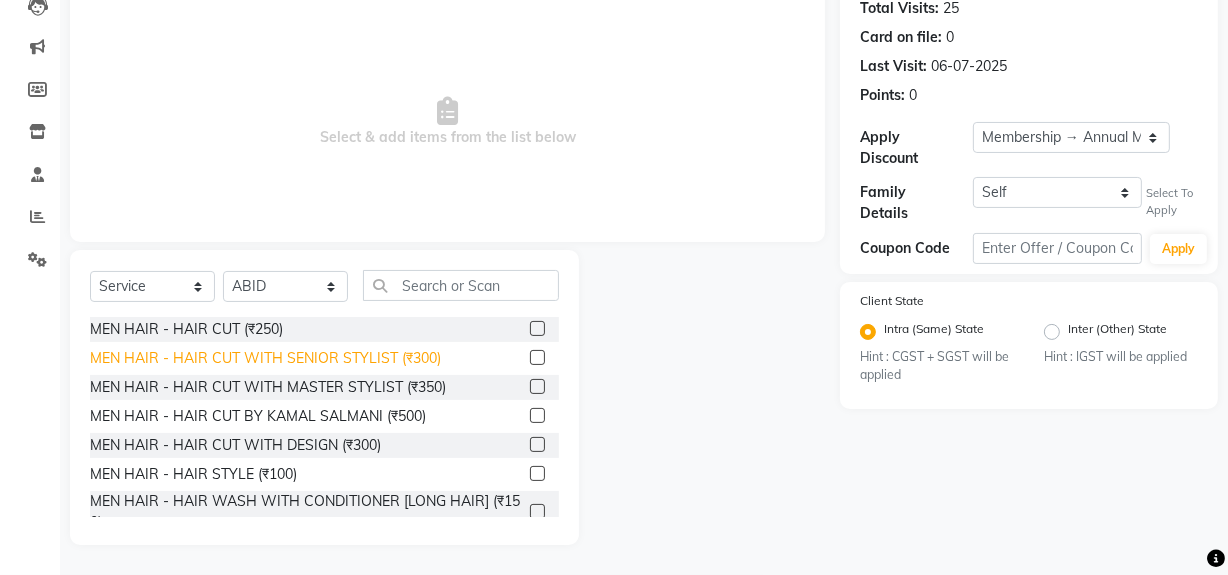 click on "MEN HAIR - HAIR CUT WITH SENIOR STYLIST (₹300)" 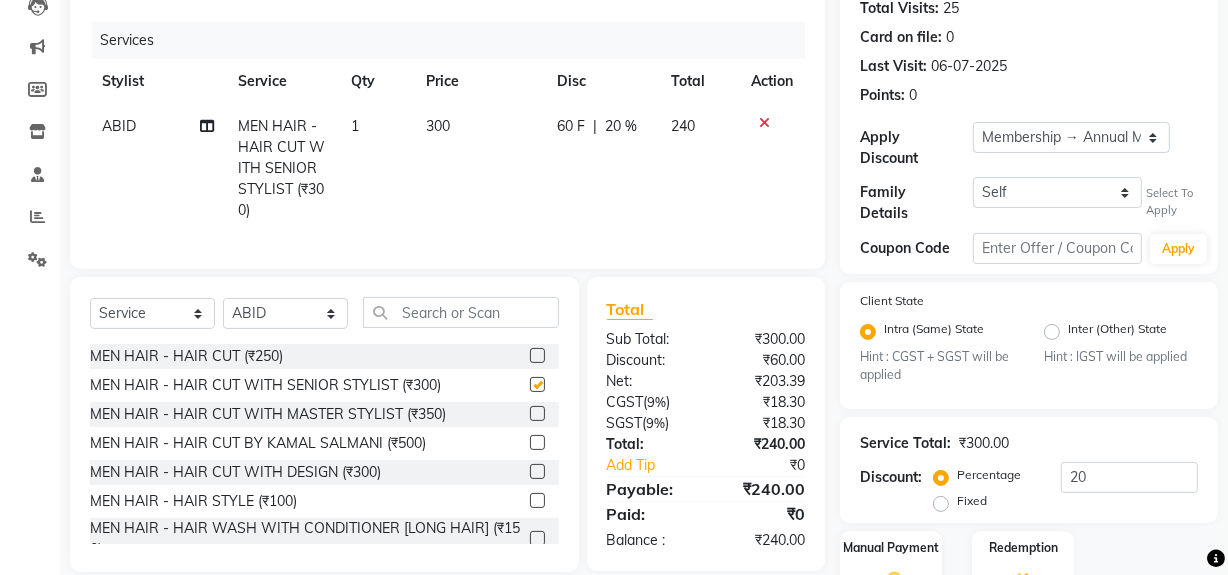 checkbox on "false" 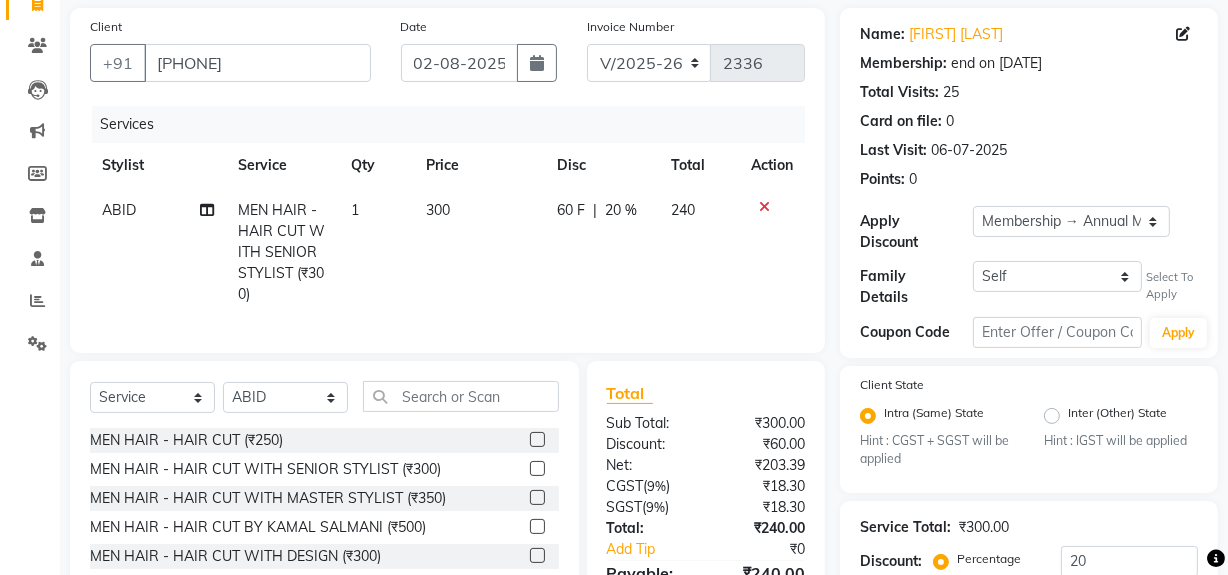 scroll, scrollTop: 0, scrollLeft: 0, axis: both 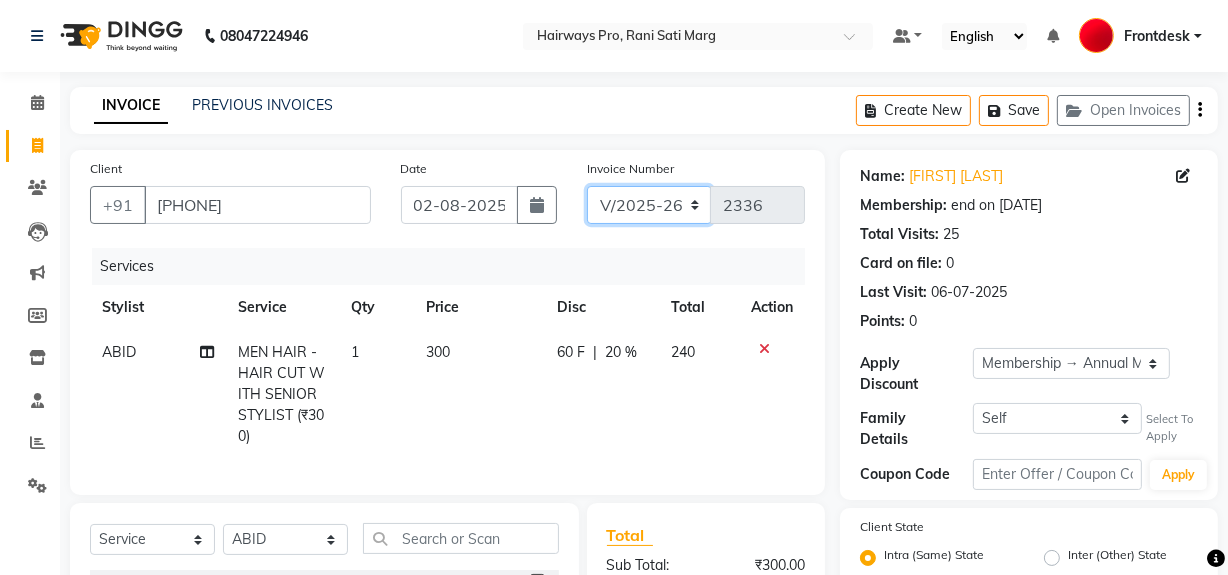 click on "INV/25-26 V/2025-26" 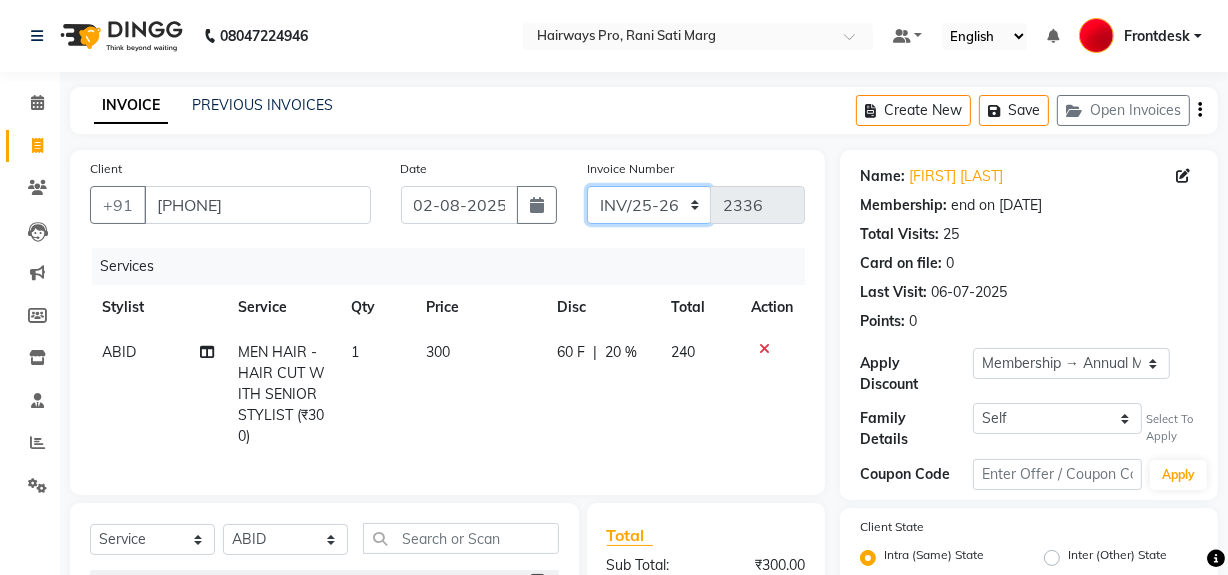 click on "INV/25-26 V/2025-26" 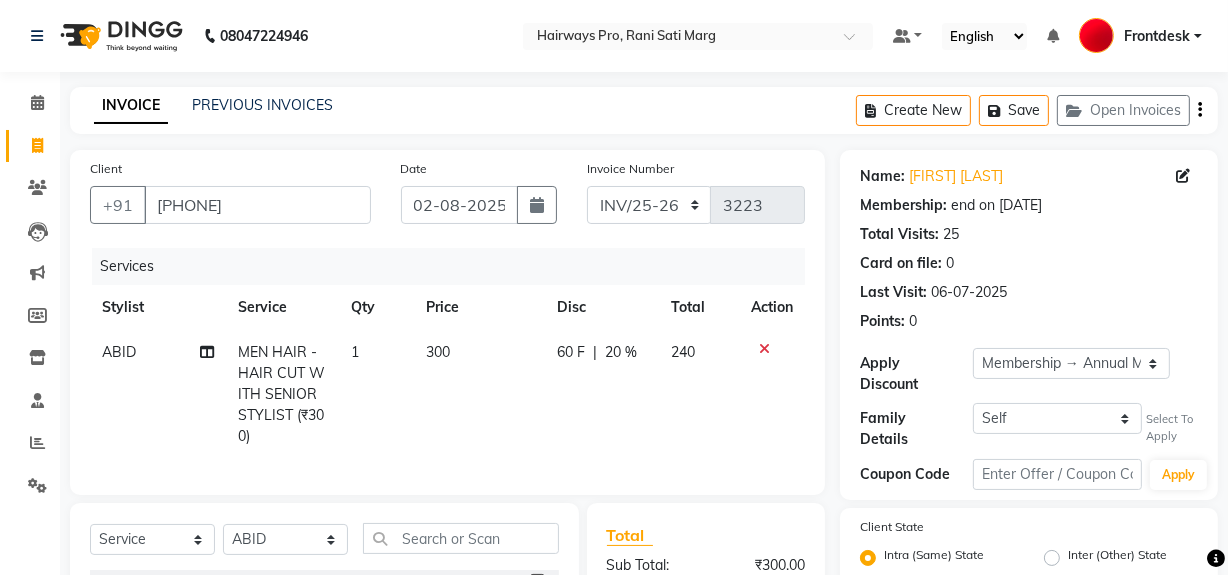 click 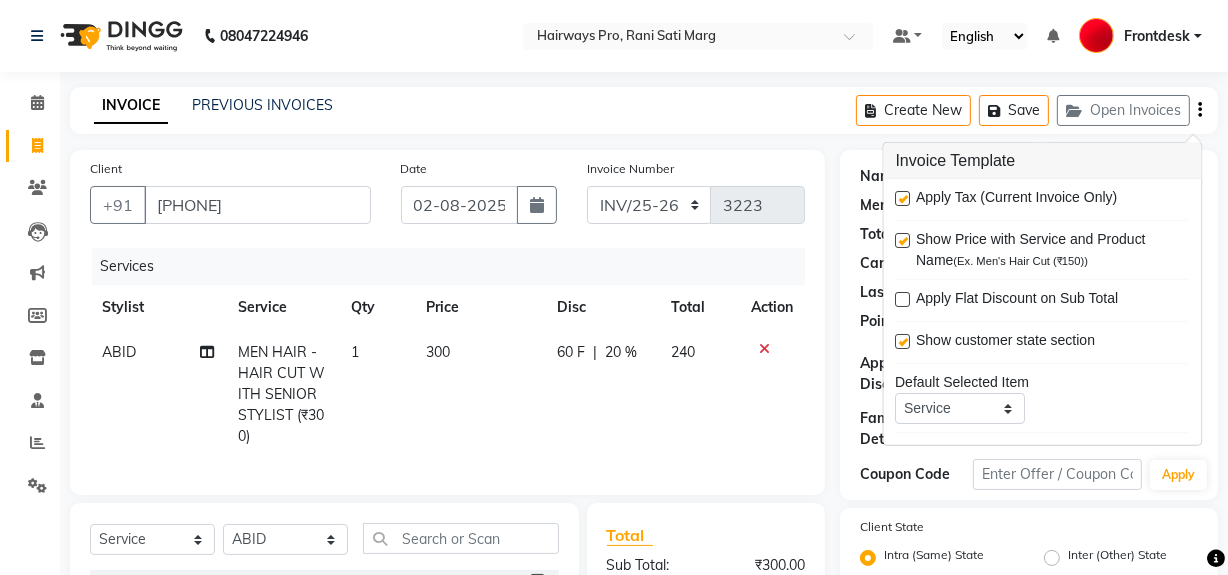 click at bounding box center (903, 198) 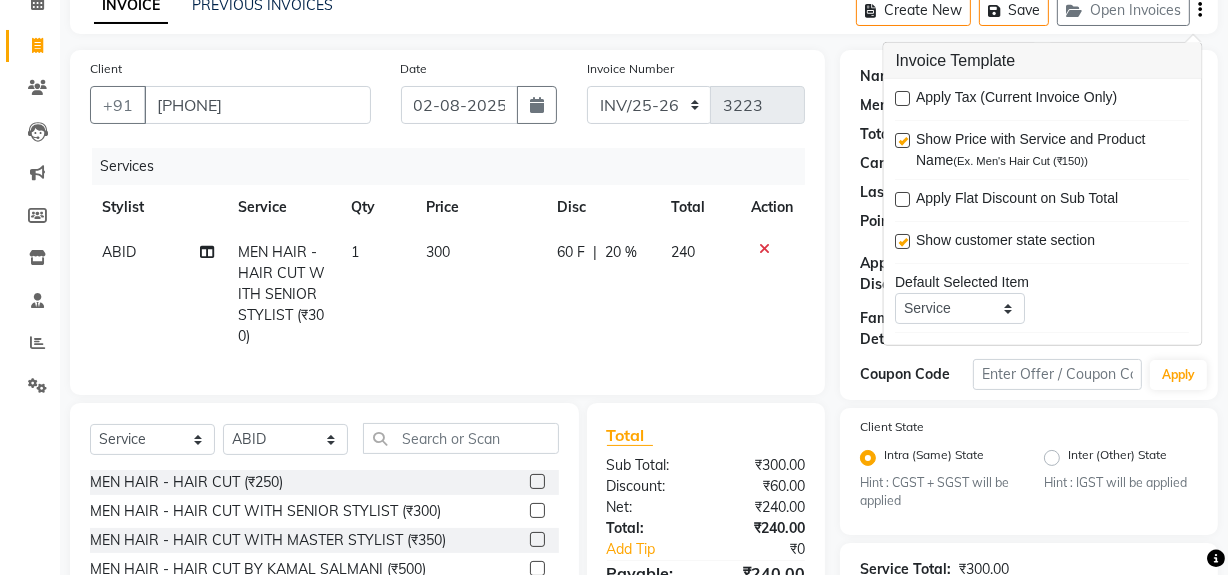 scroll, scrollTop: 272, scrollLeft: 0, axis: vertical 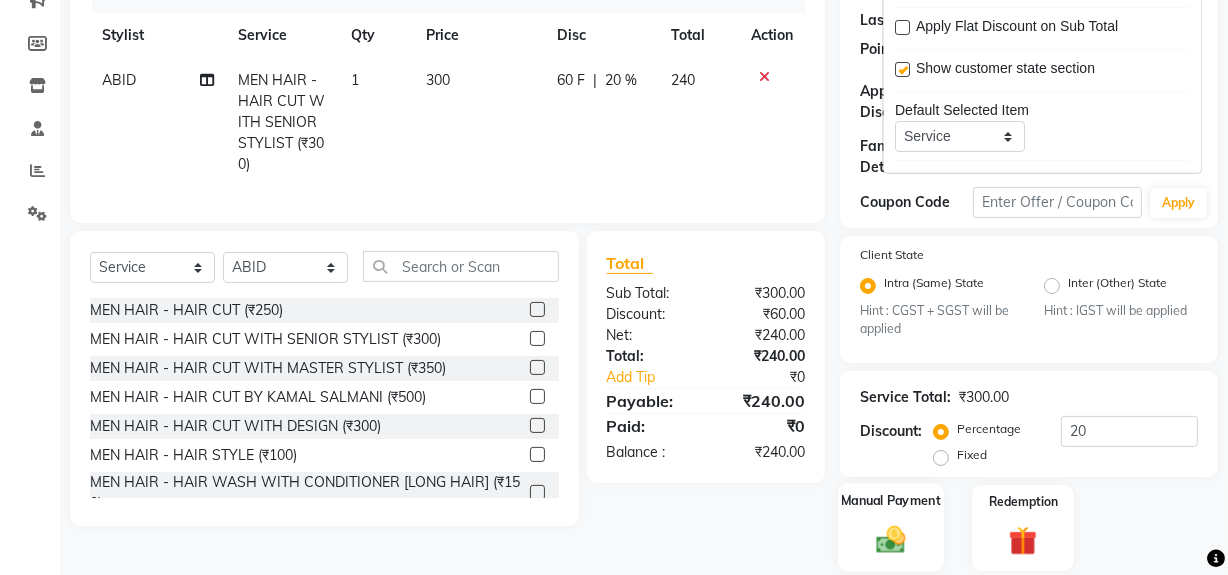 click 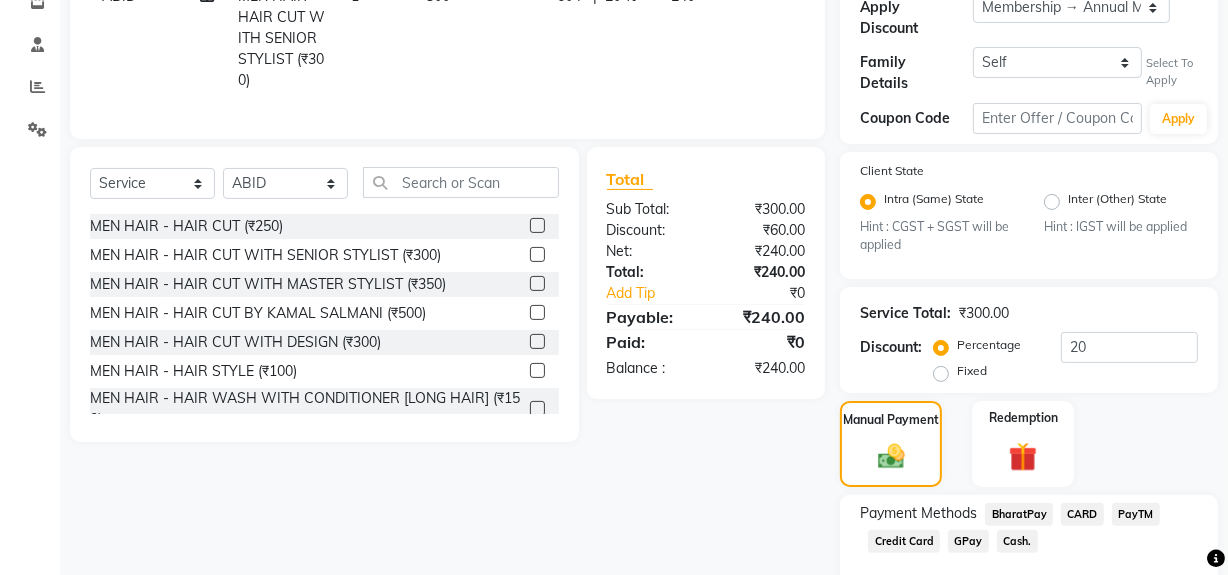 scroll, scrollTop: 462, scrollLeft: 0, axis: vertical 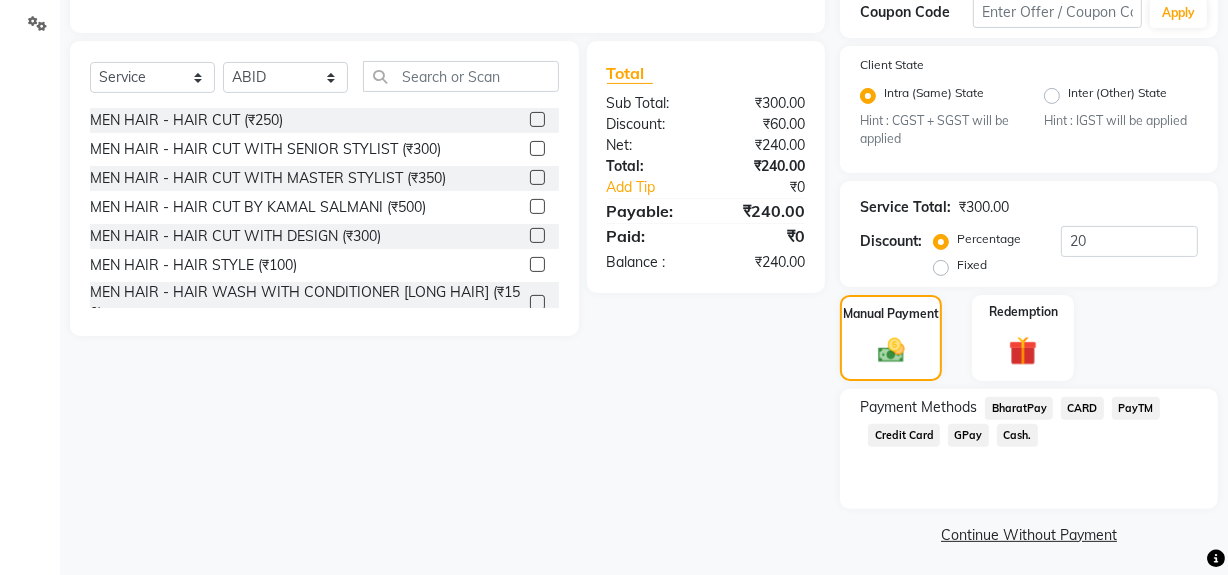 click on "Cash." 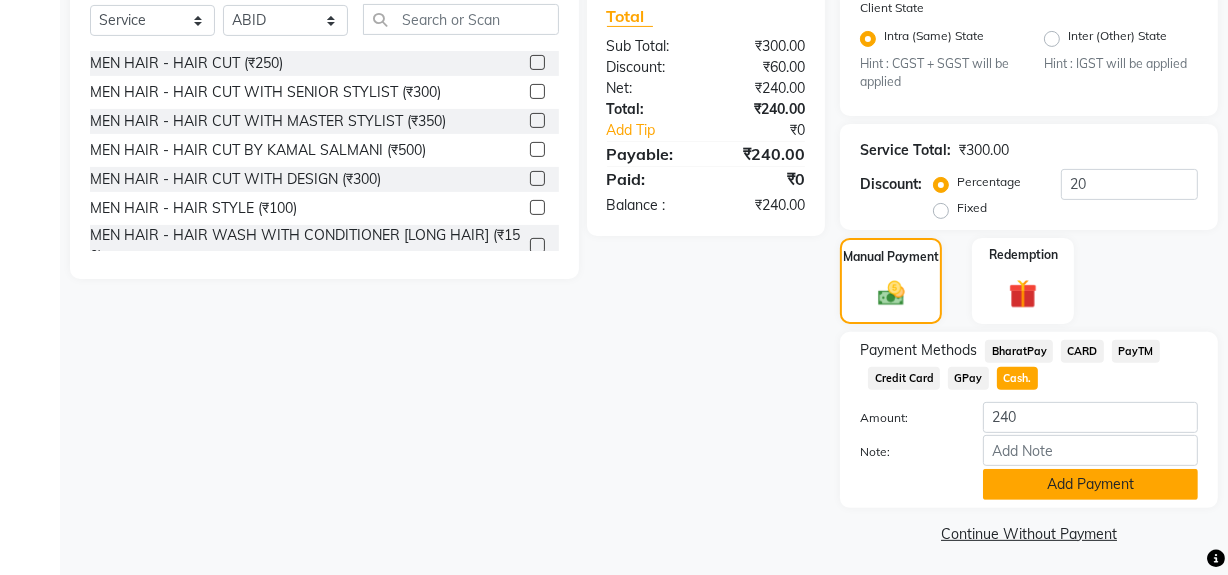 click on "Add Payment" 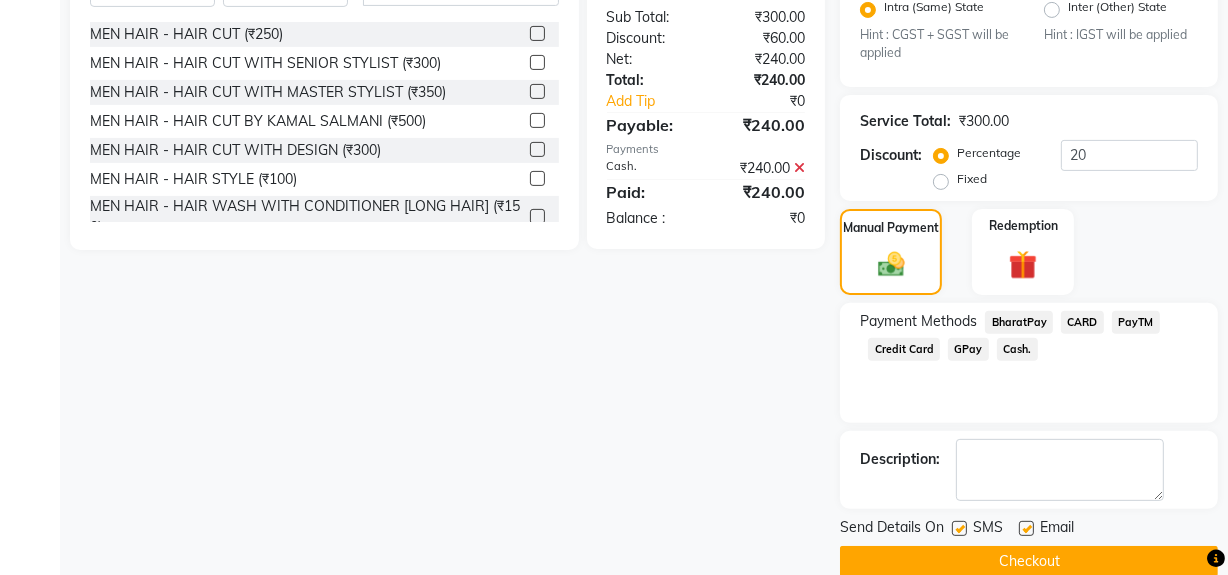 scroll, scrollTop: 575, scrollLeft: 0, axis: vertical 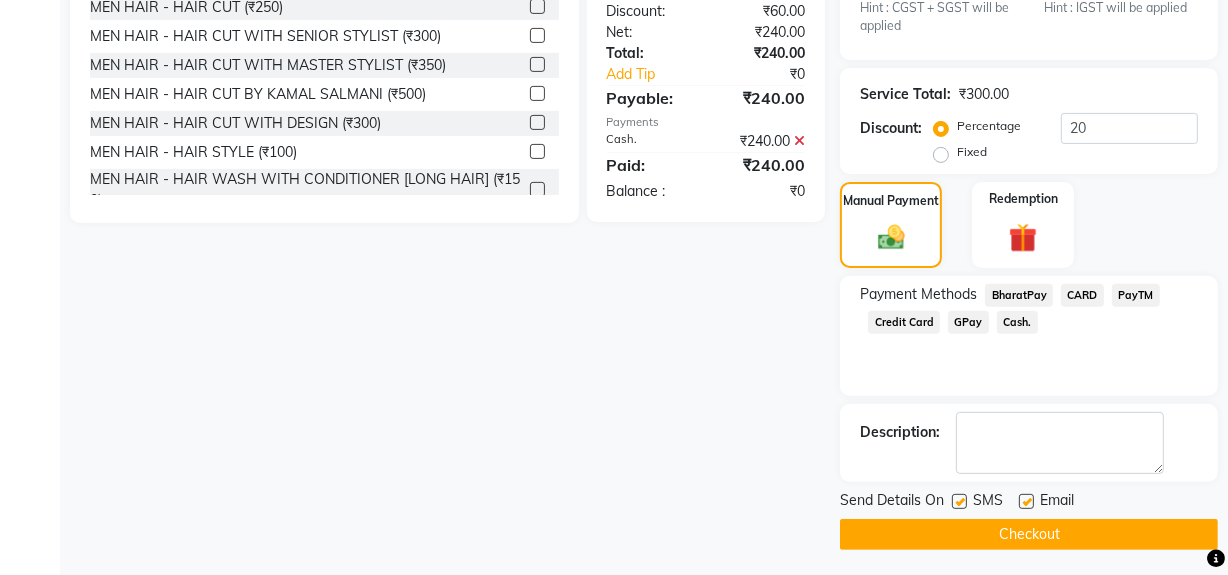 click 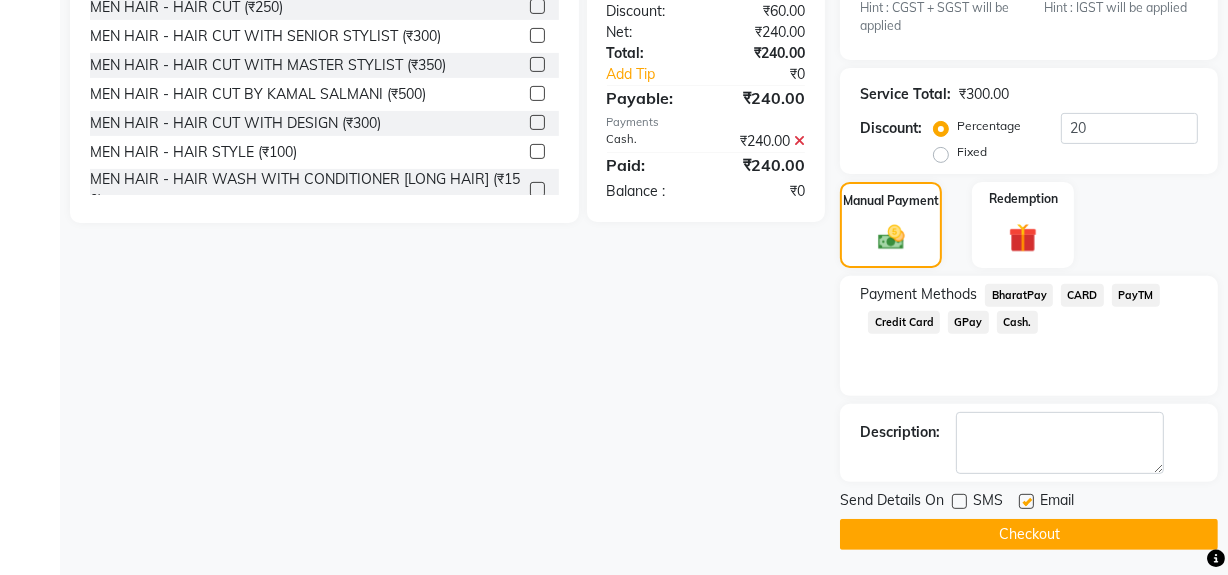 click on "Checkout" 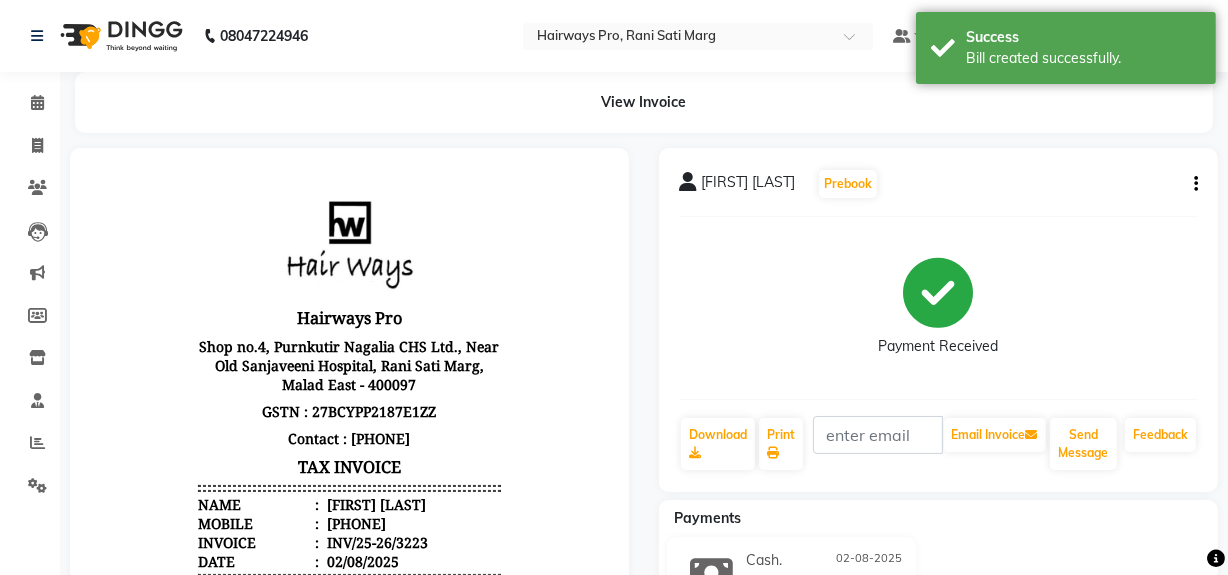 scroll, scrollTop: 0, scrollLeft: 0, axis: both 